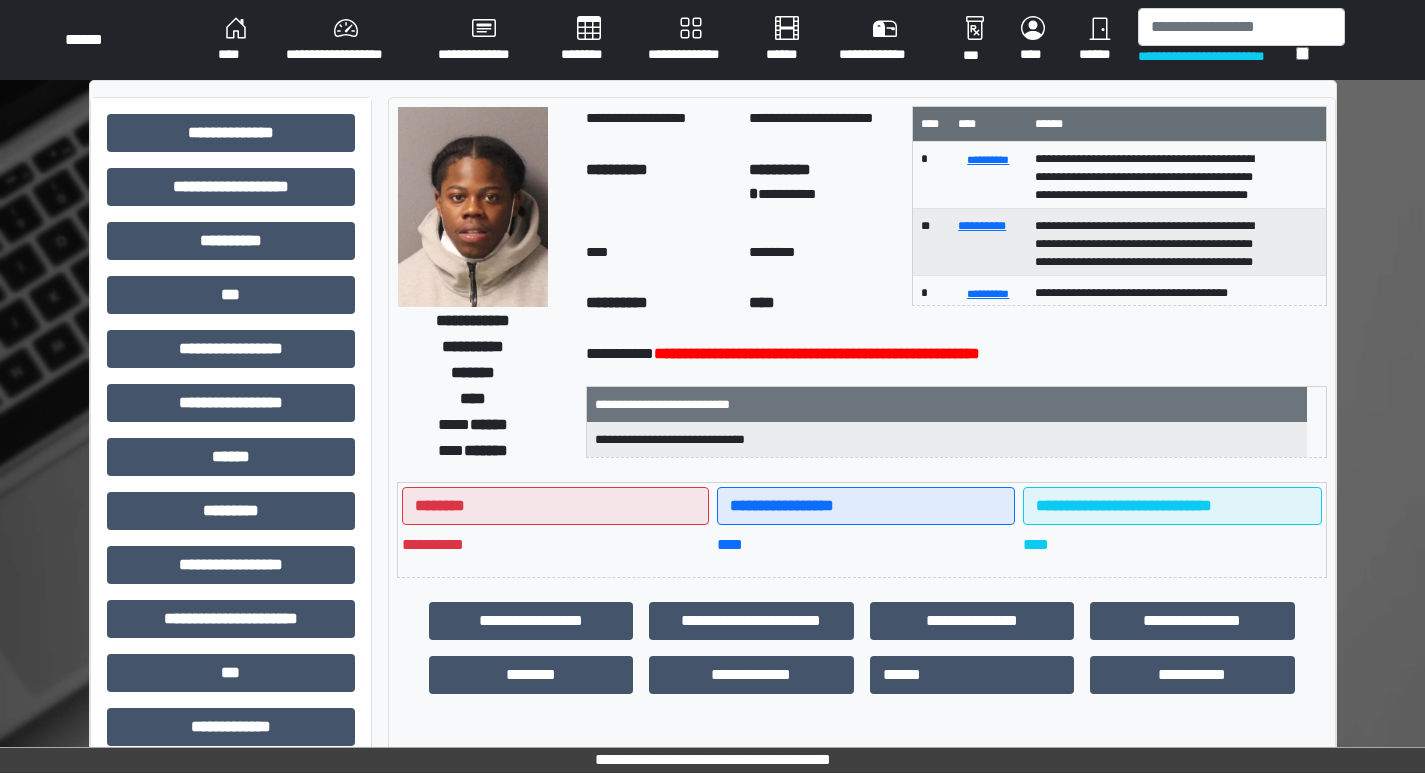scroll, scrollTop: 0, scrollLeft: 0, axis: both 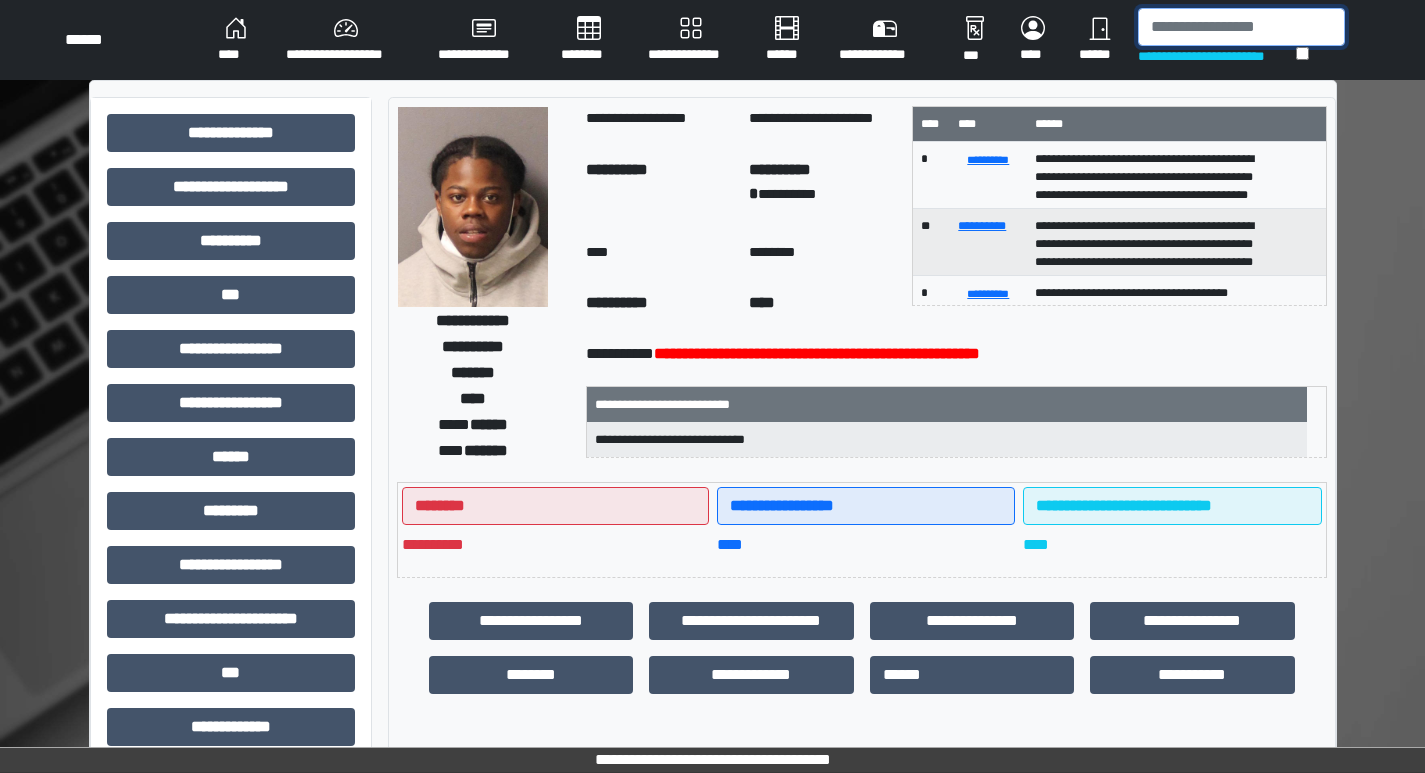 click at bounding box center (1241, 27) 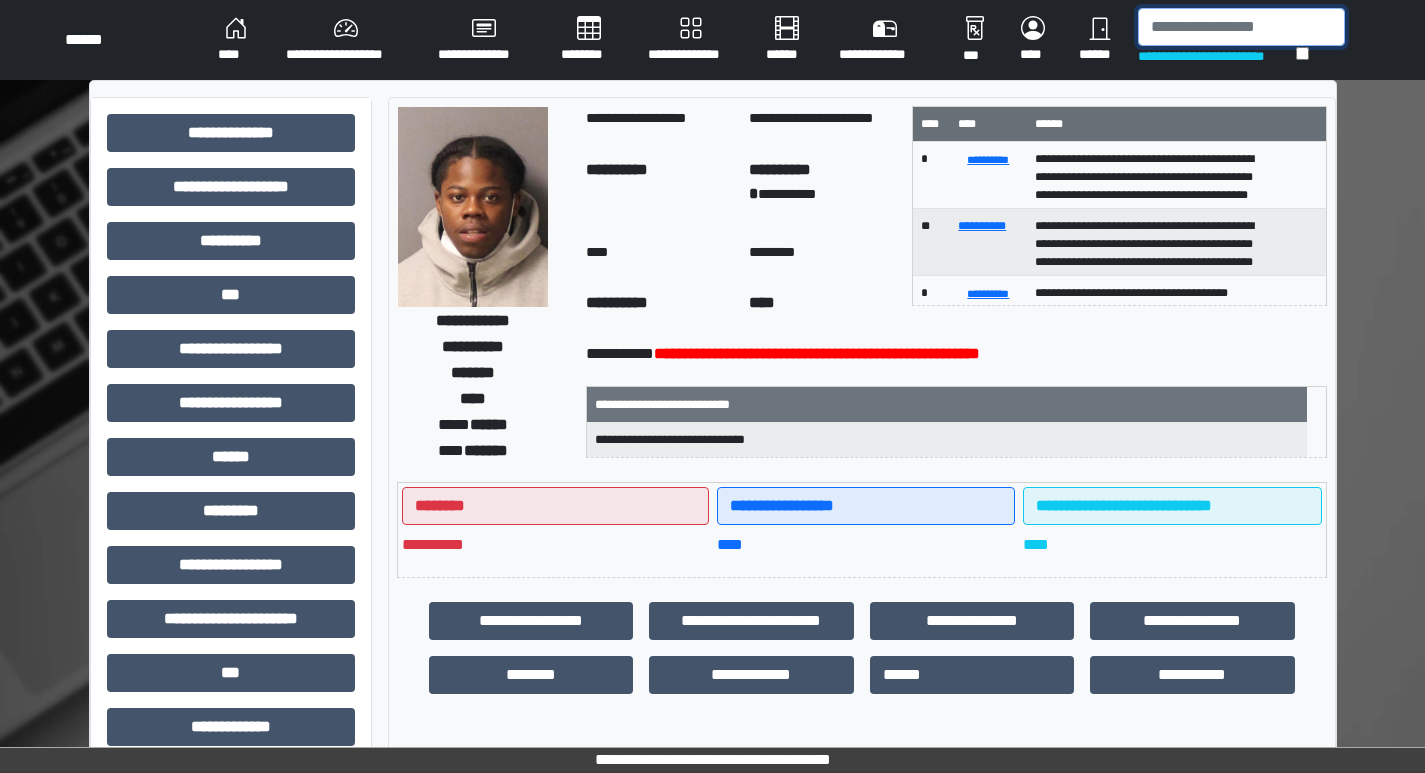 click at bounding box center (1241, 27) 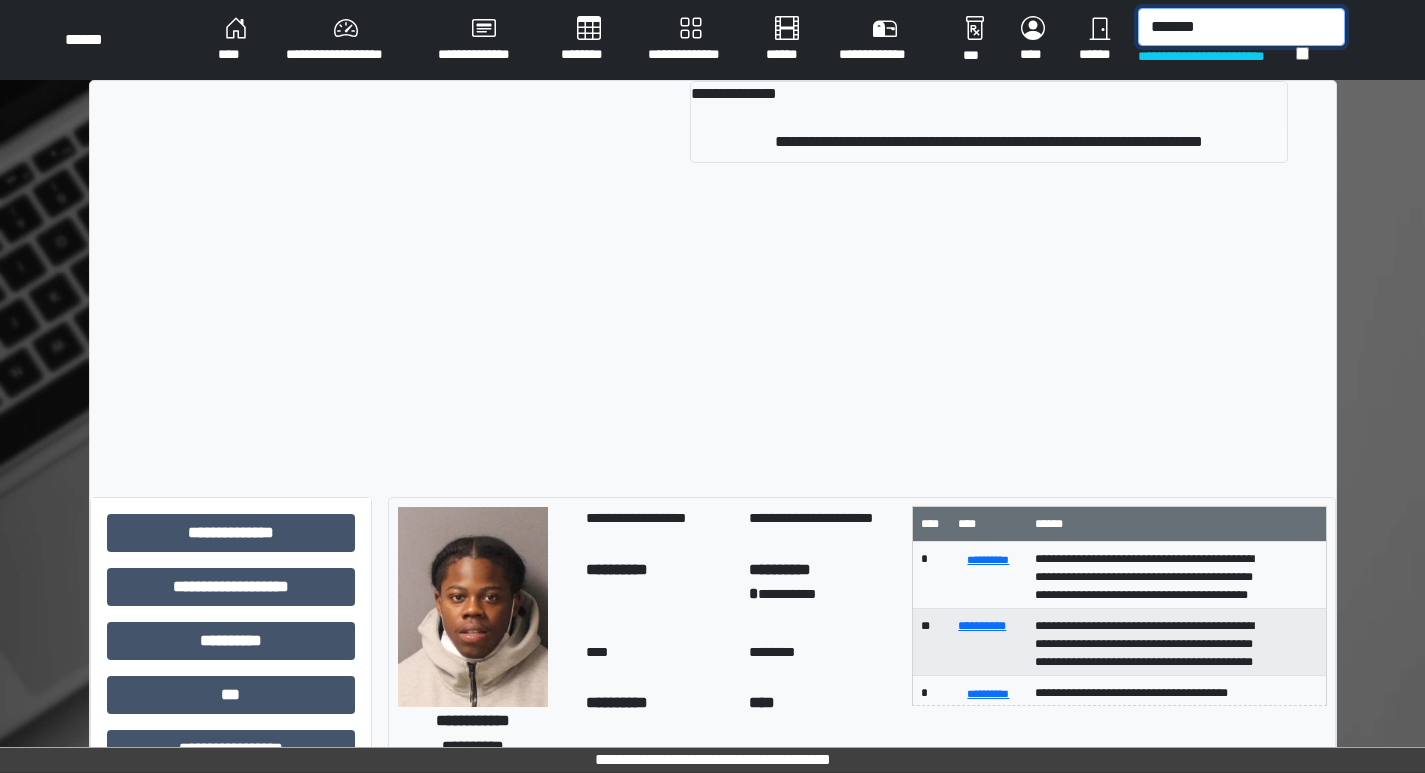 type on "*******" 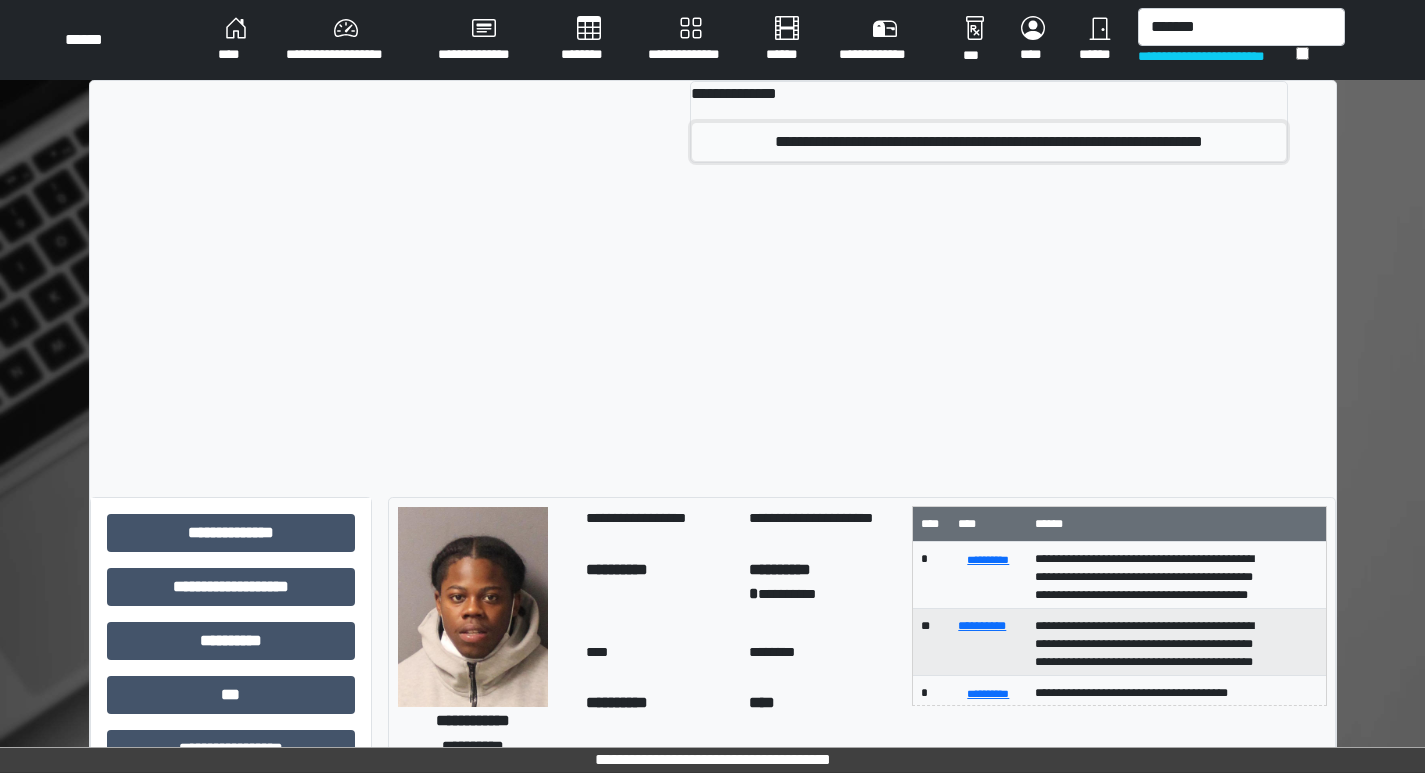 click on "**********" at bounding box center [988, 142] 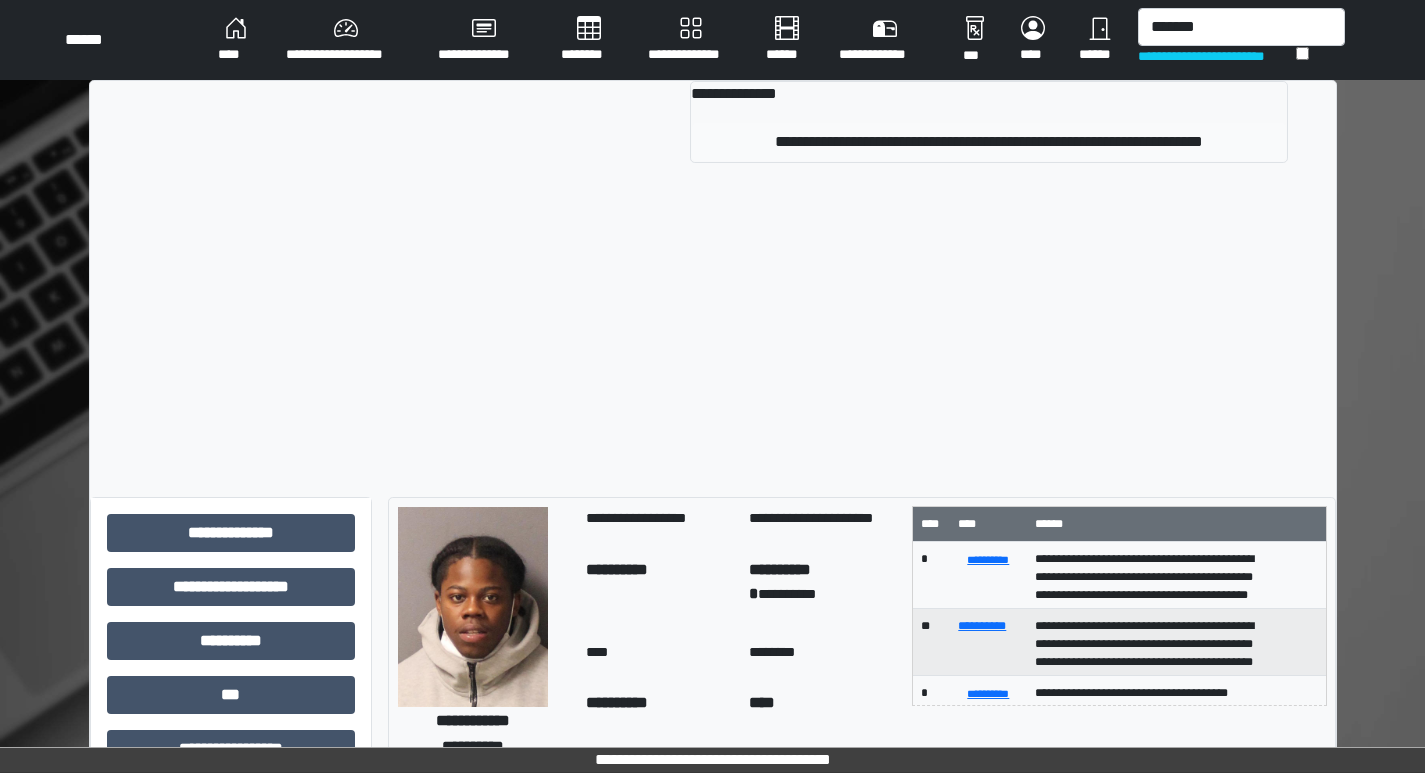 type 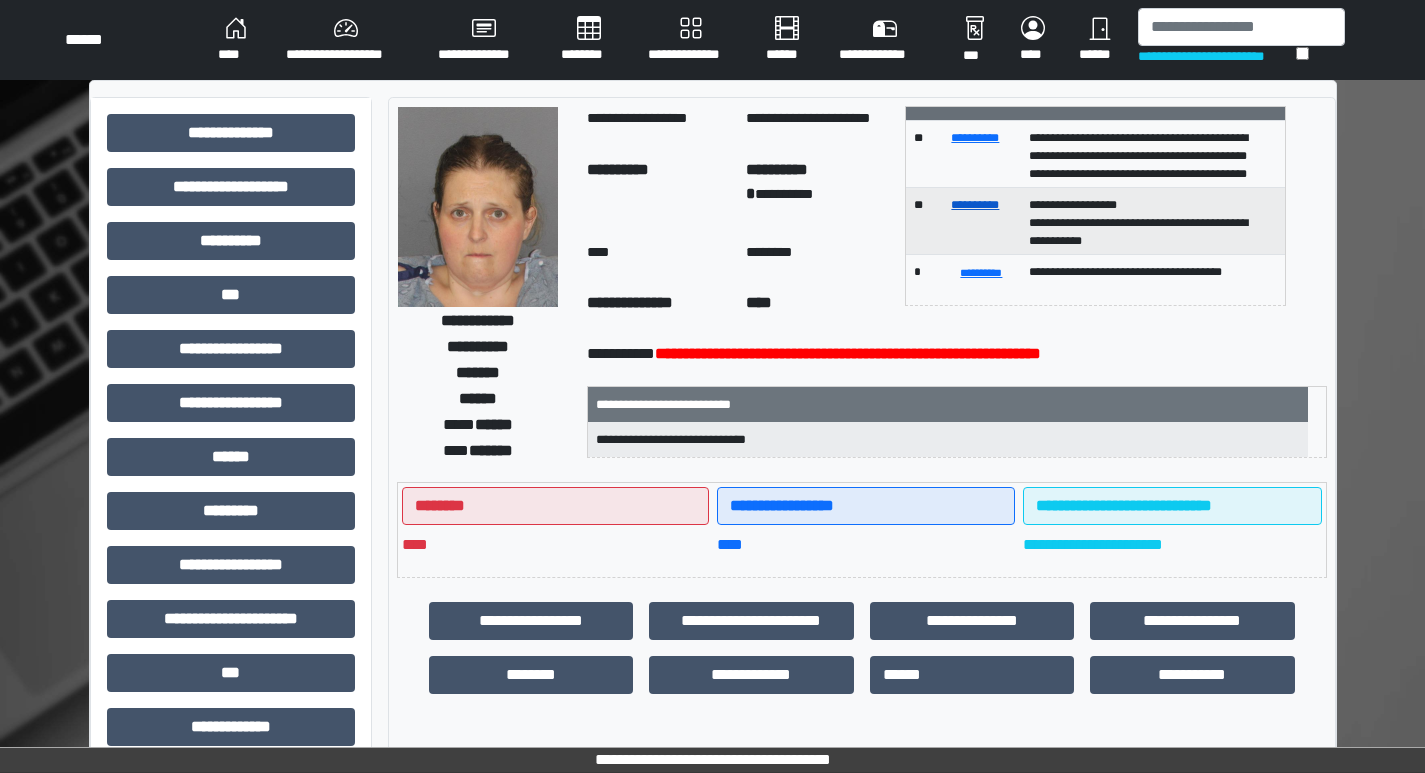 scroll, scrollTop: 0, scrollLeft: 0, axis: both 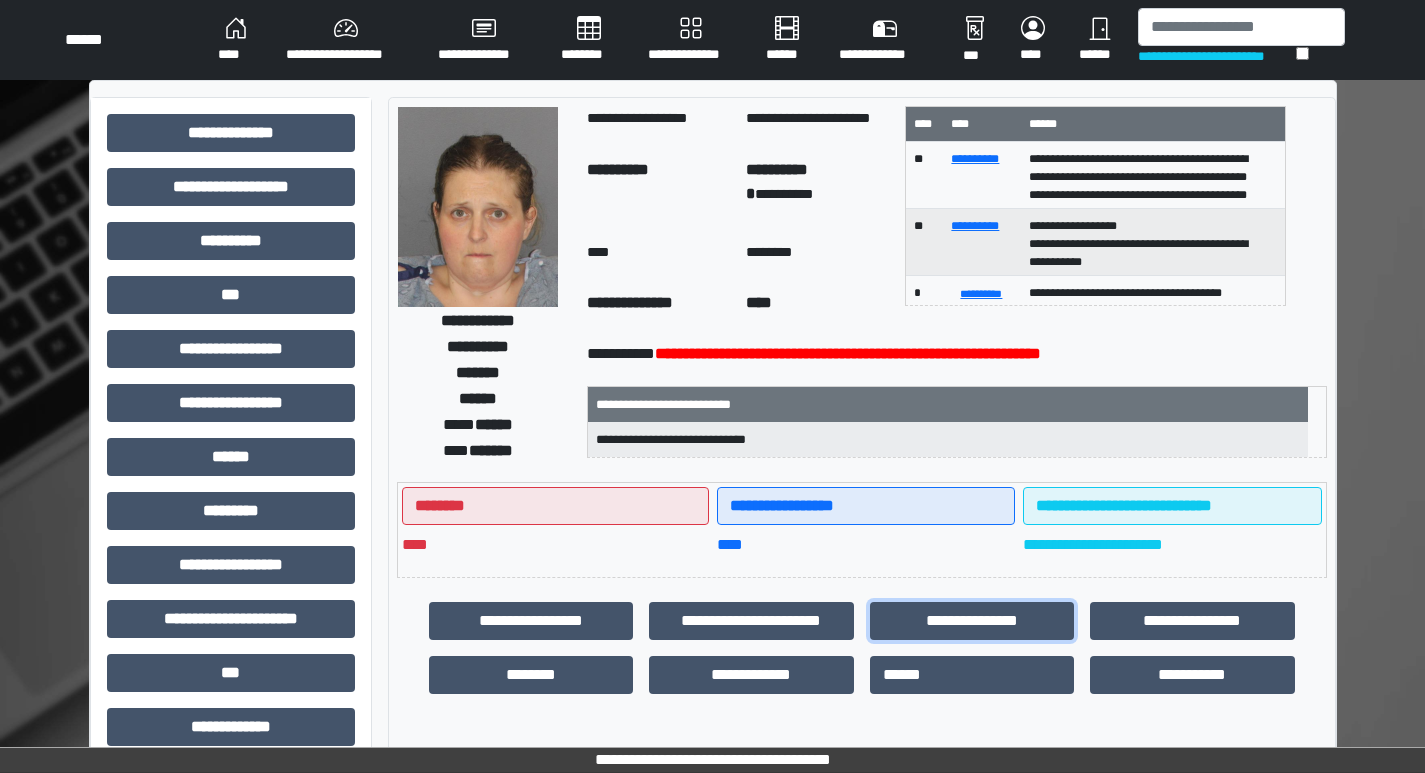 drag, startPoint x: 967, startPoint y: 623, endPoint x: 1196, endPoint y: 607, distance: 229.55827 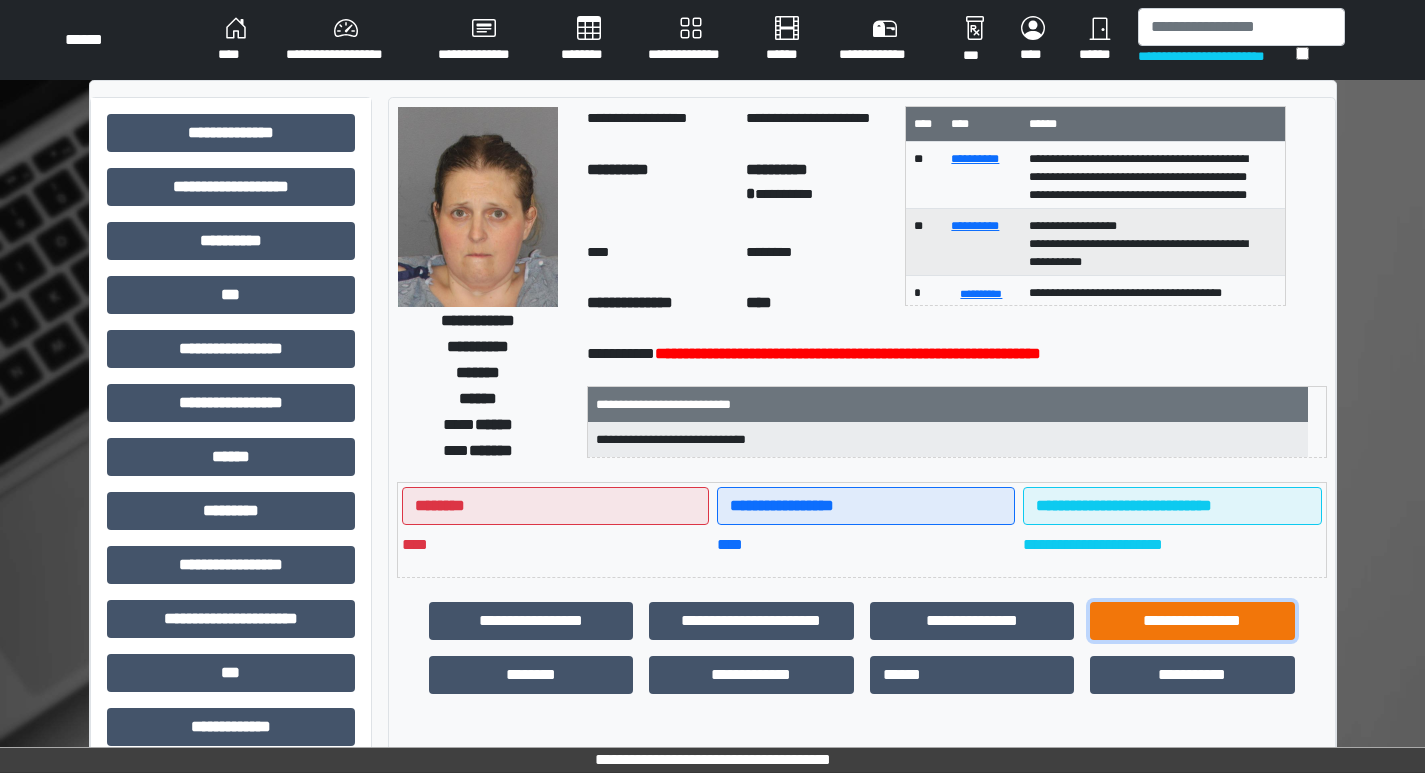 click on "**********" at bounding box center [1192, 621] 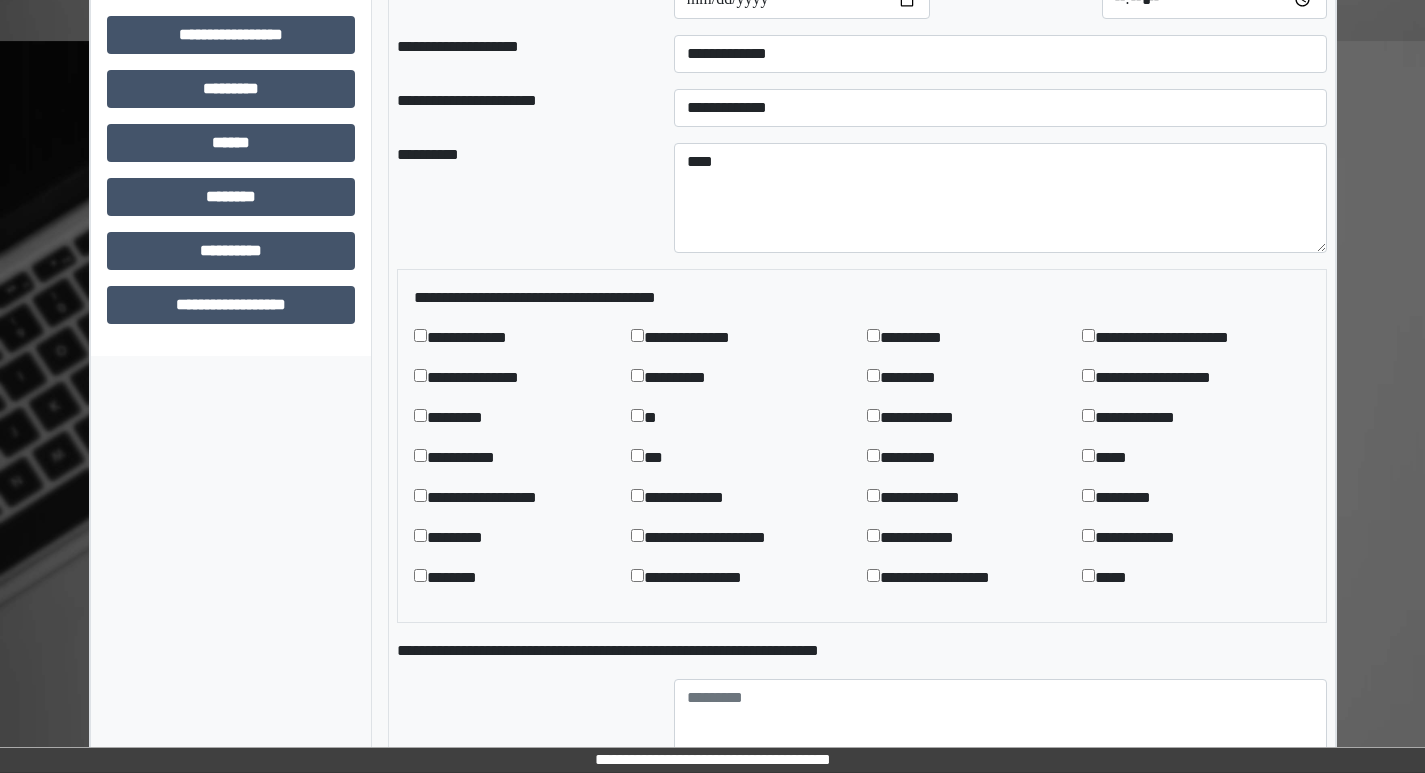 scroll, scrollTop: 600, scrollLeft: 0, axis: vertical 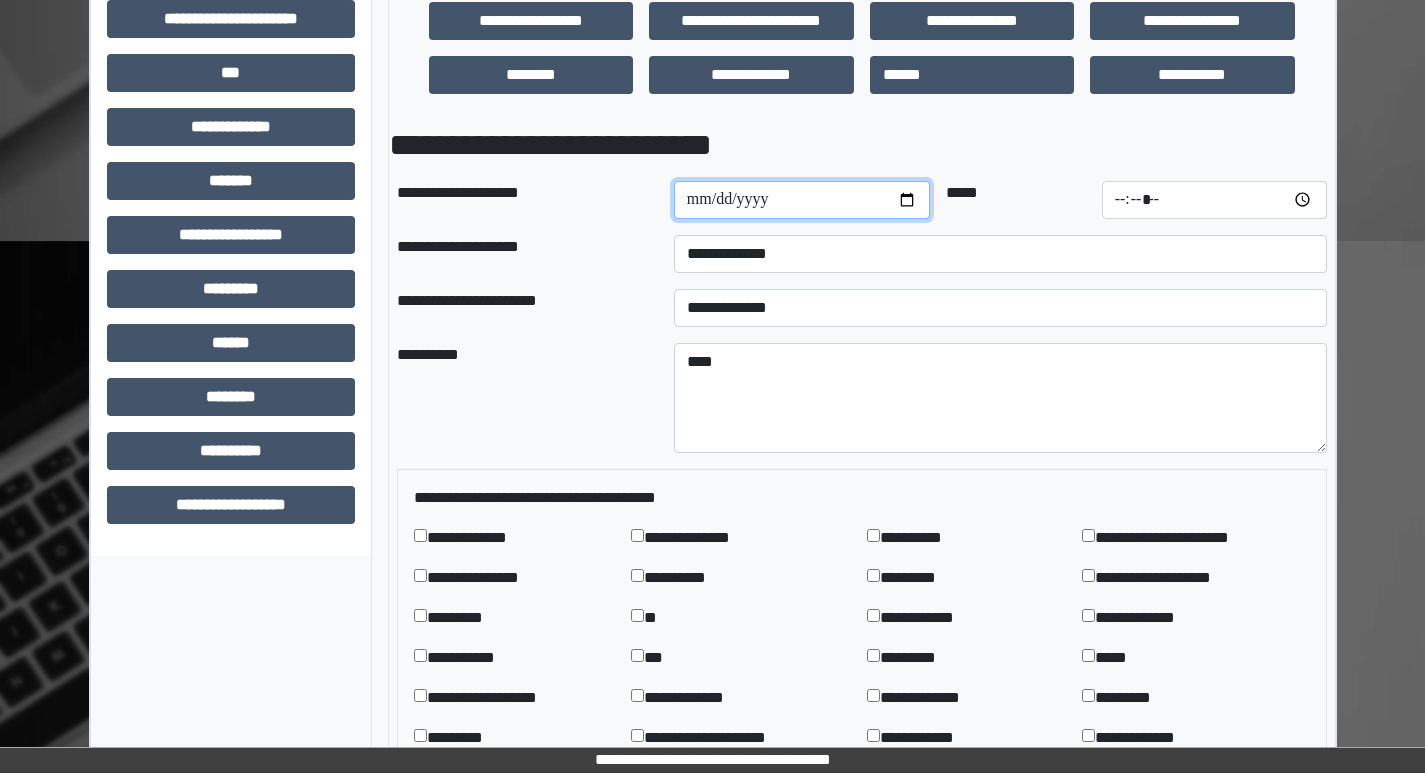 click at bounding box center (802, 200) 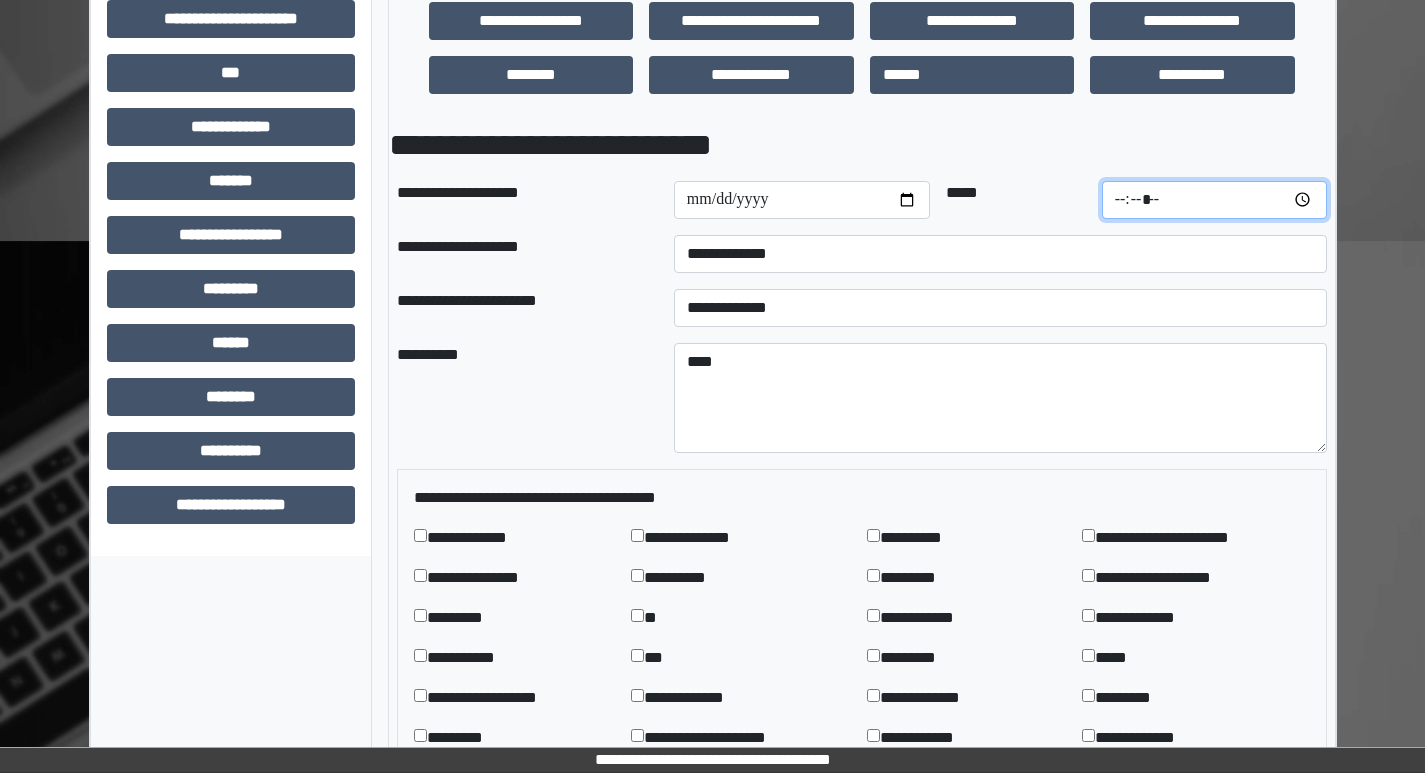 click at bounding box center [1214, 200] 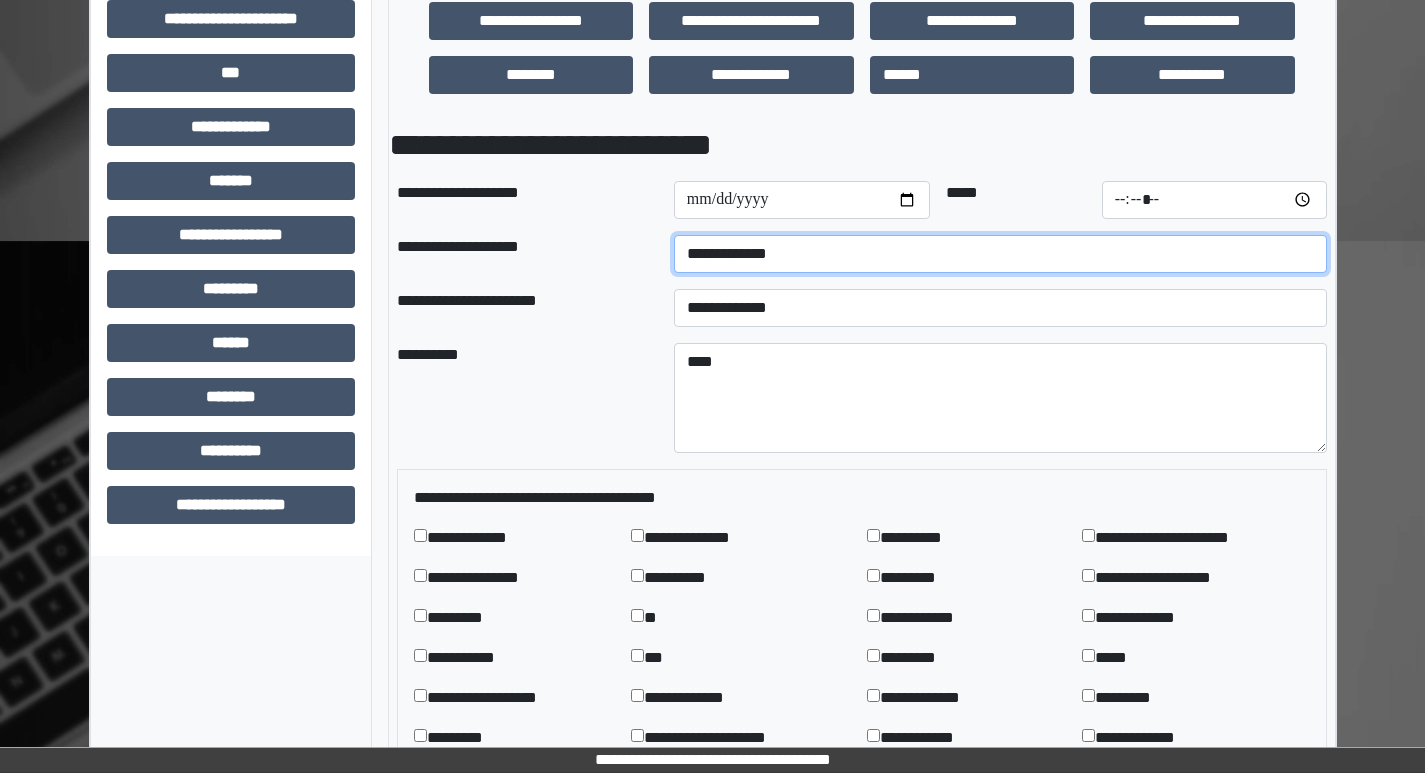 type on "*****" 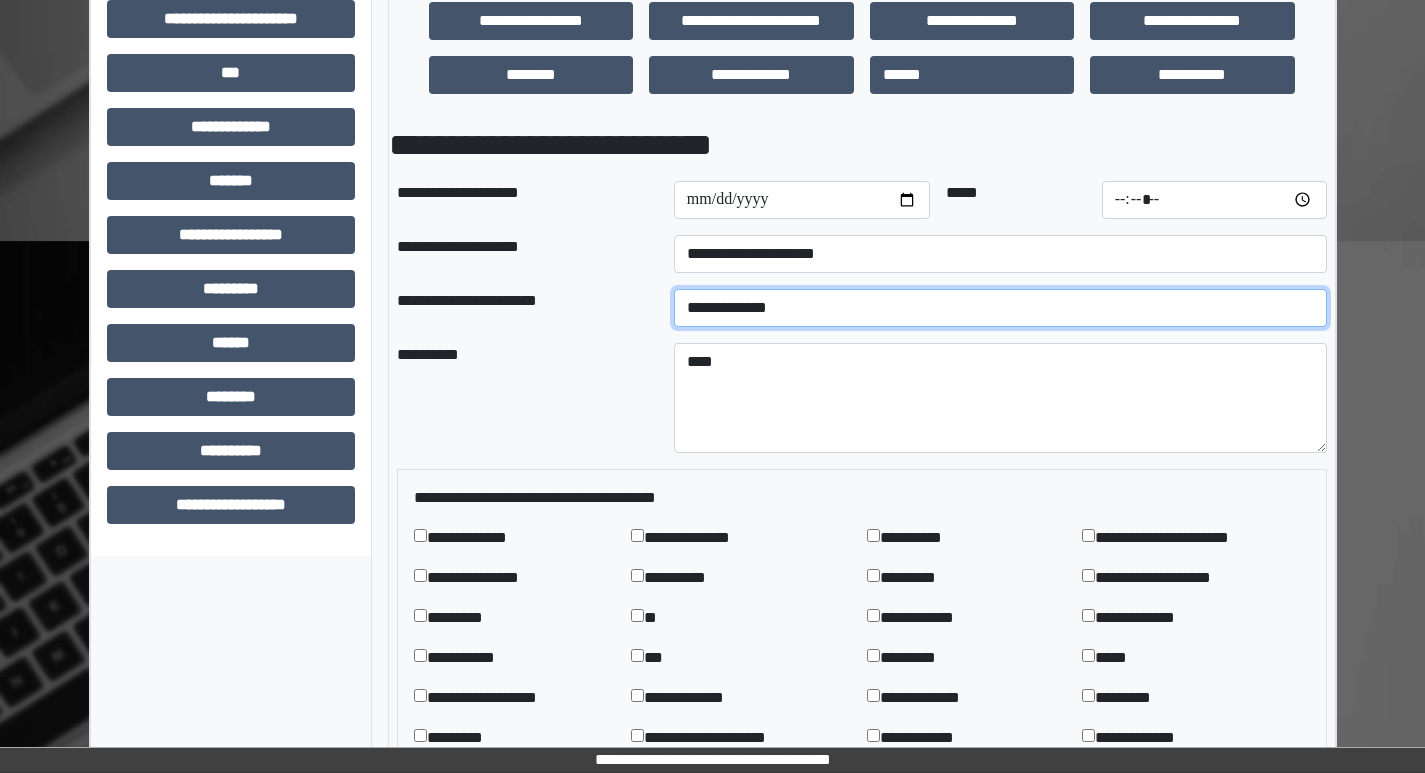 click on "**********" at bounding box center (1000, 308) 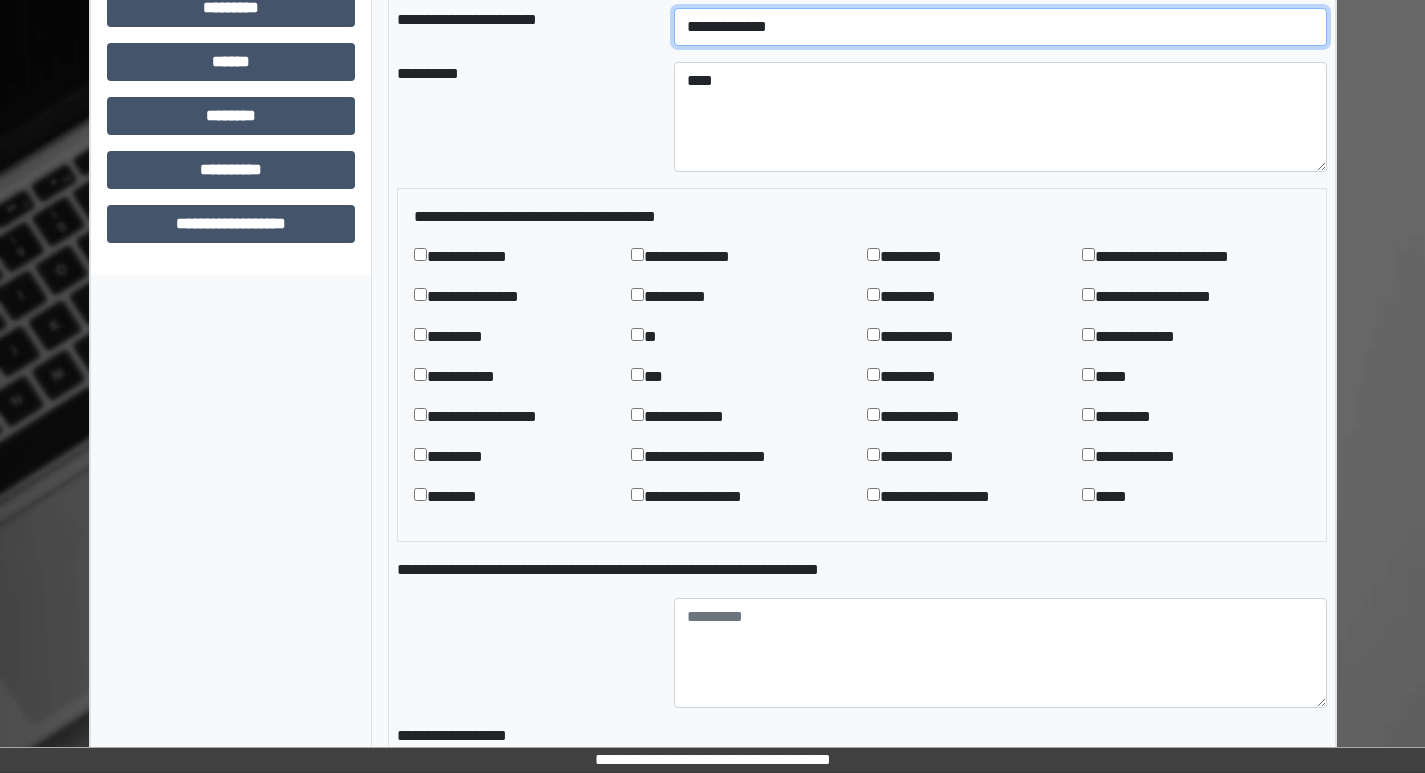 scroll, scrollTop: 900, scrollLeft: 0, axis: vertical 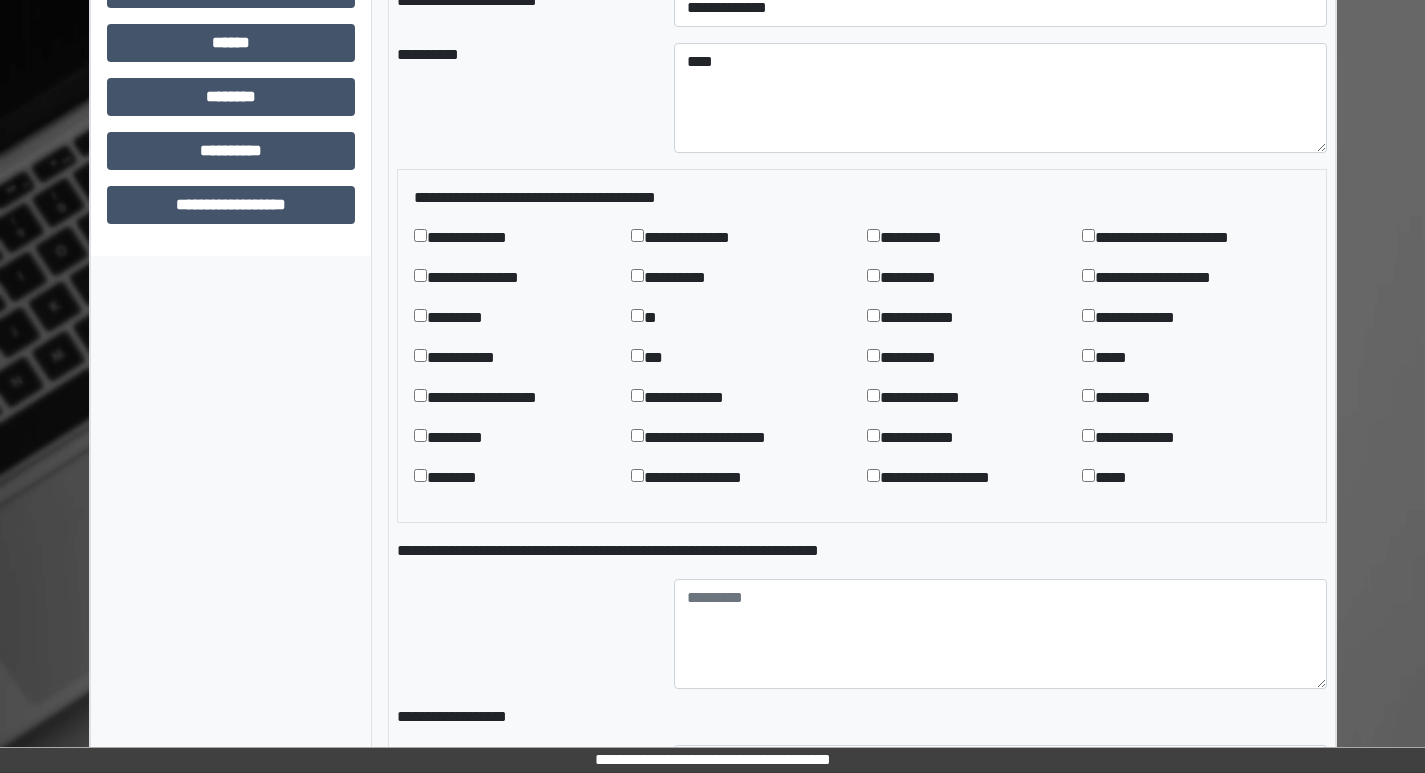 click on "**********" at bounding box center [686, 278] 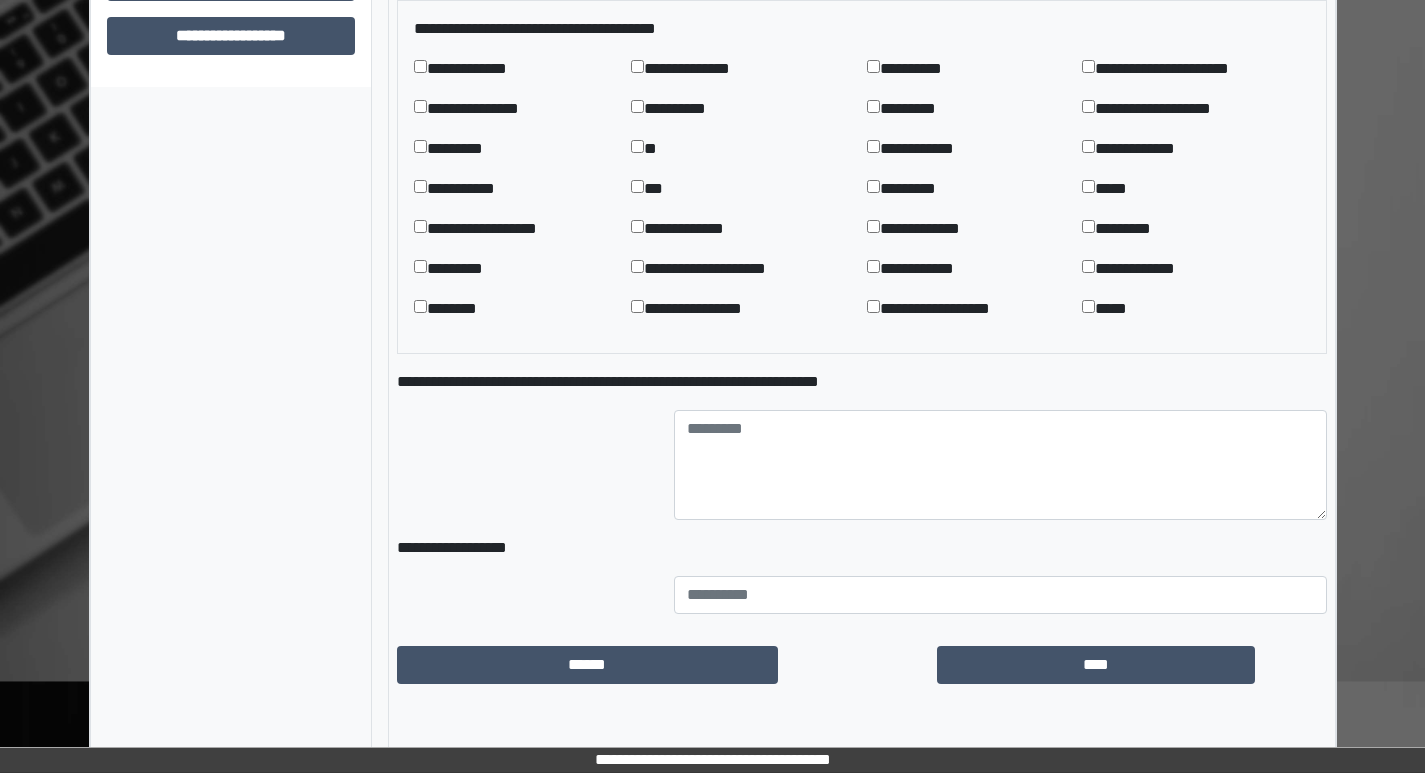 scroll, scrollTop: 1070, scrollLeft: 0, axis: vertical 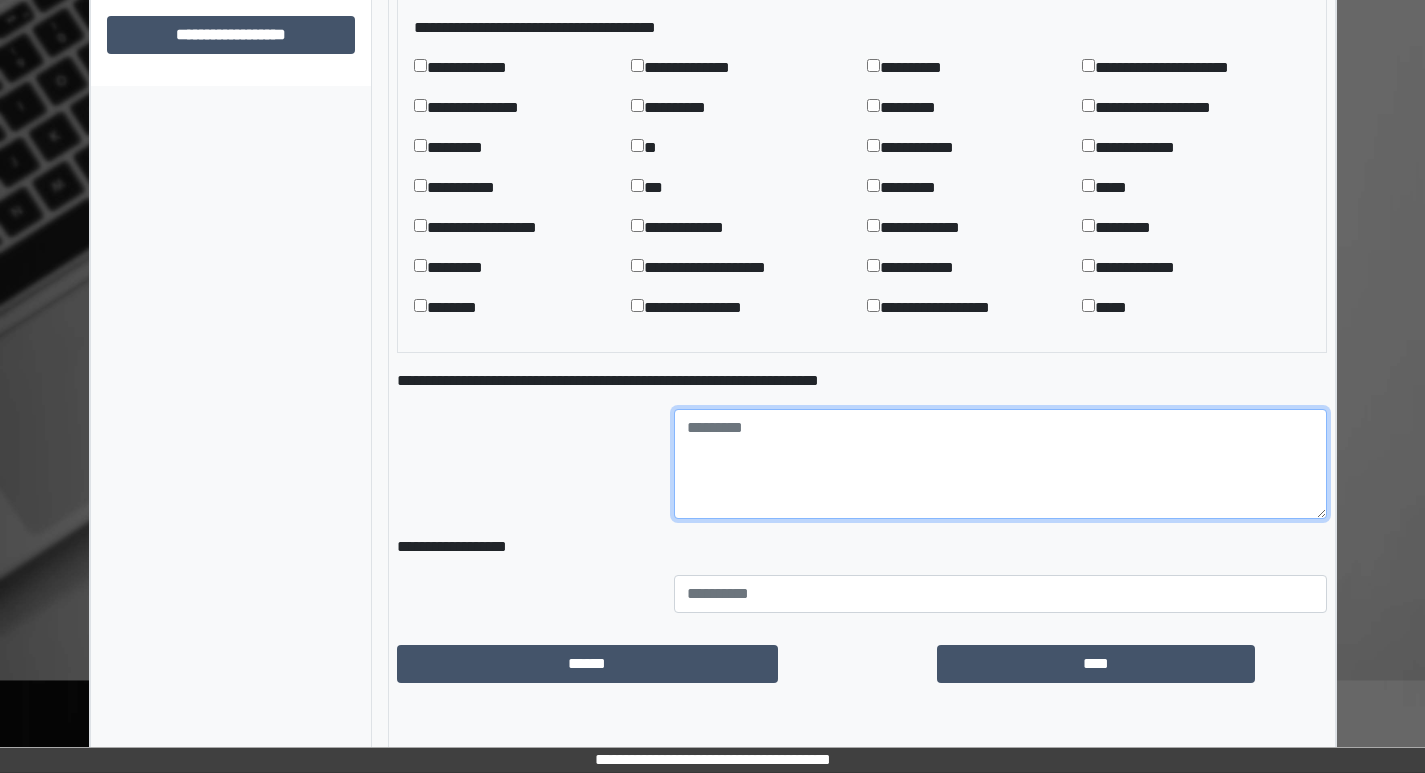 click at bounding box center [1000, 464] 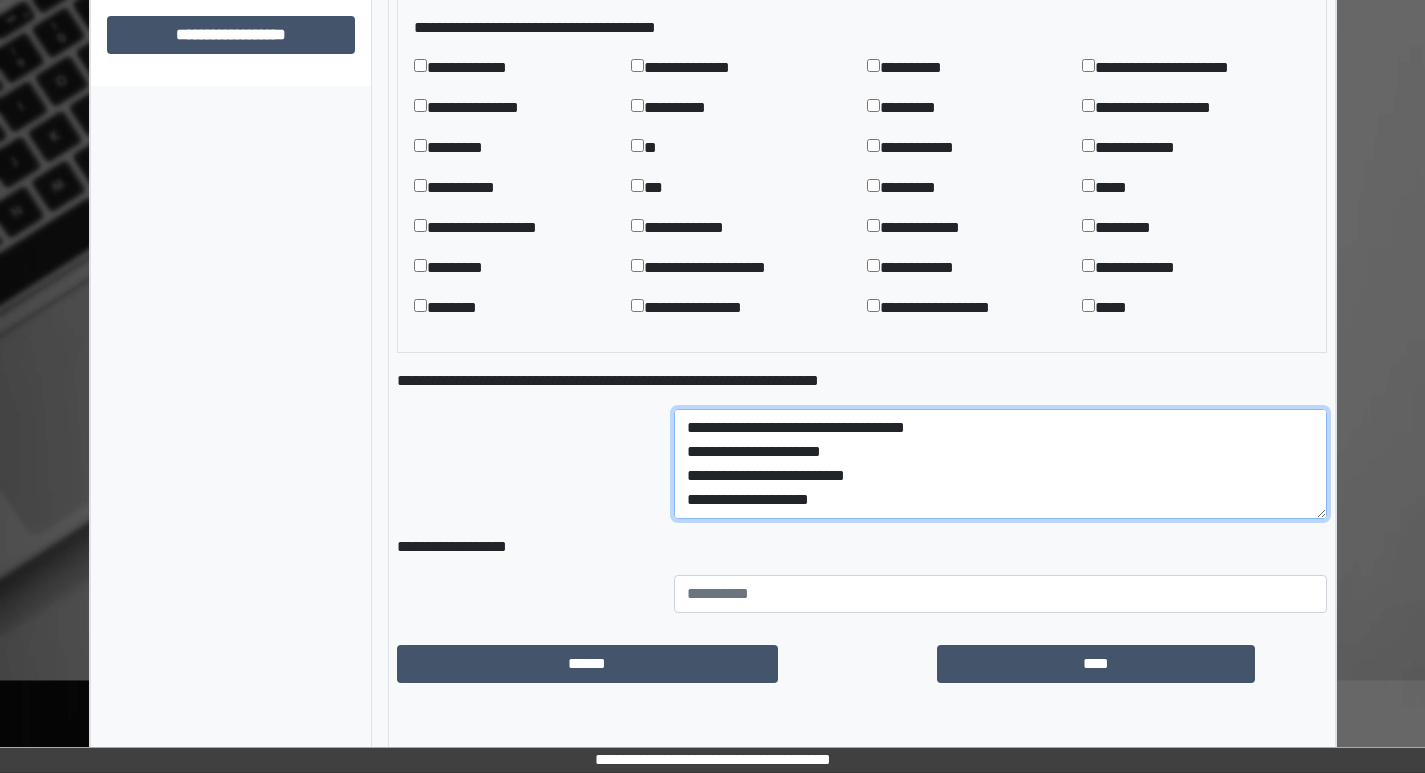 scroll, scrollTop: 96, scrollLeft: 0, axis: vertical 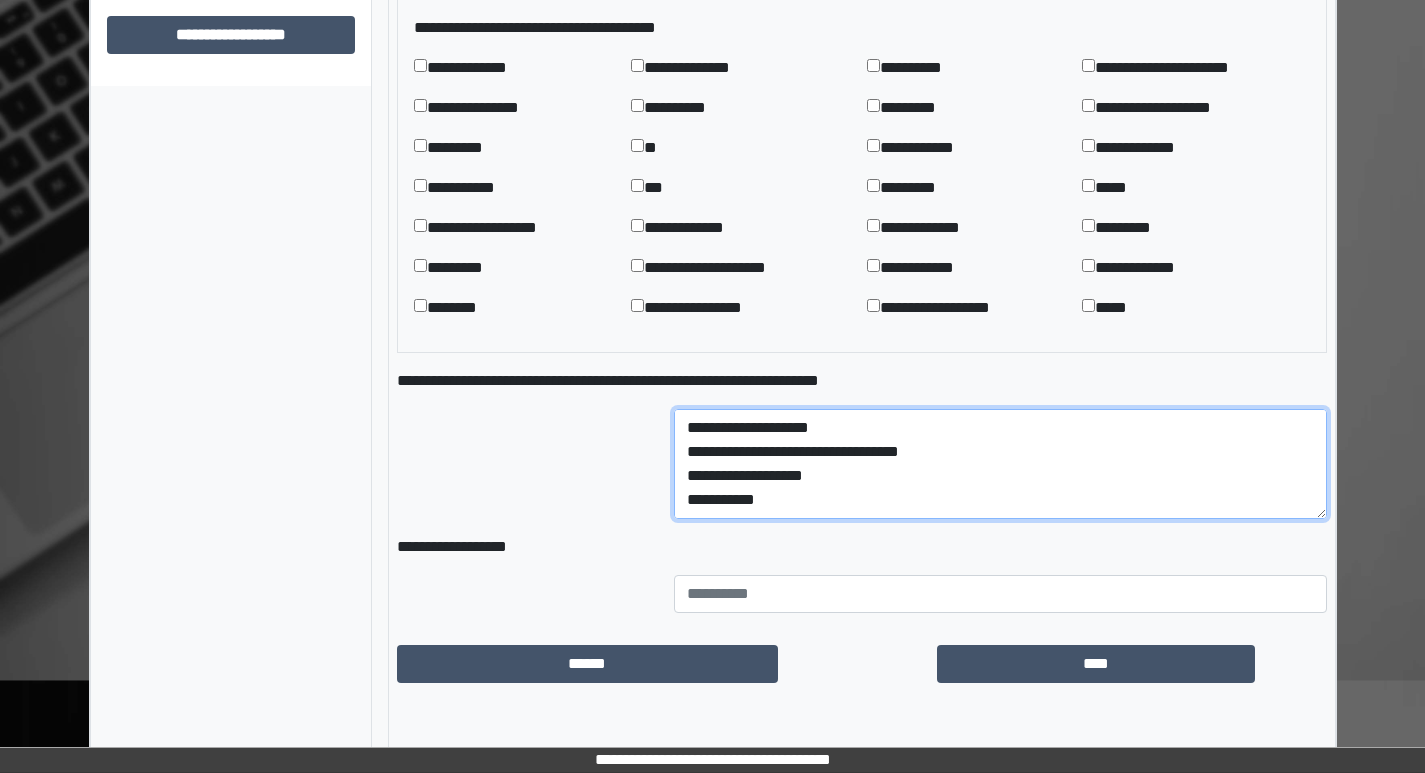 drag, startPoint x: 689, startPoint y: 429, endPoint x: 866, endPoint y: 476, distance: 183.13383 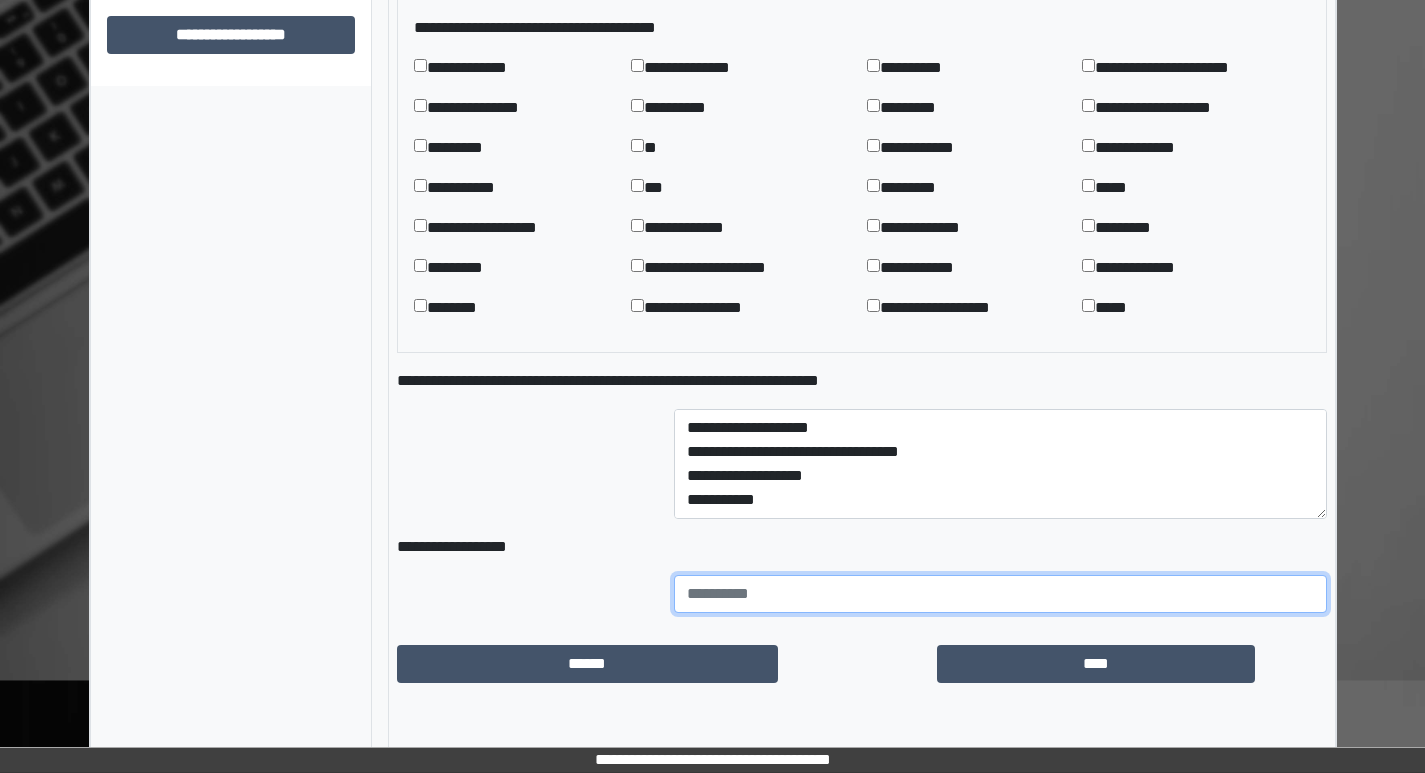 click at bounding box center [1000, 594] 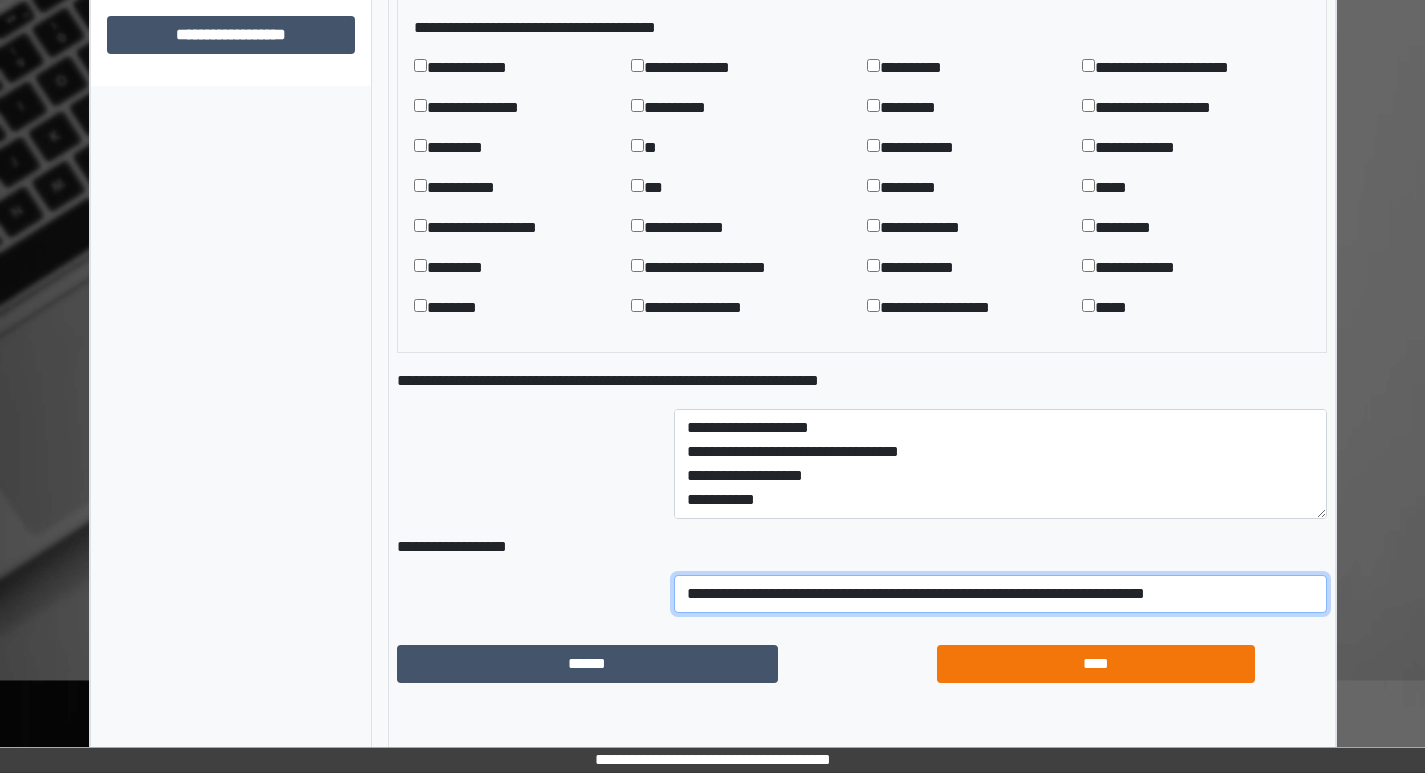 type on "**********" 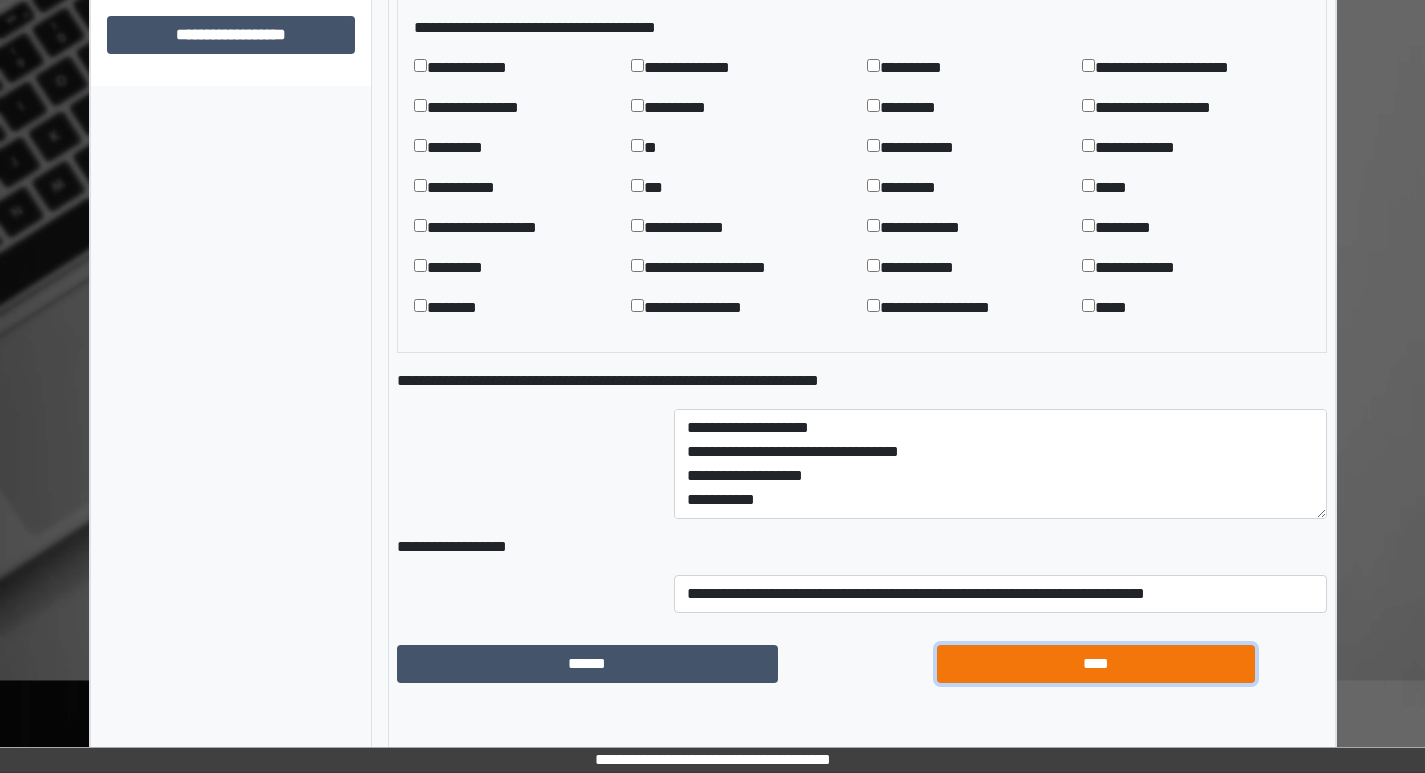 click on "****" at bounding box center [1096, 664] 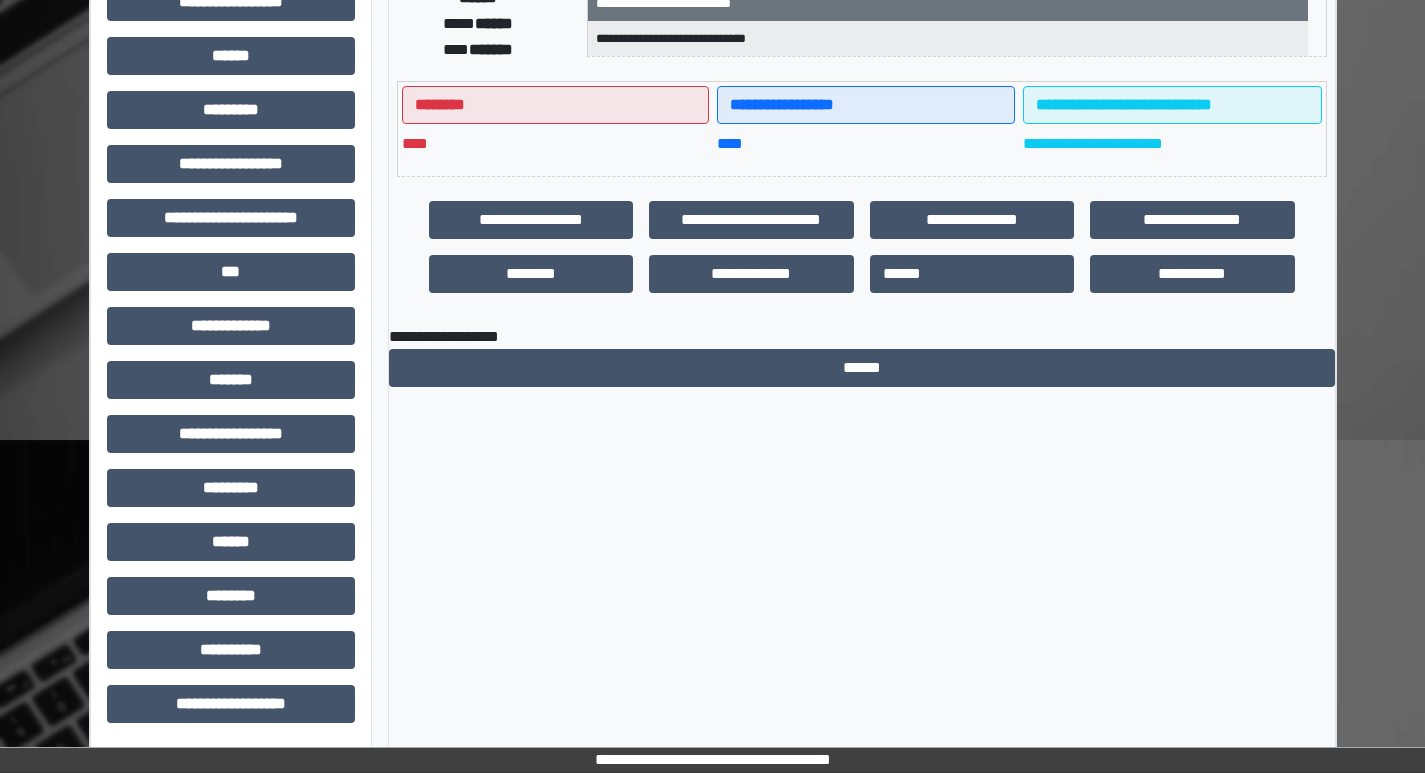 scroll, scrollTop: 401, scrollLeft: 0, axis: vertical 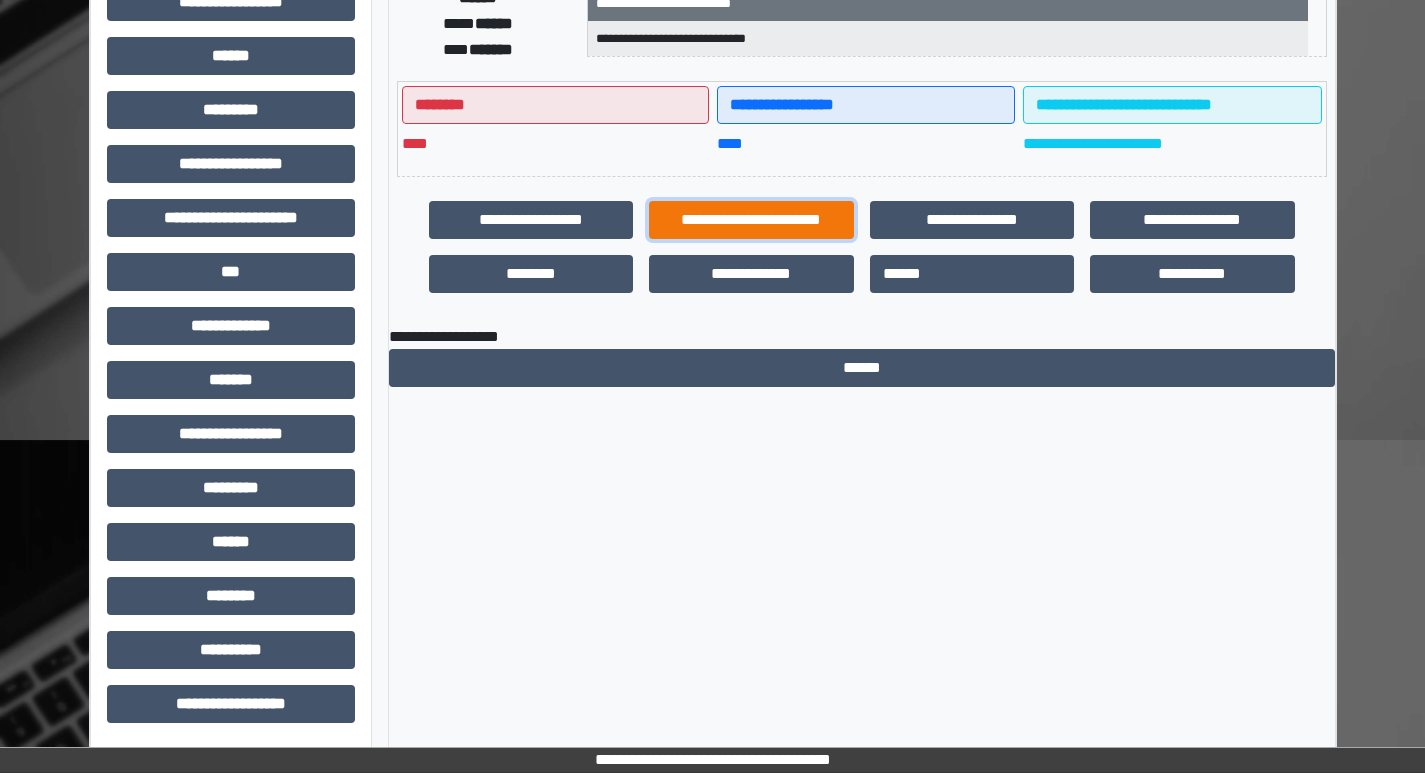 click on "**********" at bounding box center [751, 220] 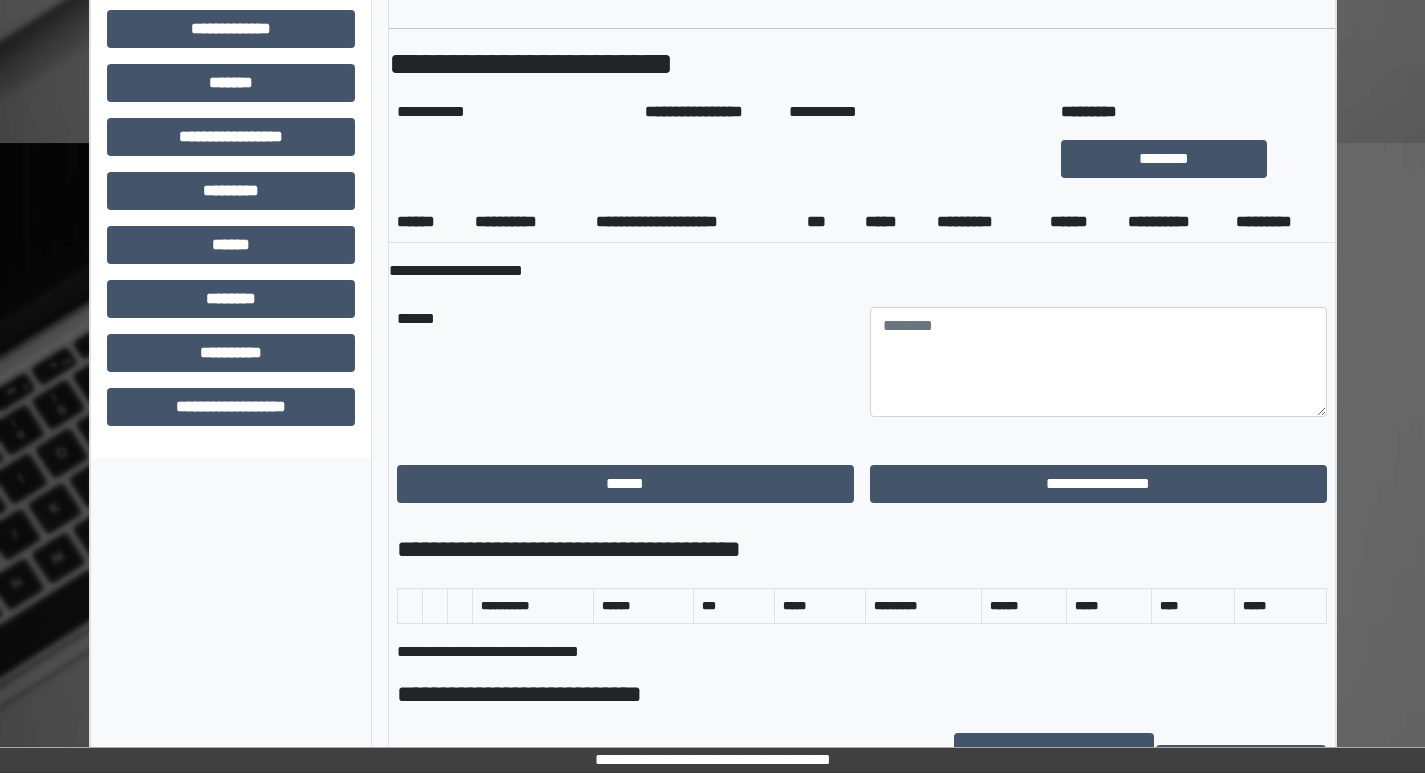 scroll, scrollTop: 1101, scrollLeft: 0, axis: vertical 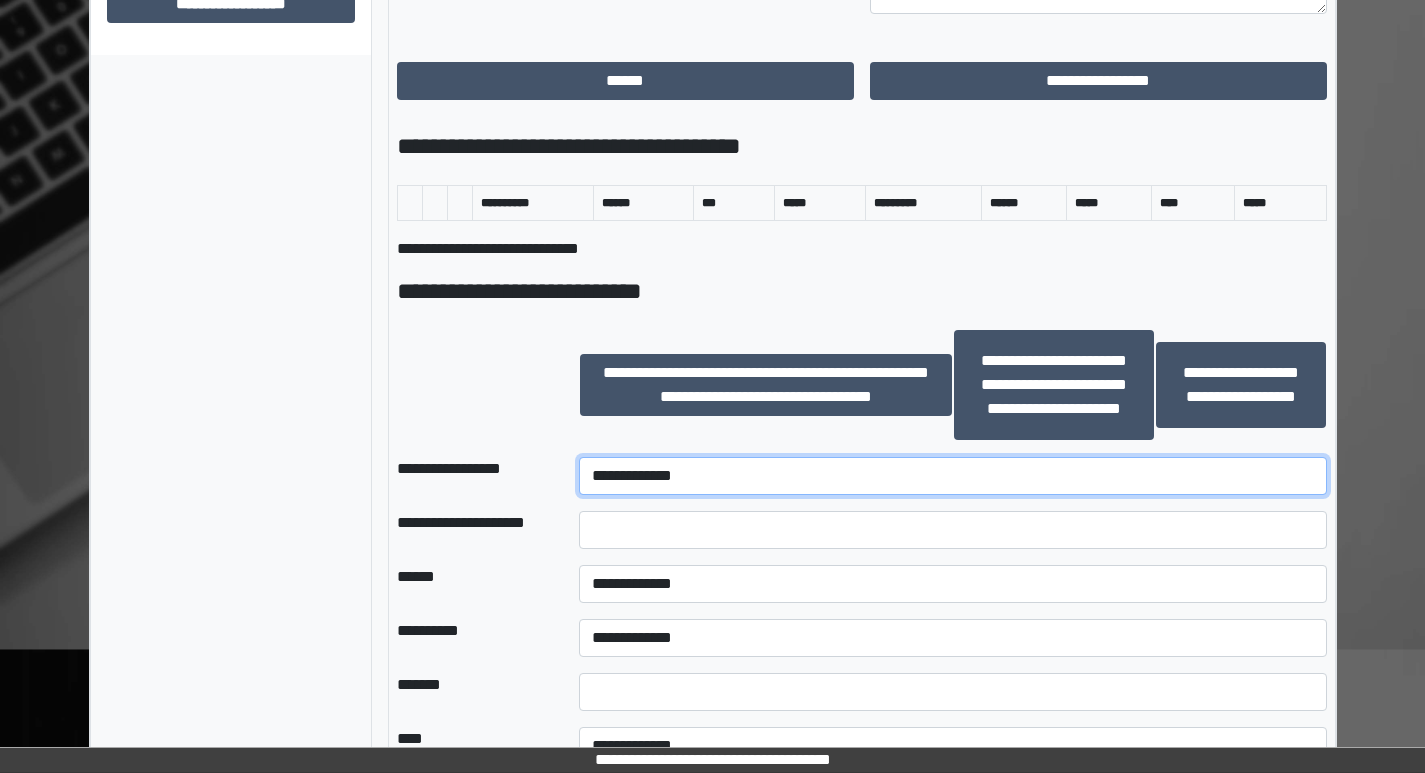 click on "**********" at bounding box center (952, 476) 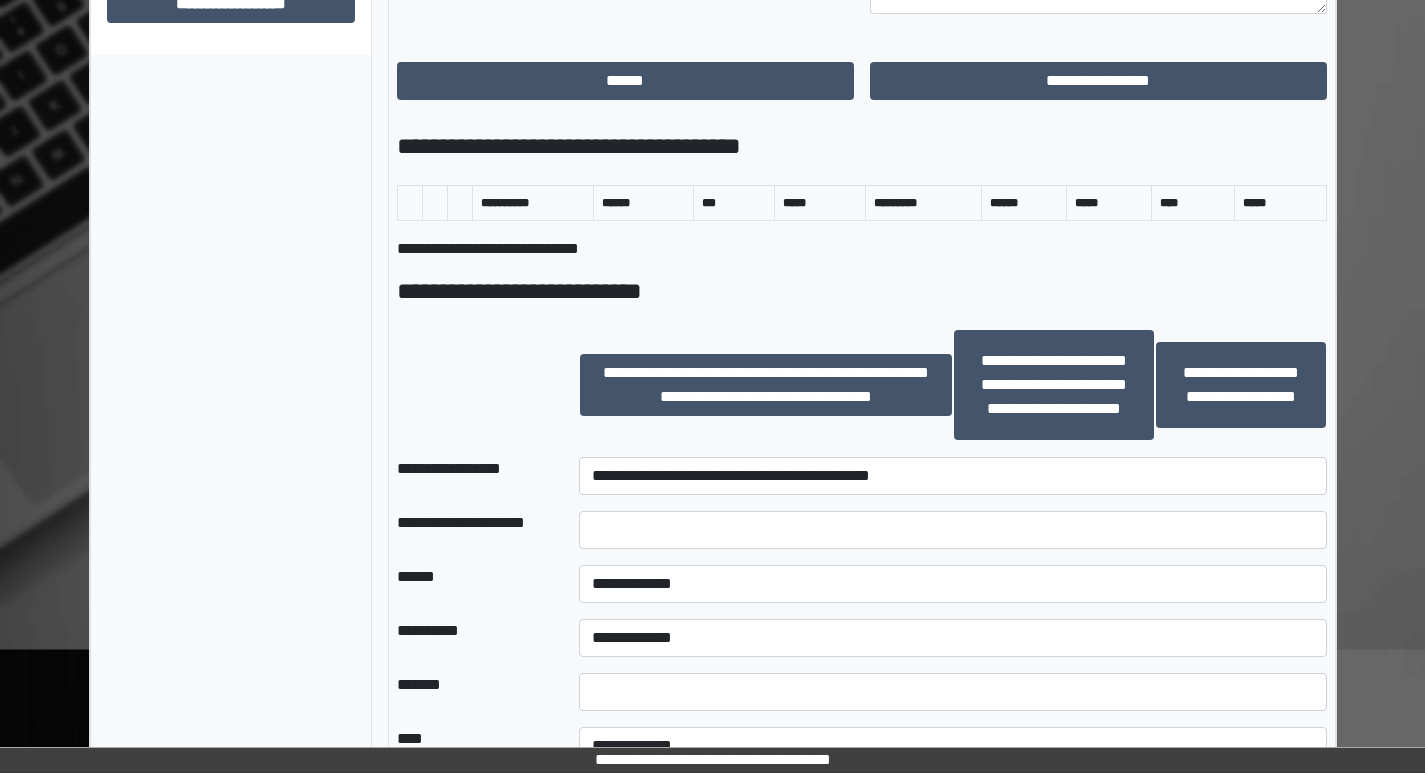 drag, startPoint x: 373, startPoint y: 358, endPoint x: 385, endPoint y: 360, distance: 12.165525 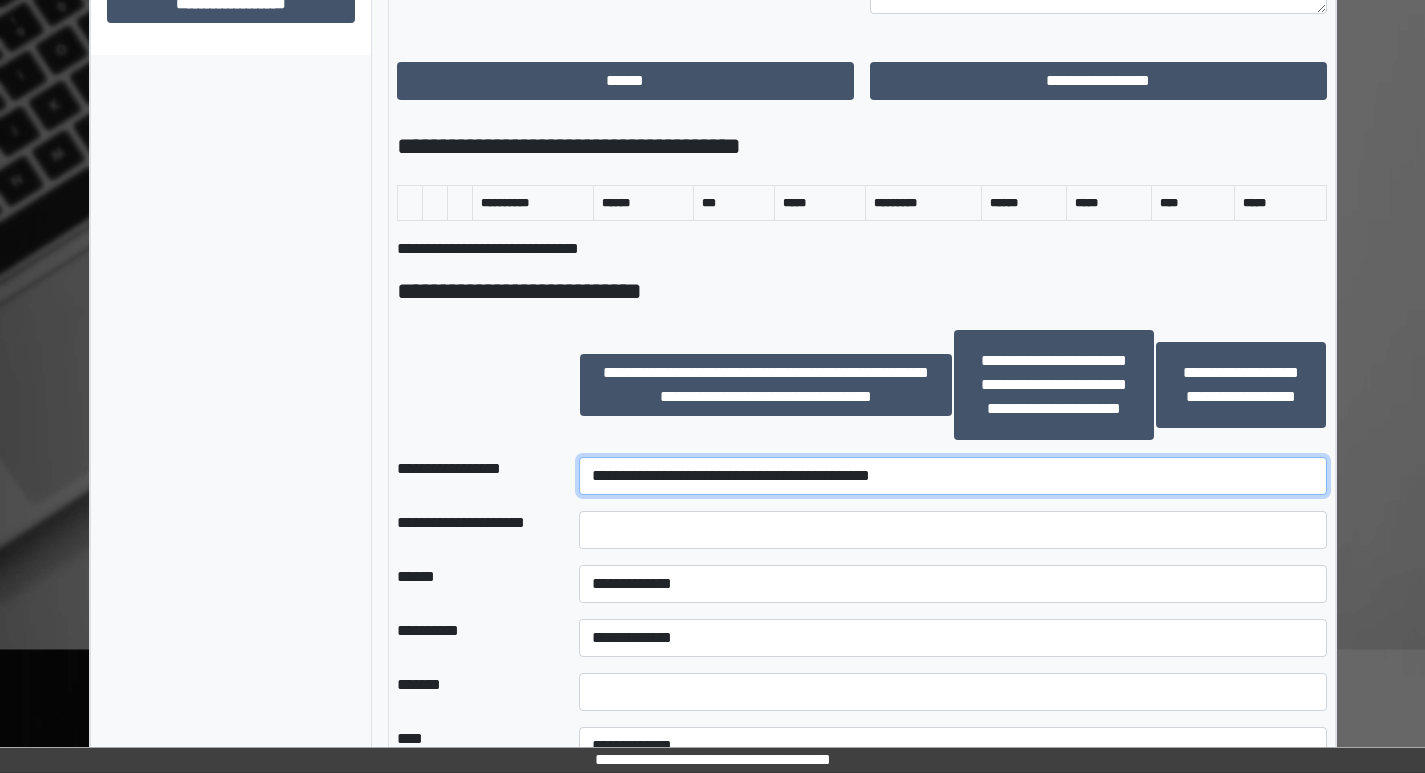 click on "**********" at bounding box center [952, 476] 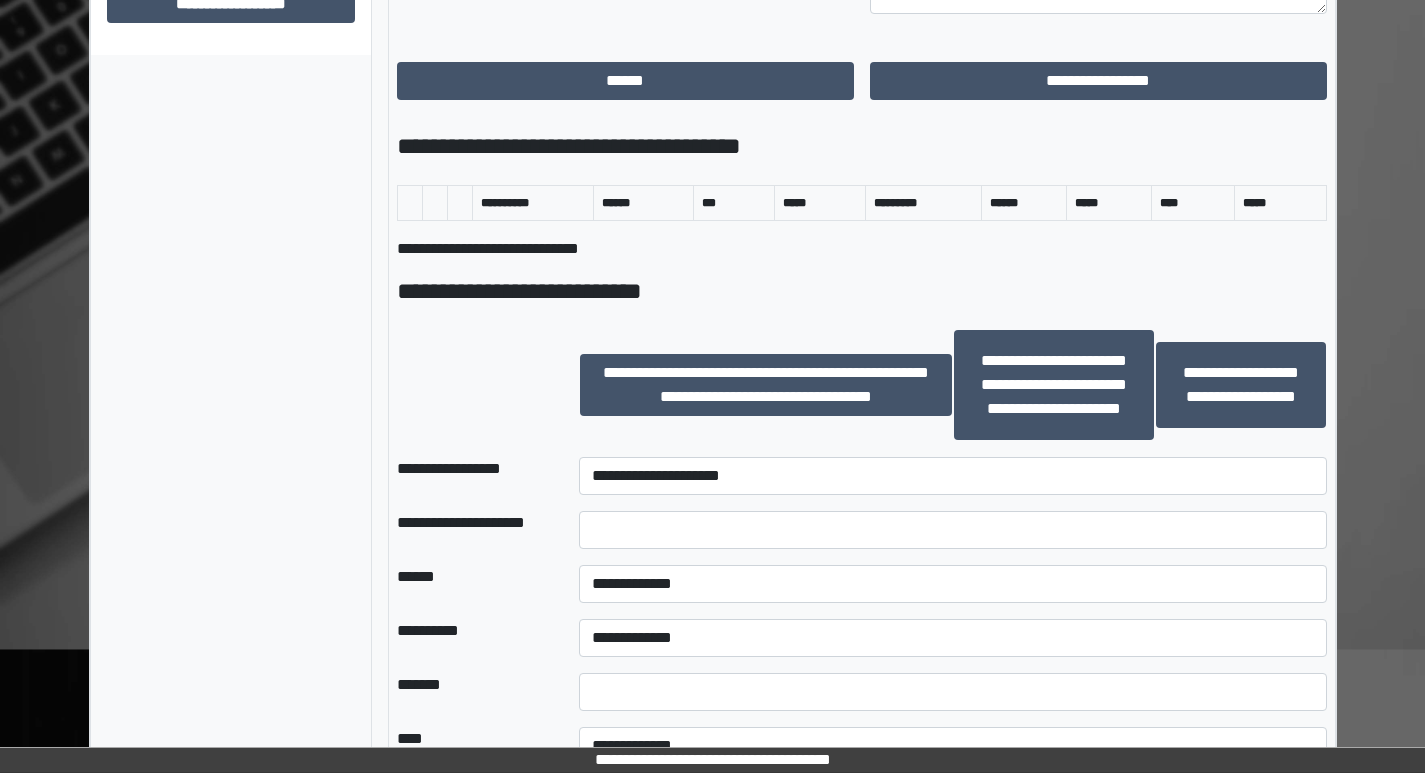 drag, startPoint x: 512, startPoint y: 455, endPoint x: 596, endPoint y: 448, distance: 84.29116 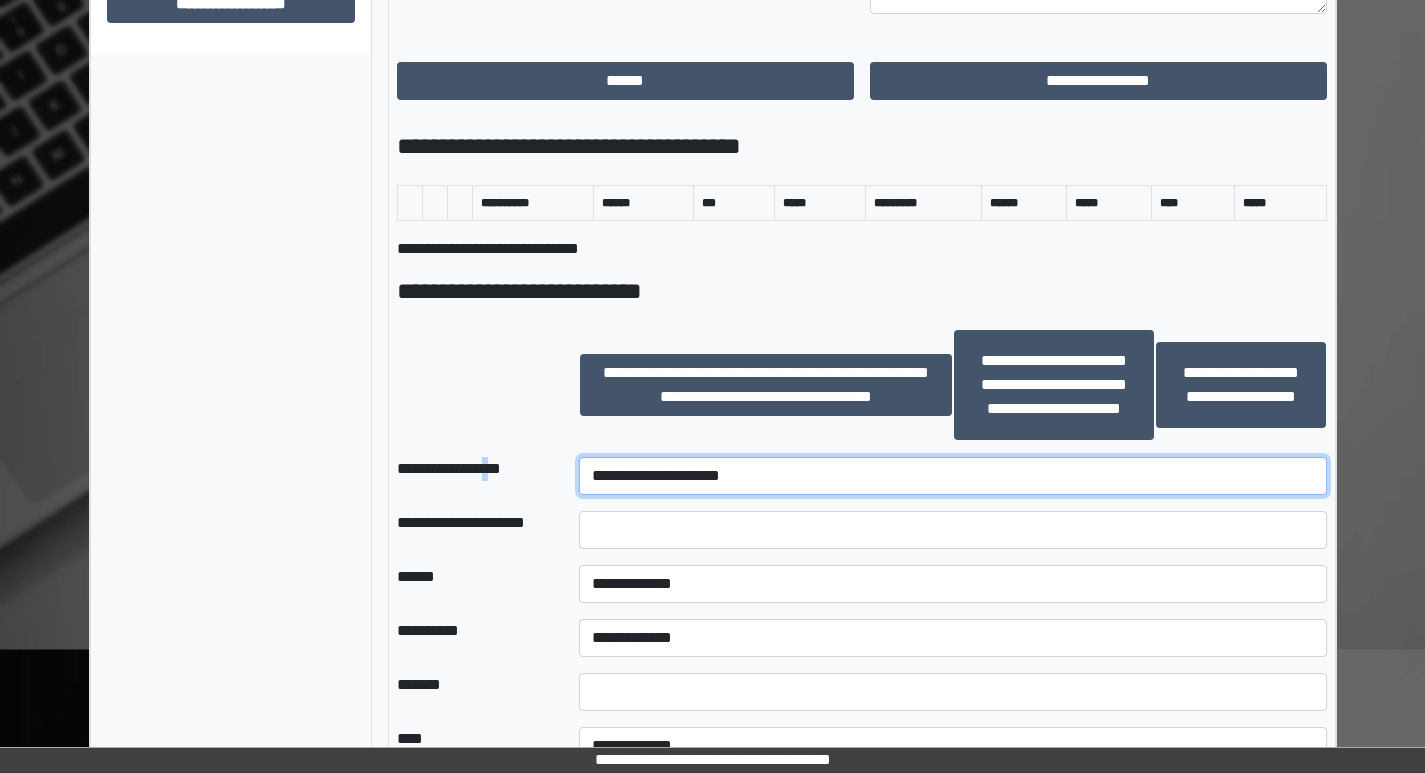 click on "**********" at bounding box center [952, 476] 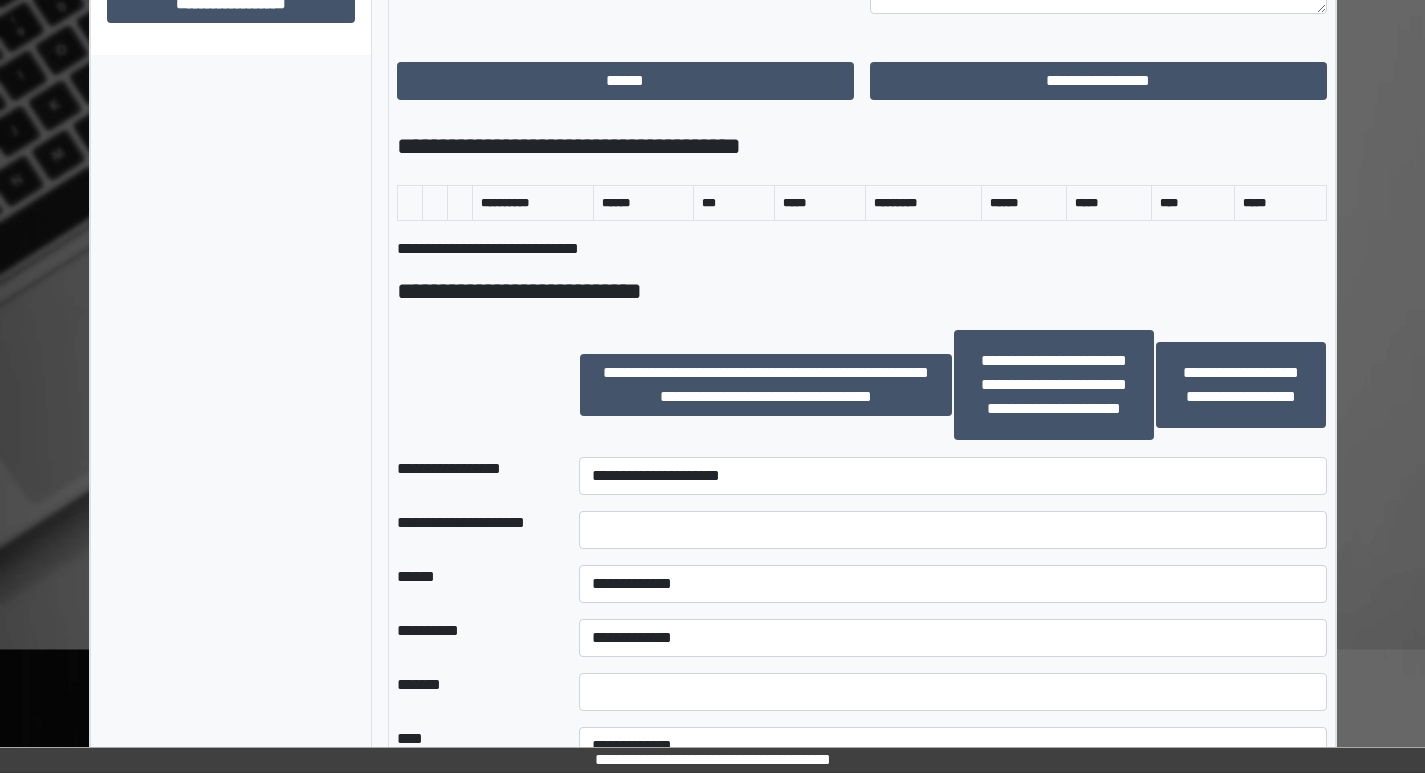 drag, startPoint x: 502, startPoint y: 477, endPoint x: 651, endPoint y: 512, distance: 153.05554 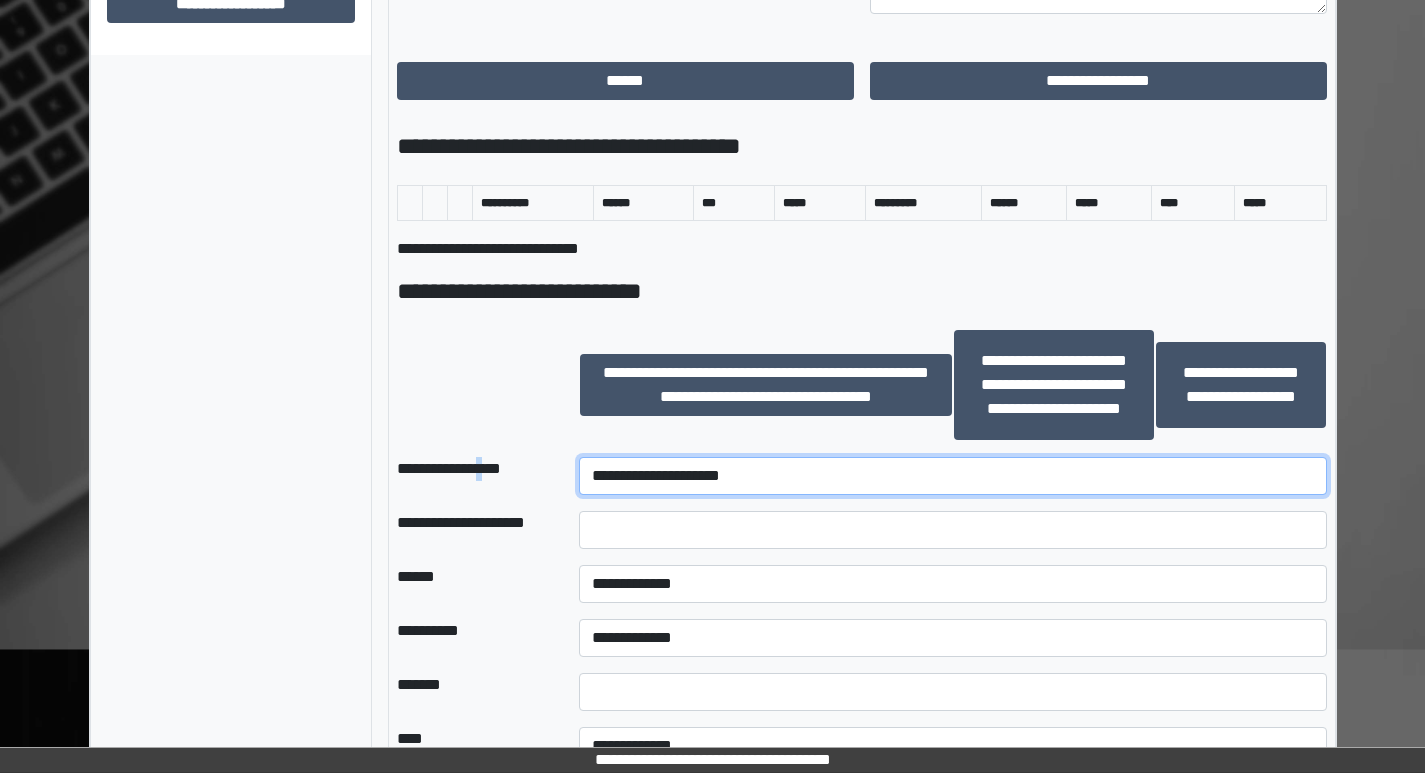 click on "**********" at bounding box center (952, 476) 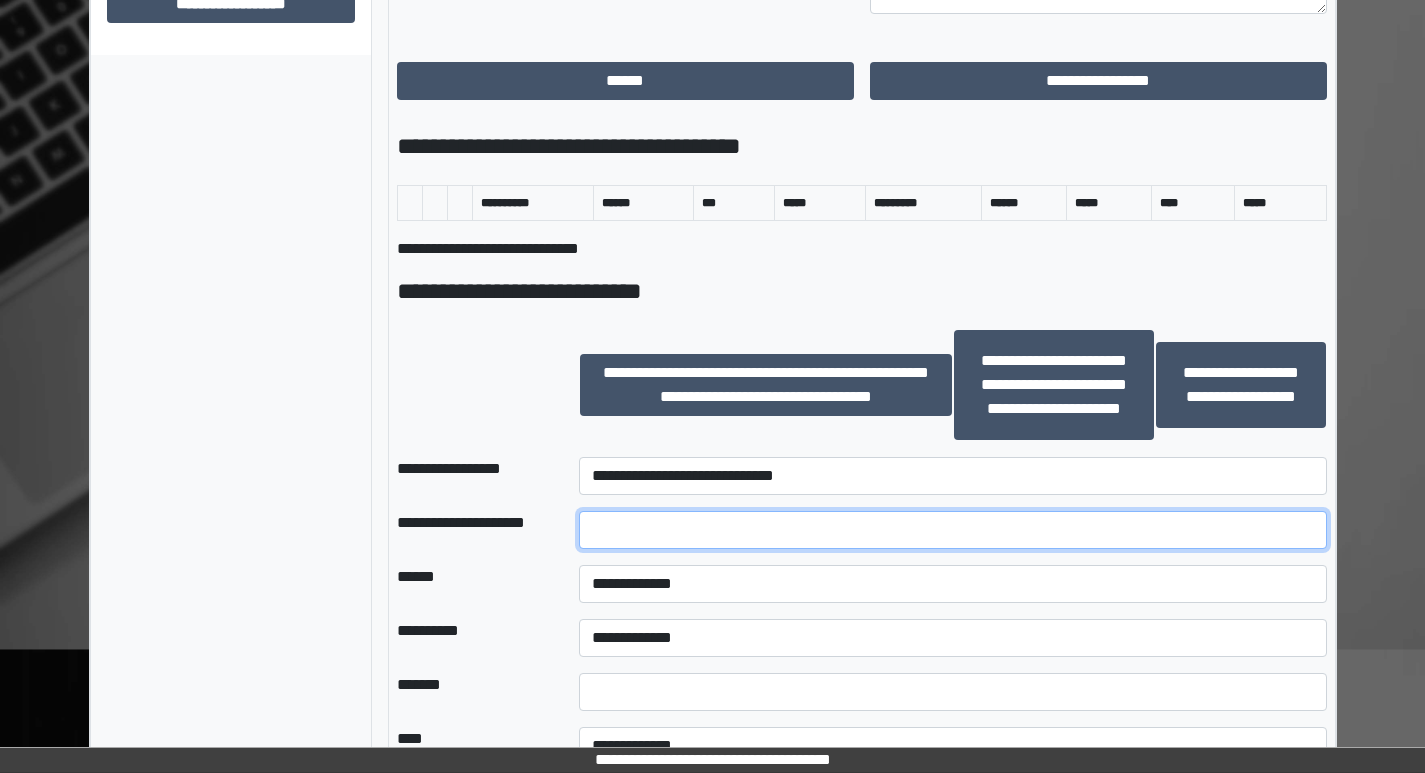 click at bounding box center (952, 530) 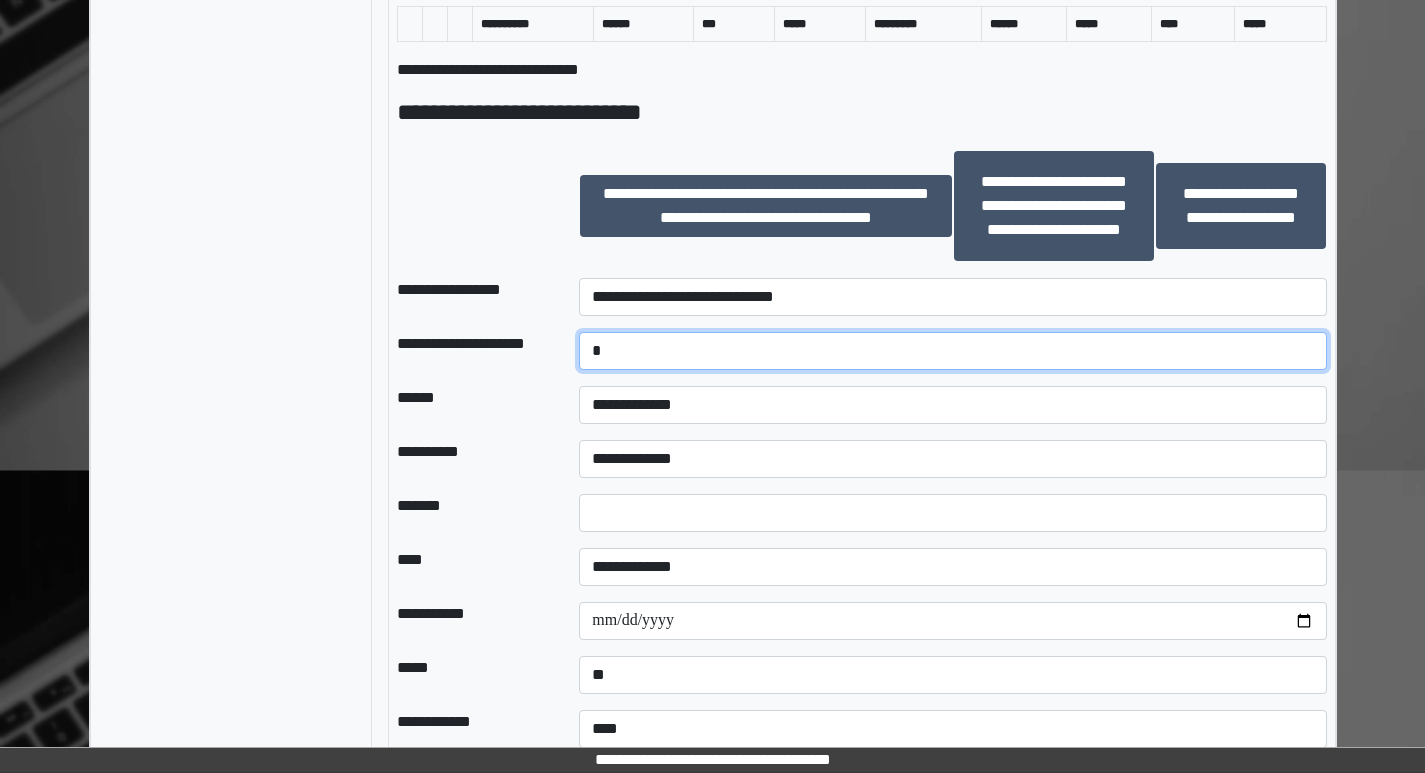 scroll, scrollTop: 1301, scrollLeft: 0, axis: vertical 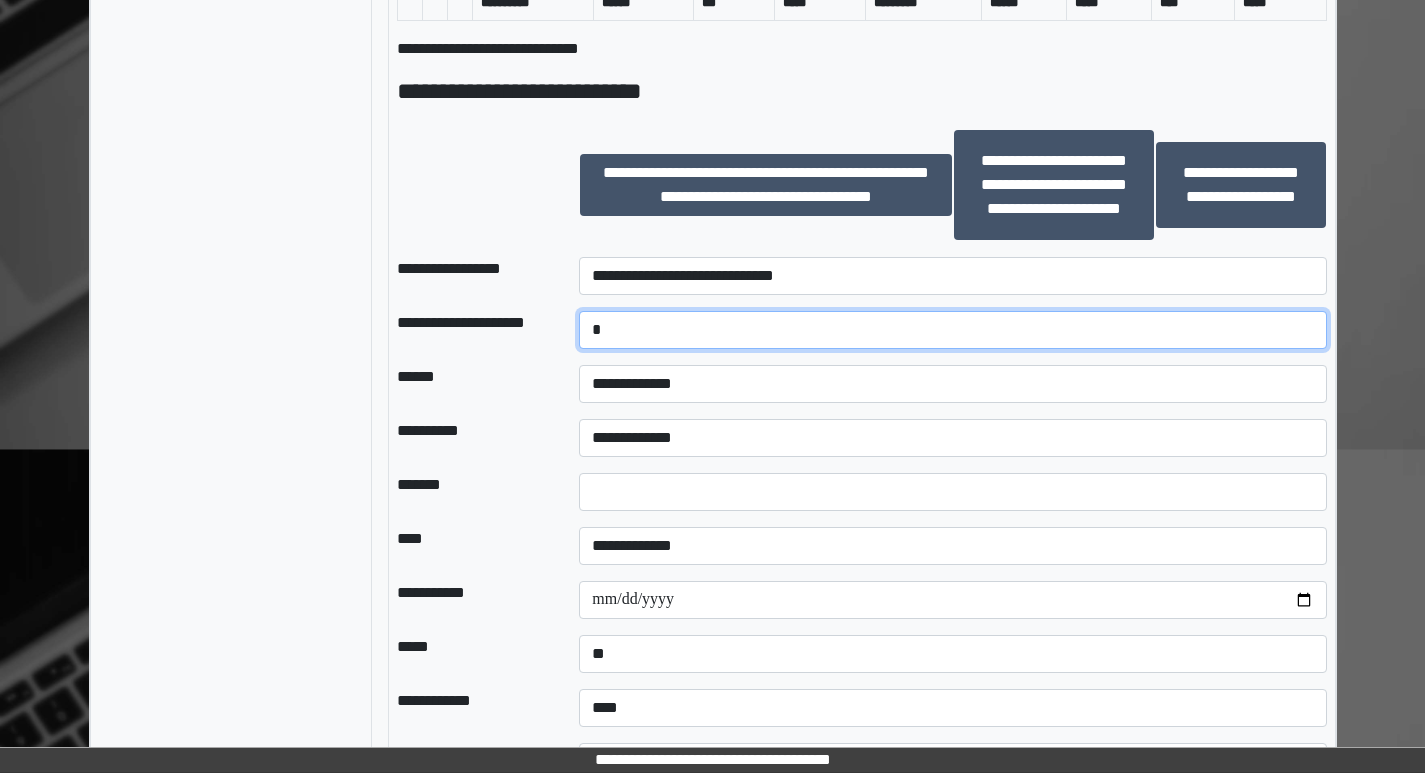 type on "*" 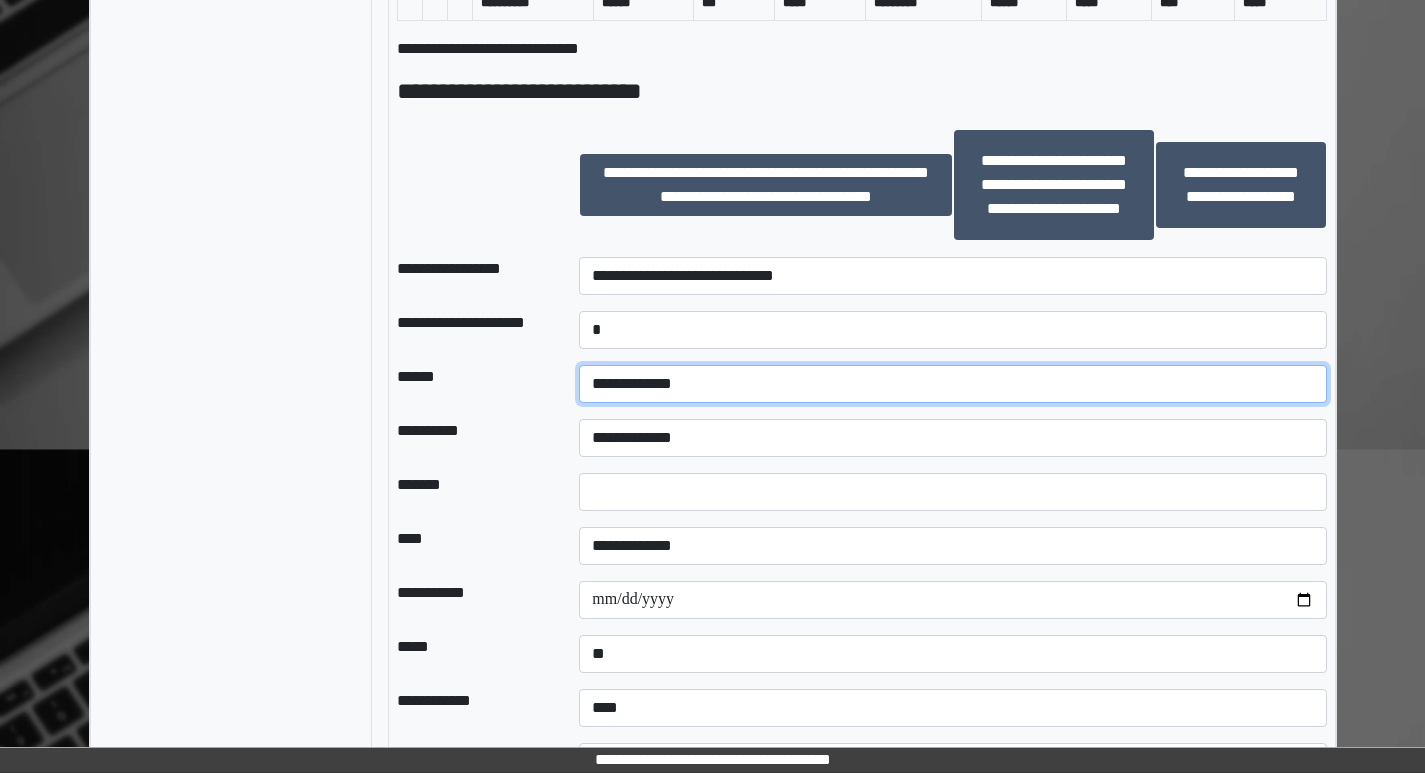 click on "**********" at bounding box center (952, 384) 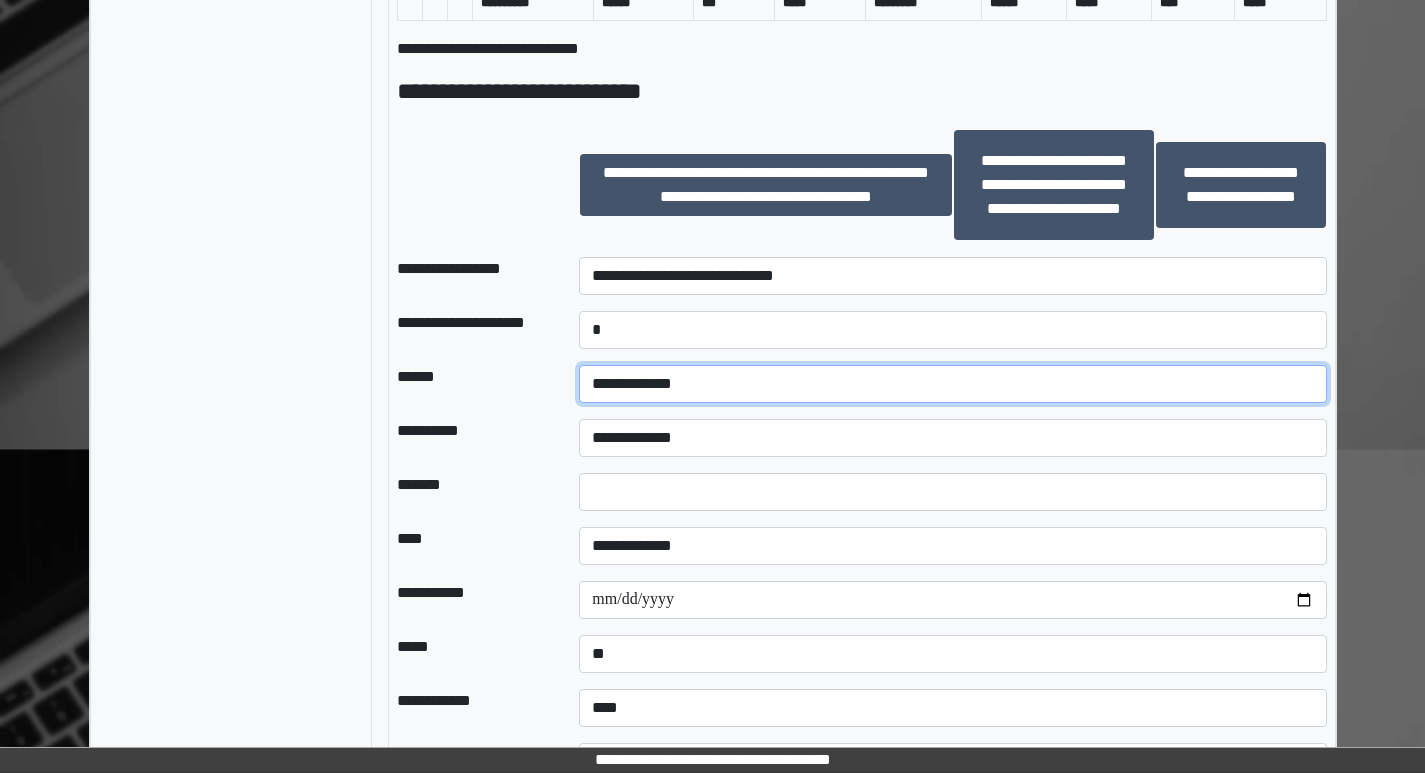 select on "*" 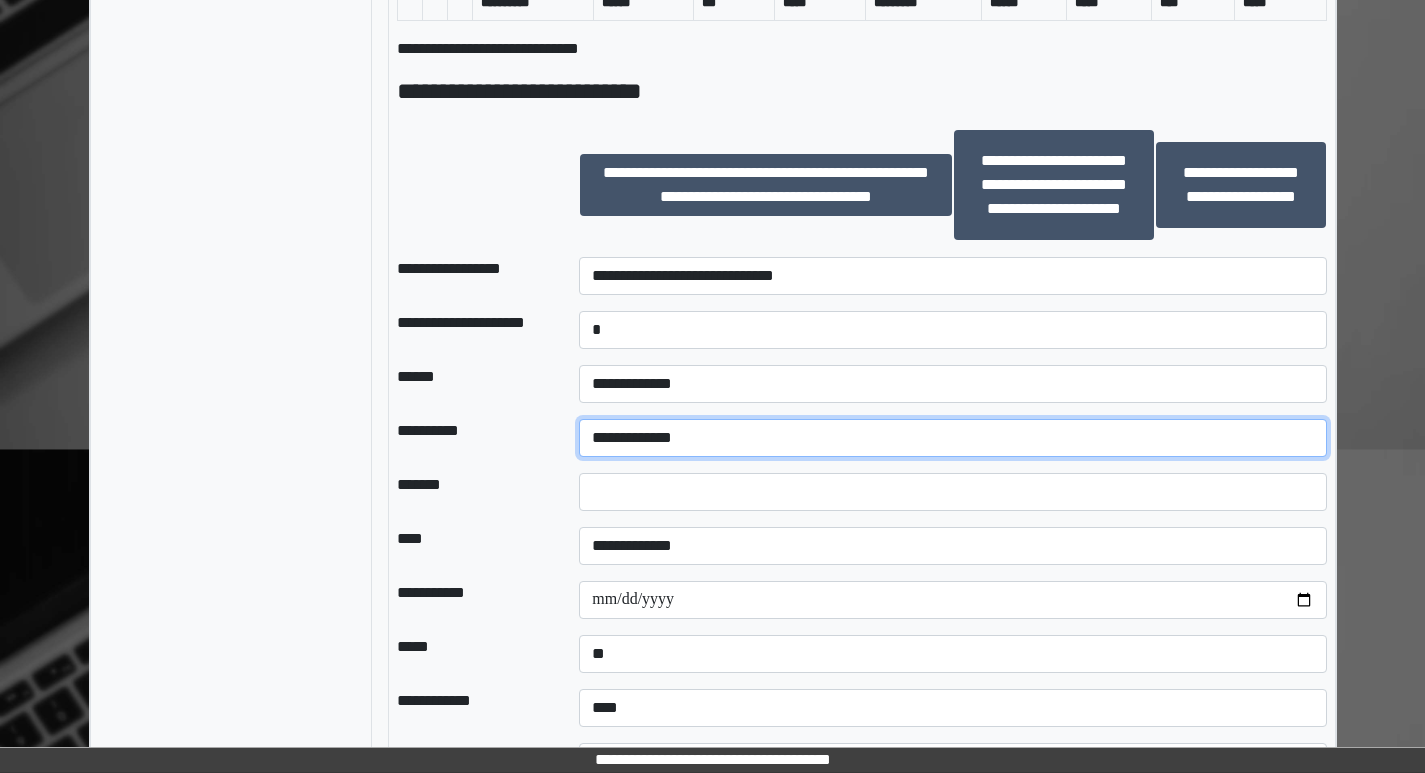 click on "**********" at bounding box center (952, 438) 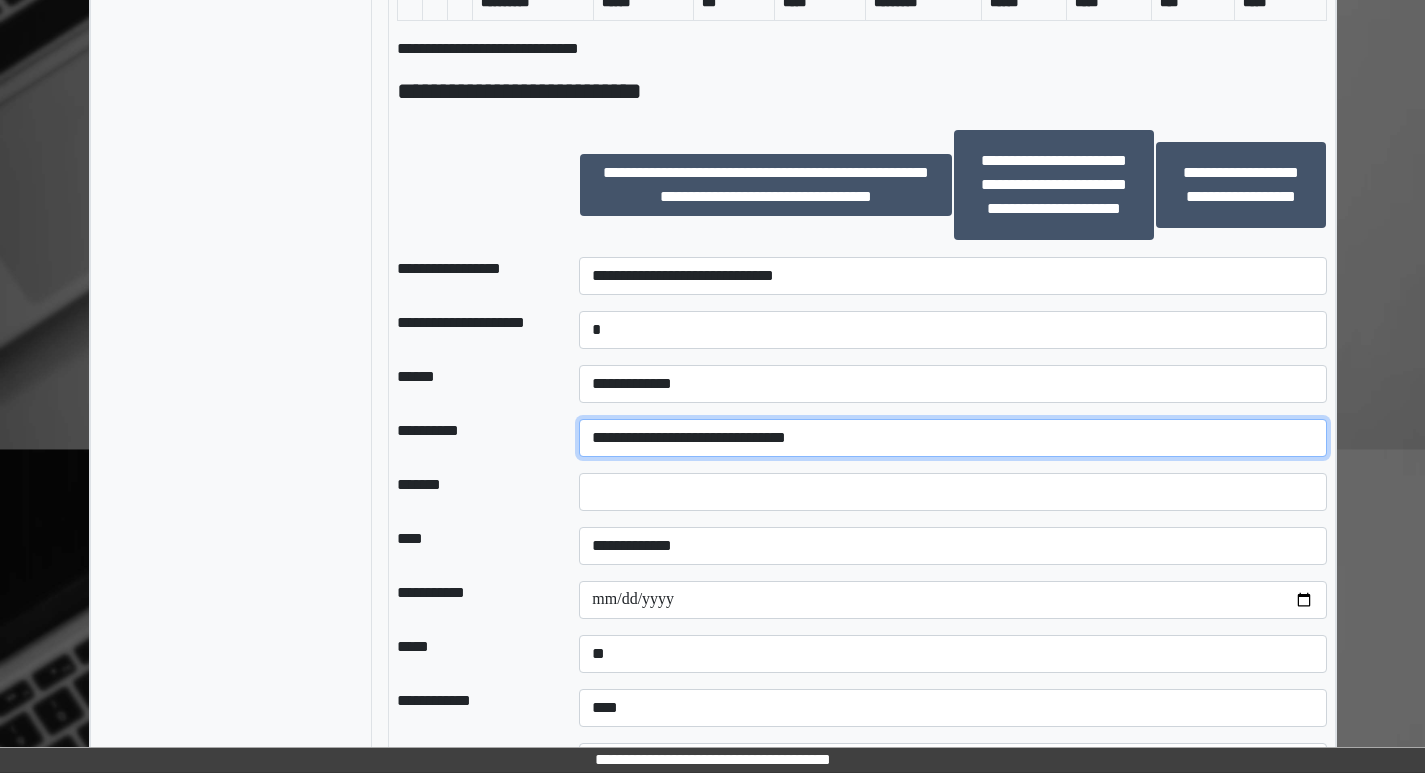 click on "**********" at bounding box center [952, 438] 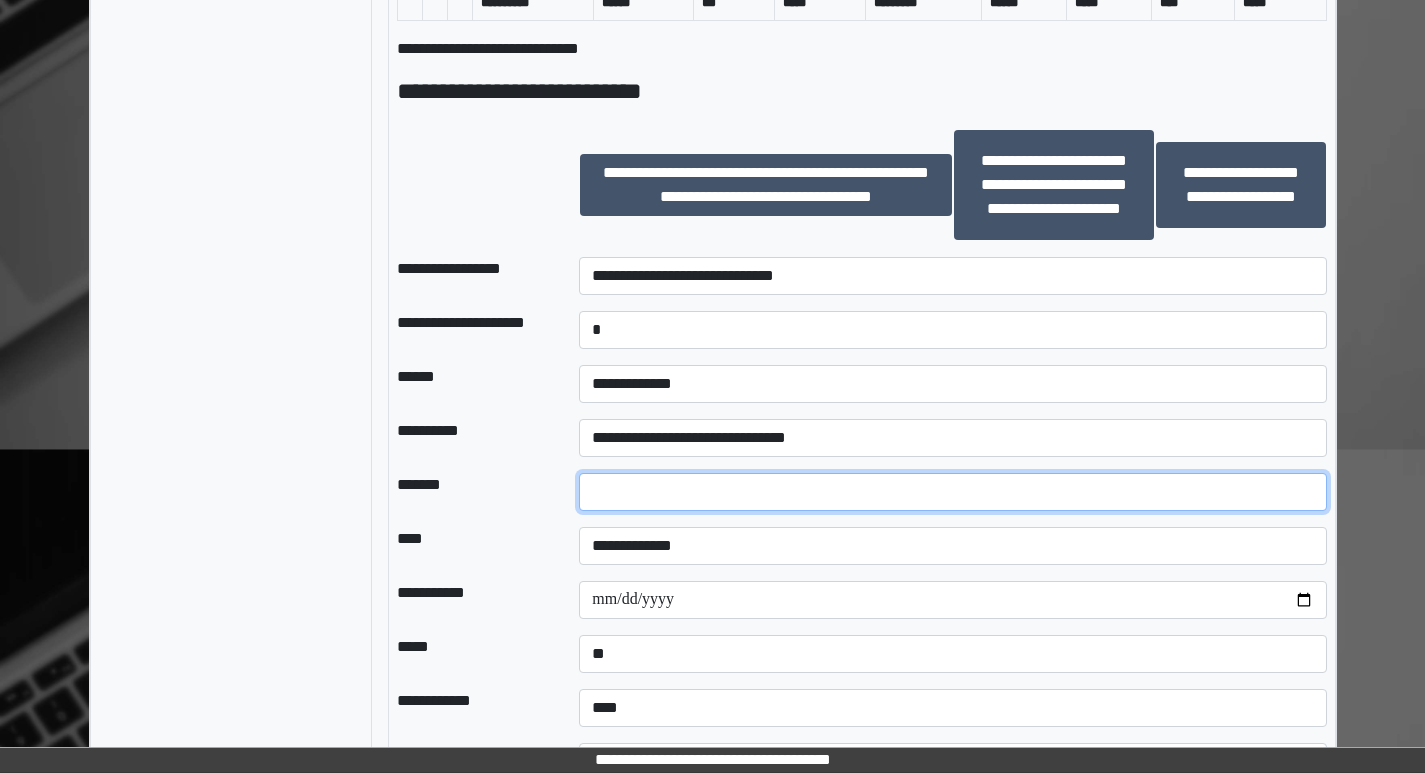 click at bounding box center (952, 492) 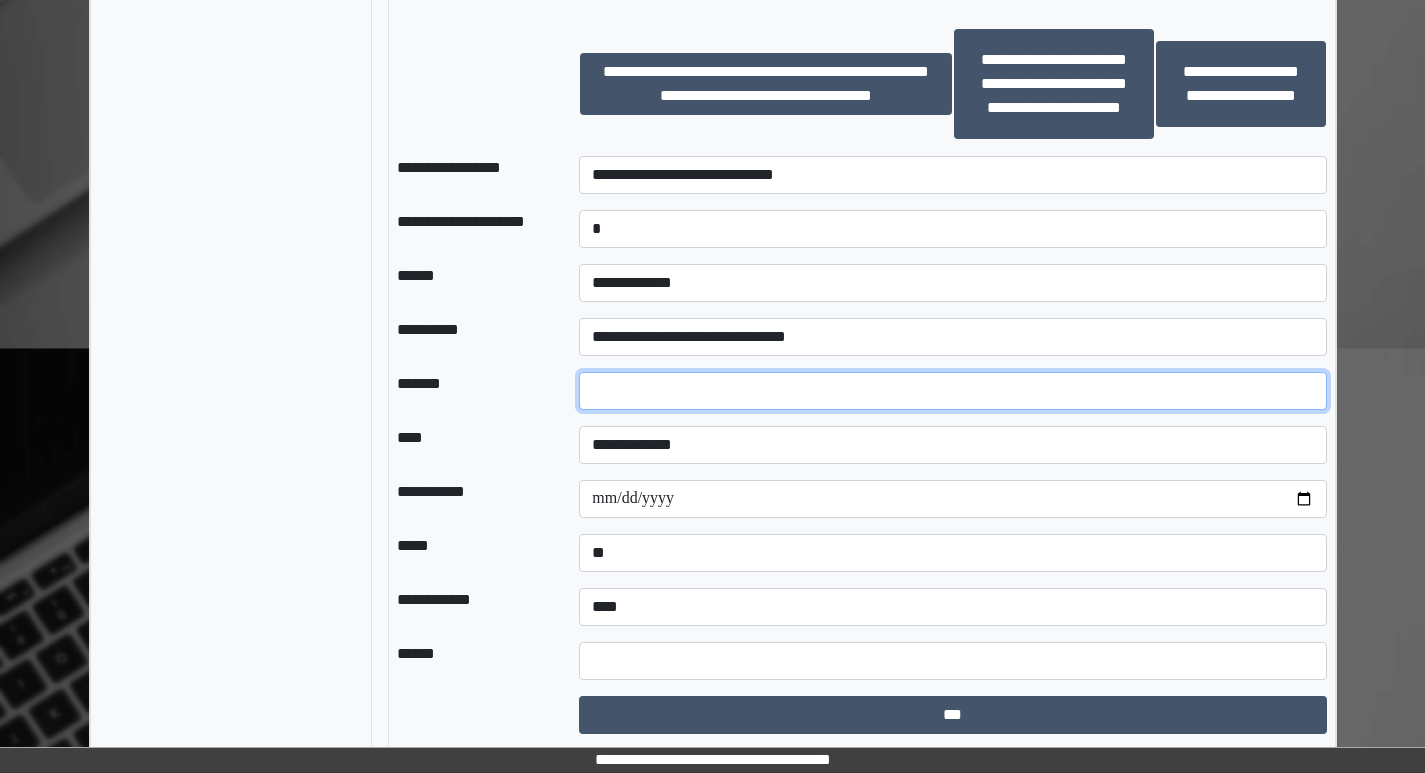 scroll, scrollTop: 1405, scrollLeft: 0, axis: vertical 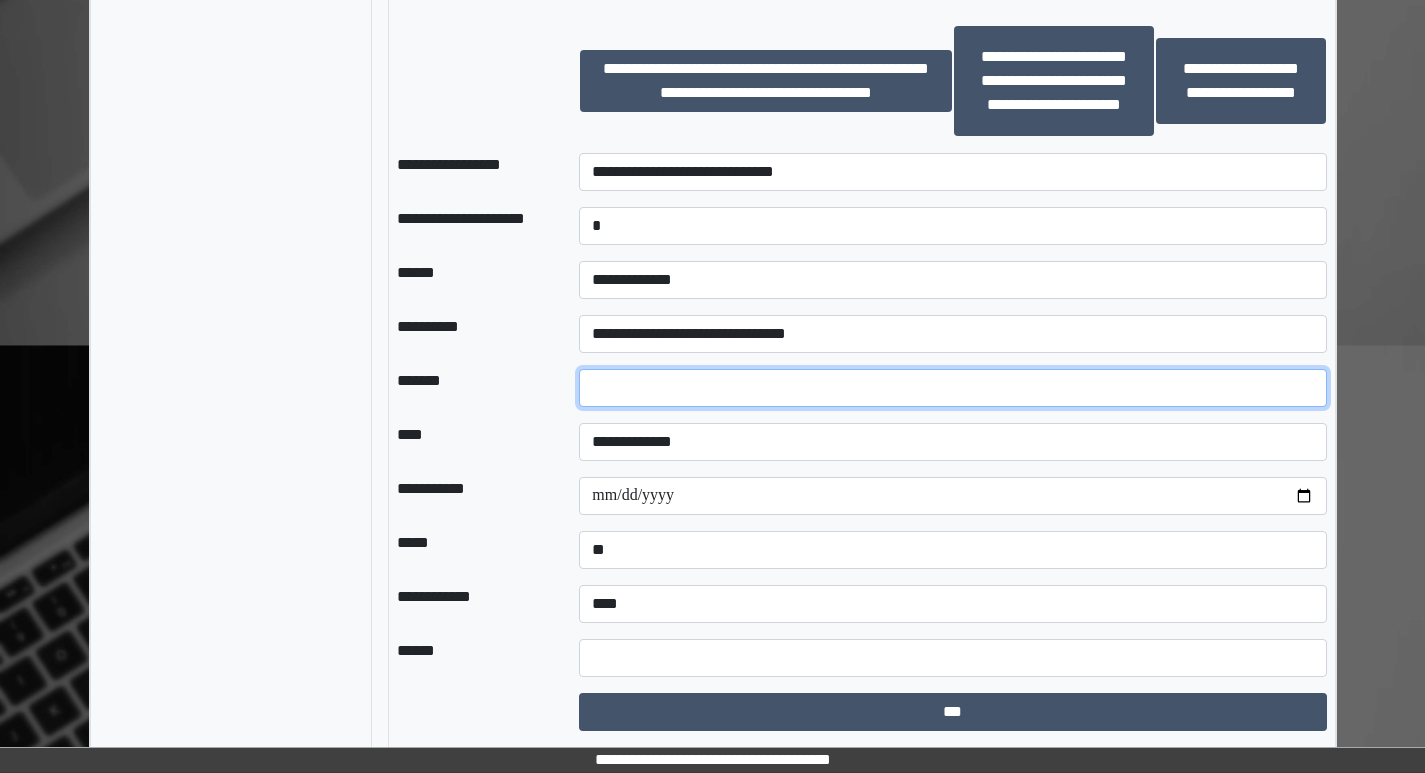 type on "**" 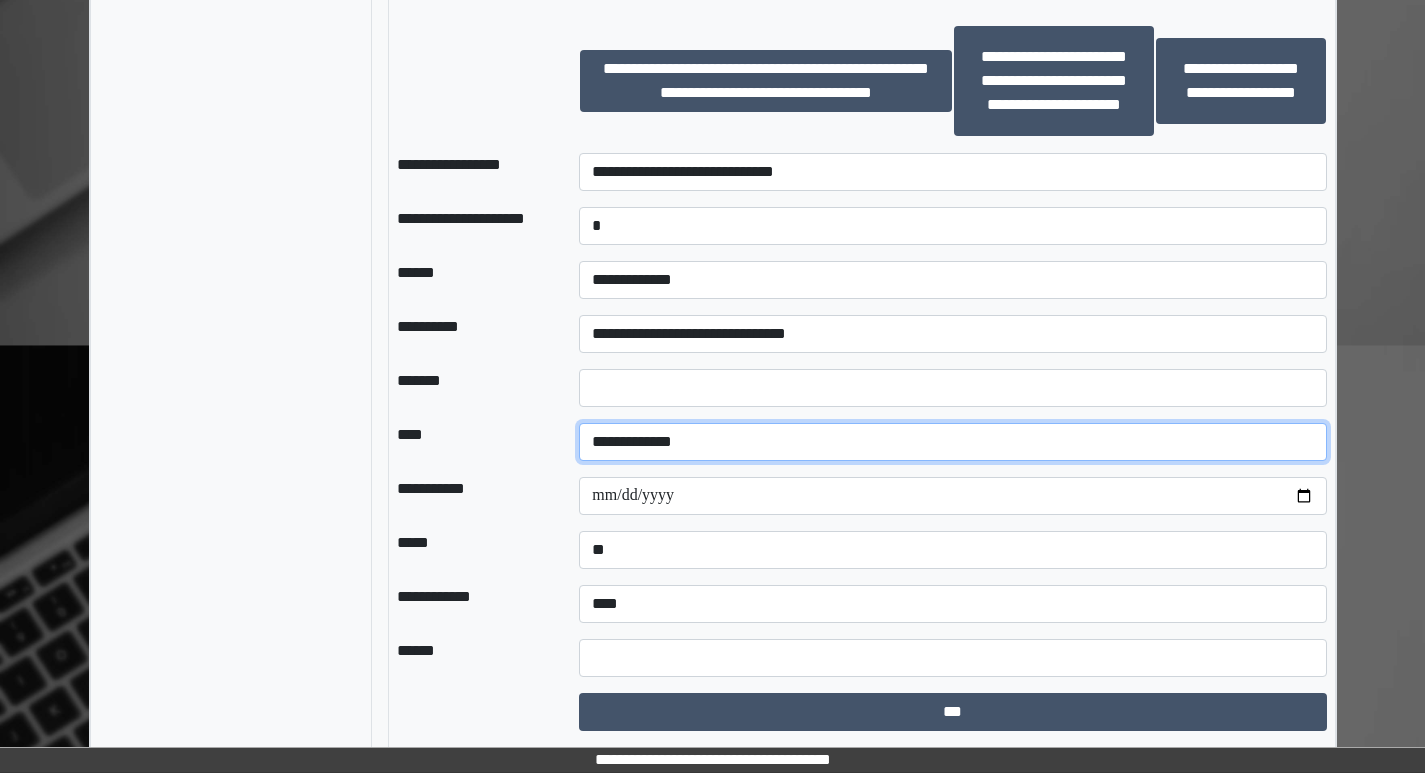click on "**********" at bounding box center [952, 442] 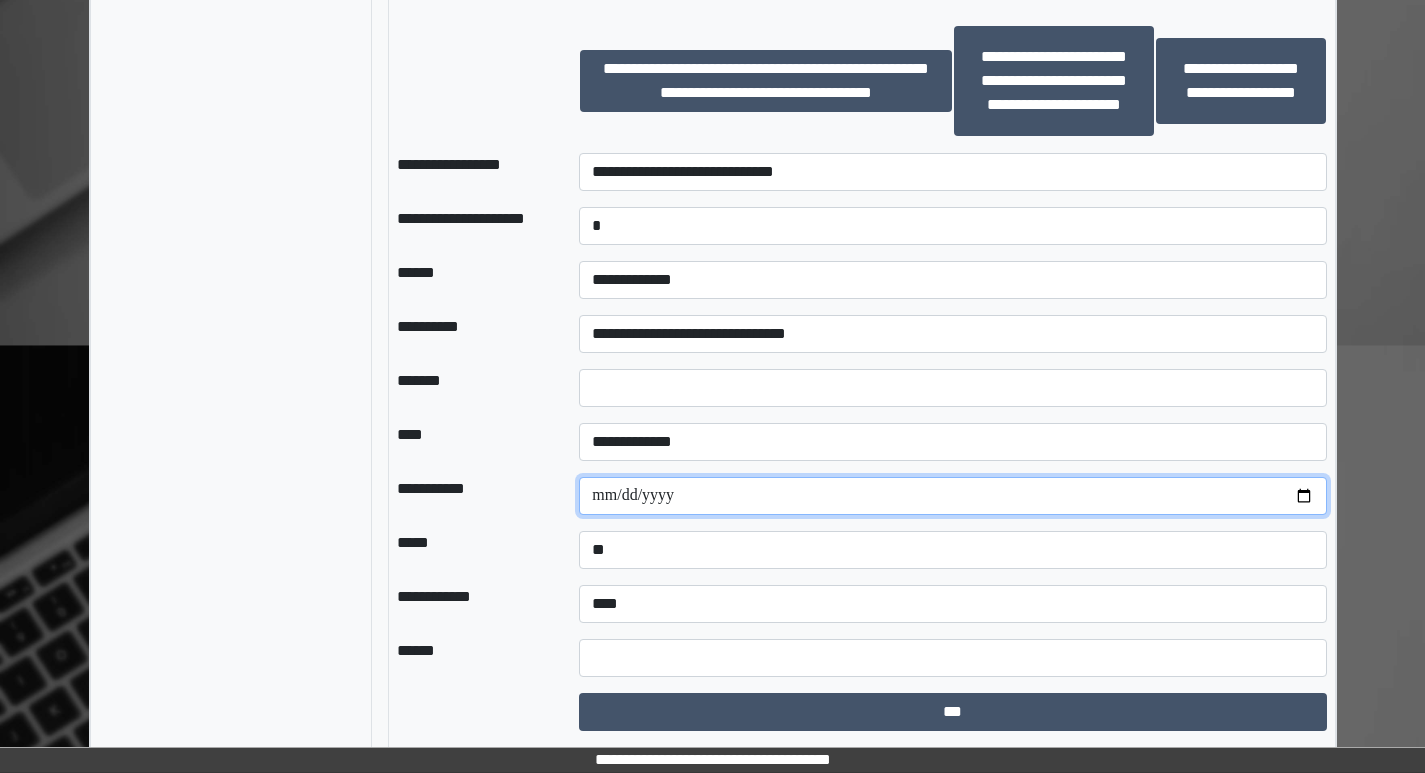 click at bounding box center (952, 496) 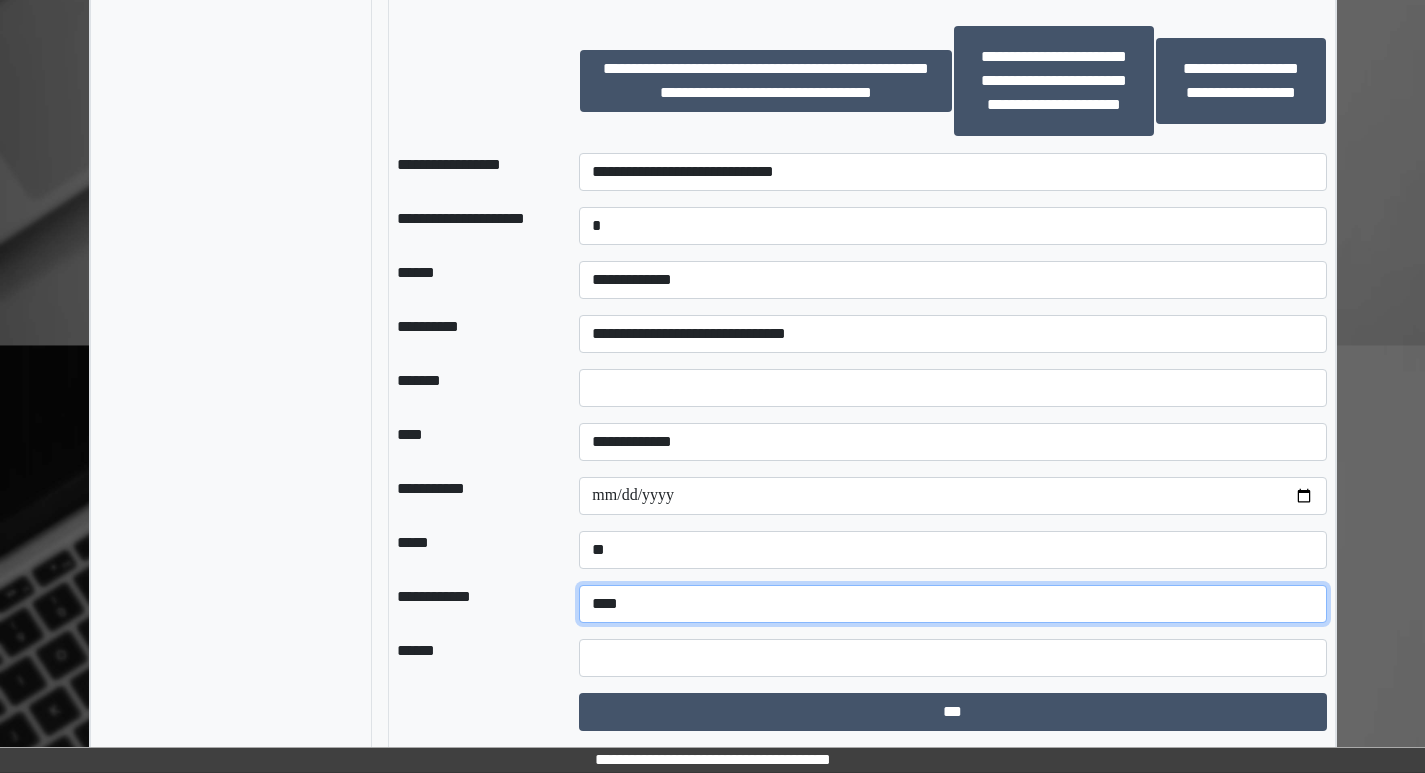 click on "**********" at bounding box center [952, 604] 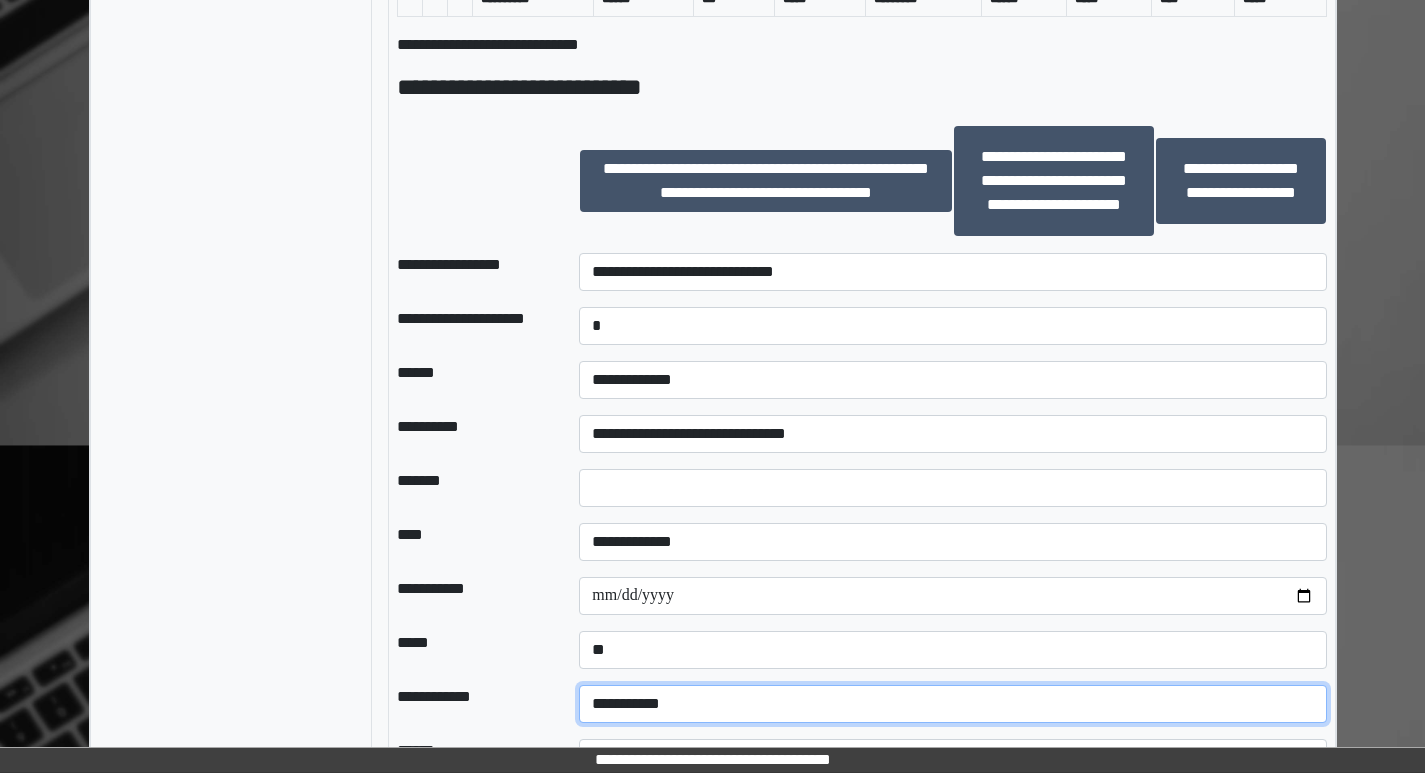 scroll, scrollTop: 1405, scrollLeft: 0, axis: vertical 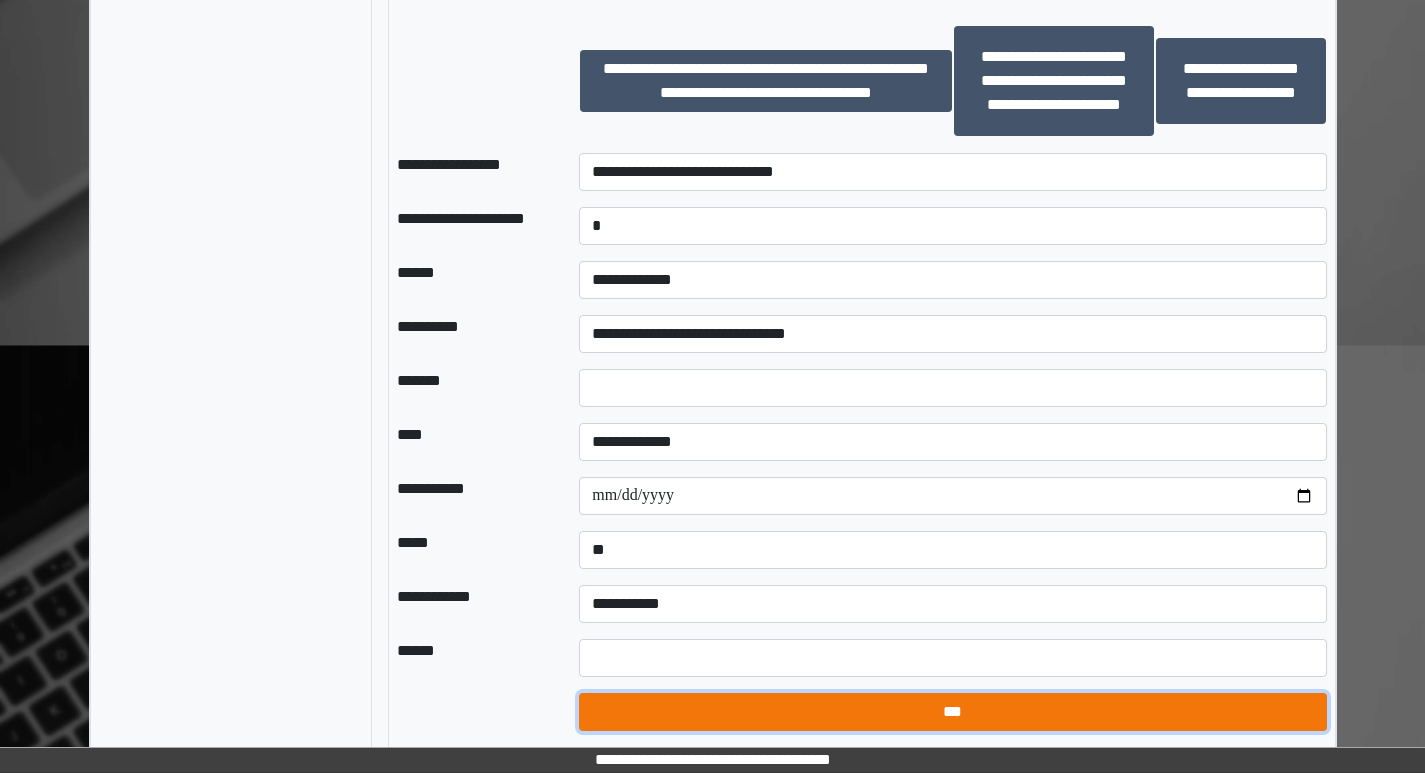 click on "***" at bounding box center [952, 712] 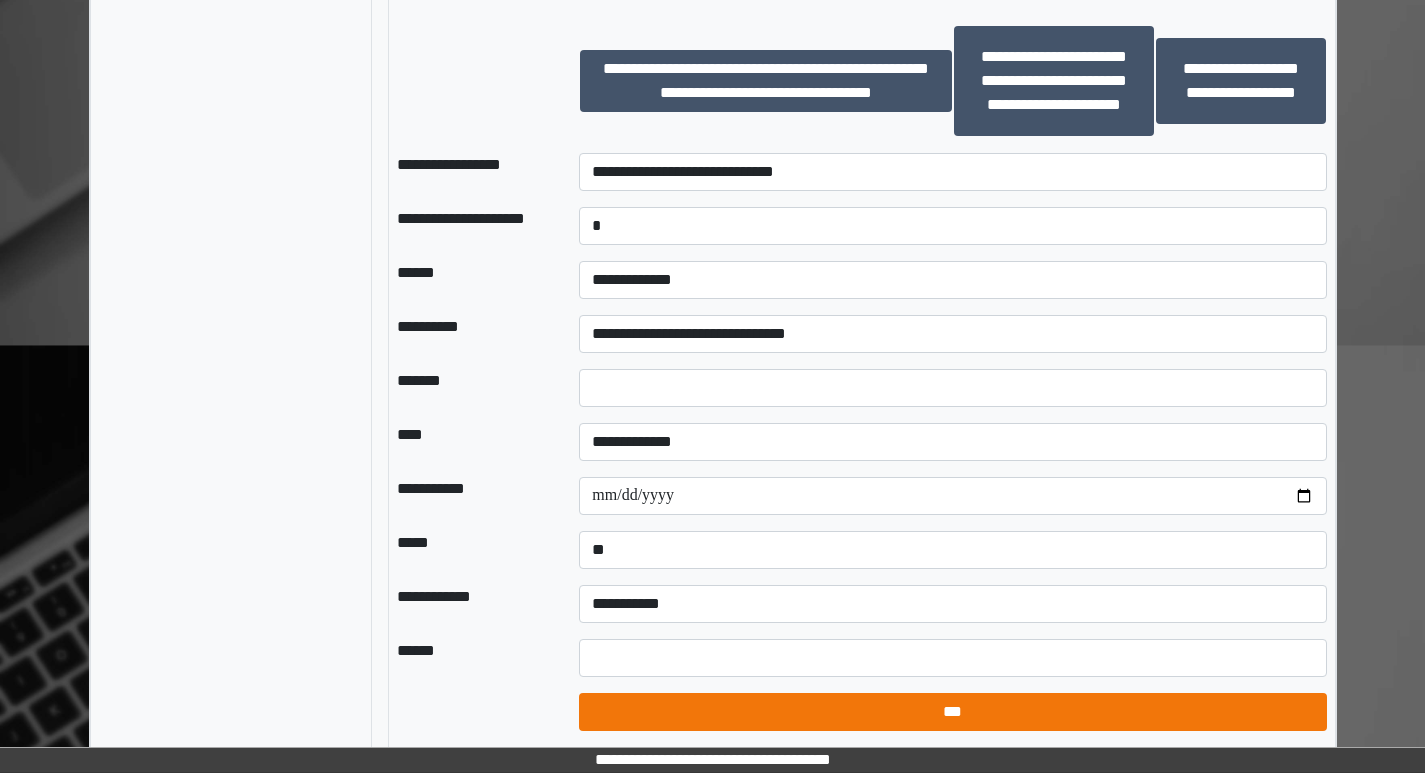 select on "*" 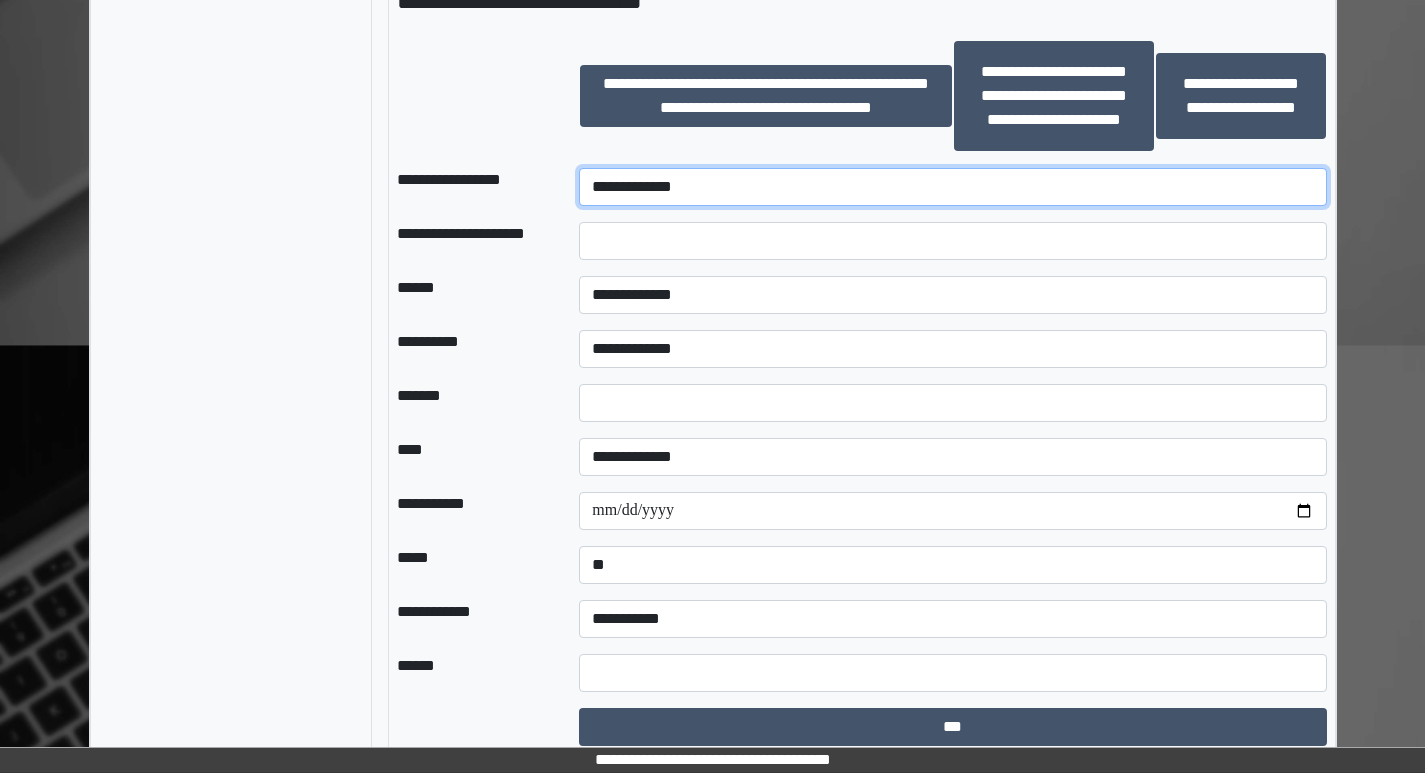 click on "**********" at bounding box center [952, 187] 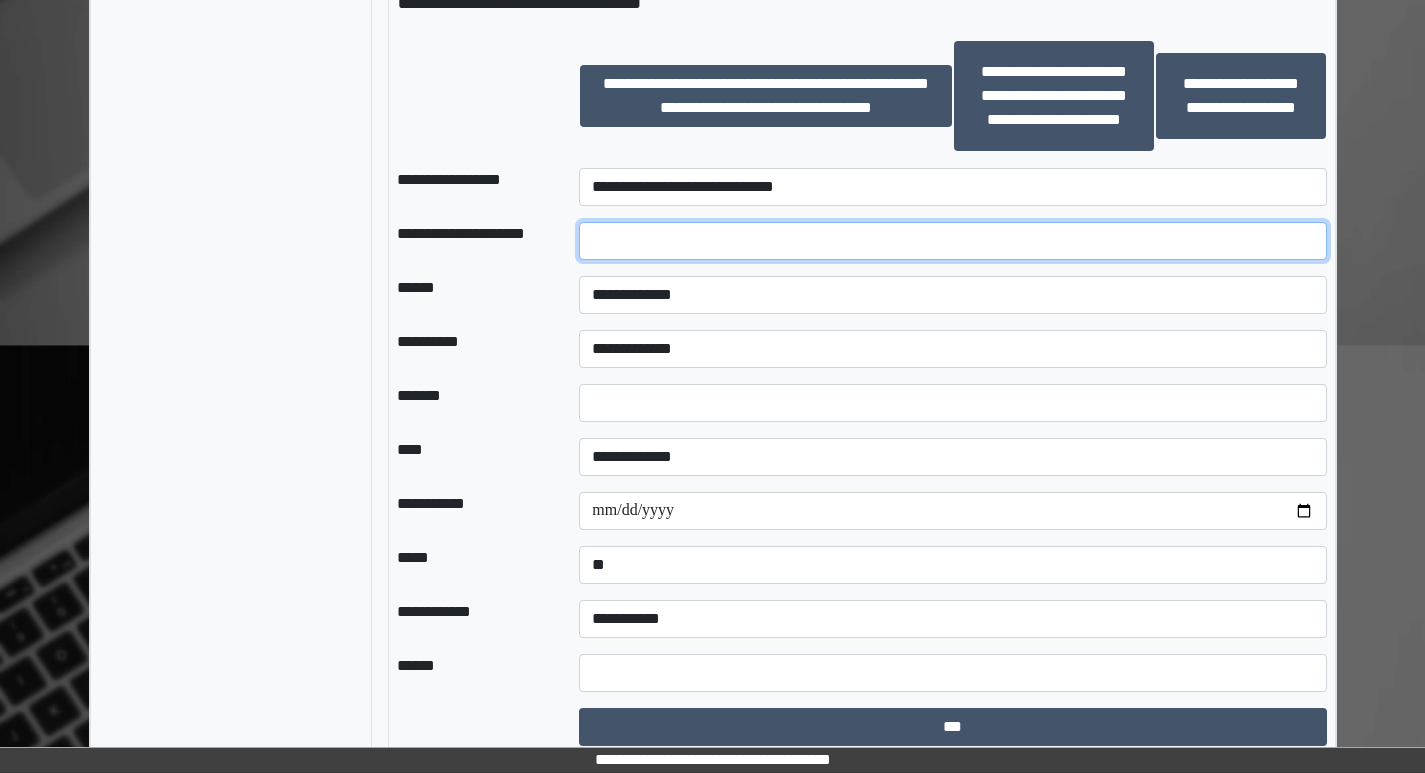 click at bounding box center (952, 241) 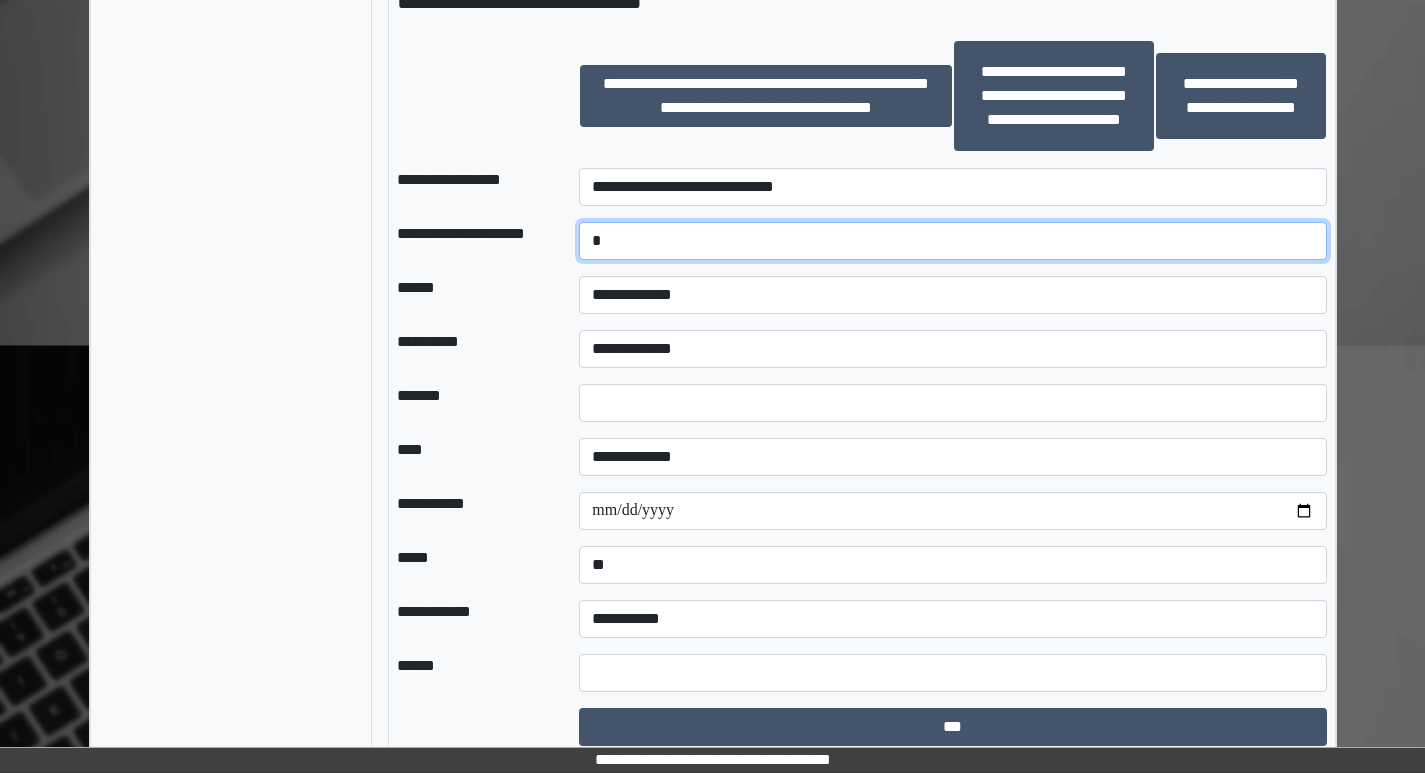 type on "*" 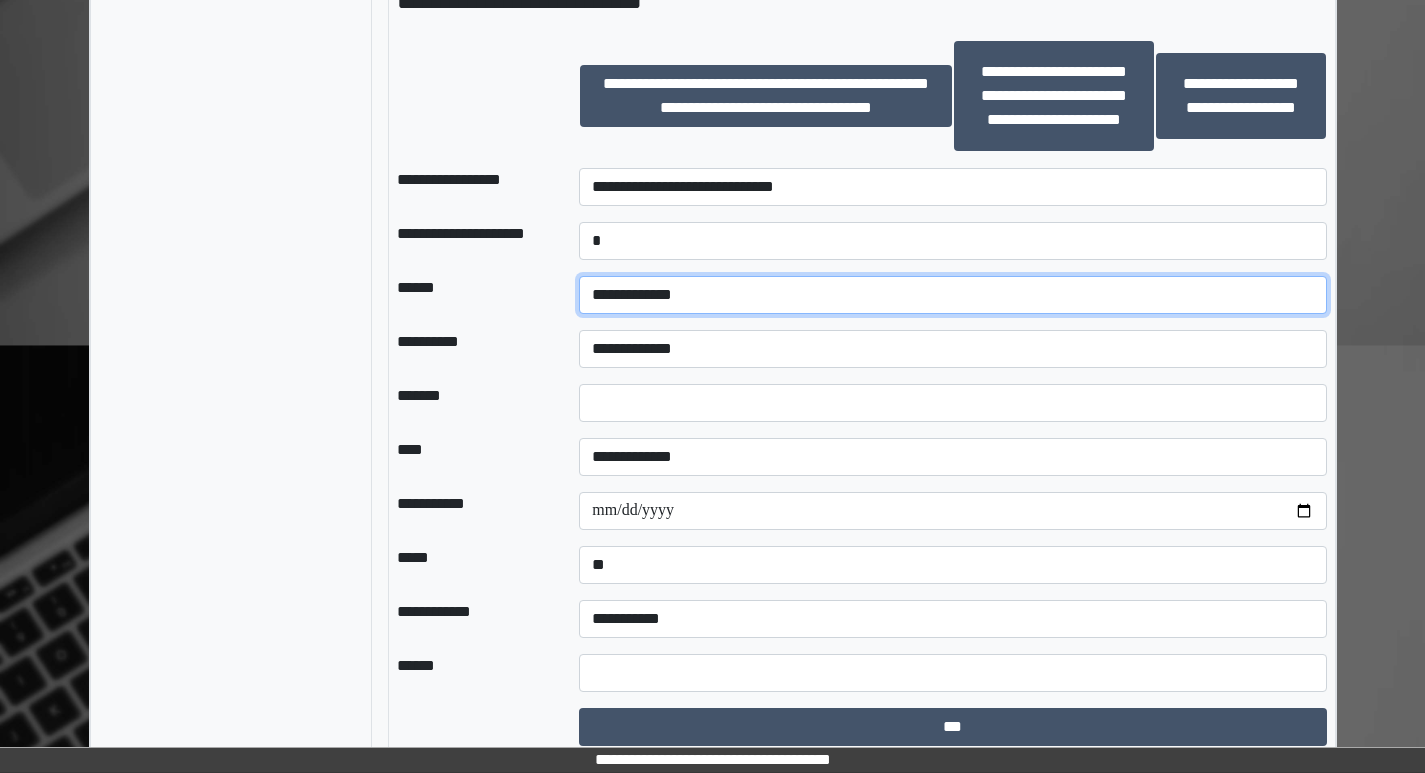click on "**********" at bounding box center (952, 295) 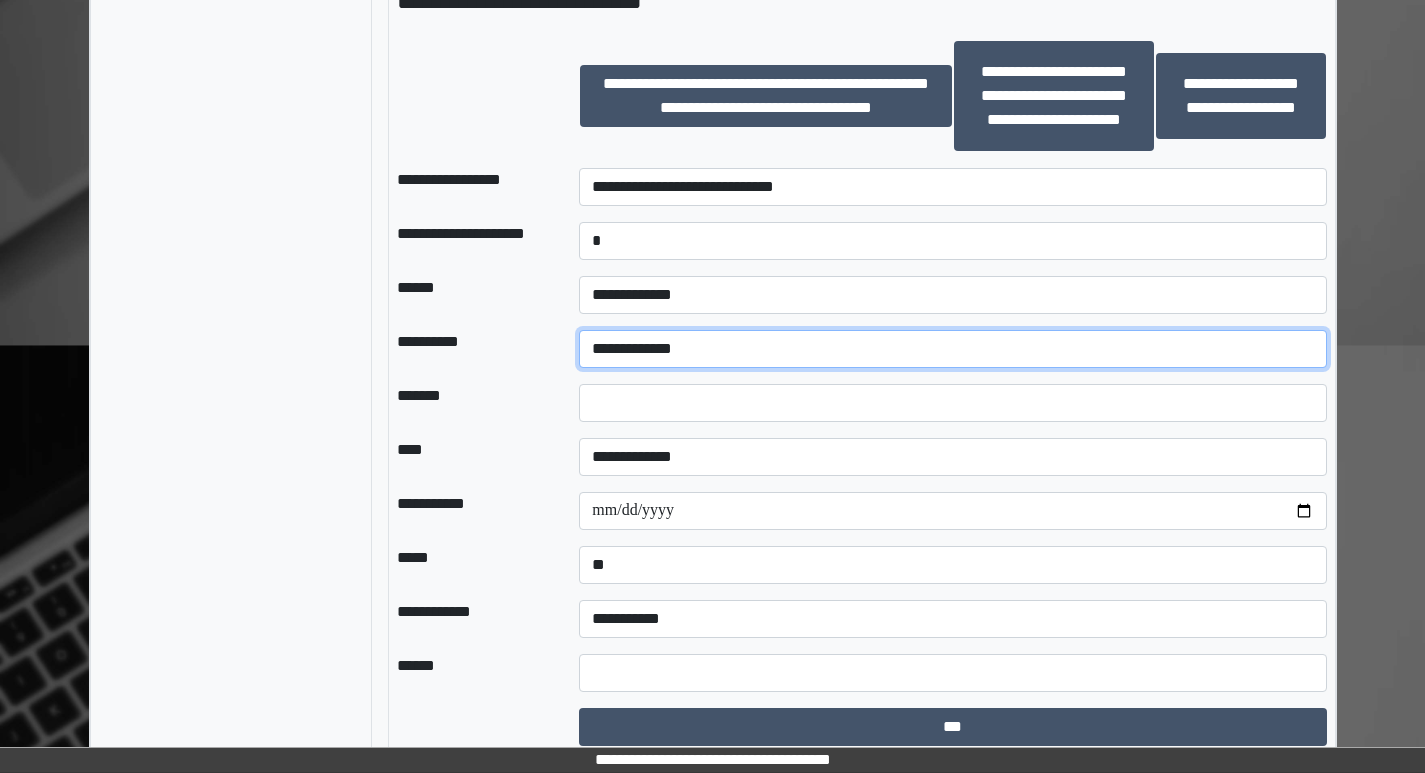 click on "**********" at bounding box center (952, 349) 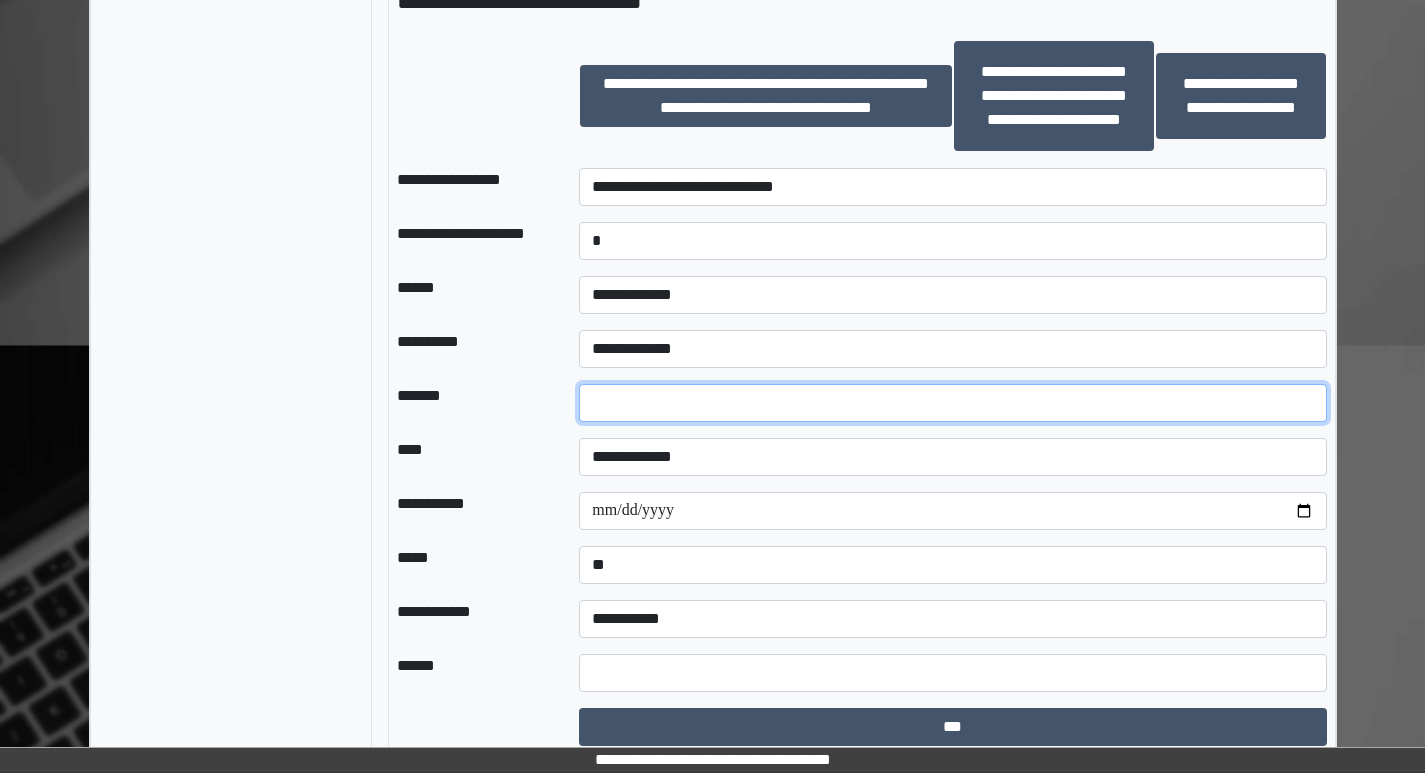 click on "*" at bounding box center (952, 403) 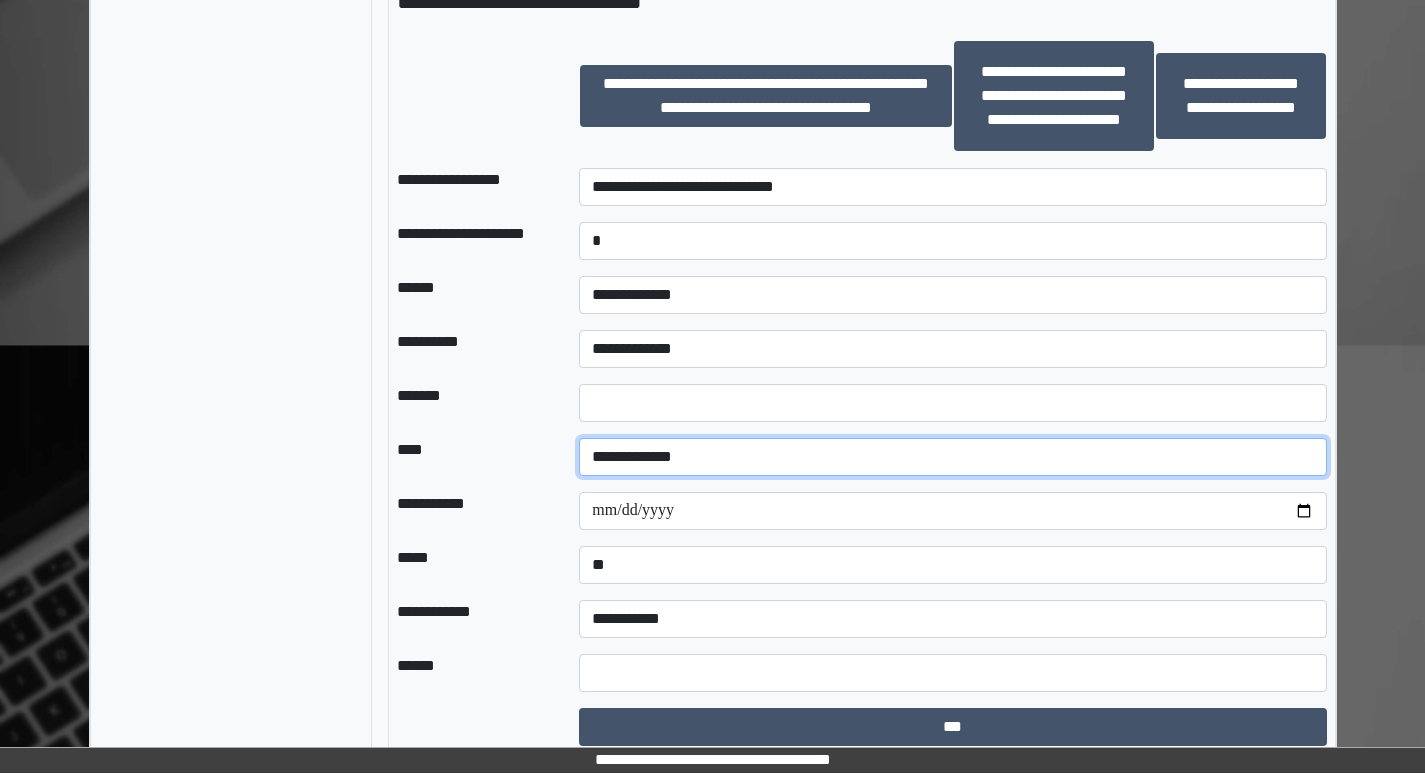click on "**********" at bounding box center (952, 457) 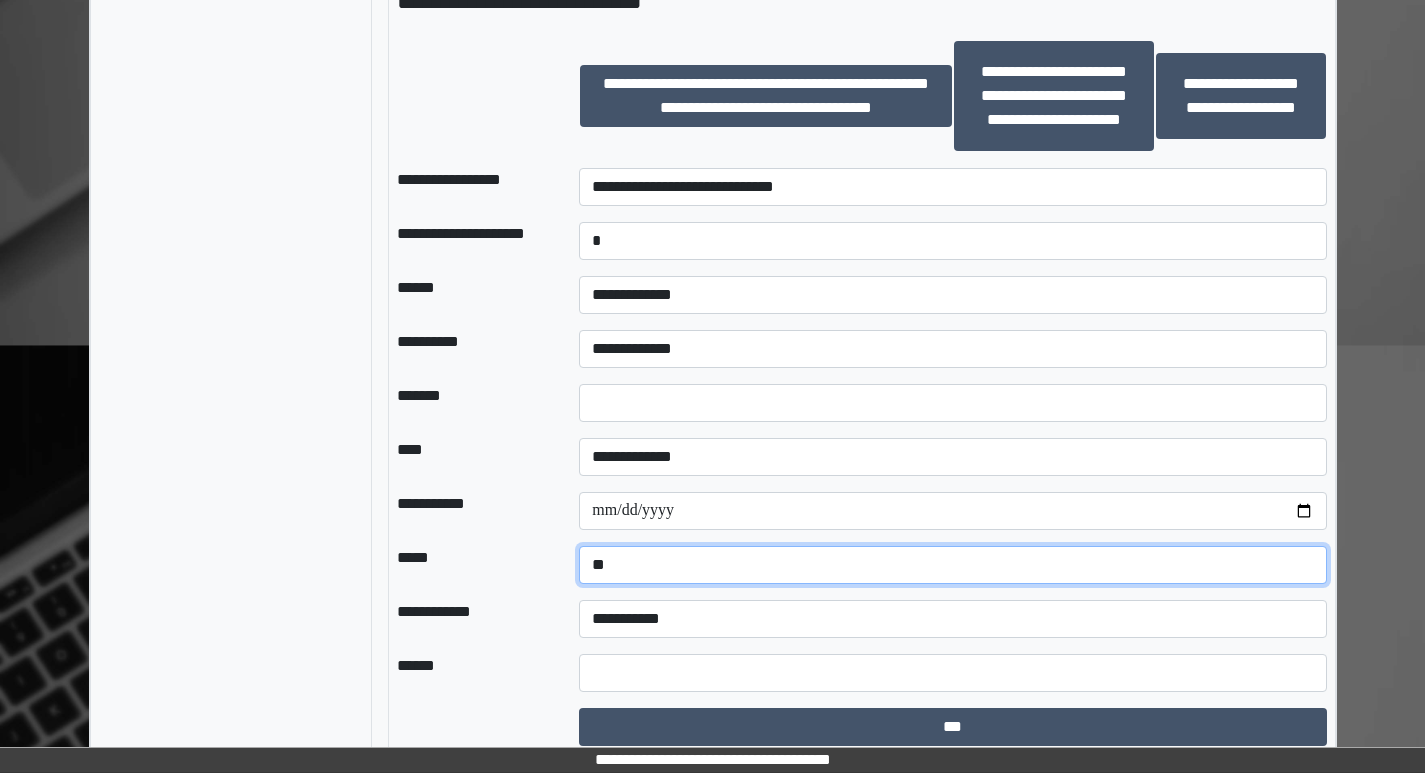 click on "**********" at bounding box center (952, 565) 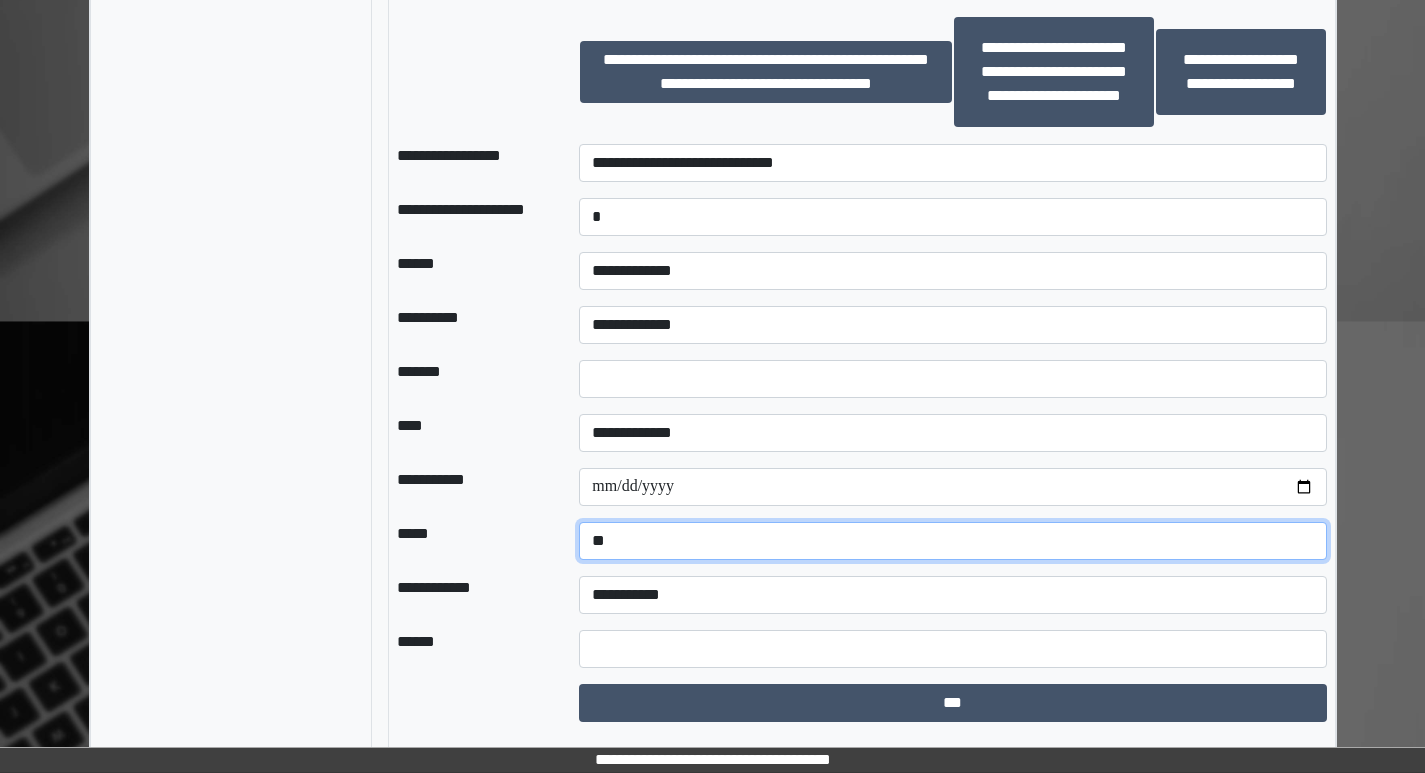 scroll, scrollTop: 1440, scrollLeft: 0, axis: vertical 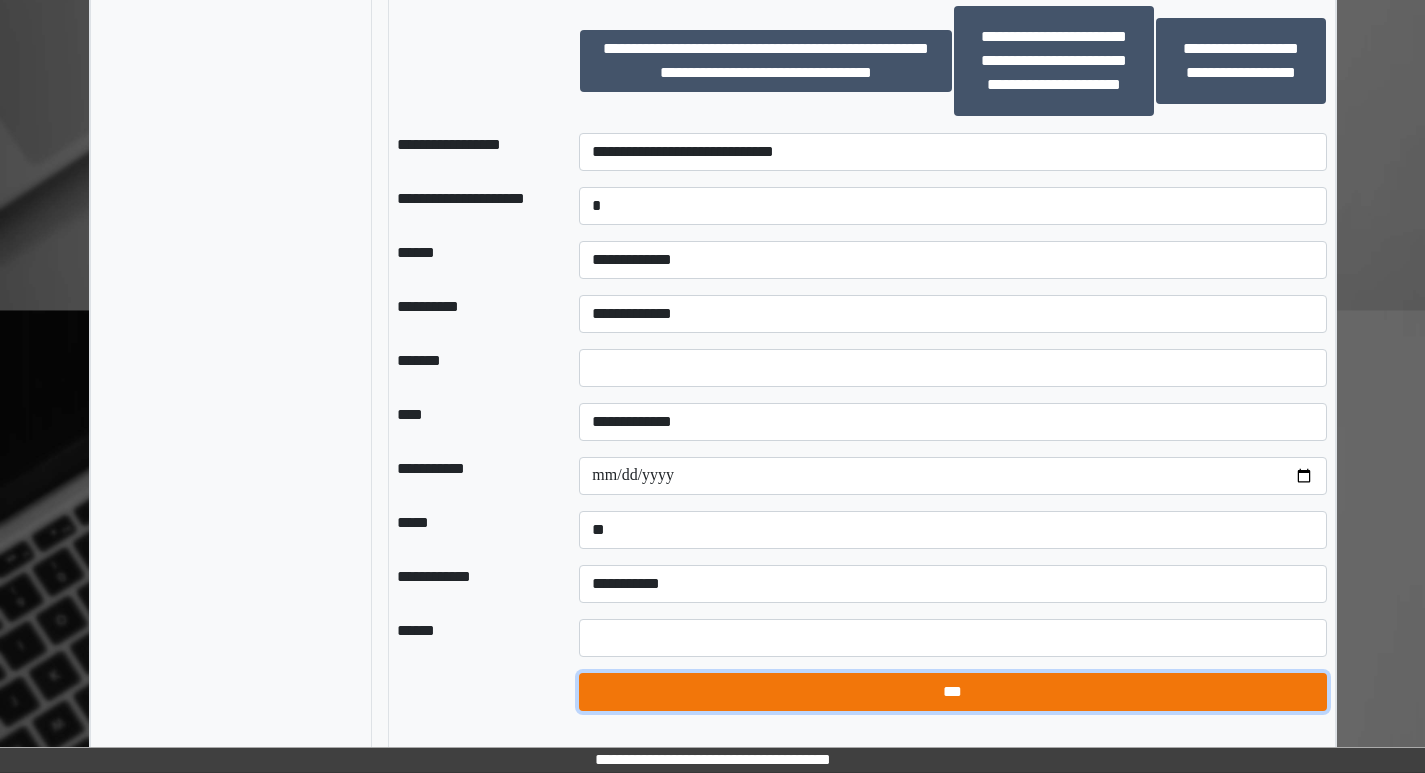click on "***" at bounding box center (952, 692) 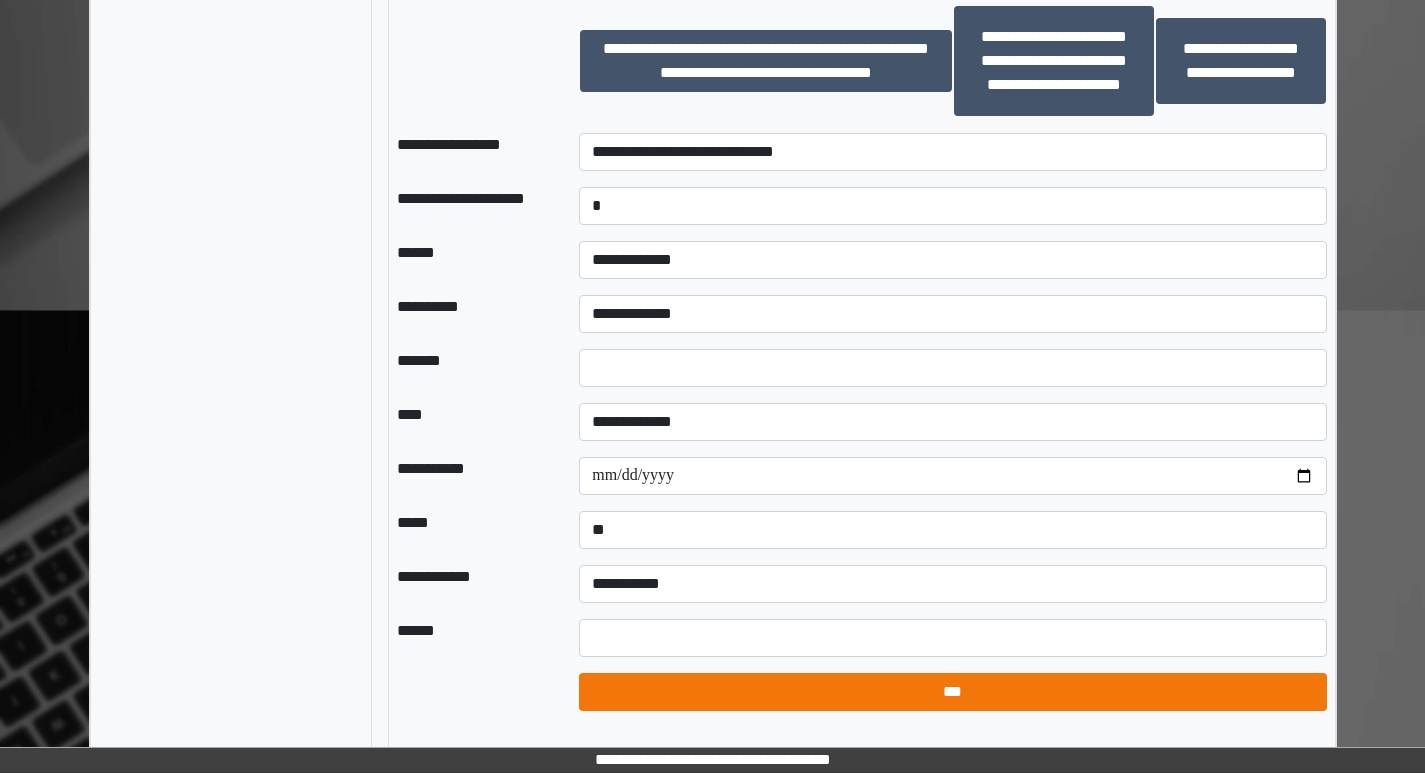 select on "*" 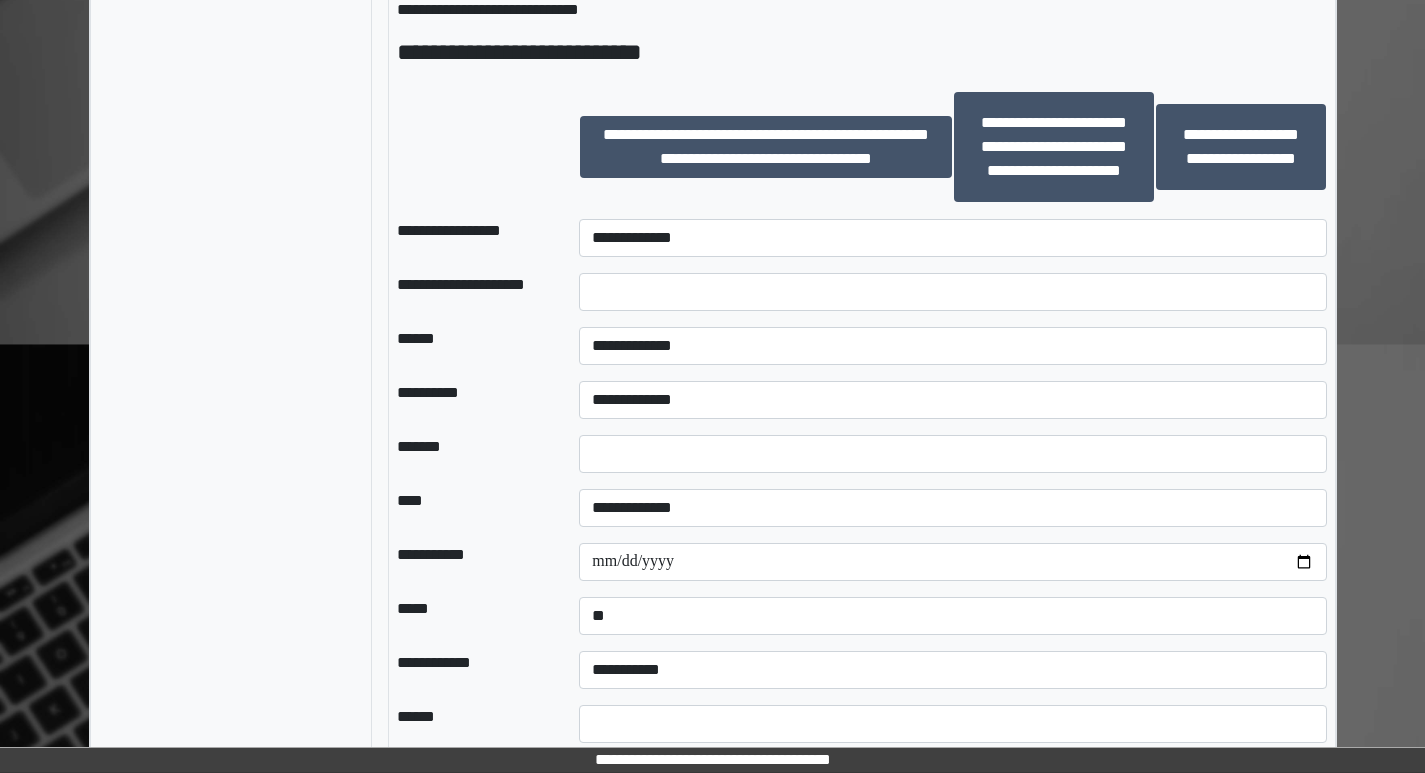scroll, scrollTop: 1440, scrollLeft: 0, axis: vertical 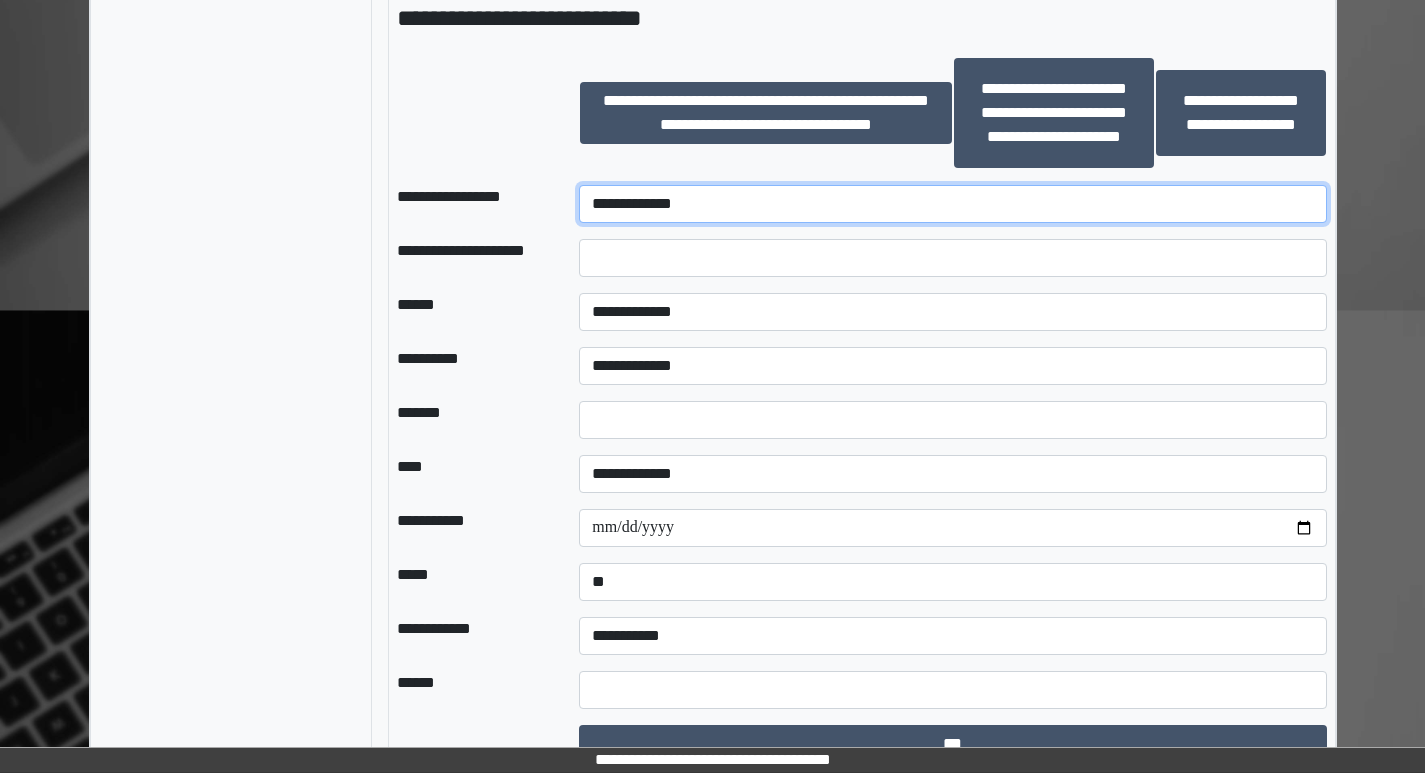 click on "**********" at bounding box center (952, 204) 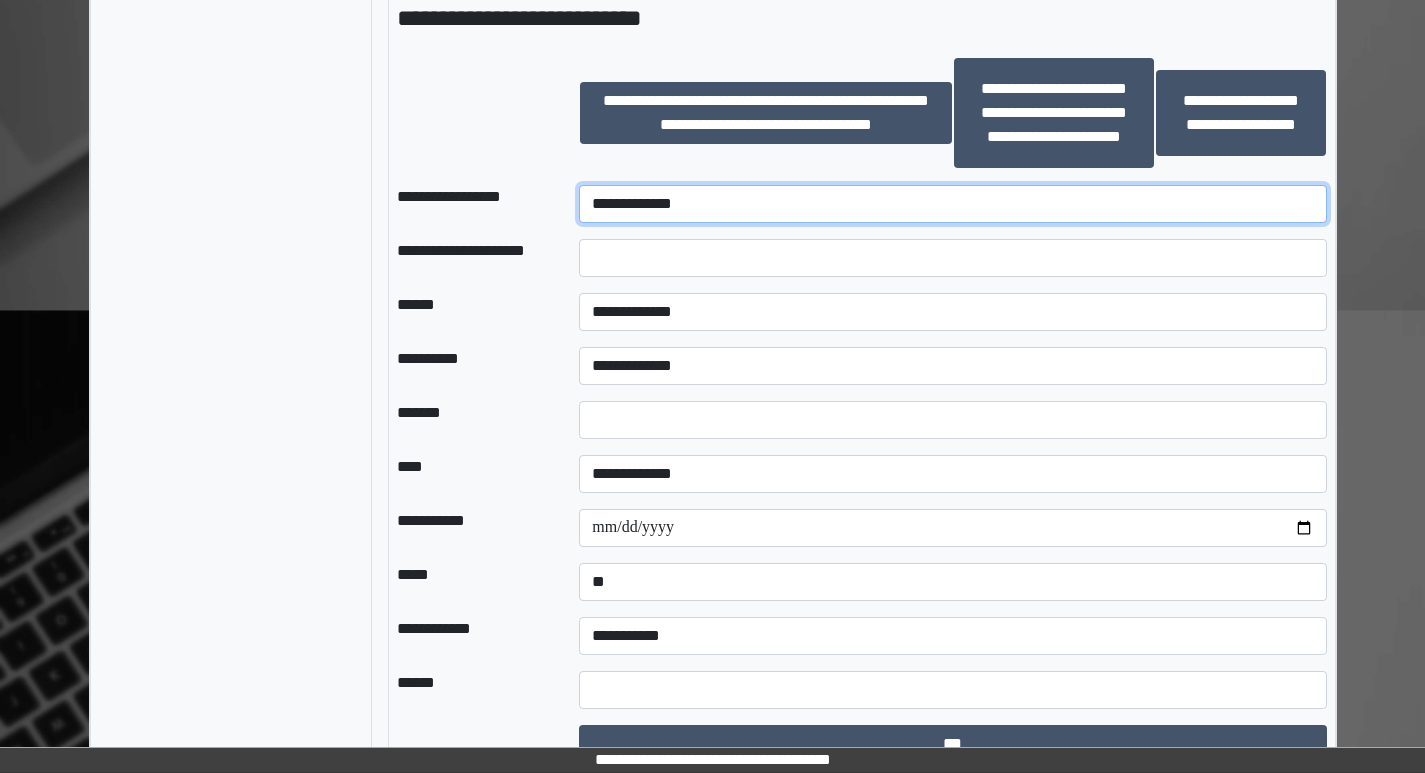 select on "********" 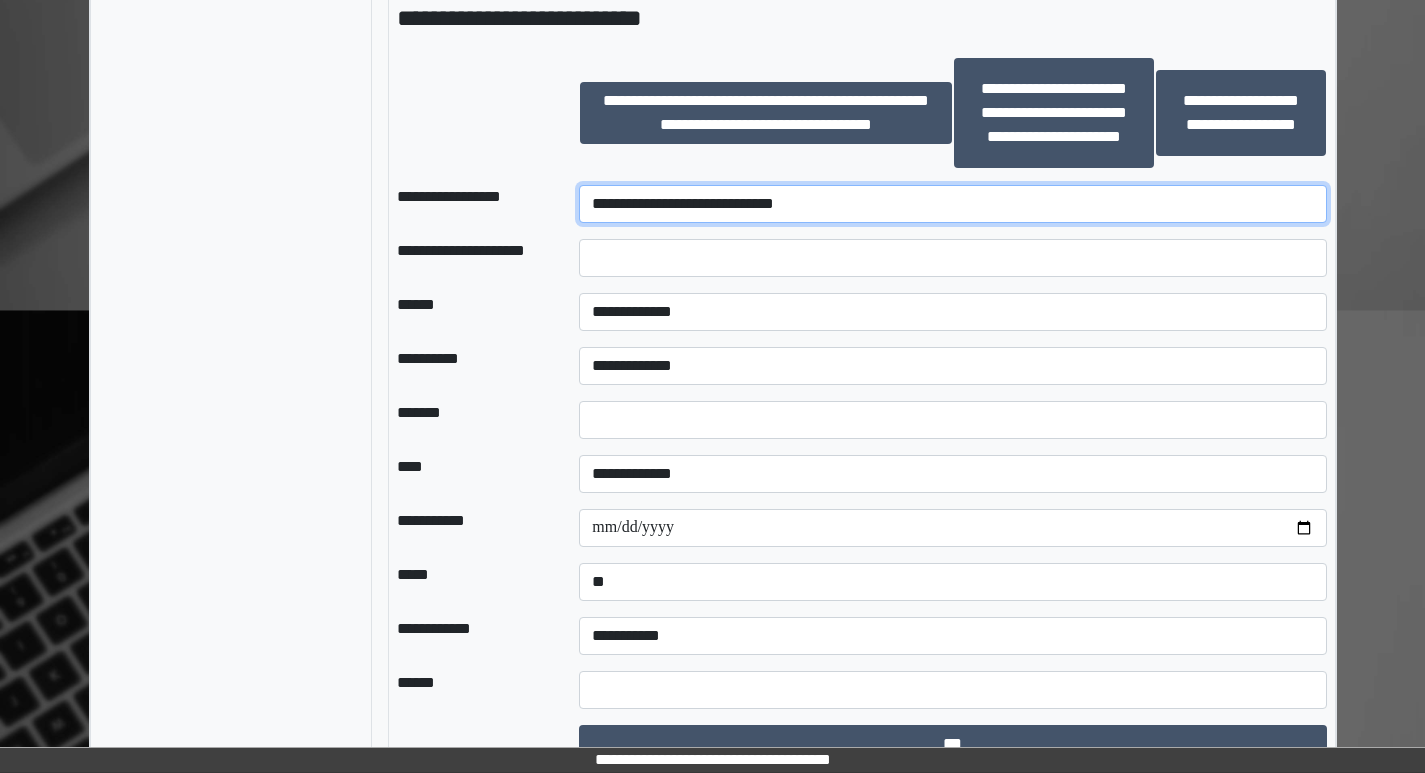 click on "**********" at bounding box center (952, 204) 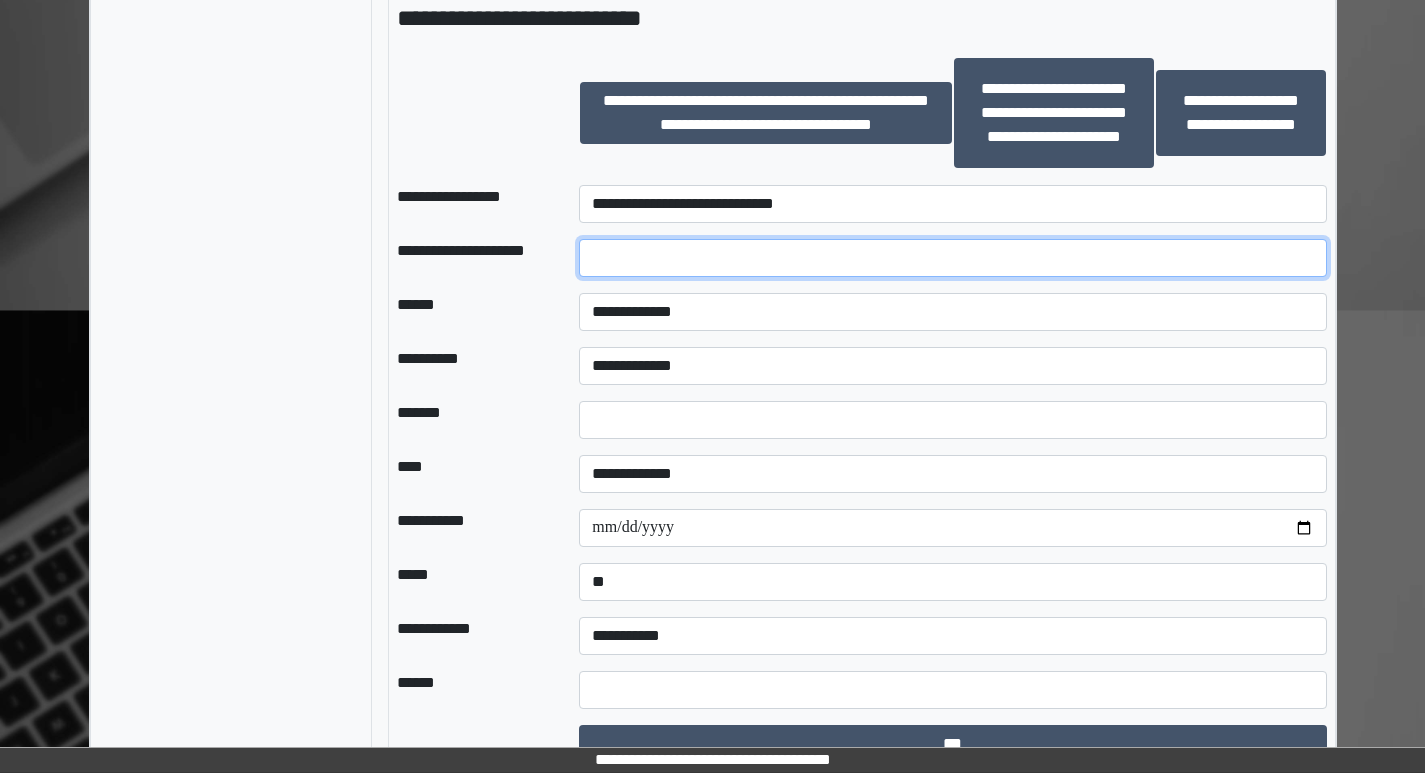 click at bounding box center (952, 258) 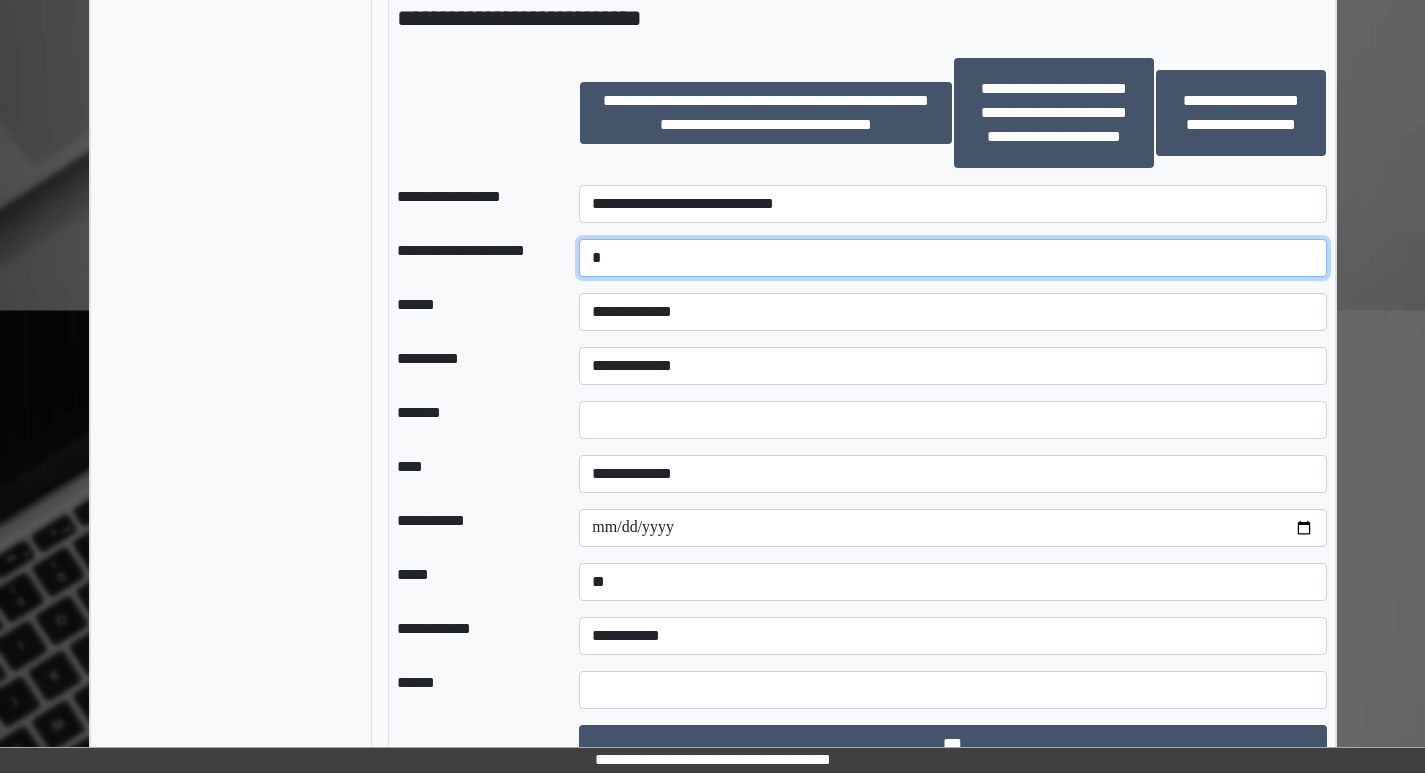 type on "*" 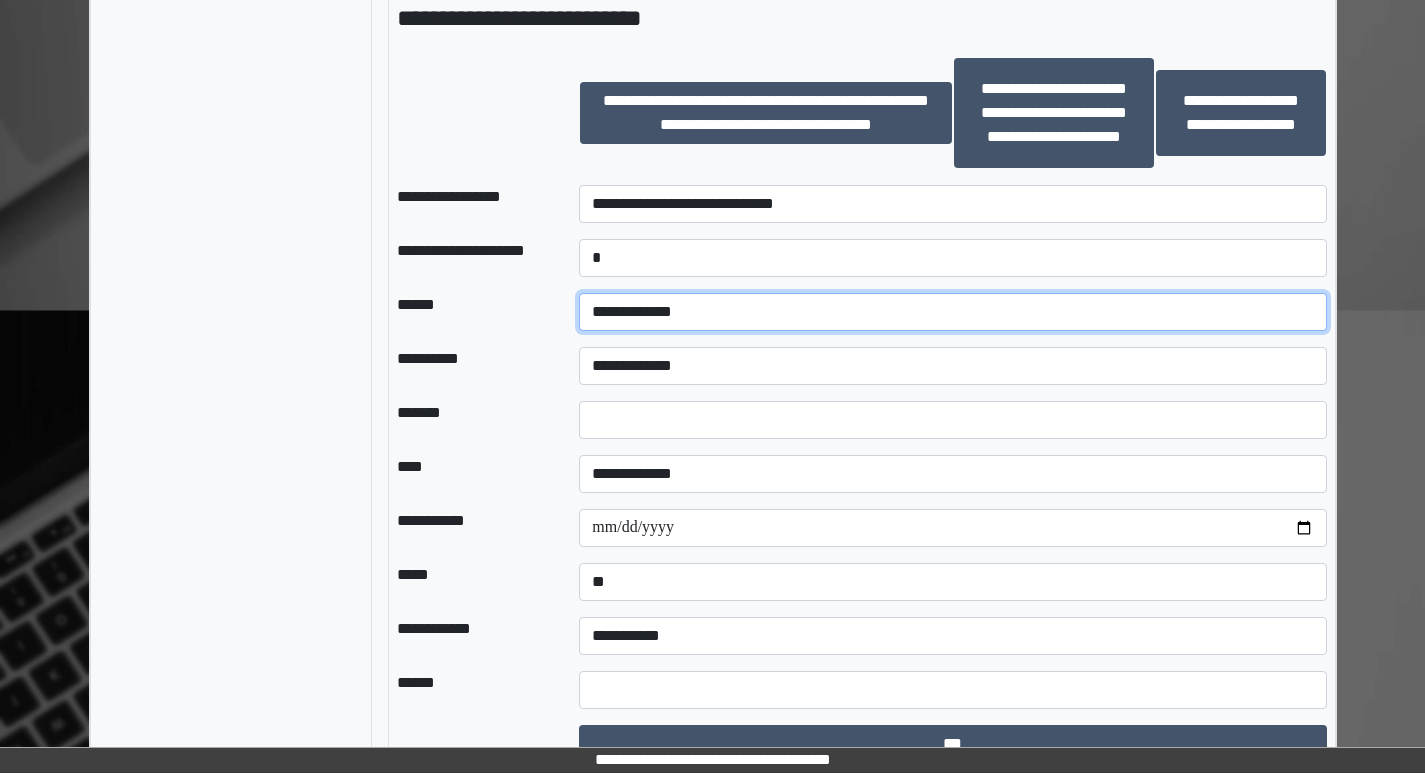 click on "**********" at bounding box center [952, 312] 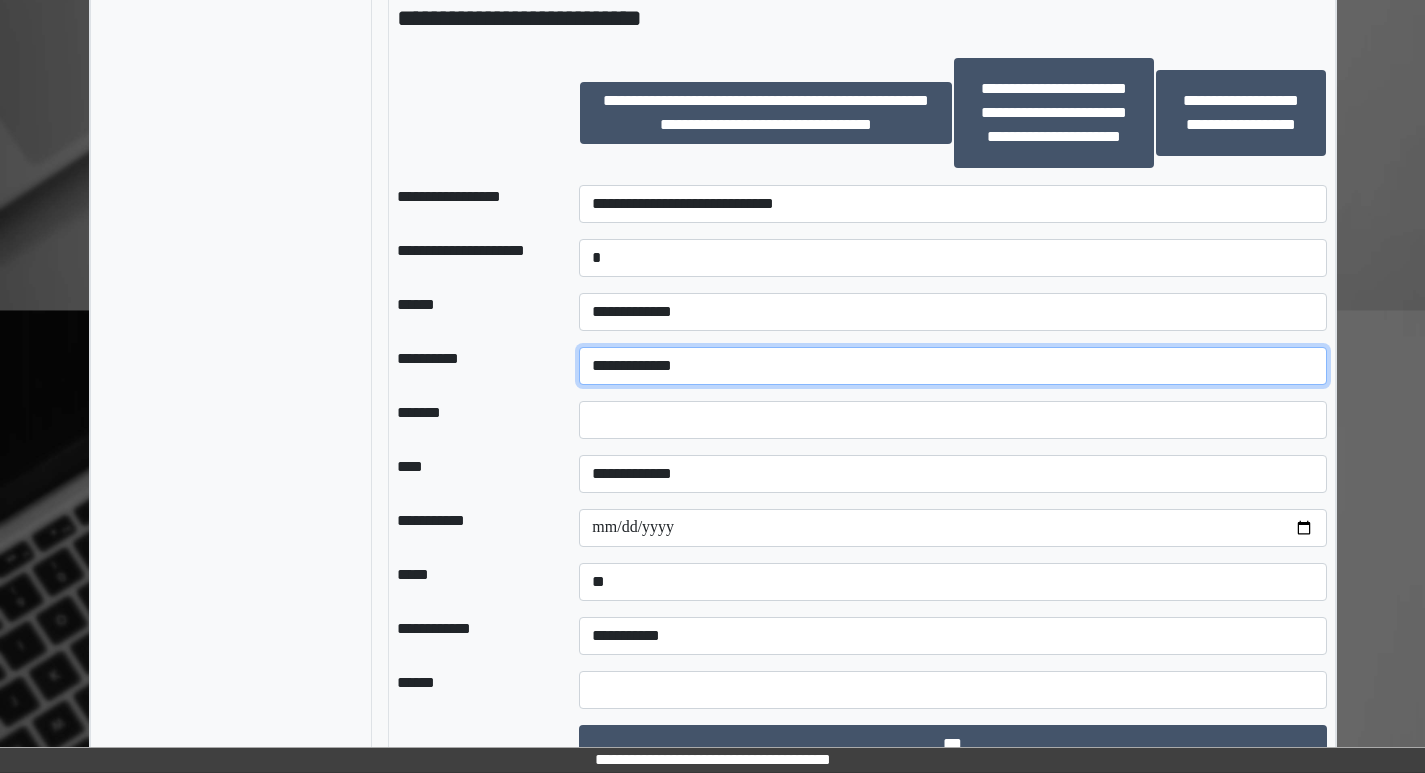 click on "**********" at bounding box center (952, 366) 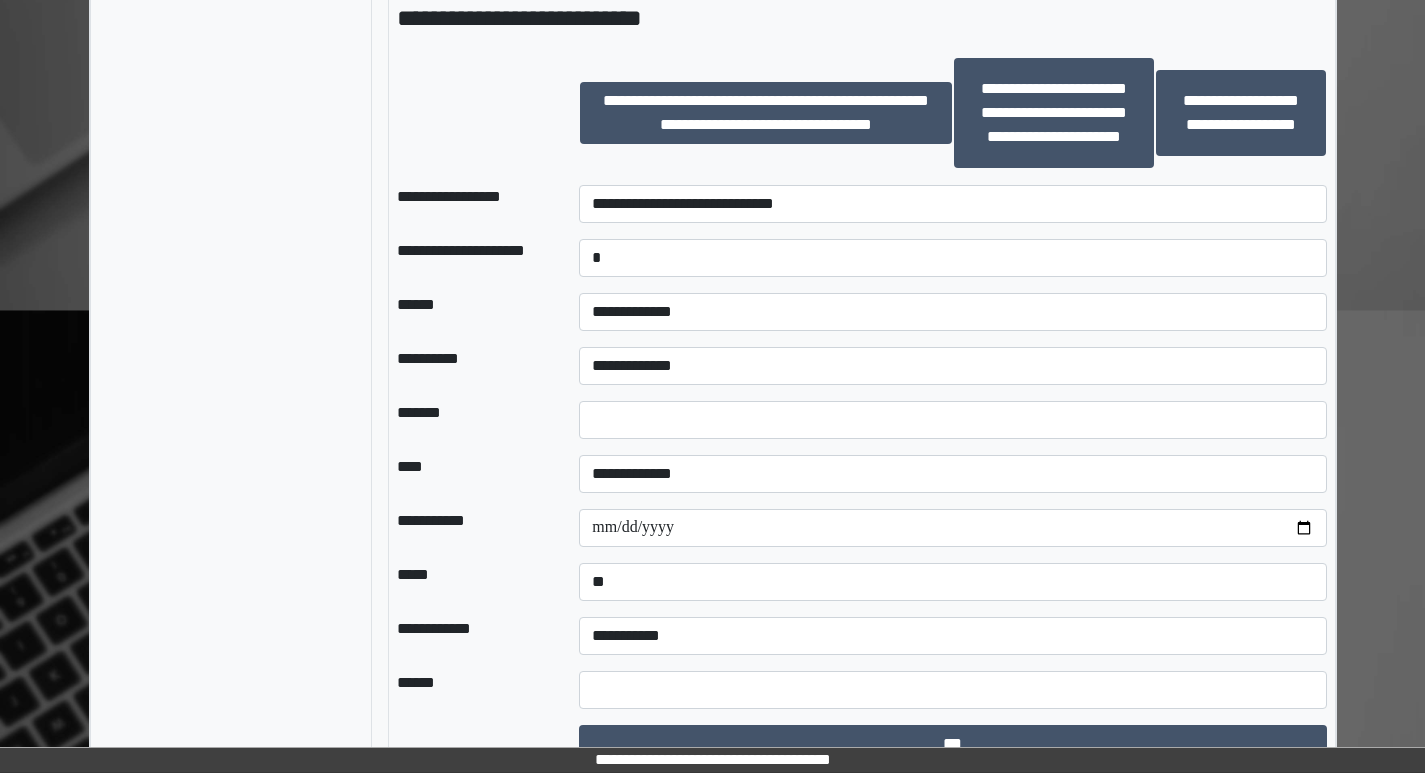 click on "**********" at bounding box center [472, 366] 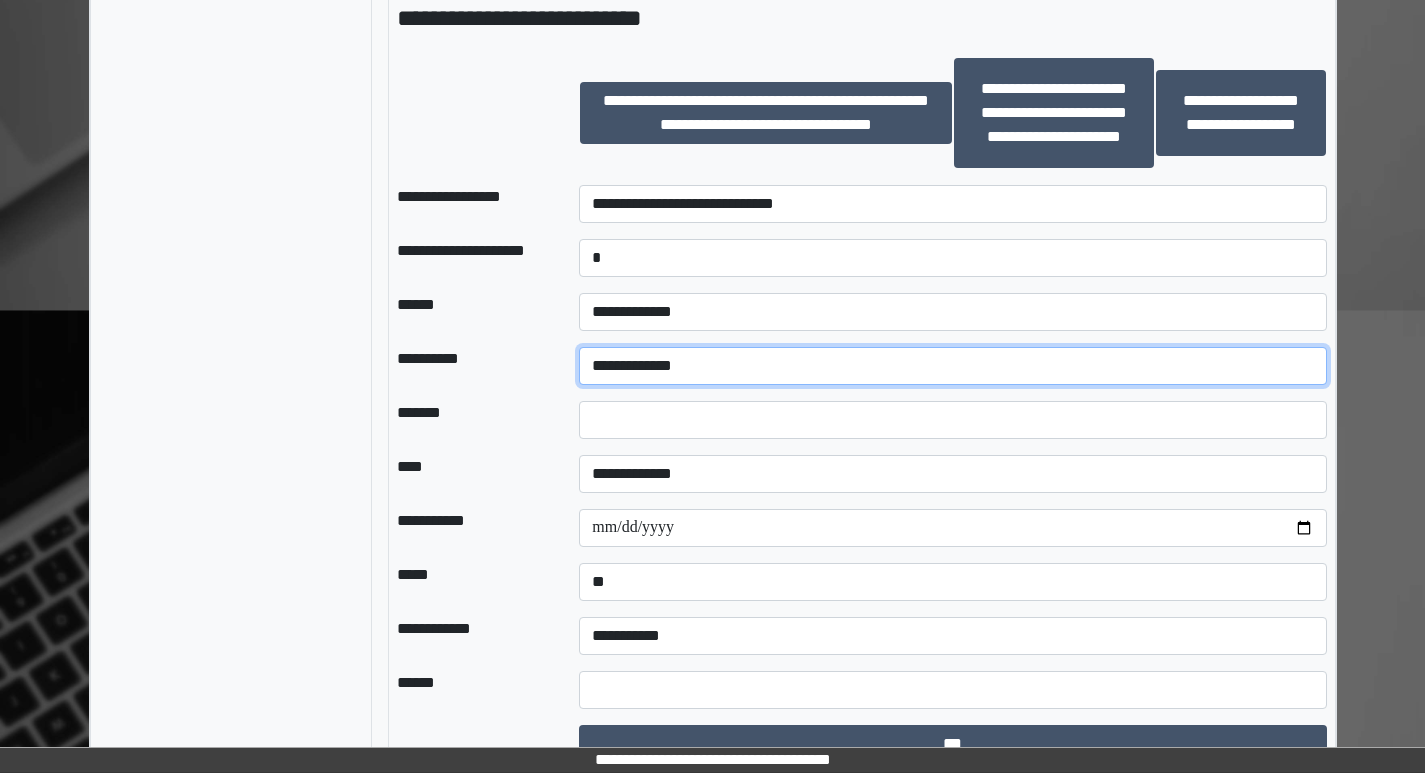 click on "**********" at bounding box center [952, 366] 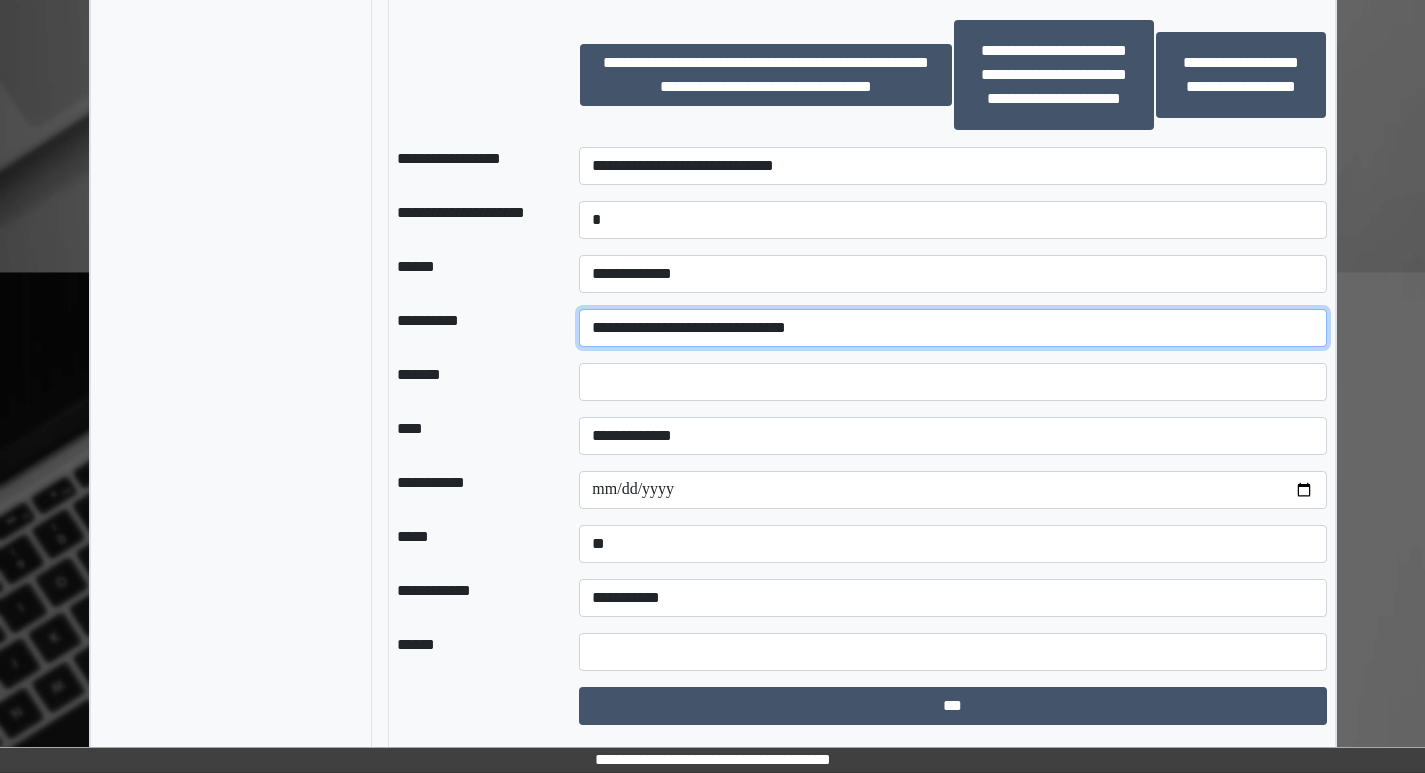 scroll, scrollTop: 1498, scrollLeft: 0, axis: vertical 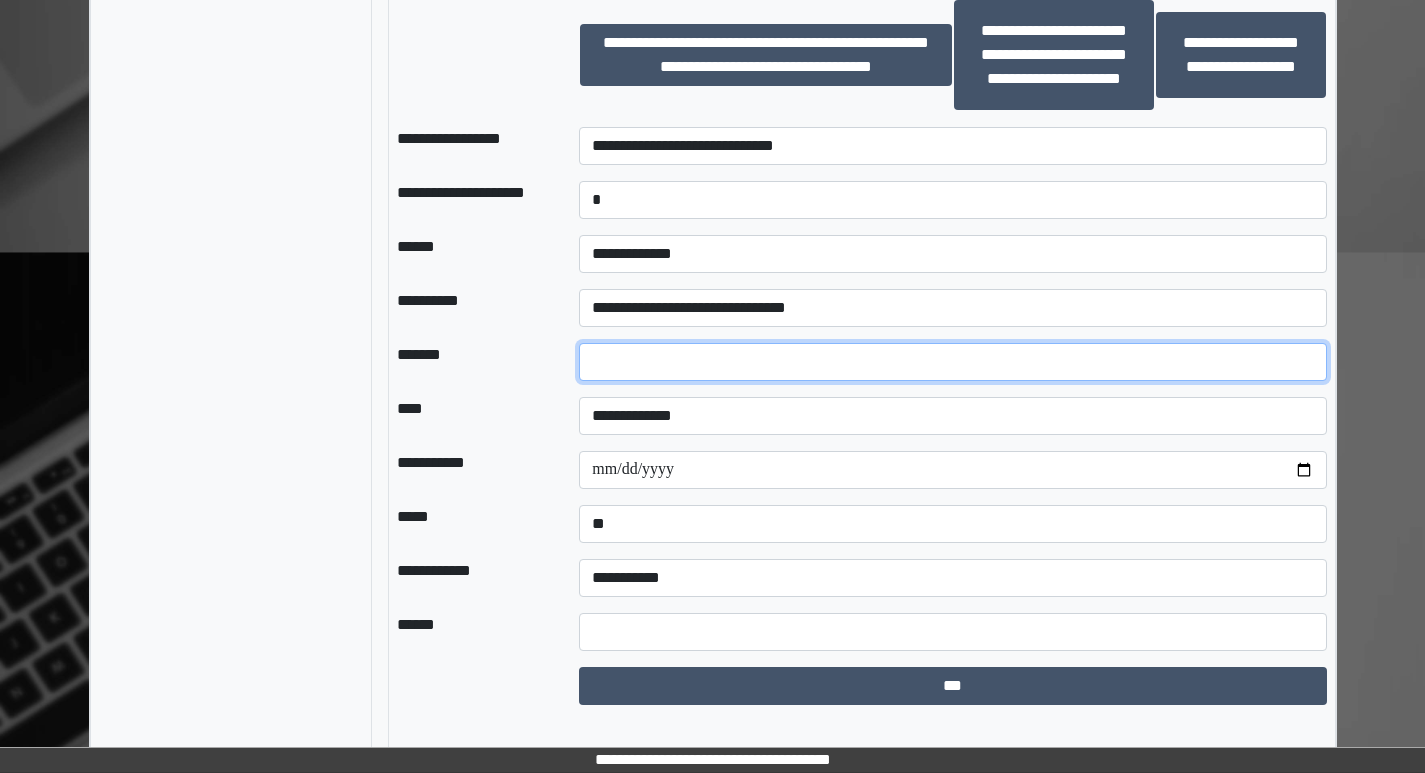 click on "*" at bounding box center [952, 362] 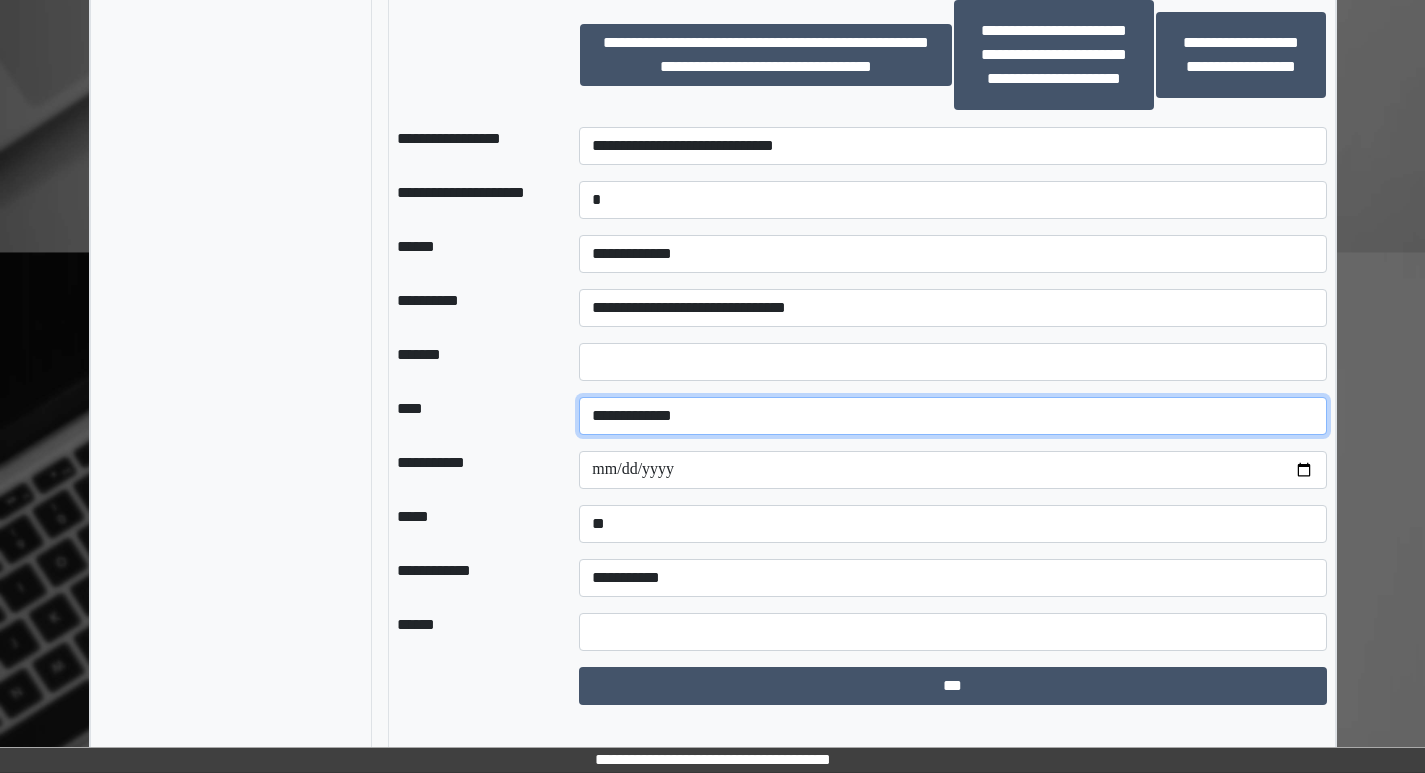click on "**********" at bounding box center (952, 416) 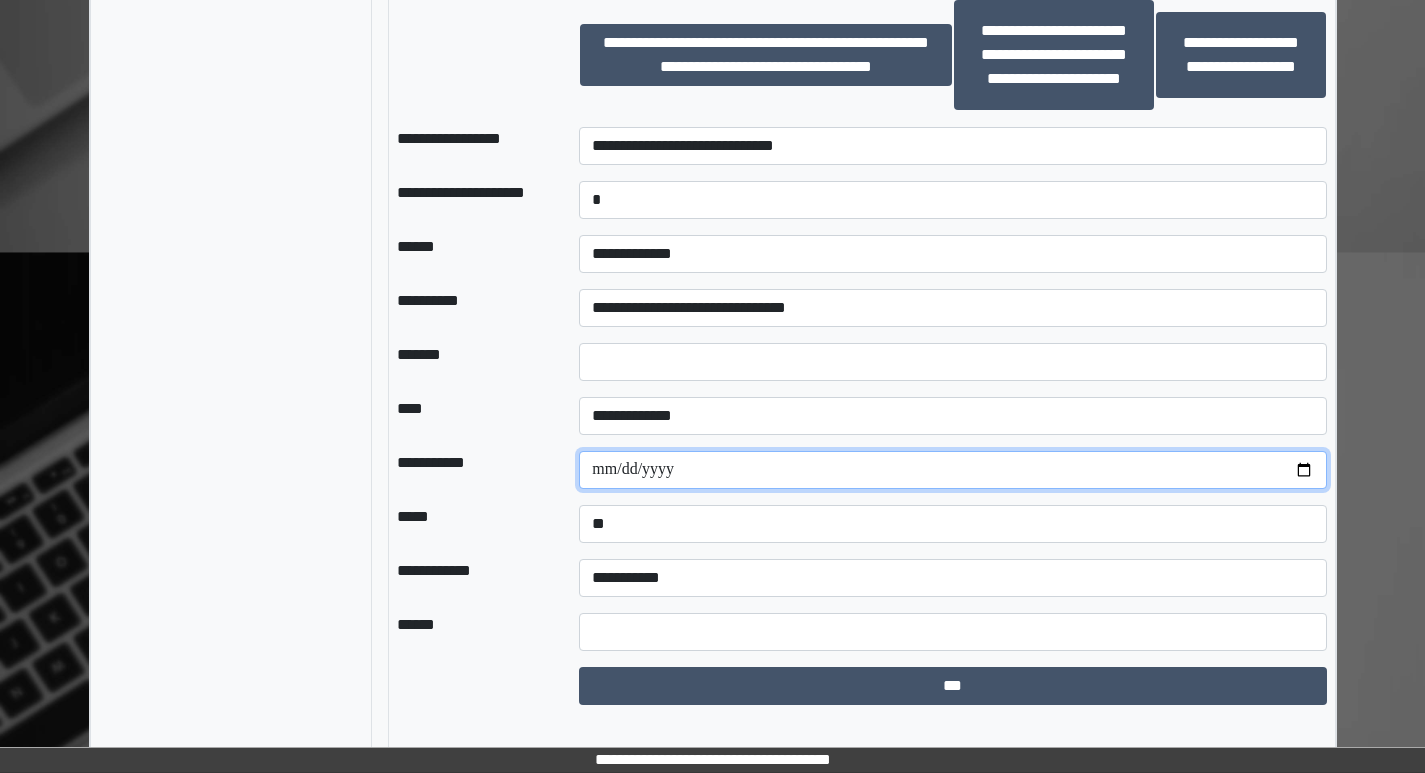 click on "**********" at bounding box center [952, 470] 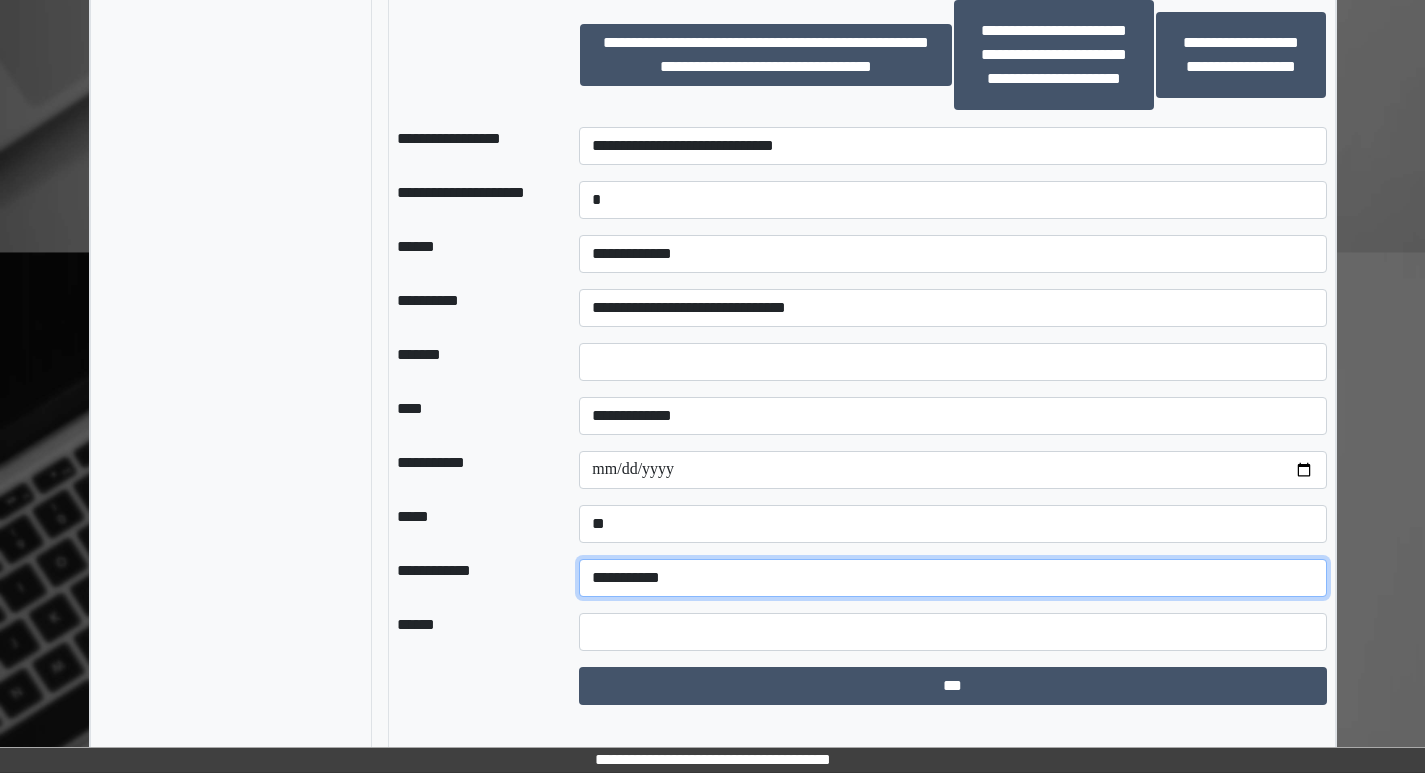 click on "**********" at bounding box center (952, 578) 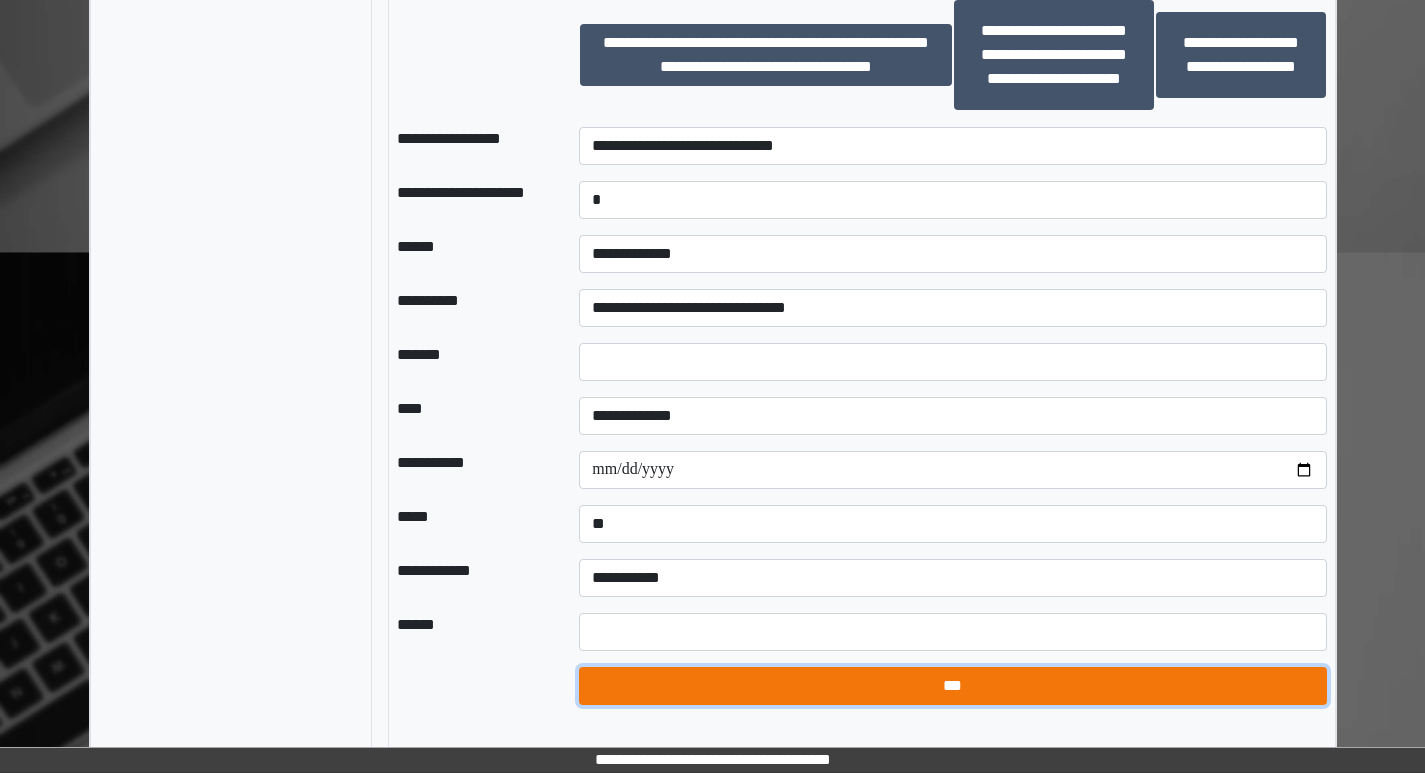click on "***" at bounding box center (952, 686) 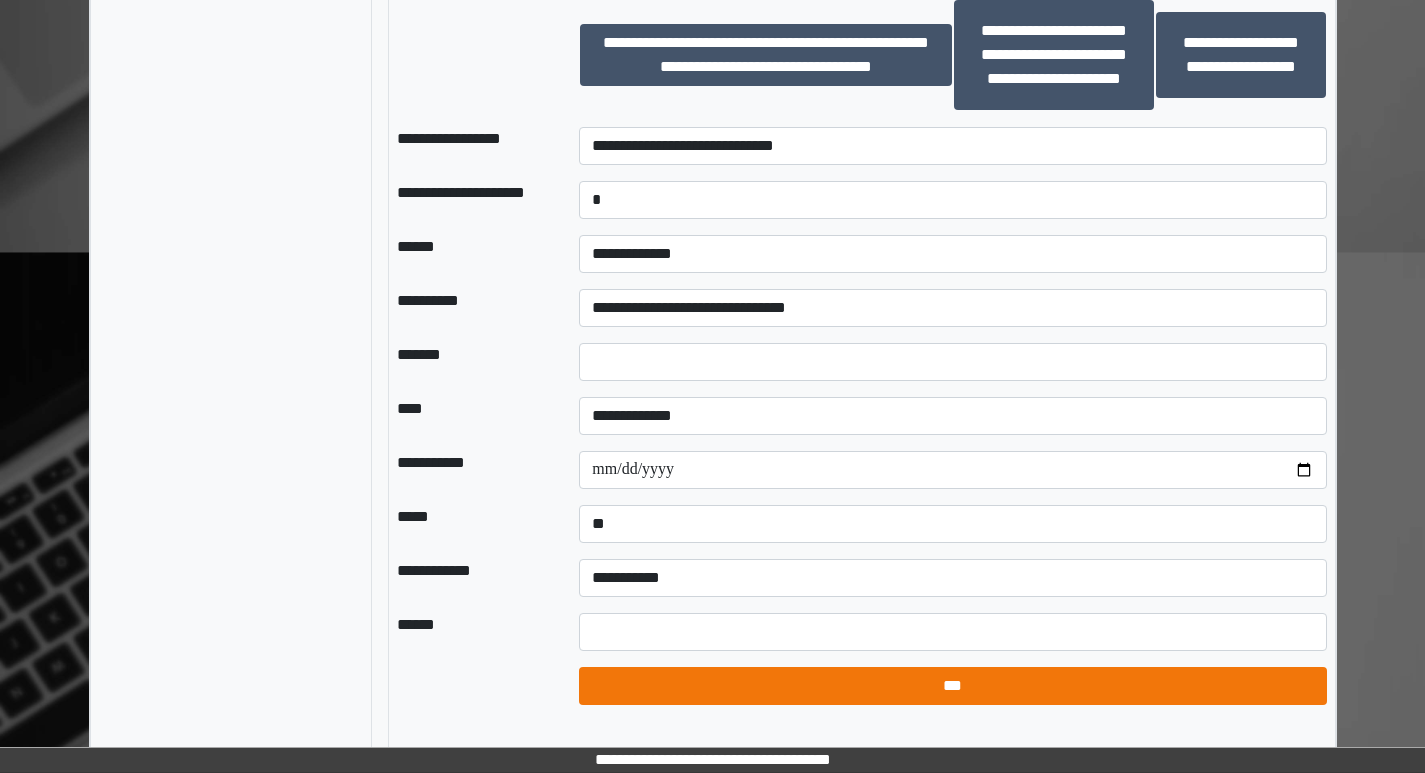 select on "*" 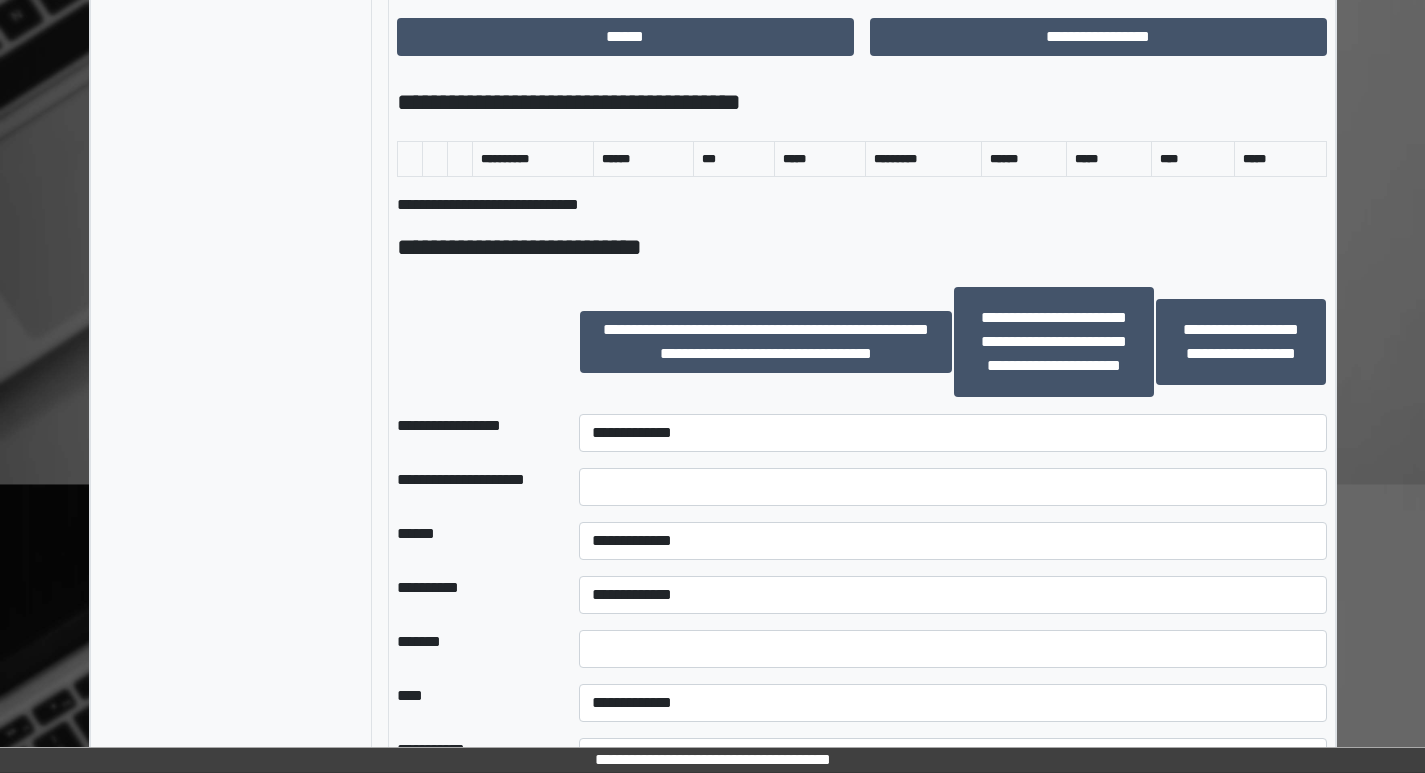 scroll, scrollTop: 1398, scrollLeft: 0, axis: vertical 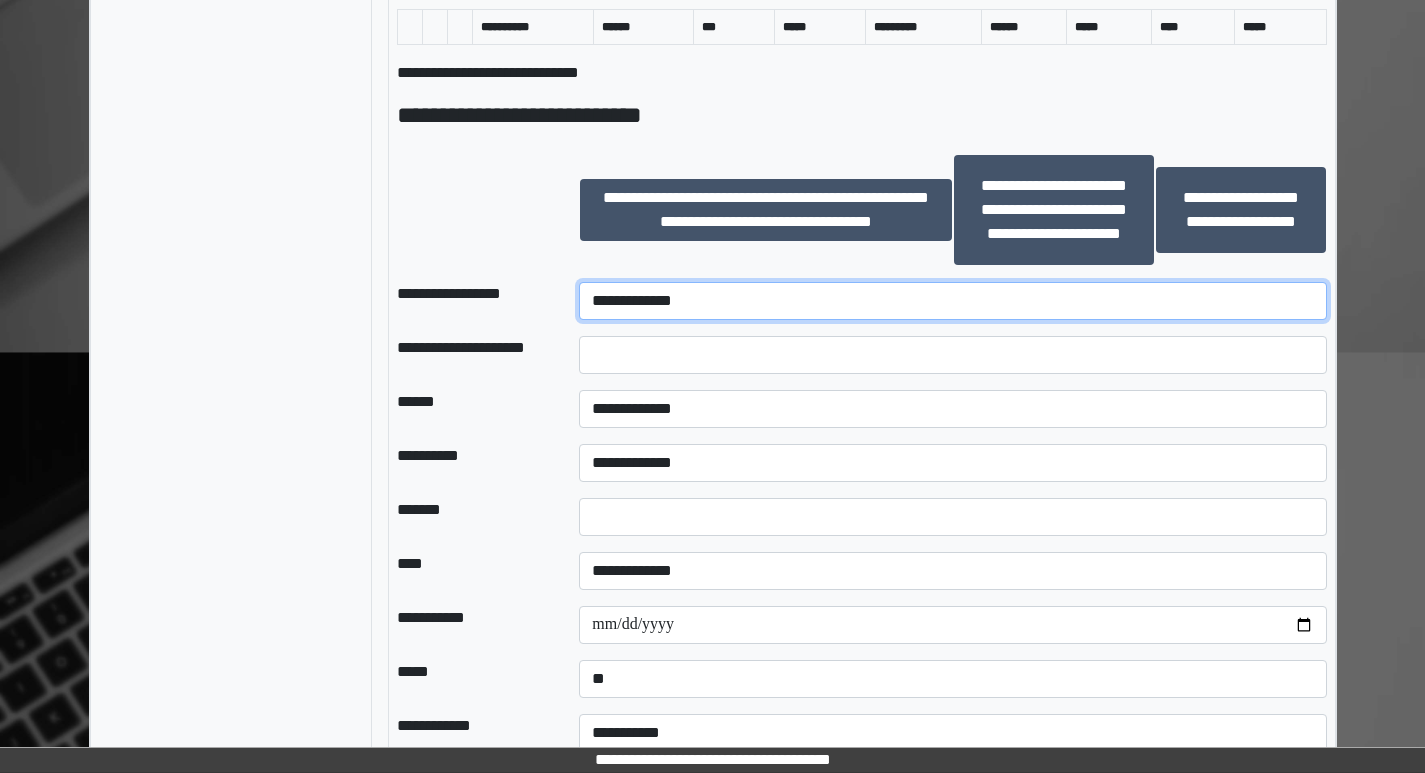 click on "**********" at bounding box center (952, 301) 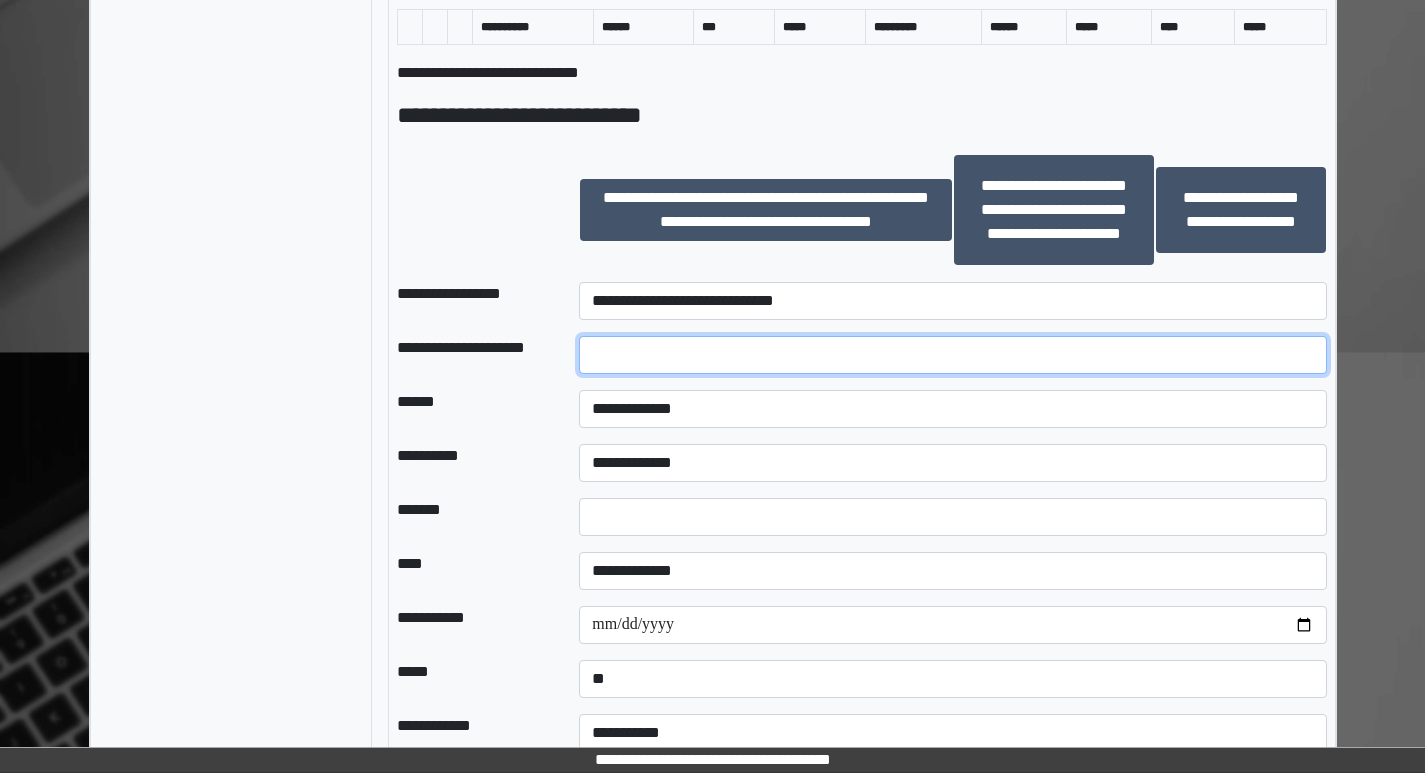 click at bounding box center (952, 355) 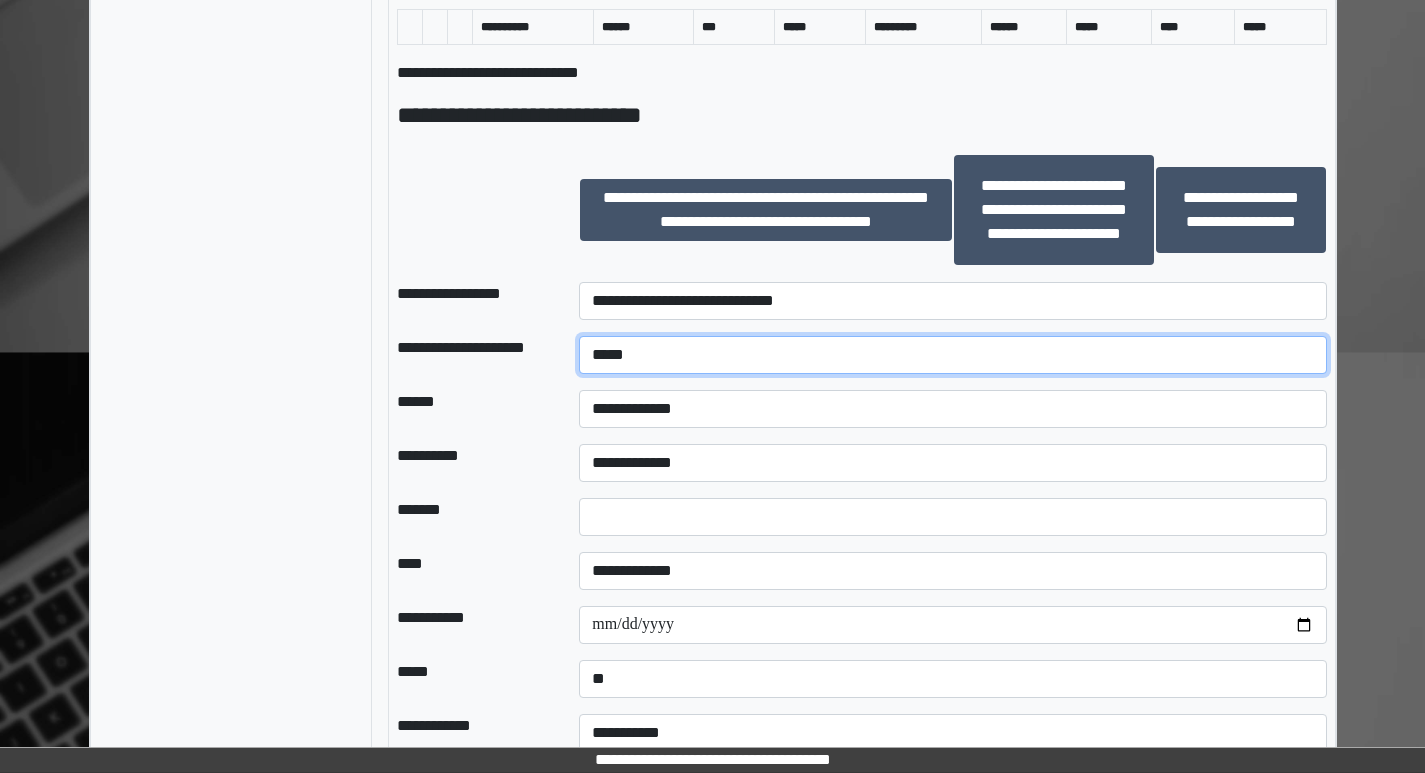 scroll, scrollTop: 1498, scrollLeft: 0, axis: vertical 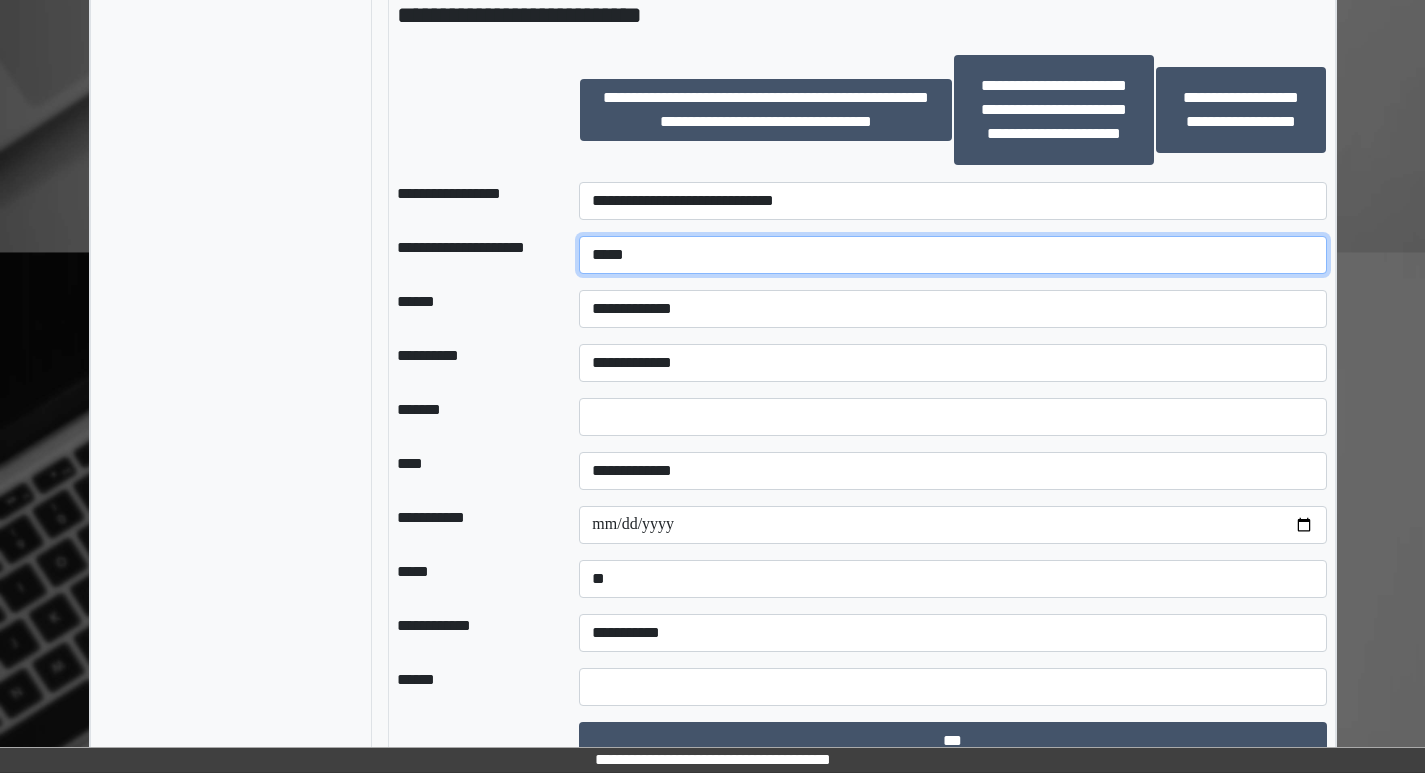 type on "*****" 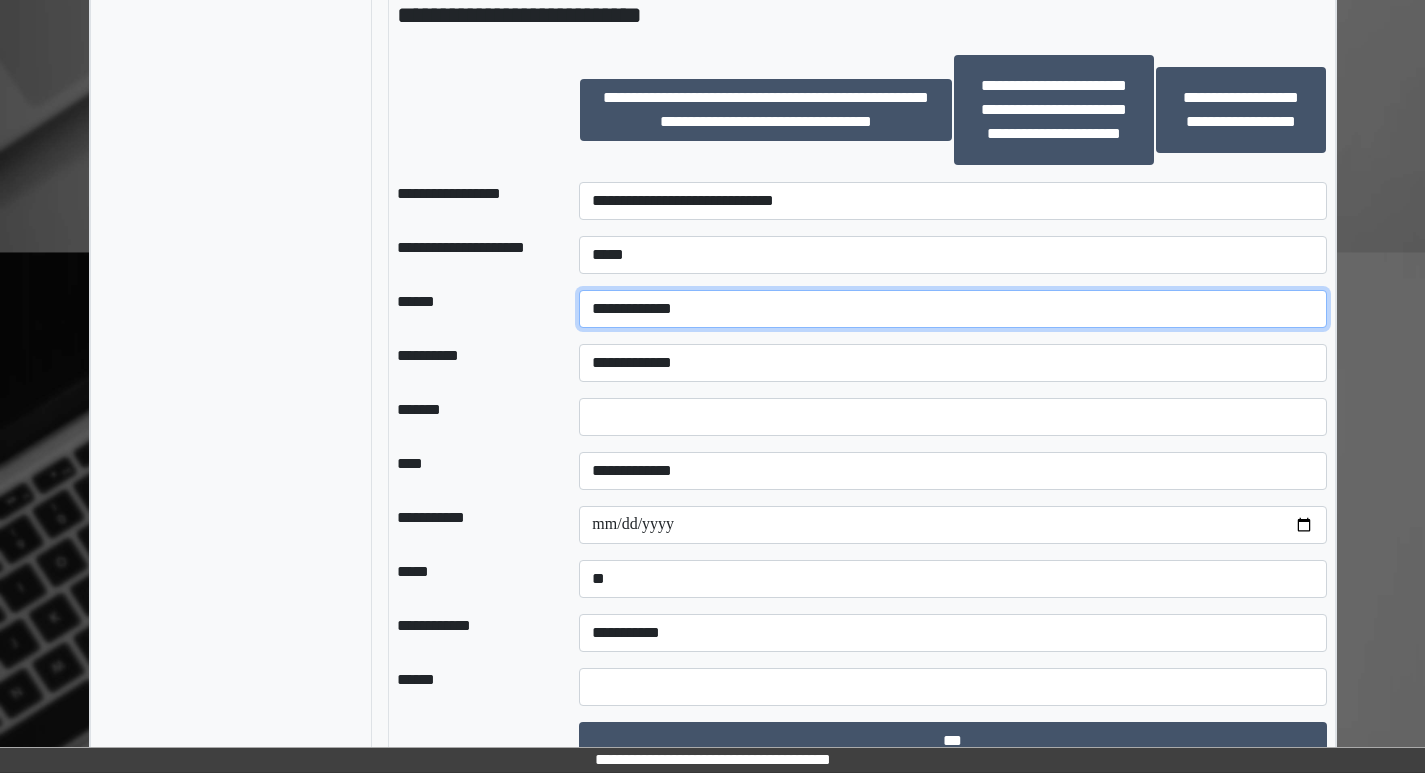 click on "**********" at bounding box center (952, 309) 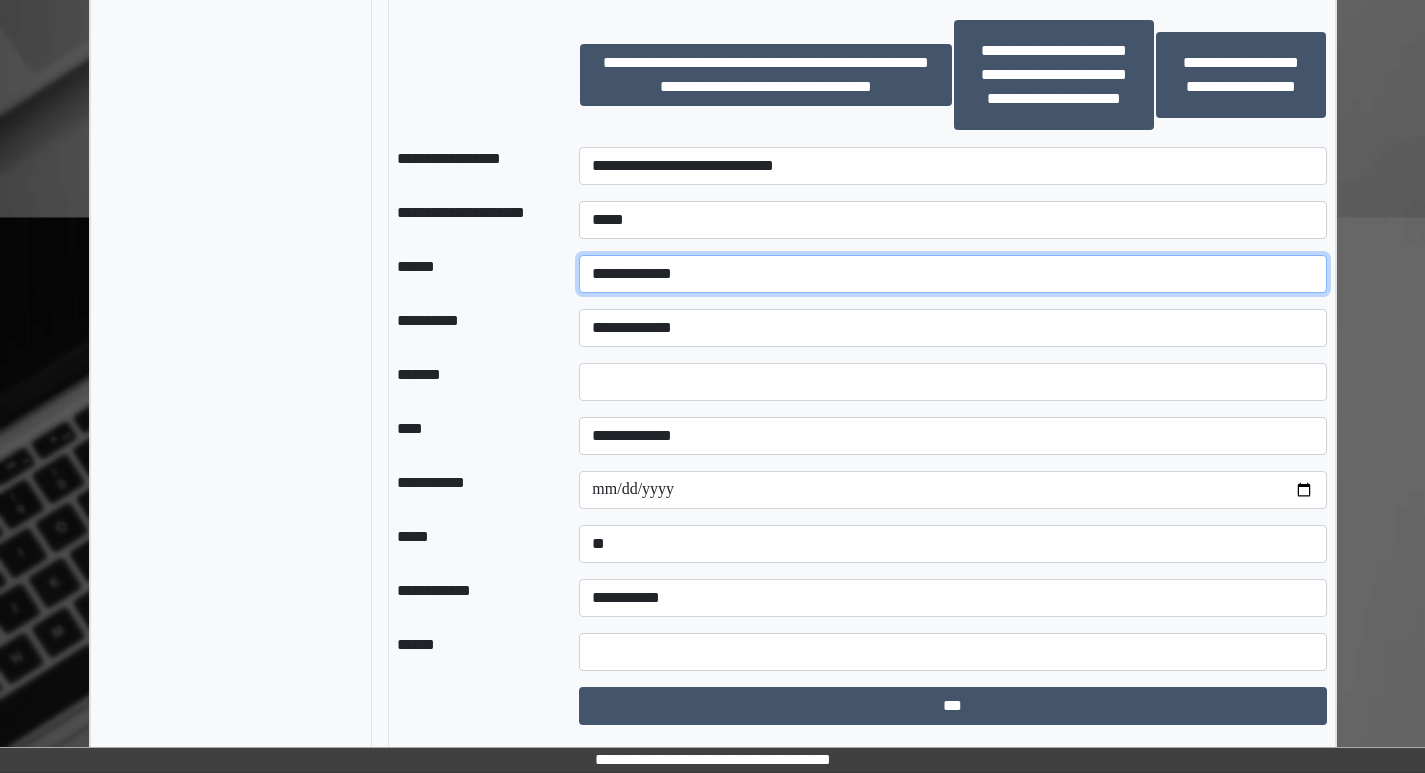 scroll, scrollTop: 1553, scrollLeft: 0, axis: vertical 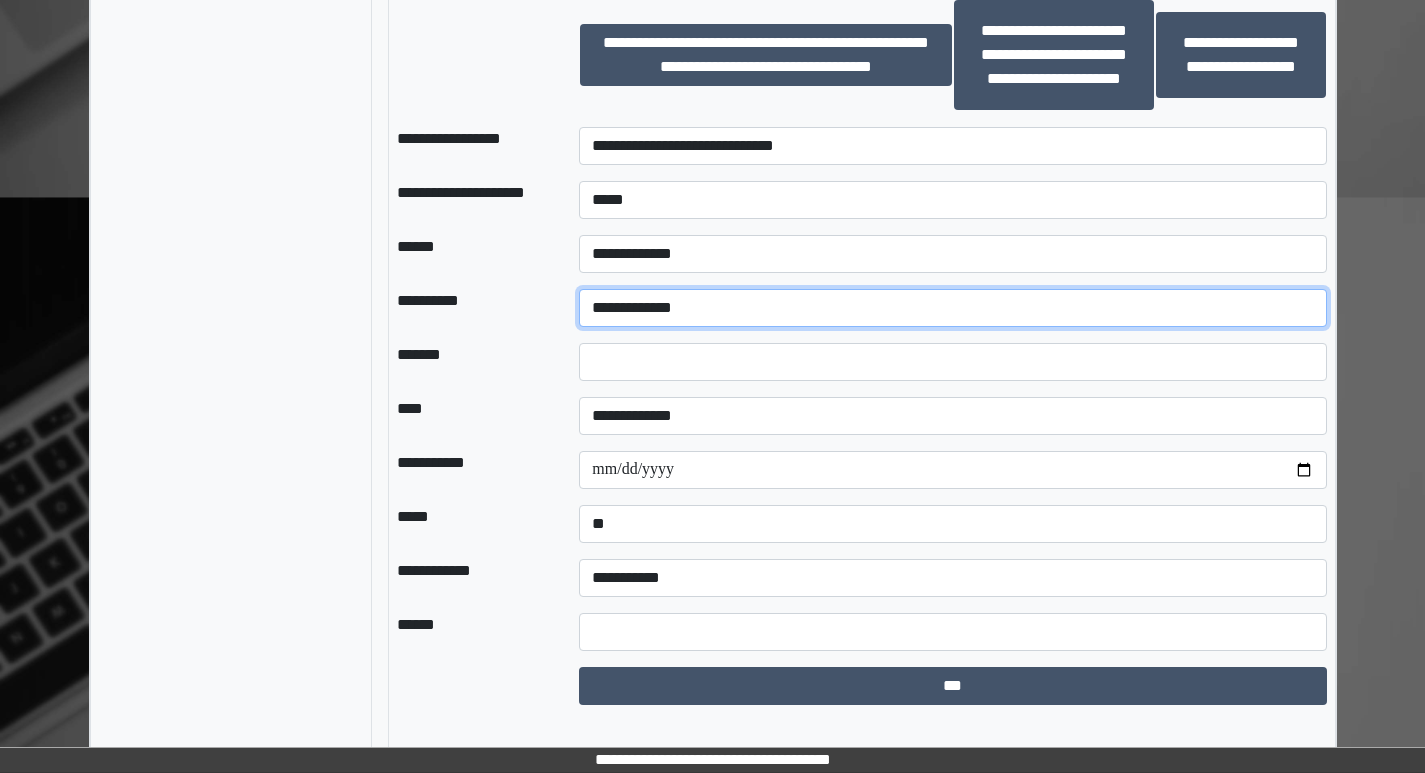 click on "**********" at bounding box center [952, 308] 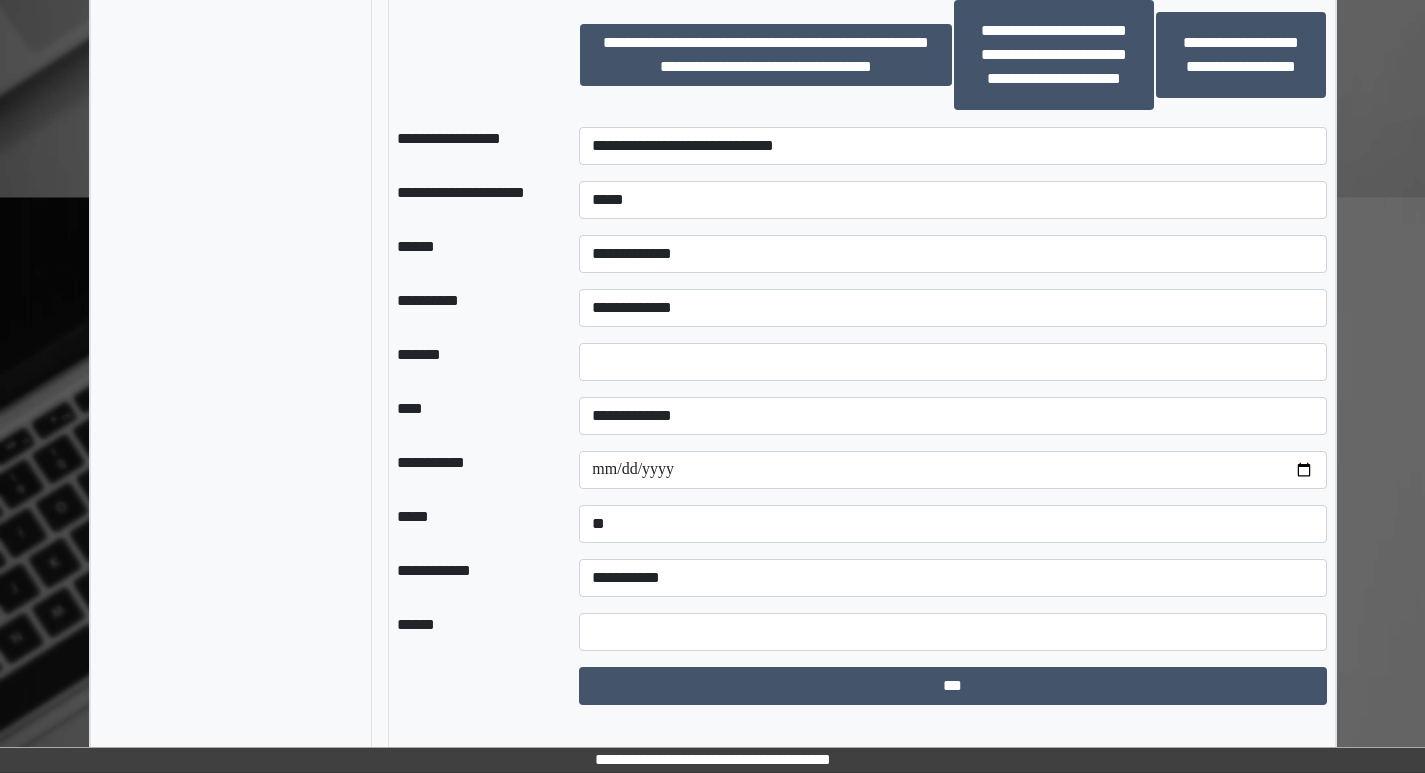 click on "**********" at bounding box center [231, -351] 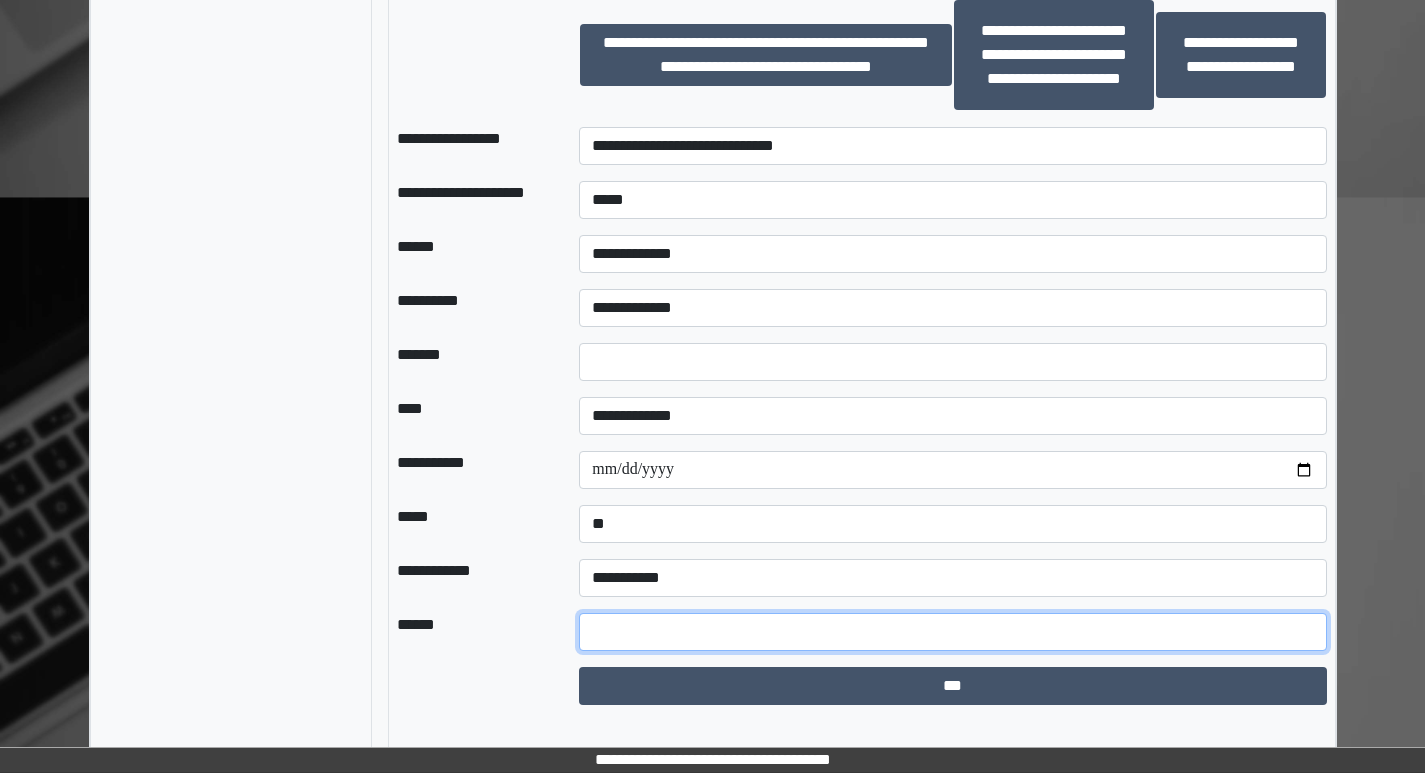 click at bounding box center (952, 632) 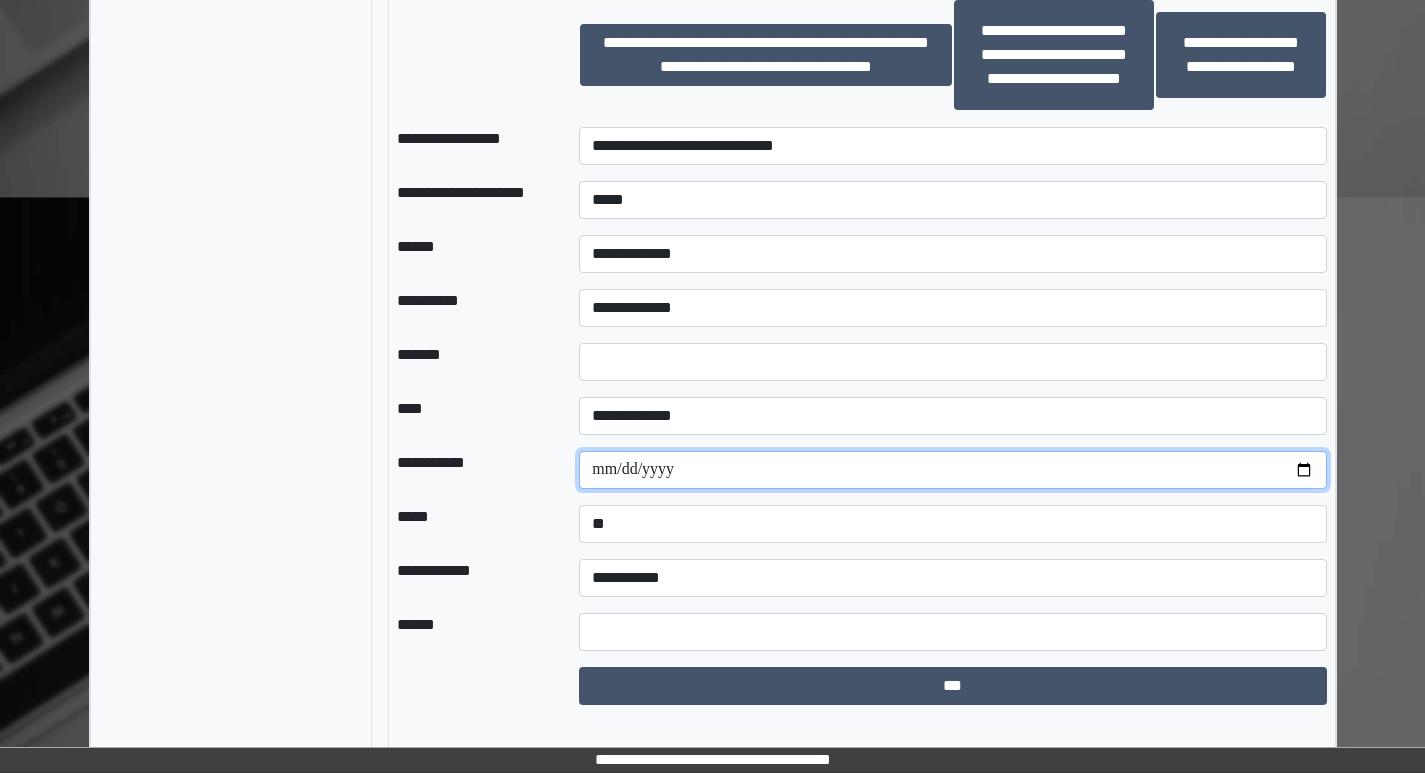 click on "**********" at bounding box center (952, 470) 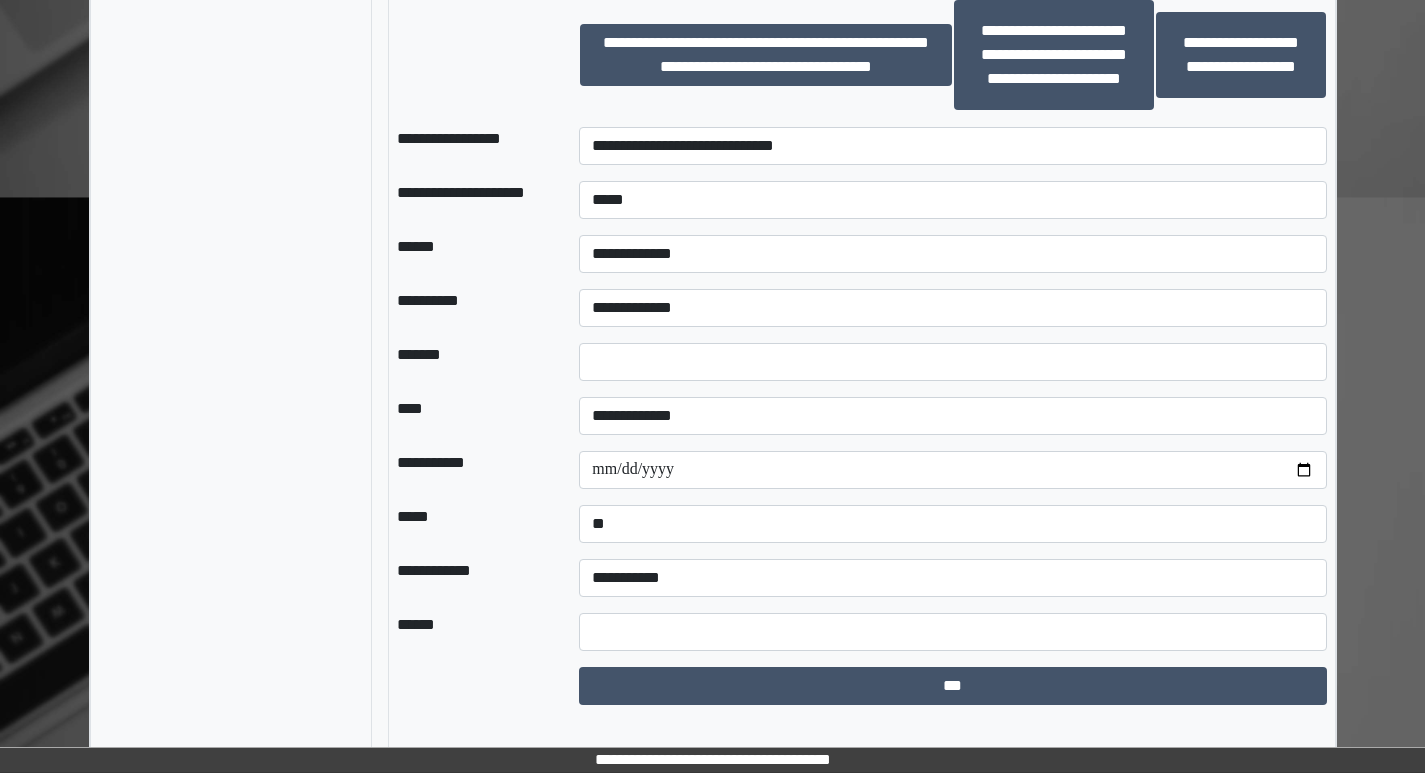 click on "*****" at bounding box center [472, 524] 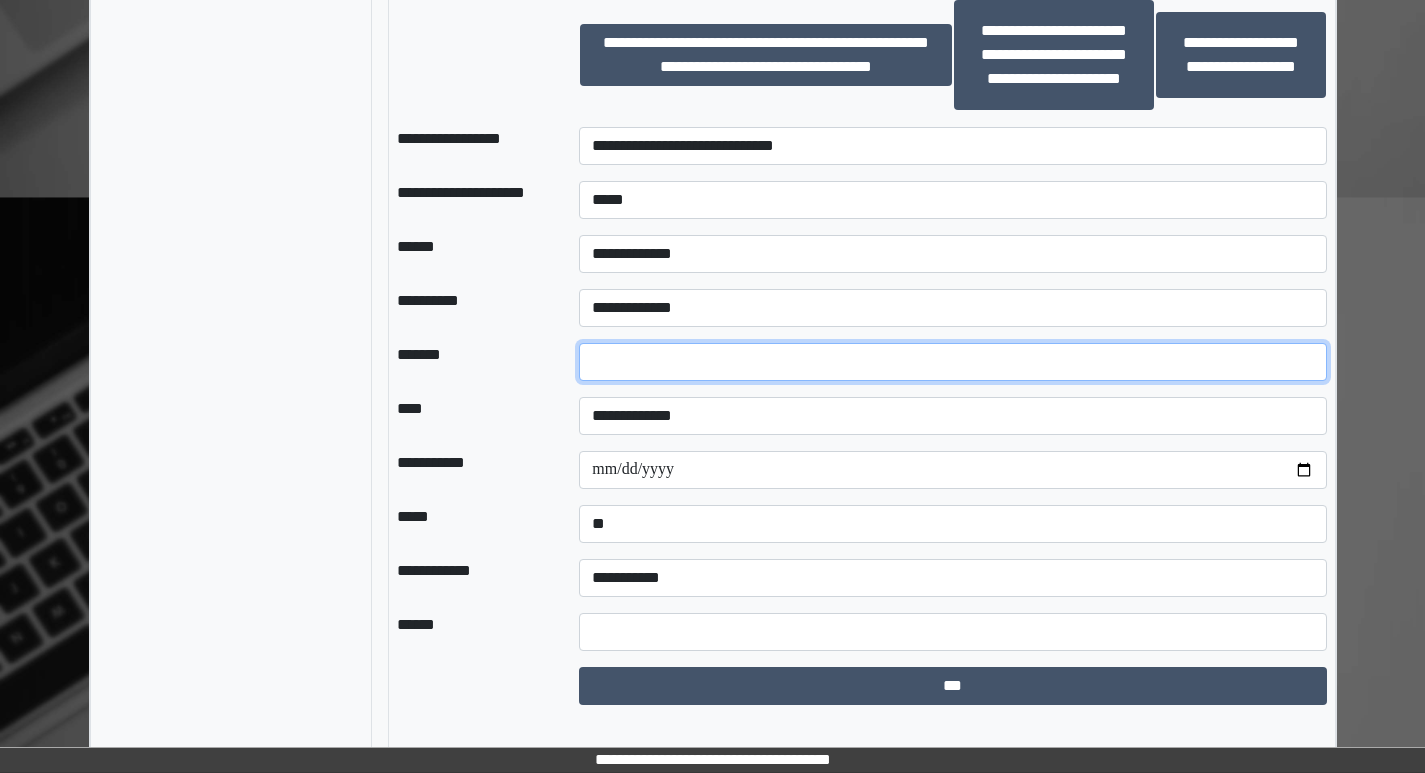 click on "*" at bounding box center (952, 362) 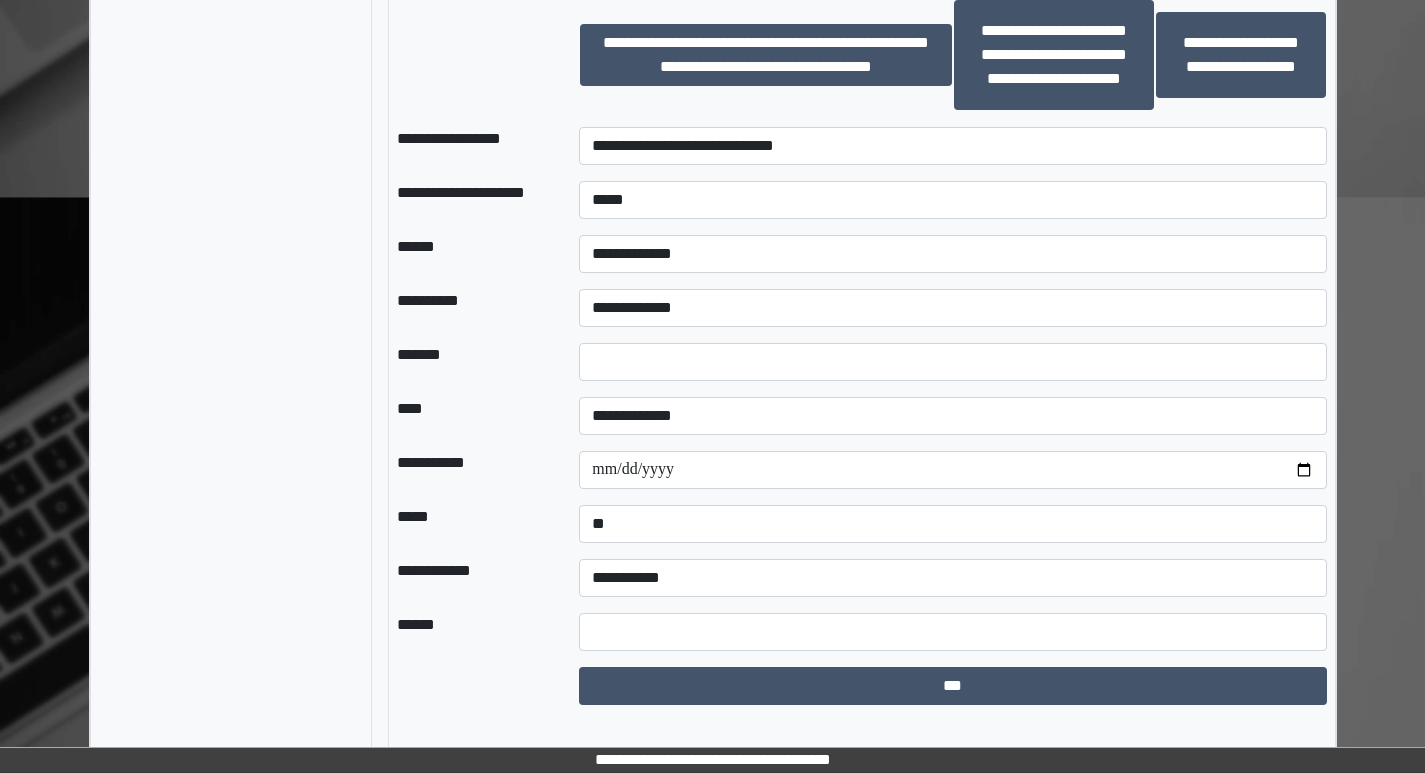 click at bounding box center (472, 686) 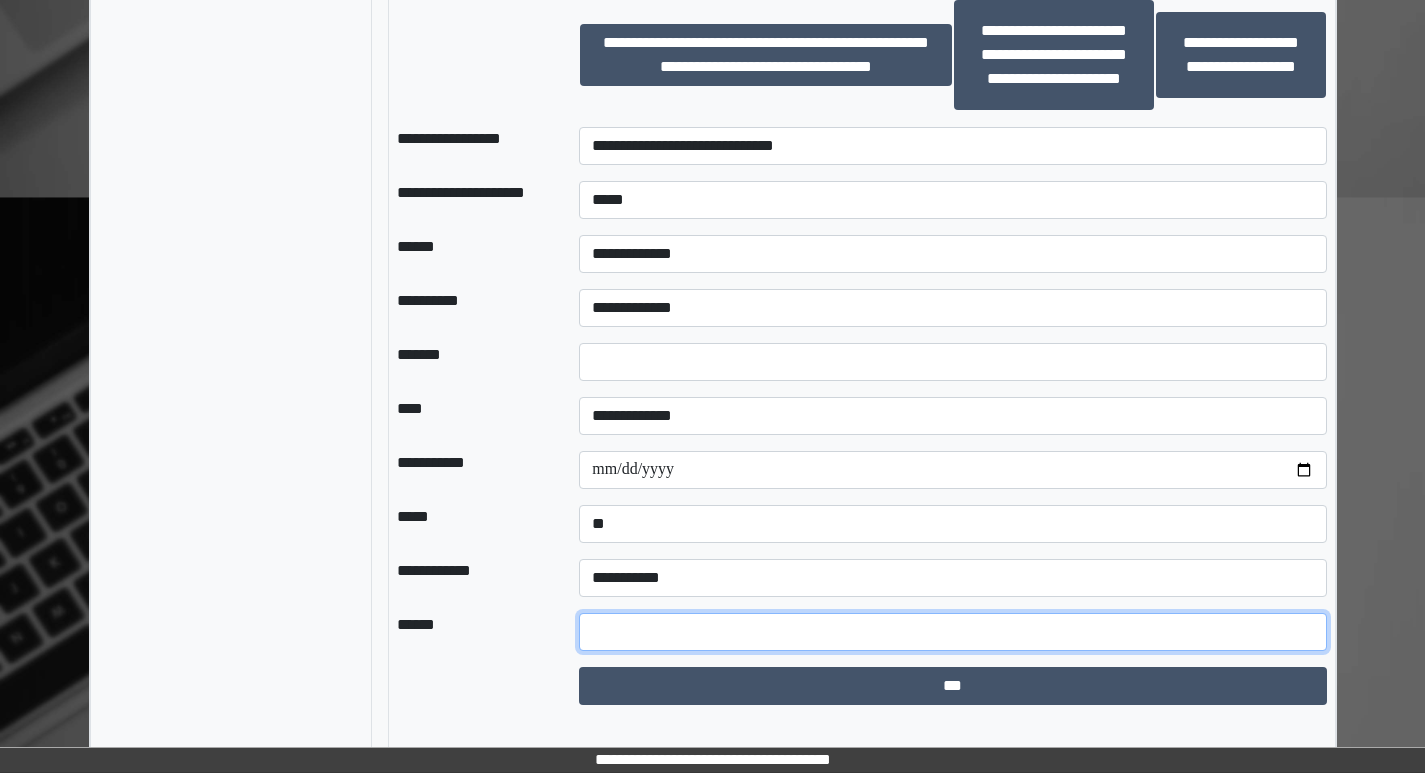 click at bounding box center (952, 632) 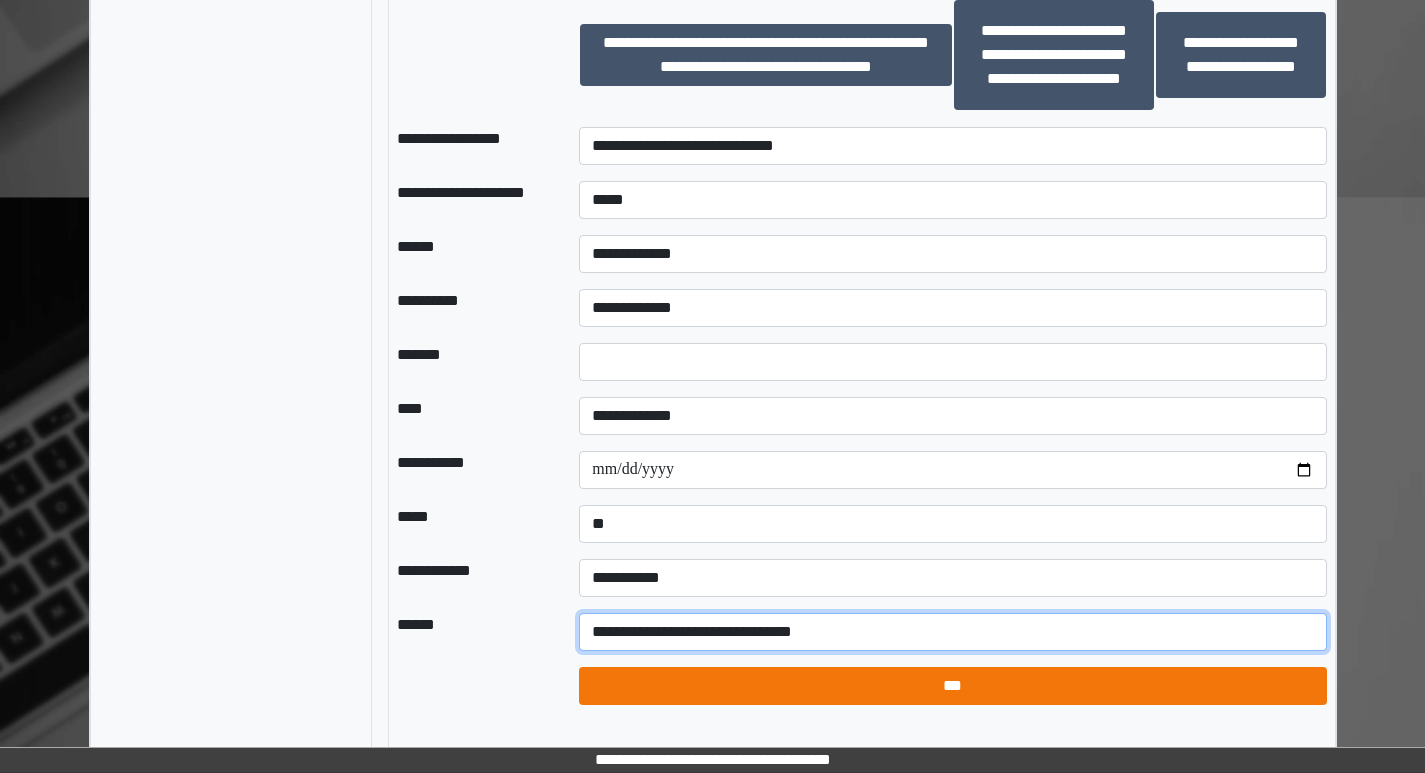 type on "**********" 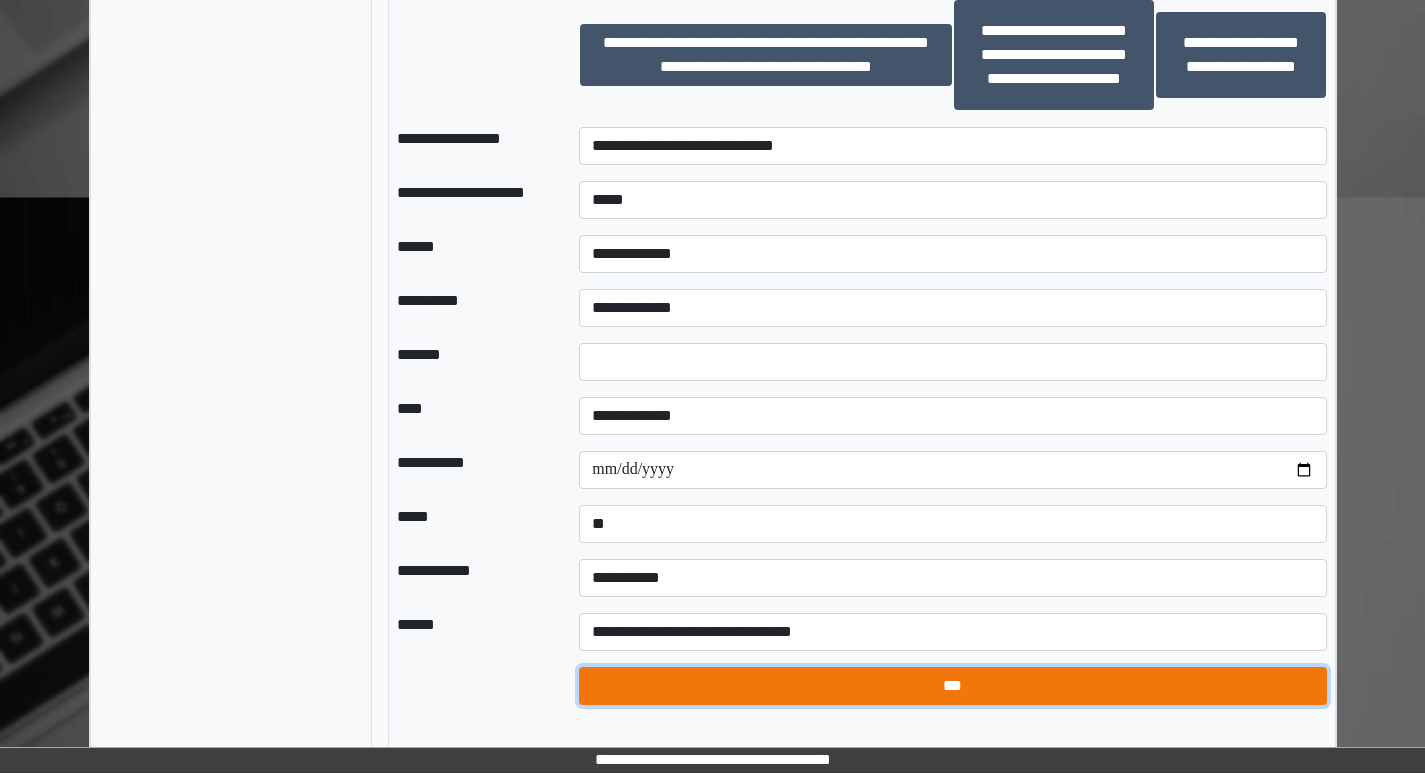 click on "***" at bounding box center [952, 686] 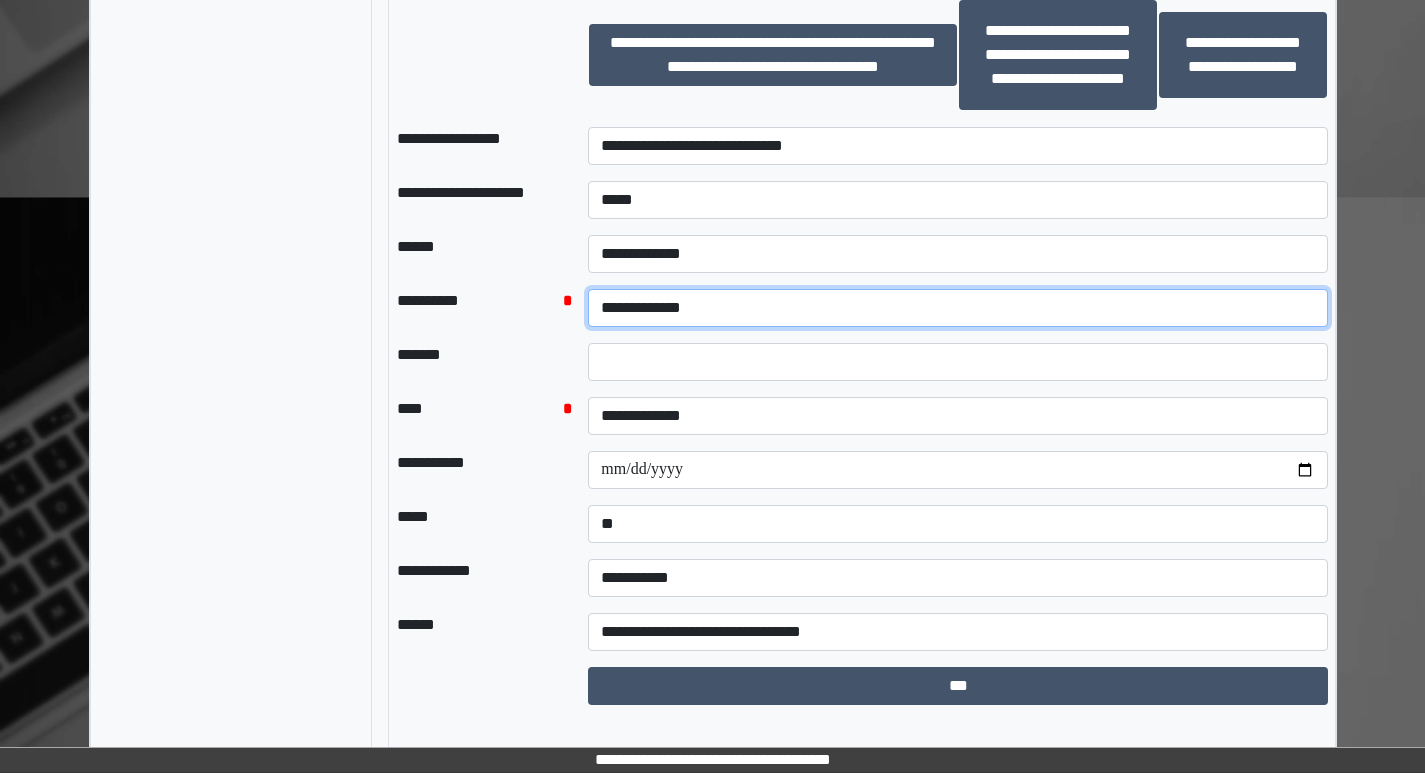 click on "**********" at bounding box center [958, 308] 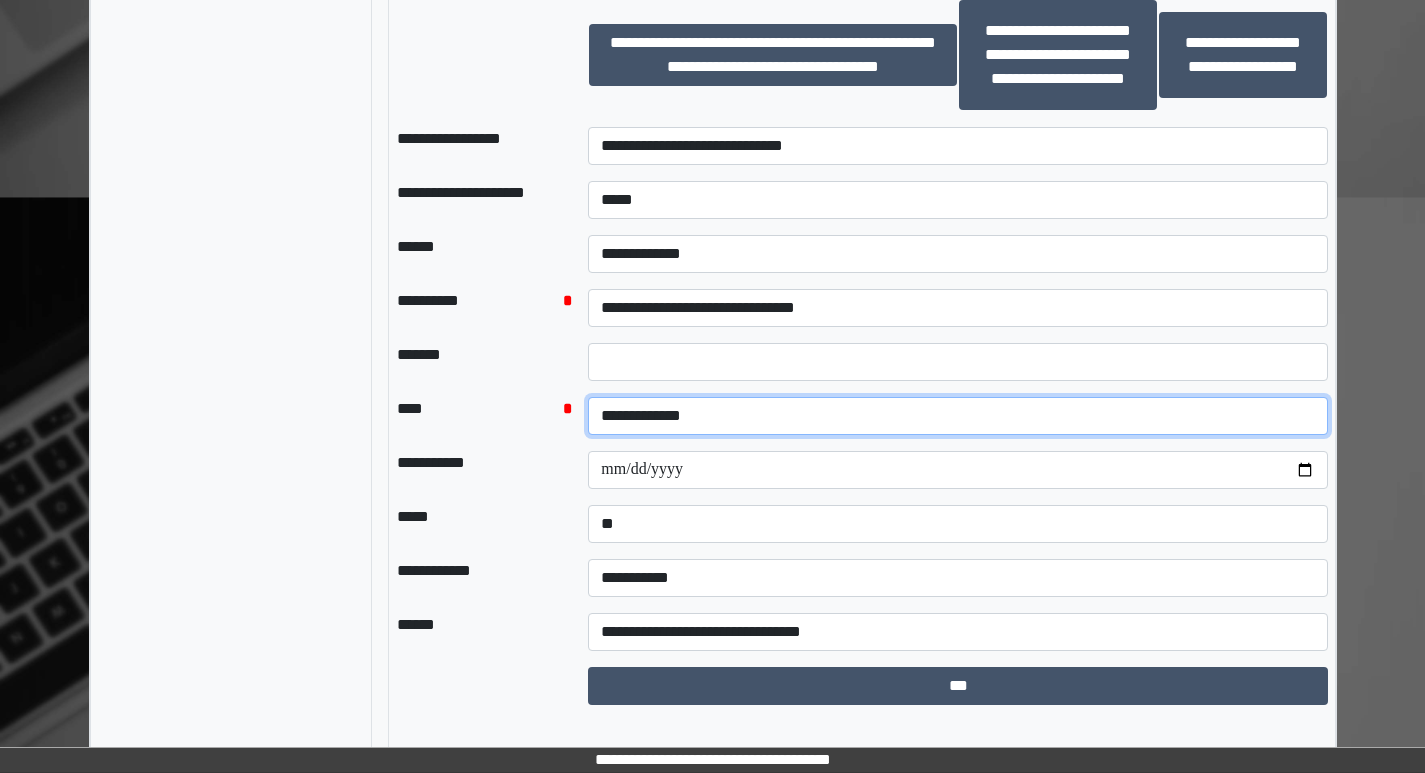 click on "**********" at bounding box center [958, 416] 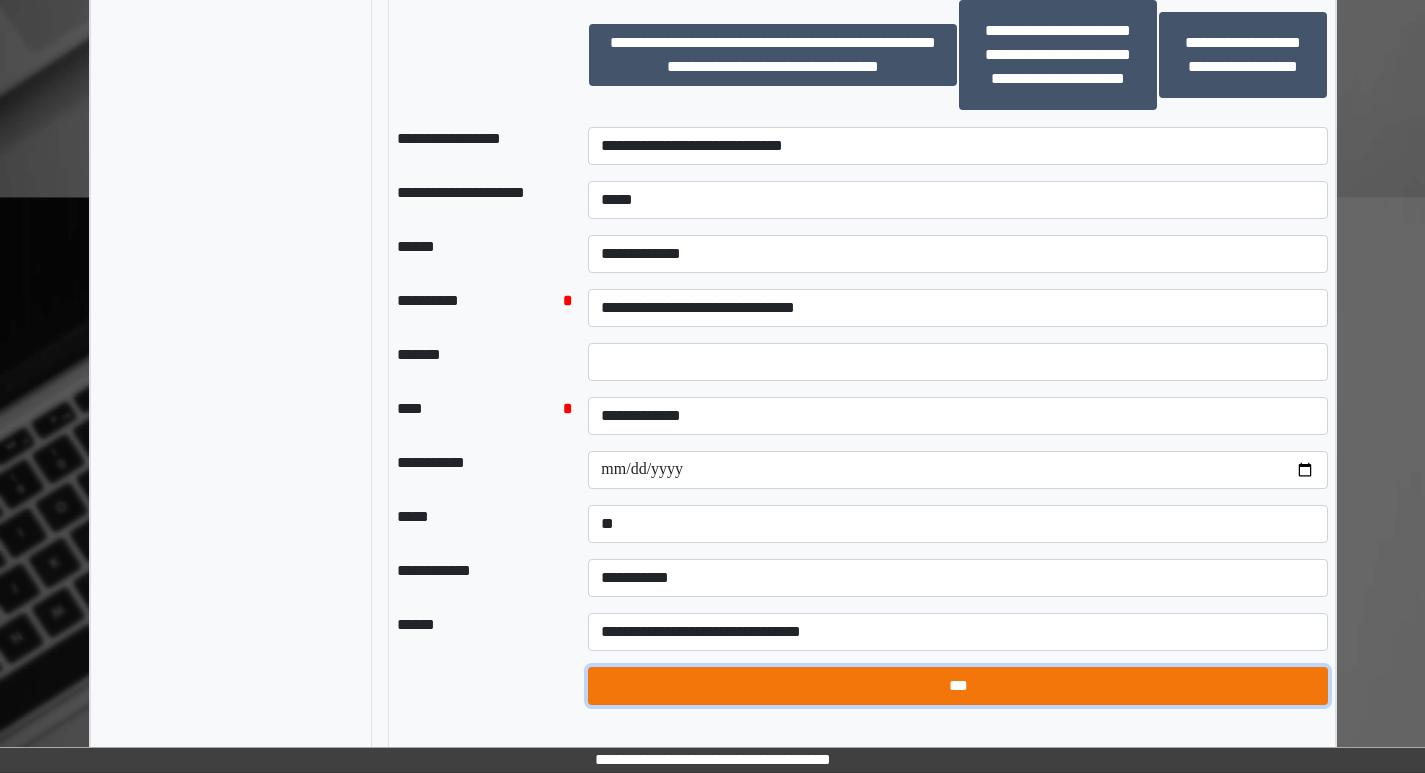 click on "***" at bounding box center (958, 686) 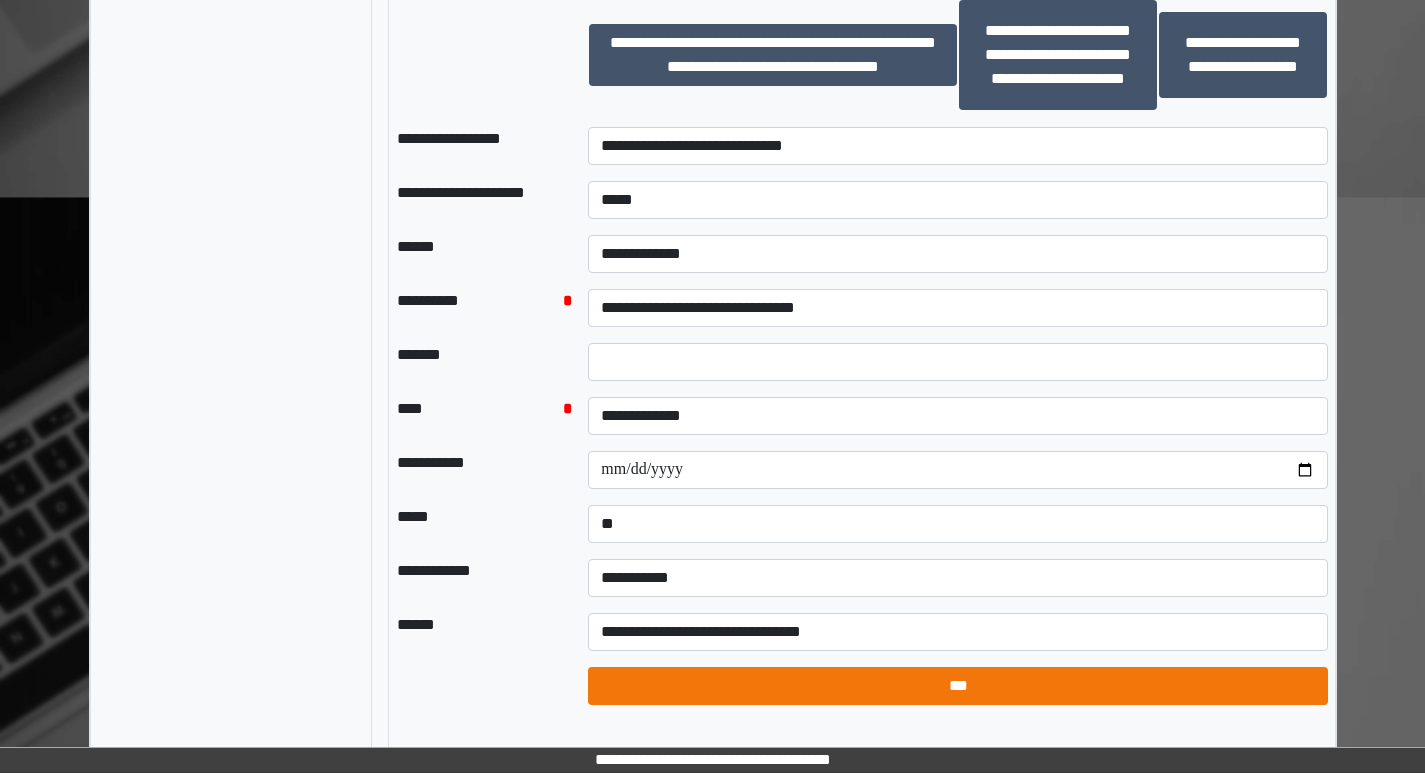 select on "*" 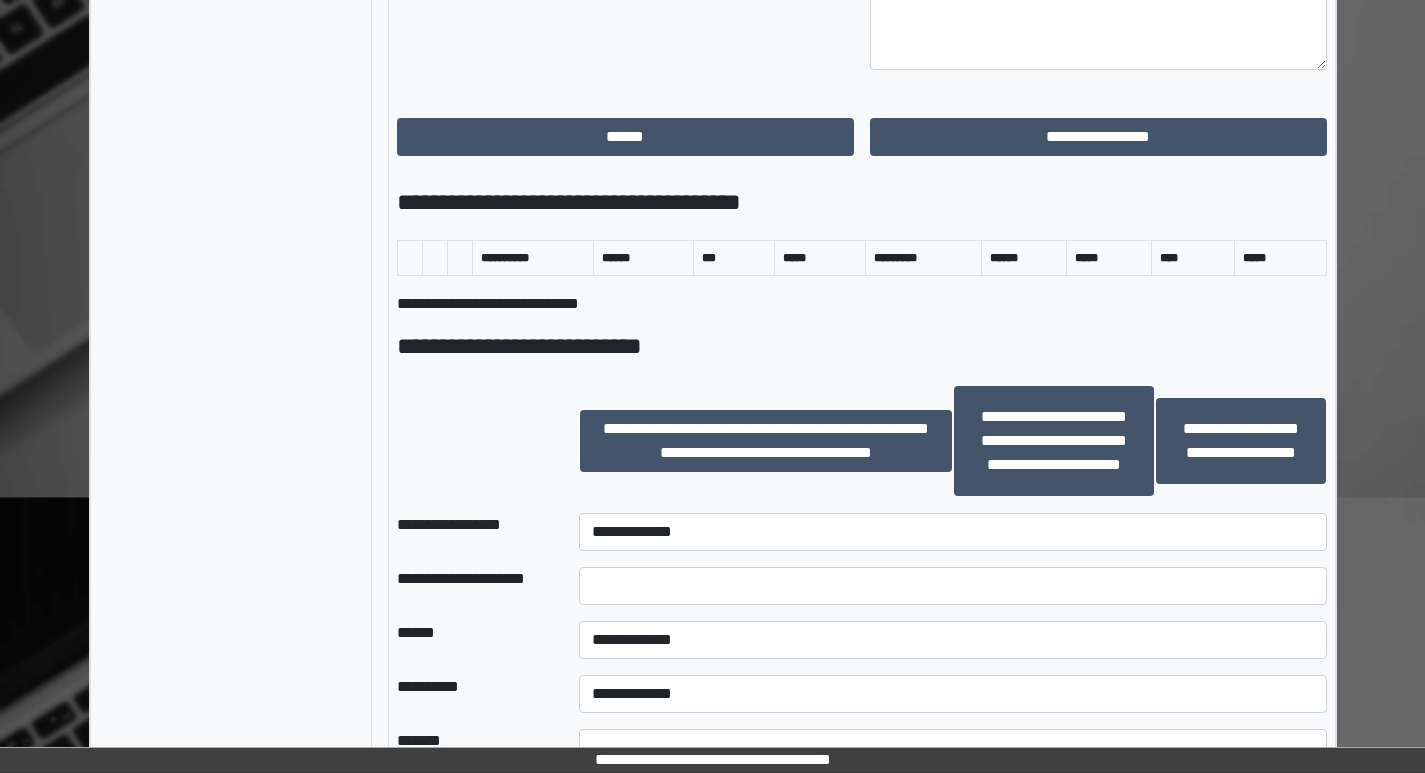 scroll, scrollTop: 853, scrollLeft: 0, axis: vertical 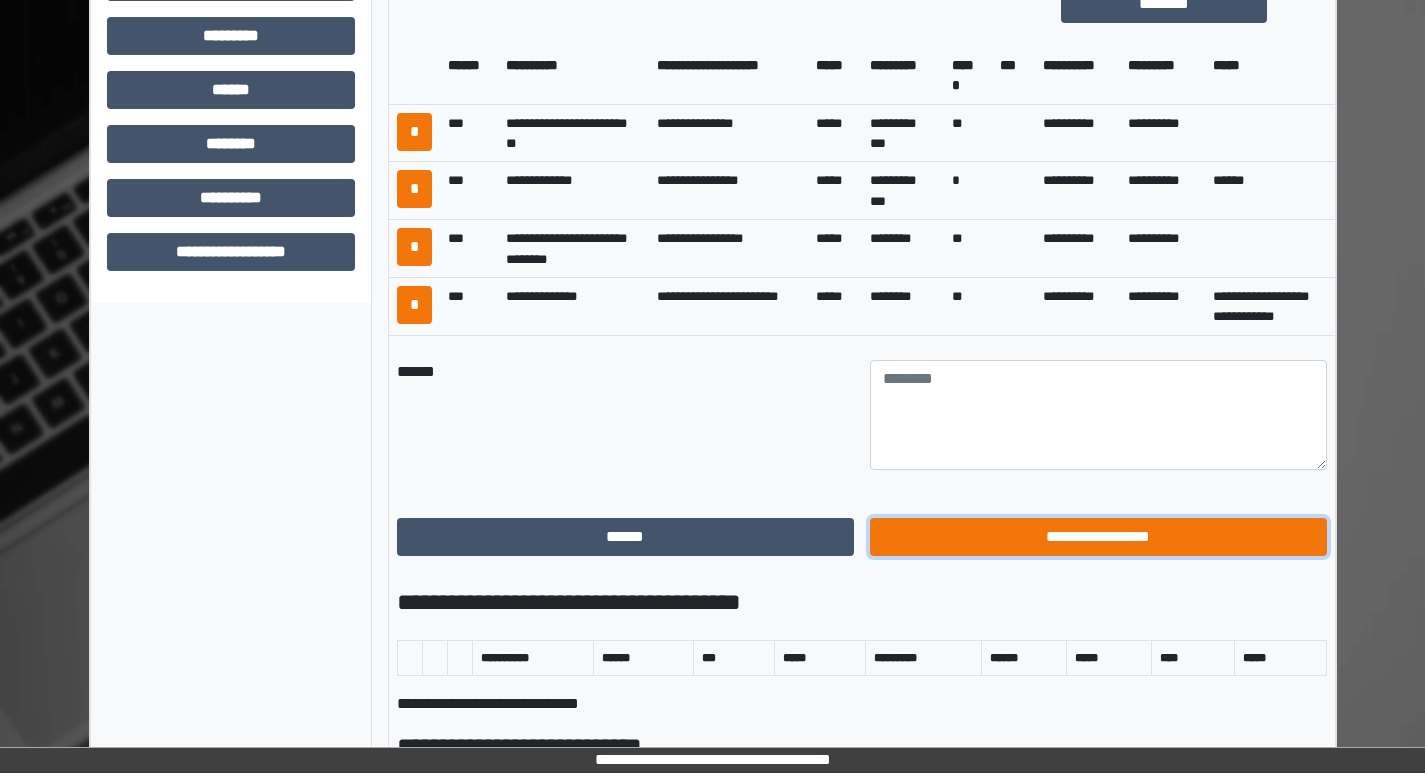 click on "**********" at bounding box center (1098, 537) 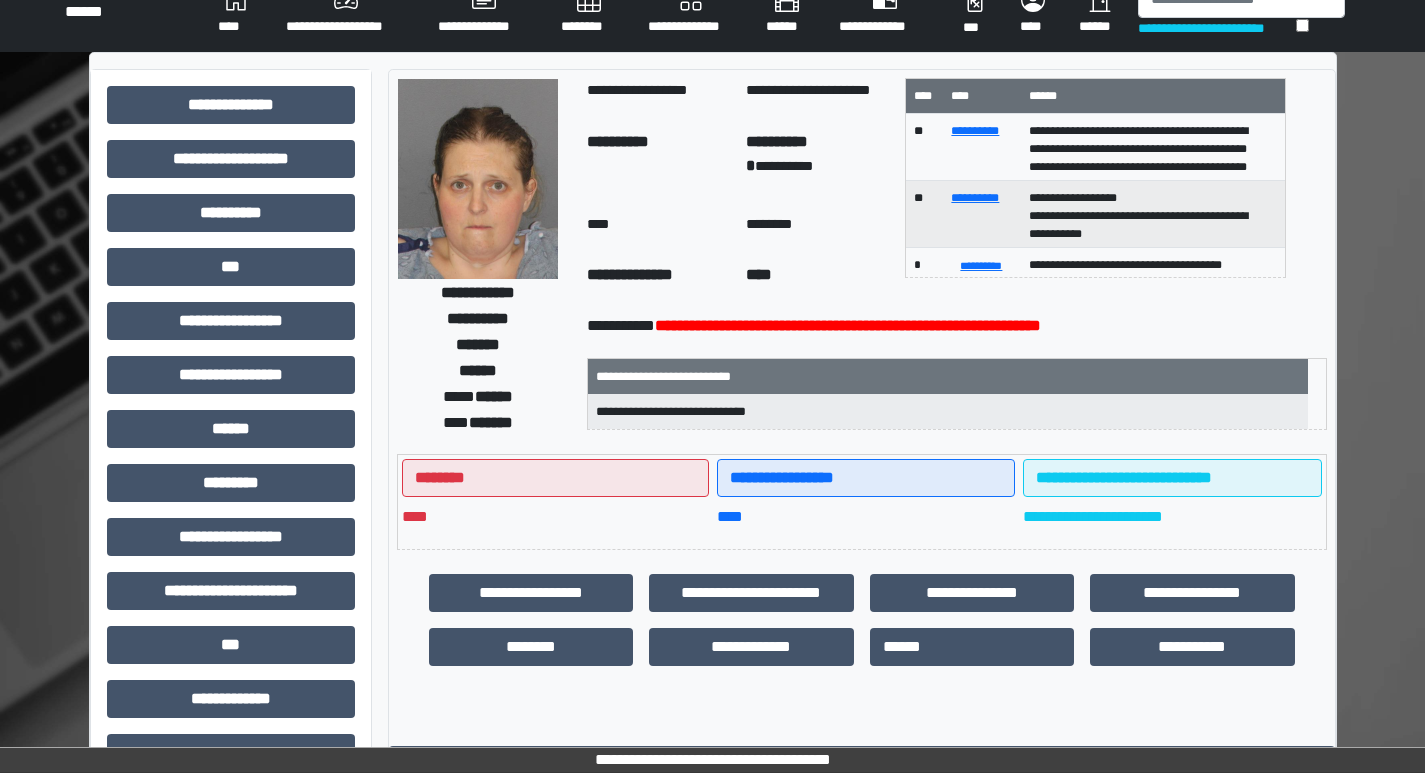 scroll, scrollTop: 0, scrollLeft: 0, axis: both 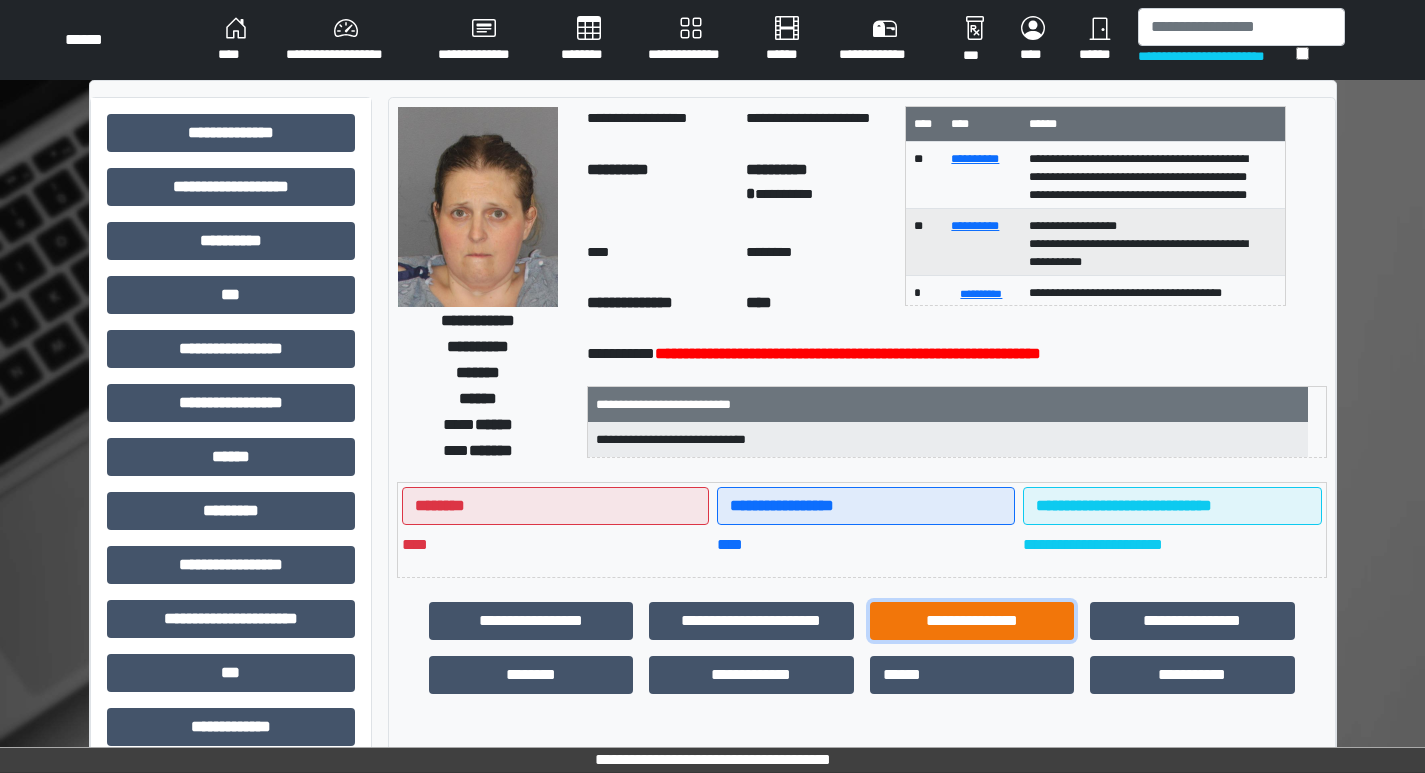 click on "**********" at bounding box center [972, 621] 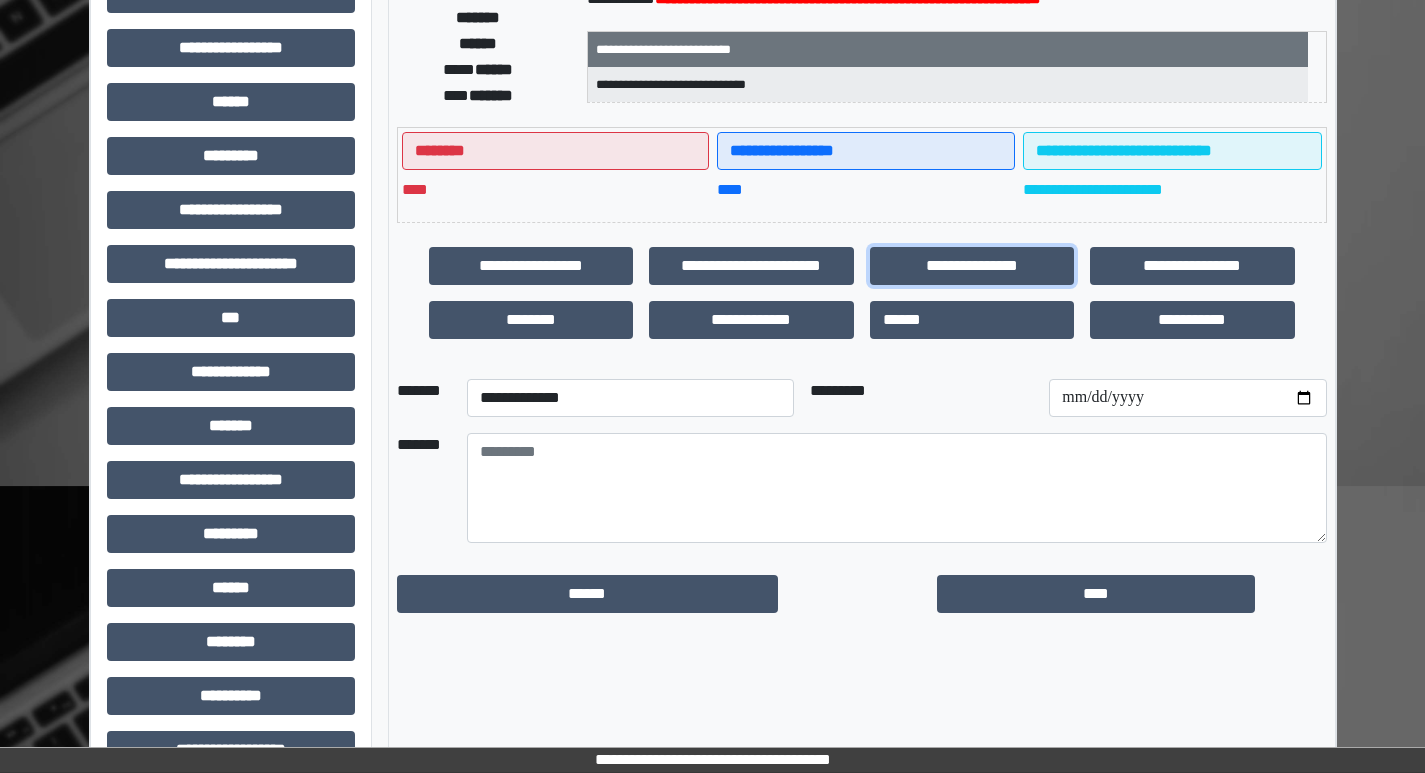 scroll, scrollTop: 401, scrollLeft: 0, axis: vertical 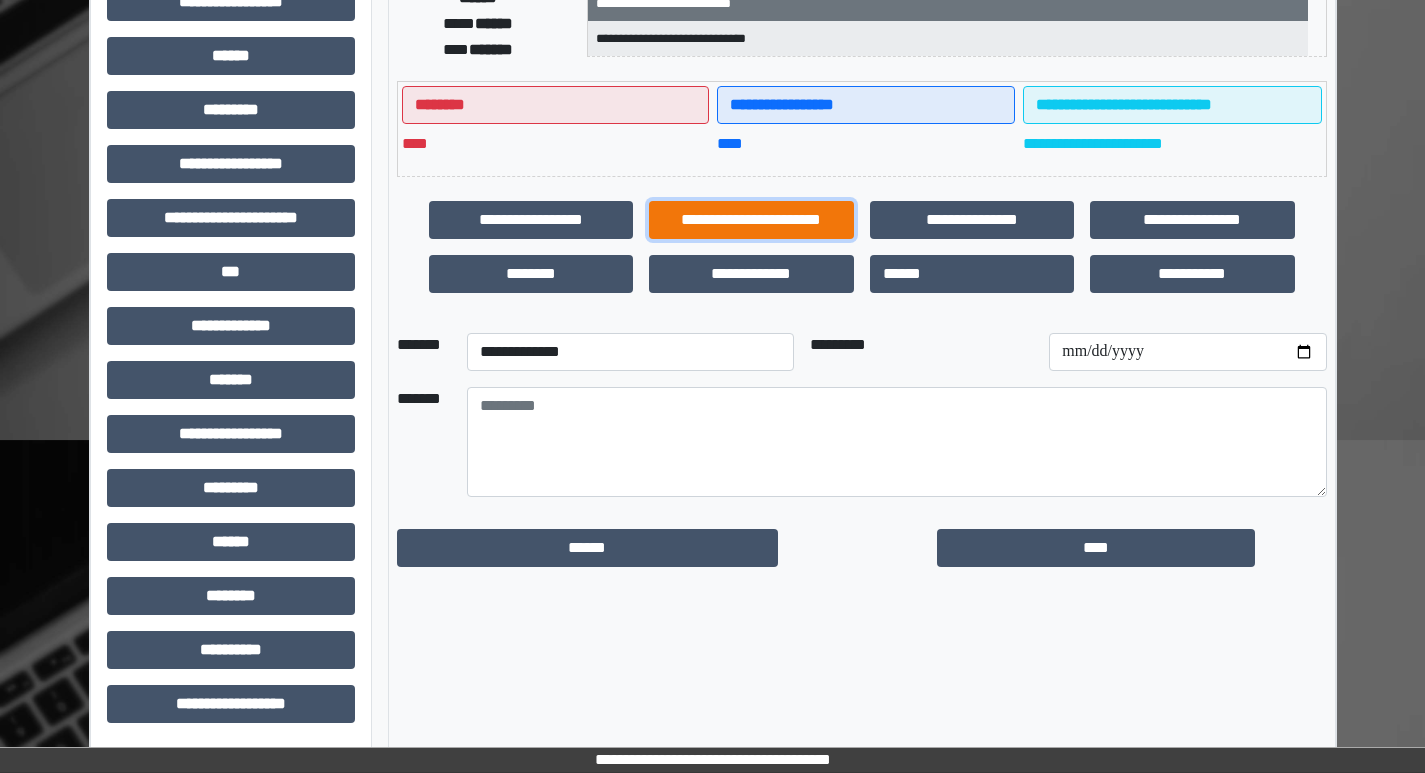 click on "**********" at bounding box center (751, 220) 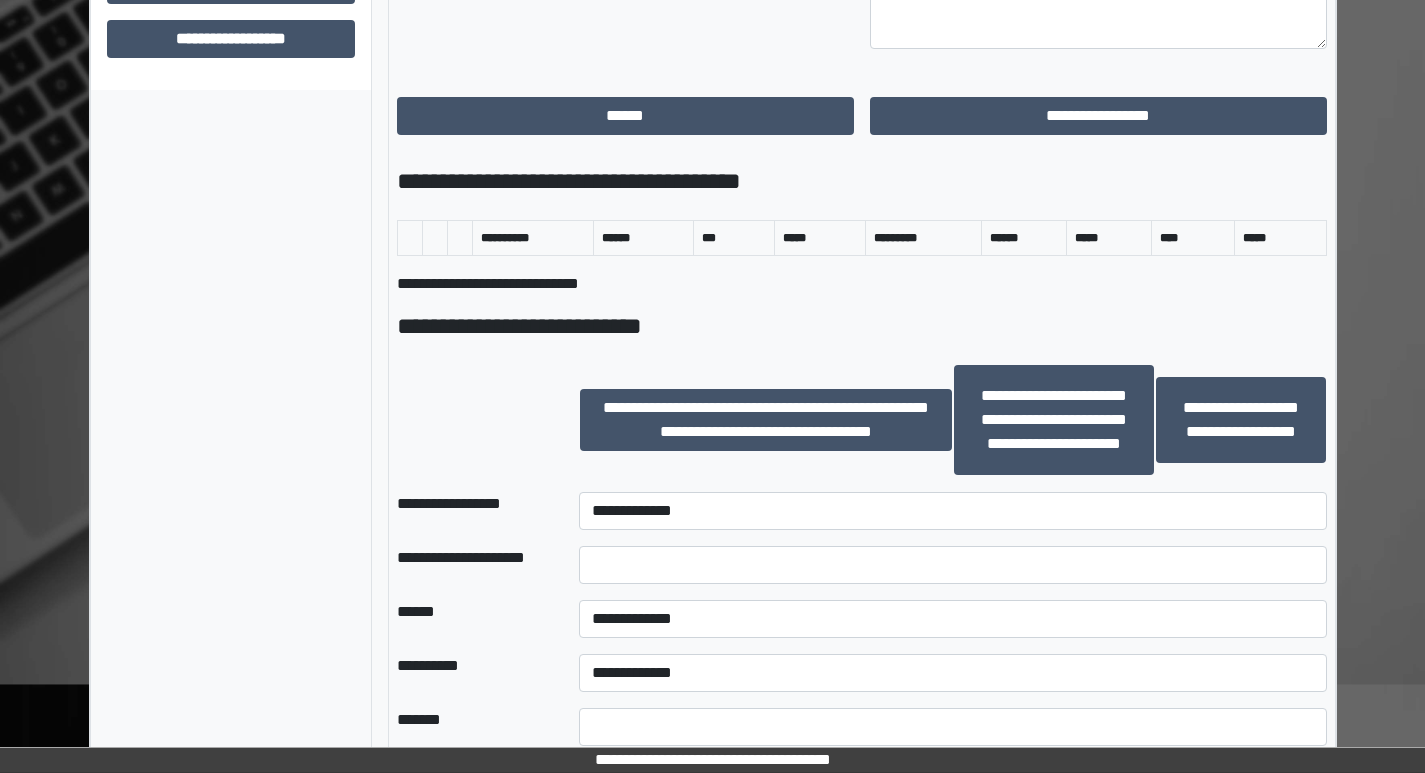 scroll, scrollTop: 1101, scrollLeft: 0, axis: vertical 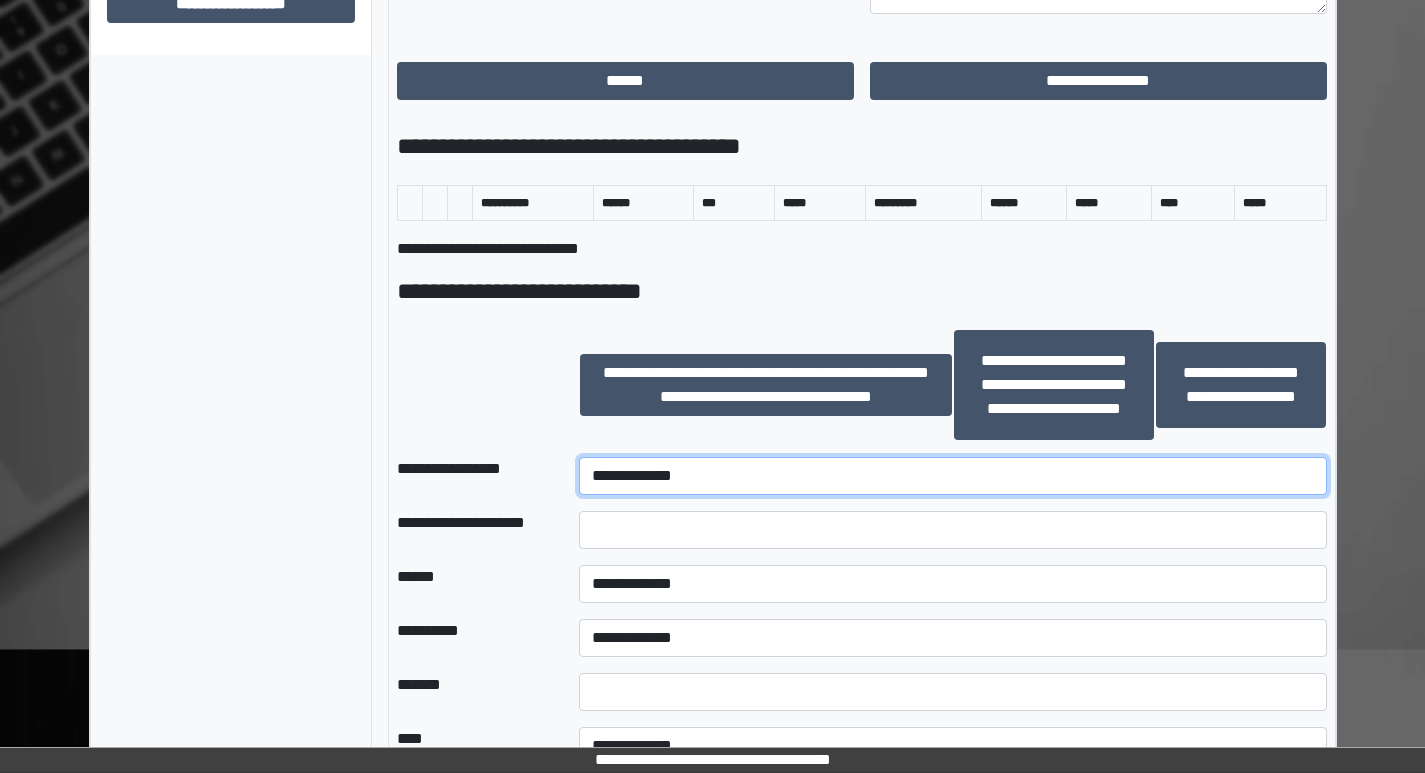 click on "**********" at bounding box center (952, 476) 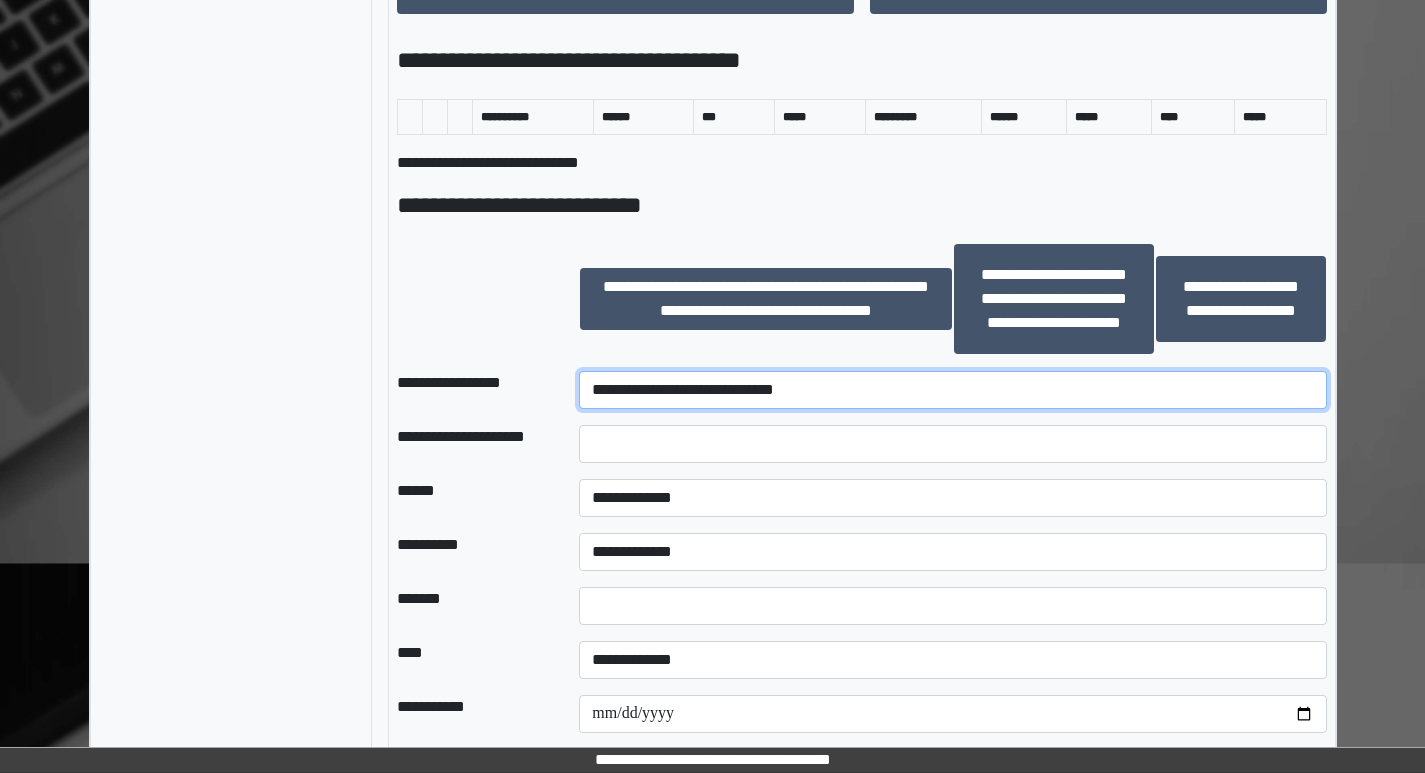 scroll, scrollTop: 1301, scrollLeft: 0, axis: vertical 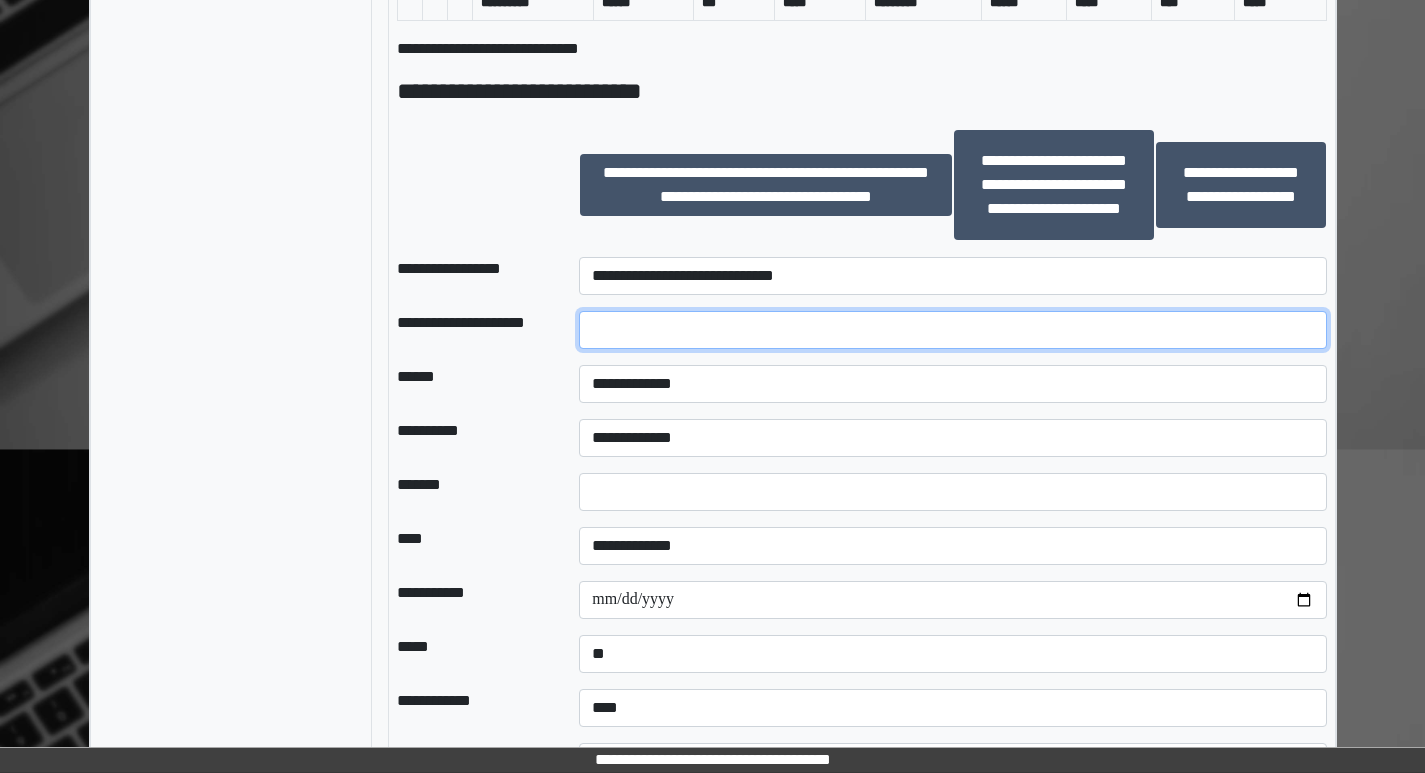 click at bounding box center [952, 330] 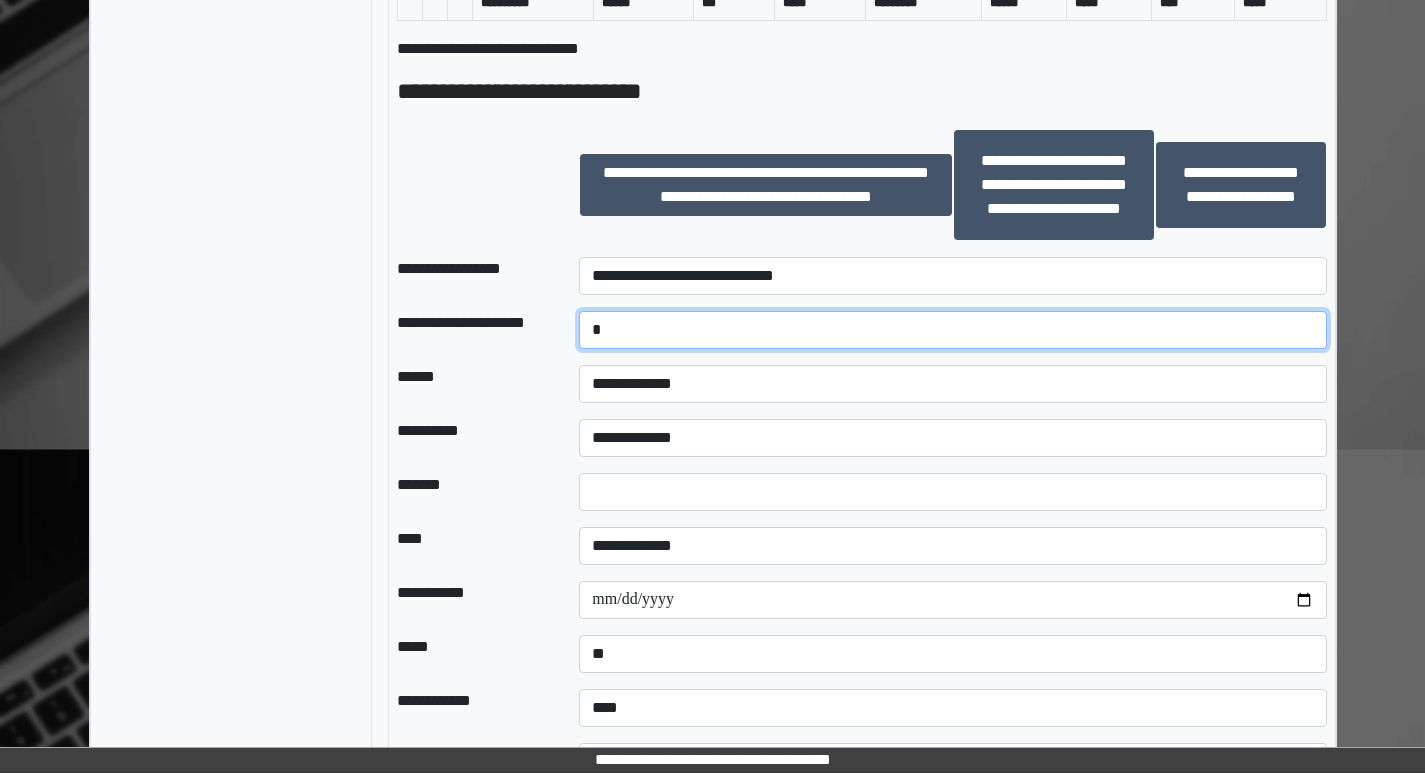 type on "*" 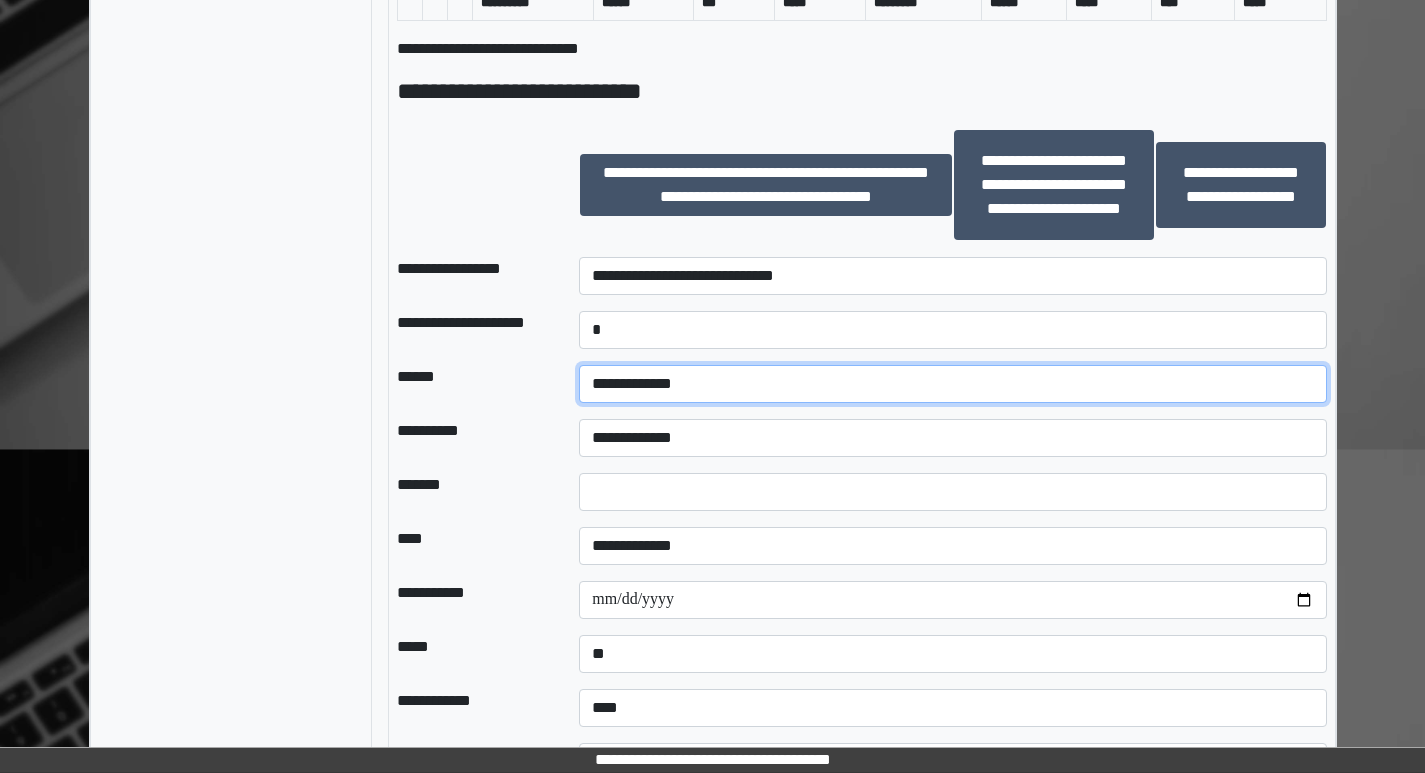 click on "**********" at bounding box center [952, 384] 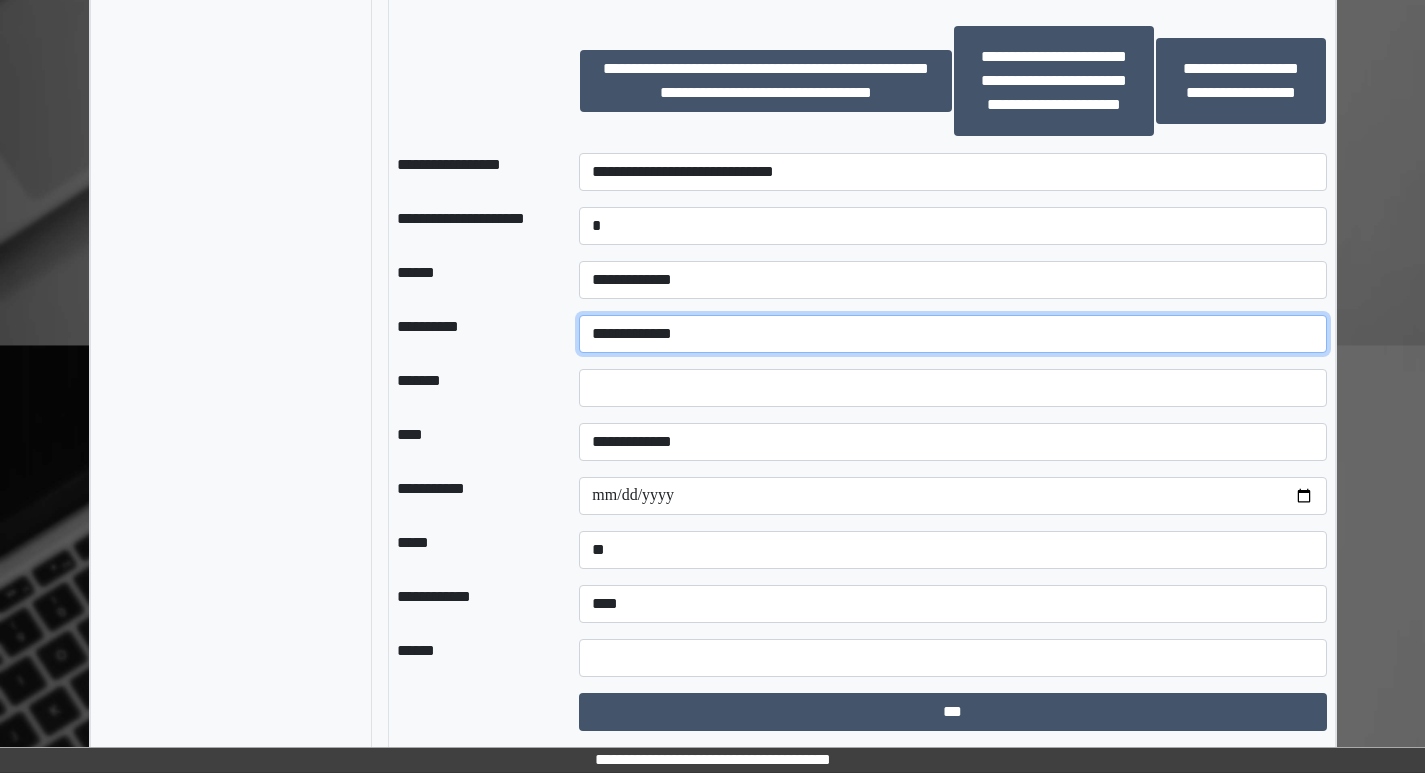 click on "**********" at bounding box center (952, 334) 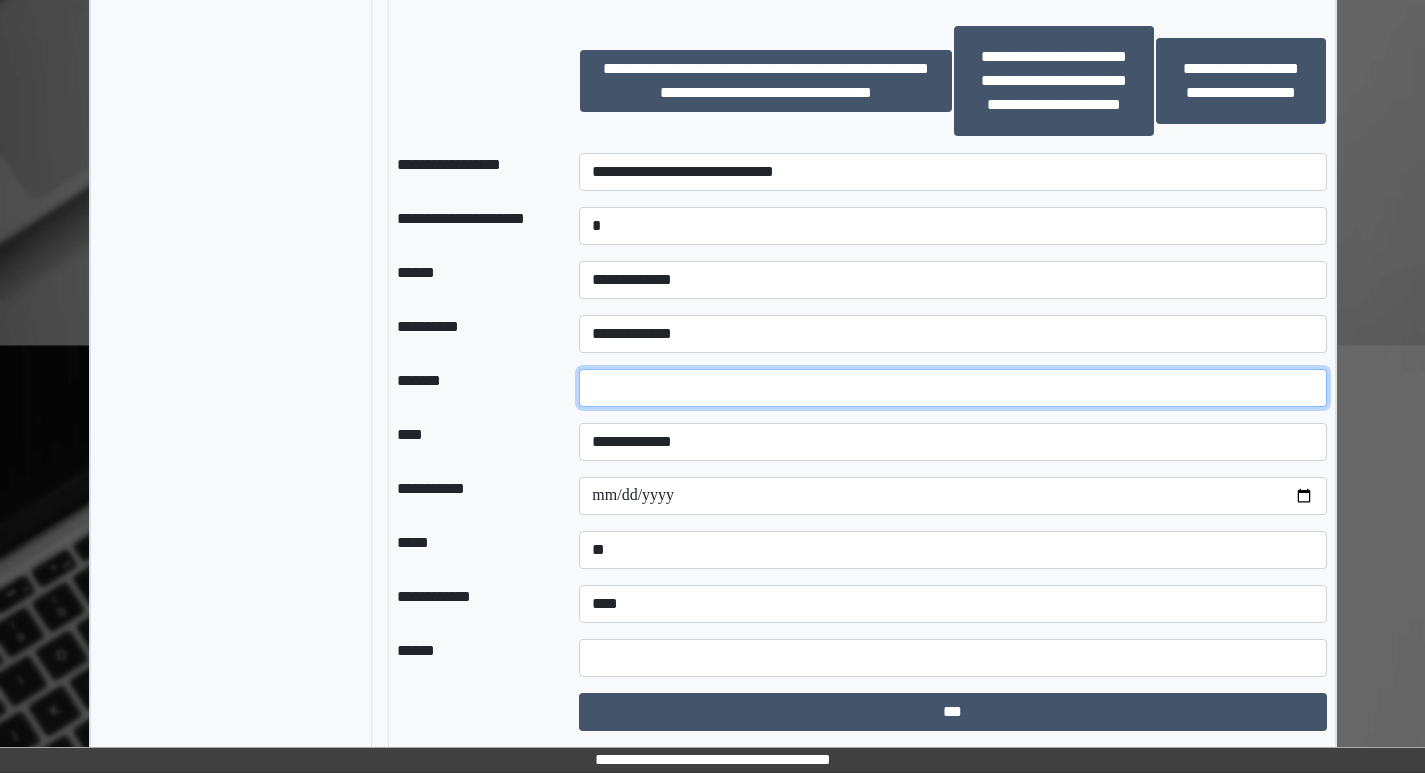 click at bounding box center [952, 388] 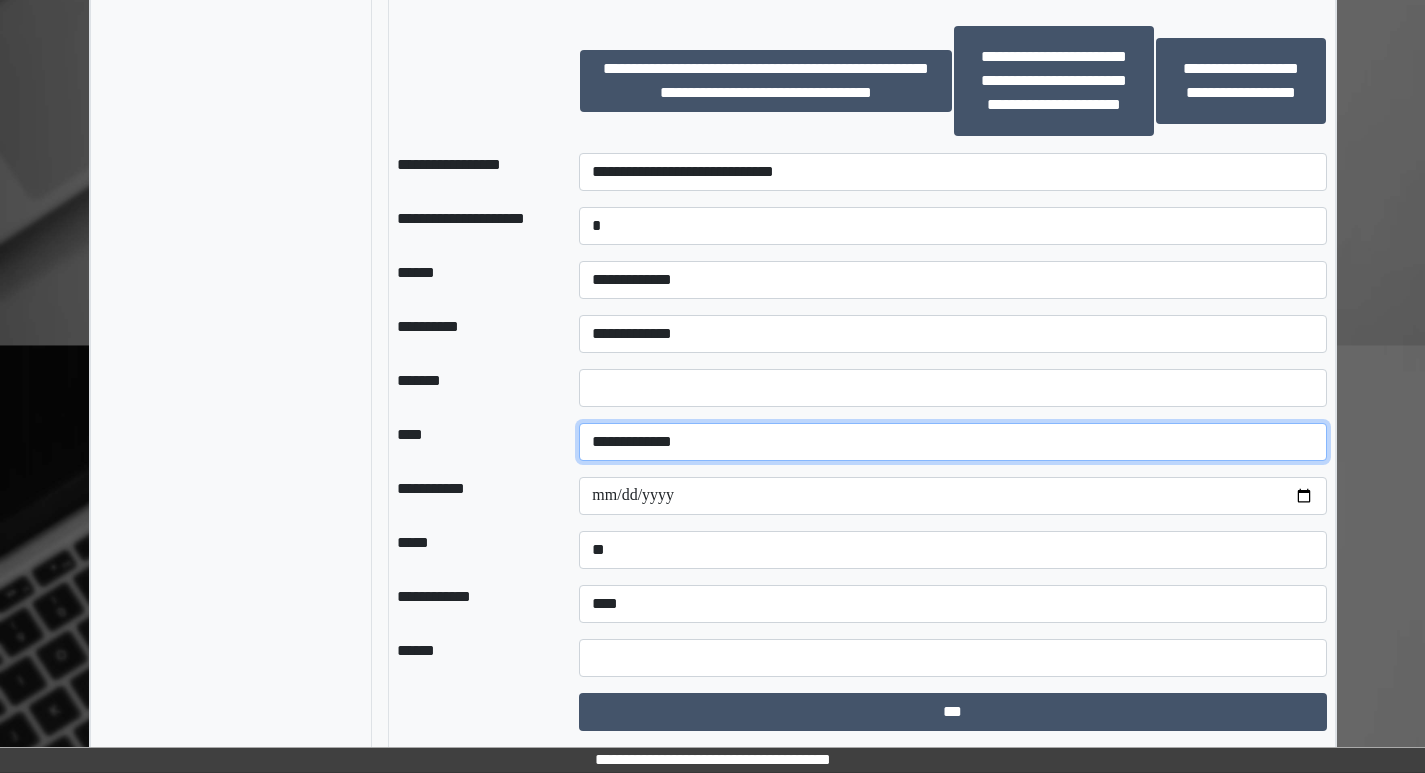 click on "**********" at bounding box center [952, 442] 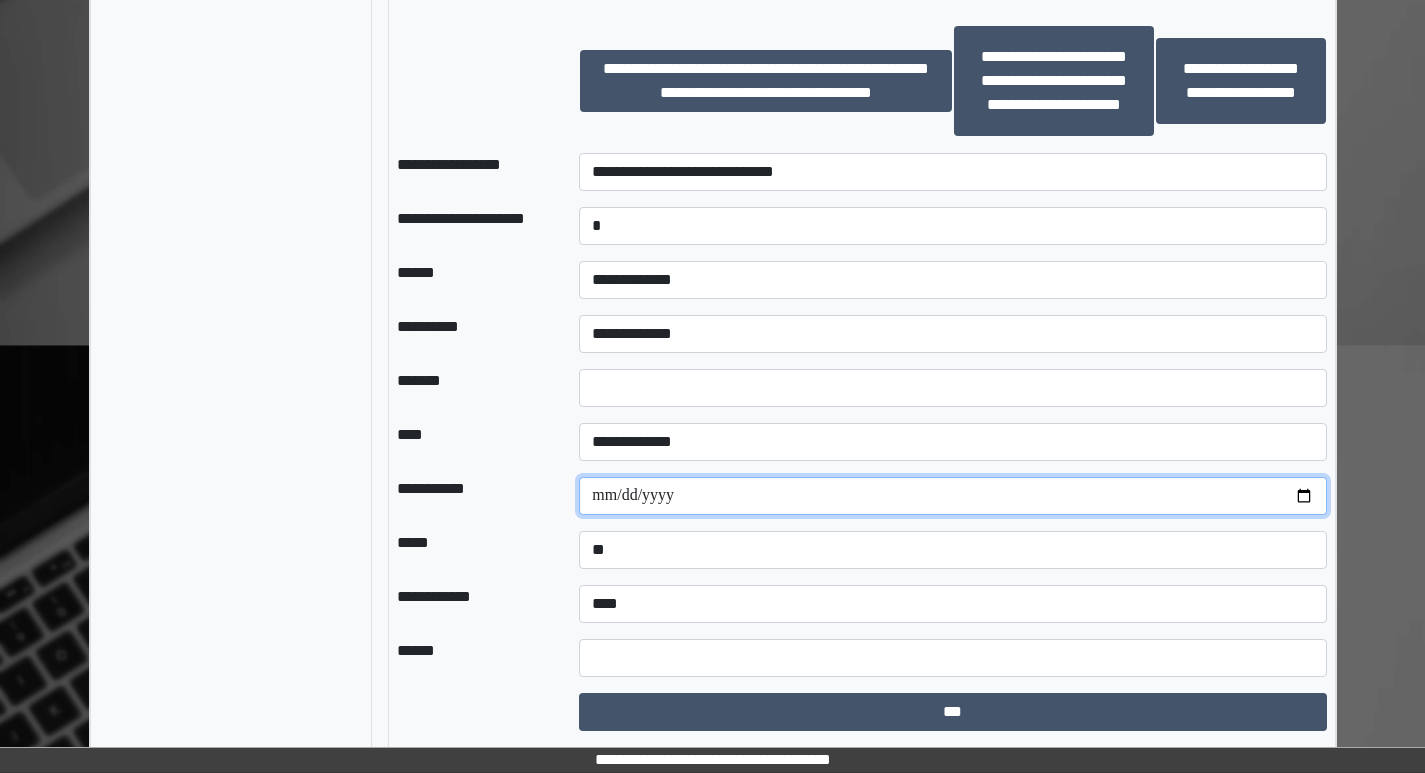 click at bounding box center [952, 496] 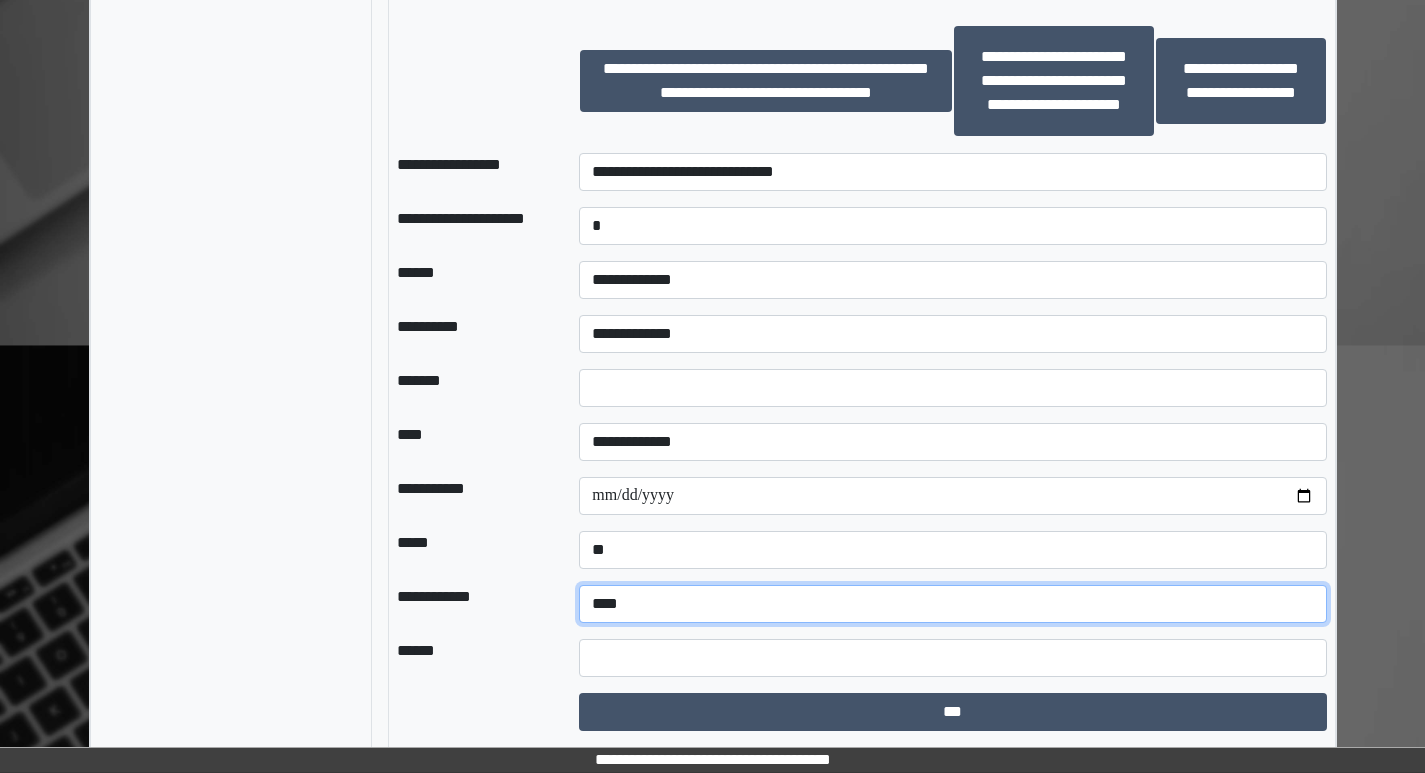 click on "**********" at bounding box center [952, 604] 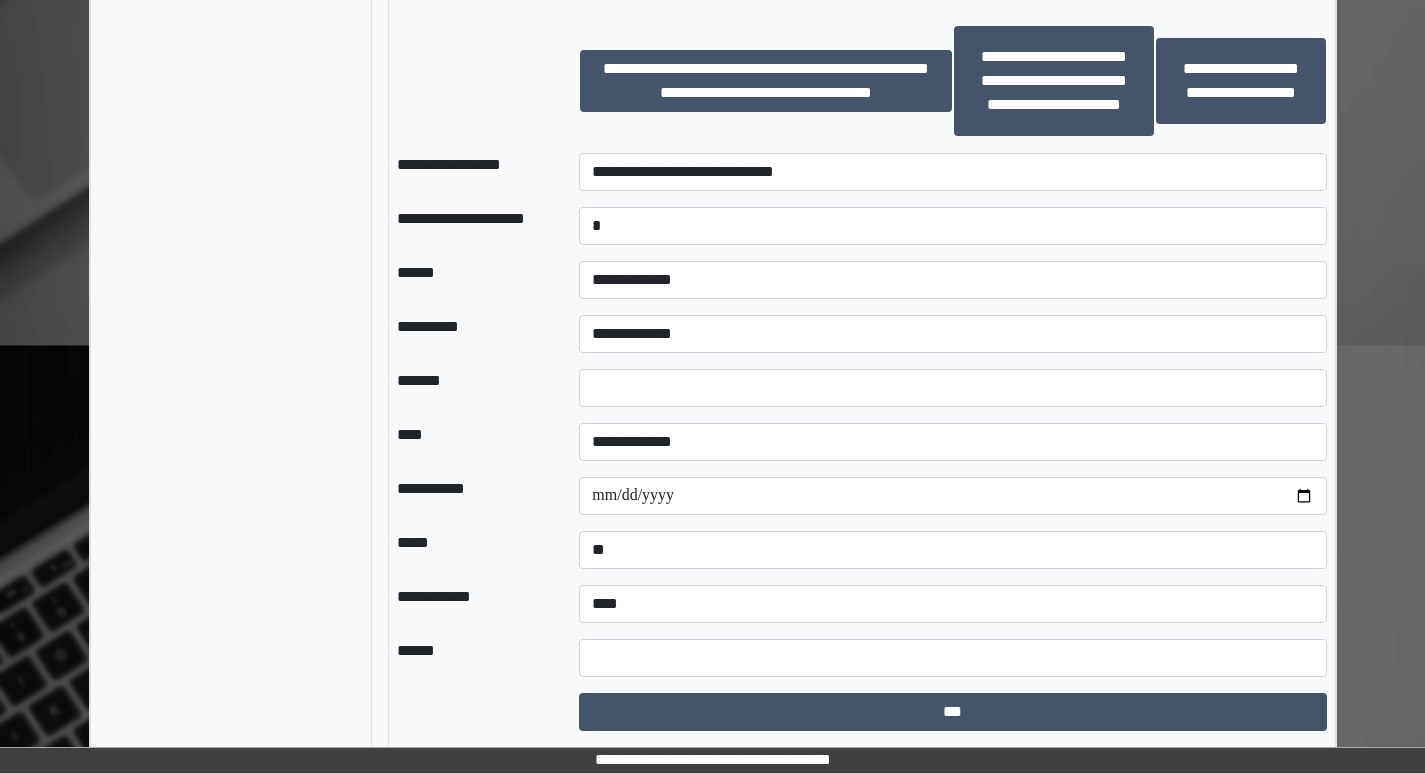 click on "**********" at bounding box center (472, 604) 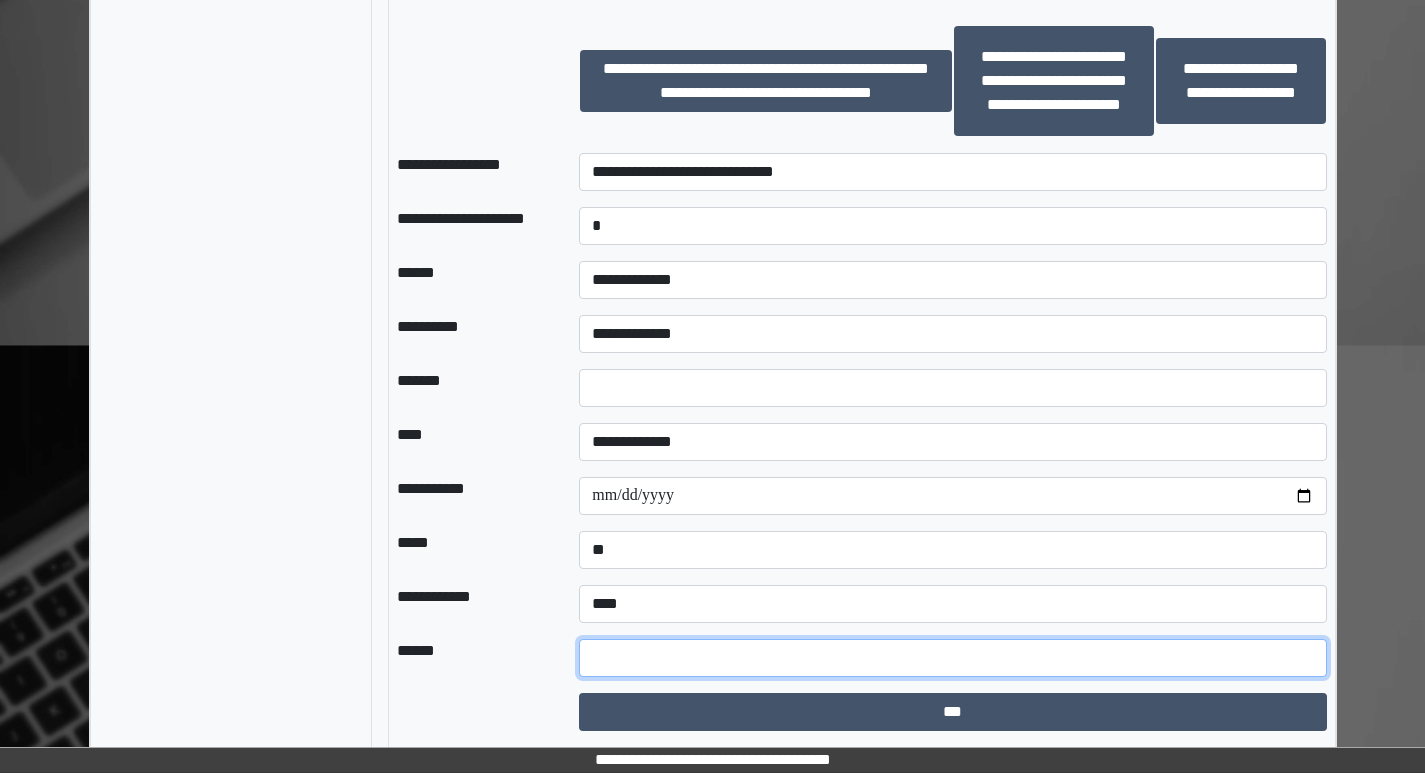 click at bounding box center (952, 658) 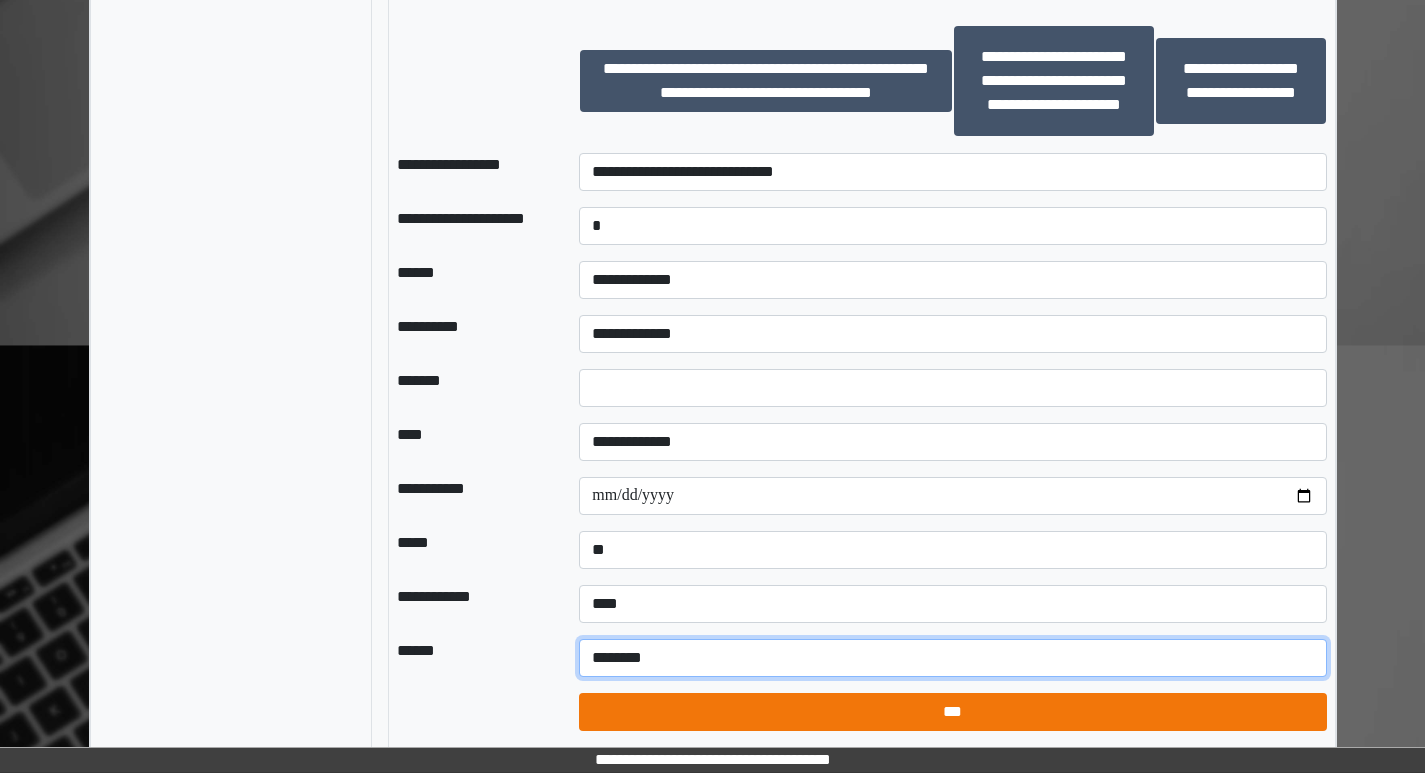 type on "********" 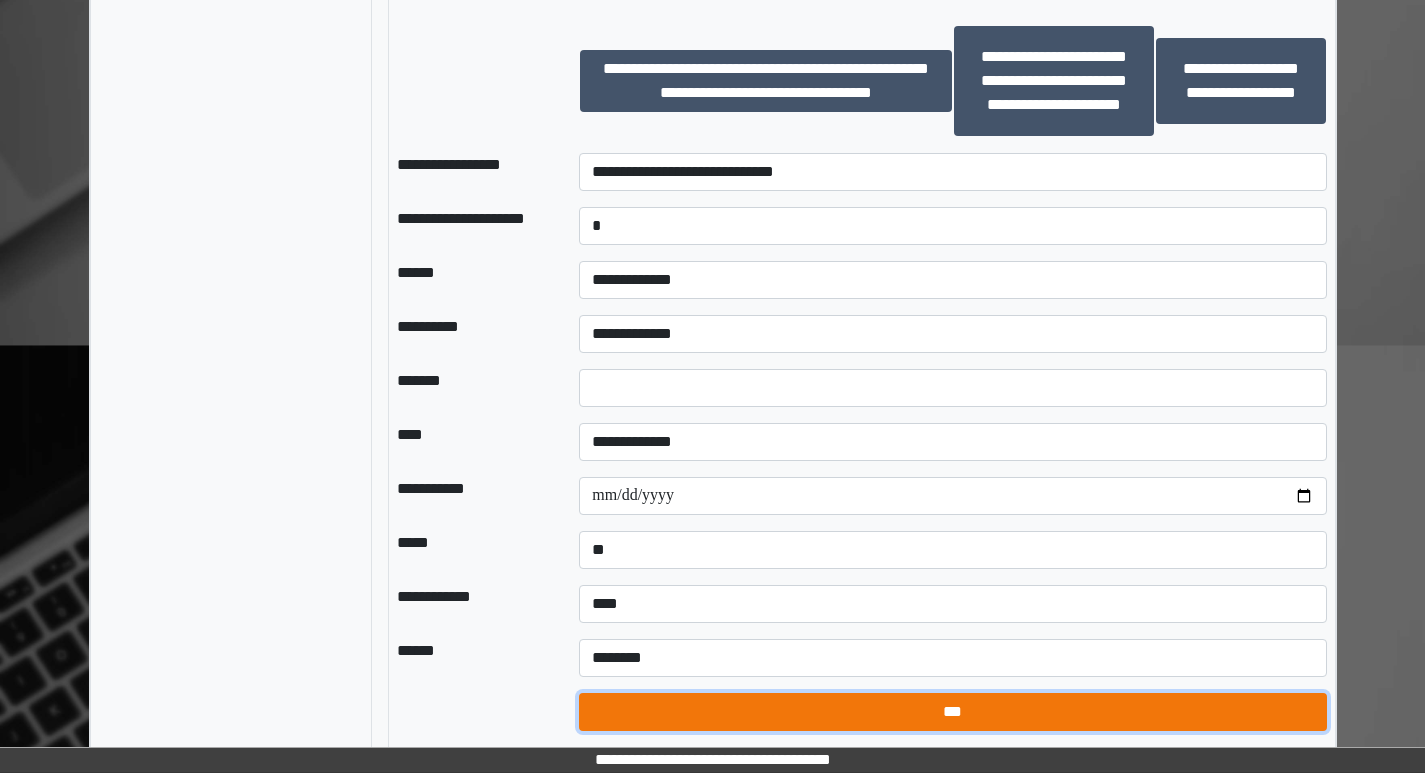 click on "***" at bounding box center [952, 712] 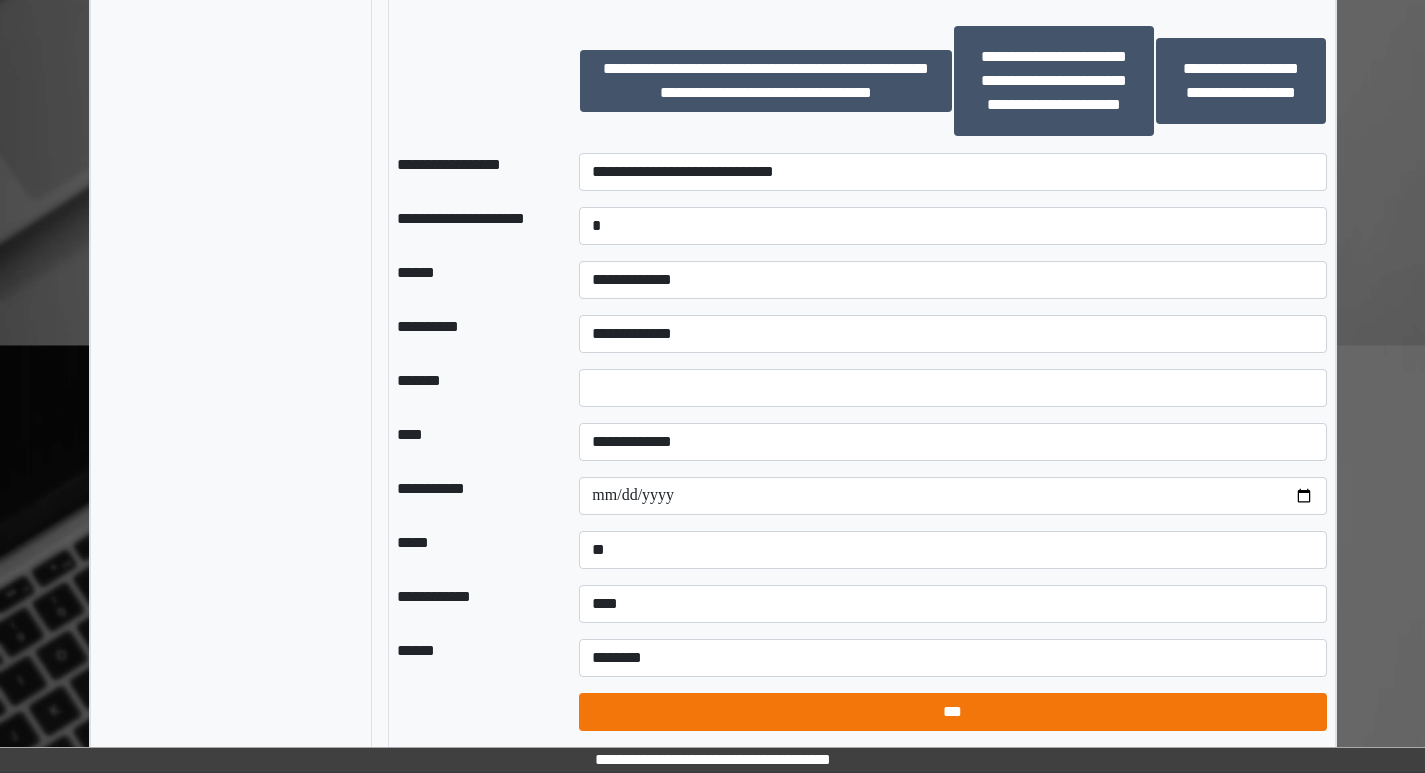 select on "*" 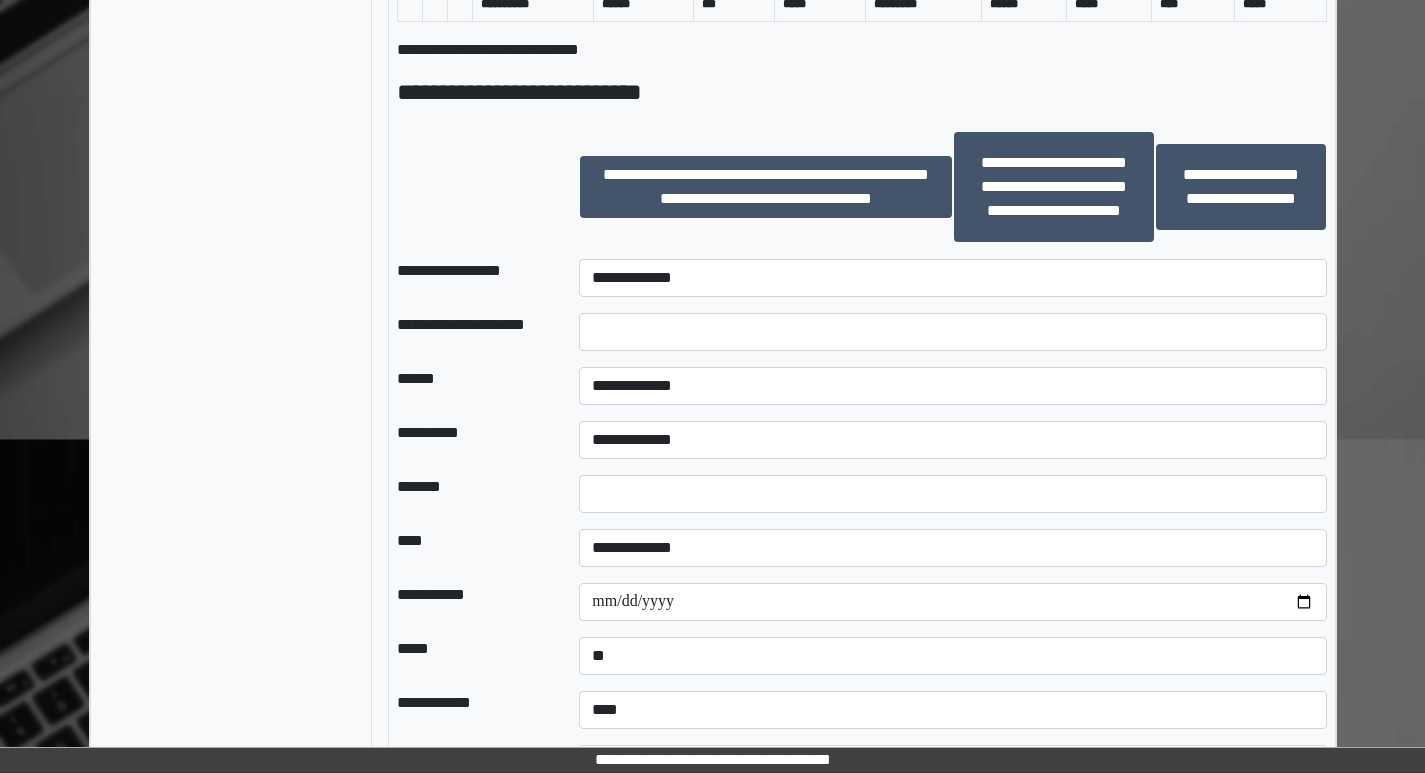 scroll, scrollTop: 1405, scrollLeft: 0, axis: vertical 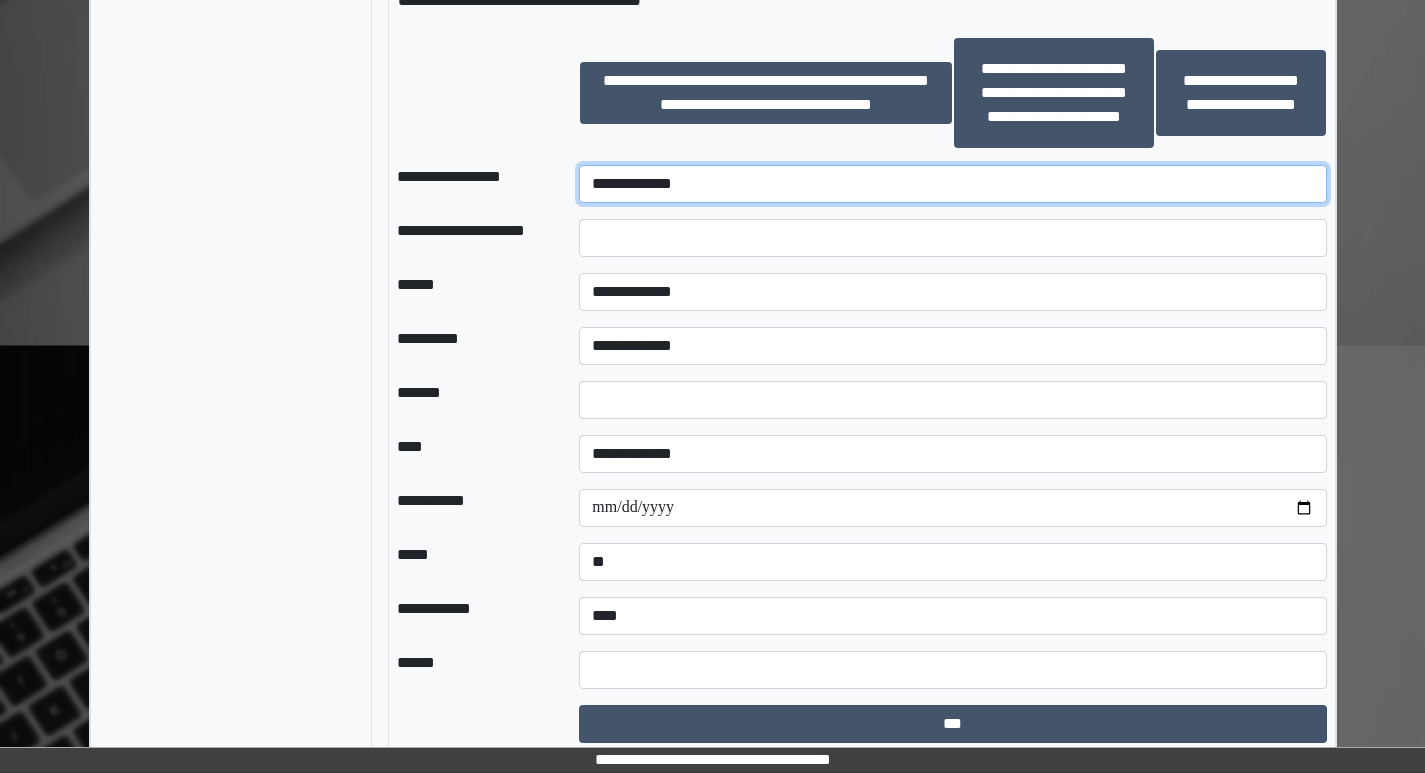 click on "**********" at bounding box center (952, 184) 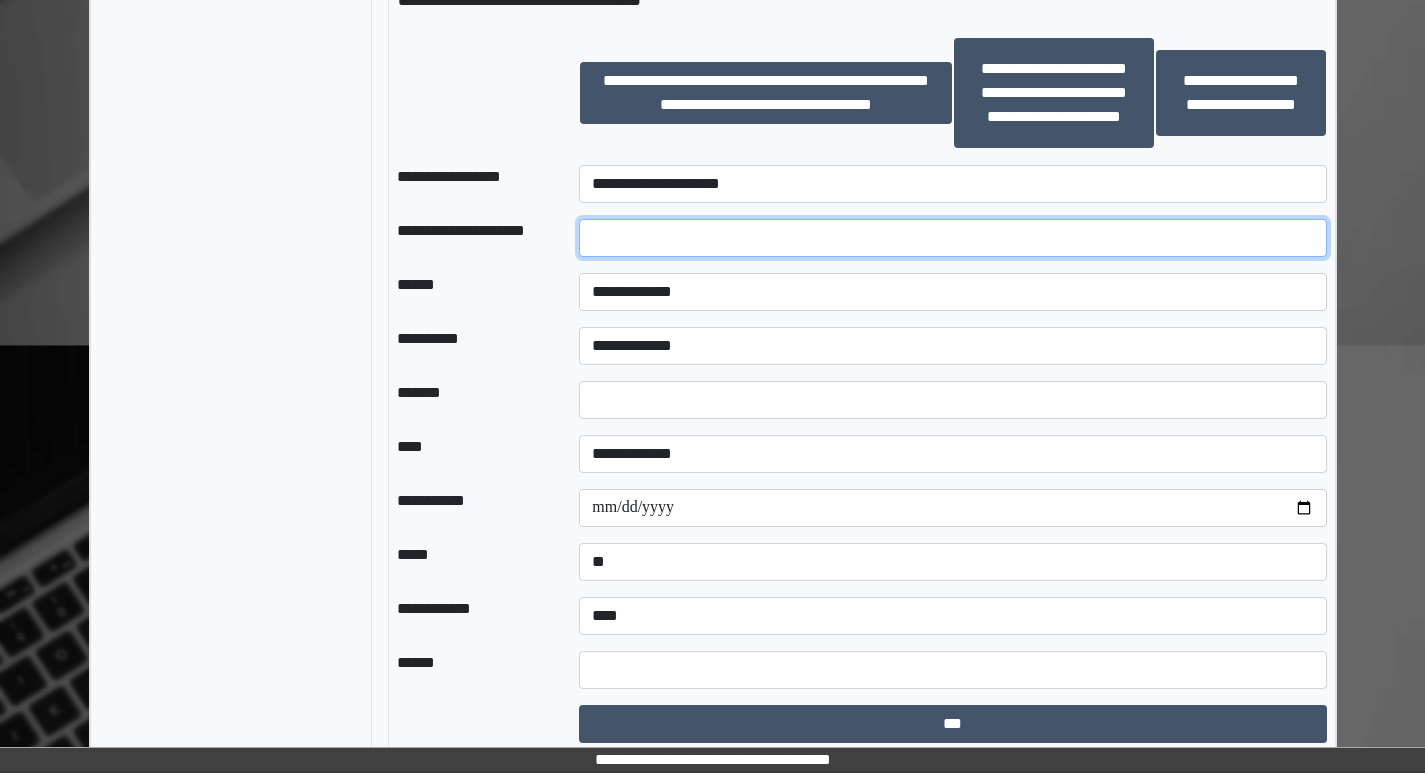 click at bounding box center (952, 238) 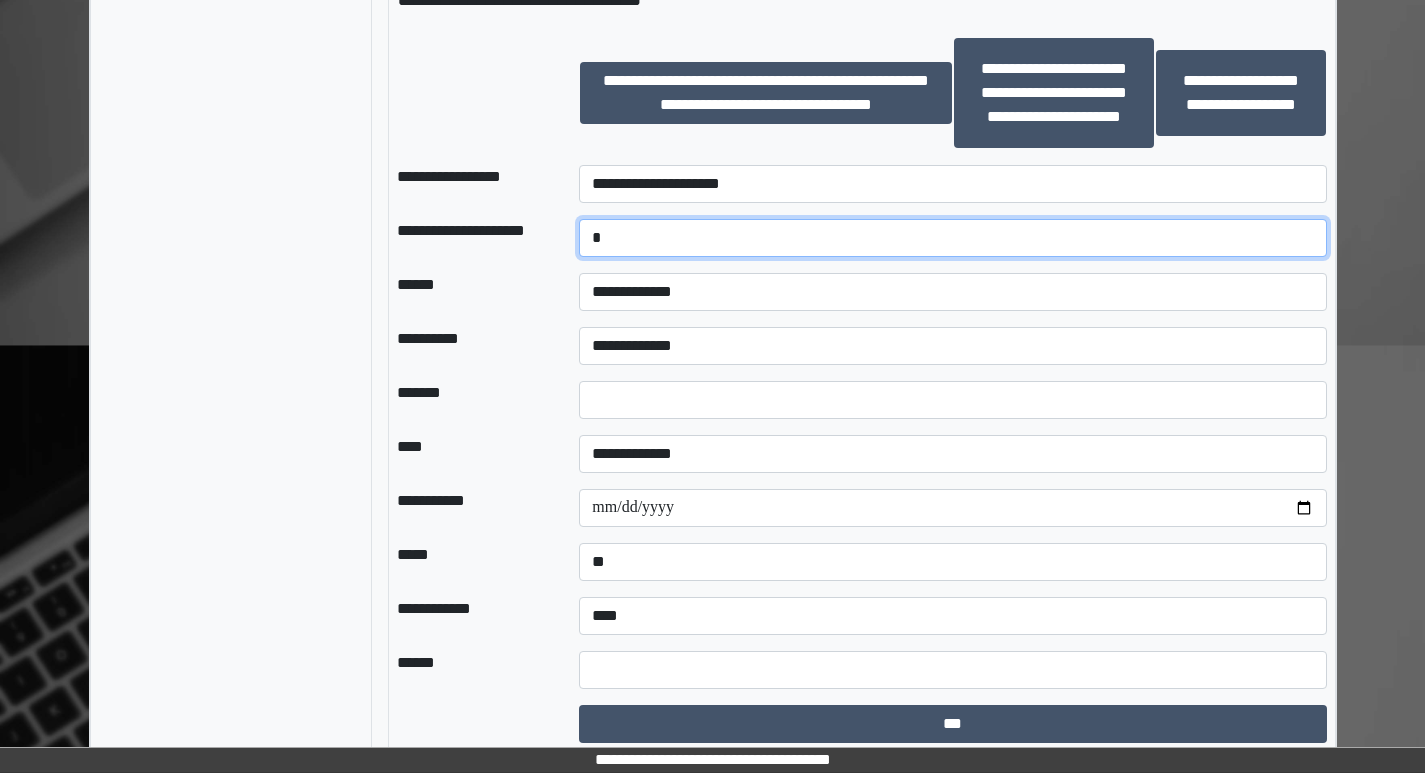 type on "*" 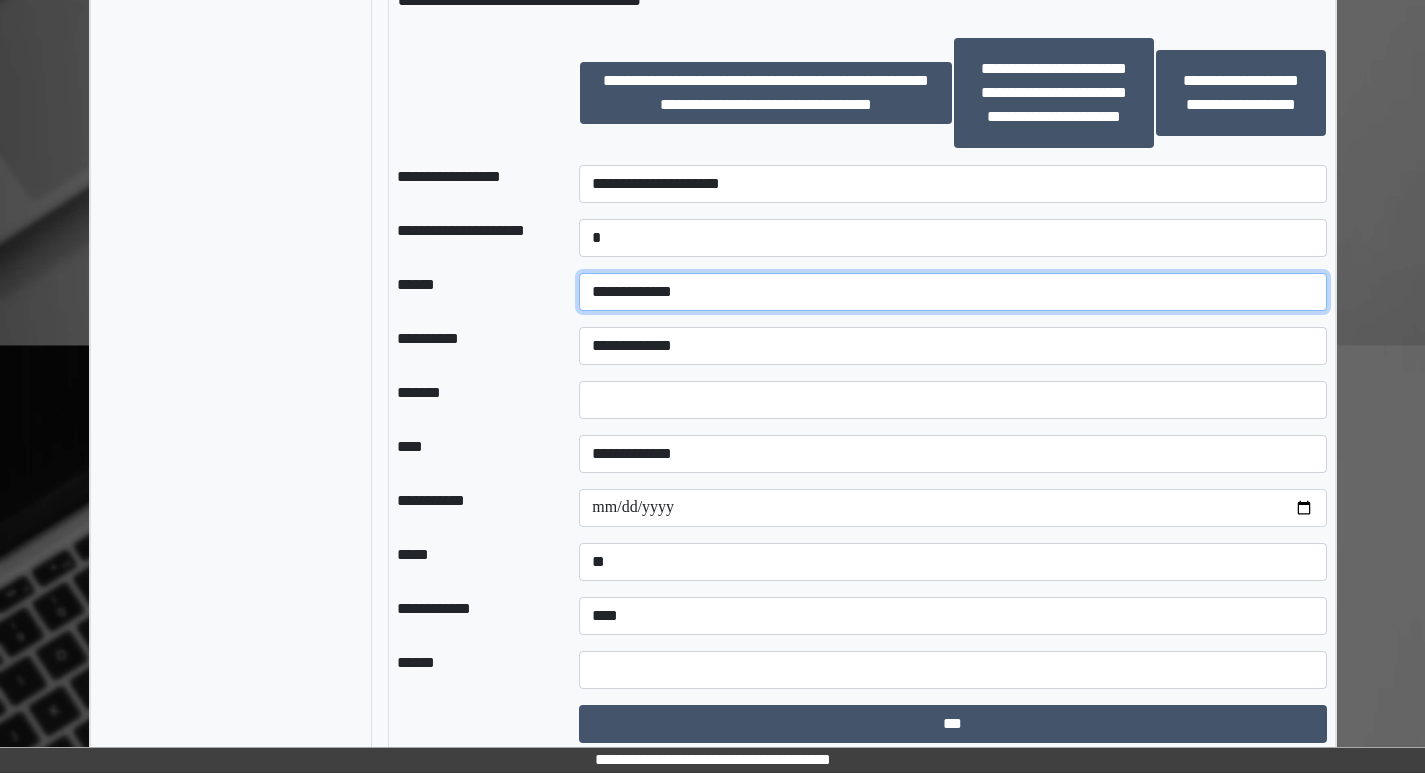 click on "**********" at bounding box center (952, 292) 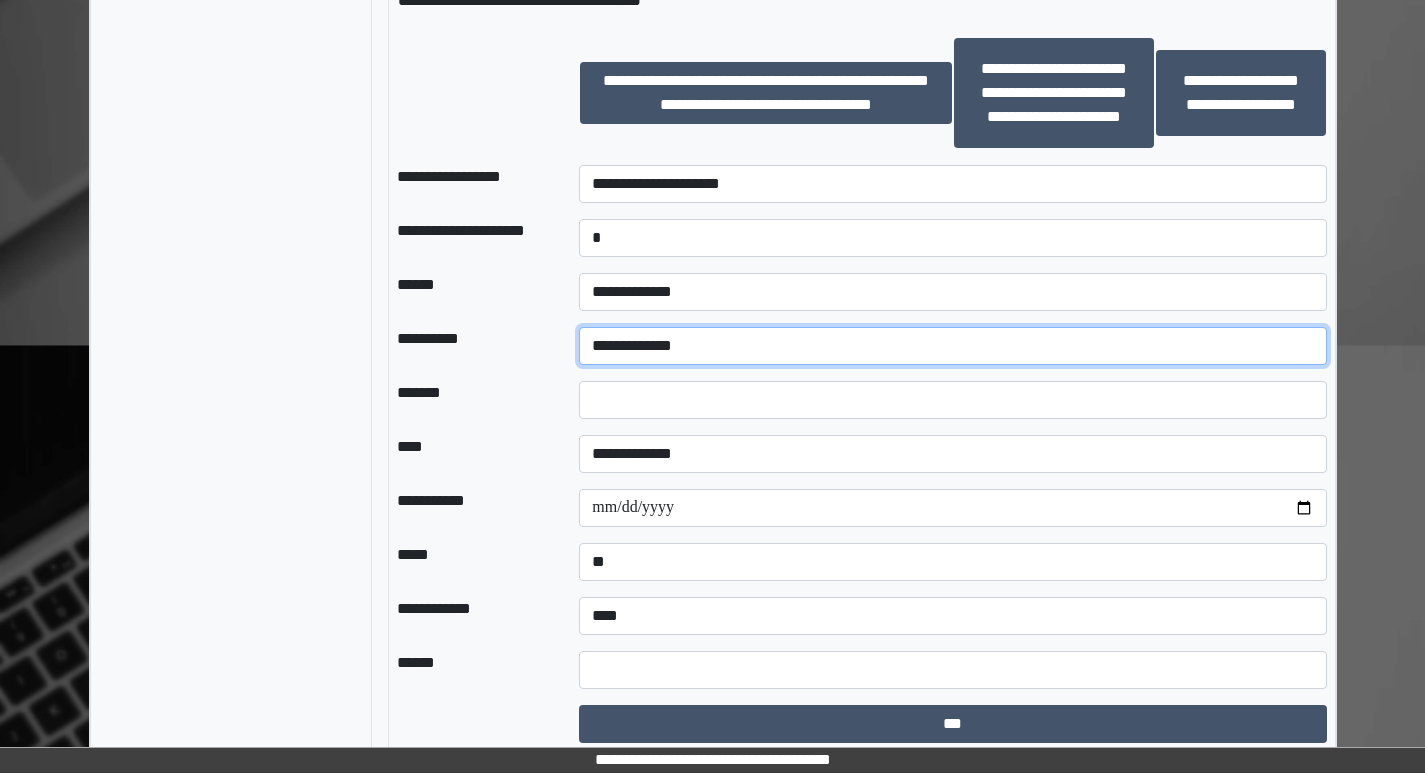 click on "**********" at bounding box center (952, 346) 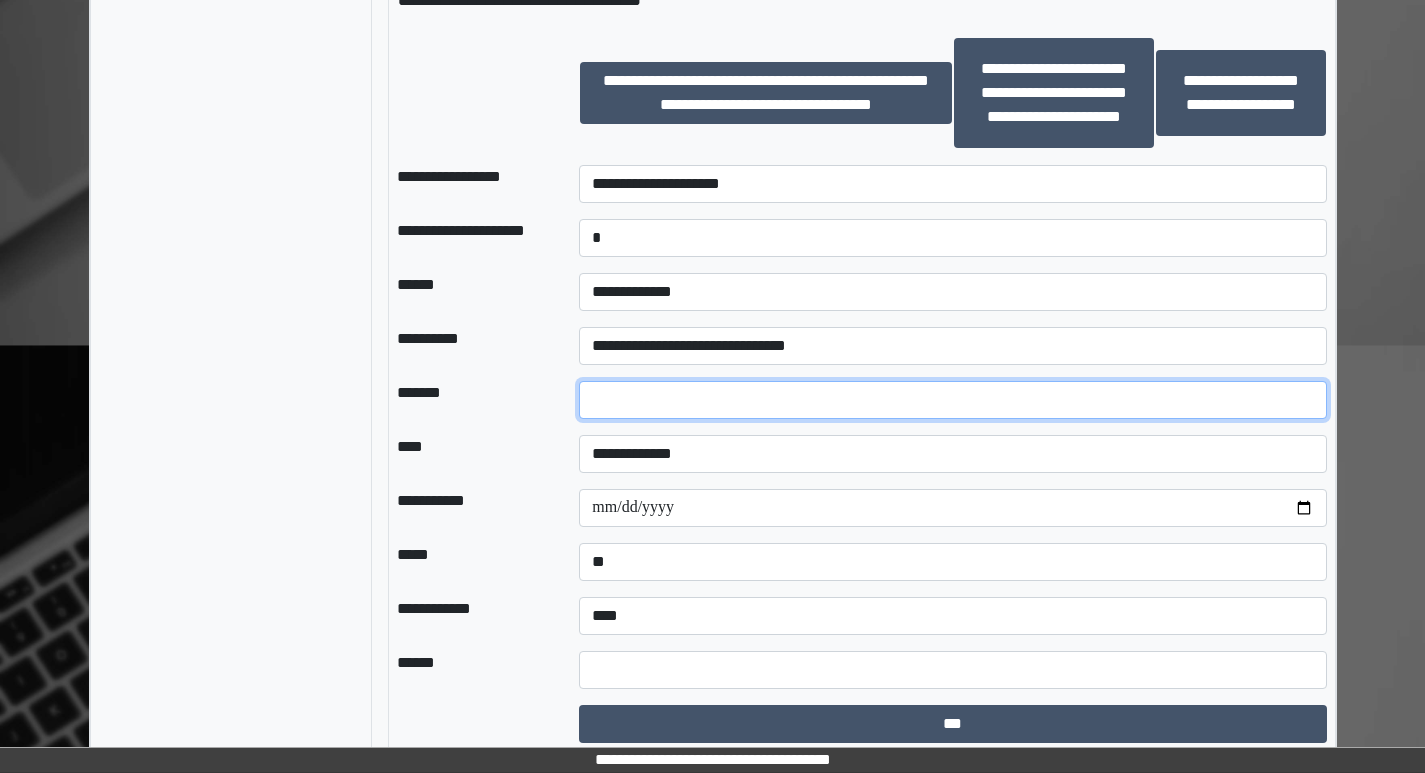 click on "*" at bounding box center (952, 400) 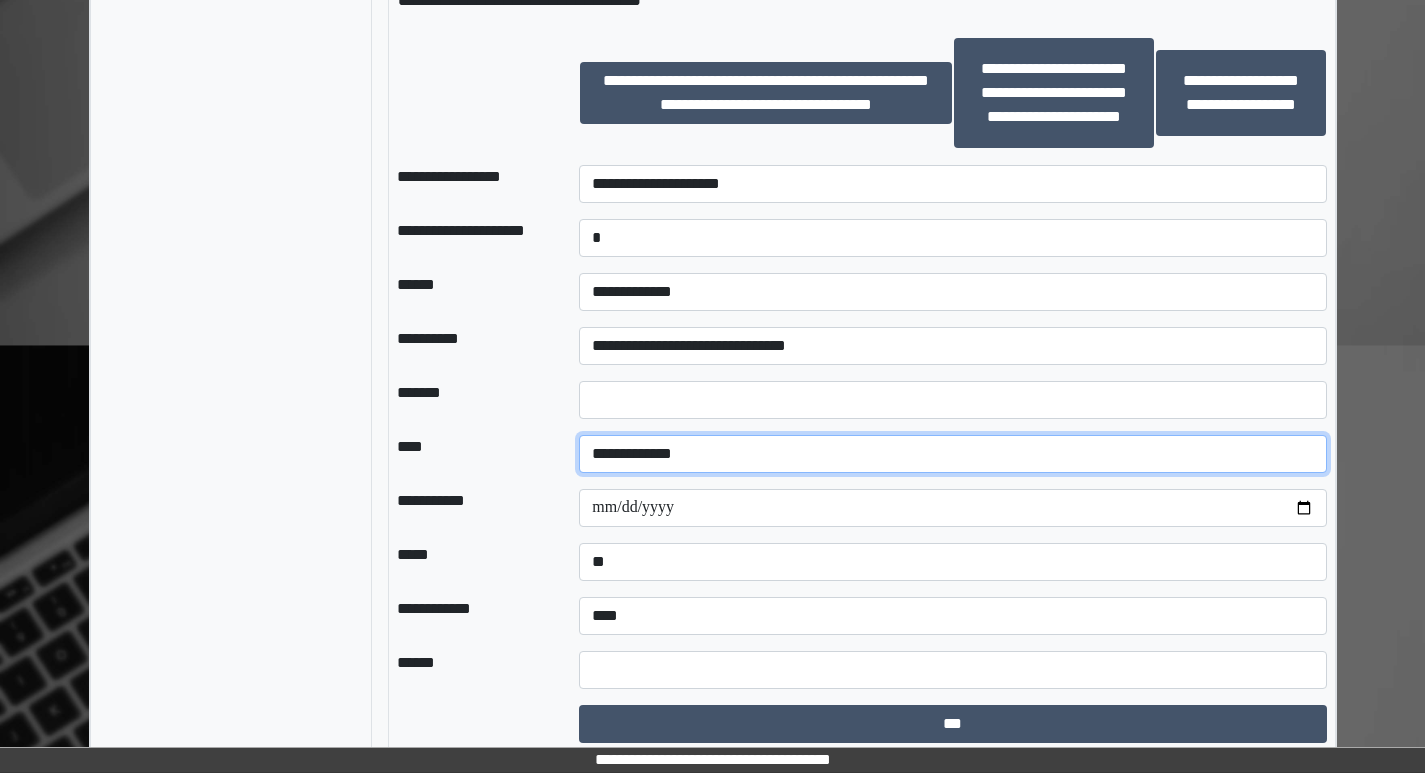 click on "**********" at bounding box center (952, 454) 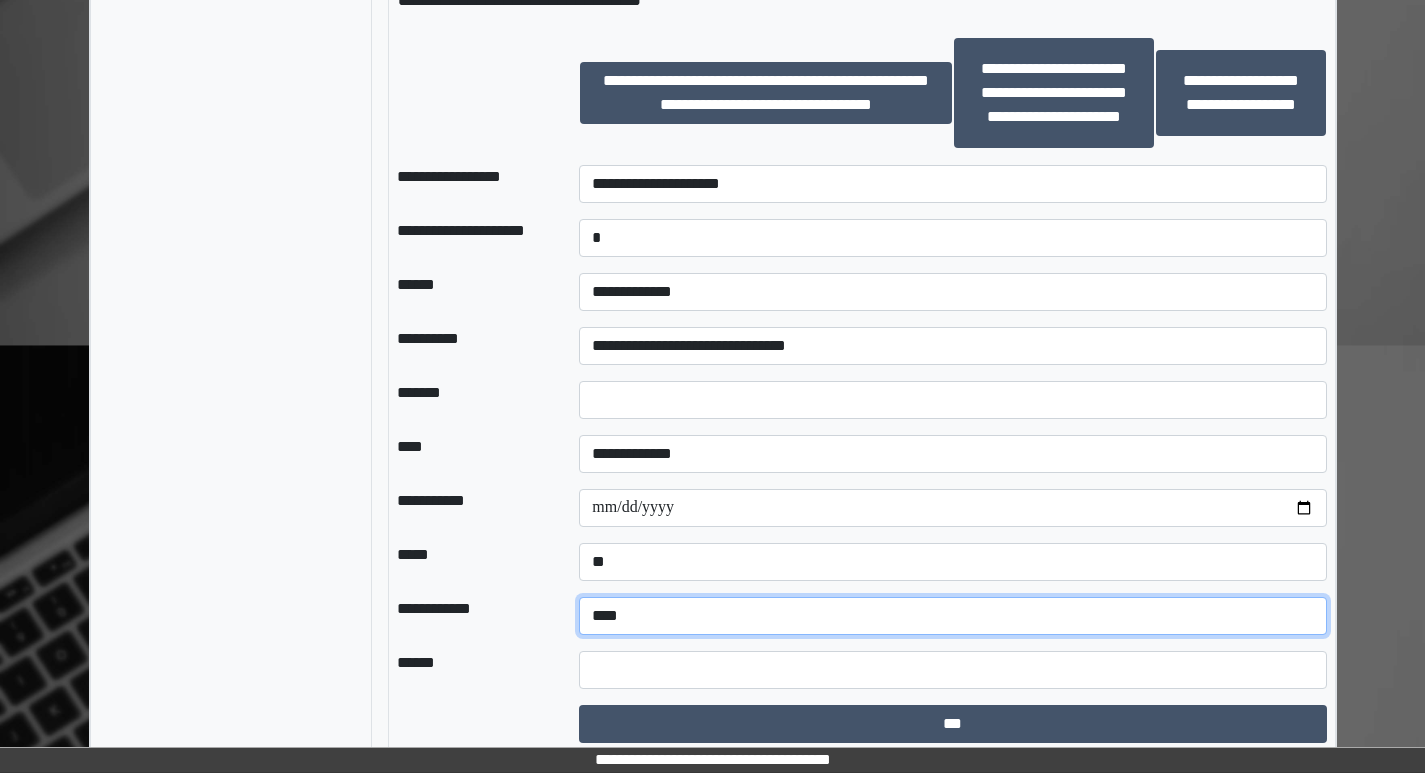 click on "**********" at bounding box center (952, 616) 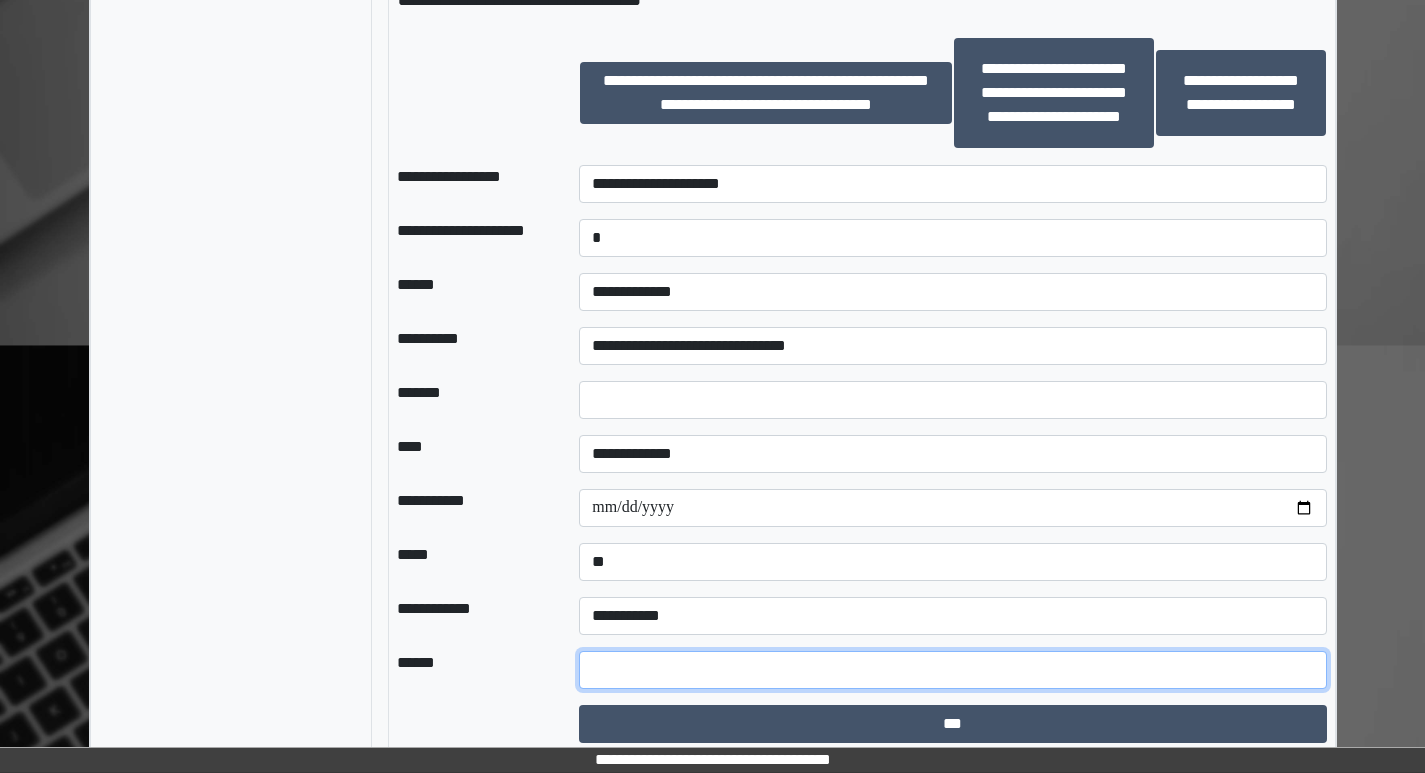 click at bounding box center [952, 670] 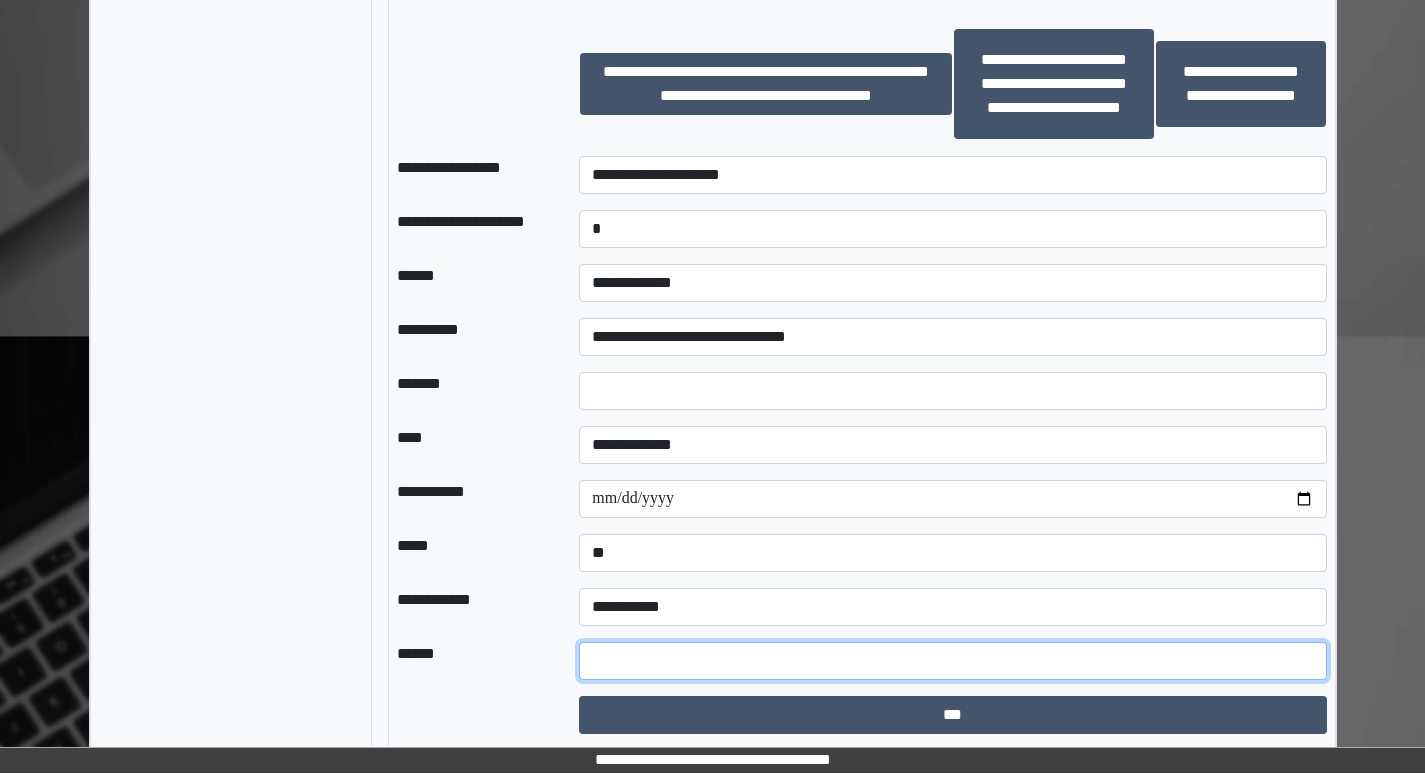 scroll, scrollTop: 1417, scrollLeft: 0, axis: vertical 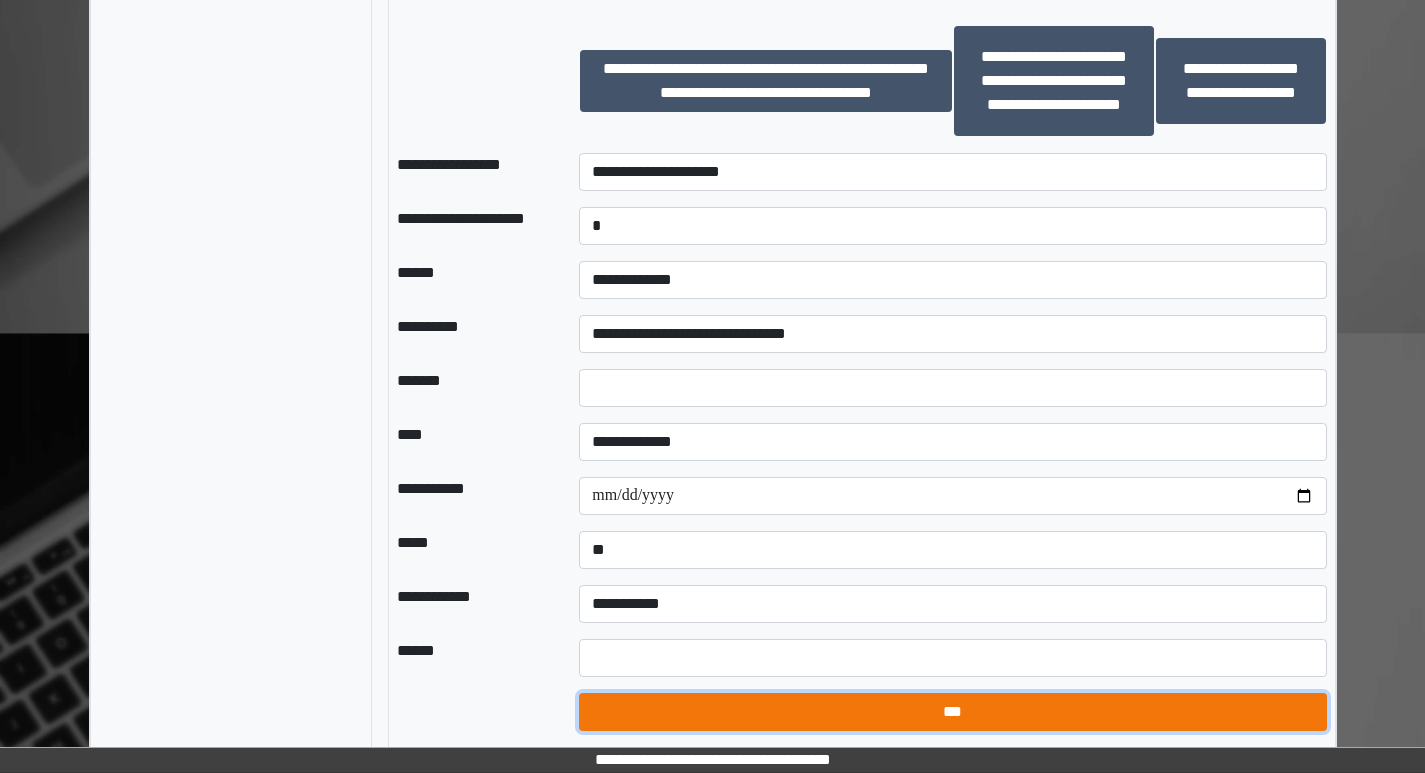 click on "***" at bounding box center [952, 712] 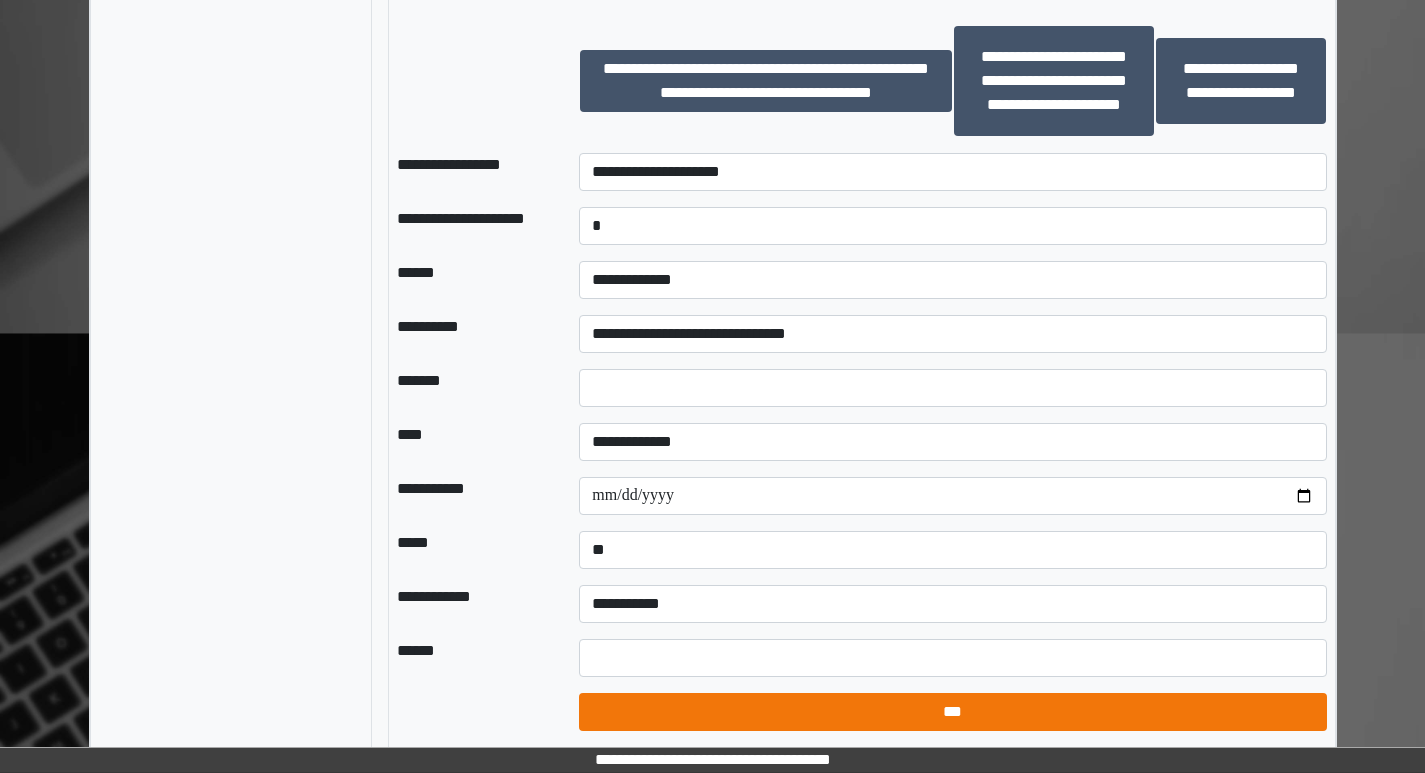 select on "*" 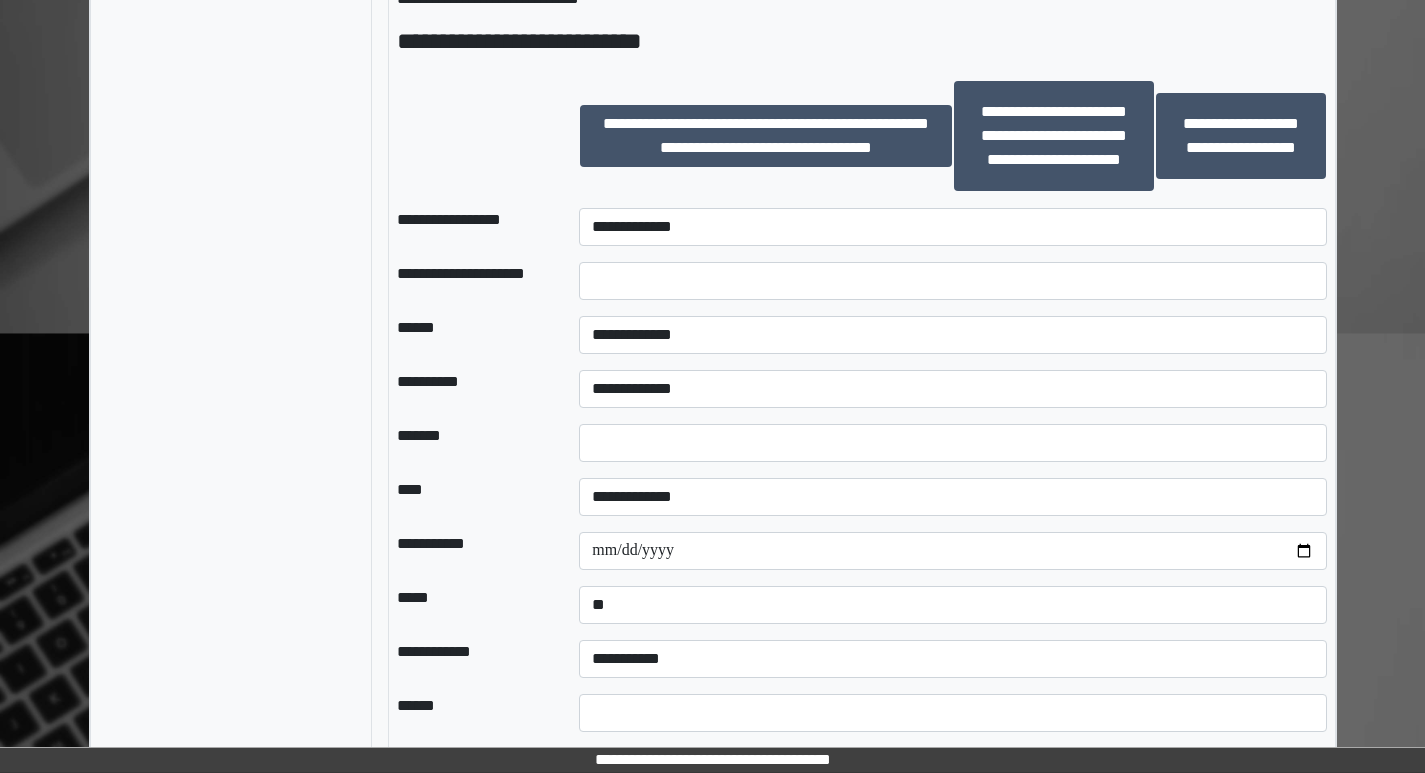 scroll, scrollTop: 917, scrollLeft: 0, axis: vertical 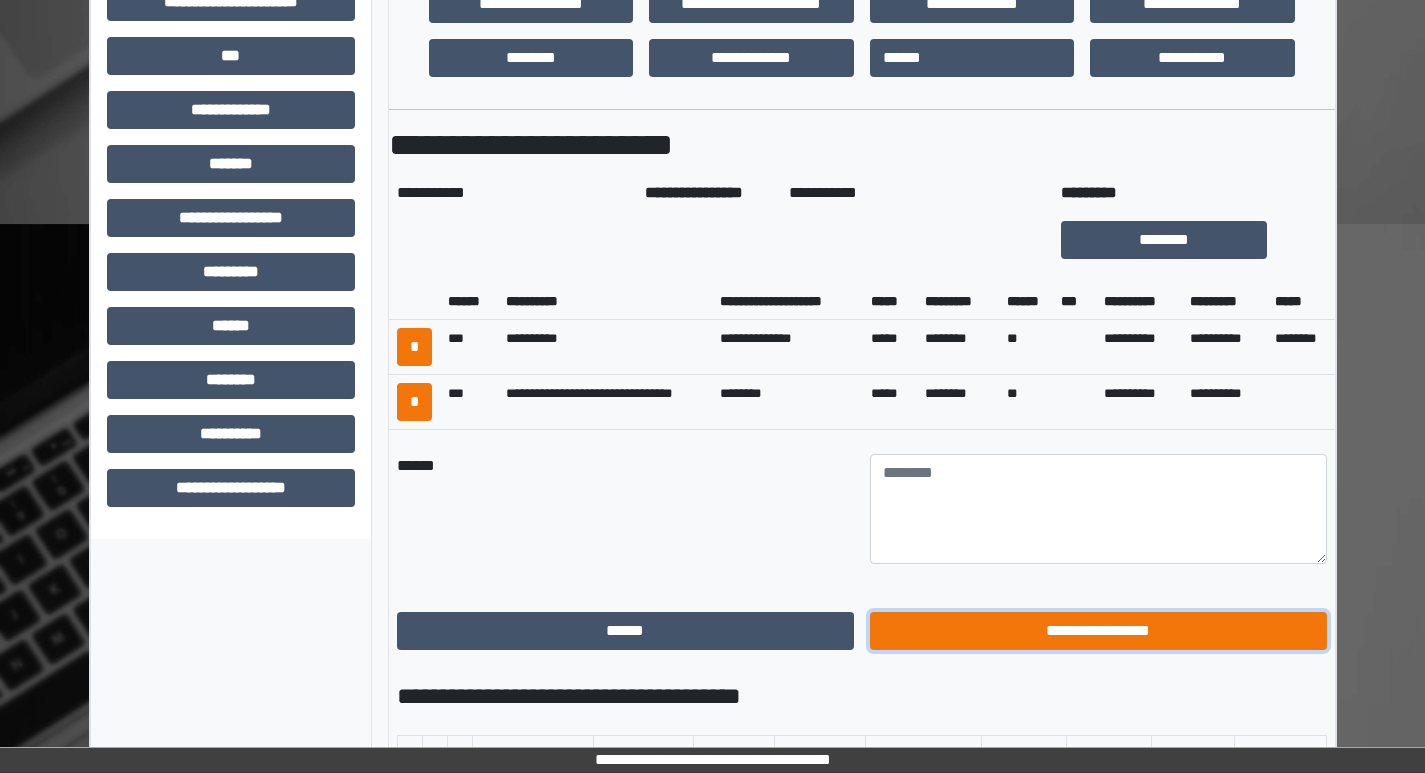 click on "**********" at bounding box center [1098, 631] 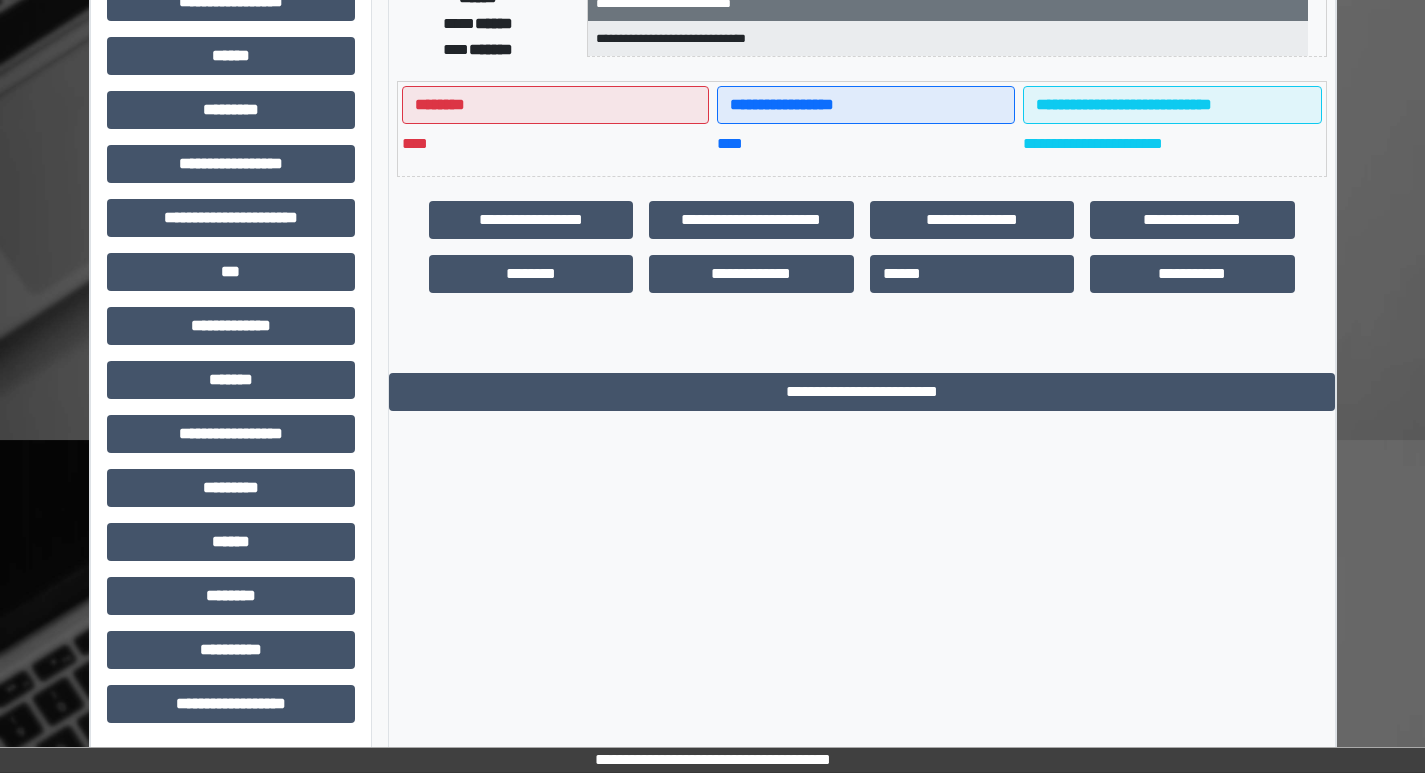 scroll, scrollTop: 401, scrollLeft: 0, axis: vertical 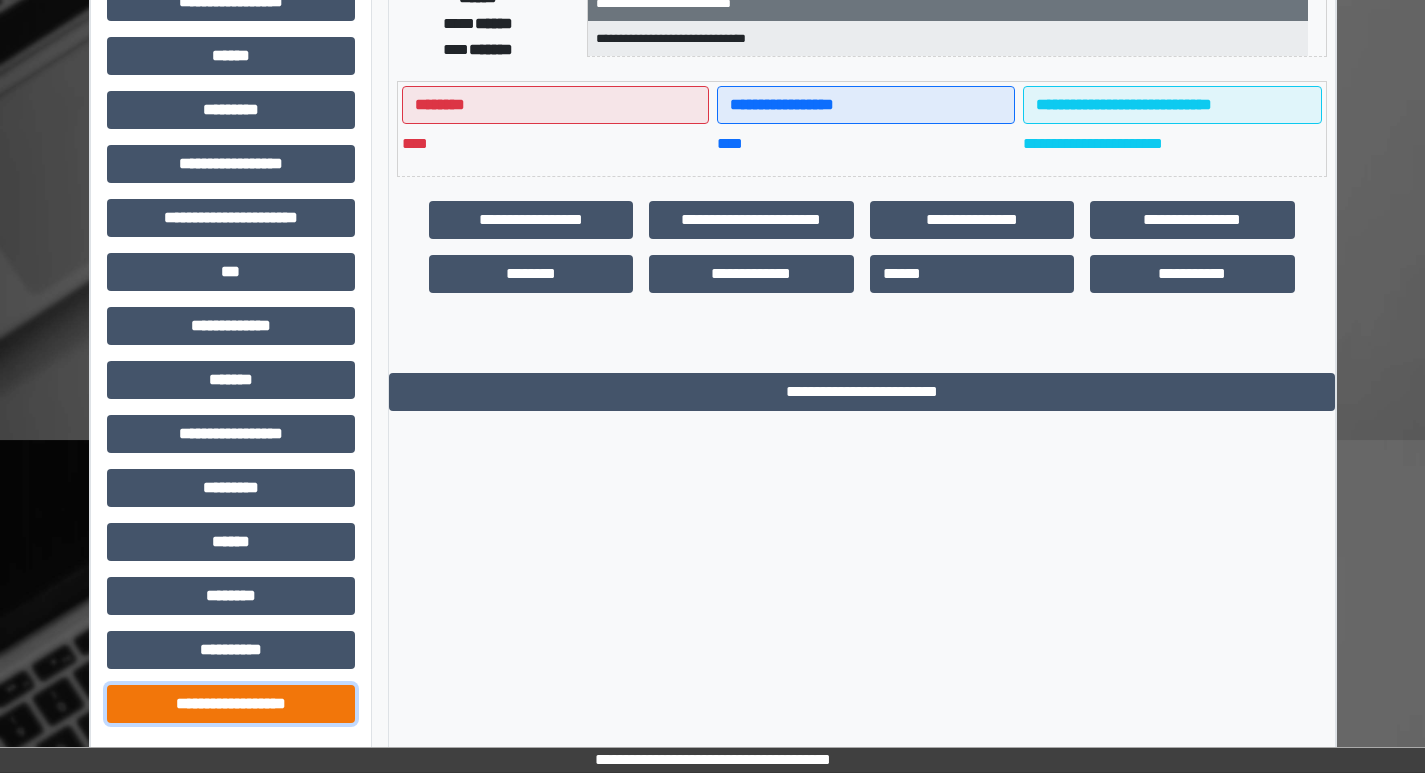click on "**********" at bounding box center (231, 704) 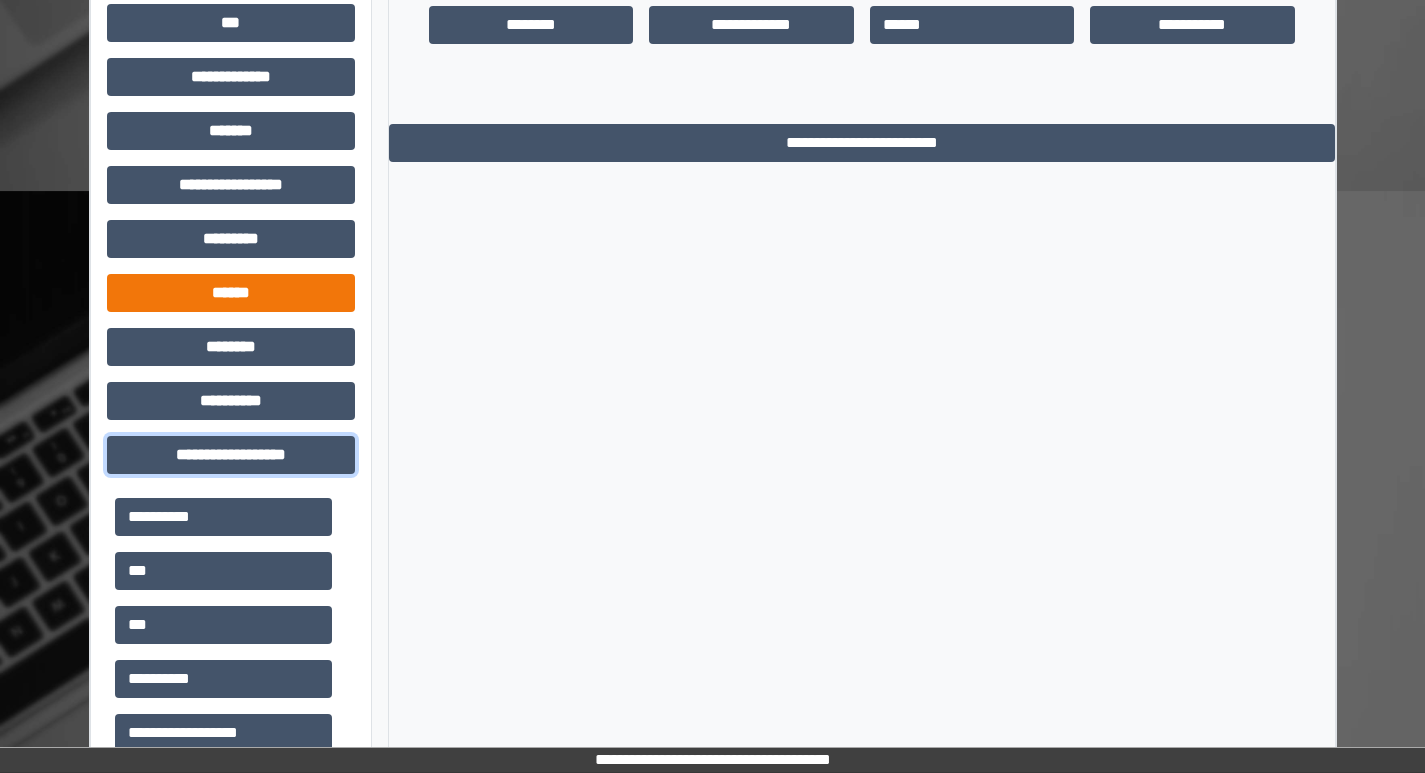 scroll, scrollTop: 701, scrollLeft: 0, axis: vertical 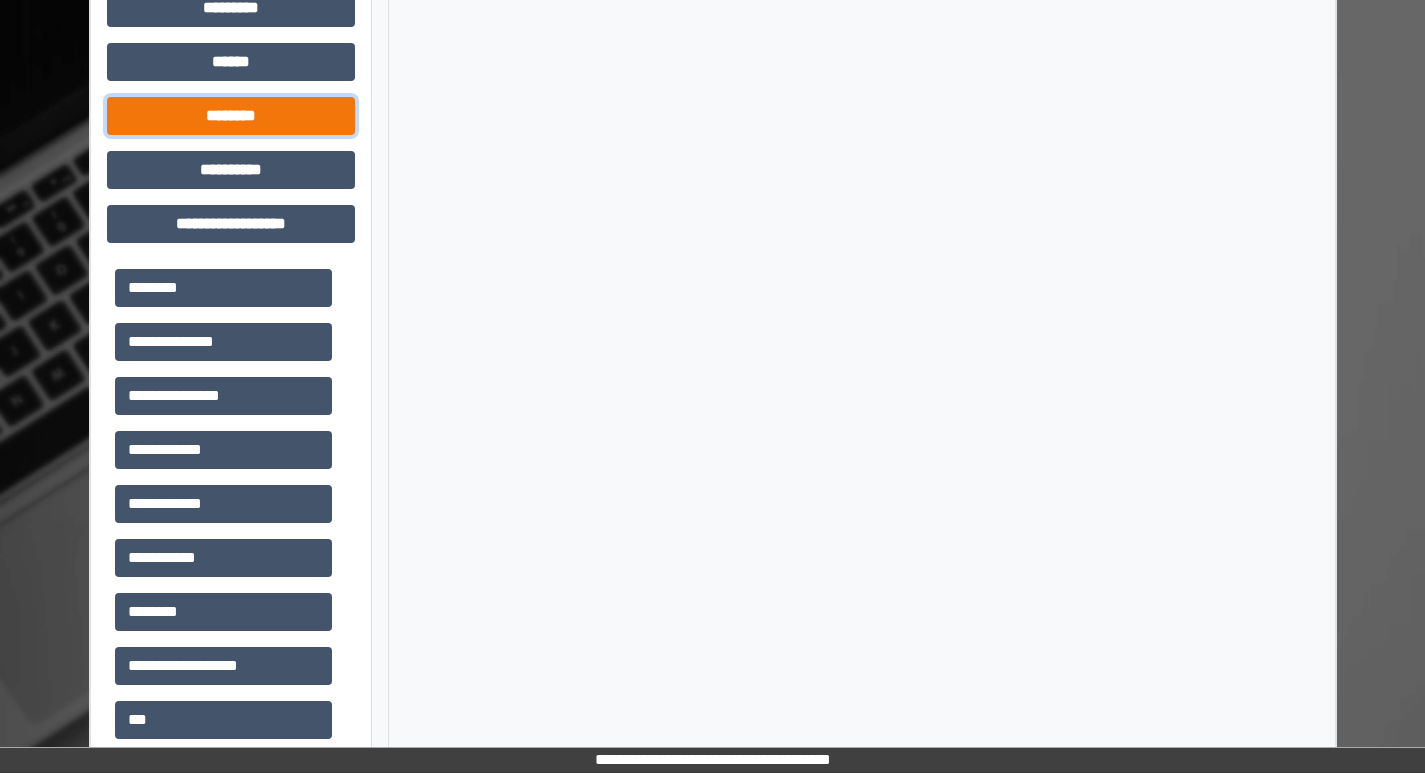 click on "********" at bounding box center [231, 116] 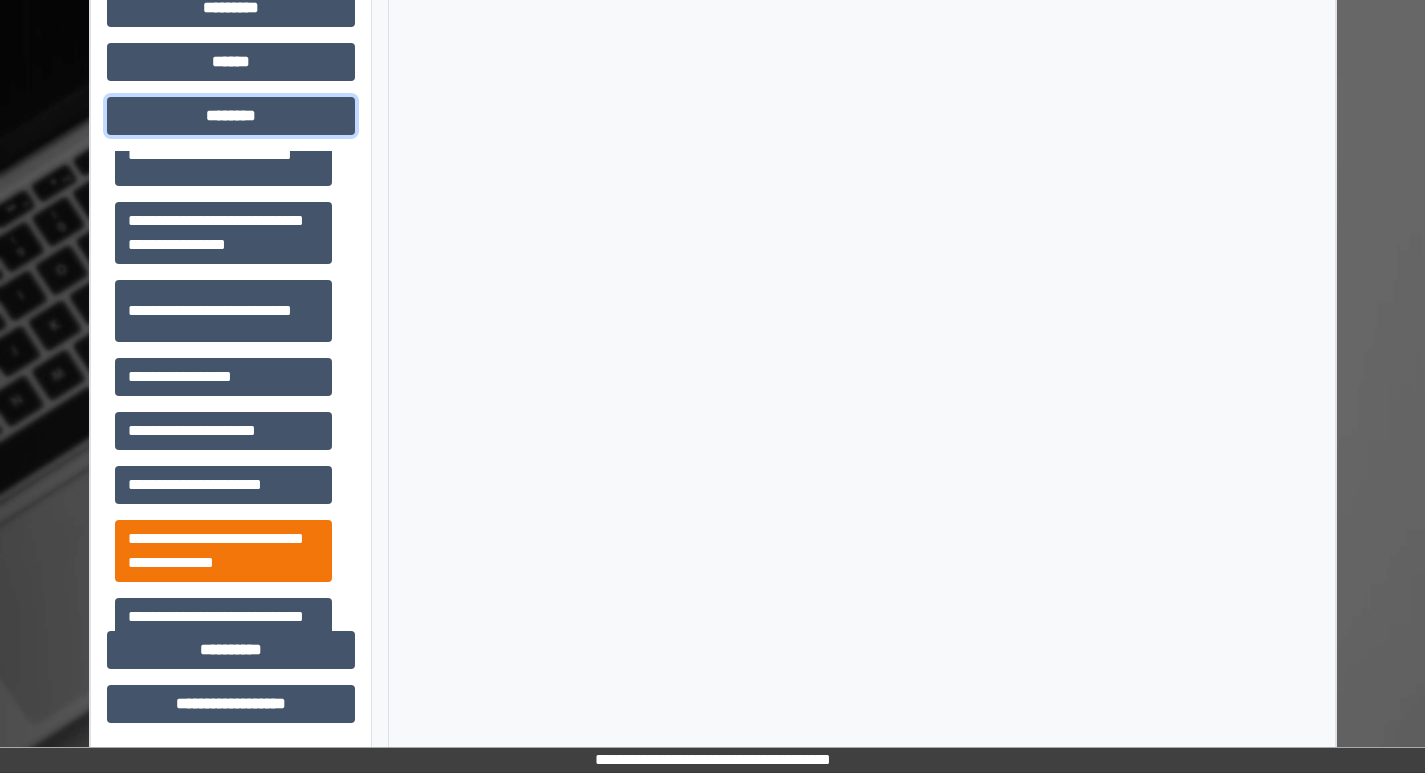 scroll, scrollTop: 808, scrollLeft: 0, axis: vertical 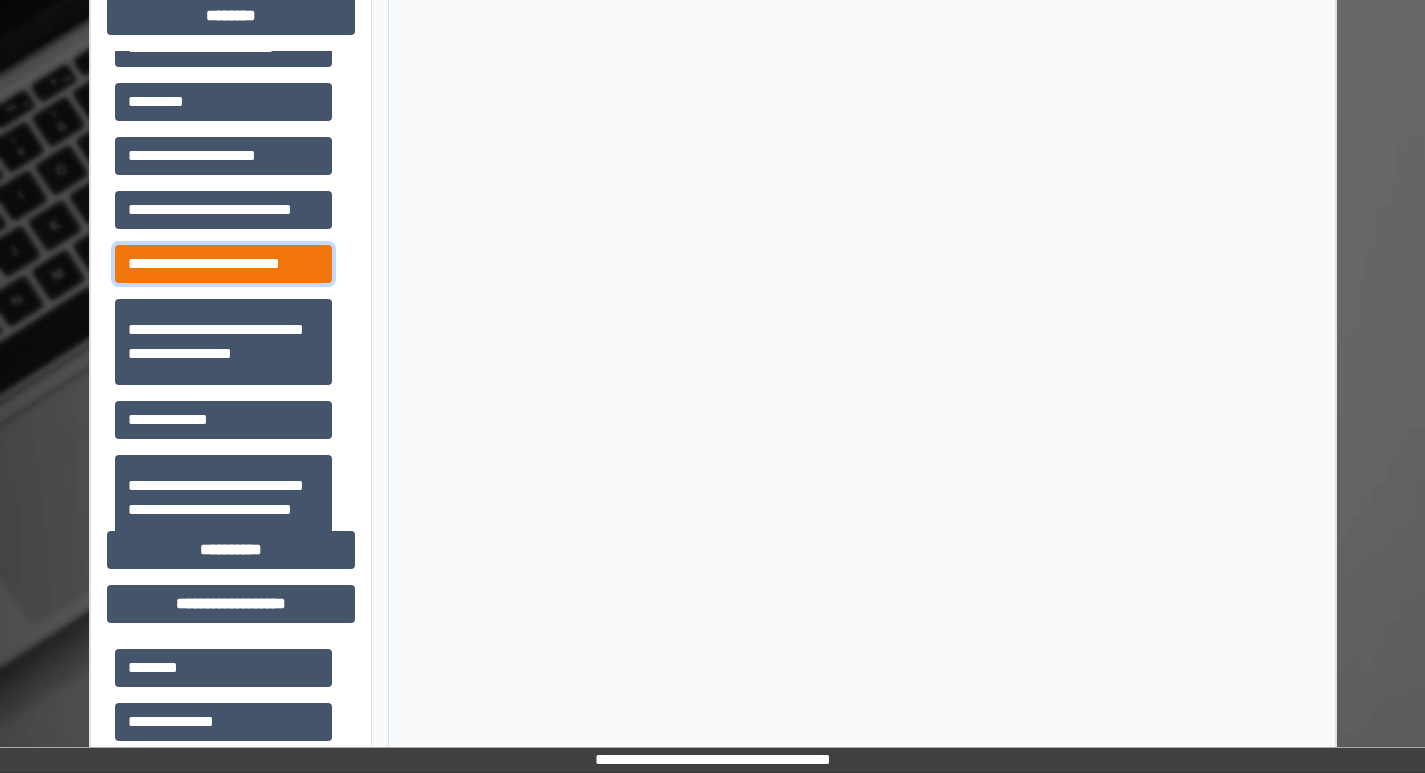 click on "**********" at bounding box center [223, 264] 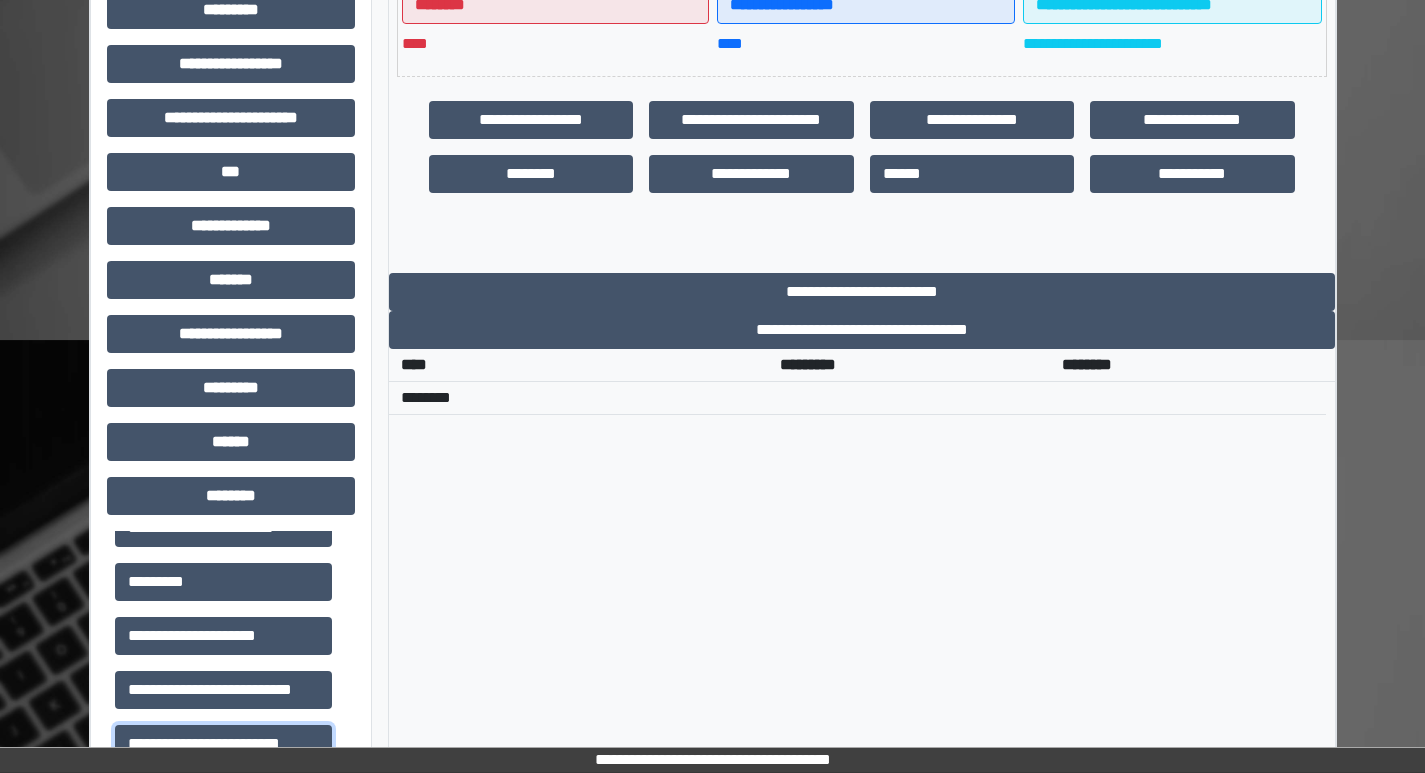 scroll, scrollTop: 481, scrollLeft: 0, axis: vertical 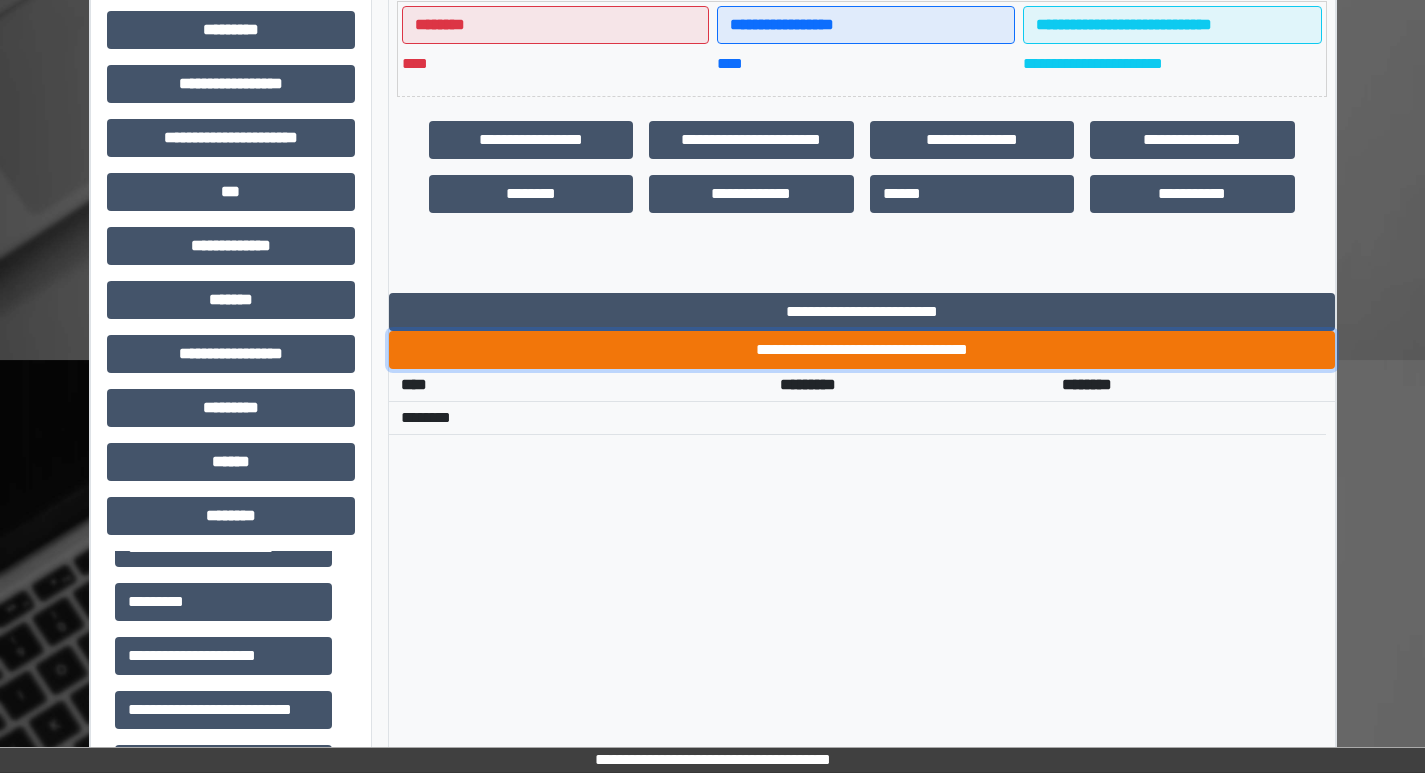 click on "**********" at bounding box center (862, 350) 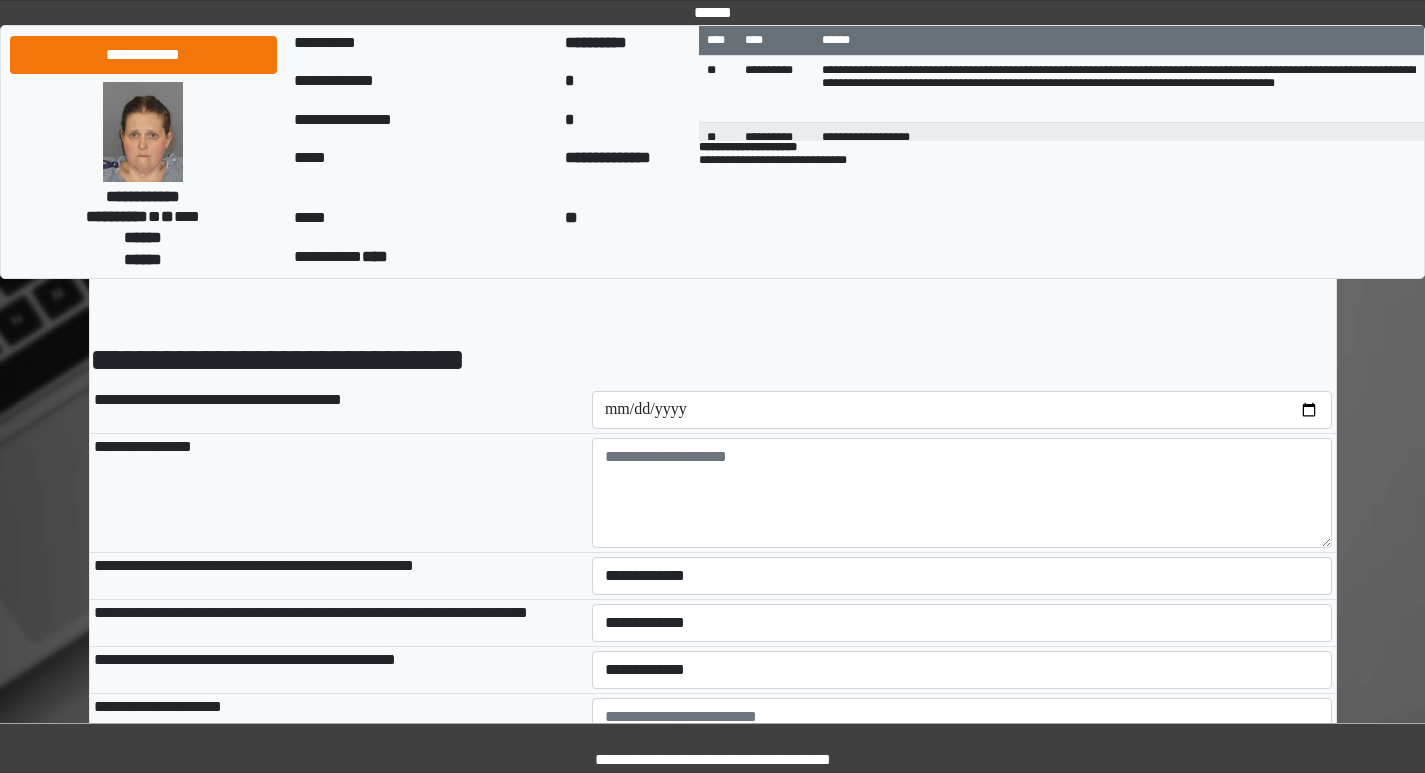 scroll, scrollTop: 100, scrollLeft: 0, axis: vertical 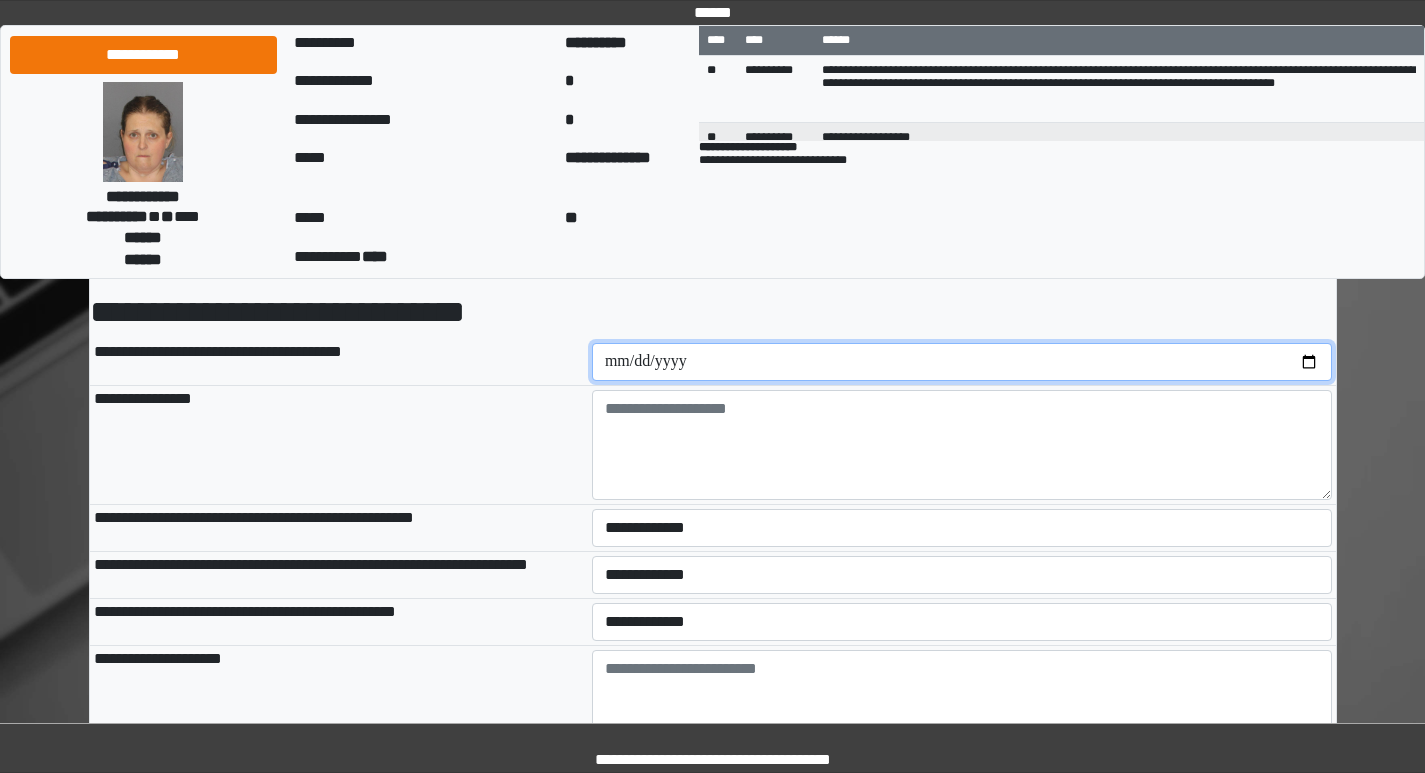 click at bounding box center [962, 362] 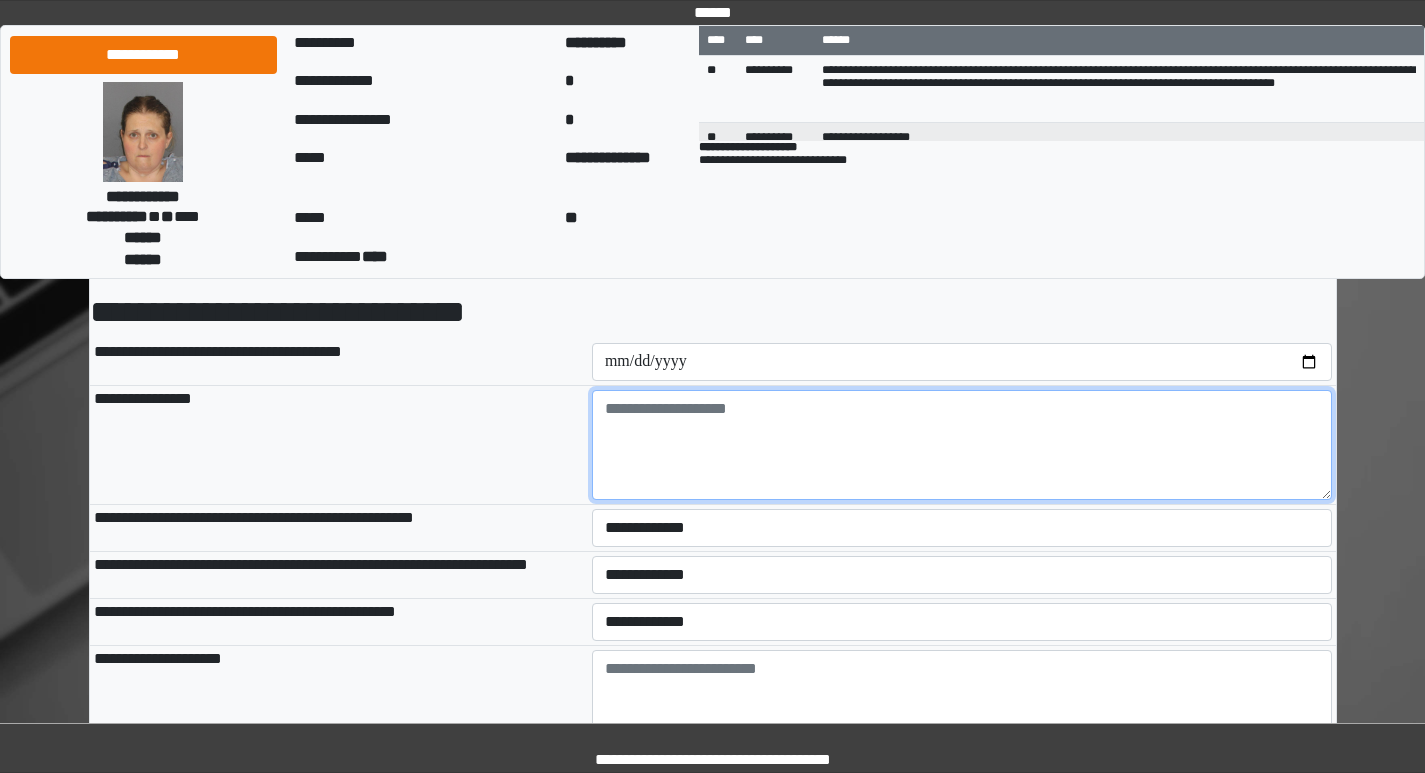 click at bounding box center [962, 445] 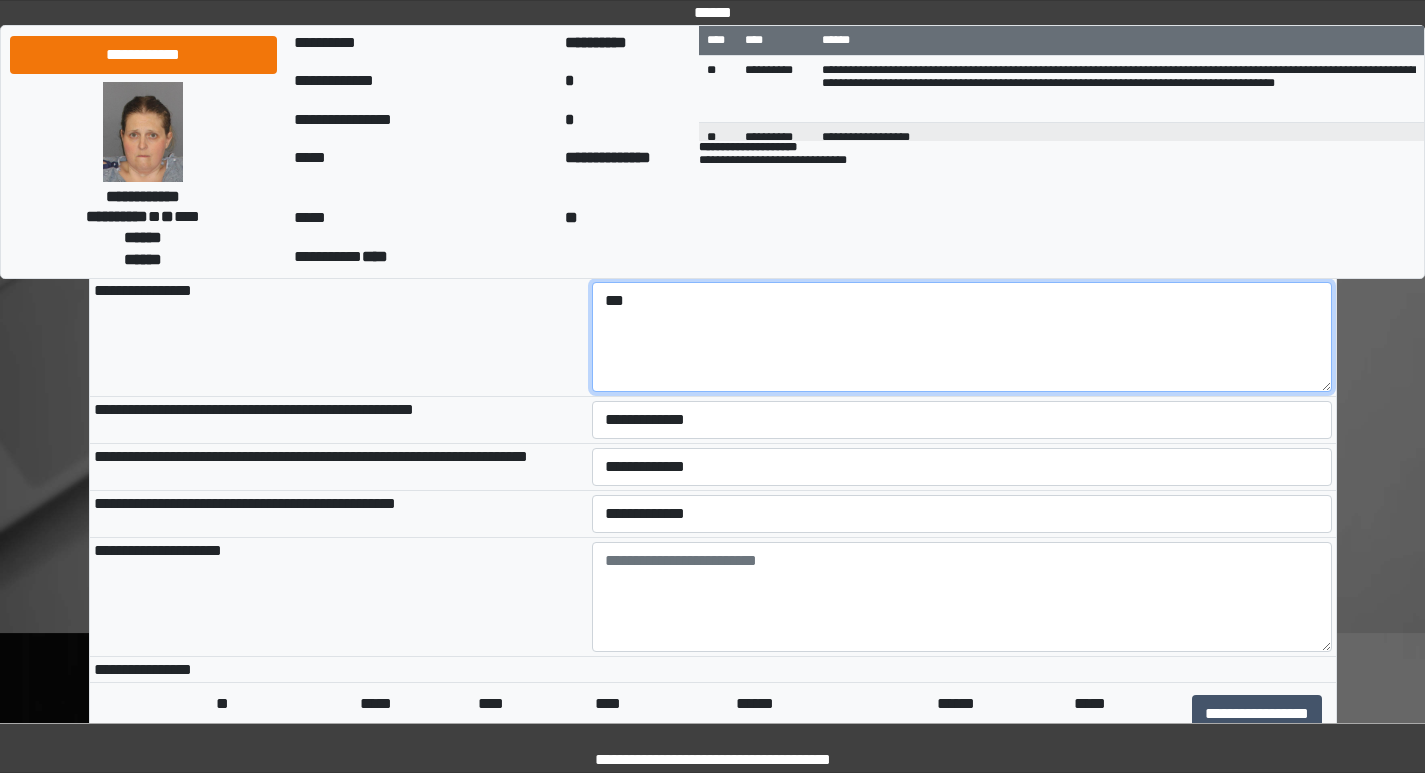 scroll, scrollTop: 200, scrollLeft: 0, axis: vertical 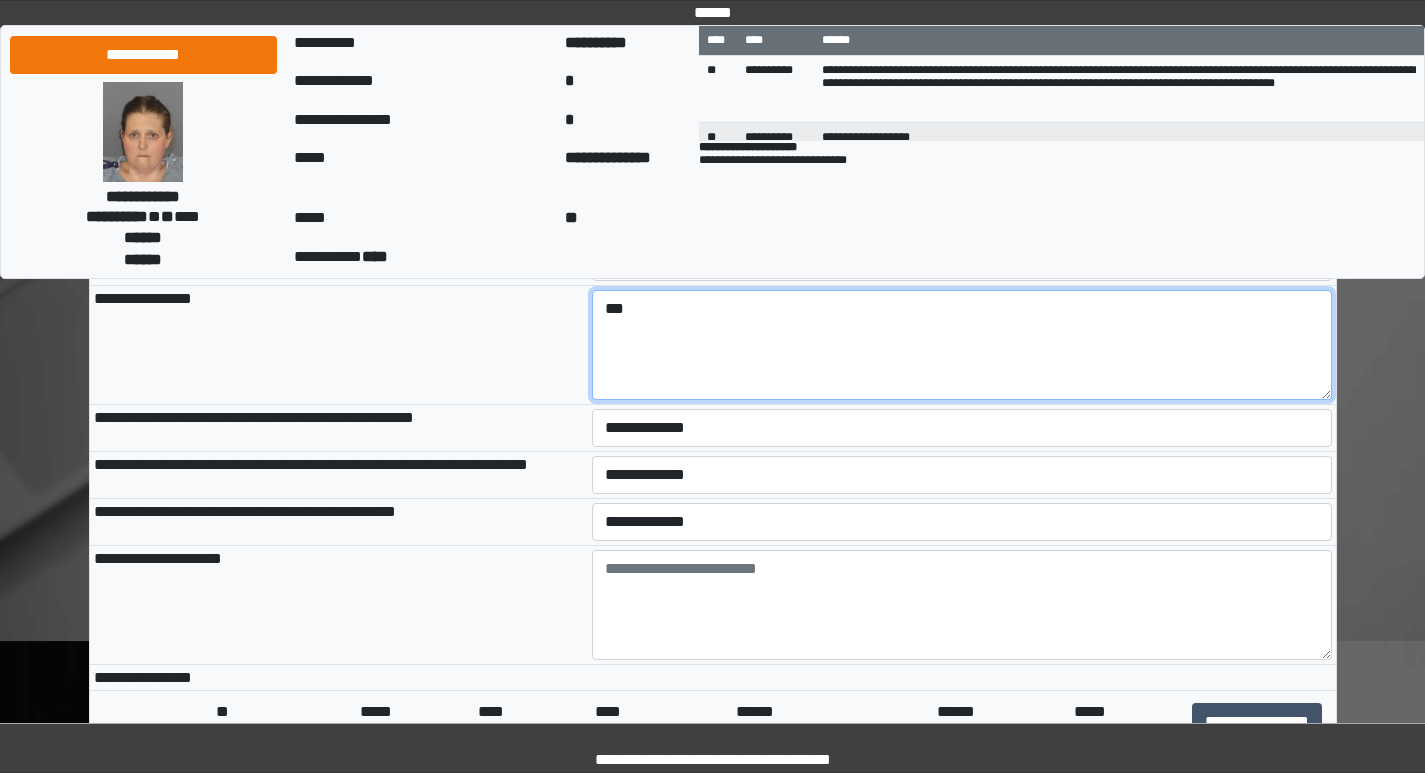 type on "***" 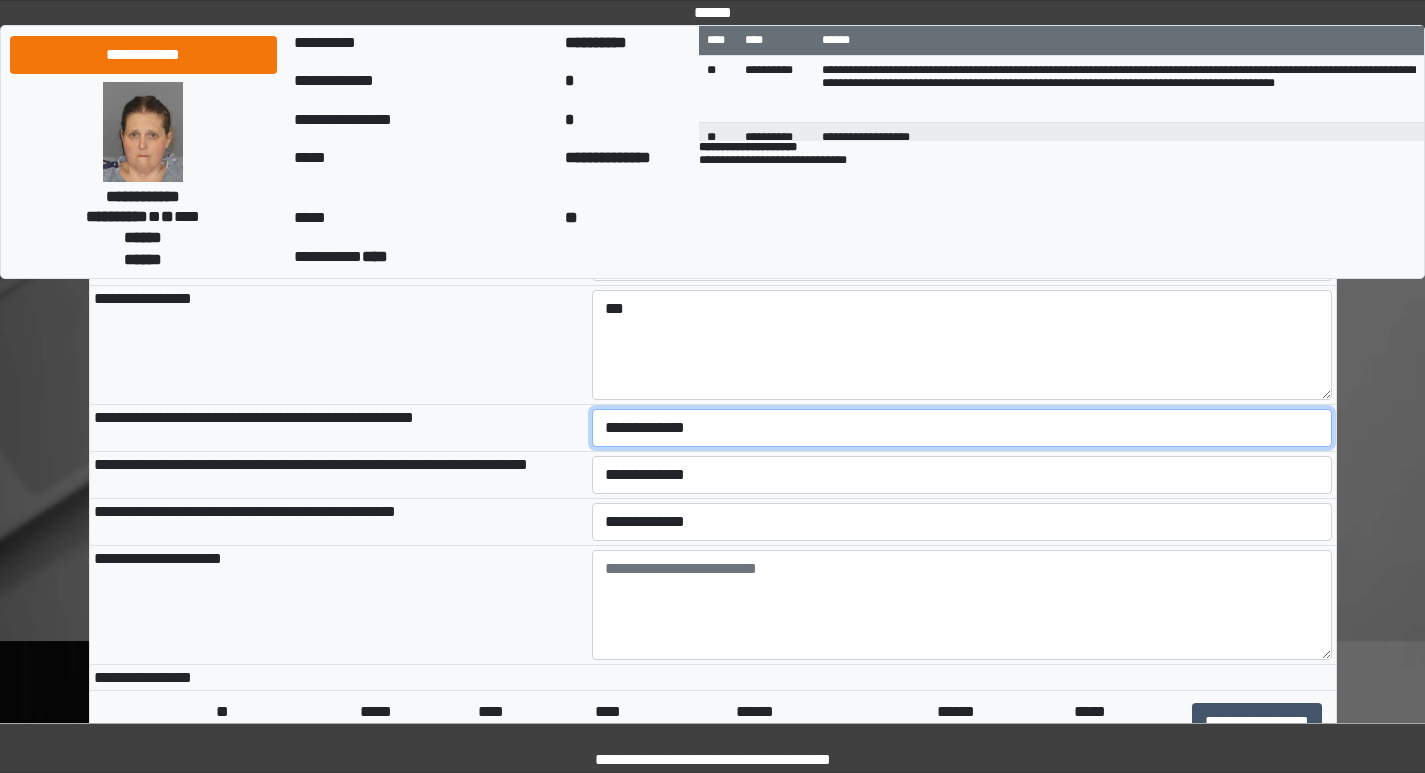 click on "**********" at bounding box center (962, 428) 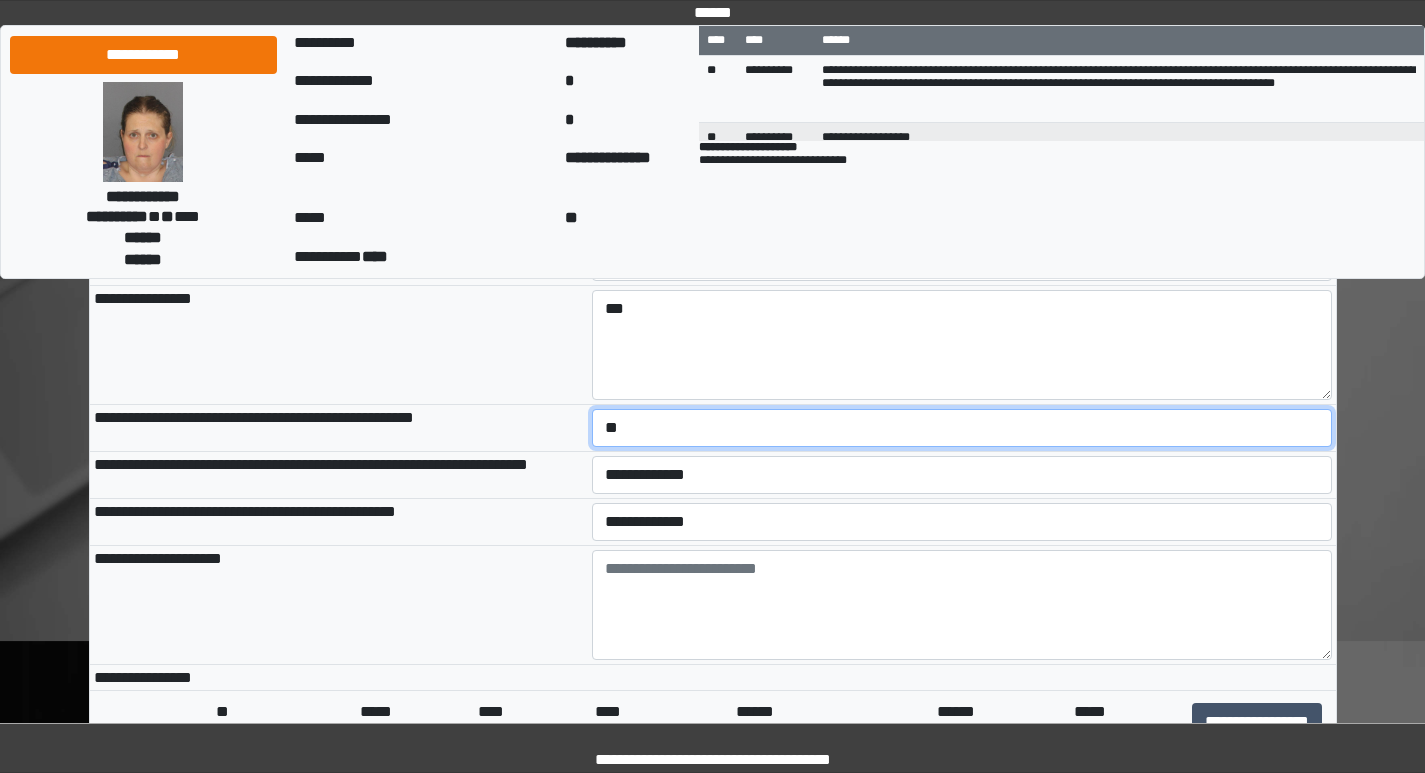 click on "**********" at bounding box center (962, 428) 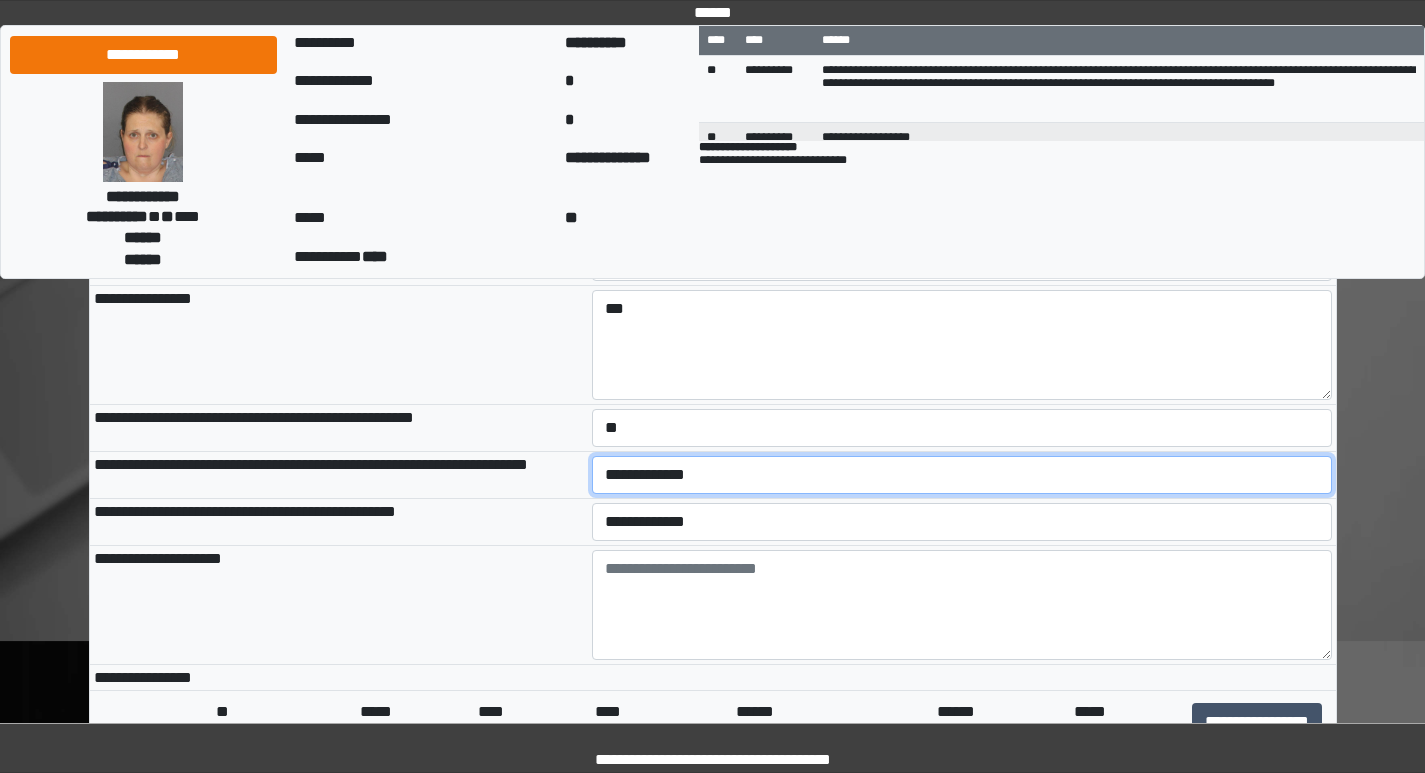 drag, startPoint x: 657, startPoint y: 478, endPoint x: 645, endPoint y: 493, distance: 19.209373 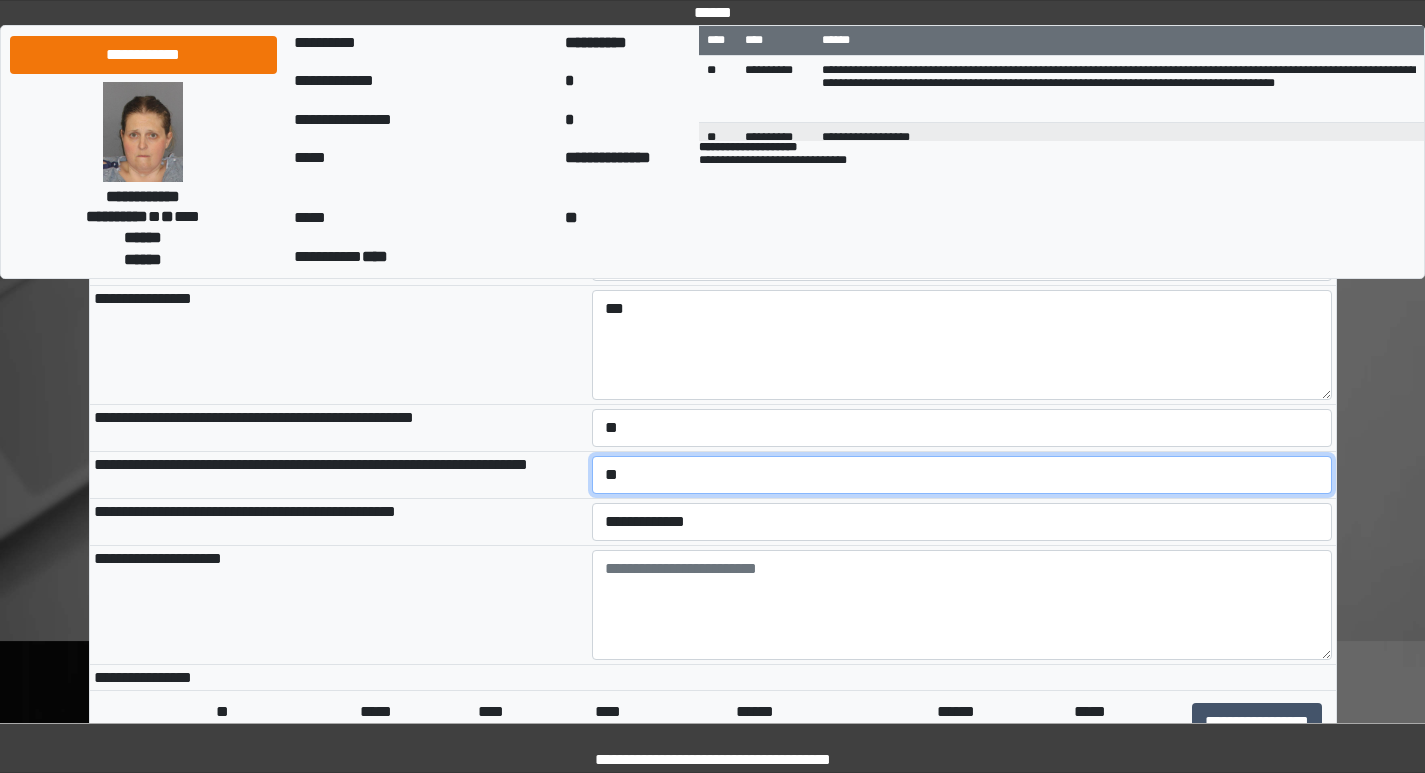 click on "**********" at bounding box center [962, 475] 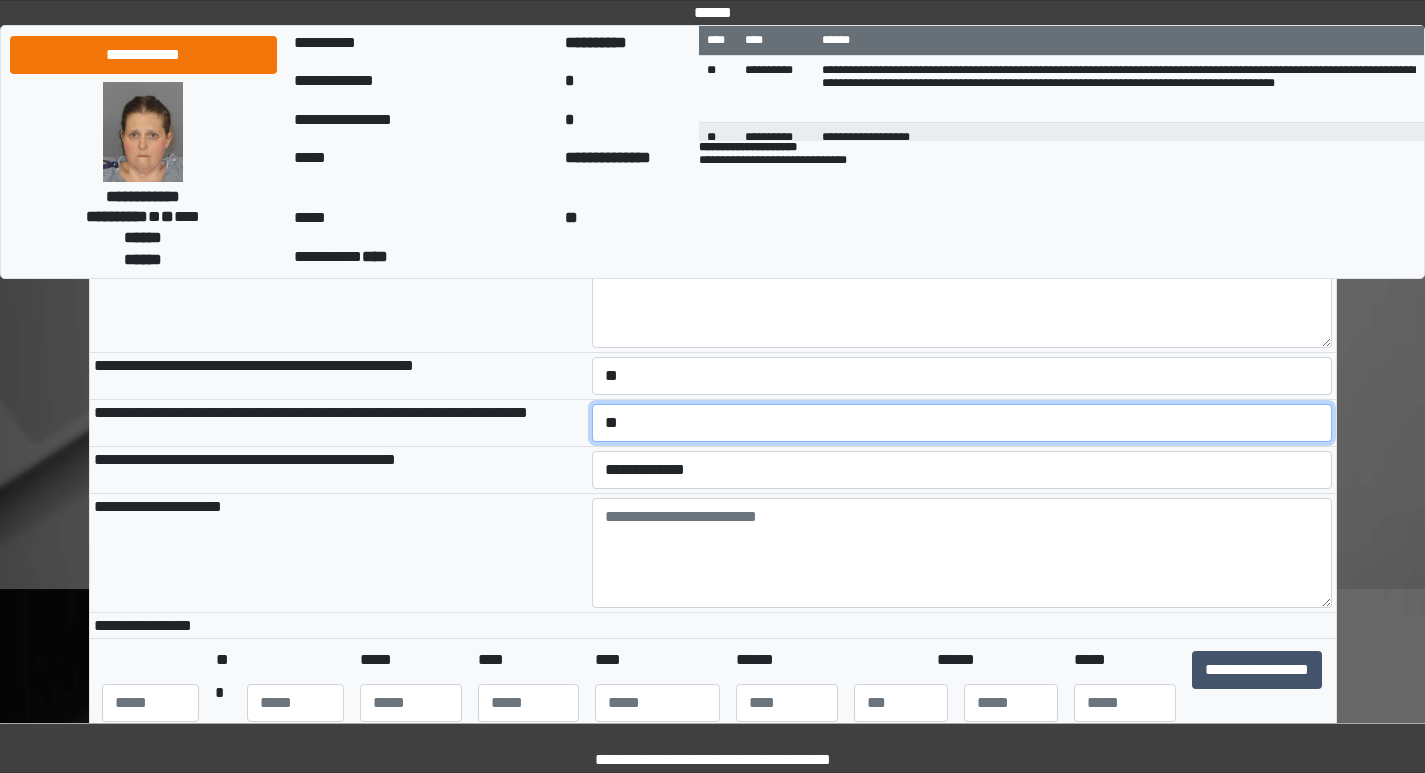 scroll, scrollTop: 300, scrollLeft: 0, axis: vertical 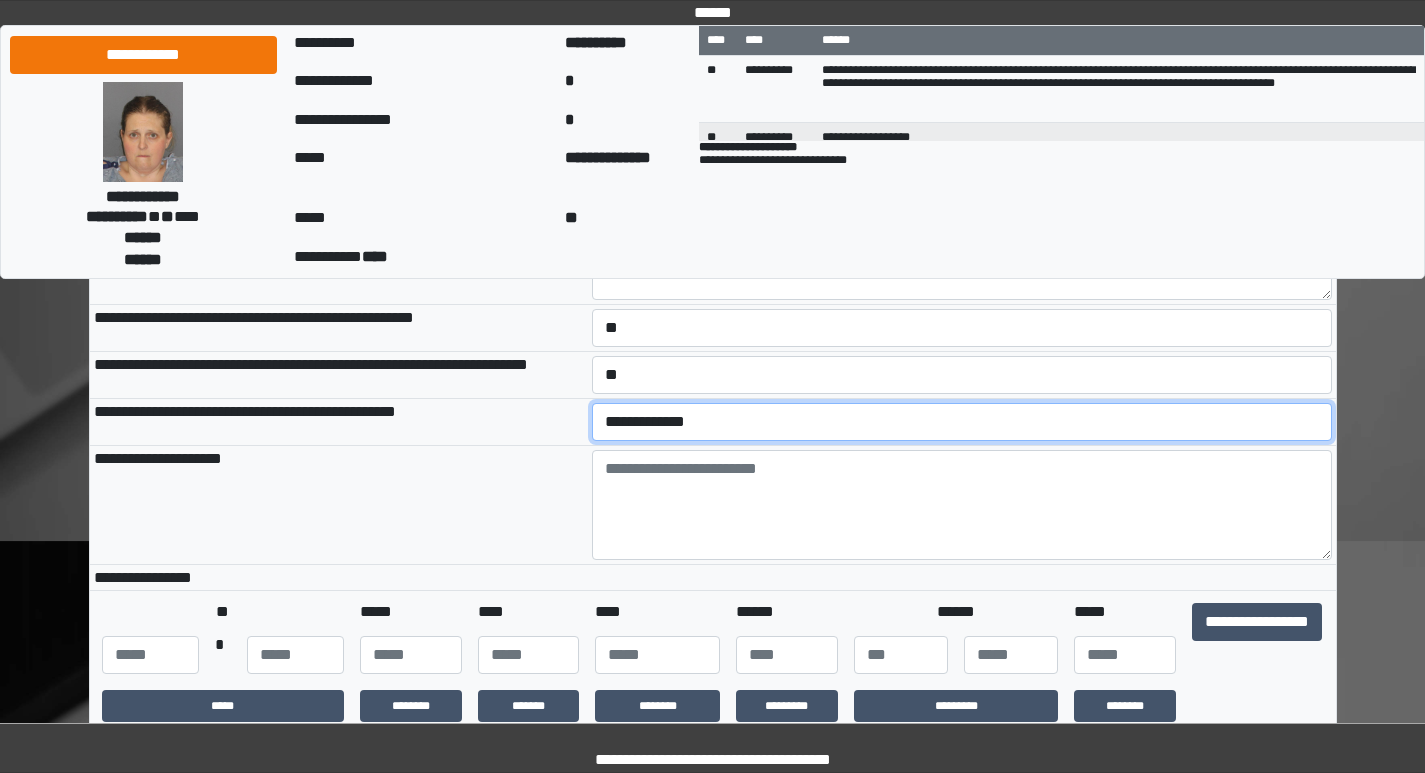 click on "**********" at bounding box center (962, 422) 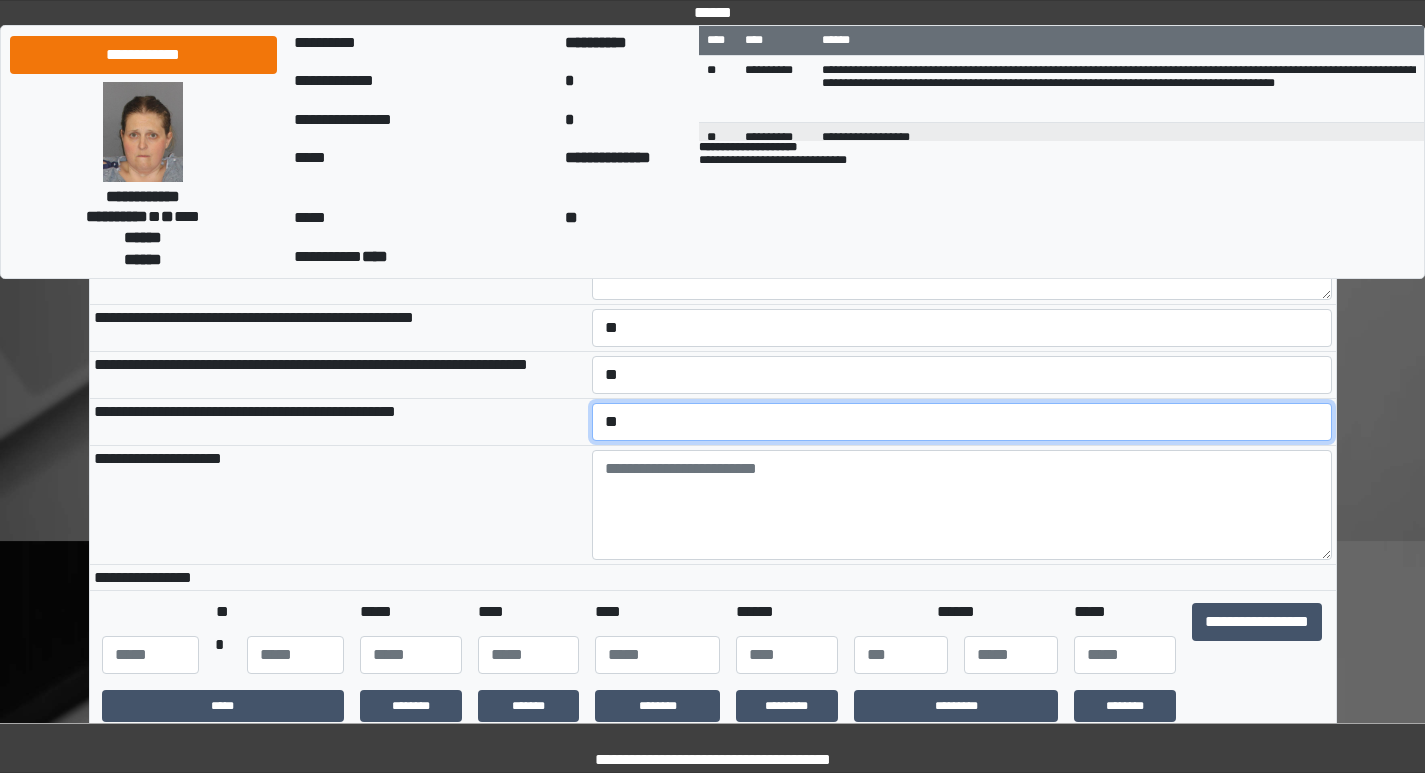 click on "**********" at bounding box center [962, 422] 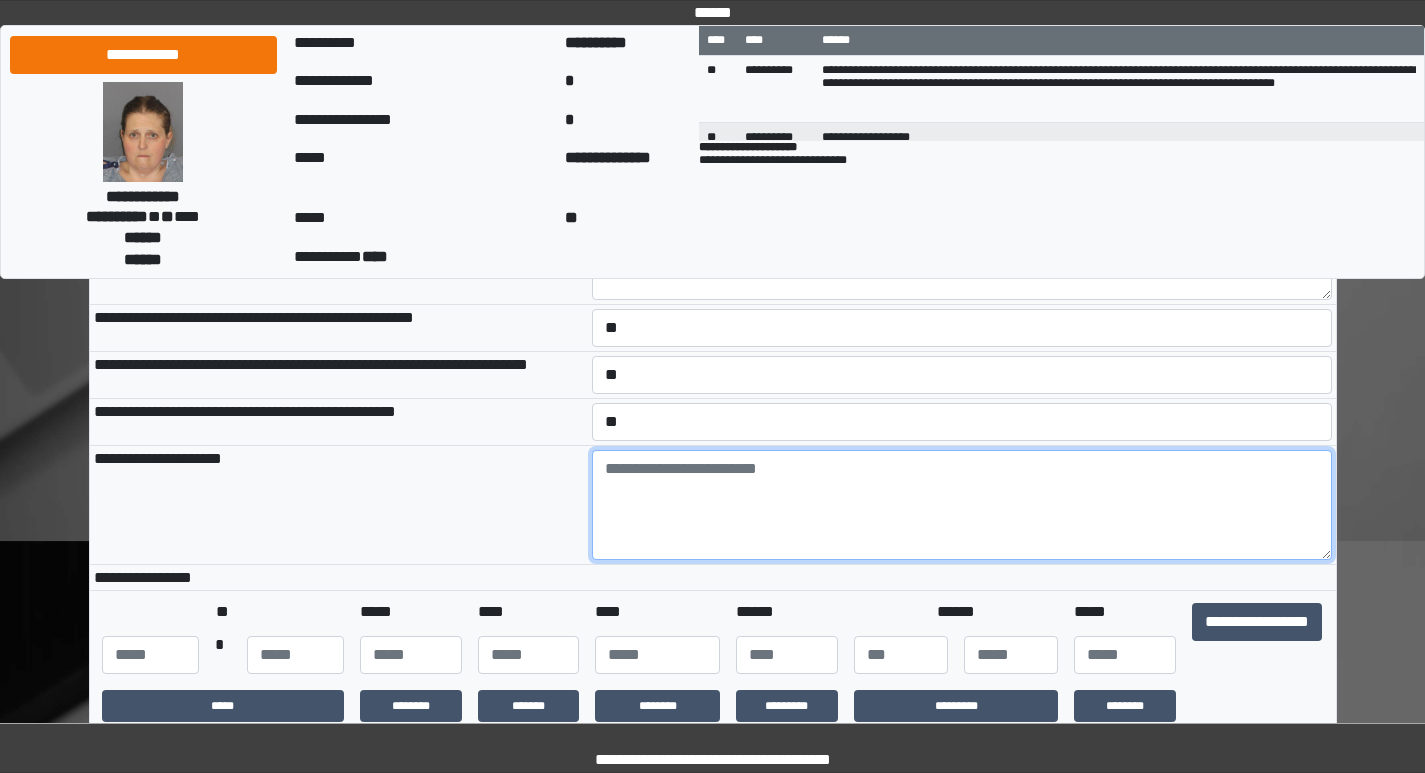 click at bounding box center (962, 505) 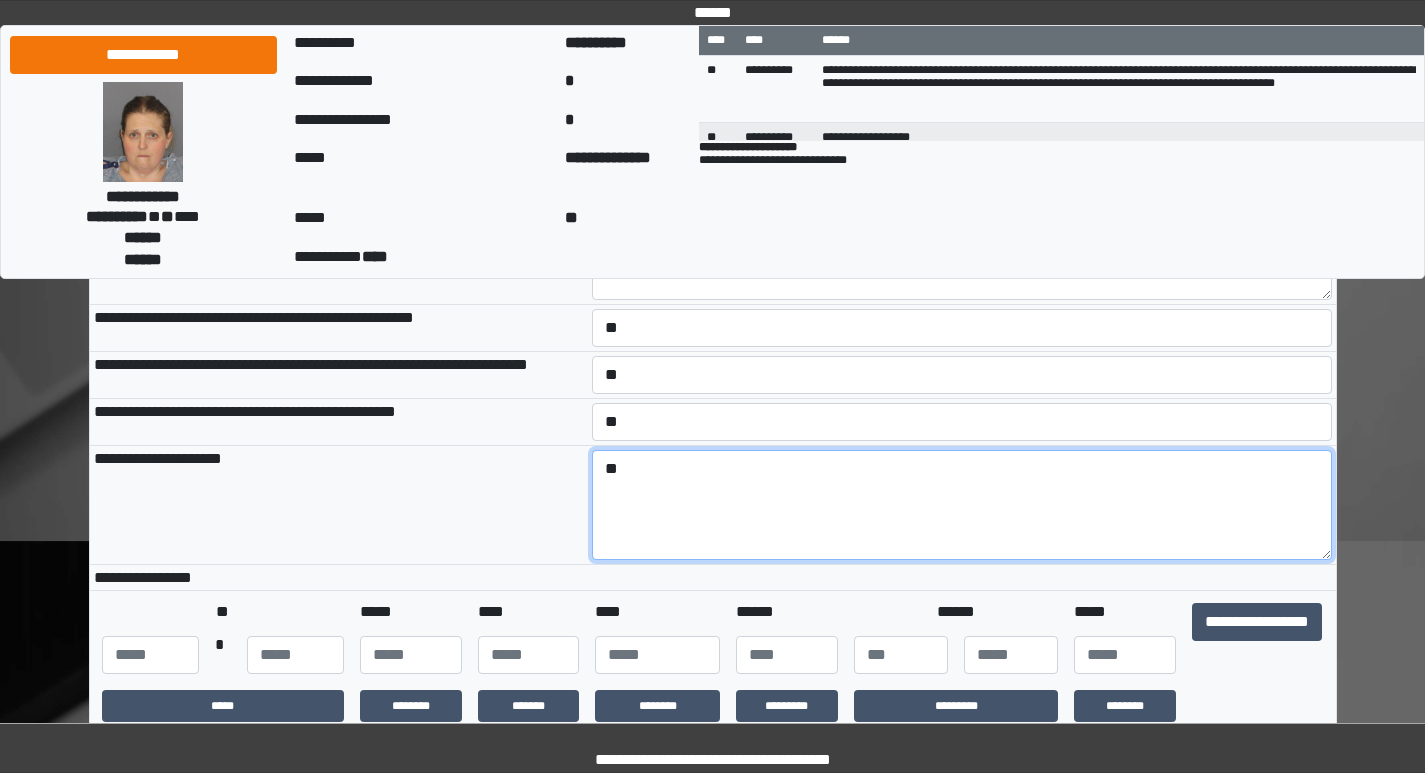 type on "*" 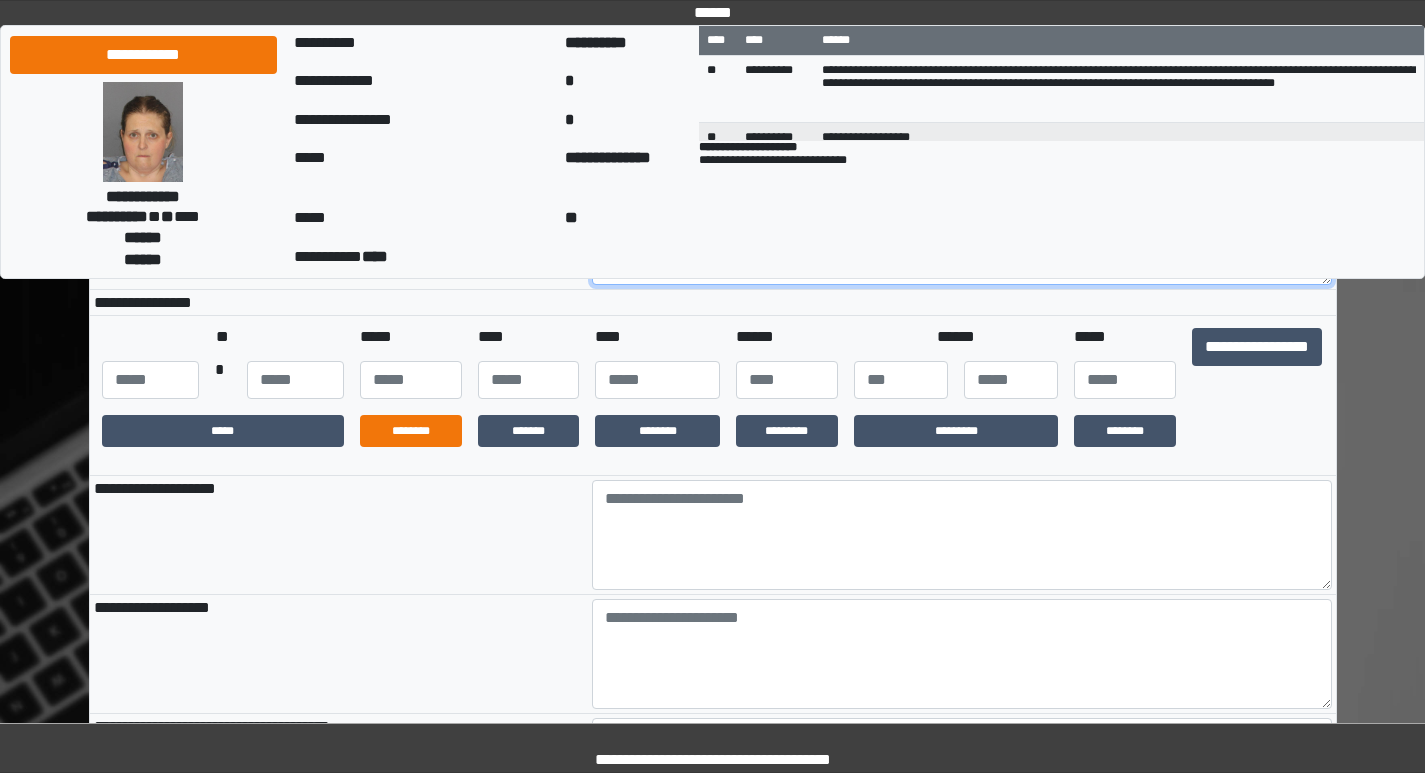 scroll, scrollTop: 700, scrollLeft: 0, axis: vertical 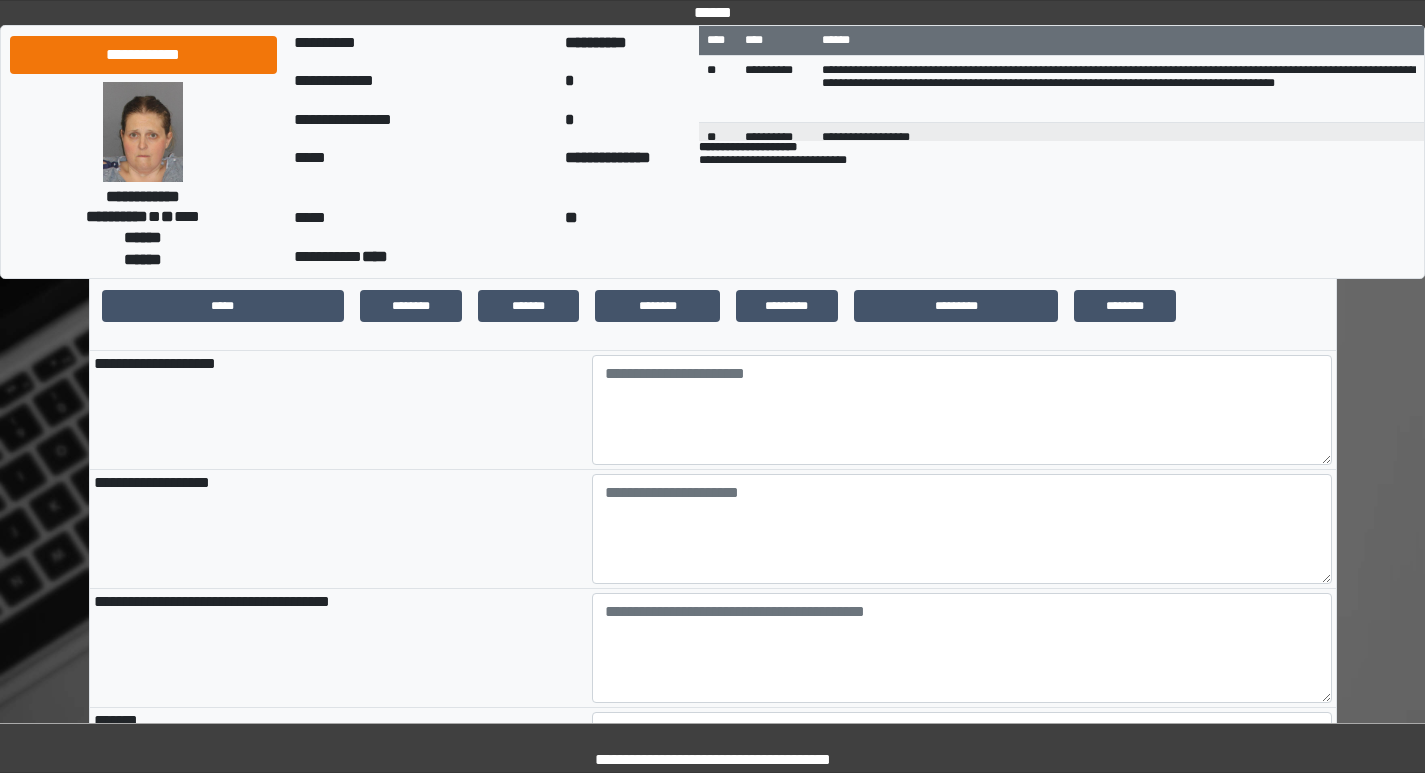 type on "****" 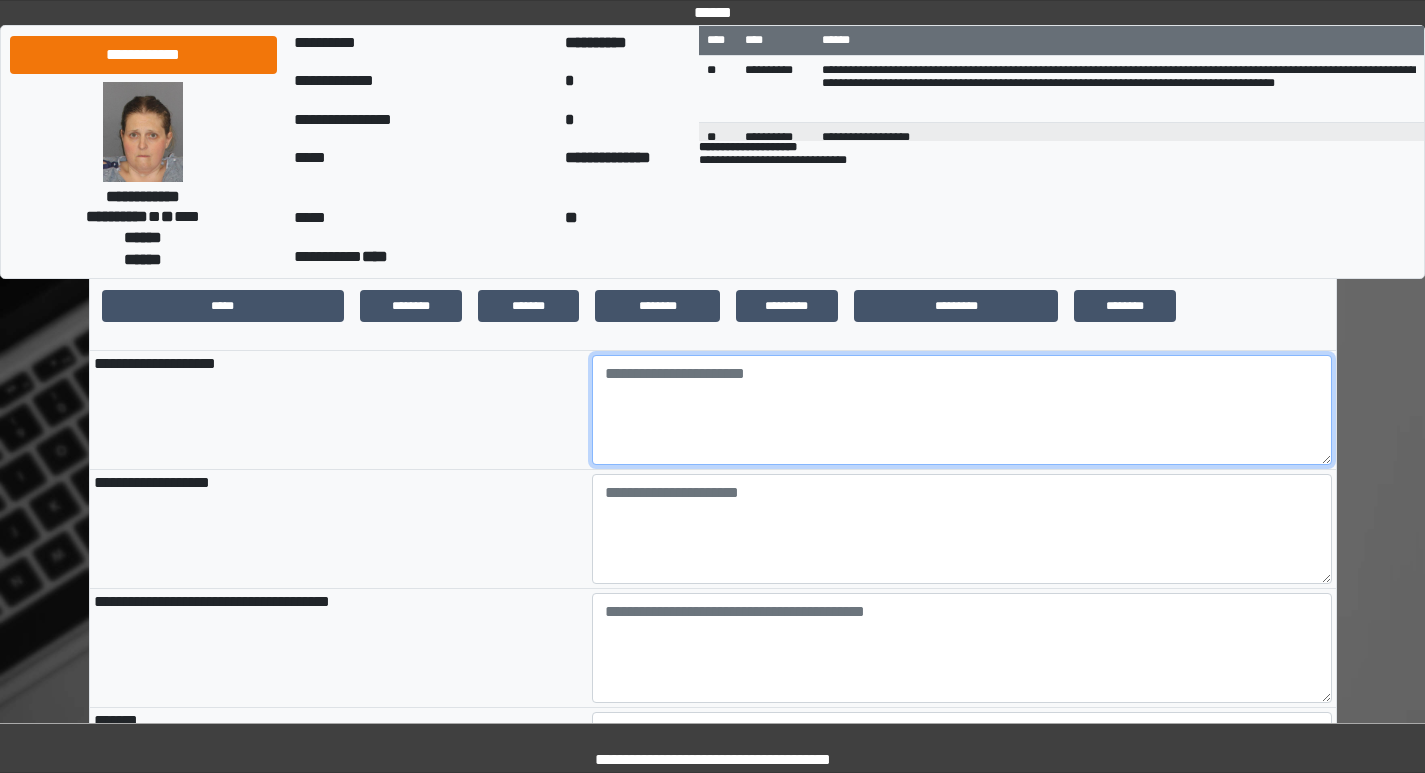 click at bounding box center [962, 410] 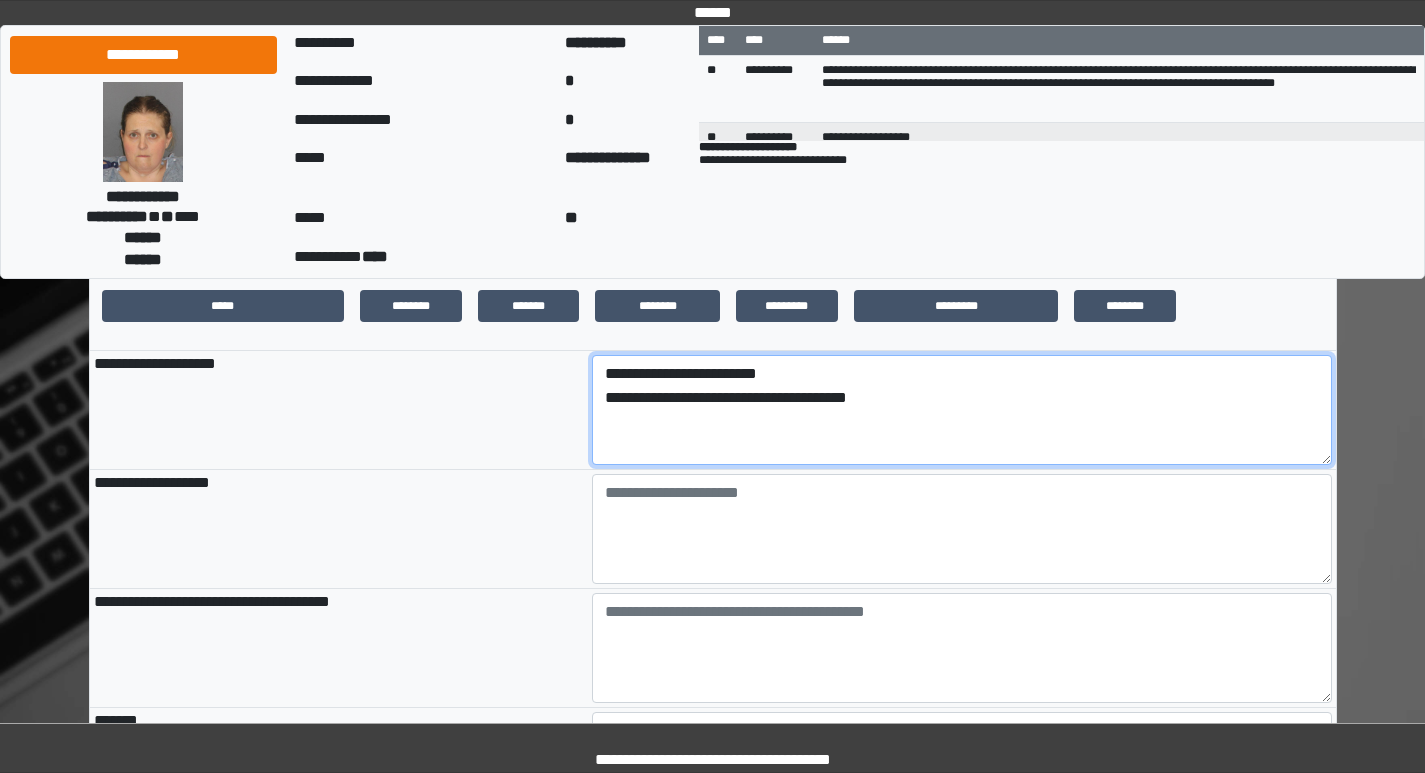 type on "**********" 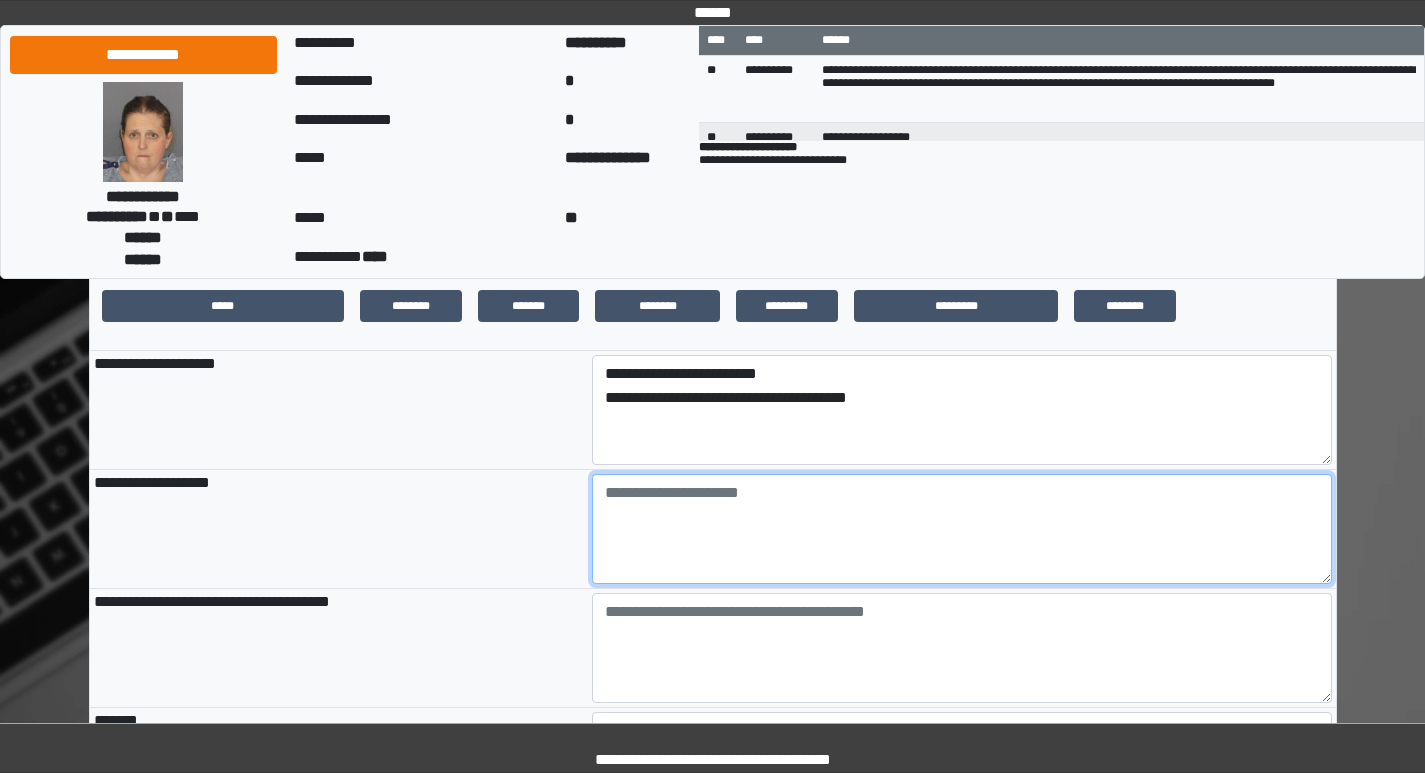 click at bounding box center (962, 529) 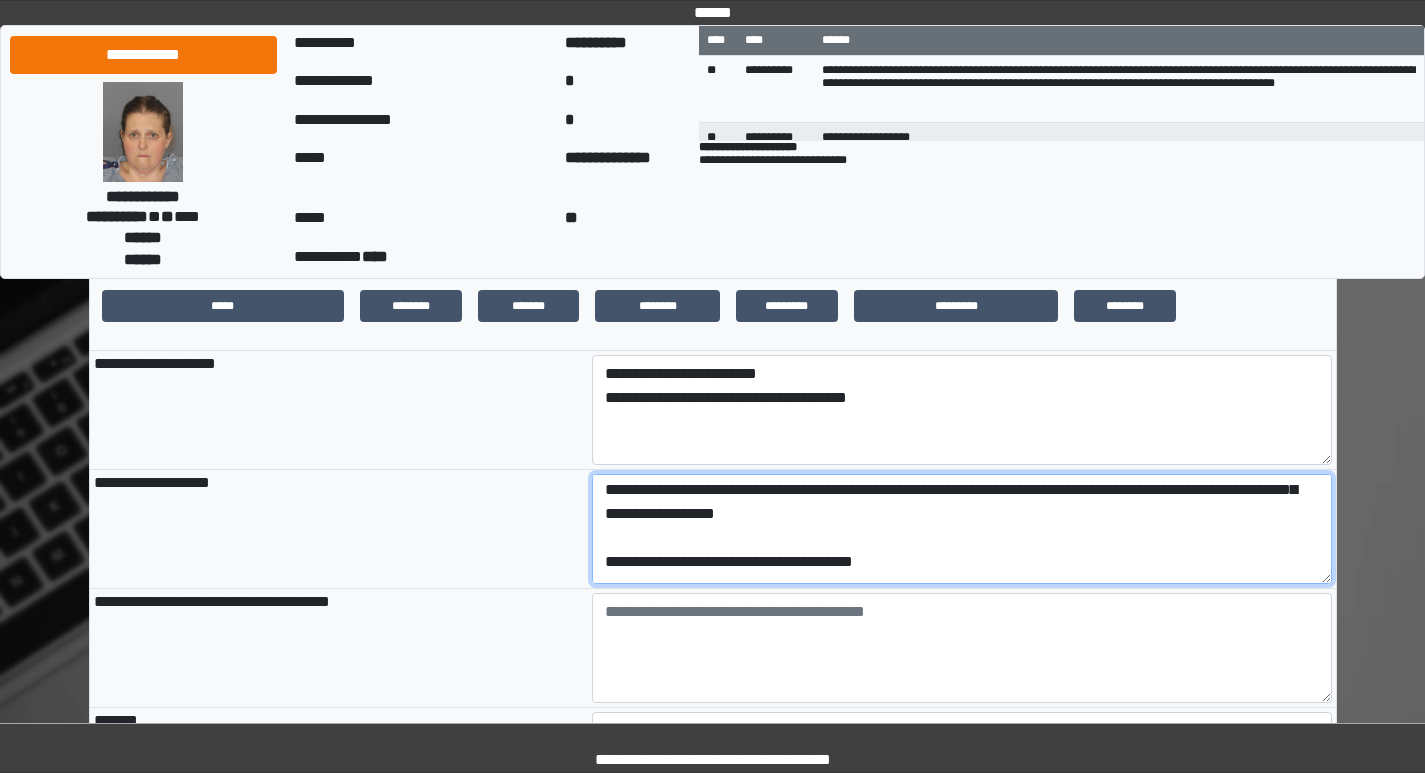 scroll, scrollTop: 0, scrollLeft: 0, axis: both 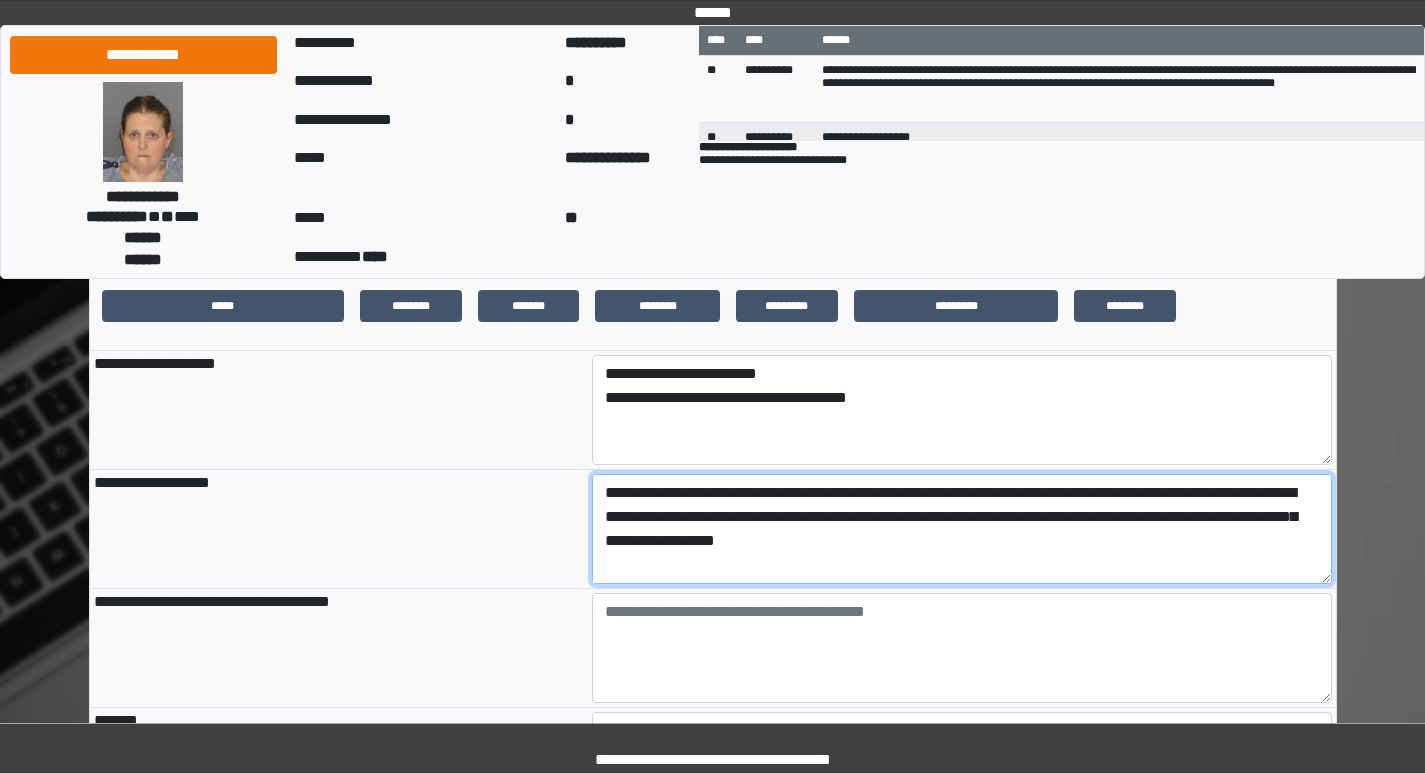 click on "**********" at bounding box center [962, 529] 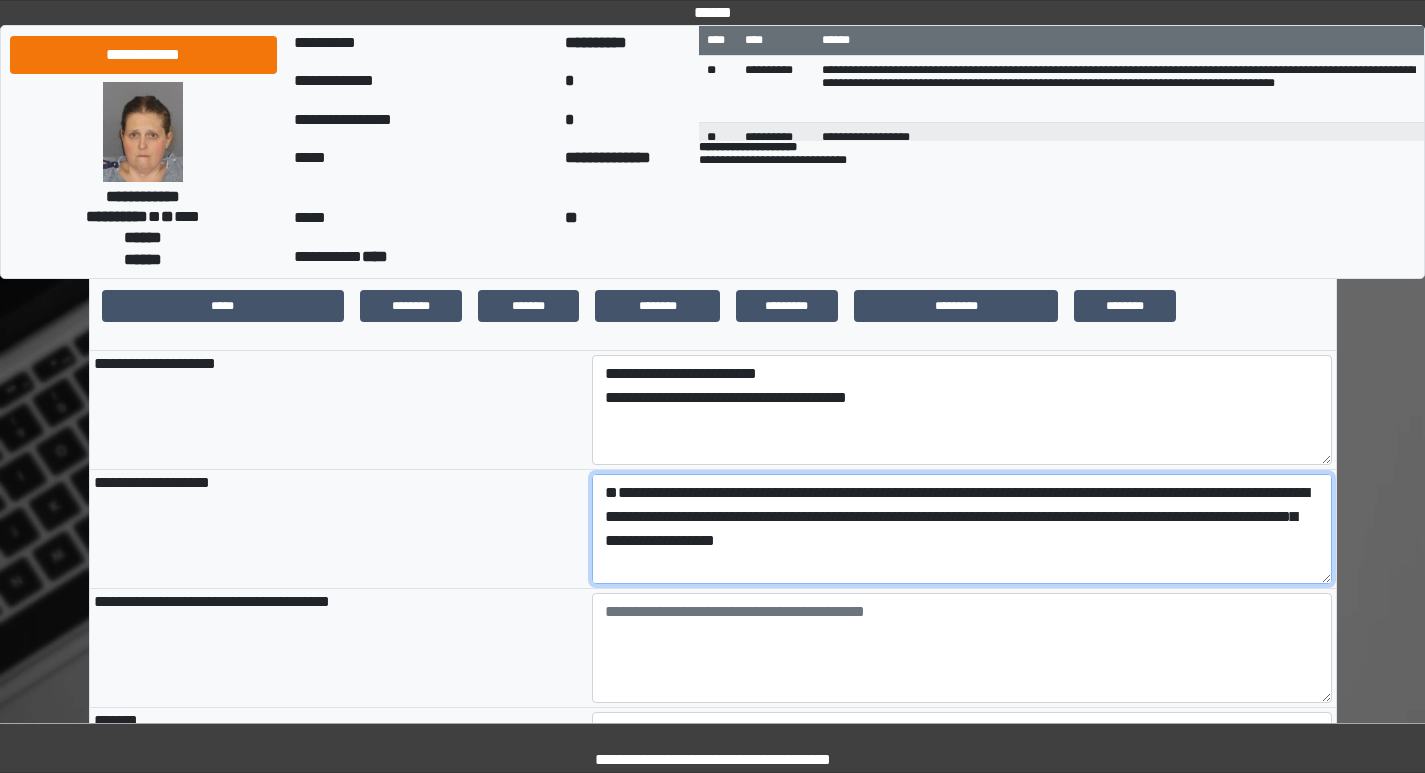 click on "**********" at bounding box center [962, 529] 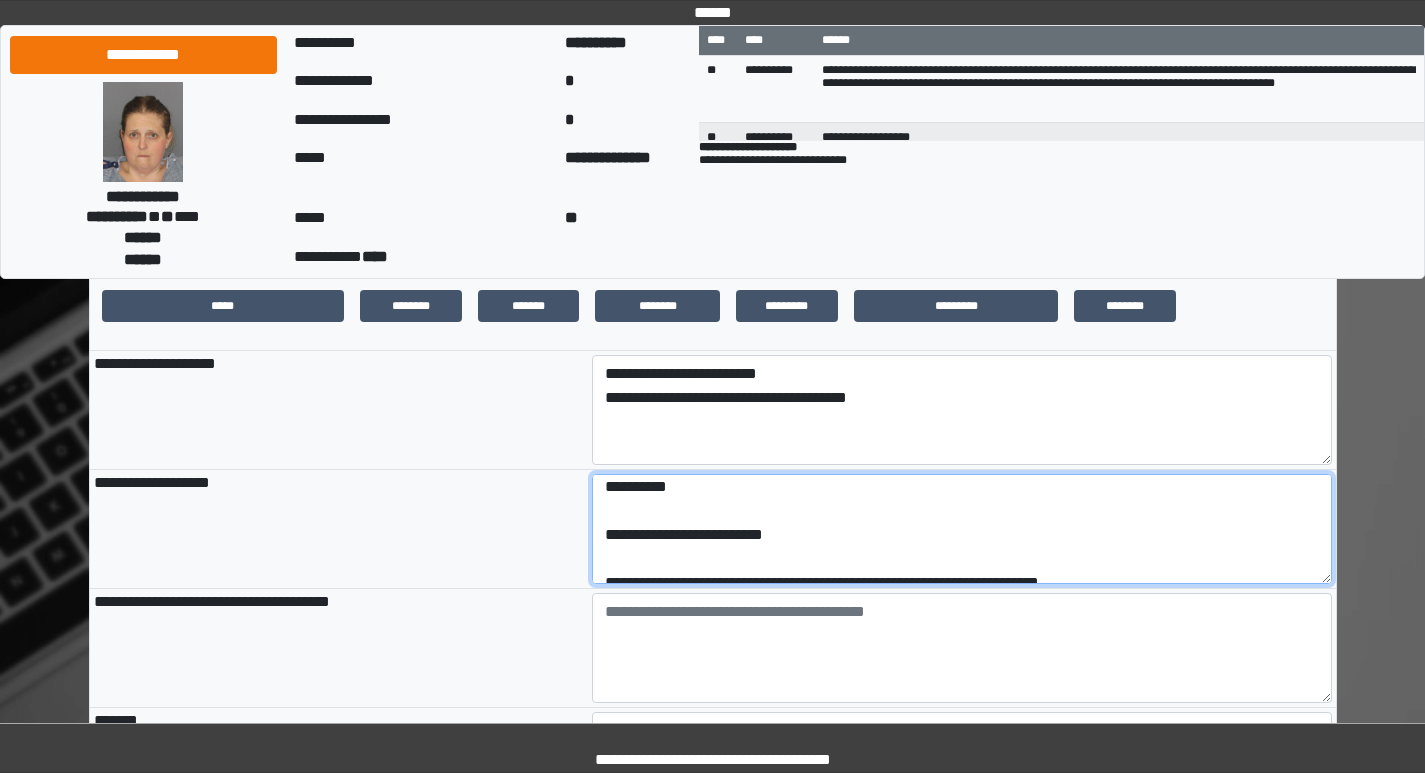 scroll, scrollTop: 200, scrollLeft: 0, axis: vertical 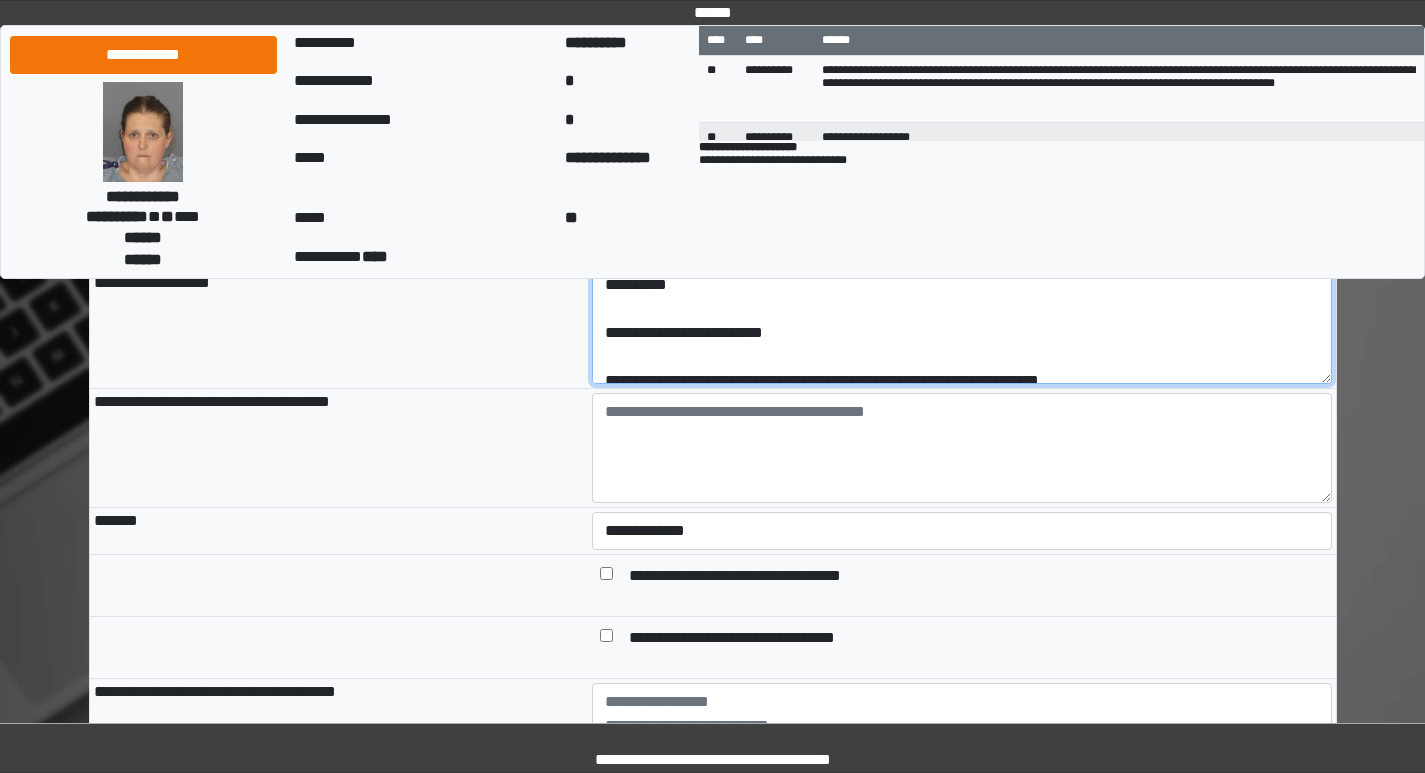 type on "**********" 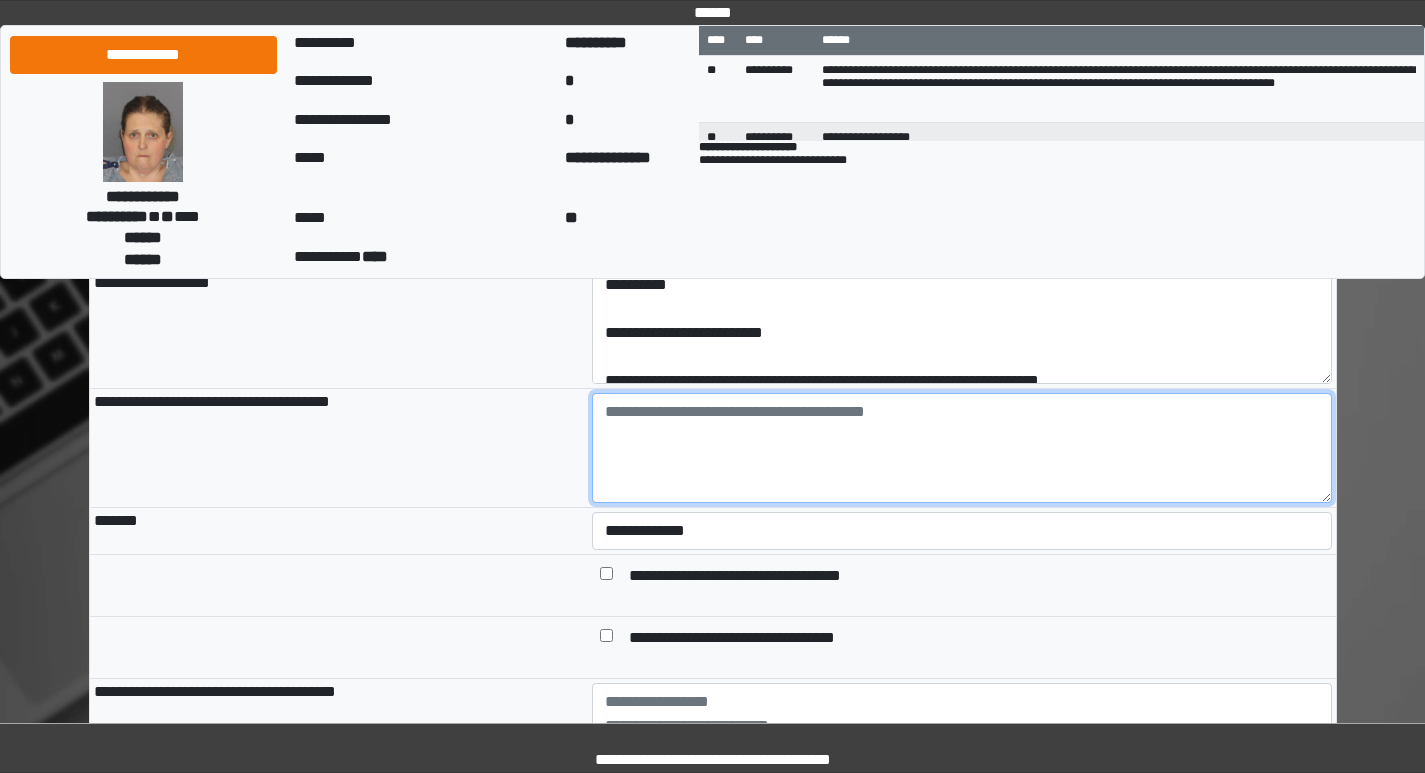 click at bounding box center [962, 448] 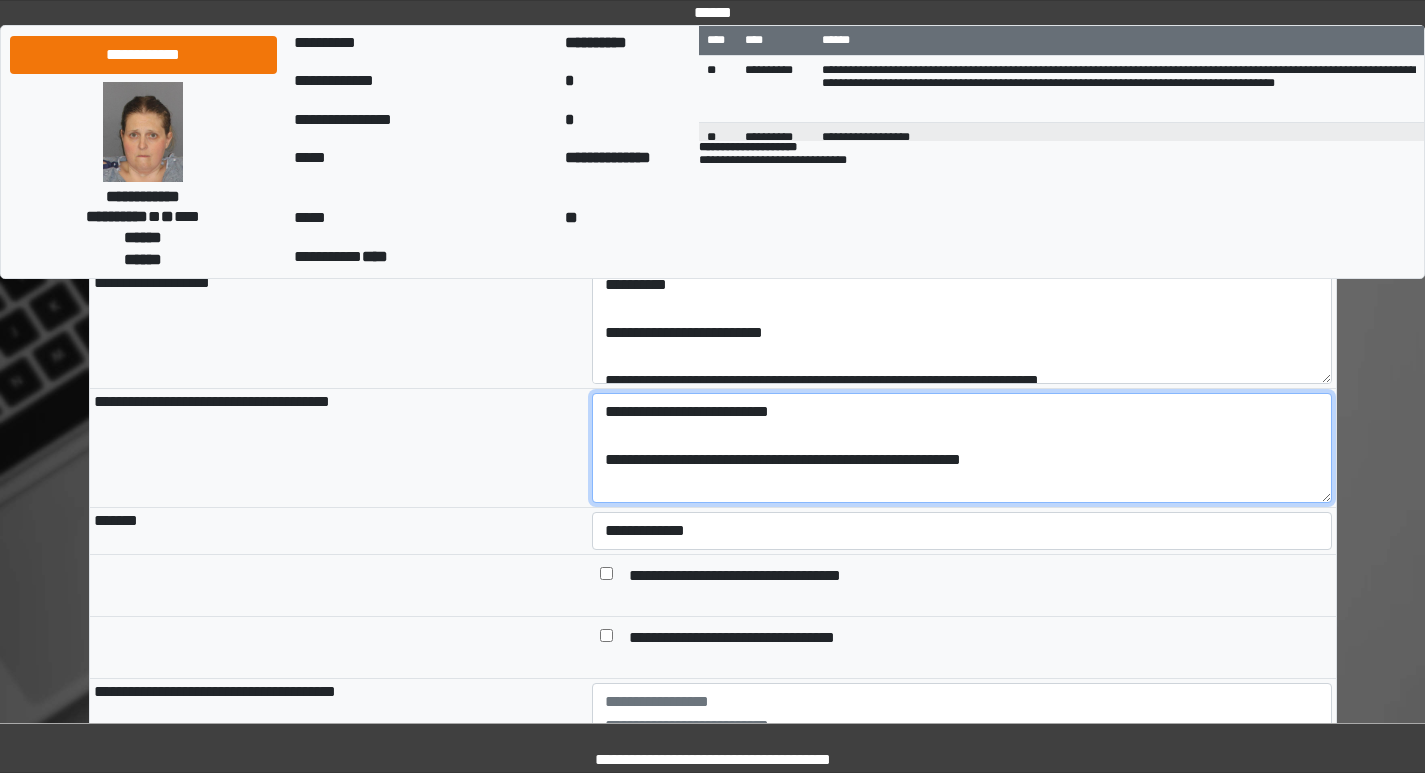 drag, startPoint x: 668, startPoint y: 471, endPoint x: 664, endPoint y: 442, distance: 29.274563 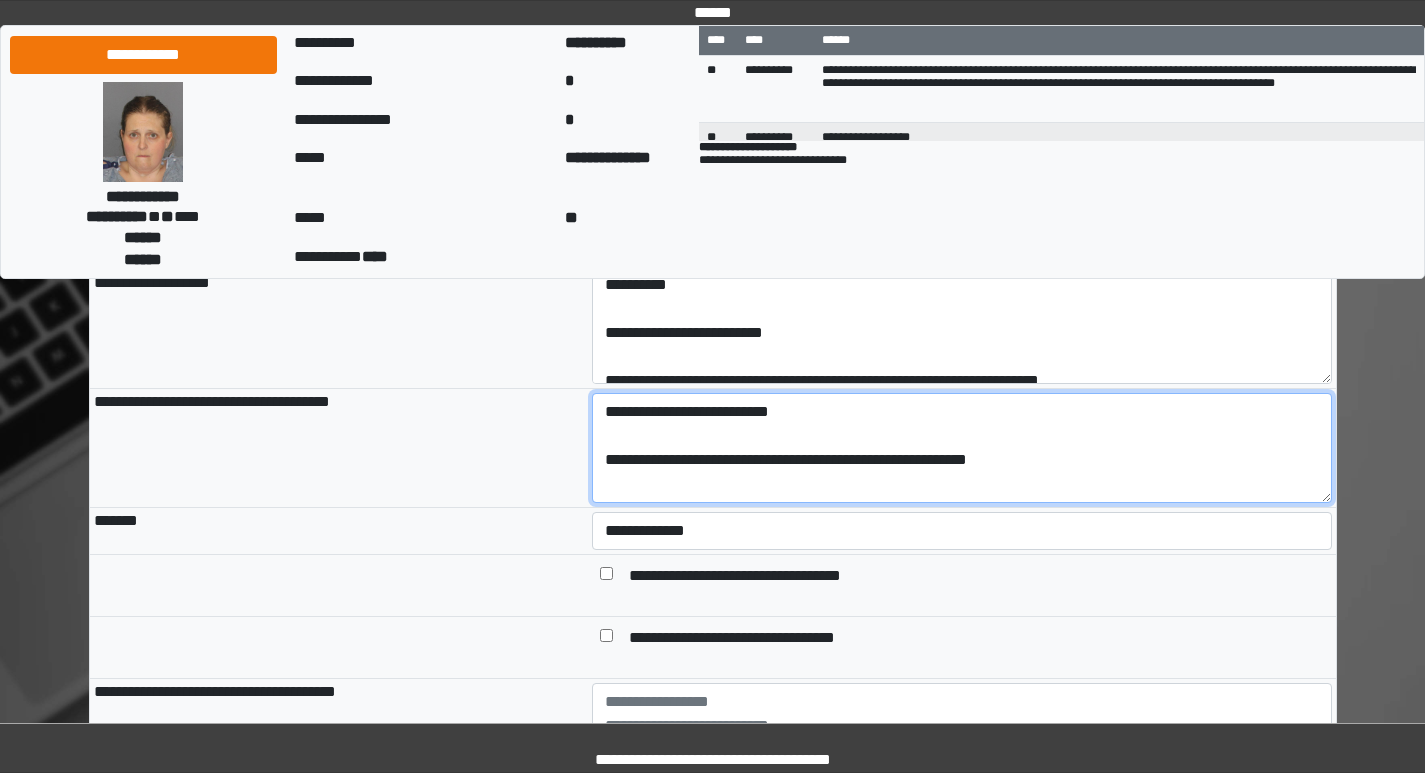 click on "**********" at bounding box center [962, 448] 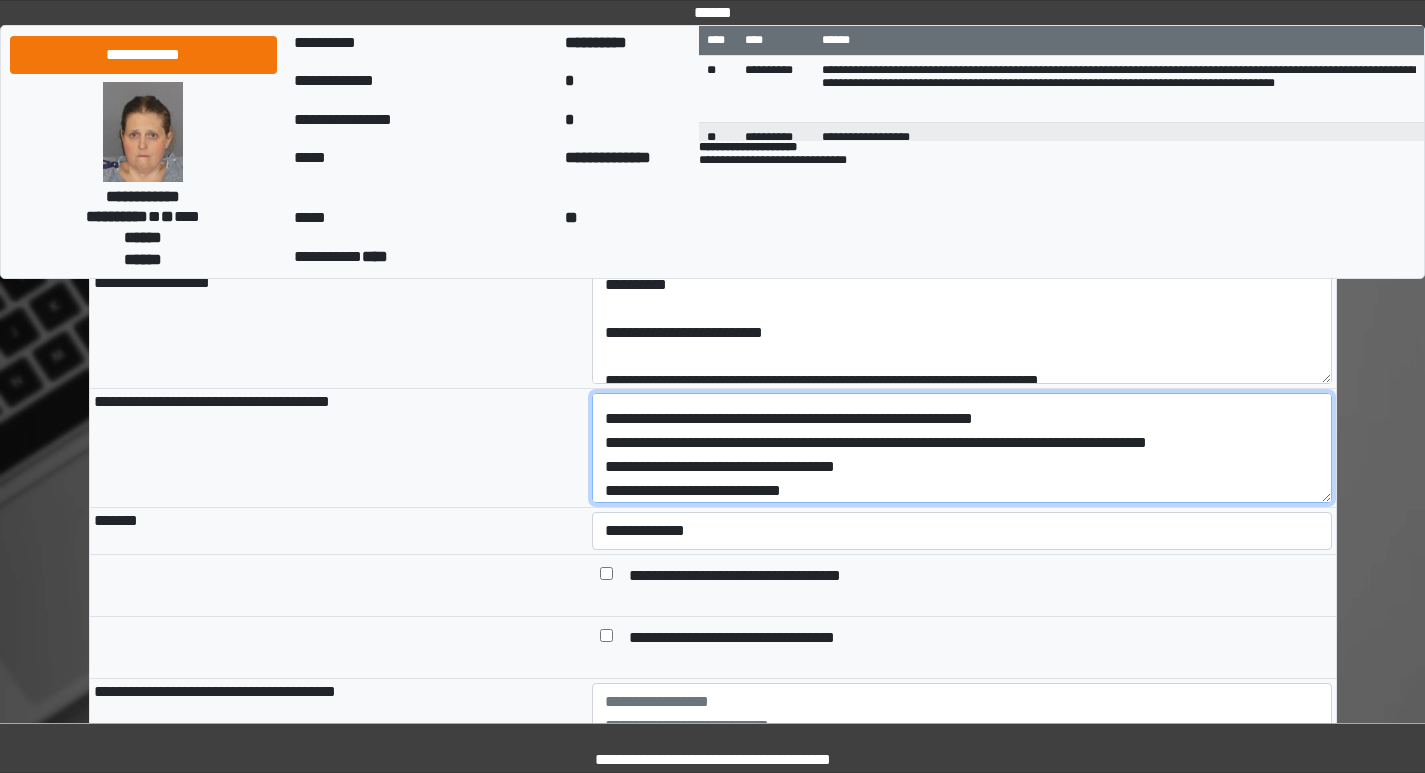 scroll, scrollTop: 65, scrollLeft: 0, axis: vertical 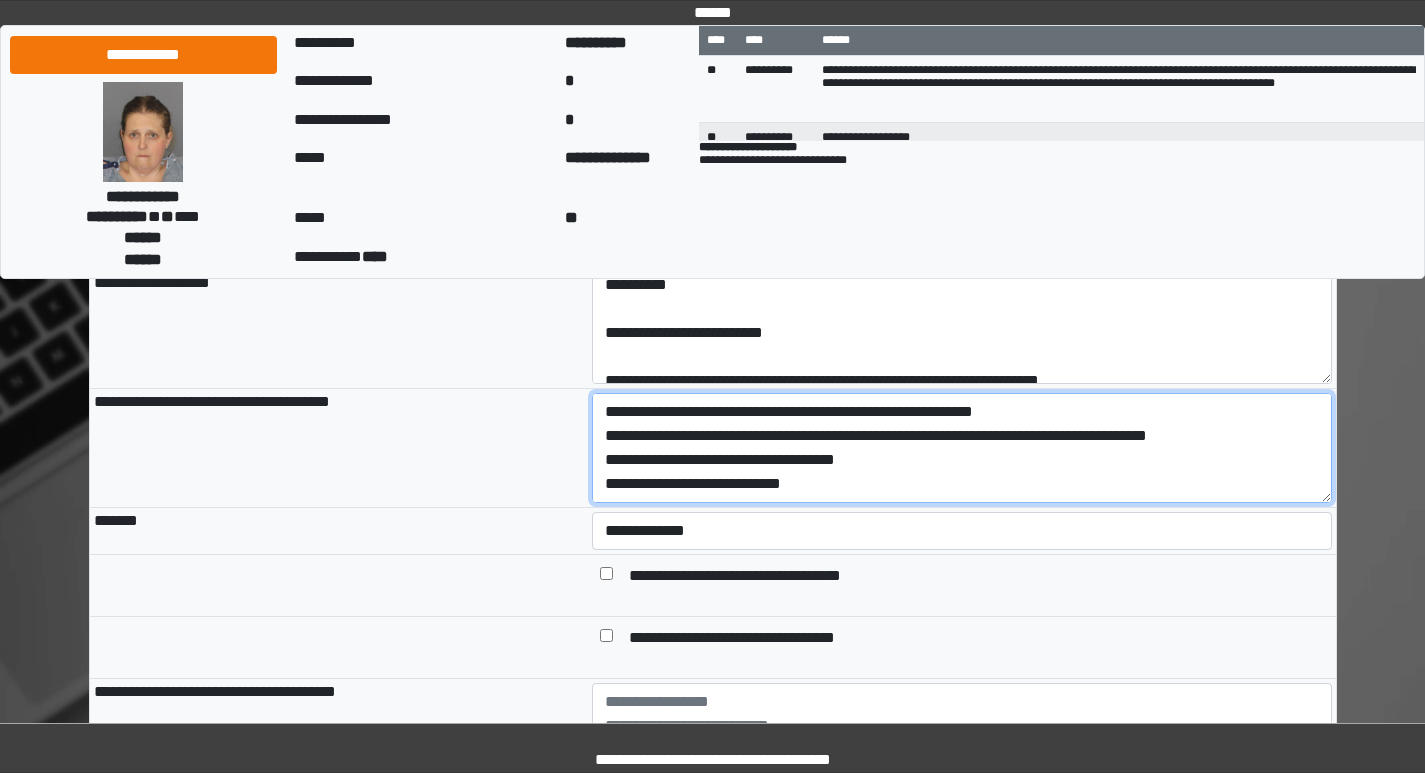 click on "**********" at bounding box center [962, 448] 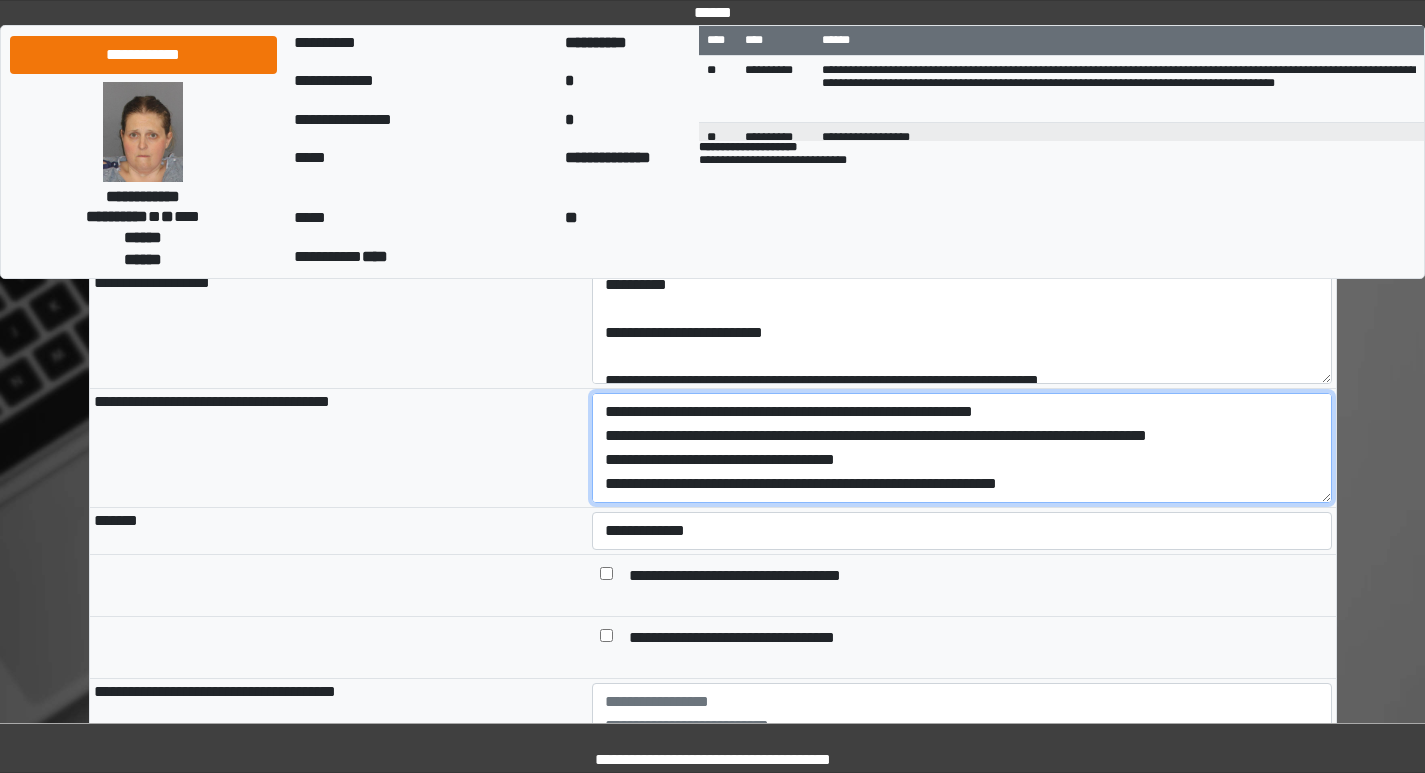 scroll, scrollTop: 120, scrollLeft: 0, axis: vertical 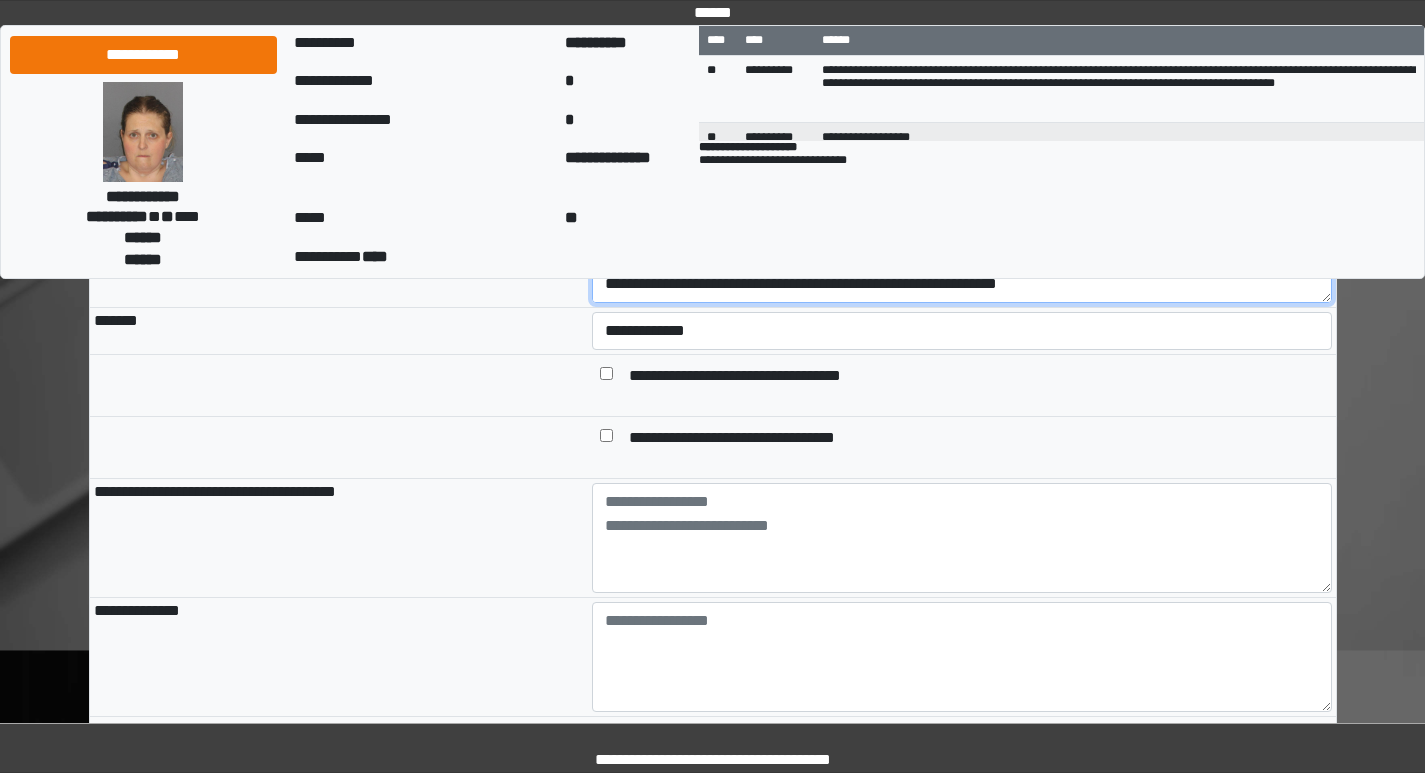 type on "**********" 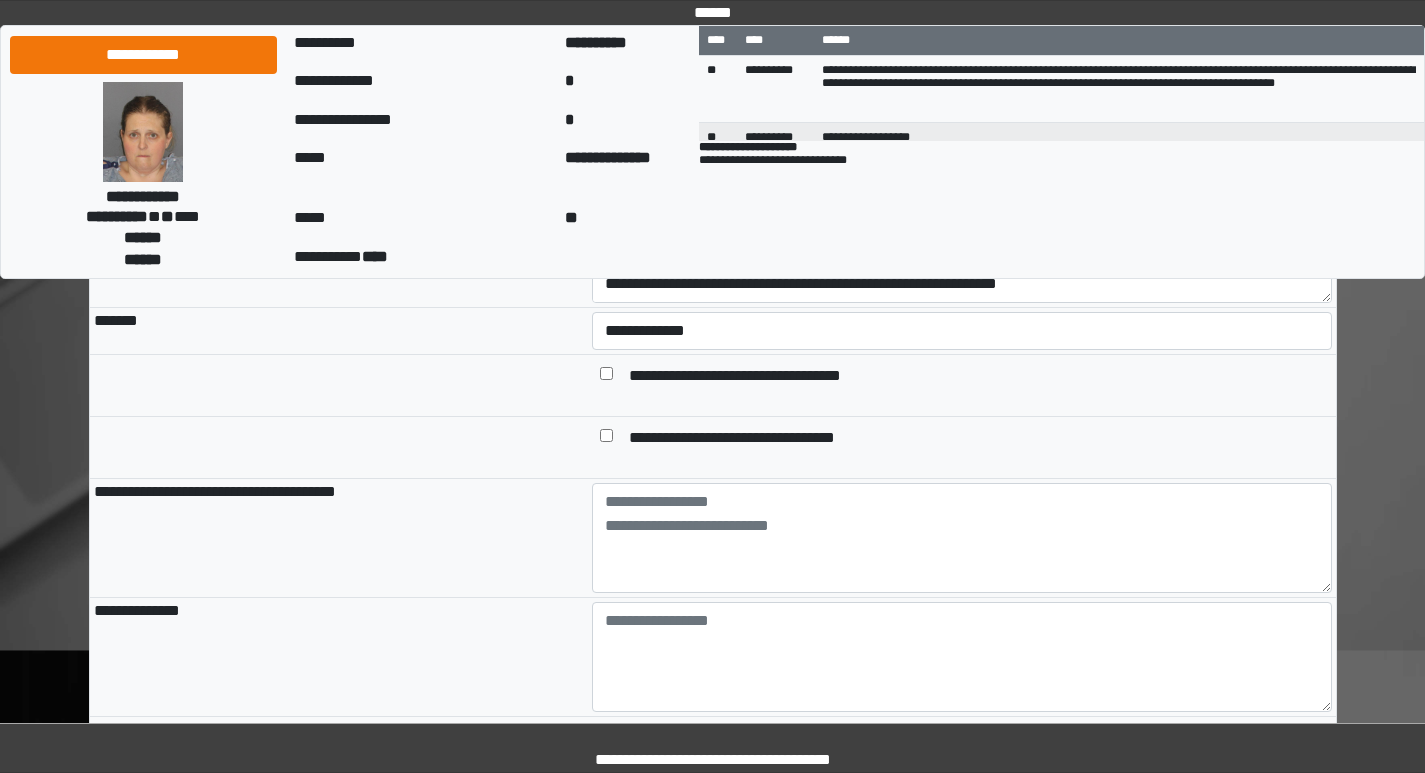 click at bounding box center (606, 439) 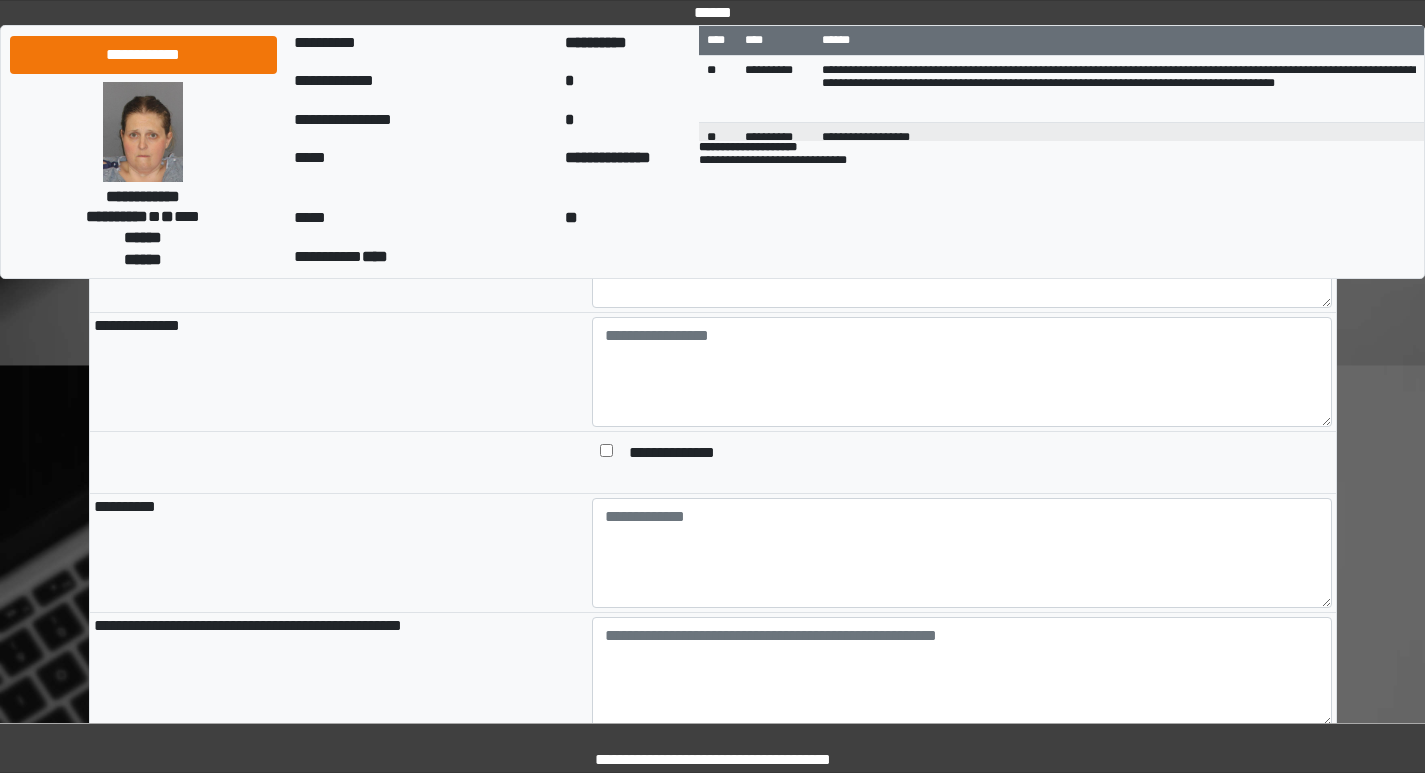 scroll, scrollTop: 1400, scrollLeft: 0, axis: vertical 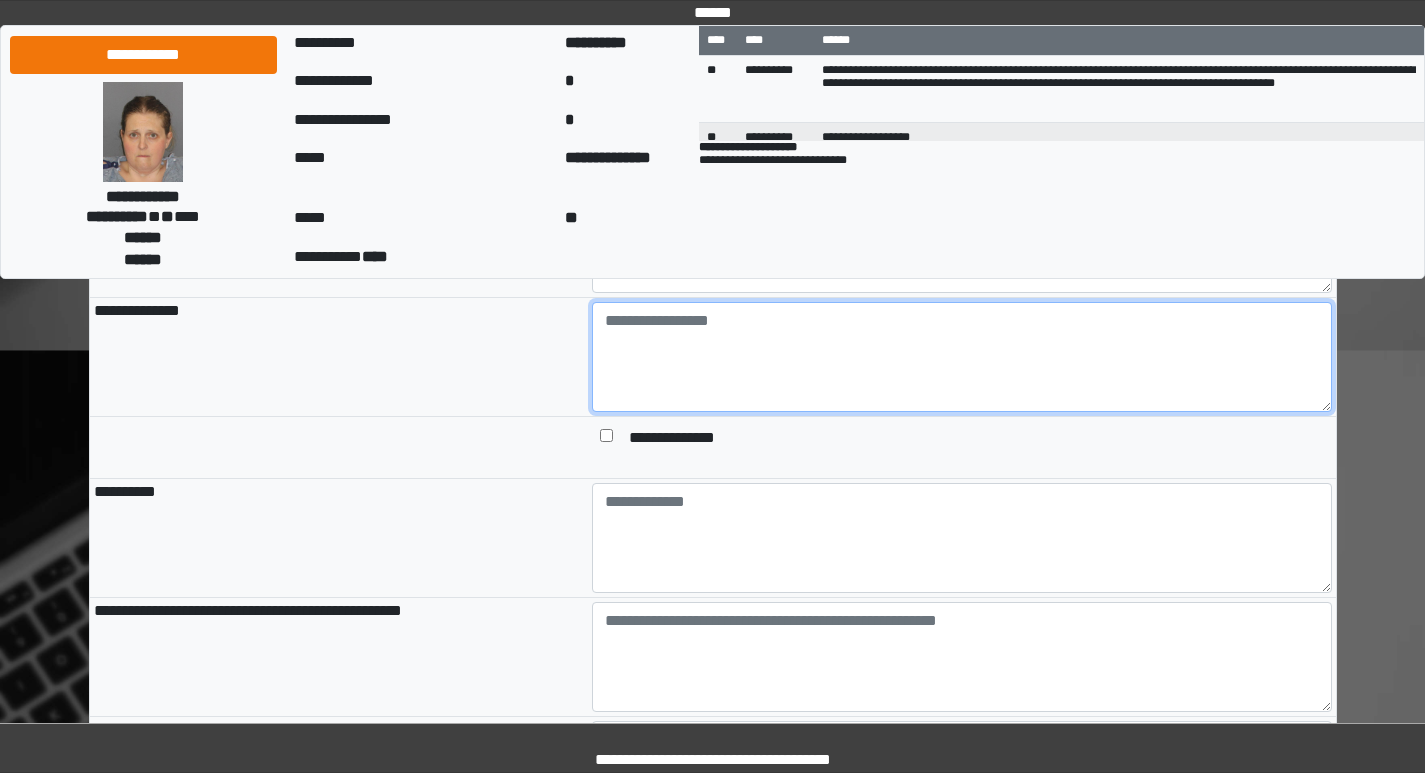click at bounding box center [962, 357] 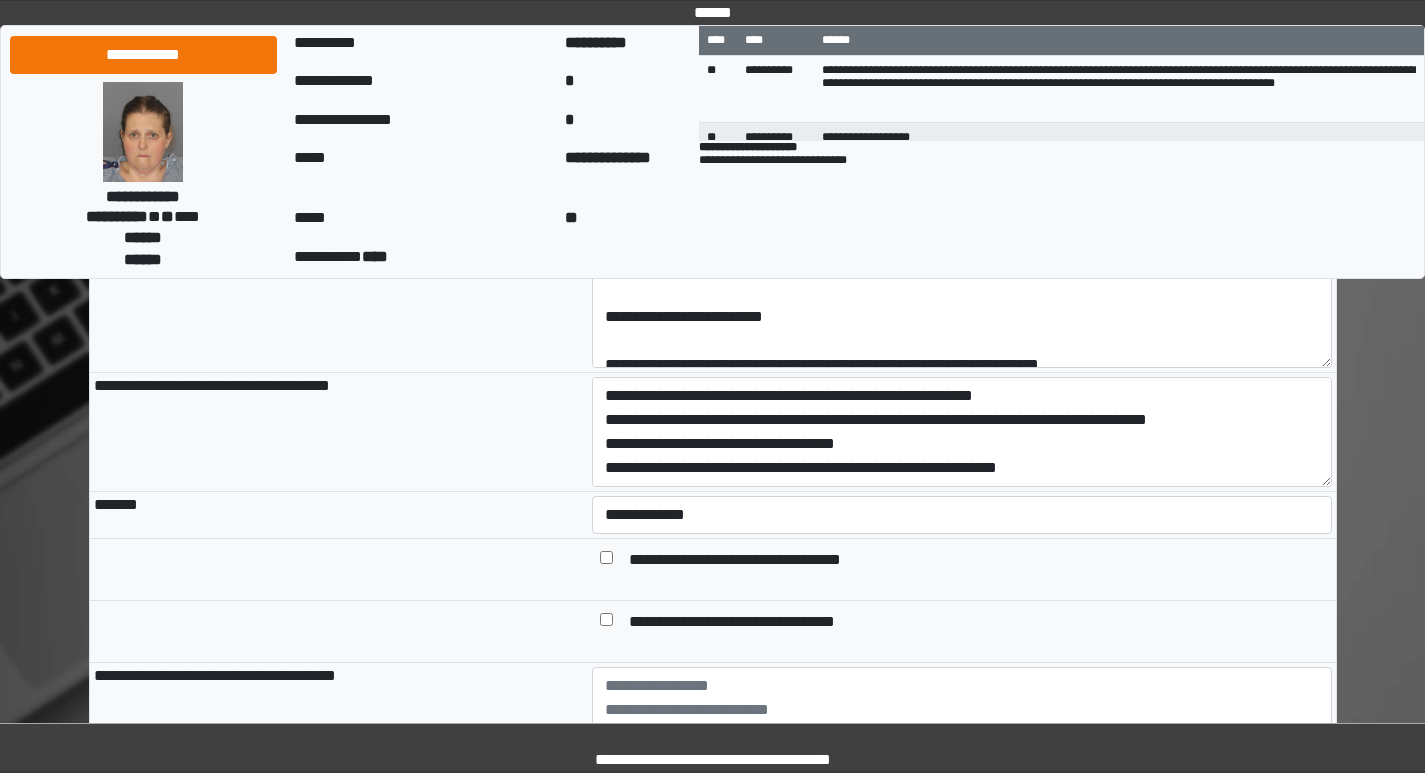 scroll, scrollTop: 800, scrollLeft: 0, axis: vertical 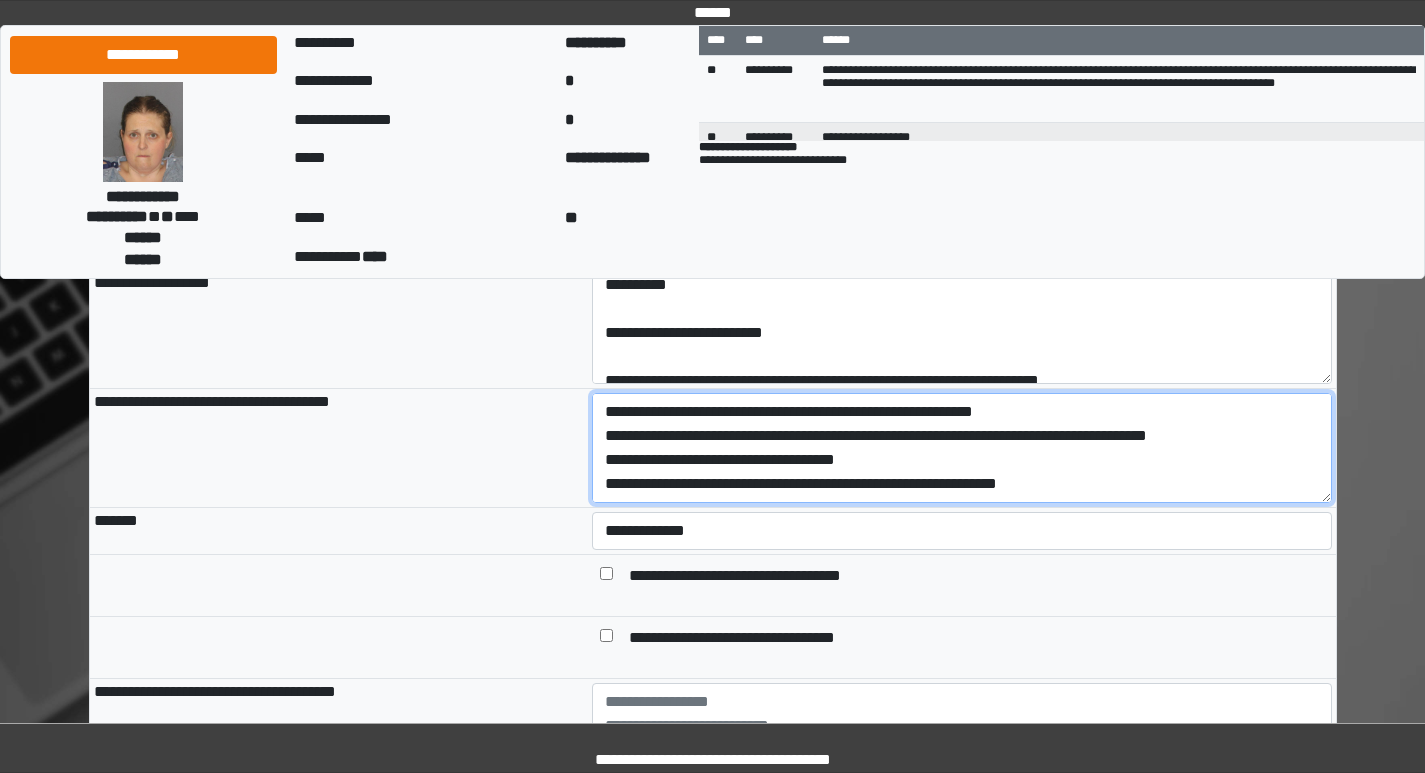 drag, startPoint x: 895, startPoint y: 500, endPoint x: 807, endPoint y: 499, distance: 88.005684 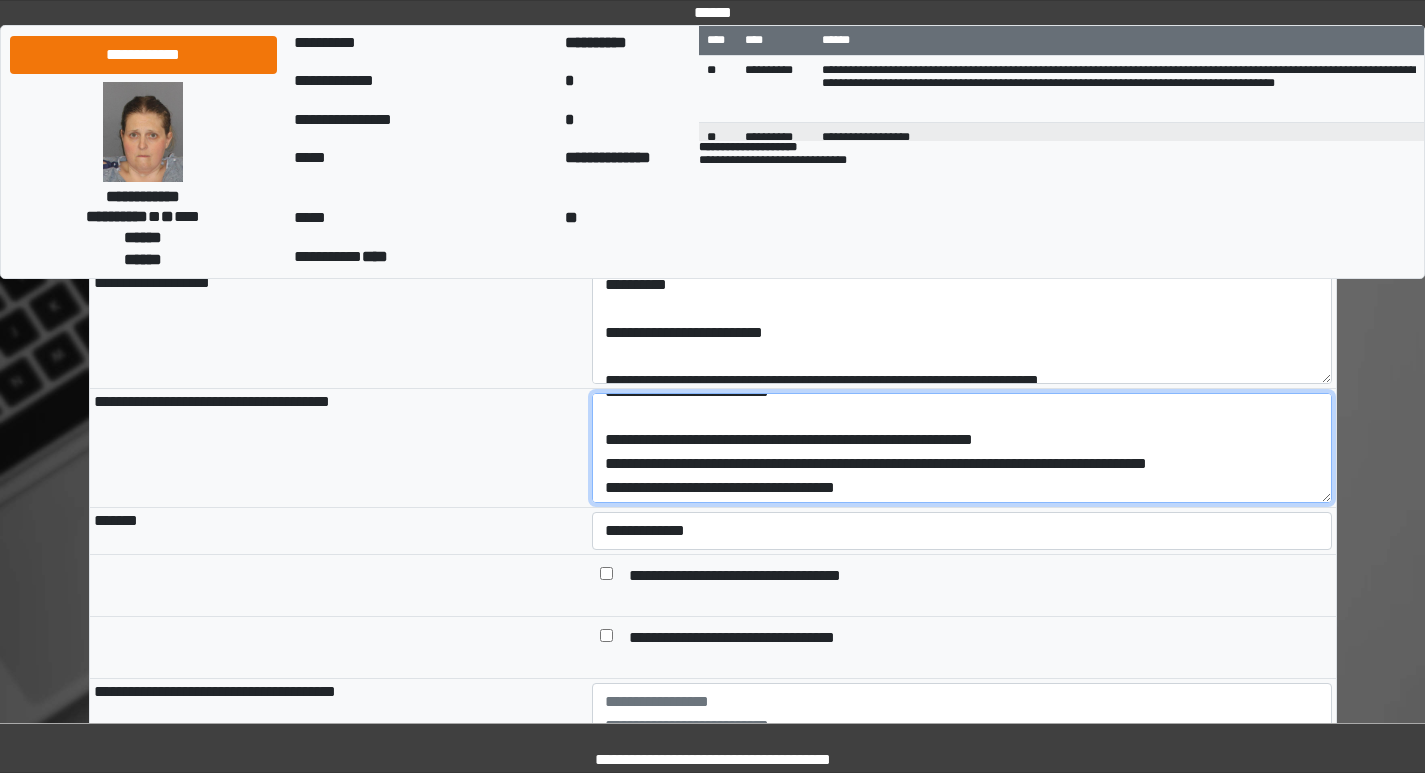 scroll, scrollTop: 120, scrollLeft: 0, axis: vertical 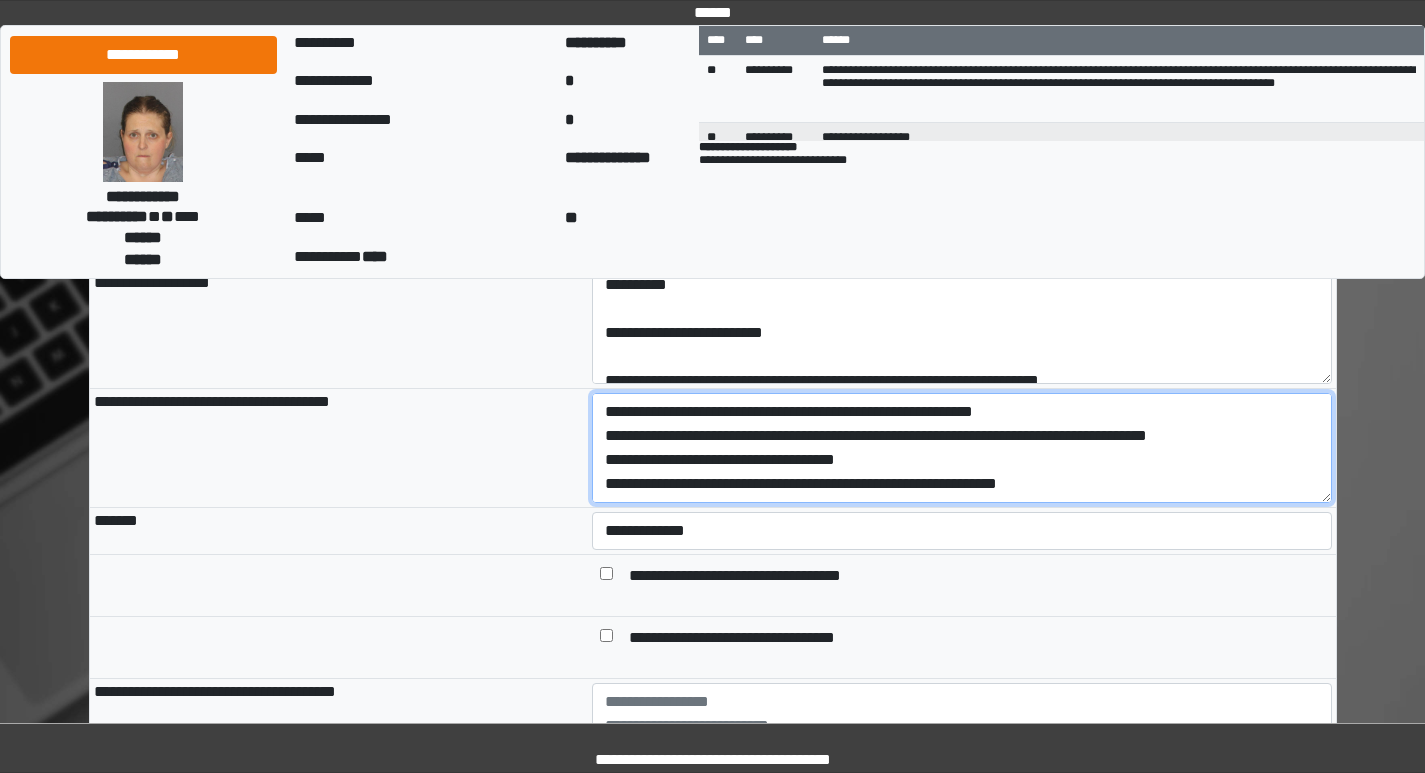 drag, startPoint x: 892, startPoint y: 501, endPoint x: 813, endPoint y: 487, distance: 80.23092 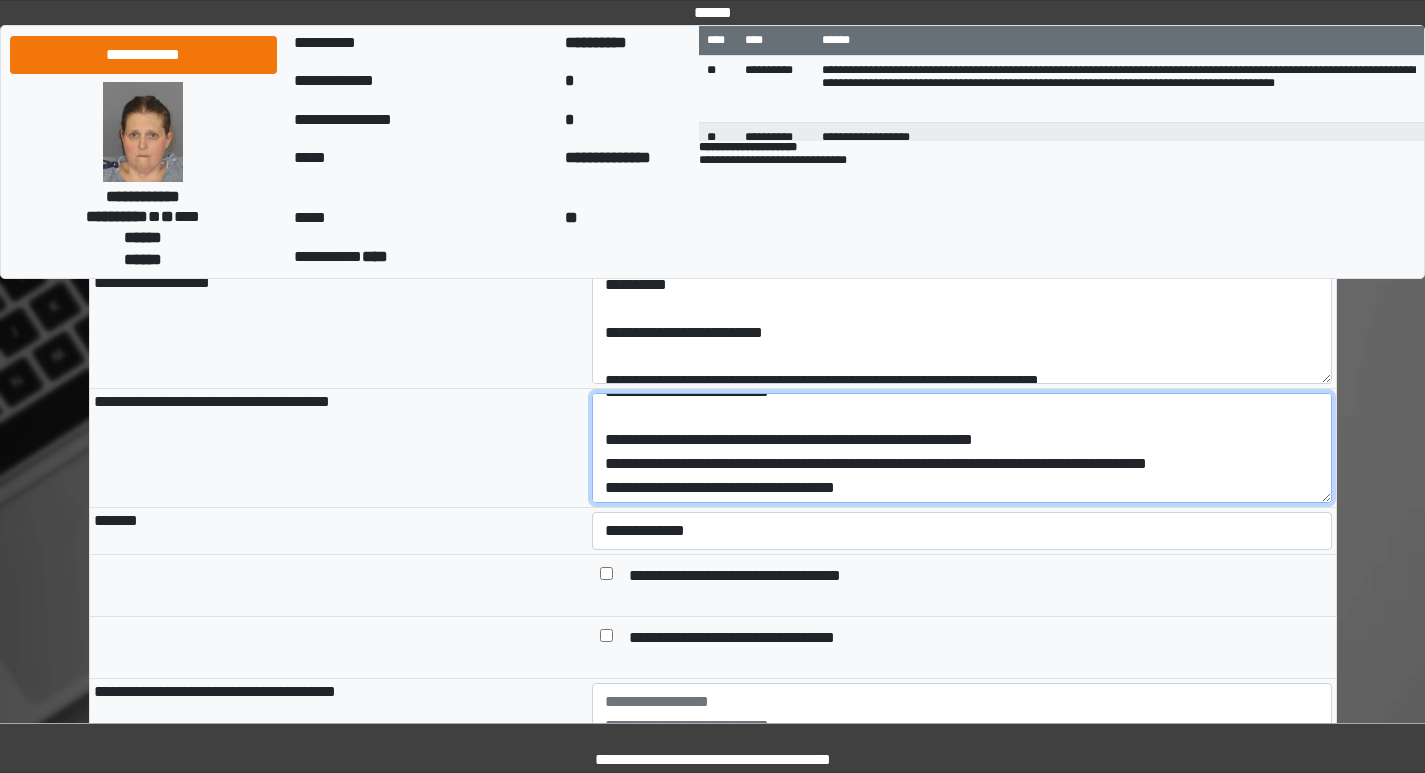scroll, scrollTop: 64, scrollLeft: 0, axis: vertical 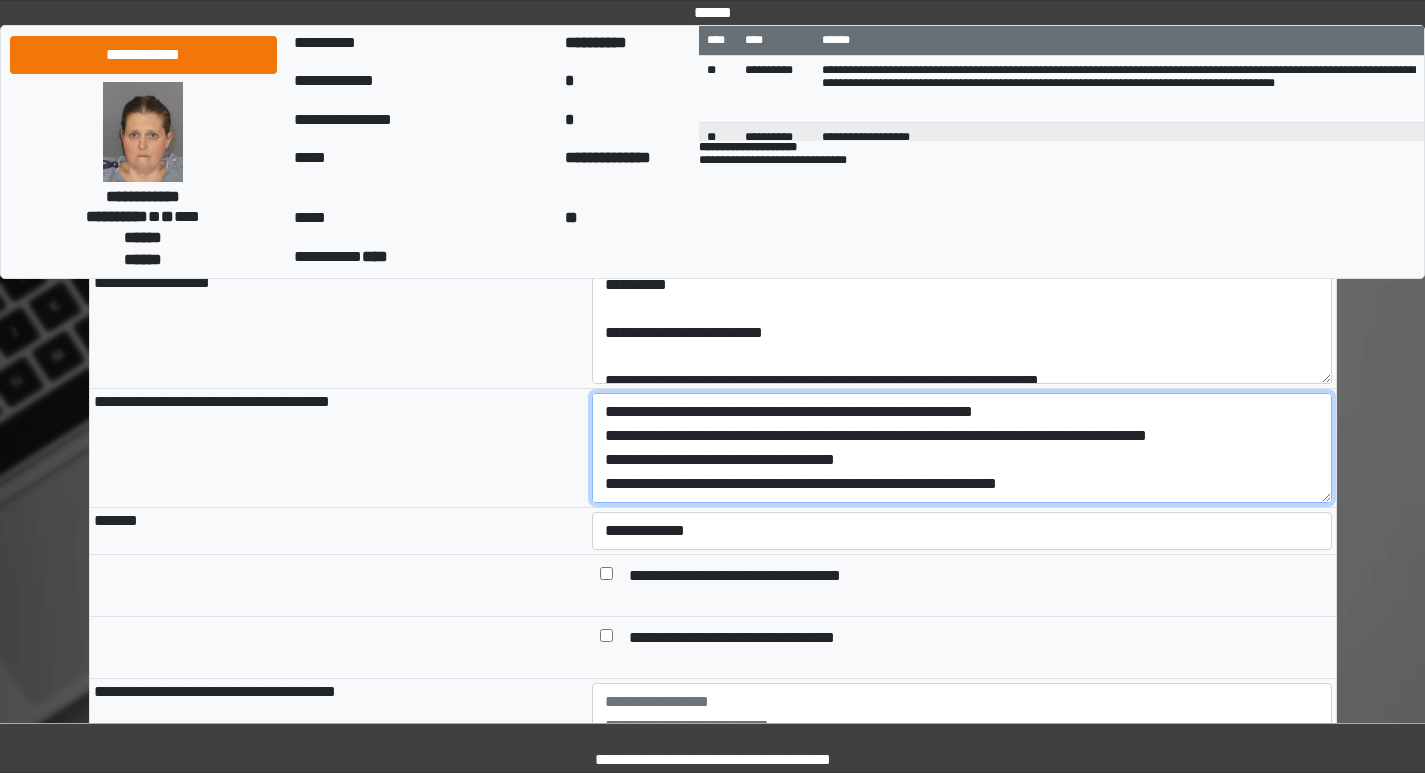 drag, startPoint x: 894, startPoint y: 501, endPoint x: 607, endPoint y: 460, distance: 289.9138 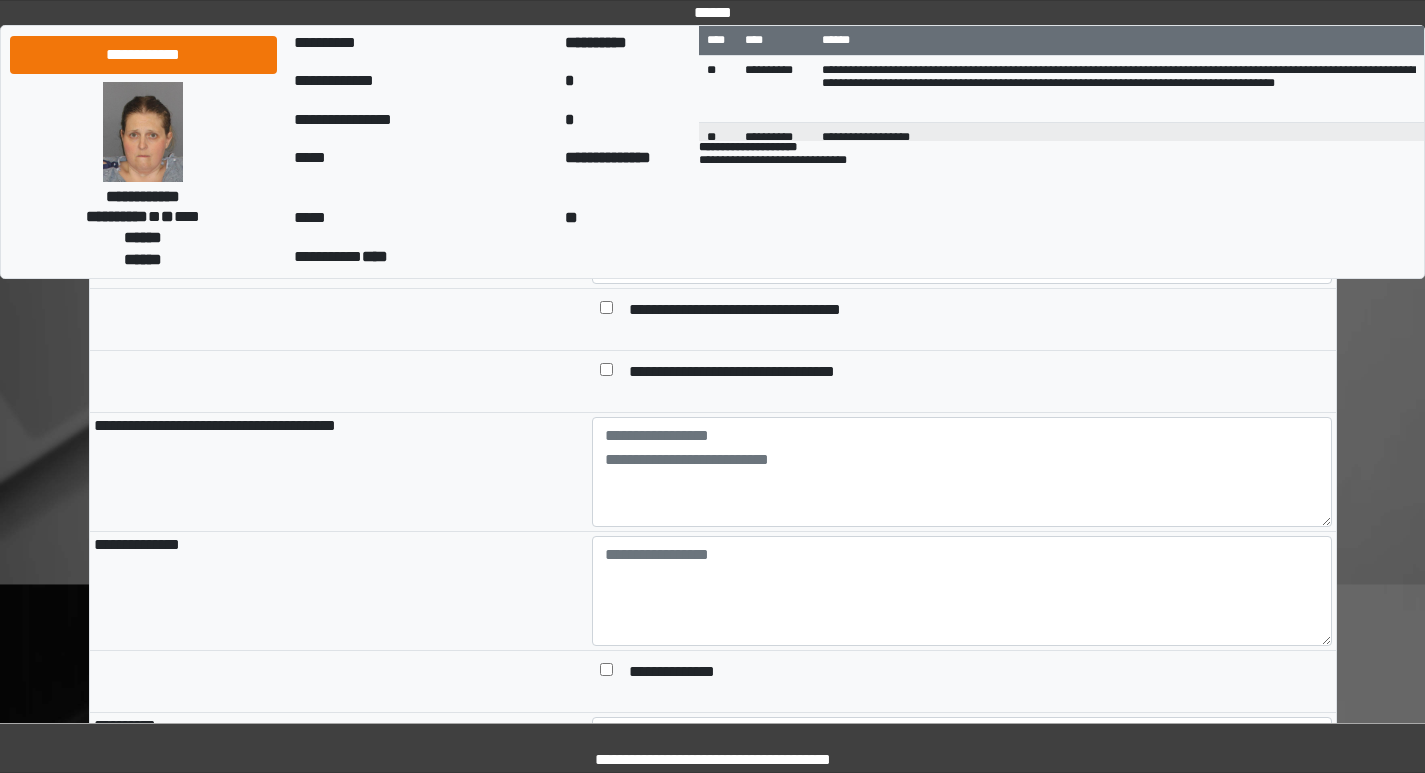 scroll, scrollTop: 1200, scrollLeft: 0, axis: vertical 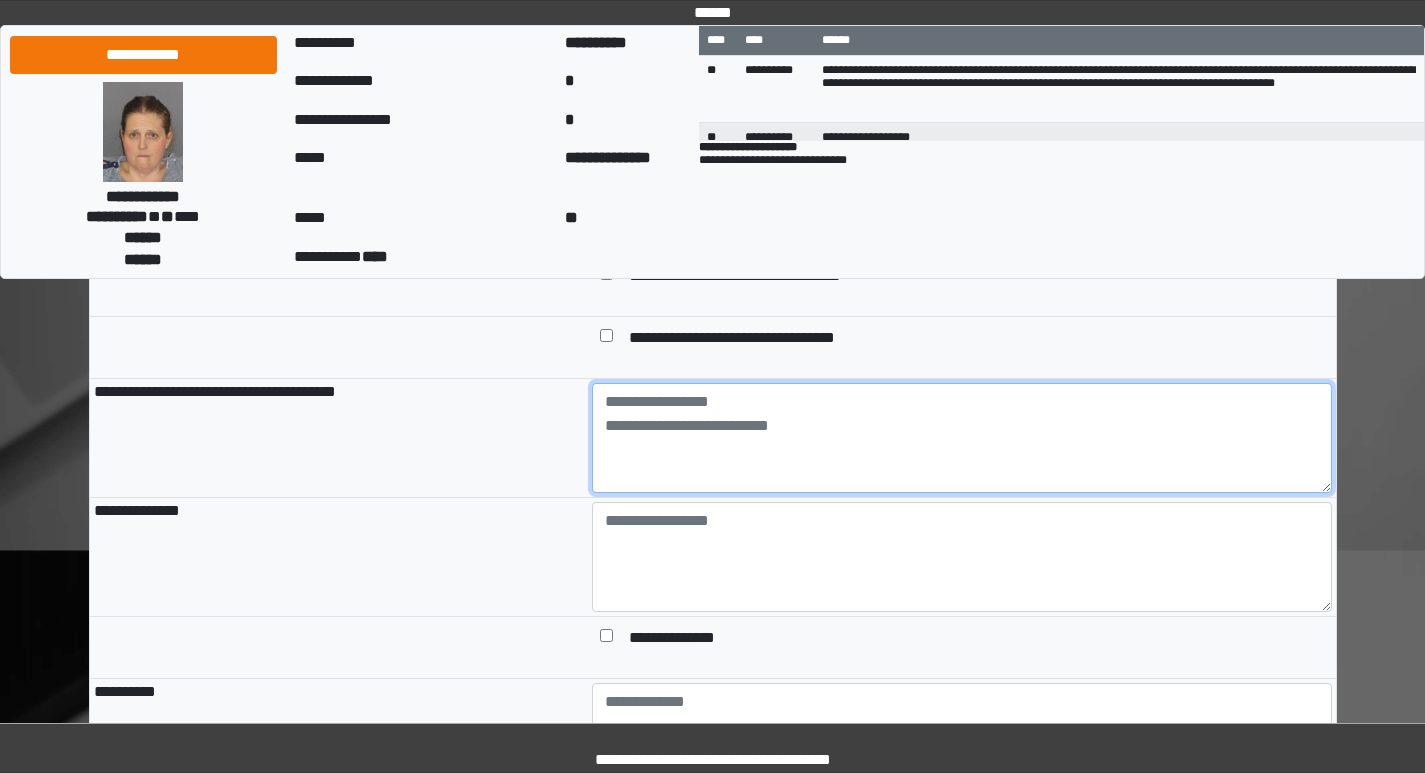 click at bounding box center [962, 438] 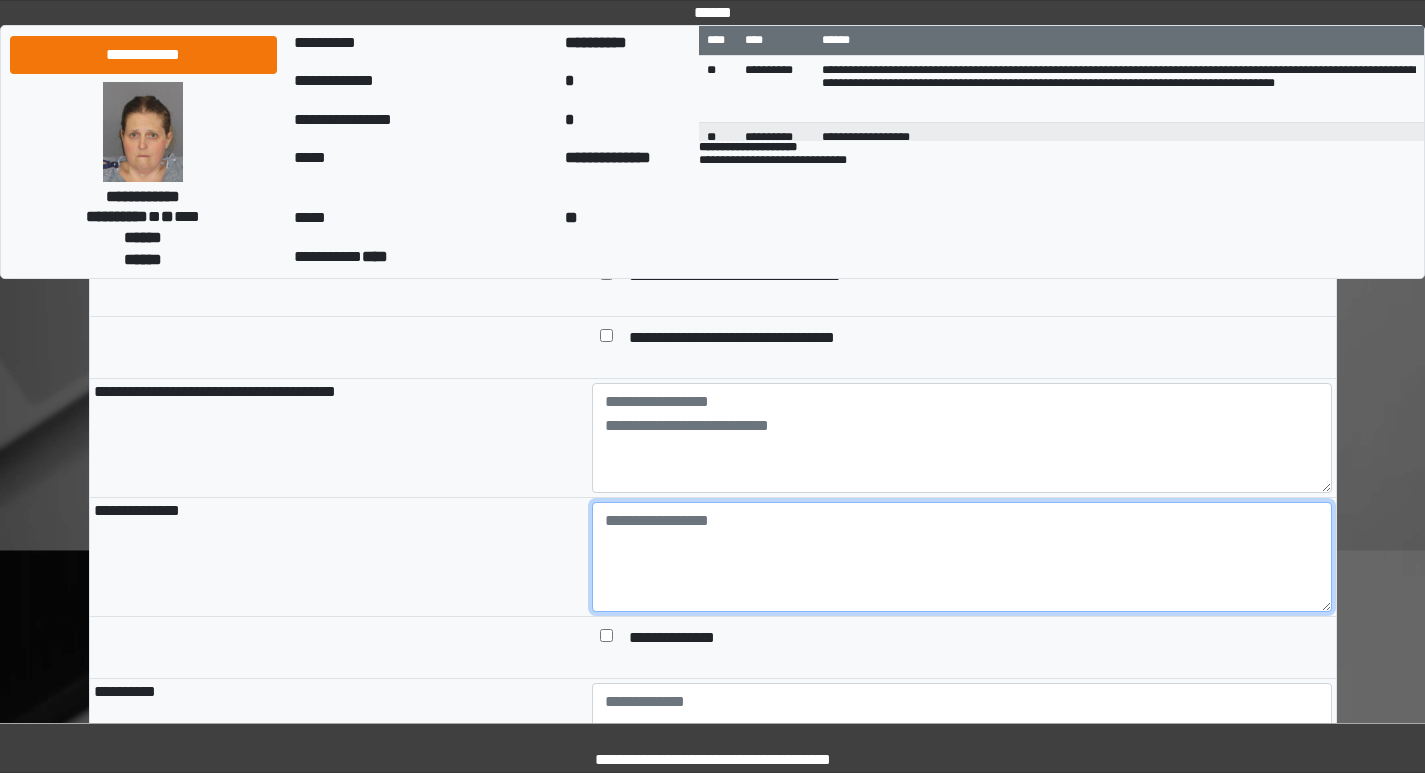 click at bounding box center [962, 557] 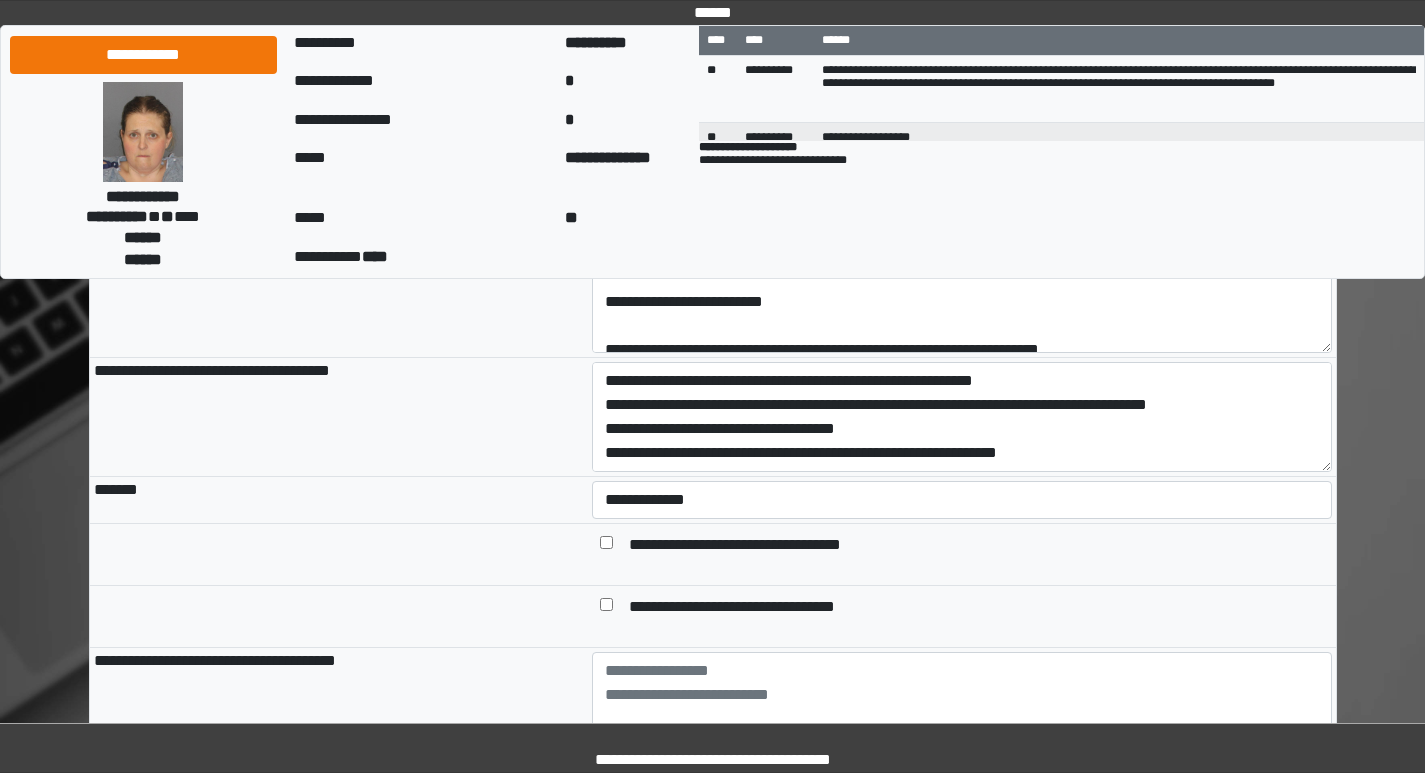 scroll, scrollTop: 900, scrollLeft: 0, axis: vertical 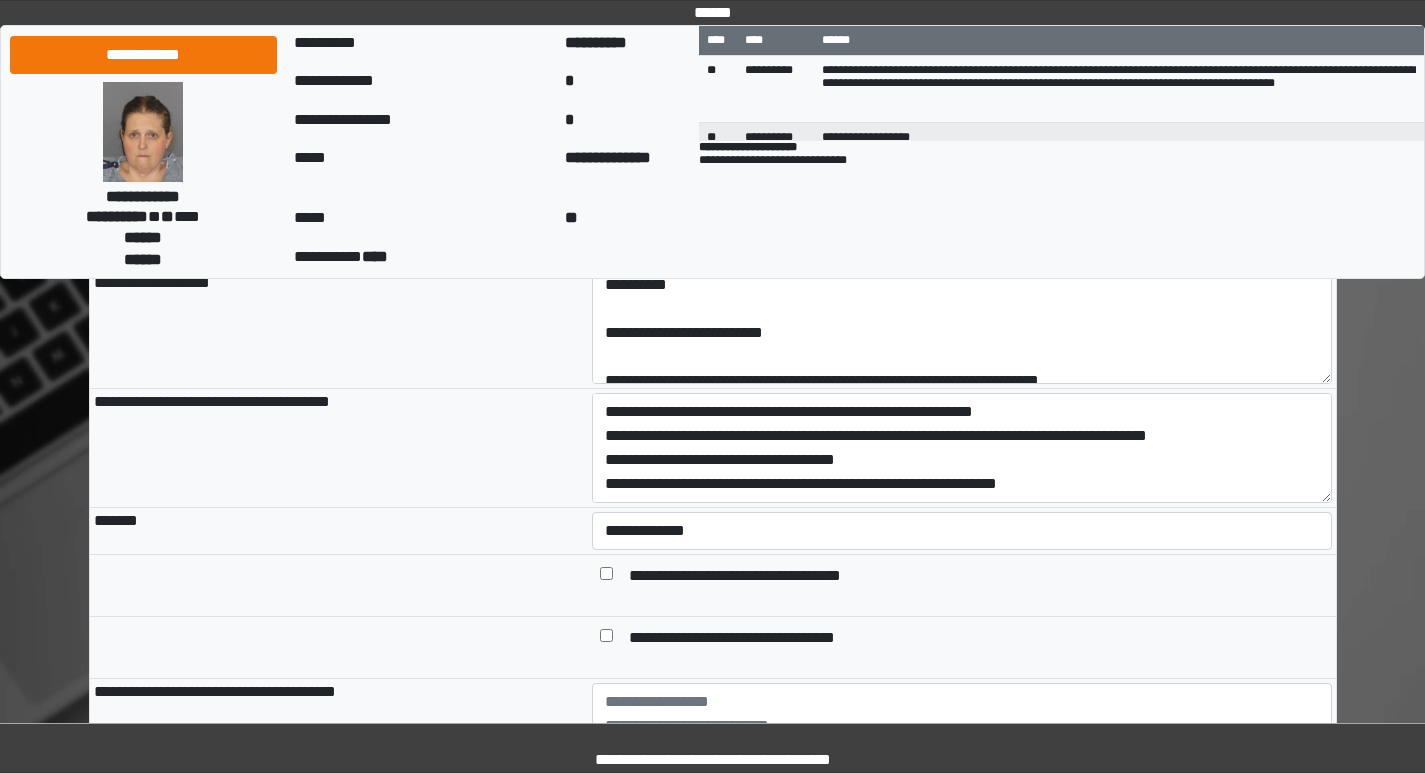 type on "**********" 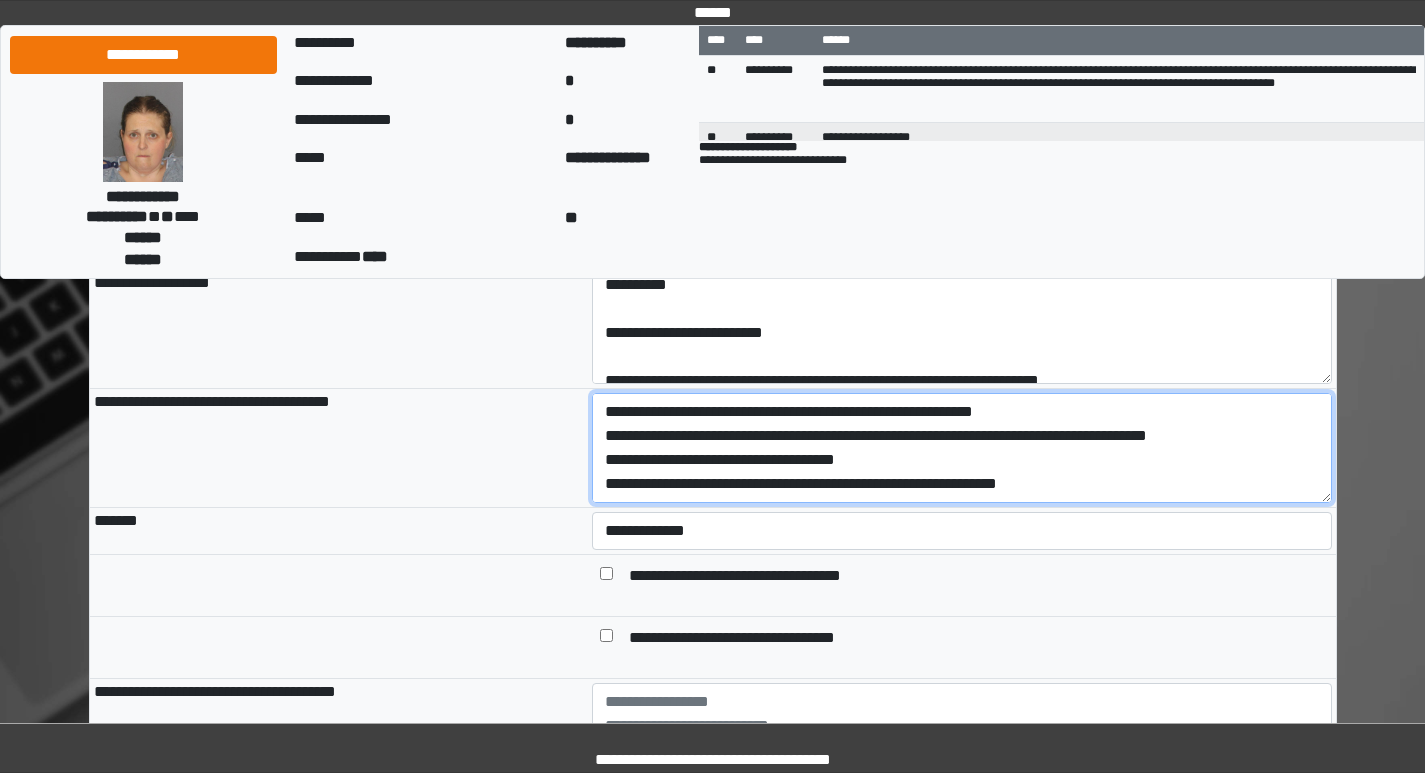 click on "**********" at bounding box center [962, 448] 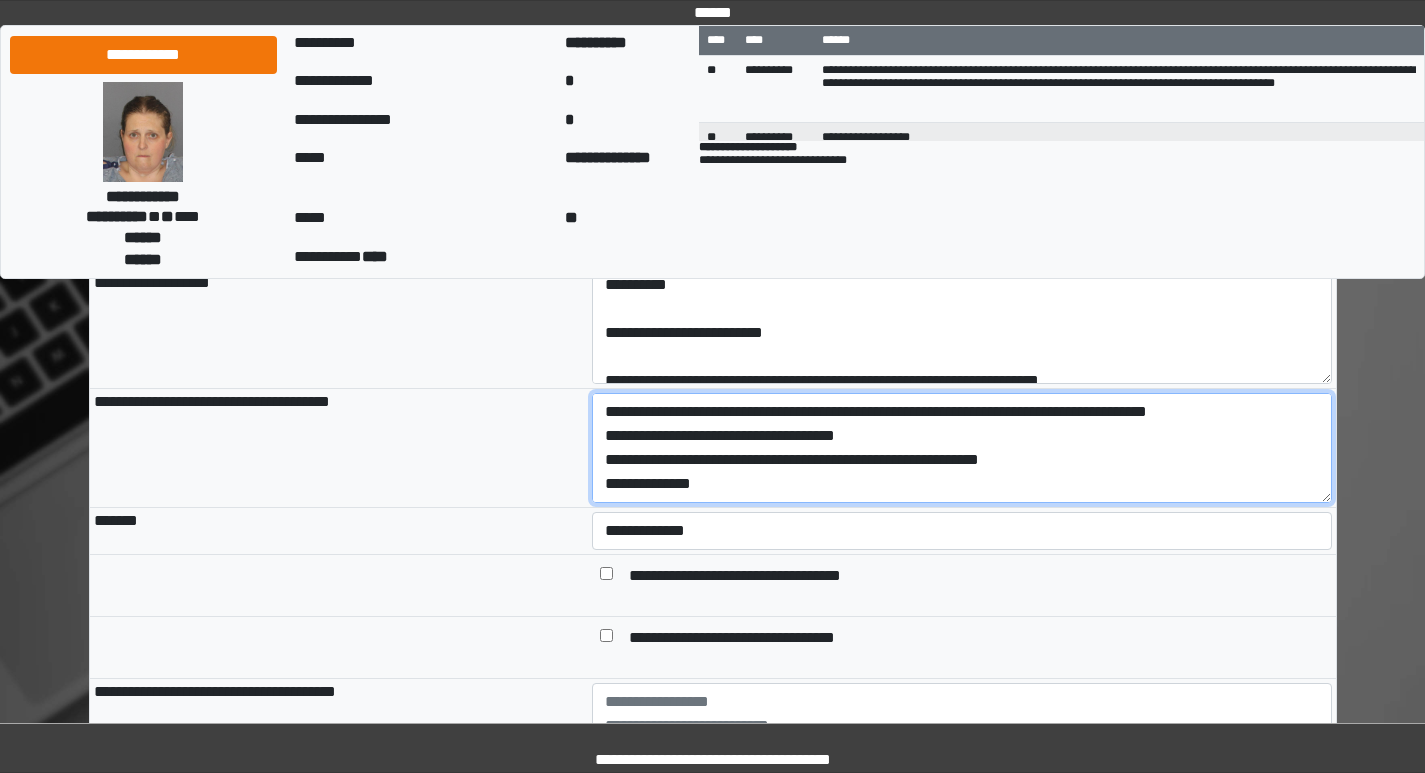 scroll, scrollTop: 144, scrollLeft: 0, axis: vertical 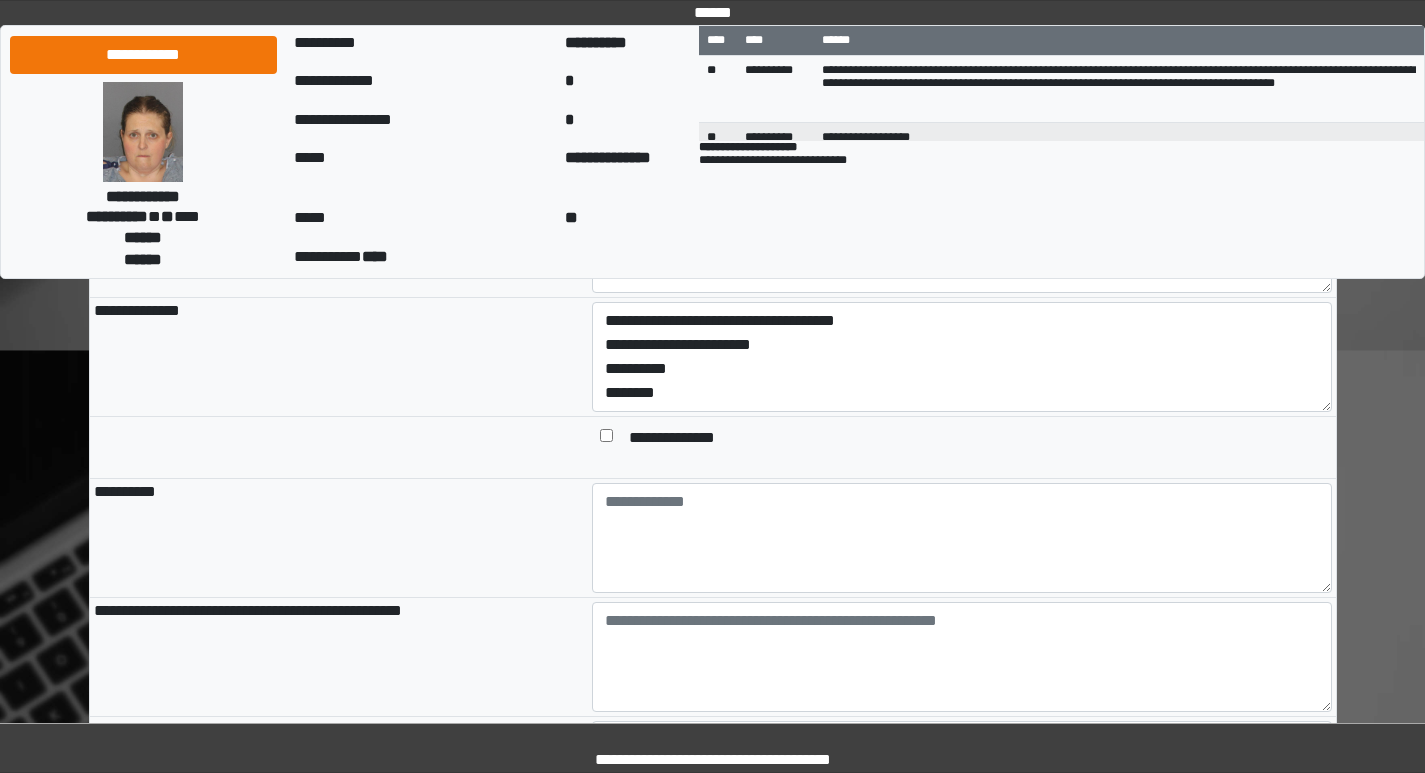 type on "**********" 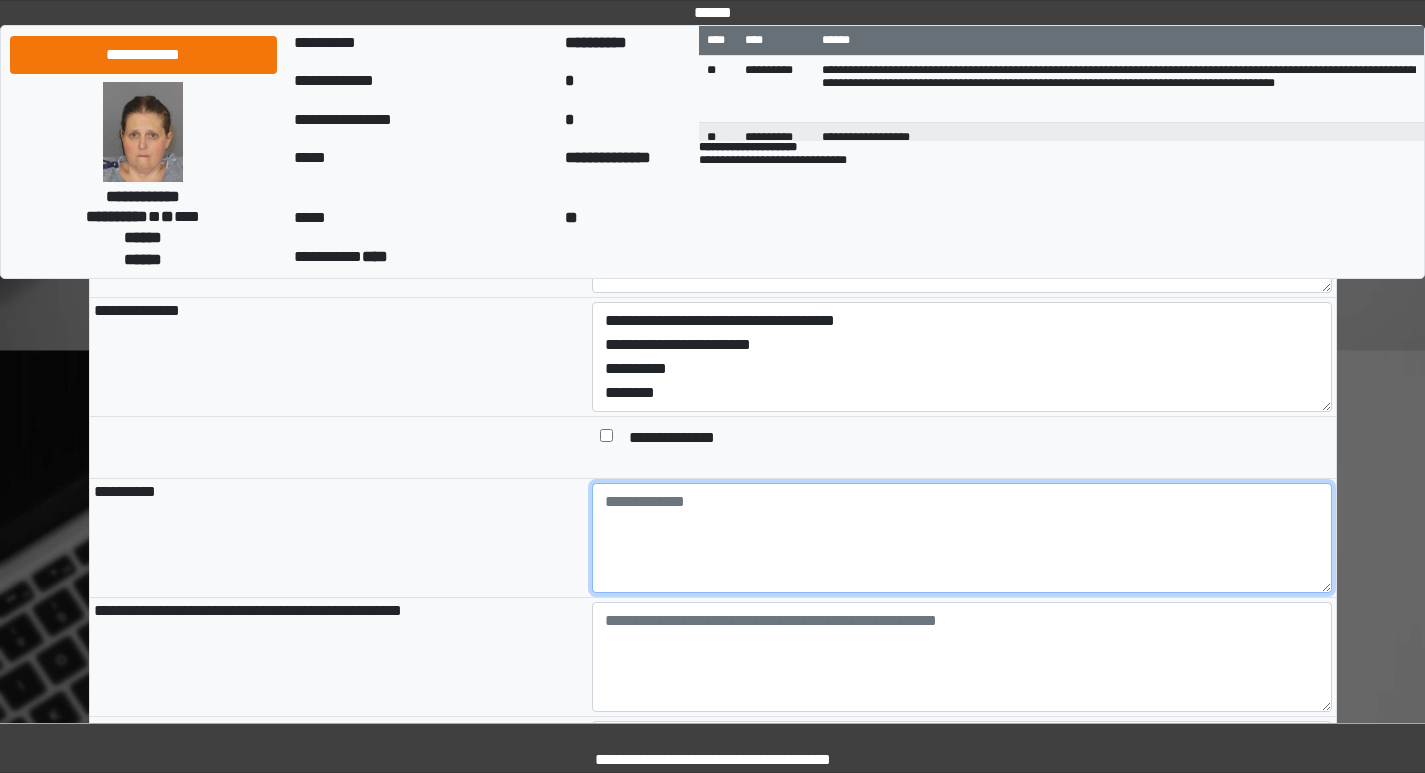 click at bounding box center [962, 538] 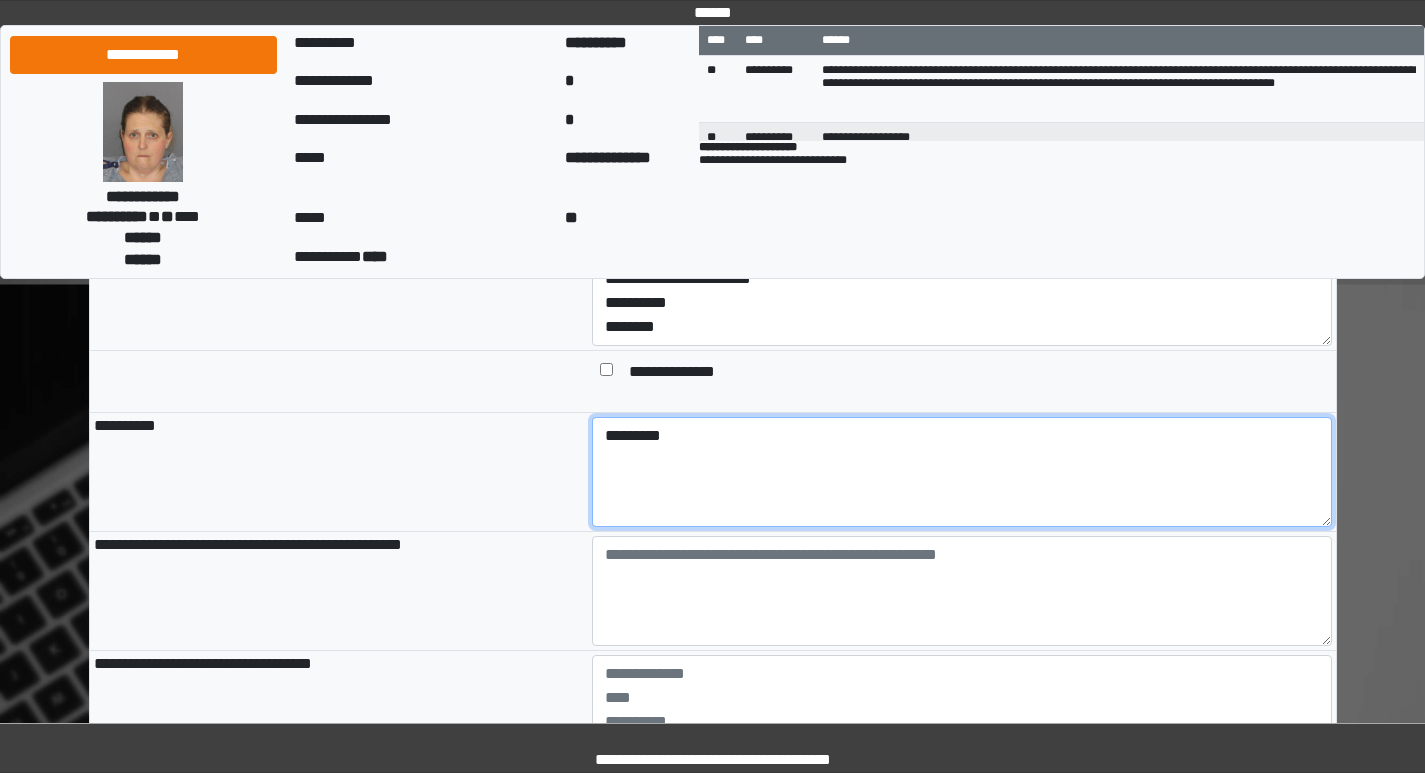 scroll, scrollTop: 1600, scrollLeft: 0, axis: vertical 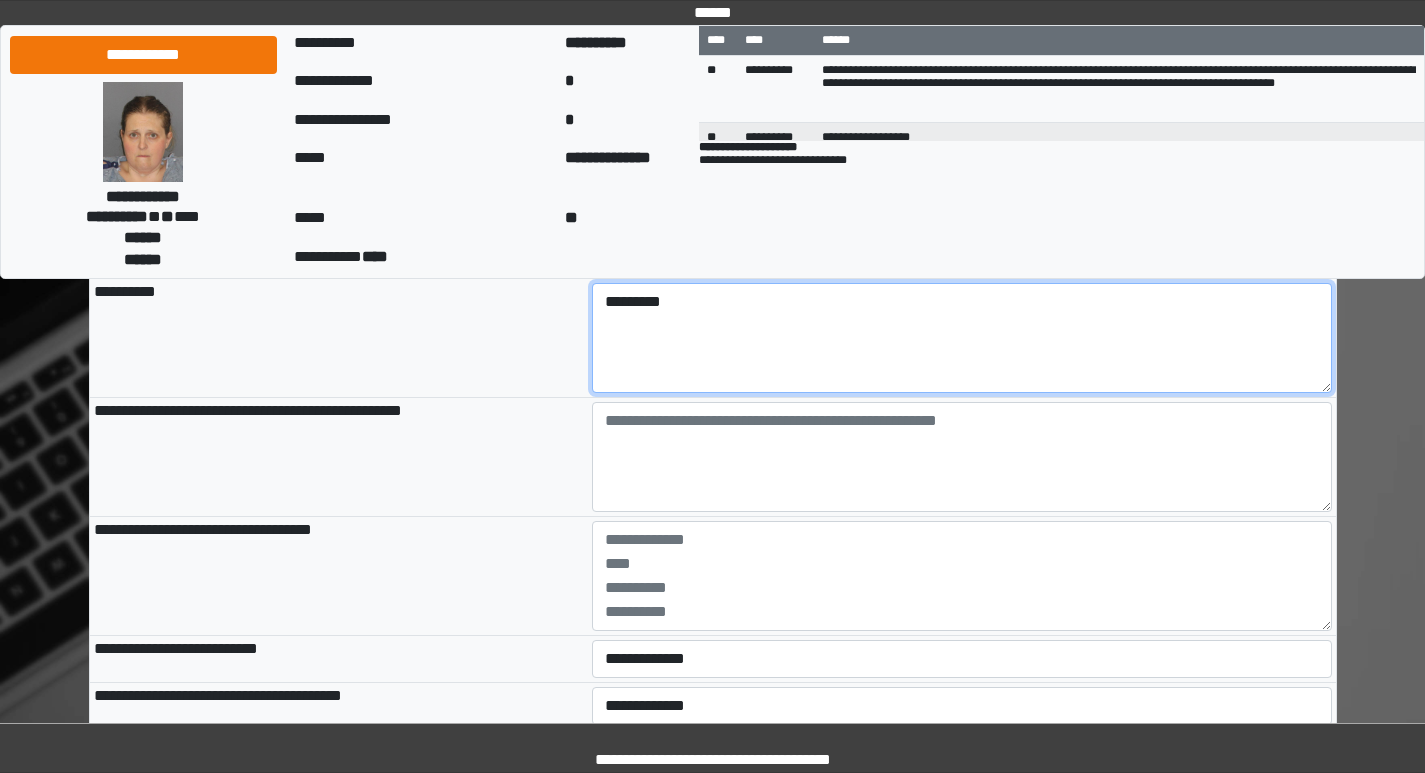 type on "********" 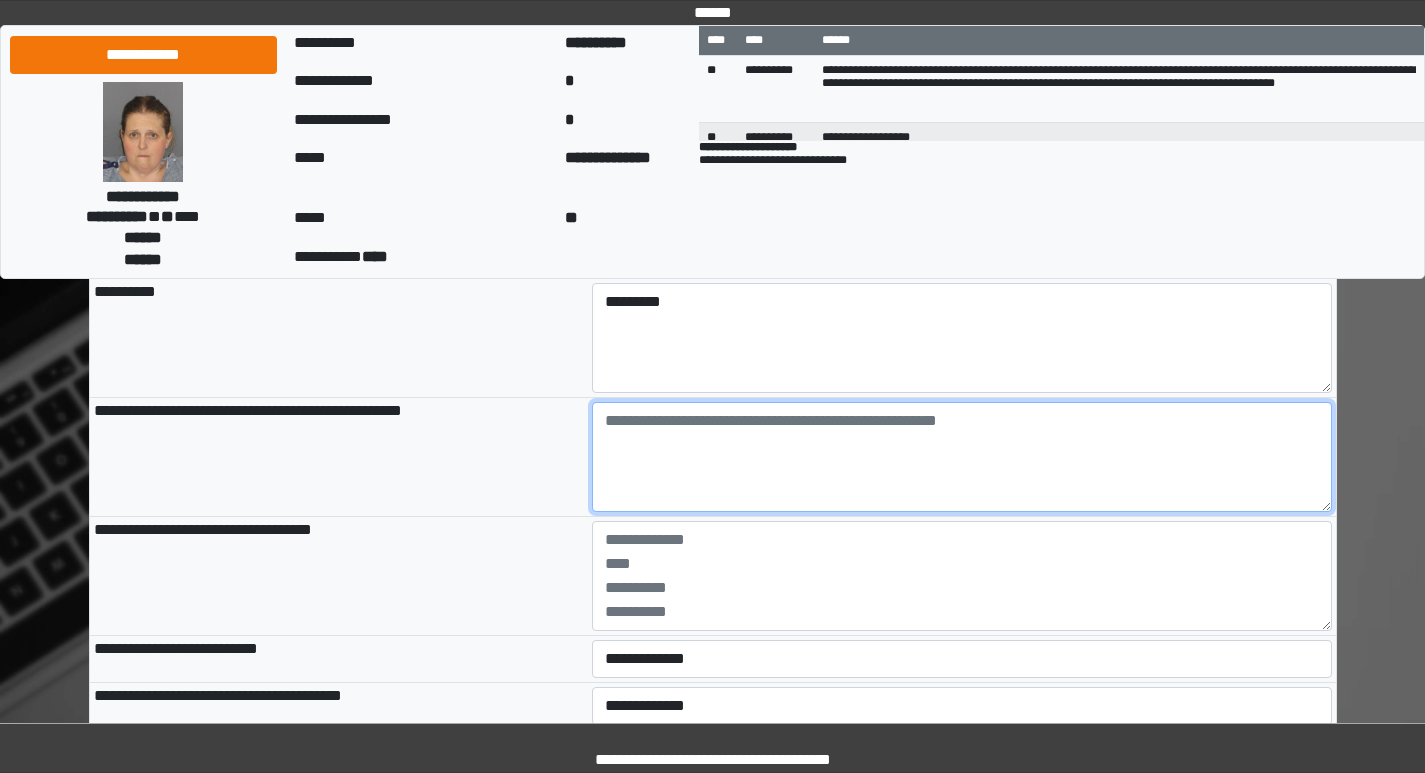 click at bounding box center (962, 457) 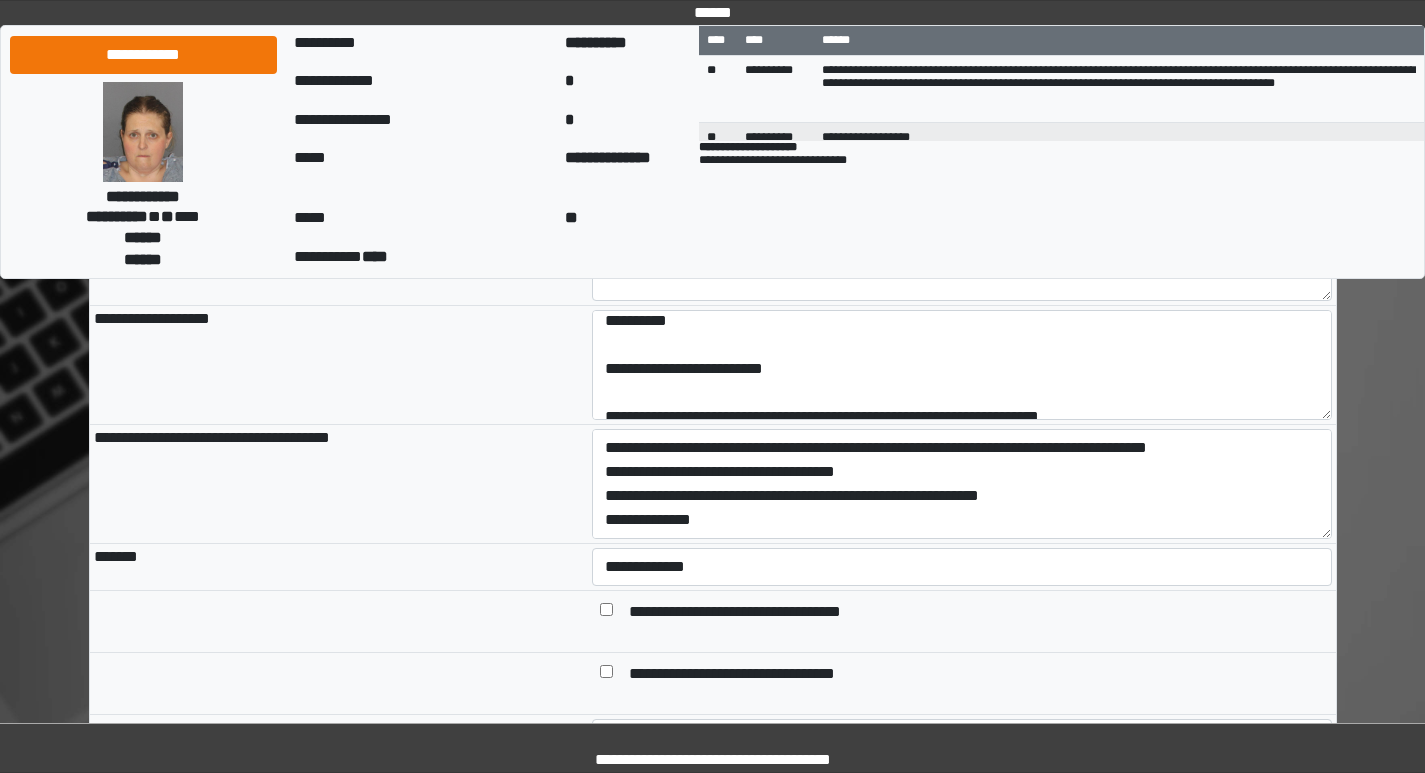 scroll, scrollTop: 900, scrollLeft: 0, axis: vertical 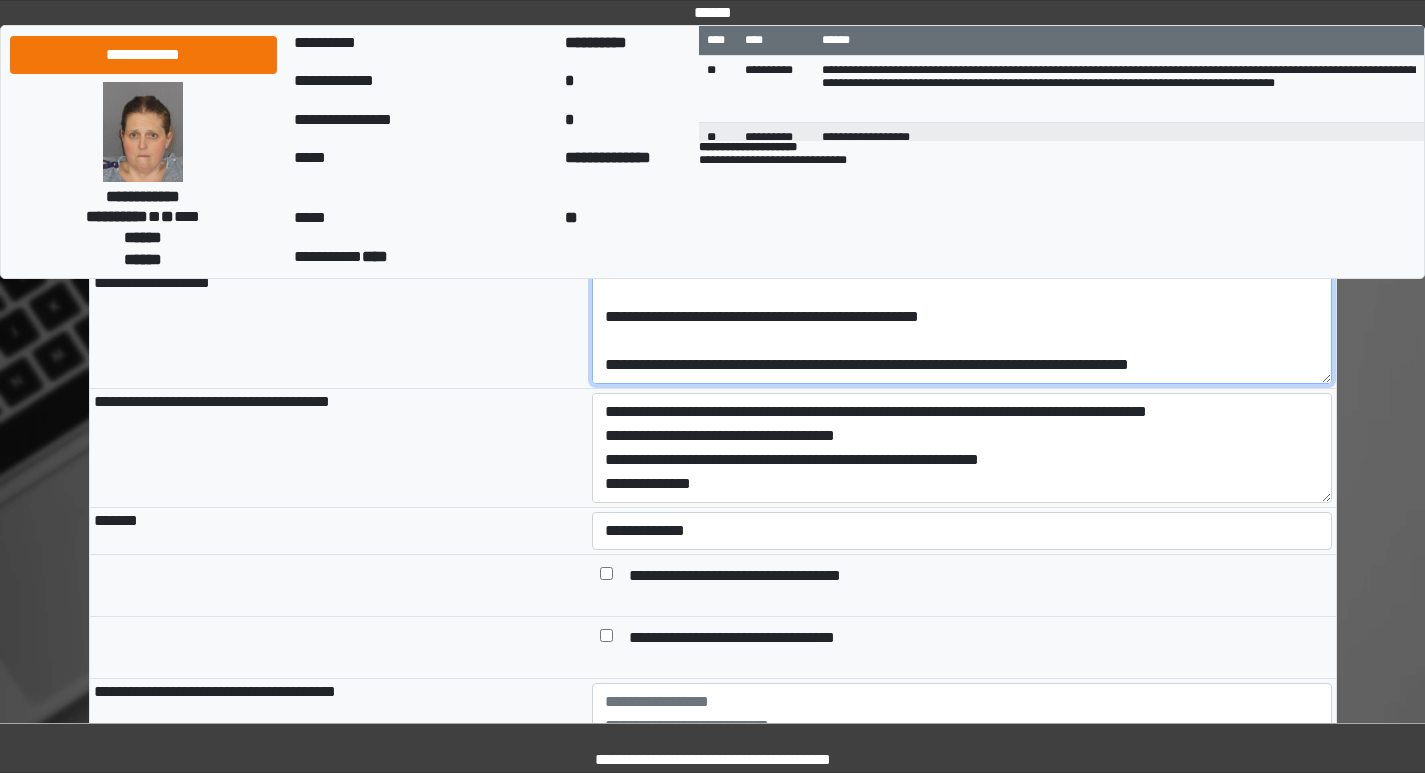 click on "**********" at bounding box center [962, 329] 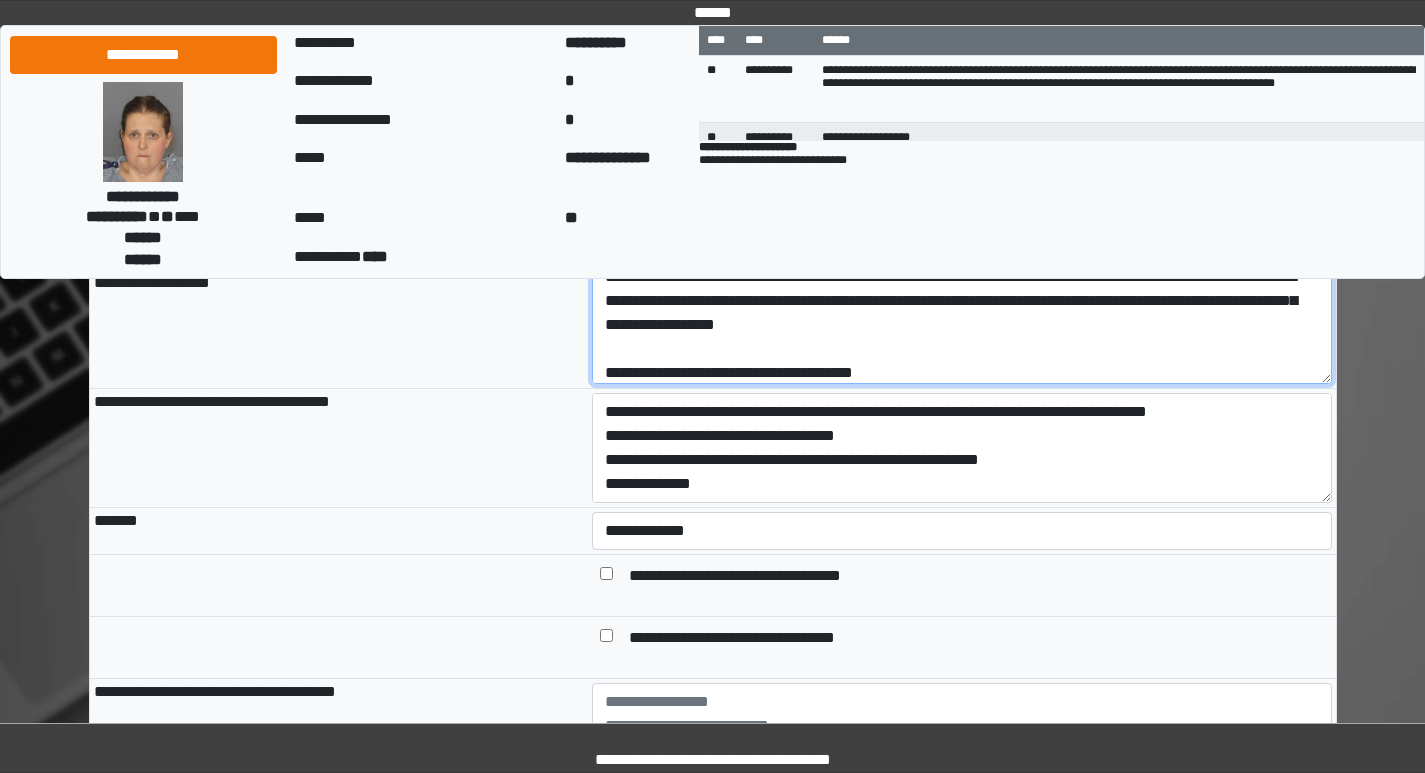scroll, scrollTop: 100, scrollLeft: 0, axis: vertical 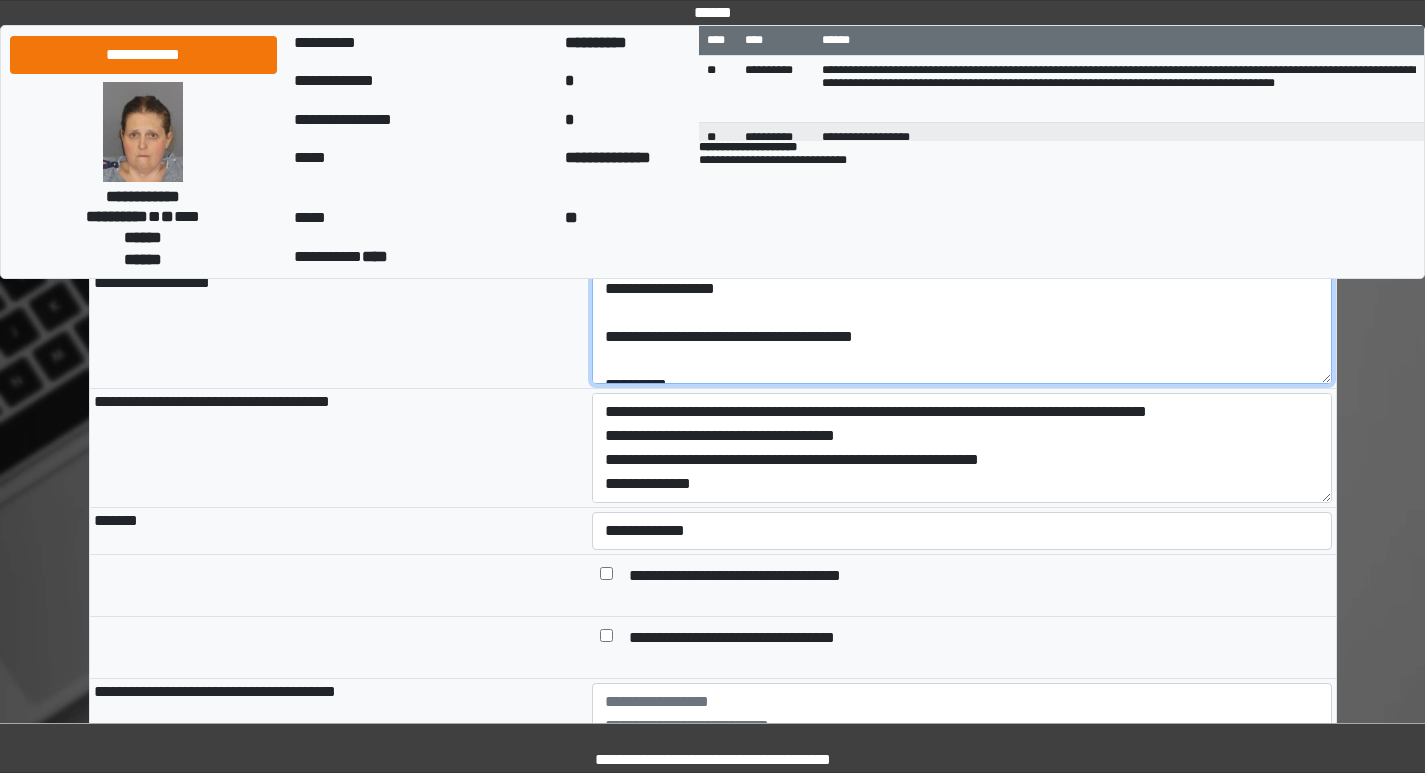 drag, startPoint x: 662, startPoint y: 381, endPoint x: 594, endPoint y: 368, distance: 69.2315 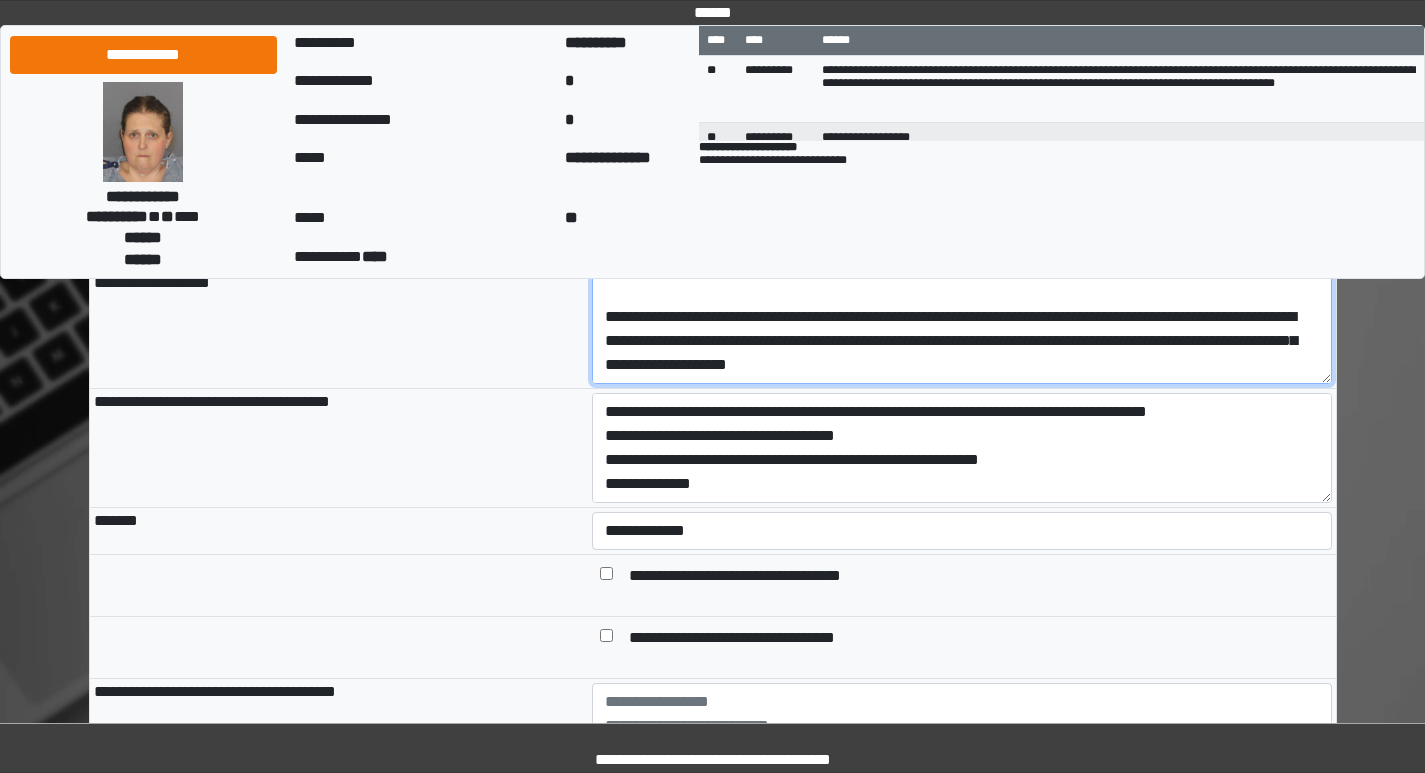 scroll, scrollTop: 0, scrollLeft: 0, axis: both 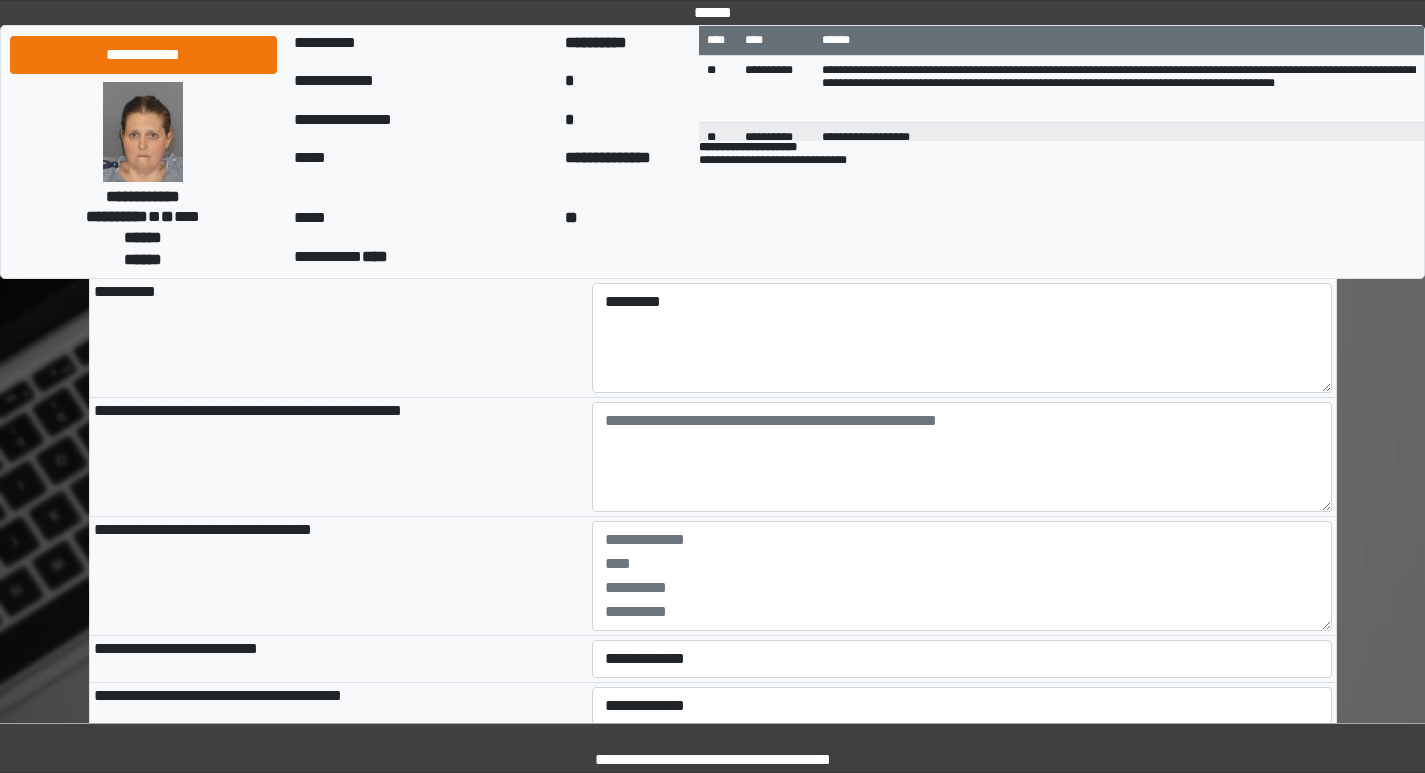 type on "**********" 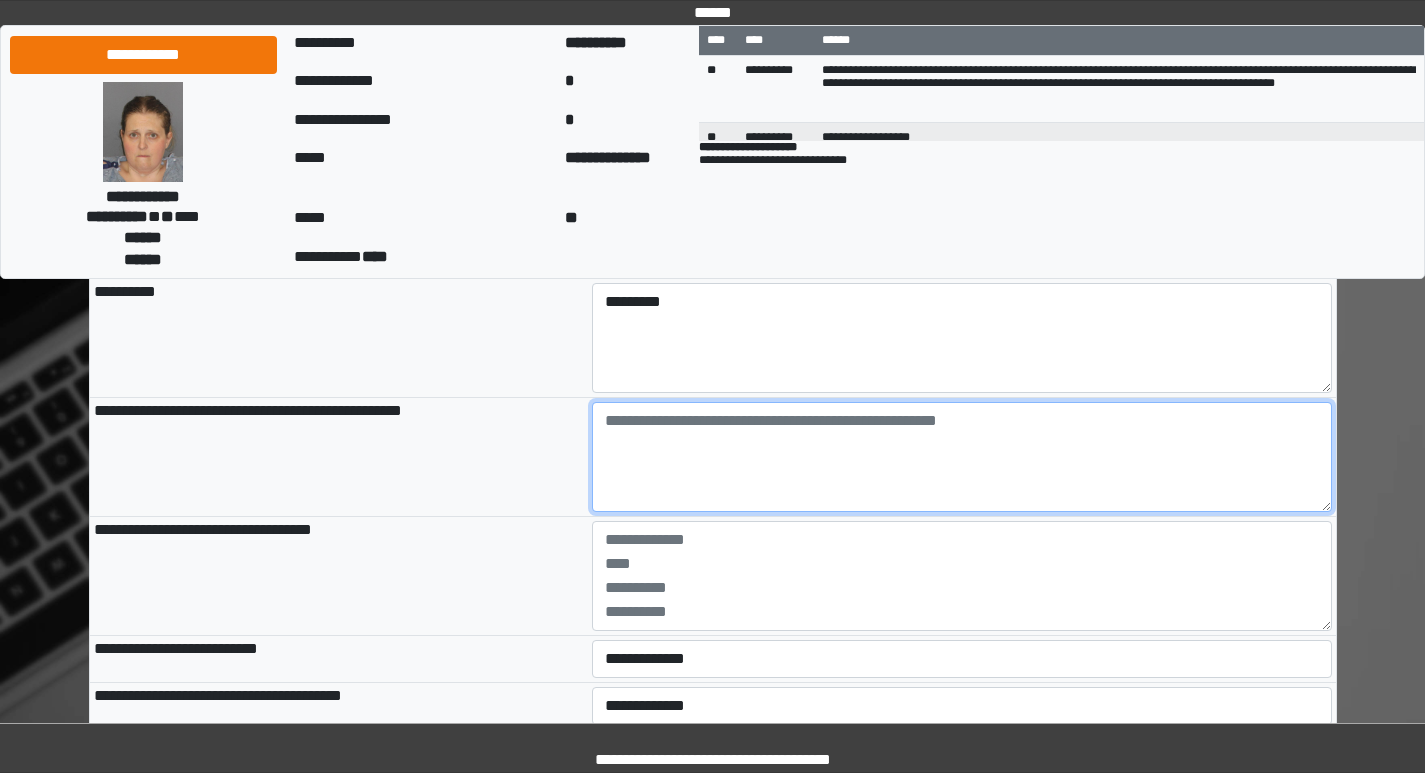 click at bounding box center [962, 457] 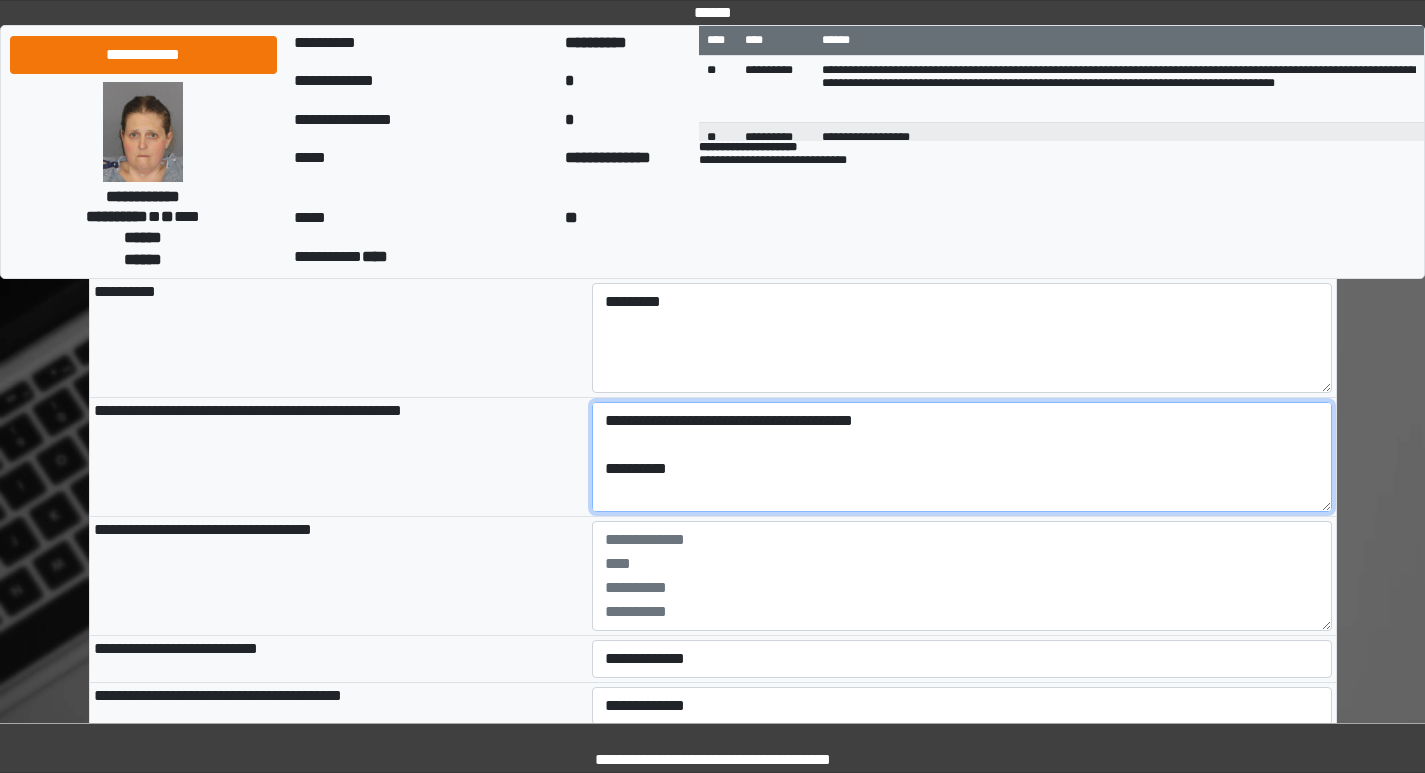 scroll, scrollTop: 329, scrollLeft: 0, axis: vertical 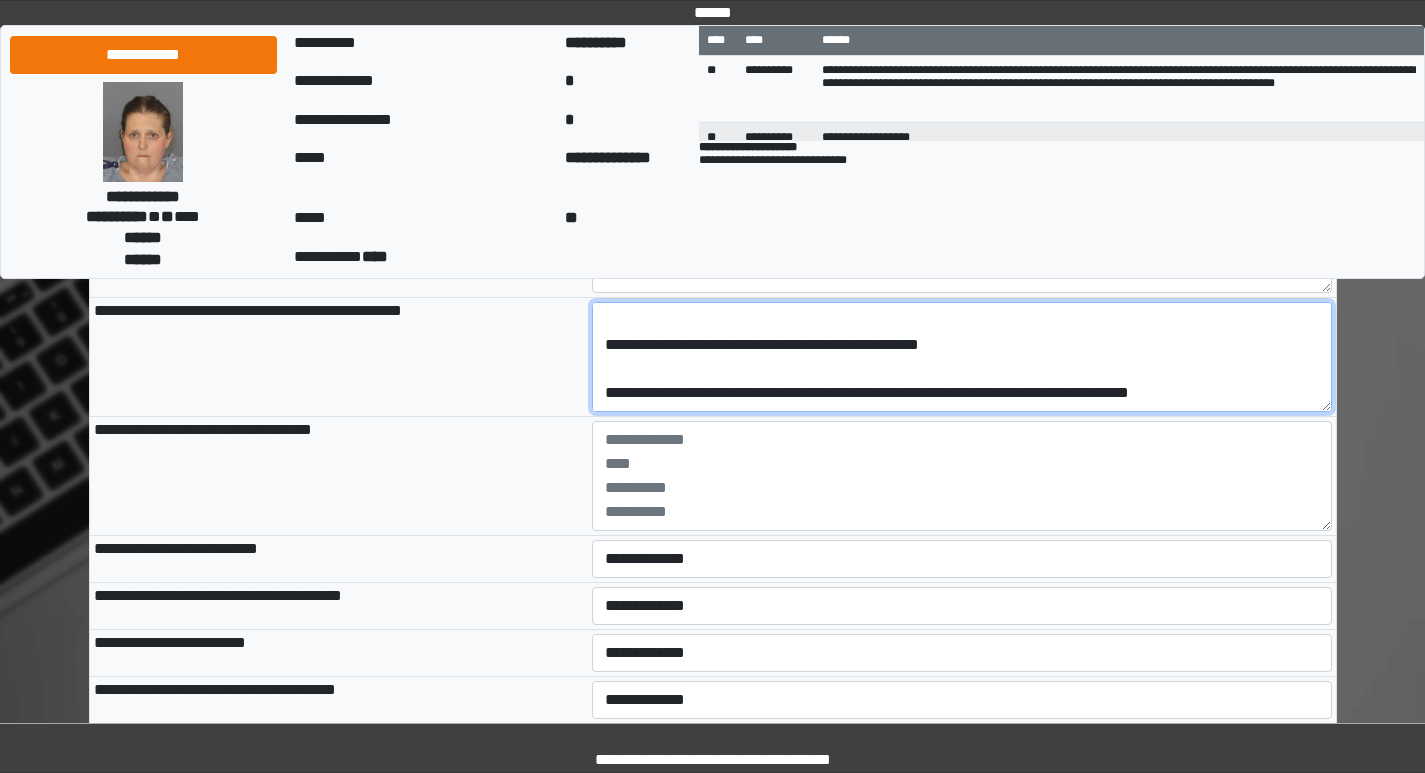 type on "**********" 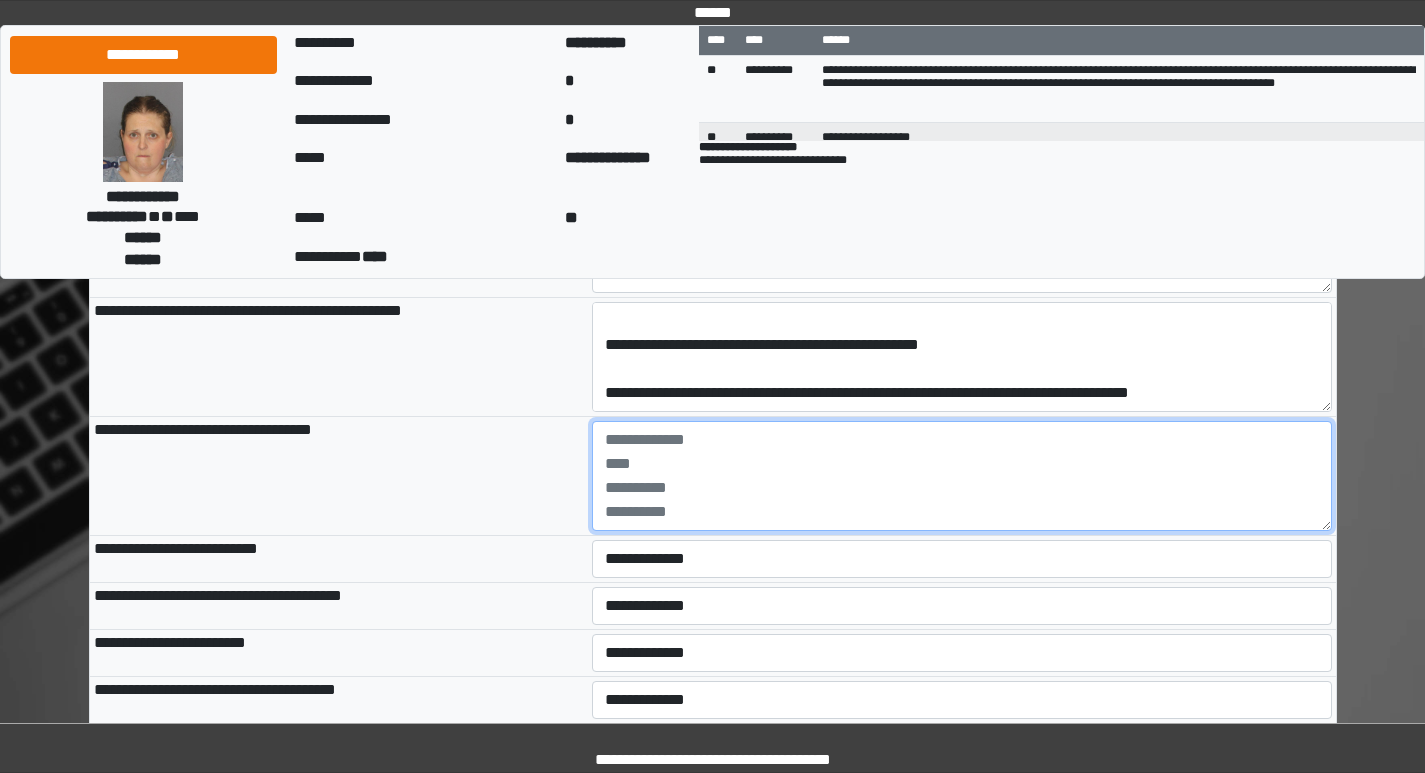 click at bounding box center [962, 476] 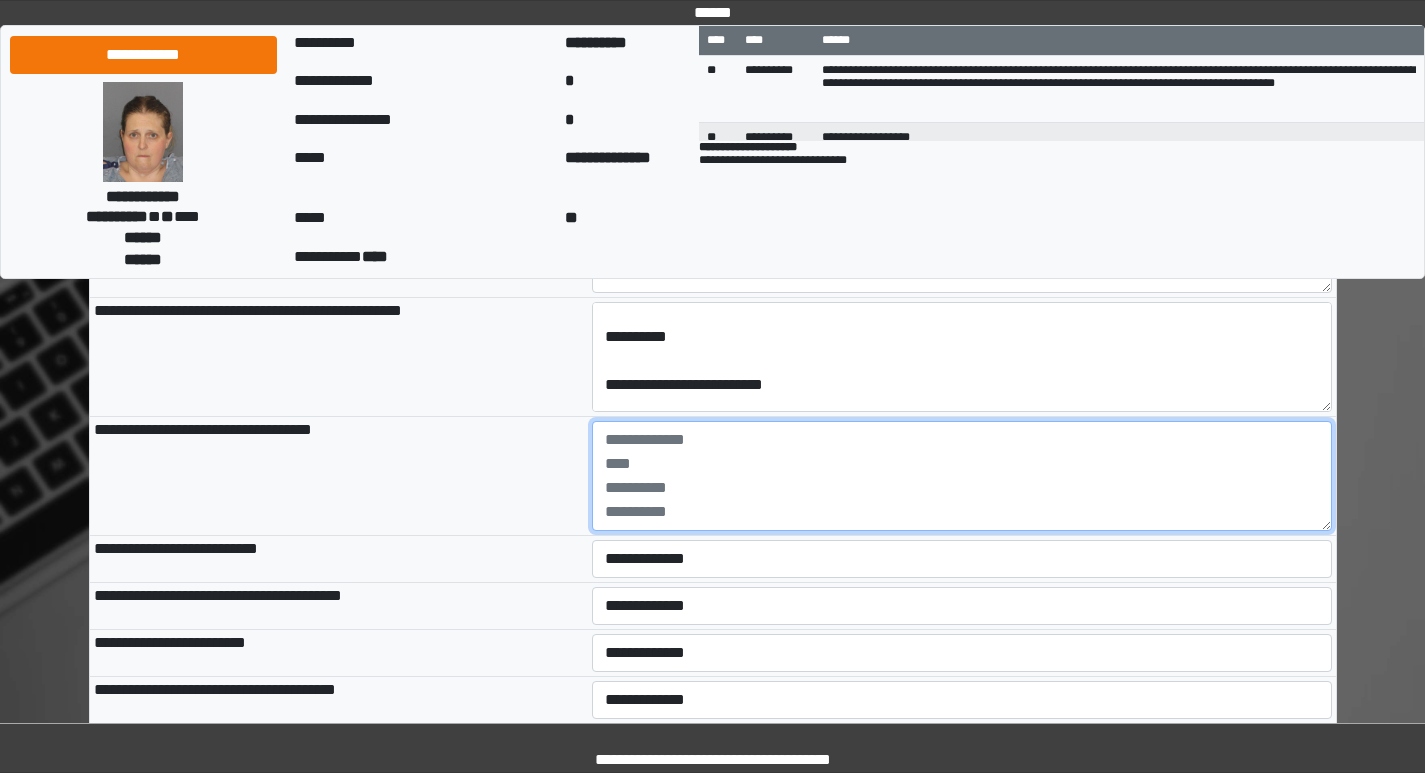 scroll, scrollTop: 0, scrollLeft: 0, axis: both 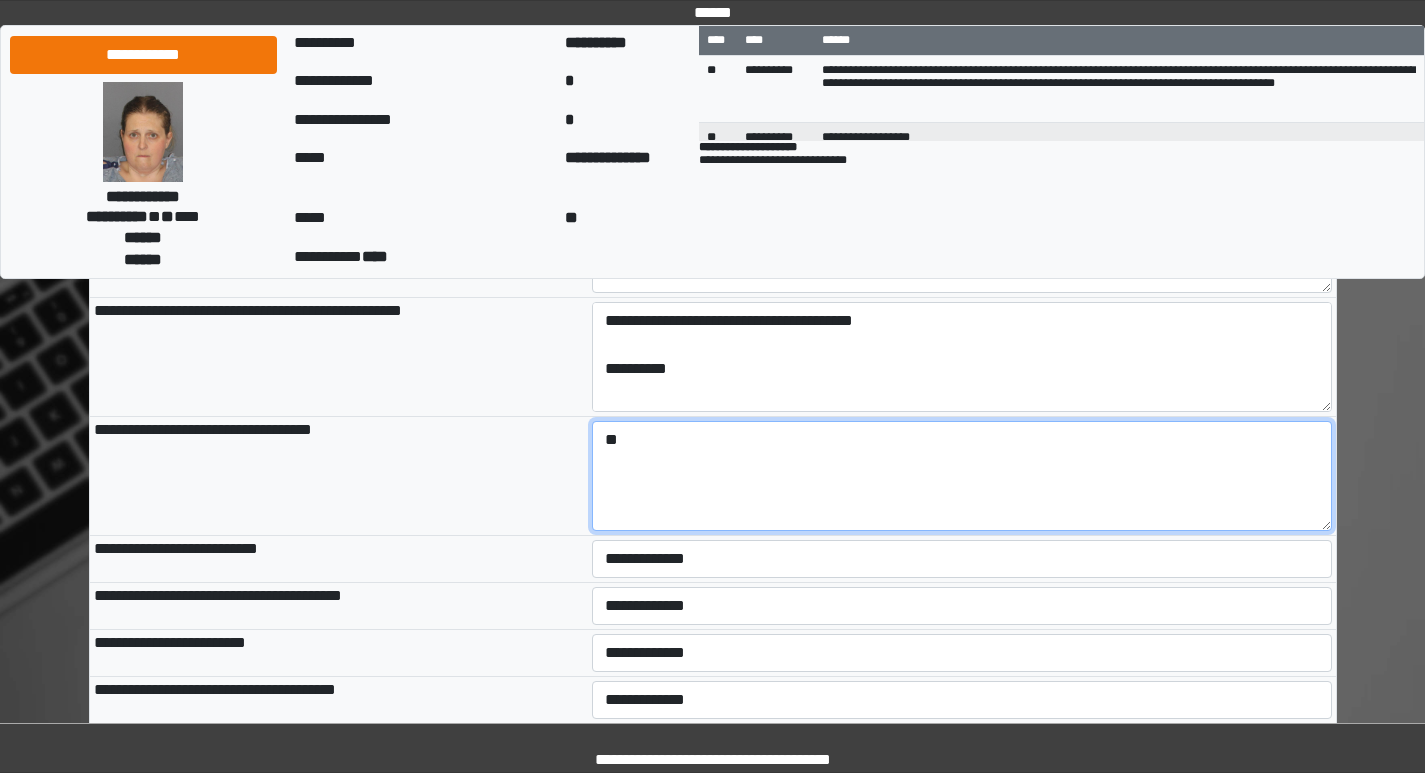 type on "*" 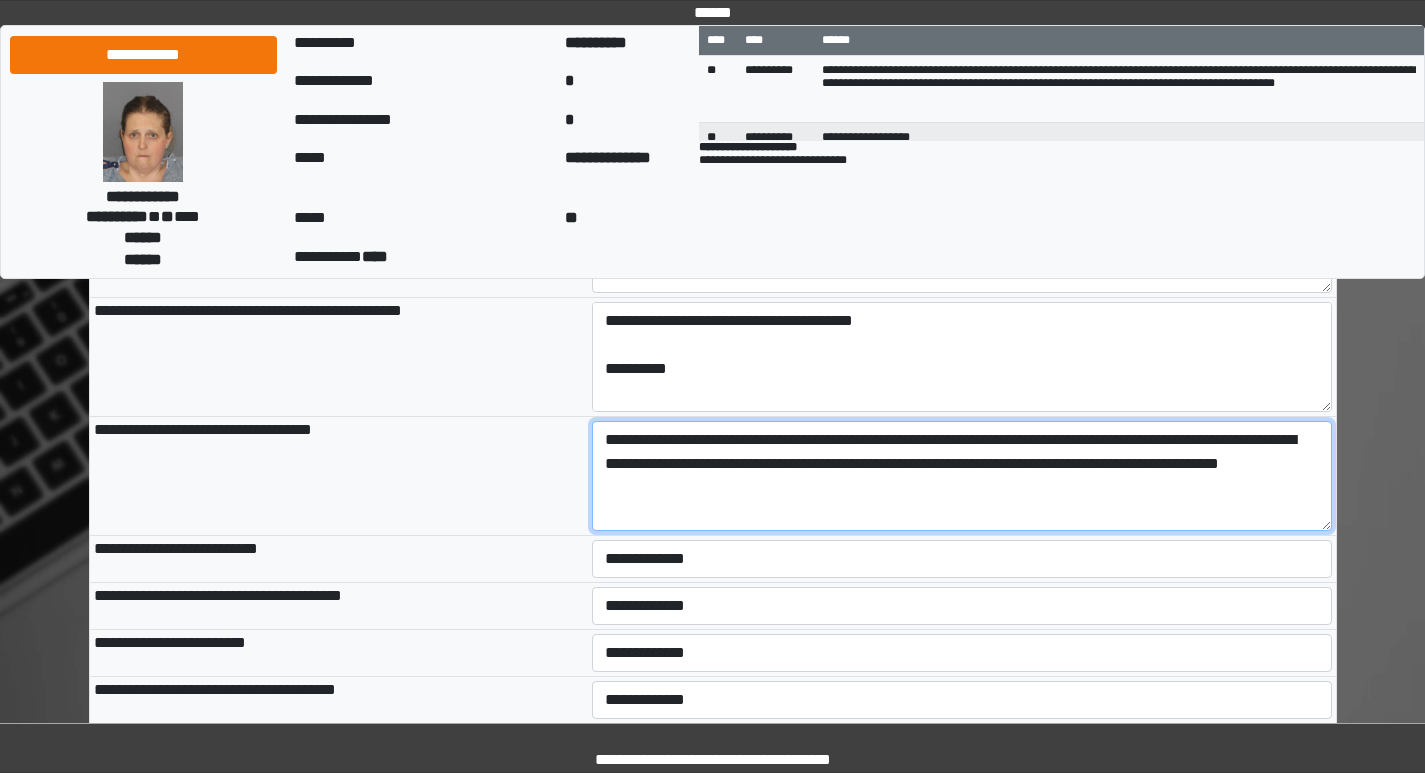 click on "**********" at bounding box center (962, 476) 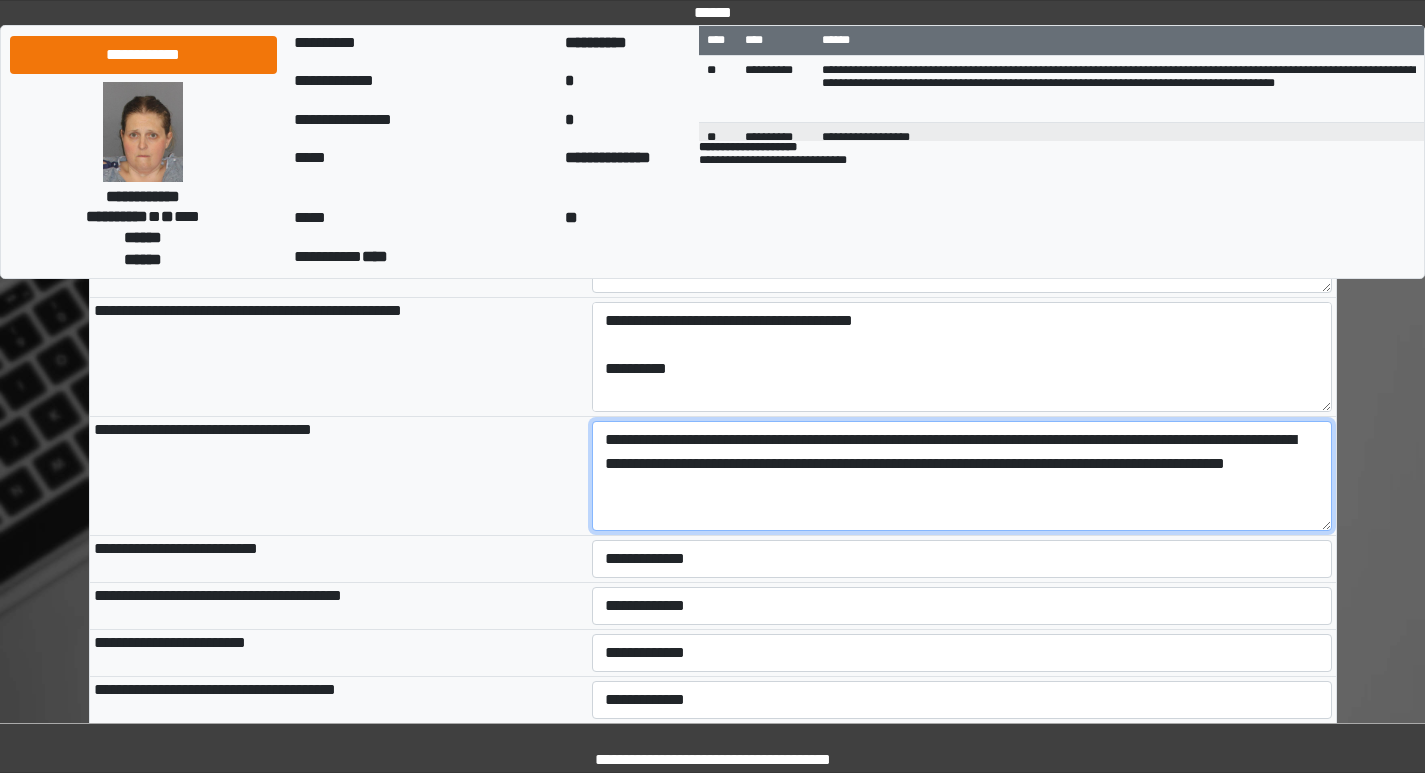 click on "**********" at bounding box center [962, 476] 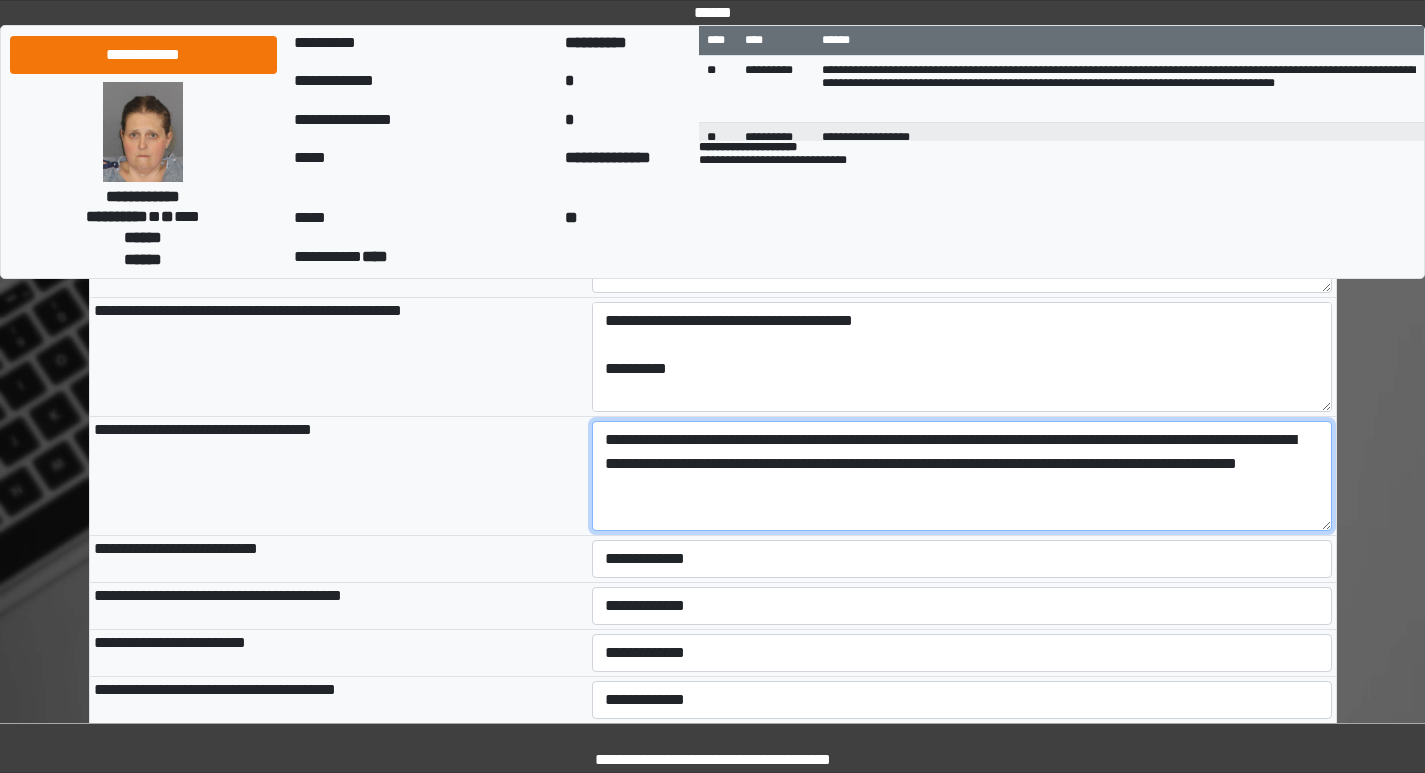 click on "**********" at bounding box center (962, 476) 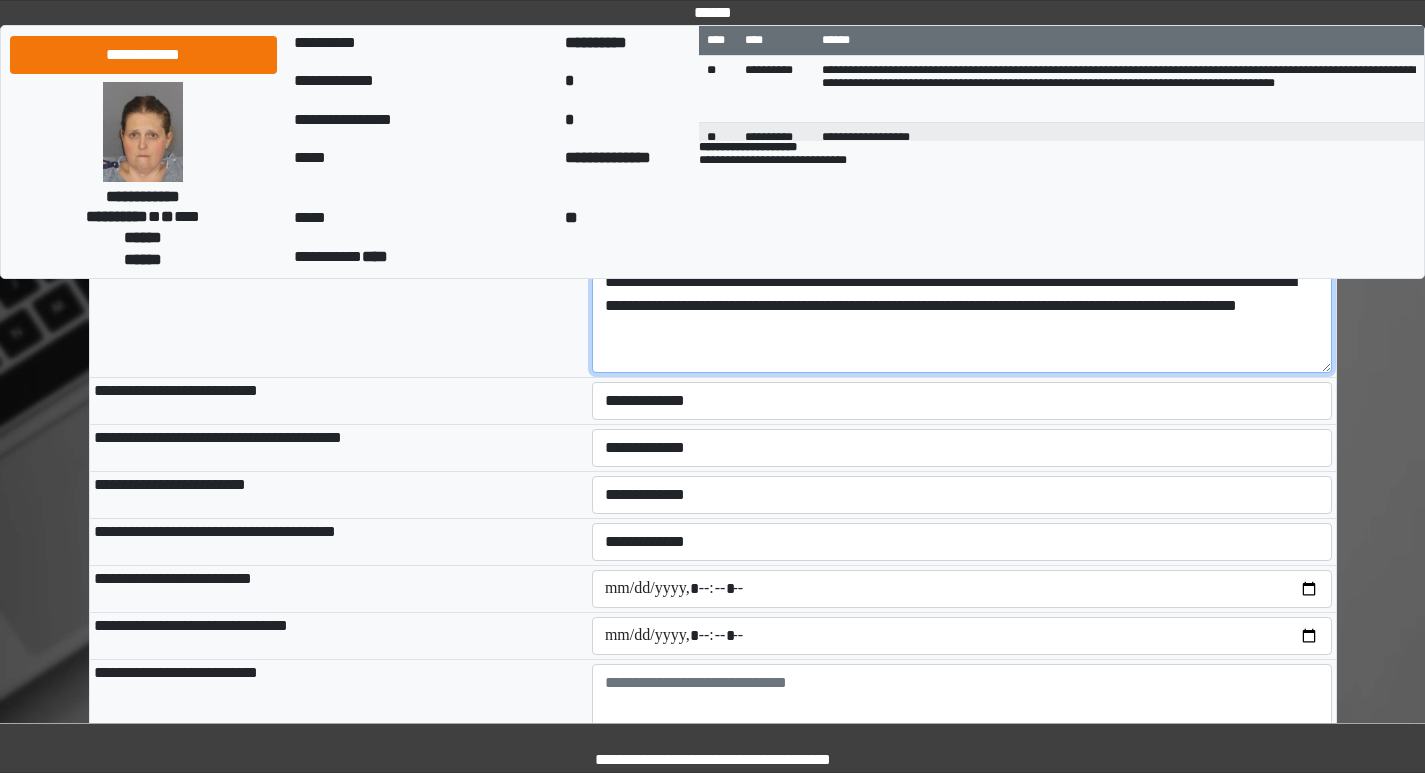 scroll, scrollTop: 1900, scrollLeft: 0, axis: vertical 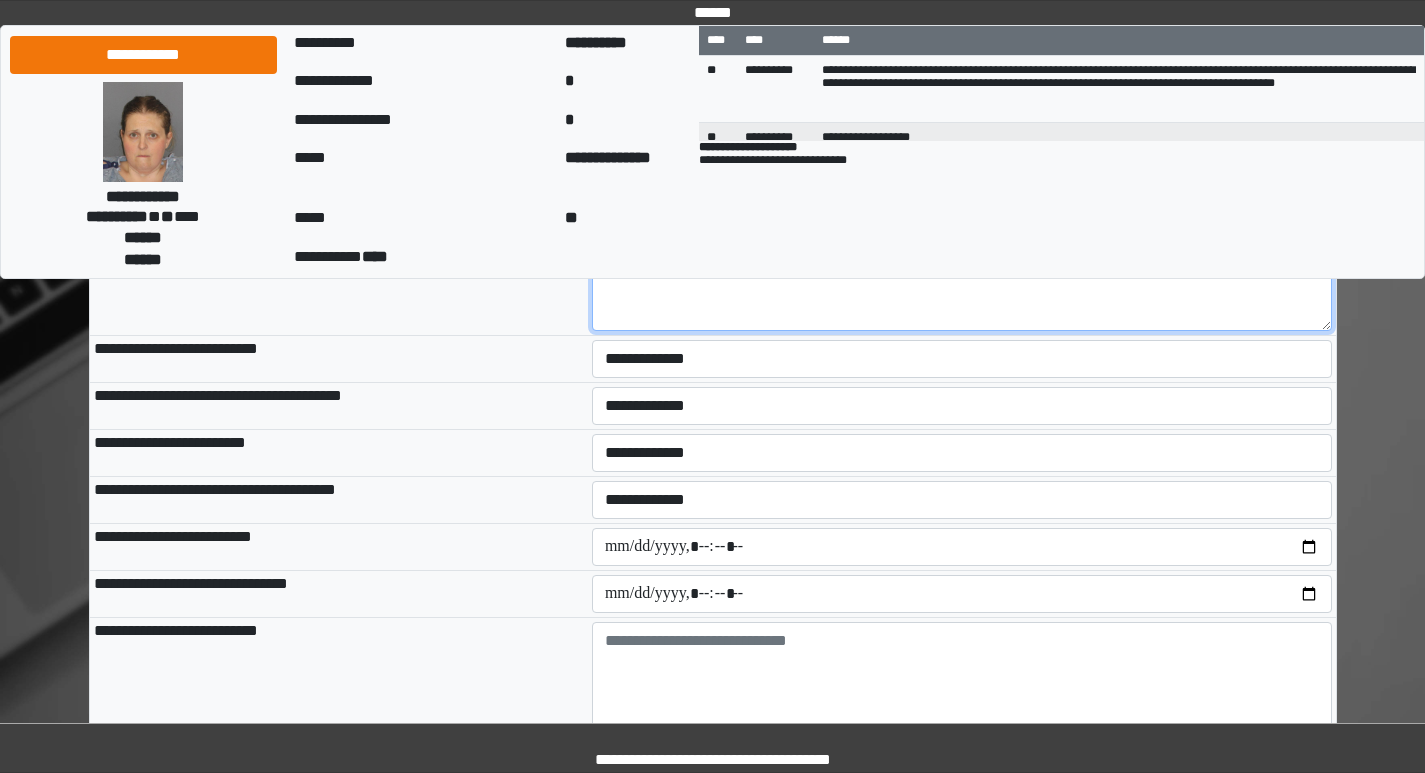 type on "**********" 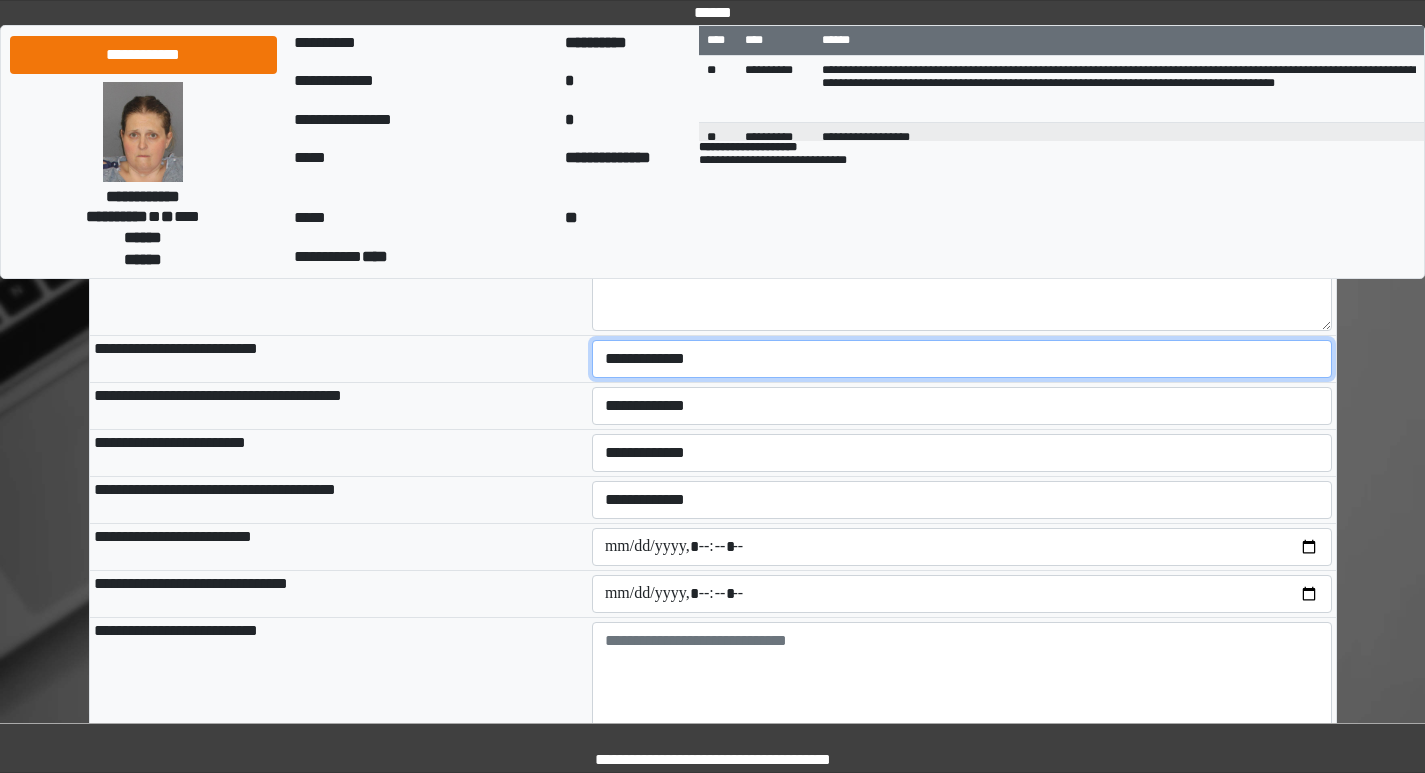 click on "**********" at bounding box center (962, 359) 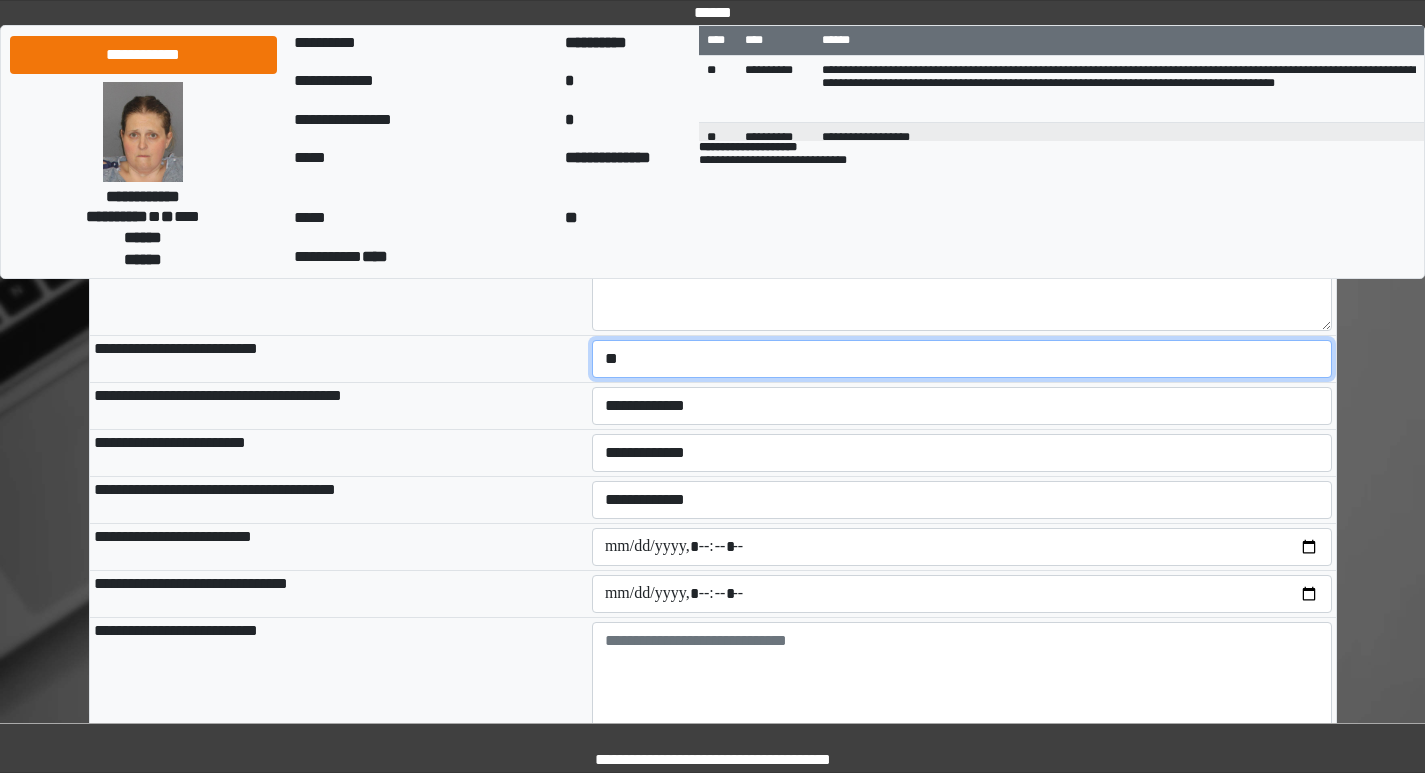 click on "**********" at bounding box center (962, 359) 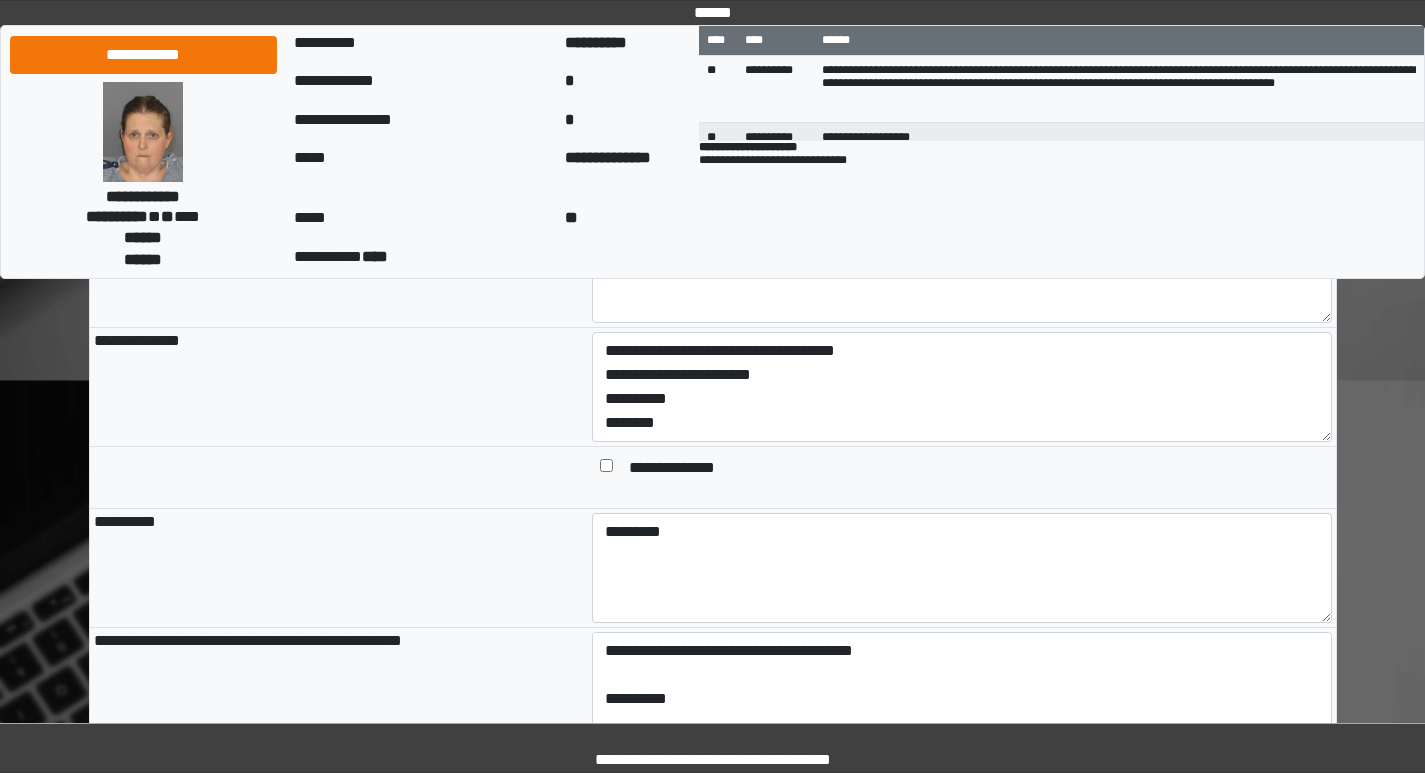 scroll, scrollTop: 1300, scrollLeft: 0, axis: vertical 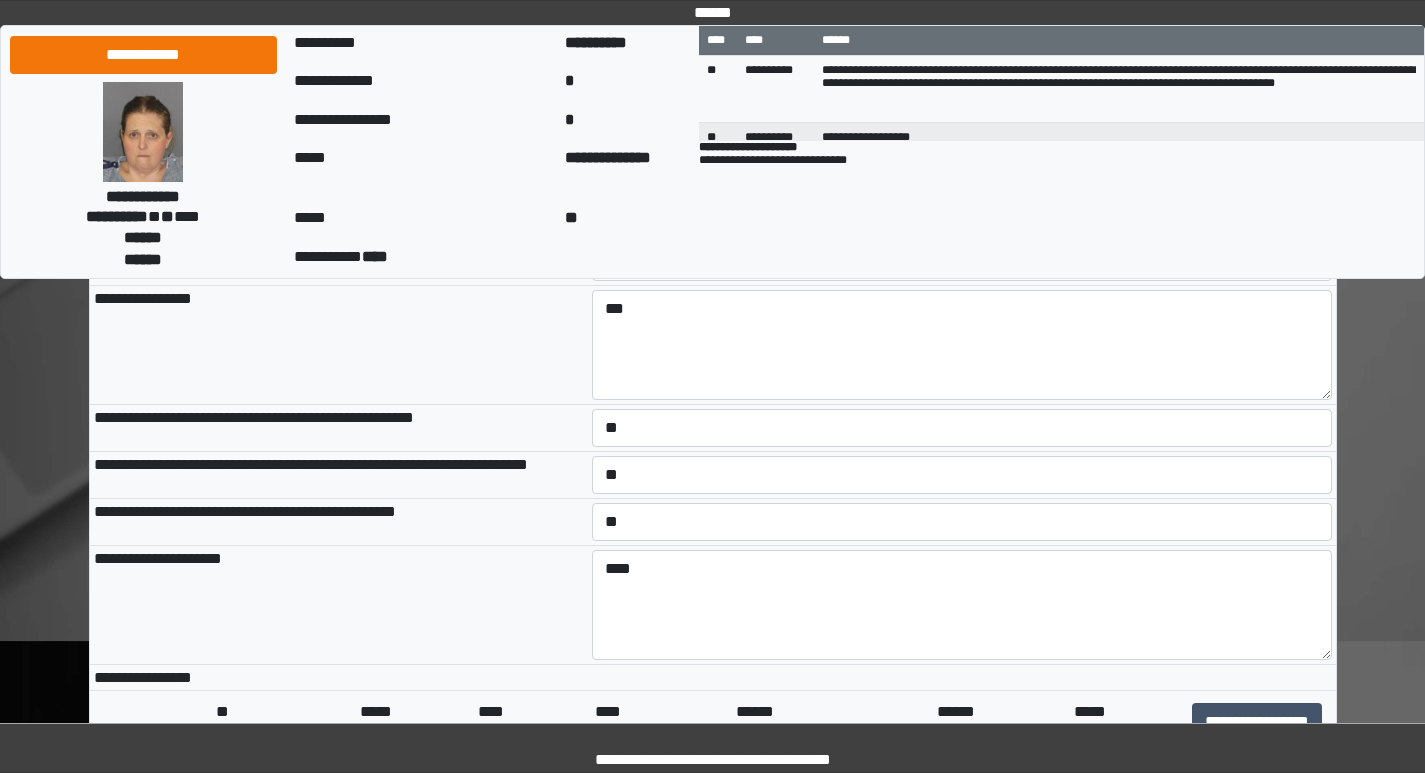 type on "********" 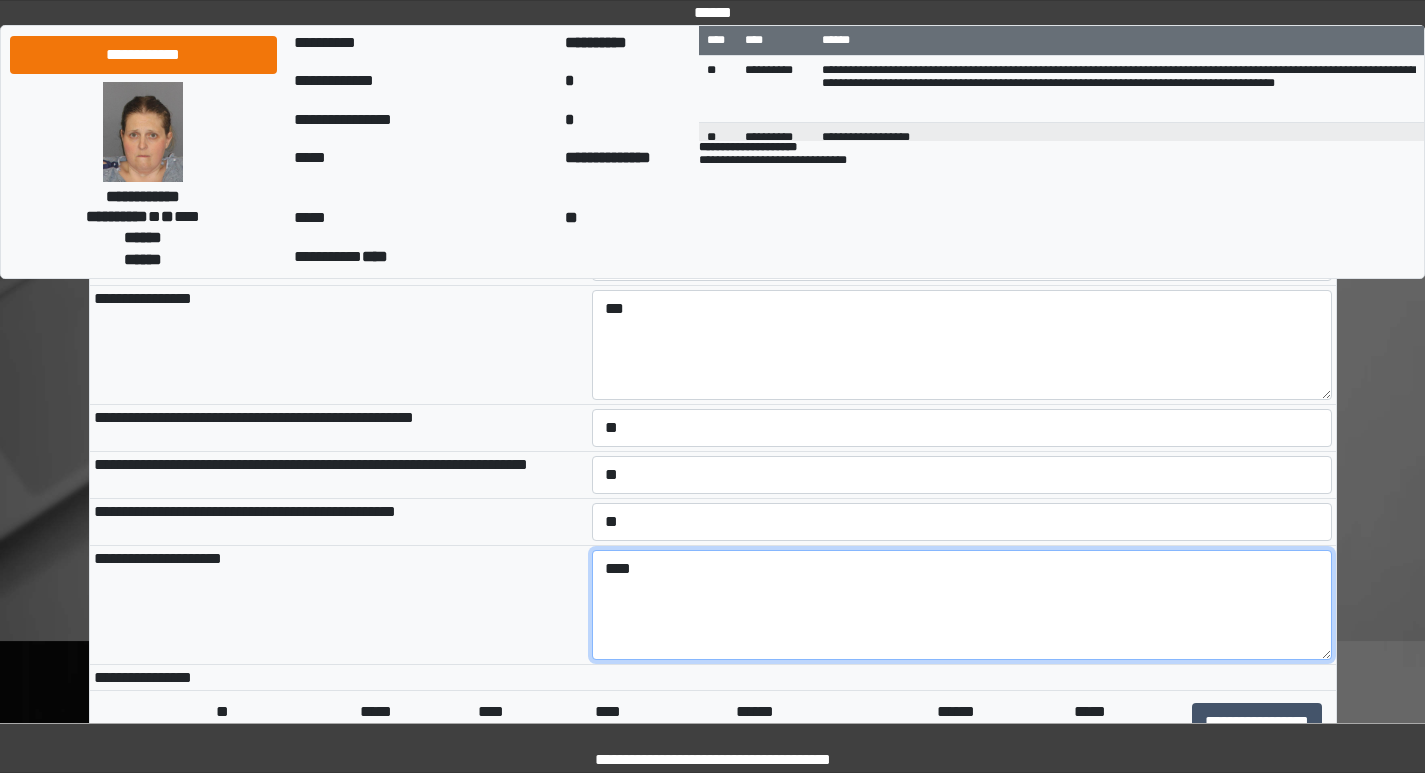 drag, startPoint x: 686, startPoint y: 589, endPoint x: 580, endPoint y: 589, distance: 106 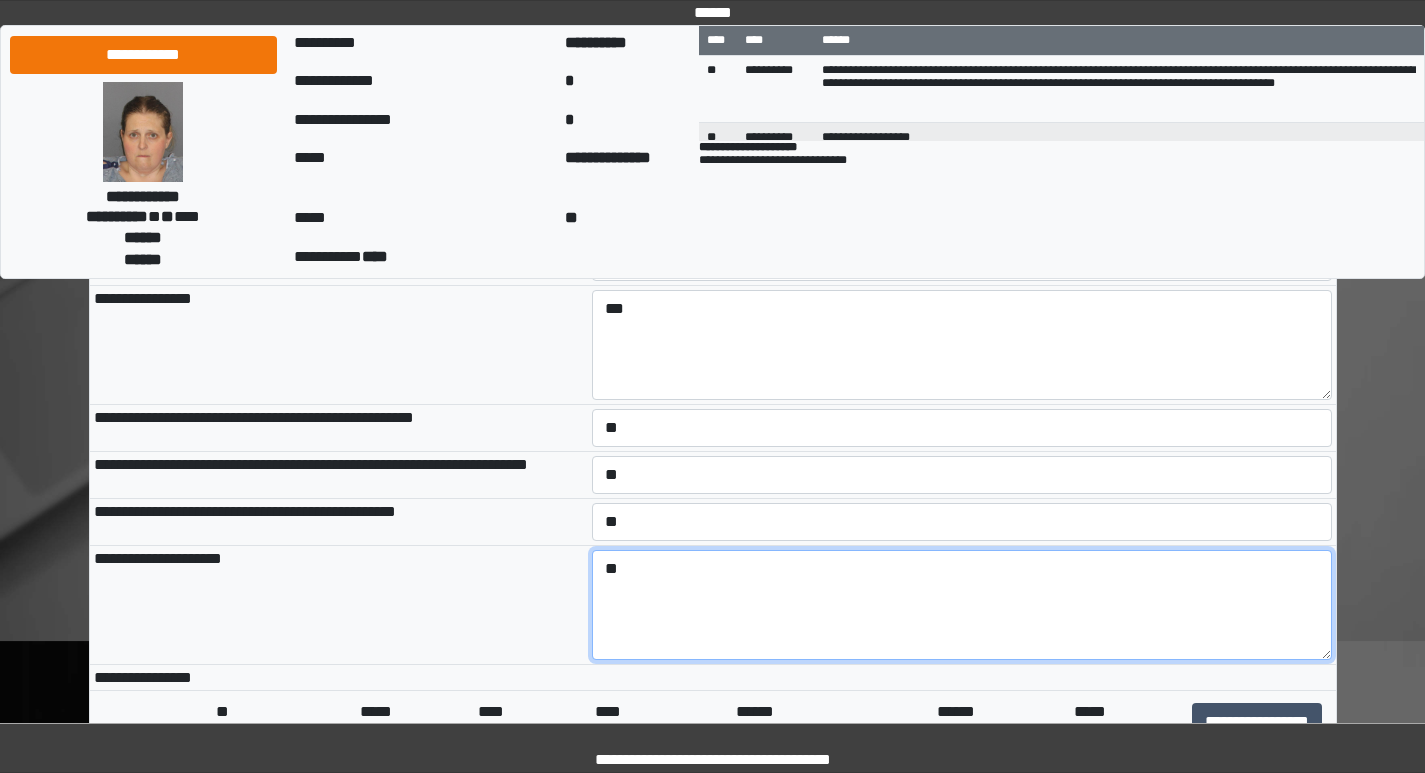 type on "*" 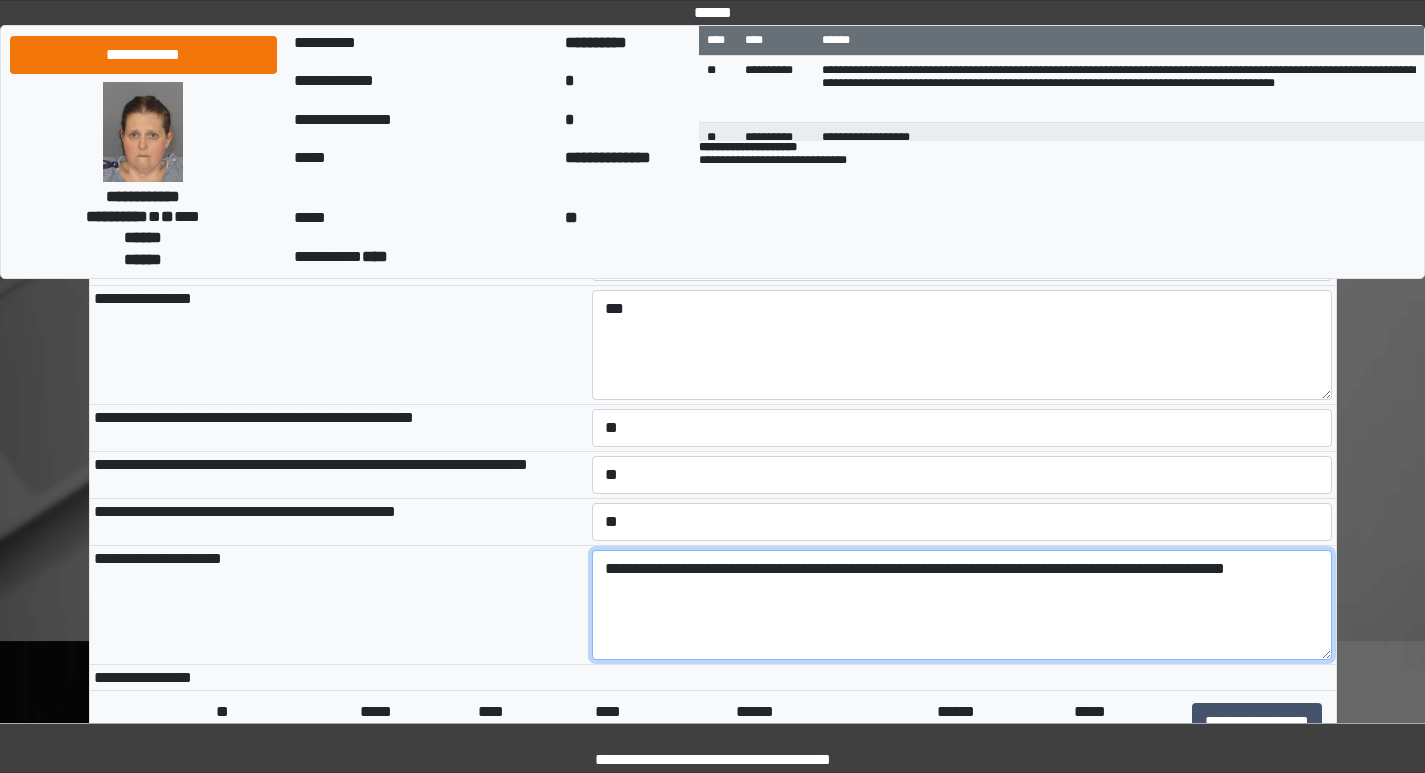 drag, startPoint x: 782, startPoint y: 580, endPoint x: 772, endPoint y: 576, distance: 10.770329 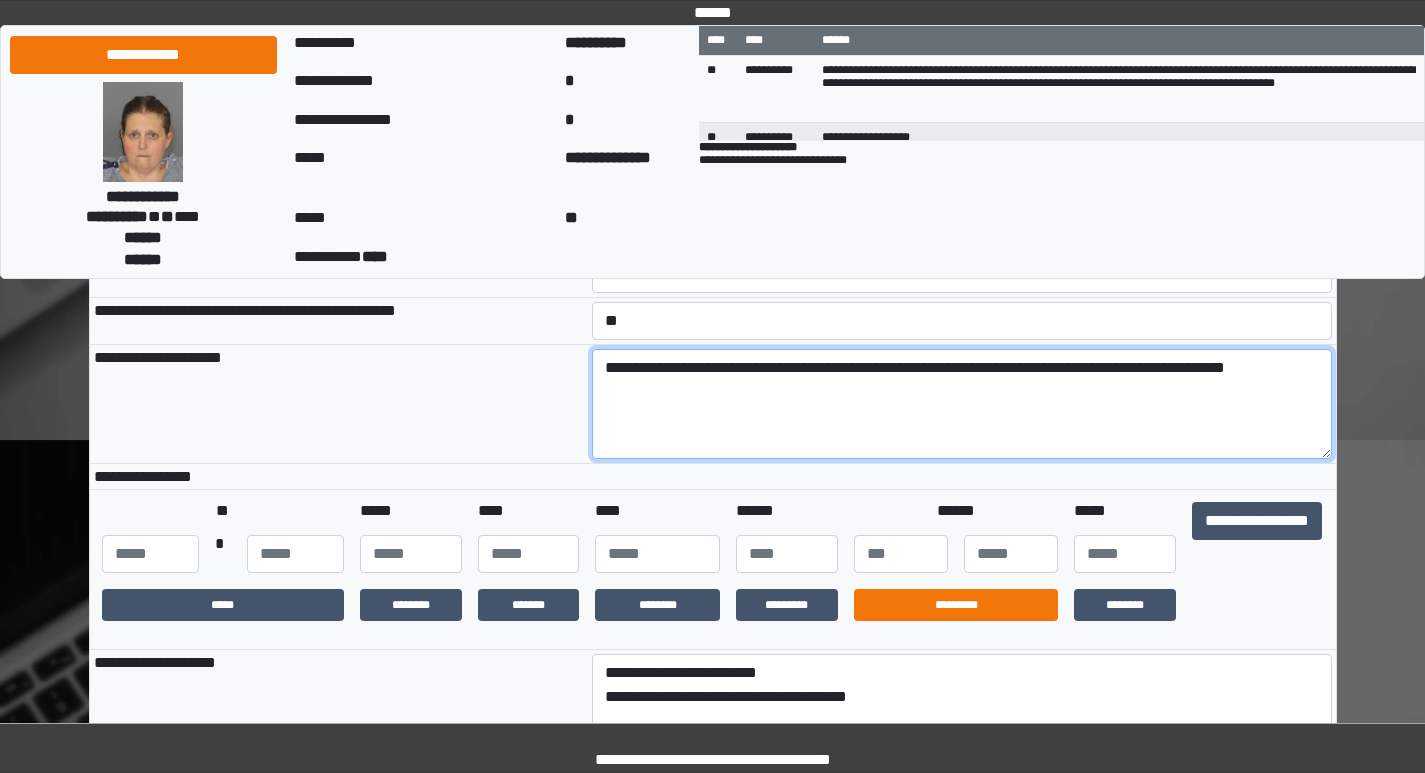 scroll, scrollTop: 400, scrollLeft: 0, axis: vertical 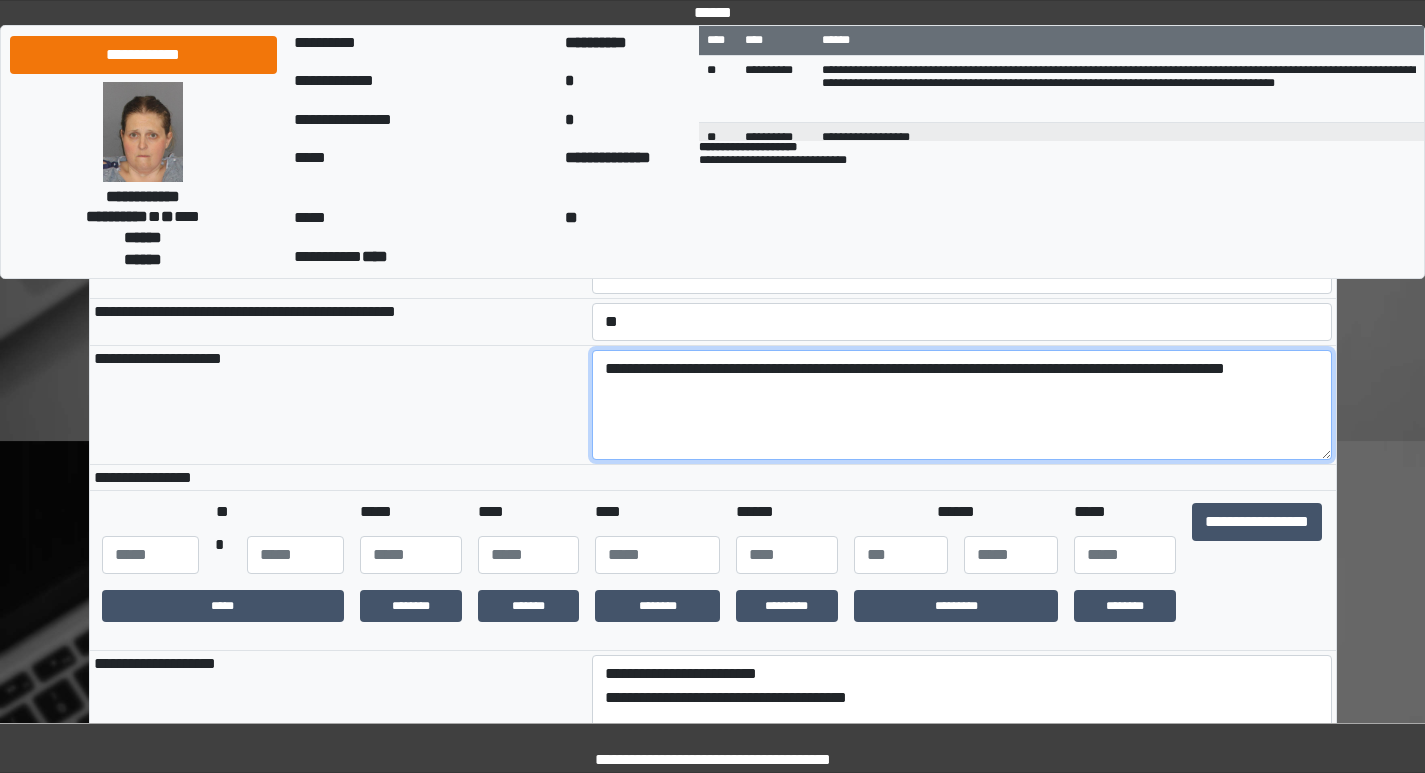 click on "**********" at bounding box center (962, 405) 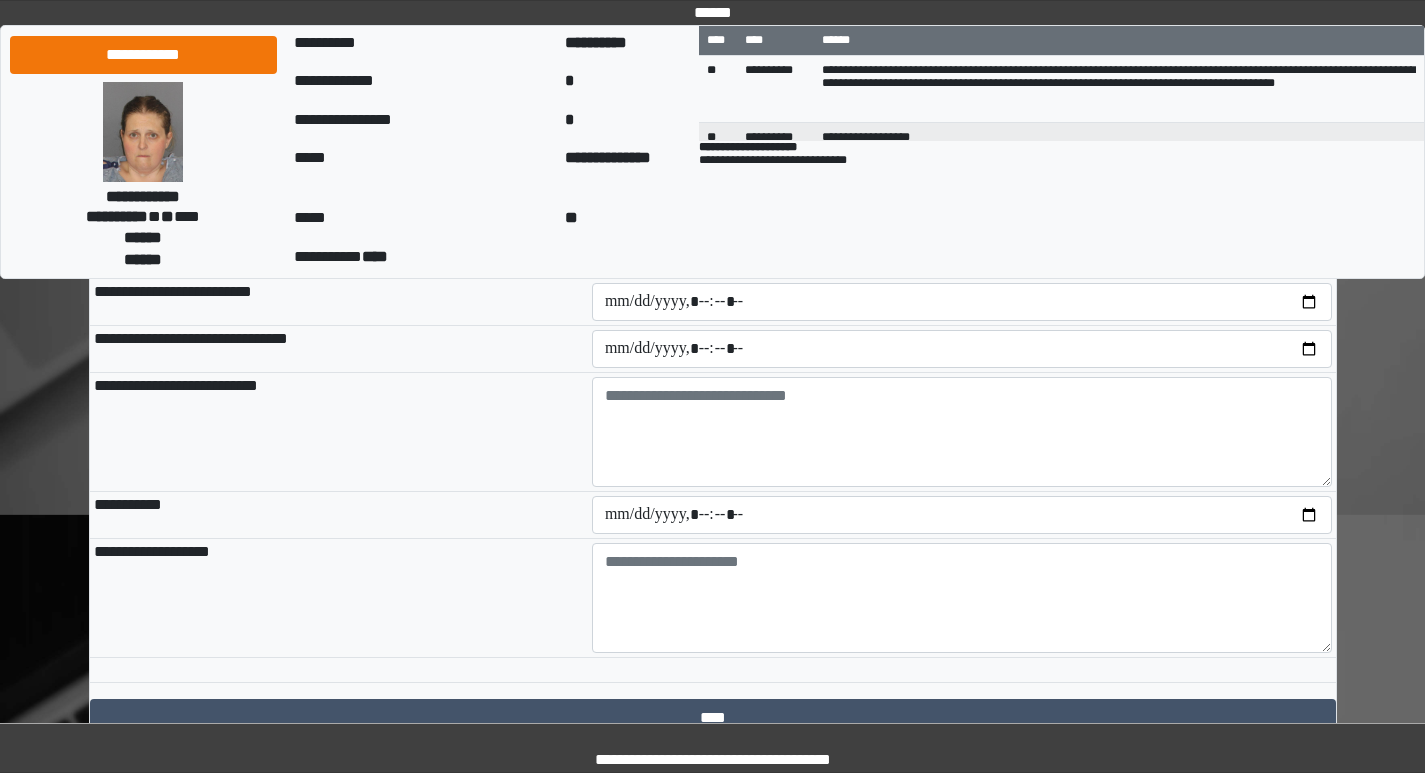 scroll, scrollTop: 2200, scrollLeft: 0, axis: vertical 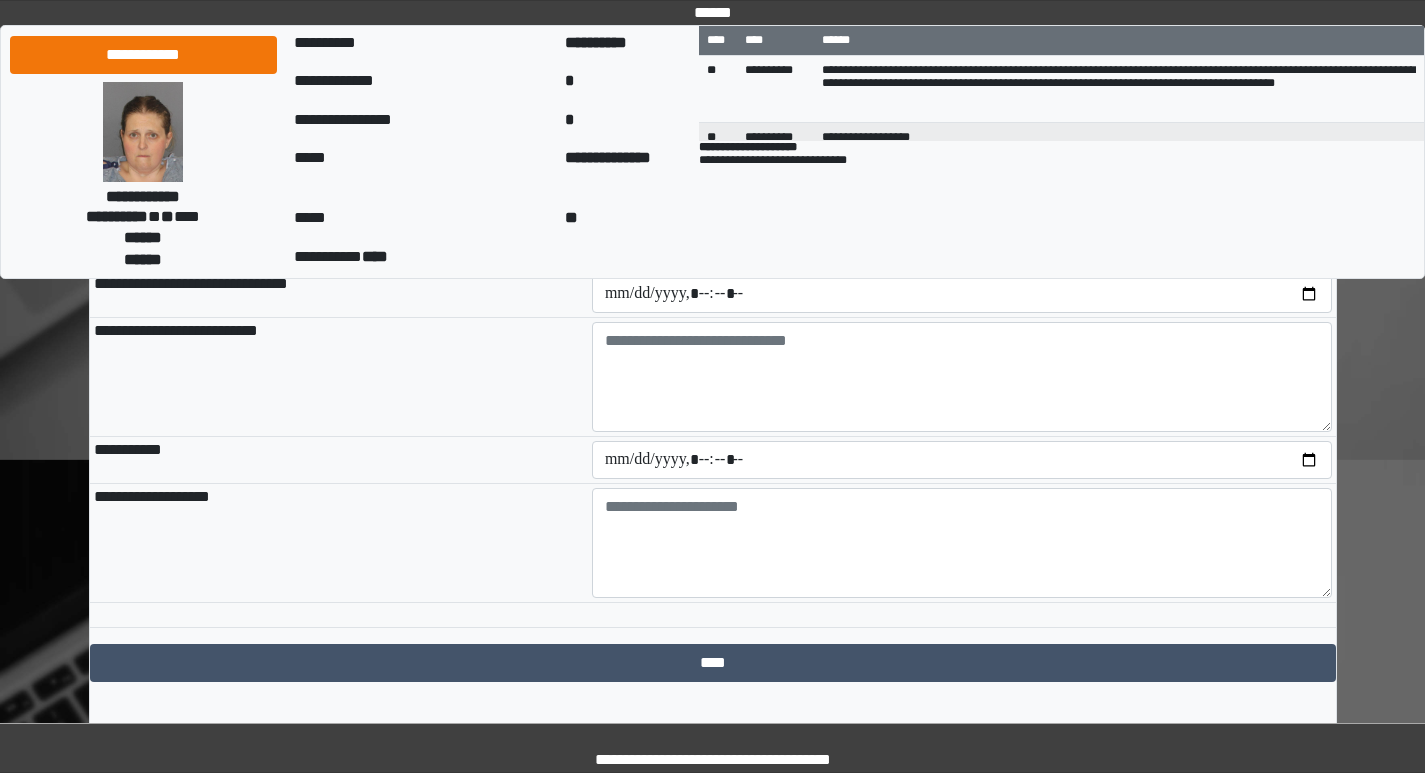 type on "**********" 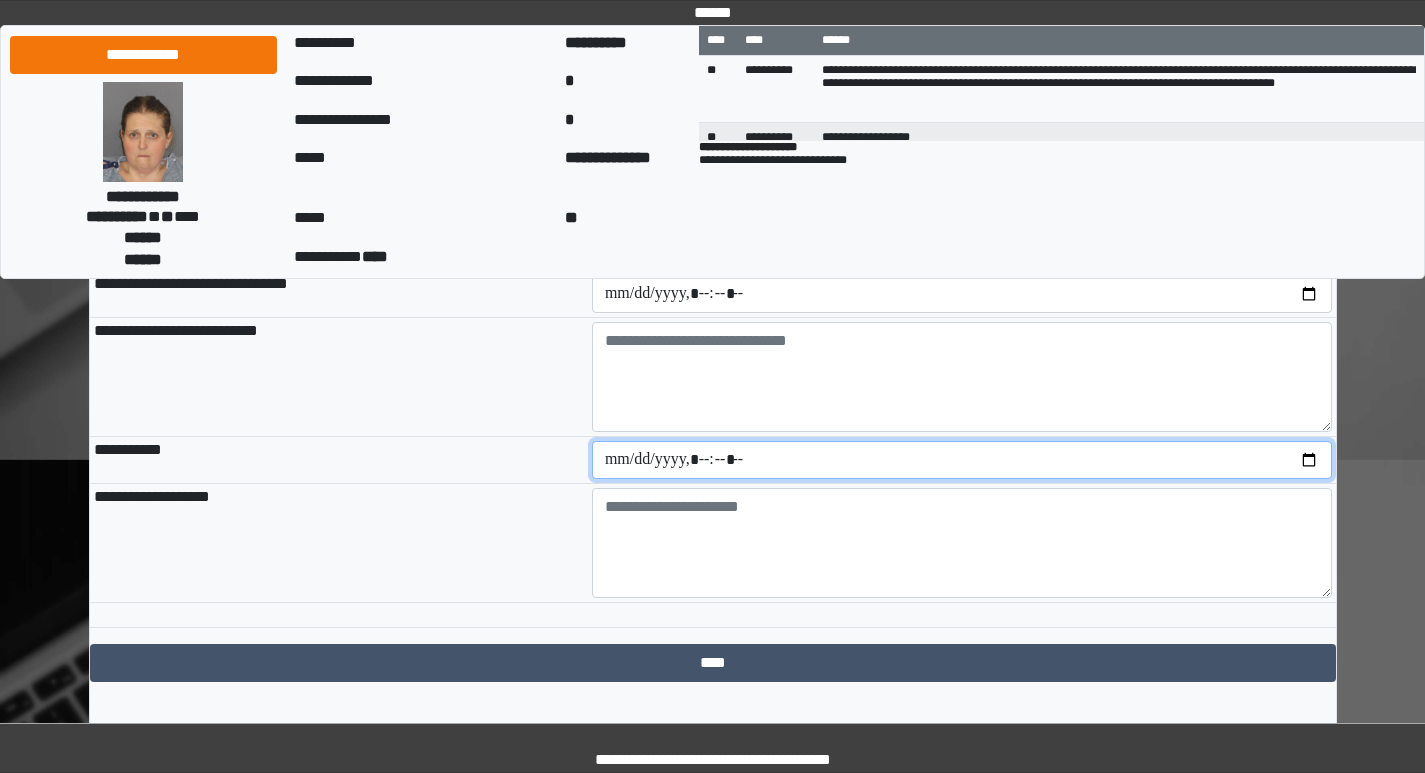 click at bounding box center [962, 460] 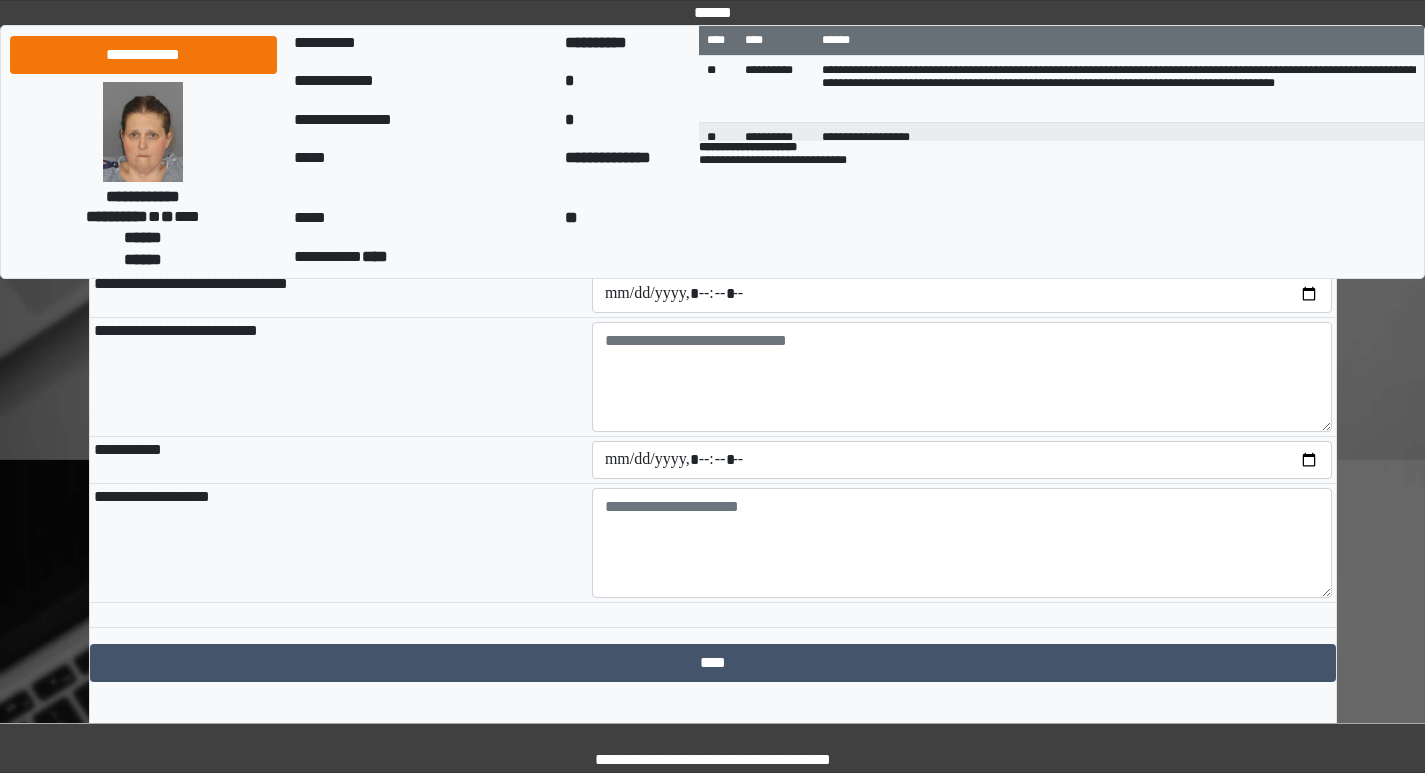 type on "**********" 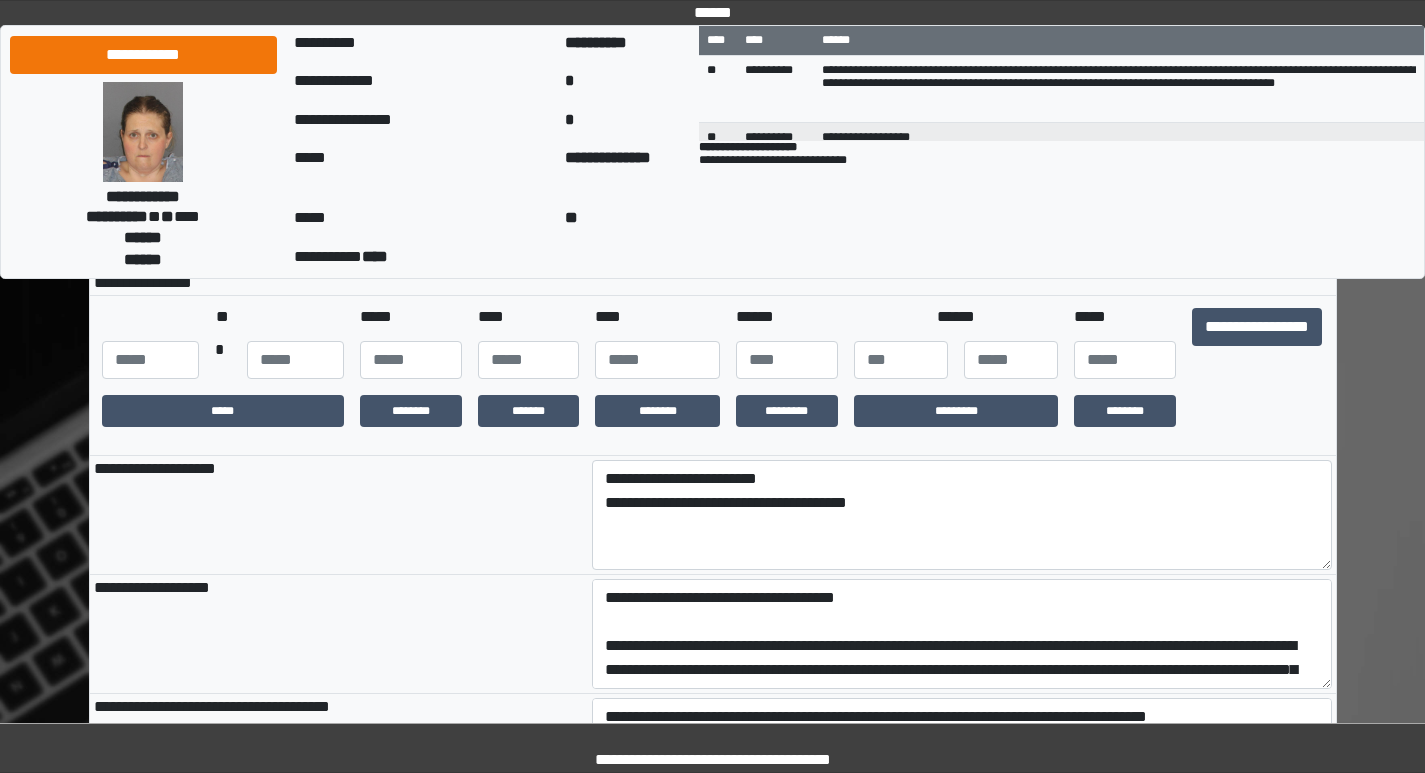 scroll, scrollTop: 550, scrollLeft: 0, axis: vertical 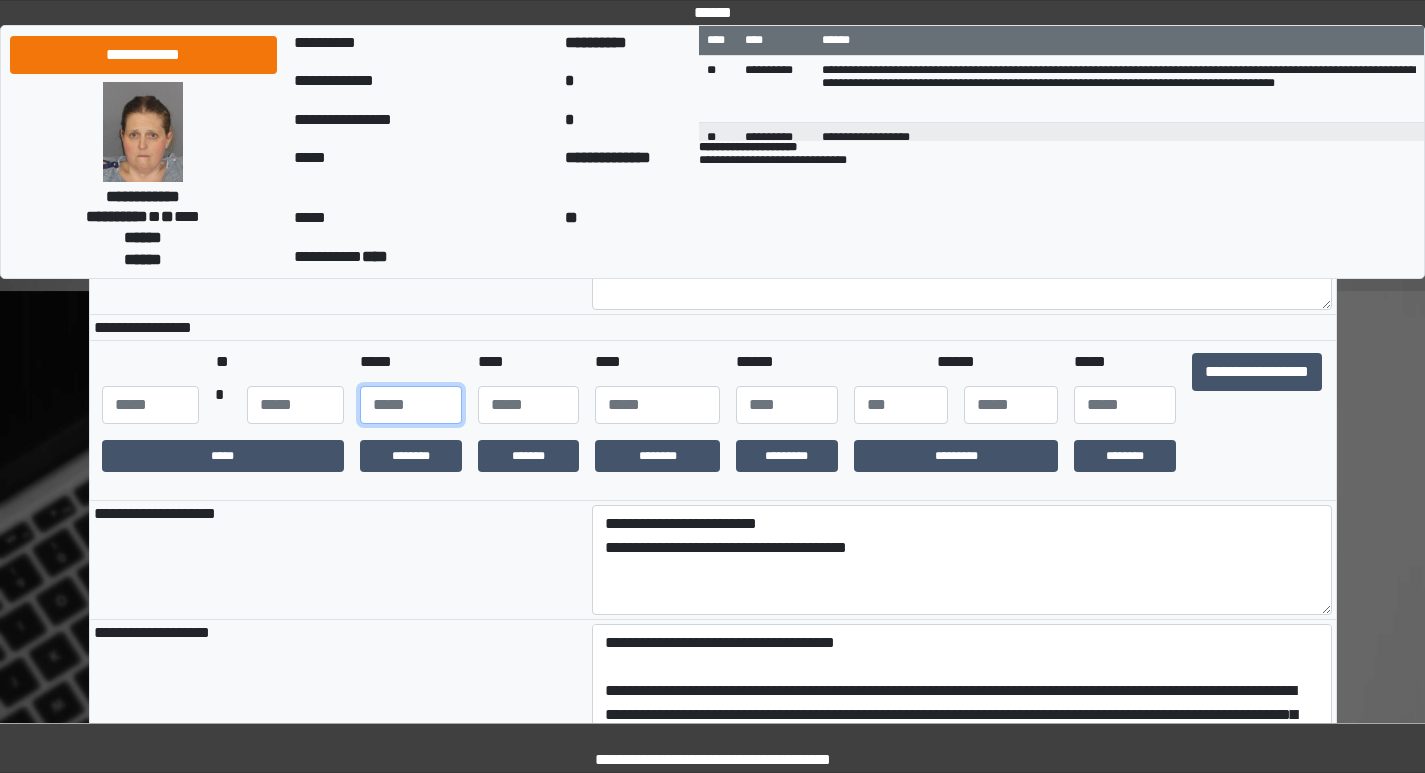 click at bounding box center [411, 405] 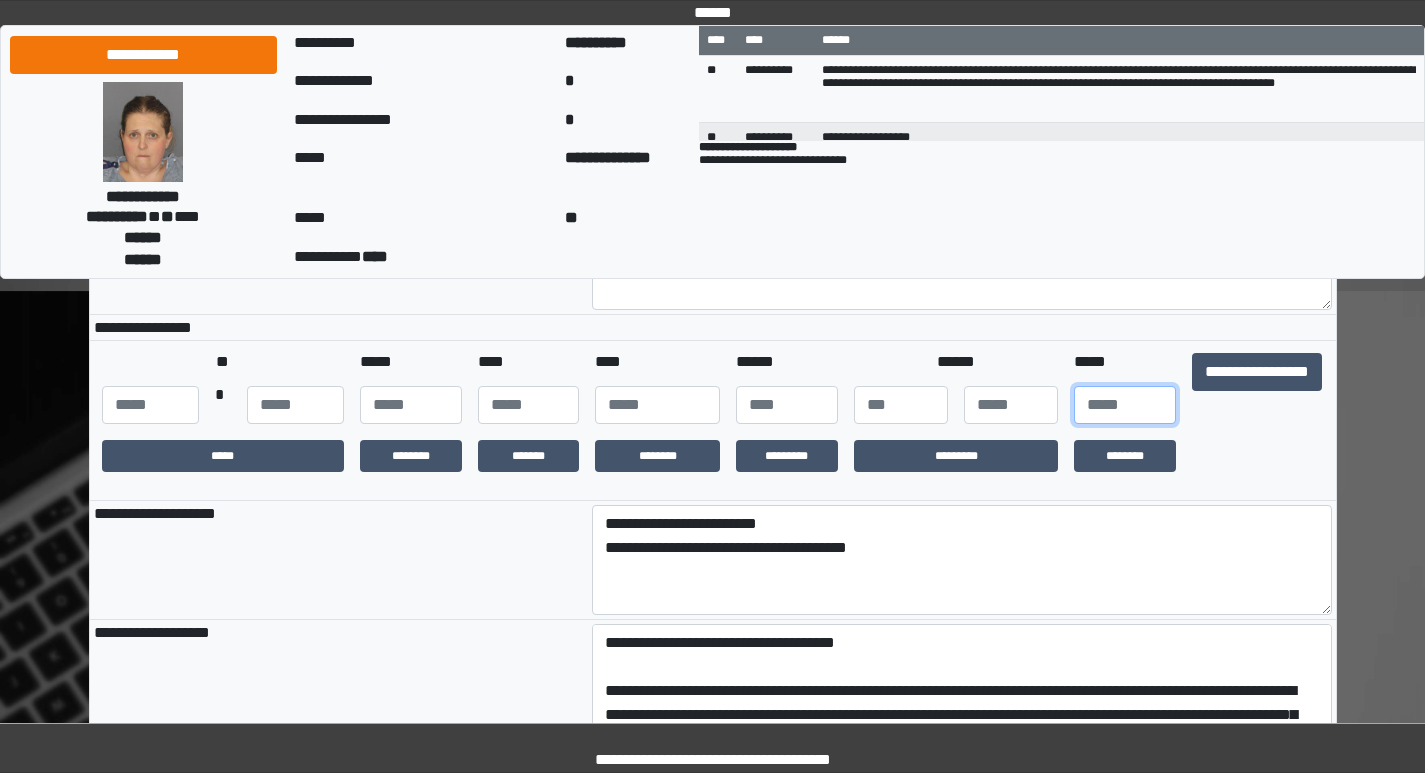 click at bounding box center [1125, 405] 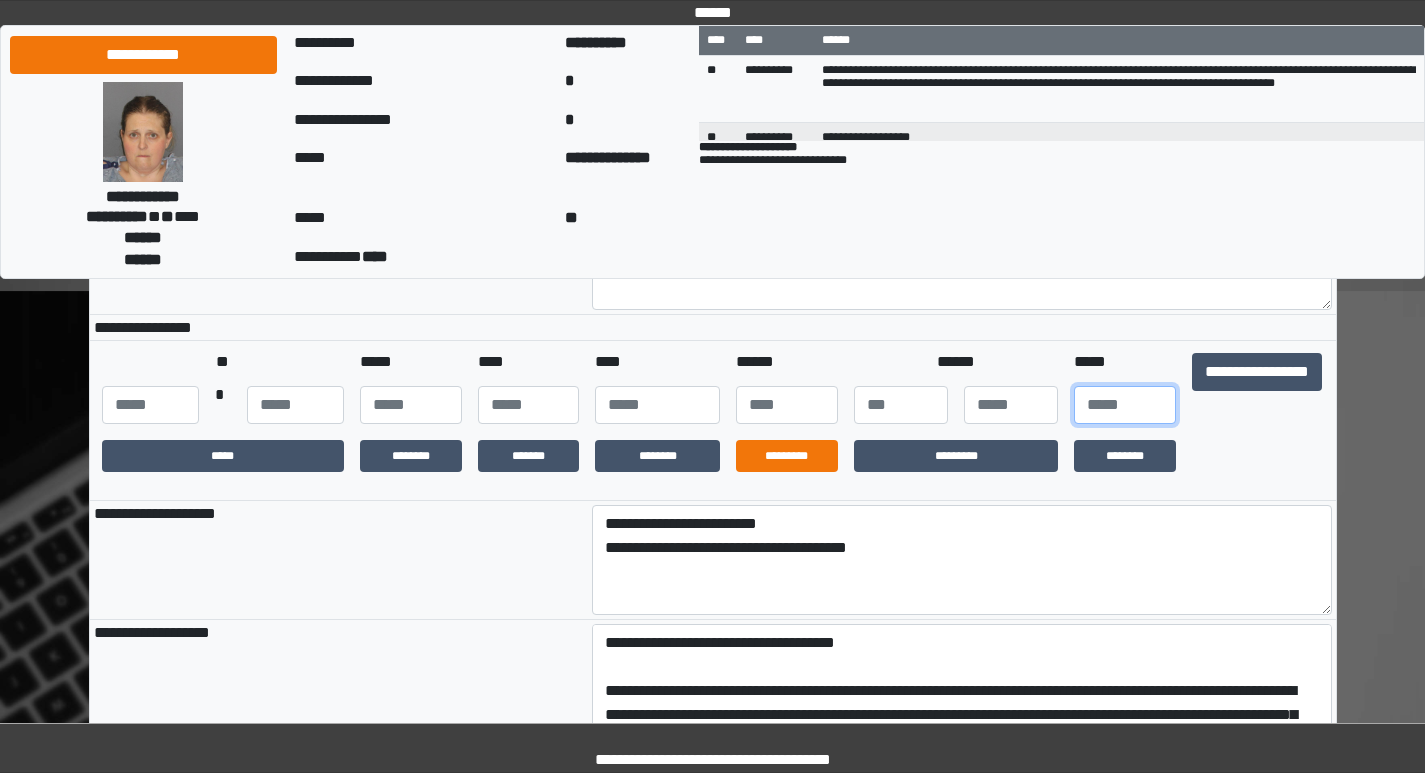 type on "**" 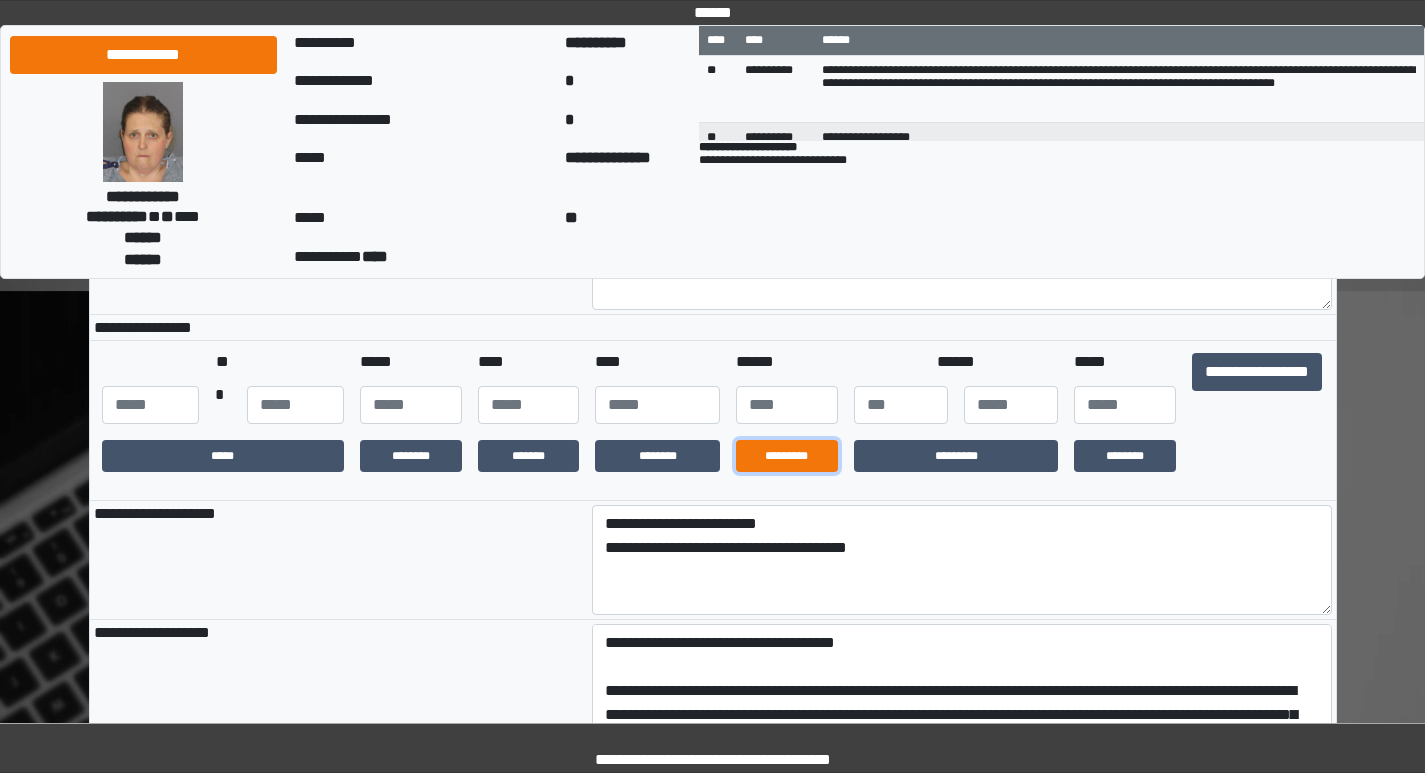 click on "*********" at bounding box center [787, 456] 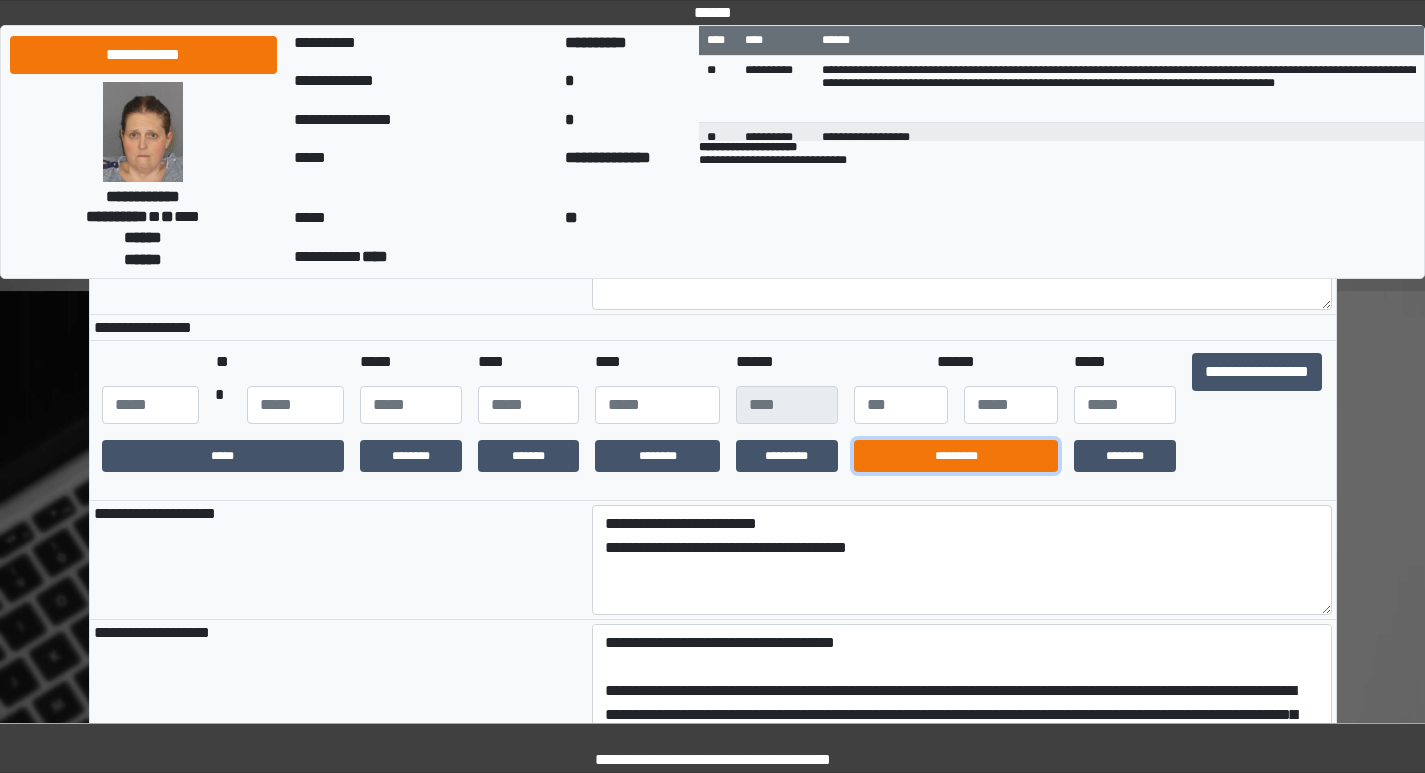 click on "*********" at bounding box center (956, 456) 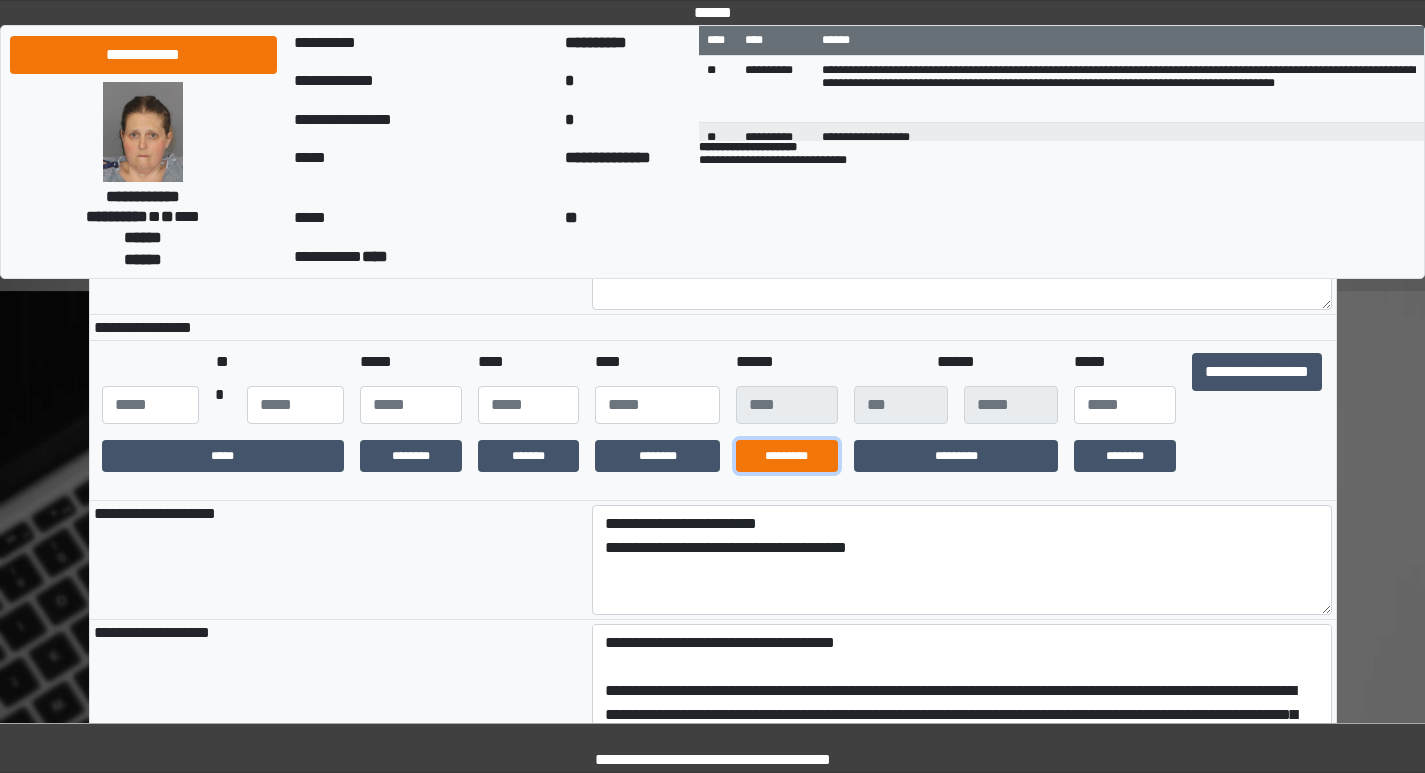 click on "*********" at bounding box center [787, 456] 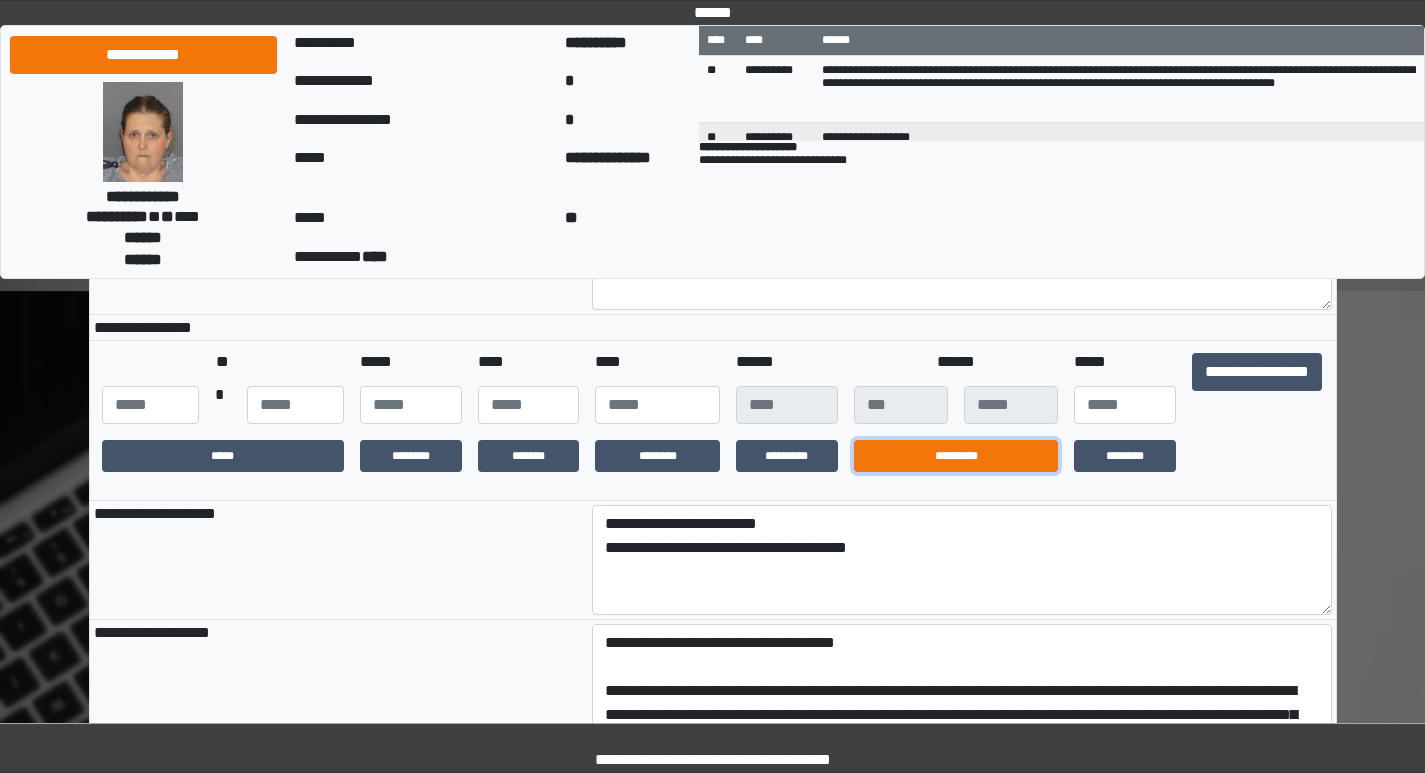click on "*********" at bounding box center [956, 456] 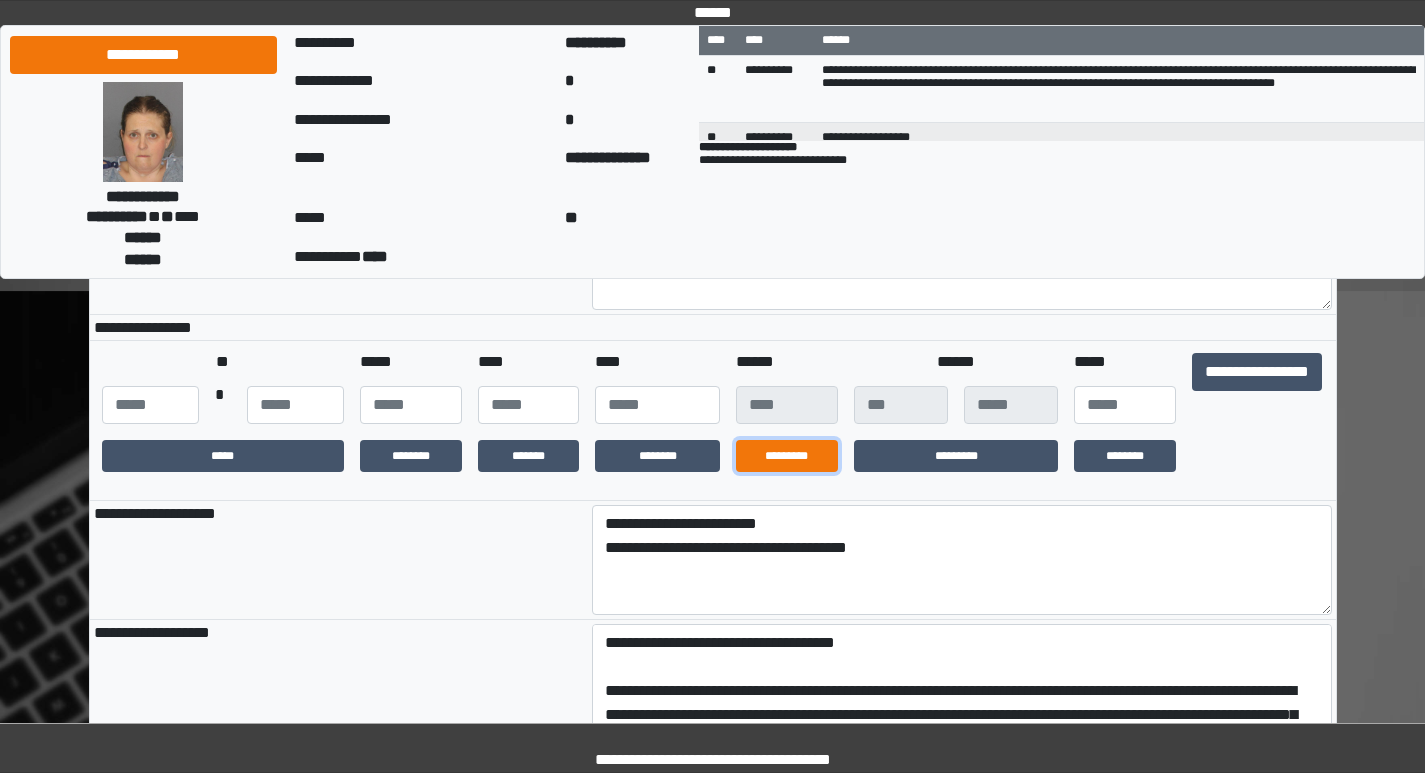 click on "*********" at bounding box center (787, 456) 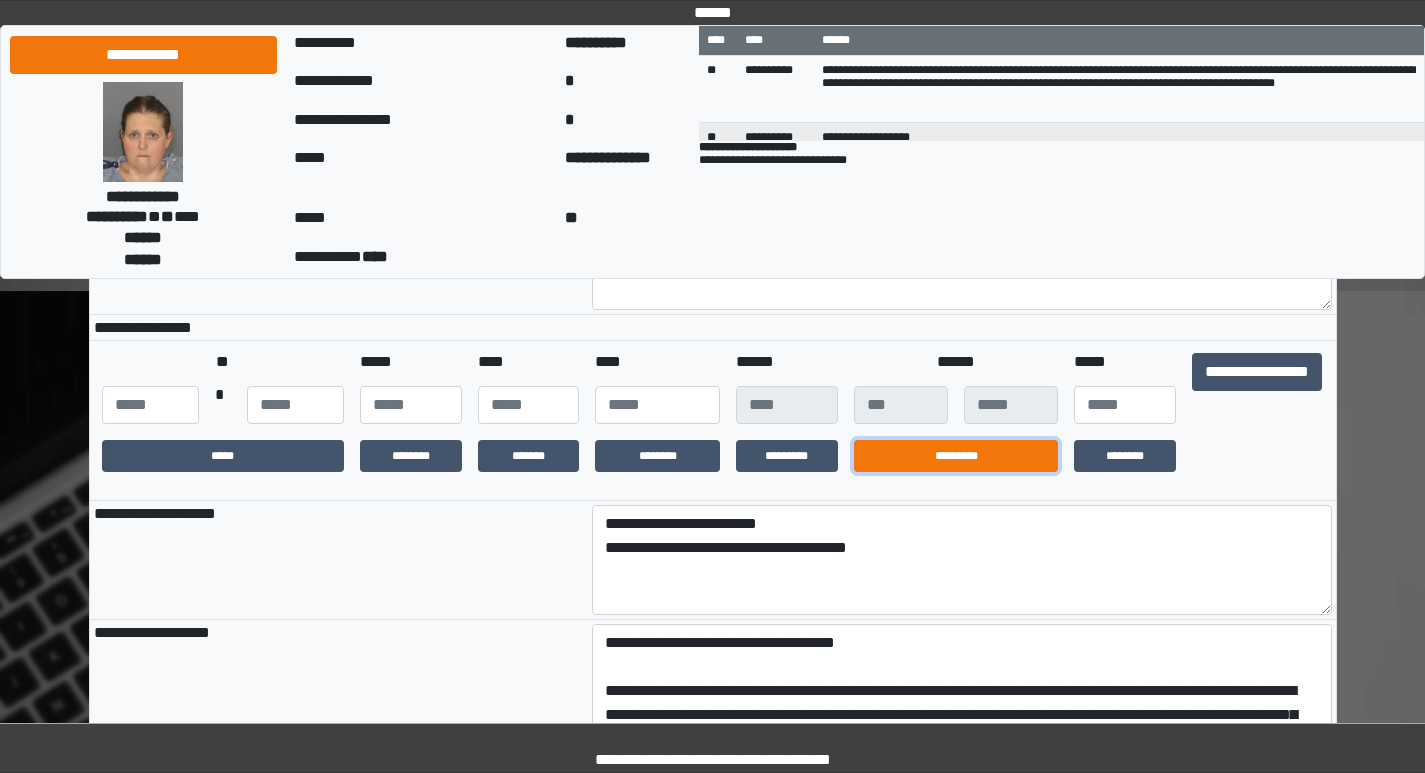 click on "*********" at bounding box center (956, 456) 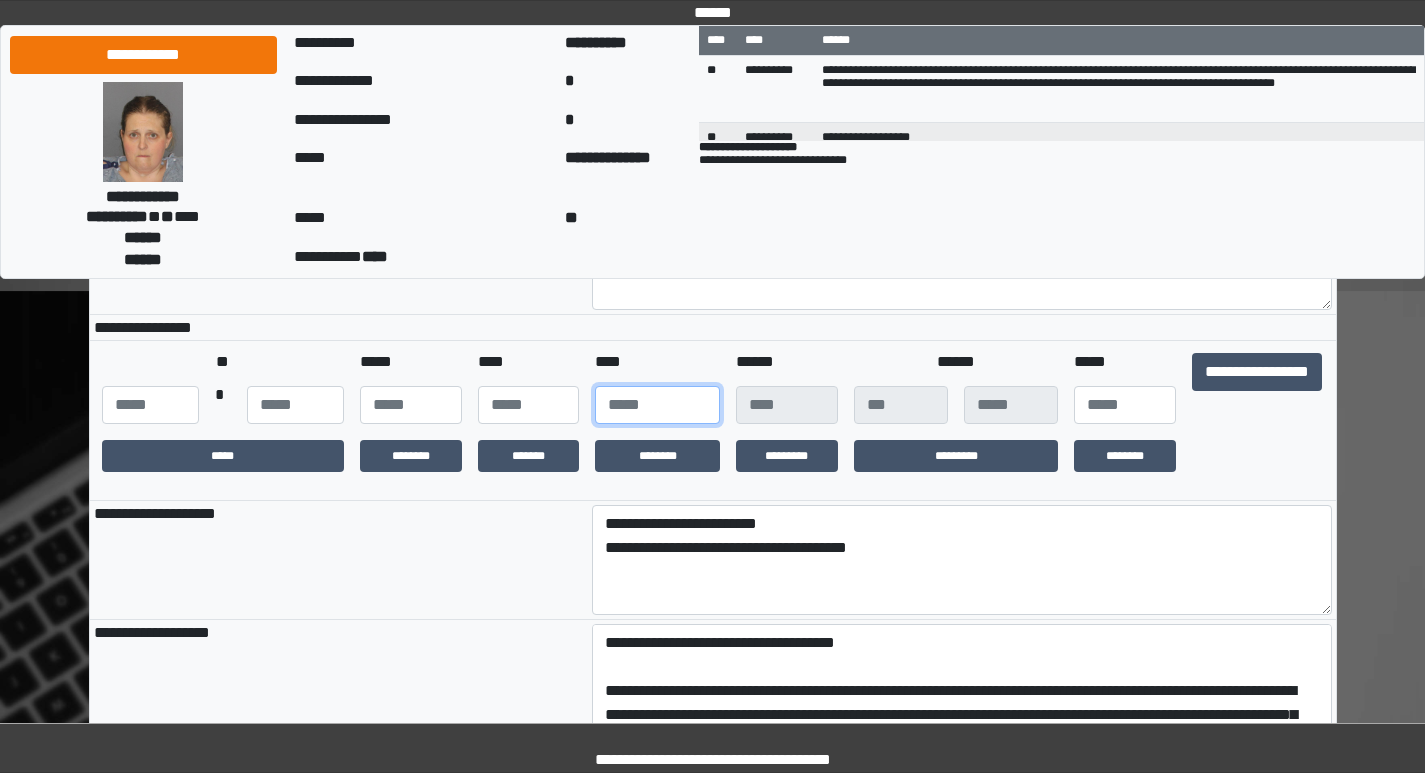 click at bounding box center [657, 405] 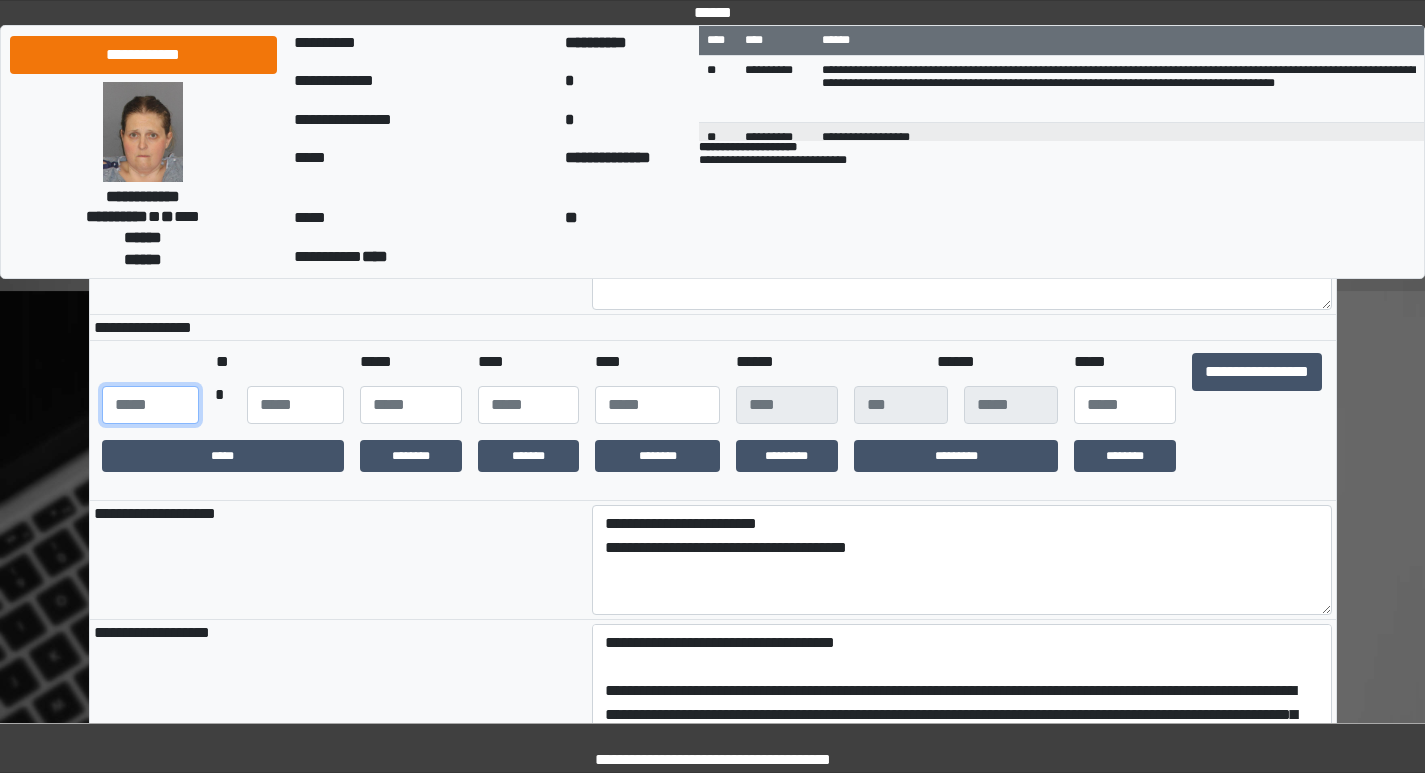 click at bounding box center (150, 405) 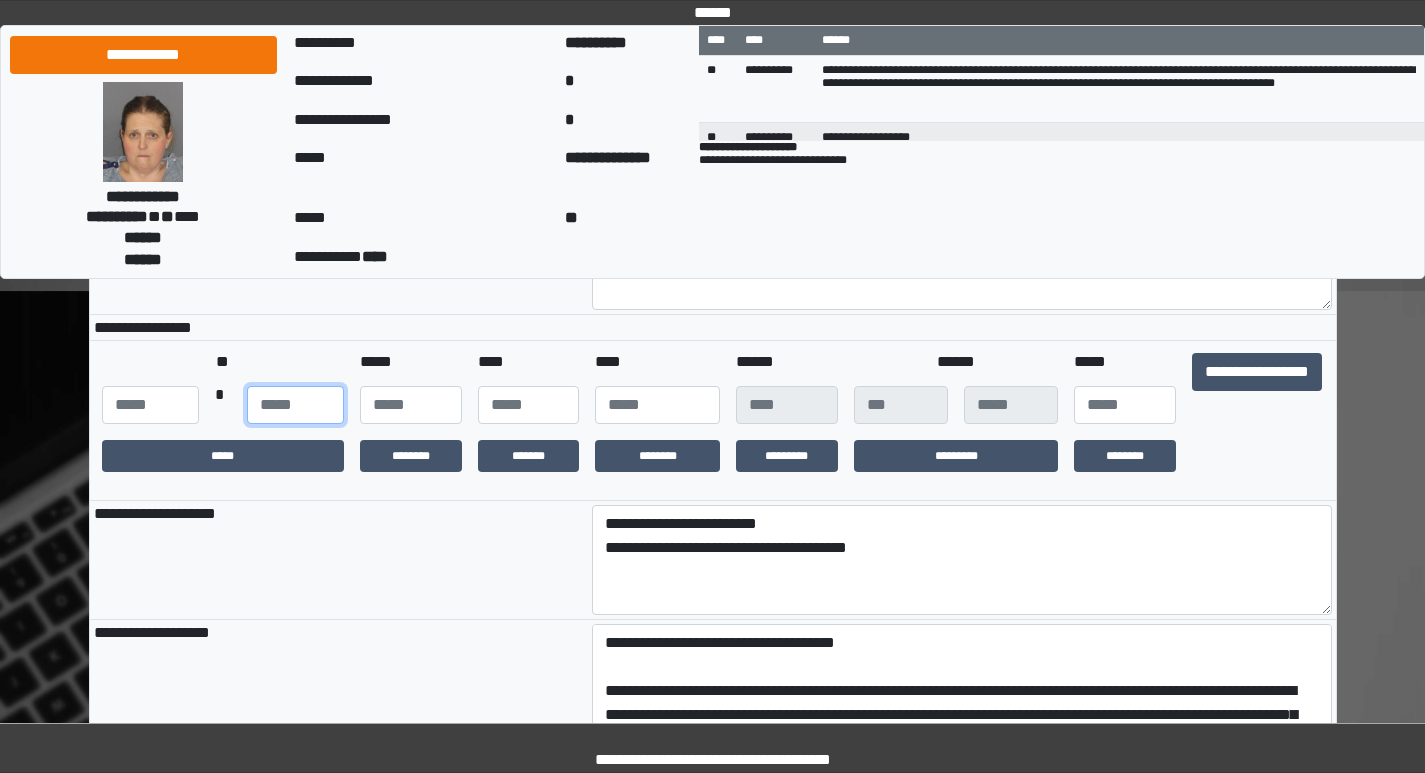 click at bounding box center [295, 405] 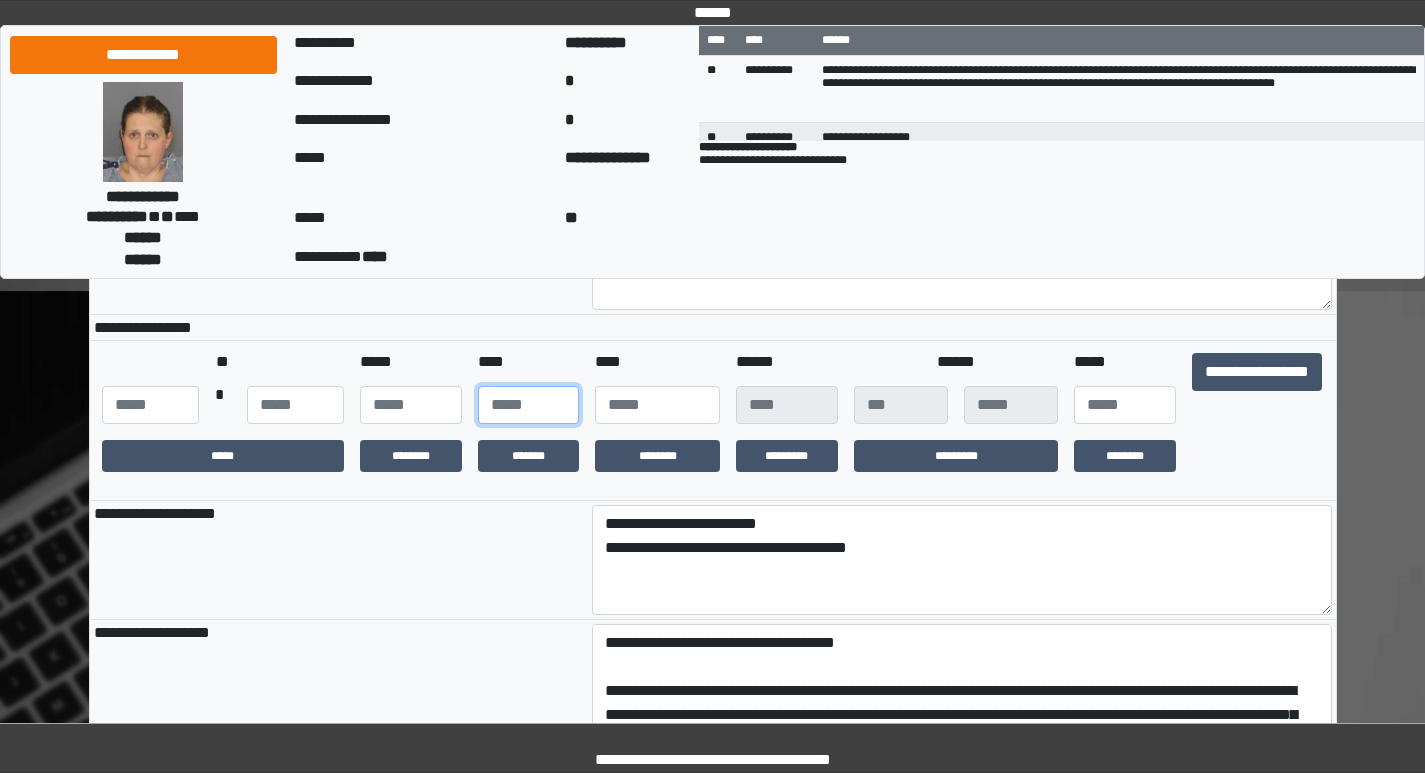 click at bounding box center [529, 405] 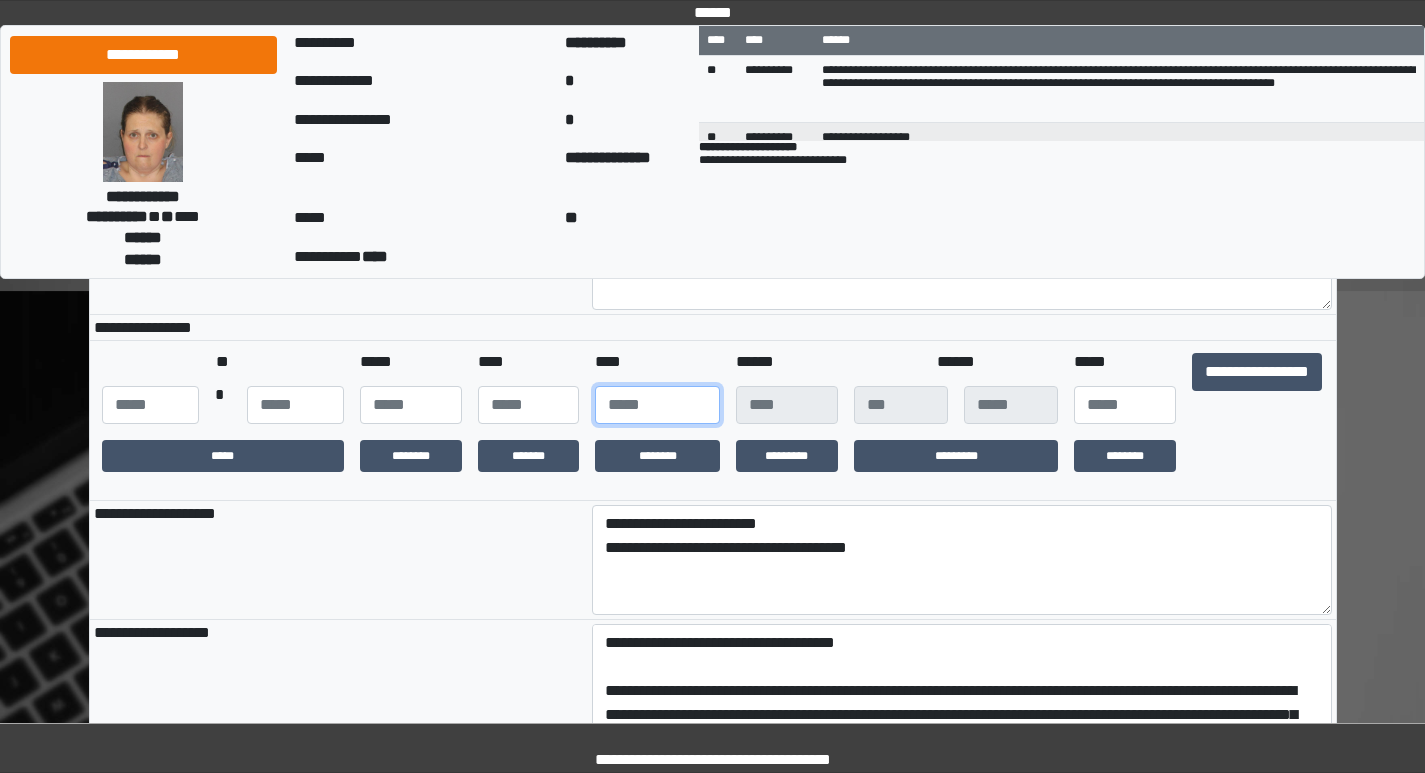 click at bounding box center [657, 405] 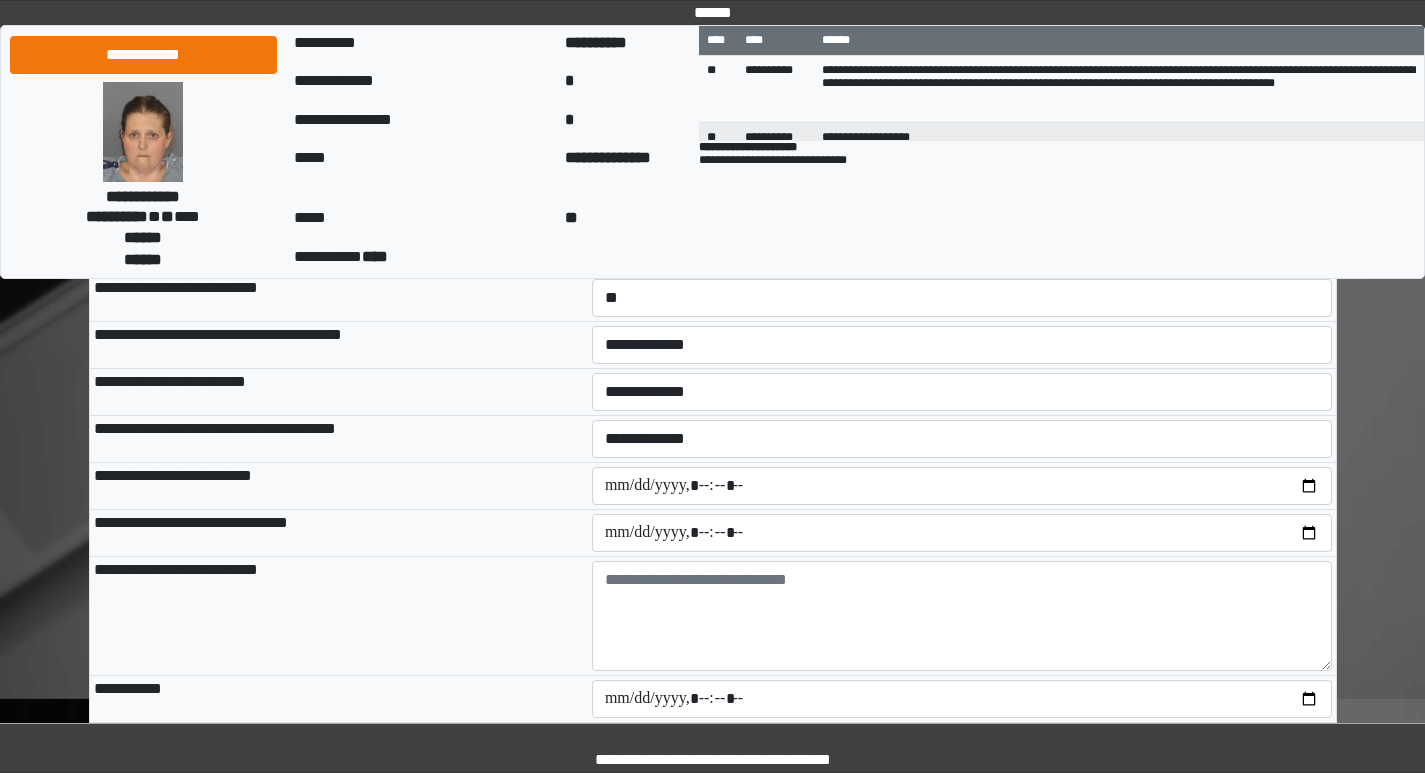 scroll, scrollTop: 2250, scrollLeft: 0, axis: vertical 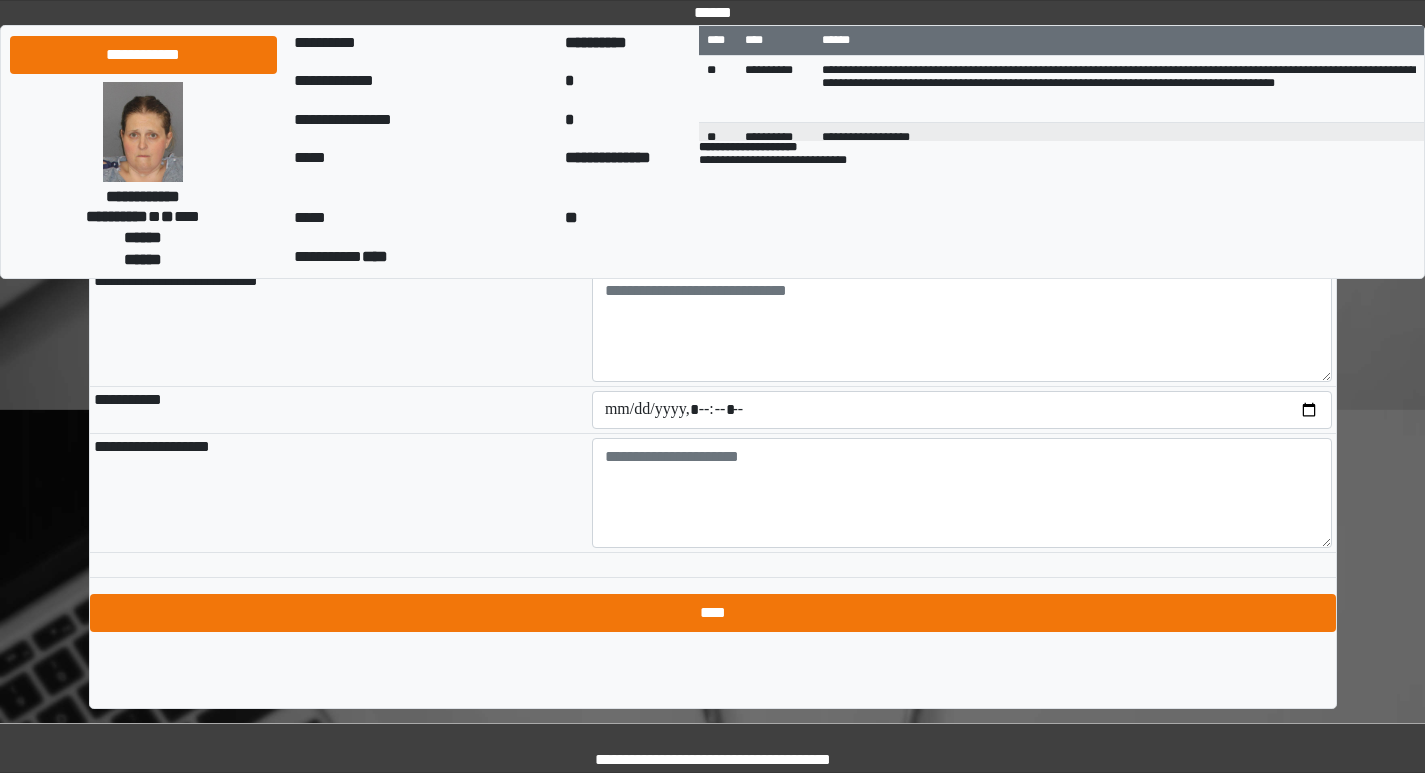 type on "****" 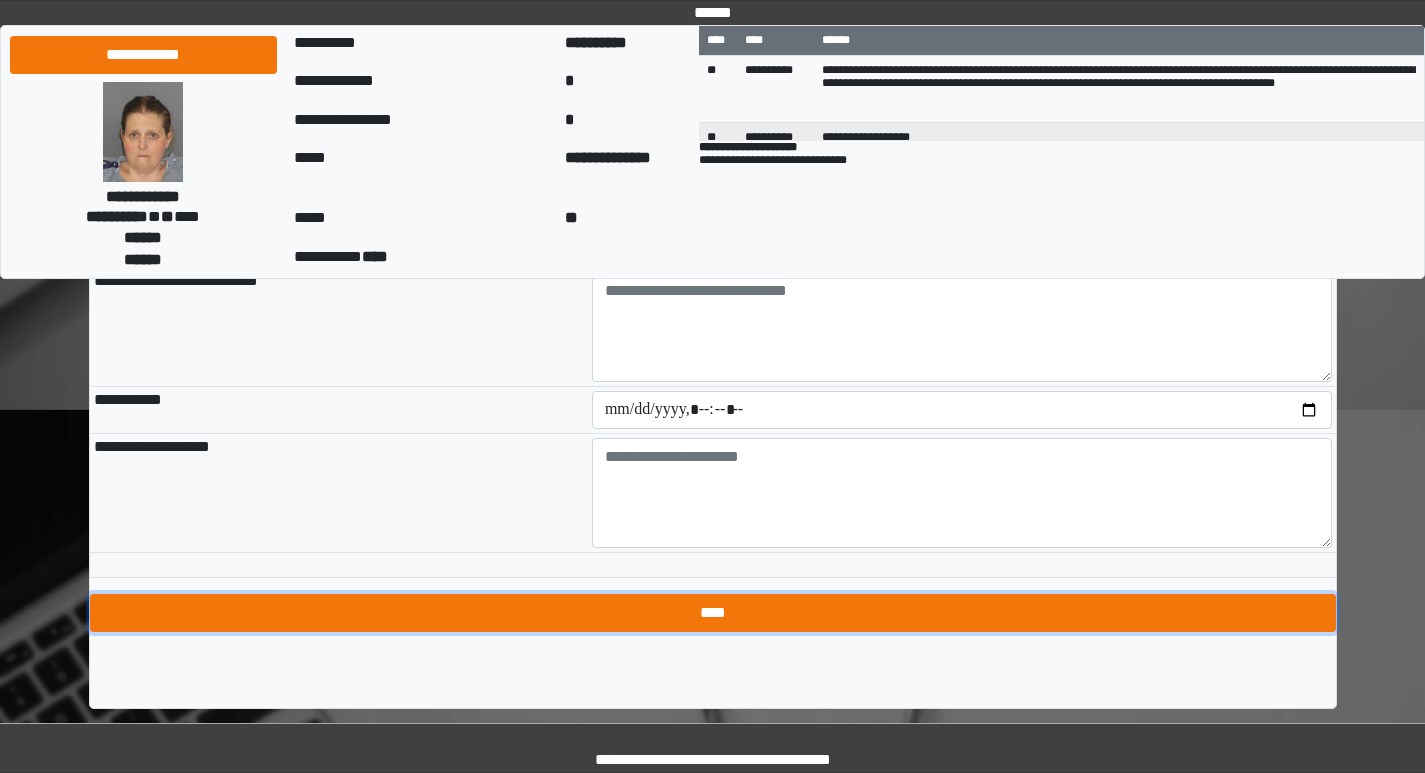 click on "****" at bounding box center [713, 613] 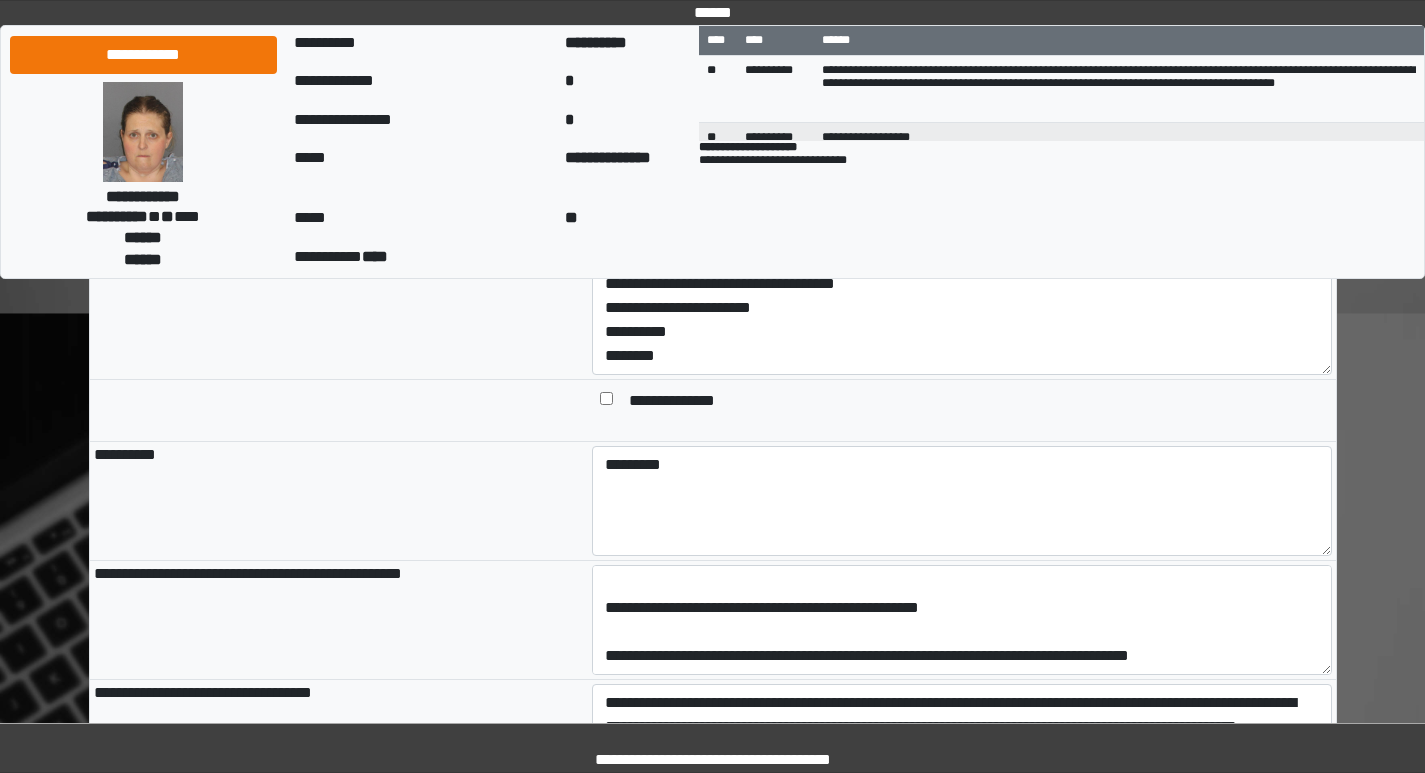 scroll, scrollTop: 1057, scrollLeft: 0, axis: vertical 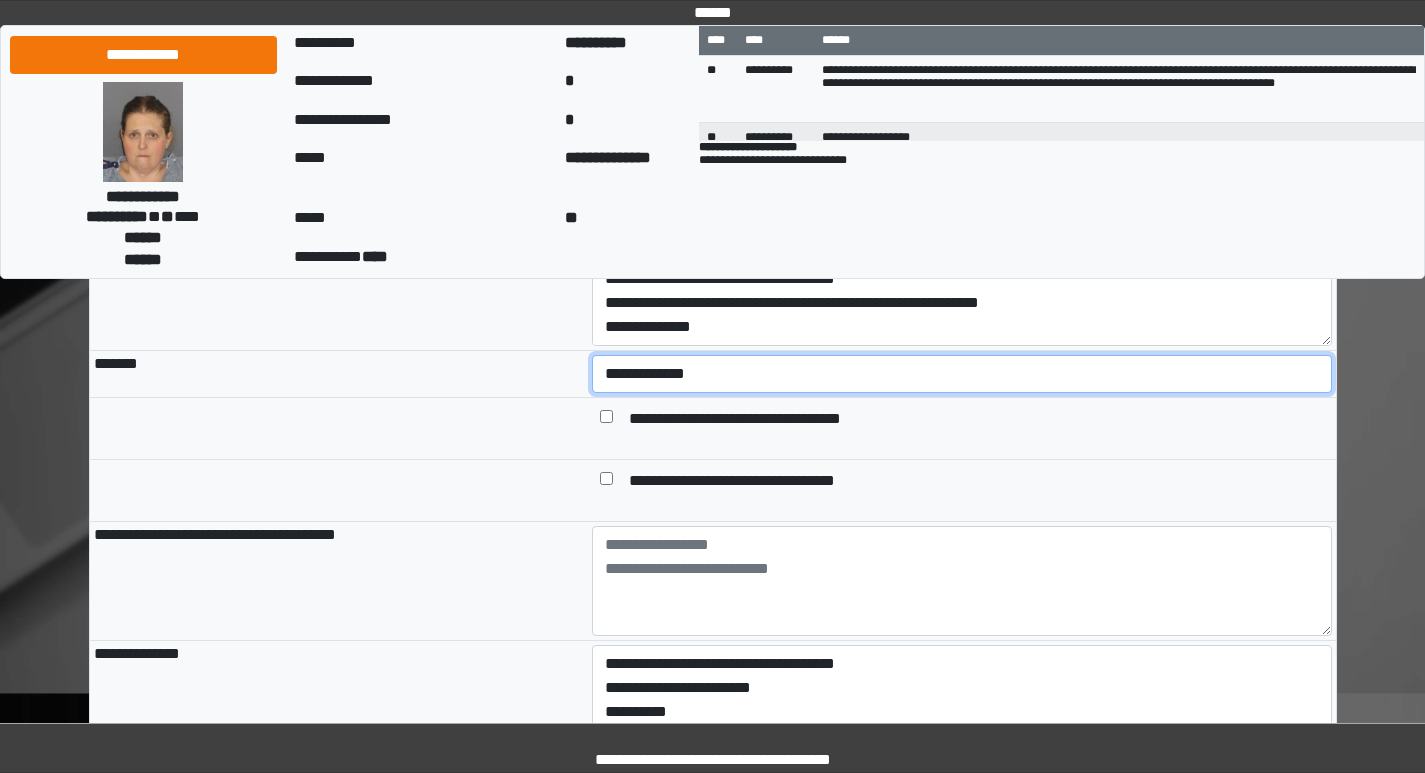 click on "**********" at bounding box center [962, 374] 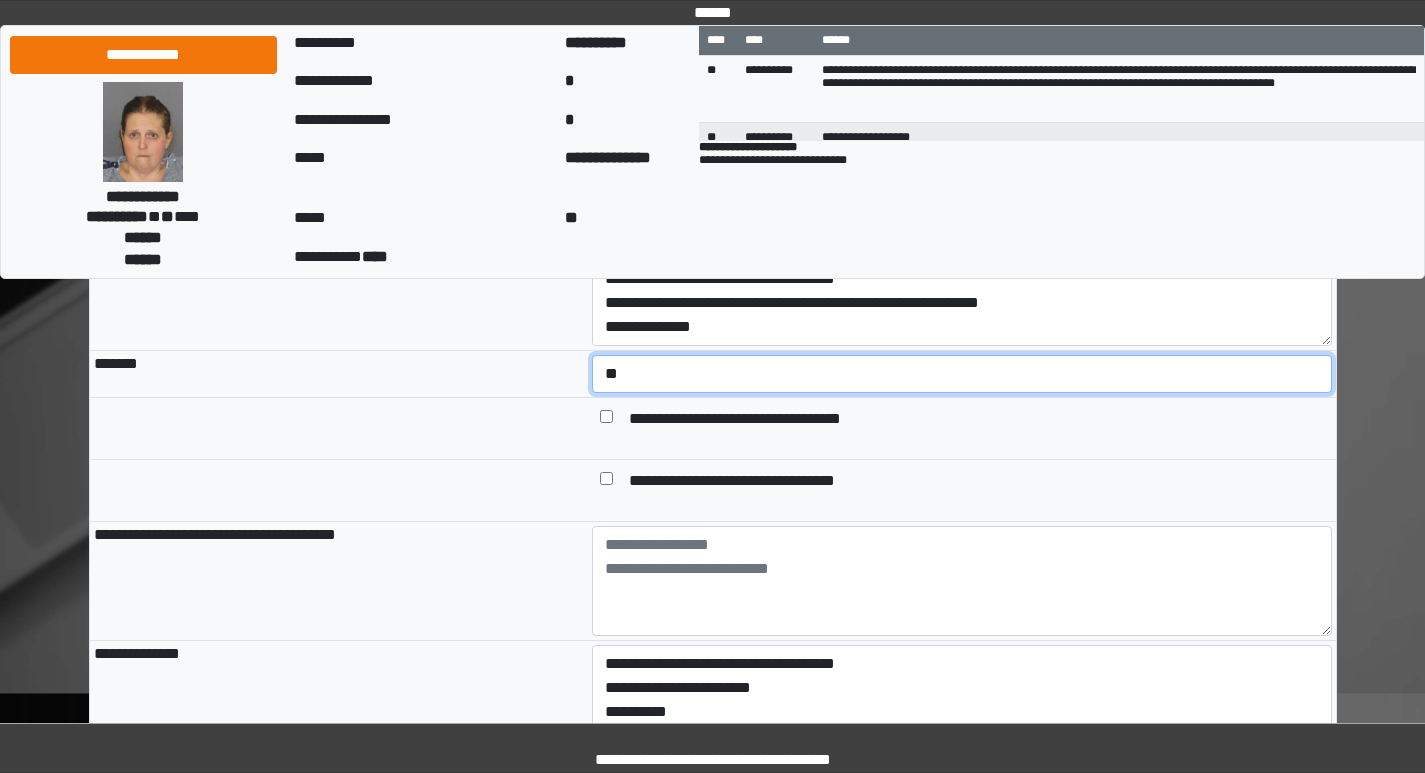 click on "**********" at bounding box center (962, 374) 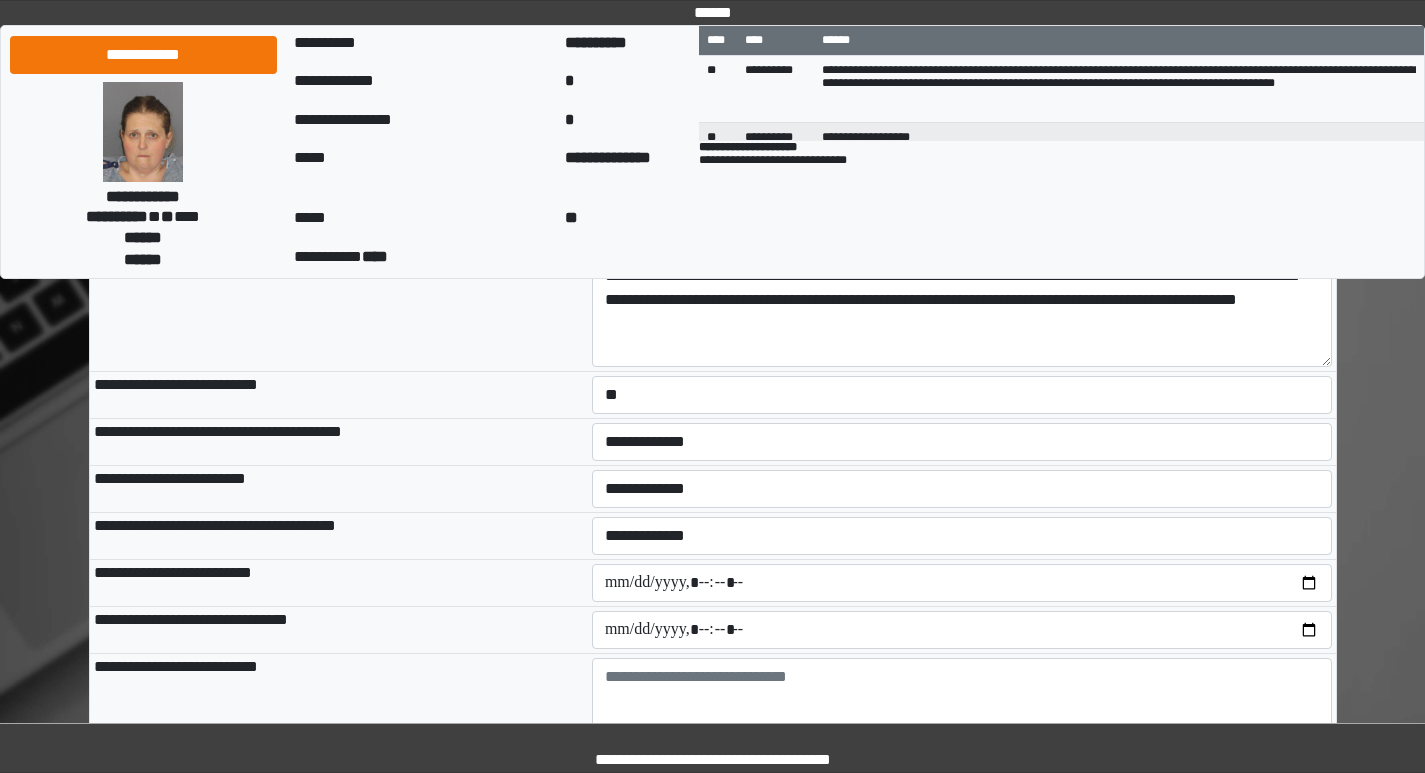scroll, scrollTop: 2250, scrollLeft: 0, axis: vertical 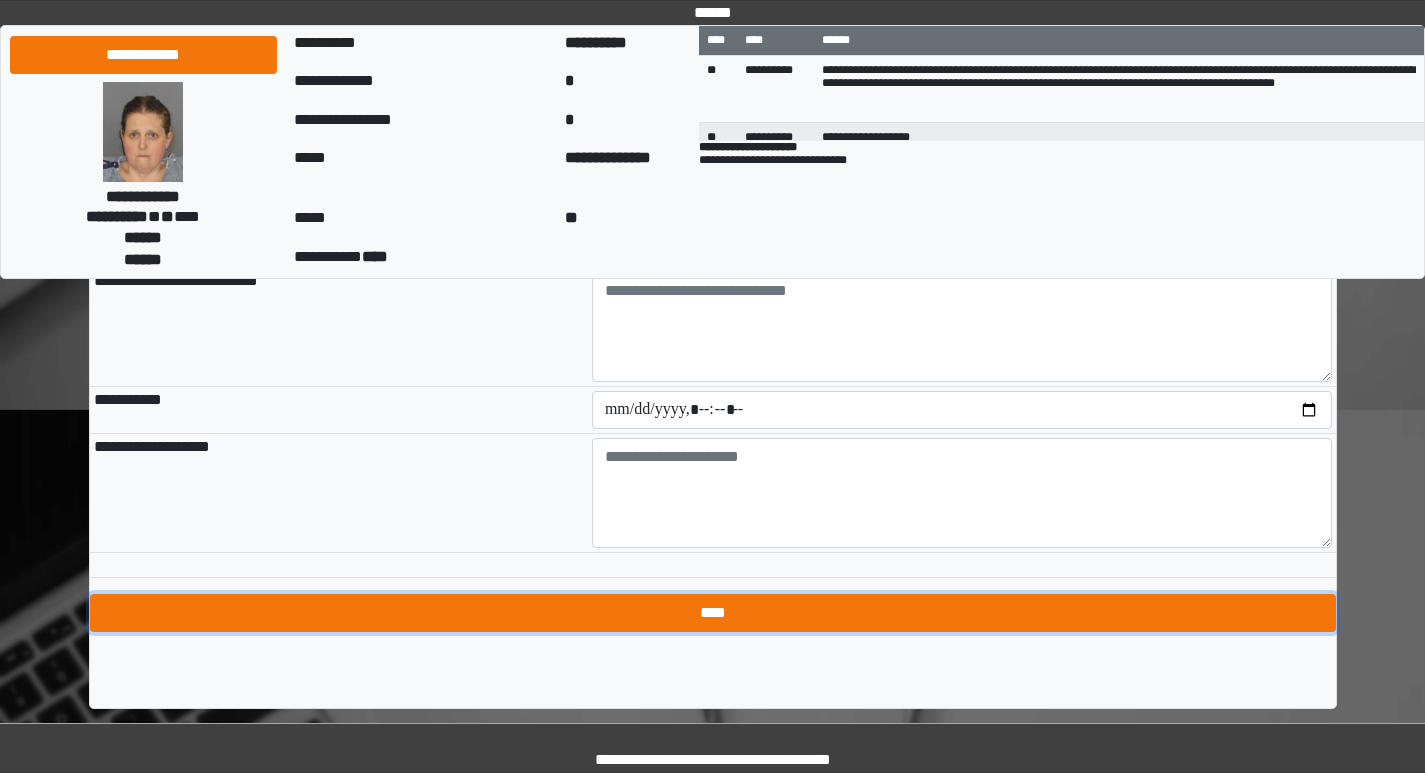 click on "****" at bounding box center (713, 613) 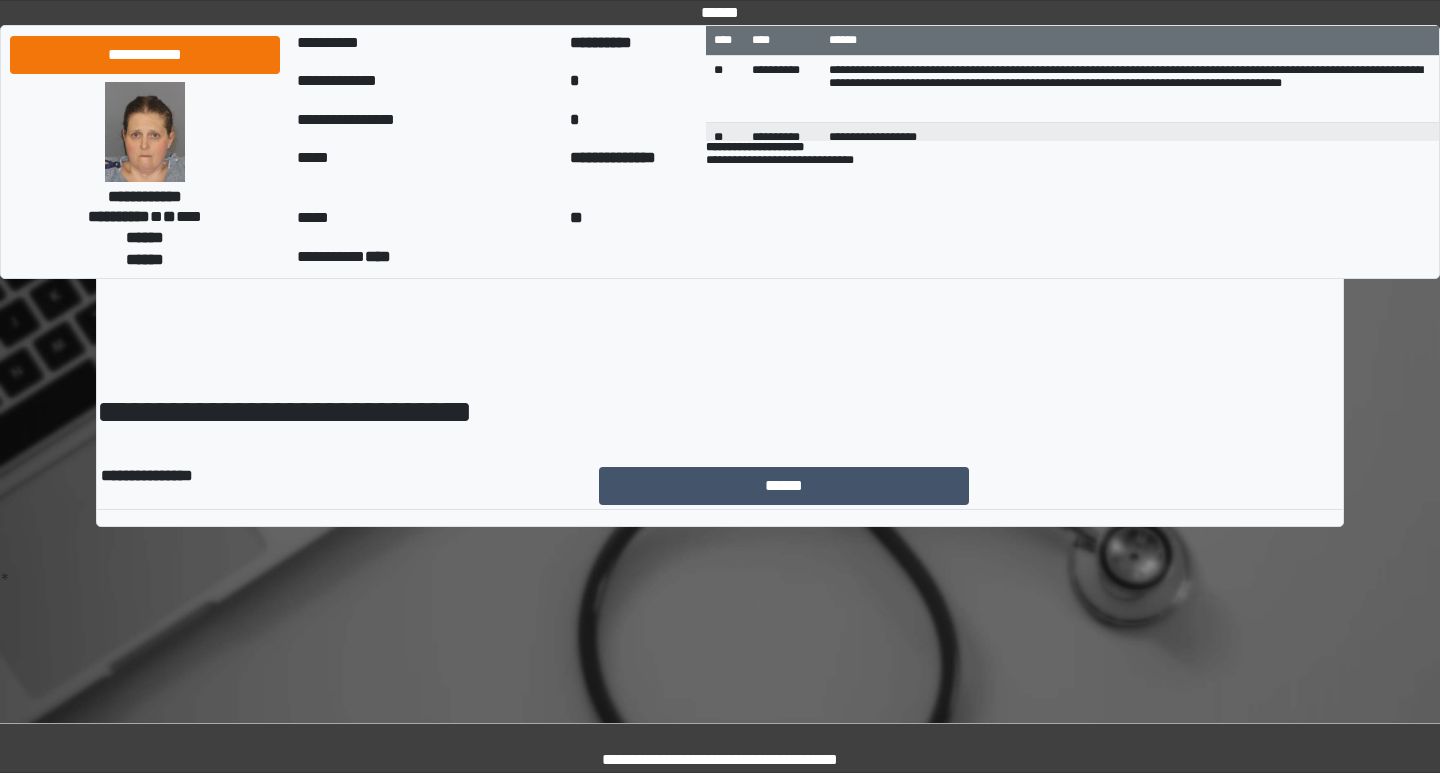 scroll, scrollTop: 0, scrollLeft: 0, axis: both 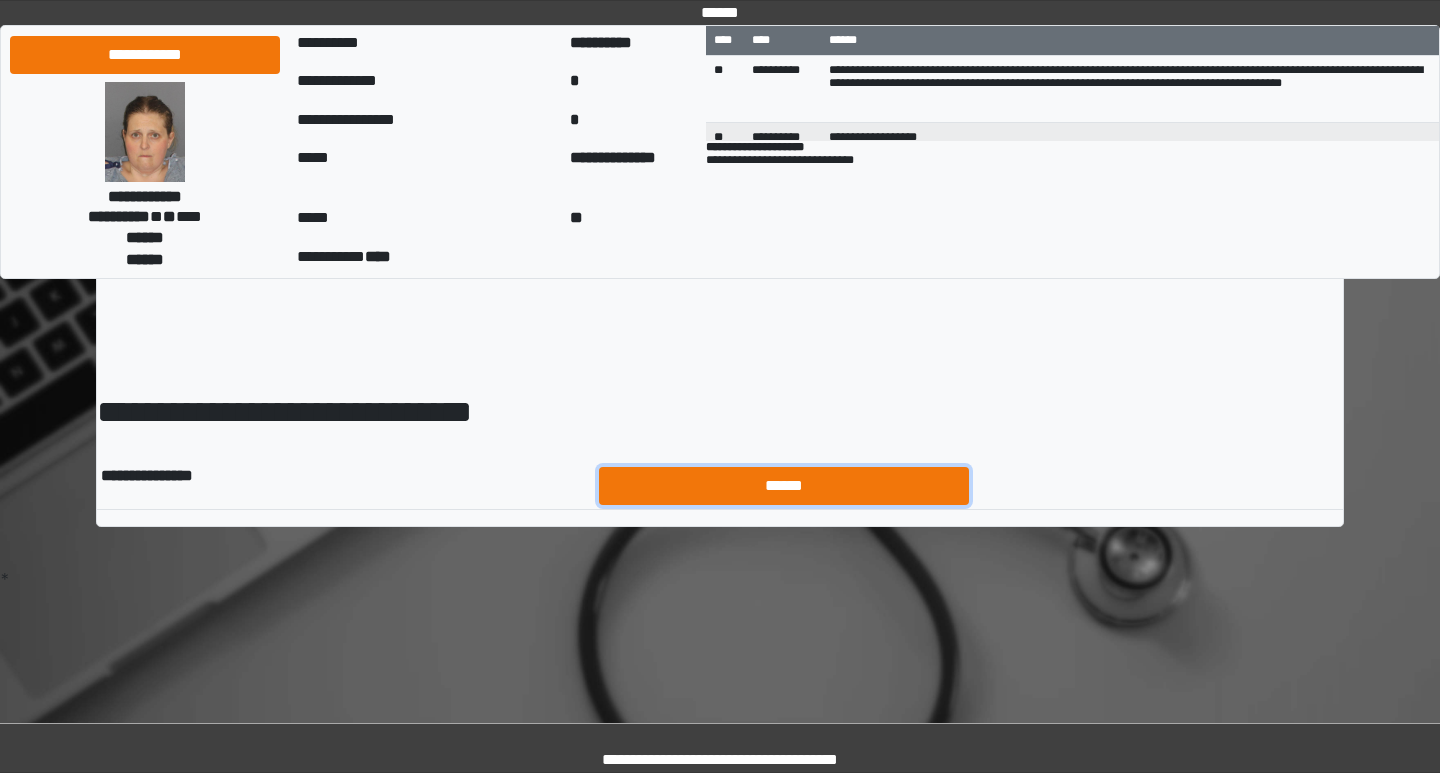 click on "******" at bounding box center (784, 486) 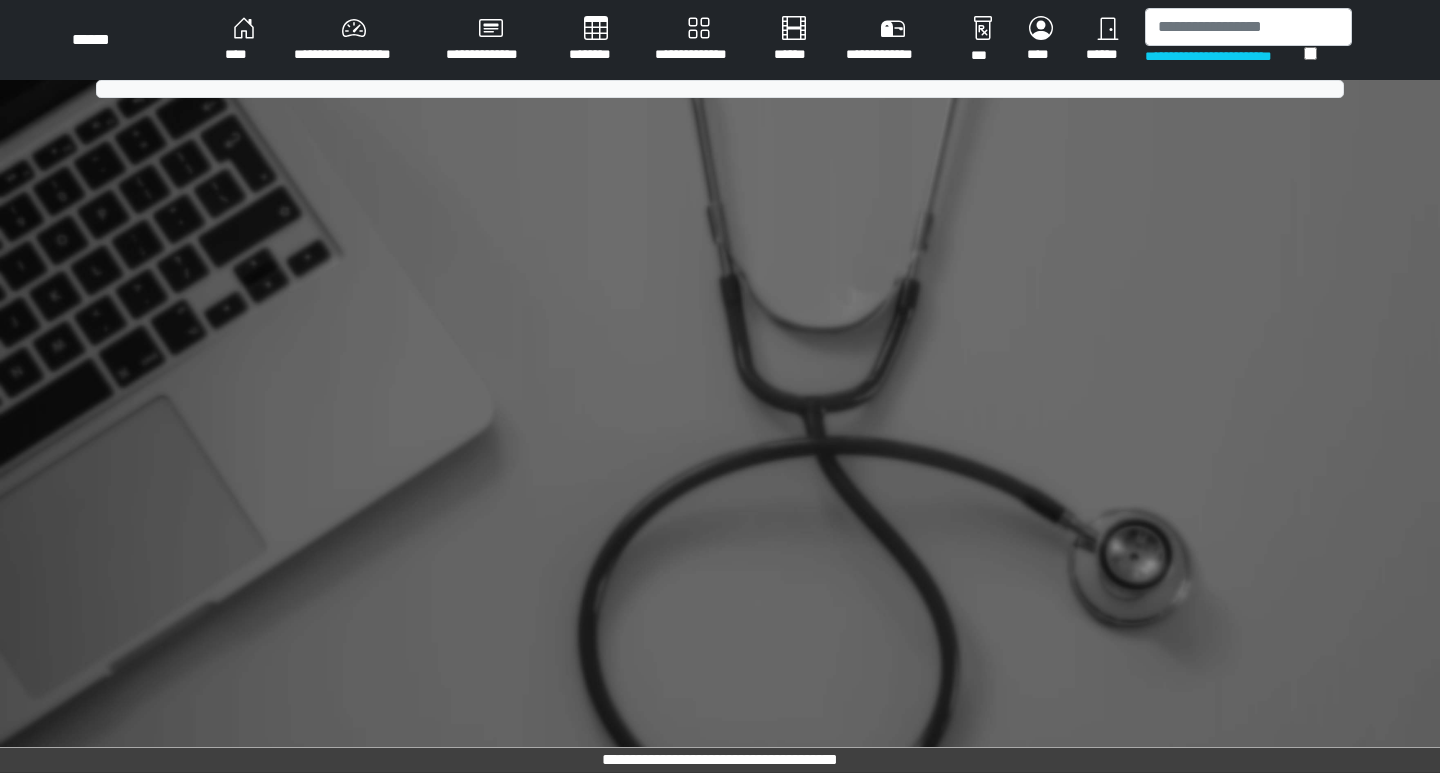 scroll, scrollTop: 0, scrollLeft: 0, axis: both 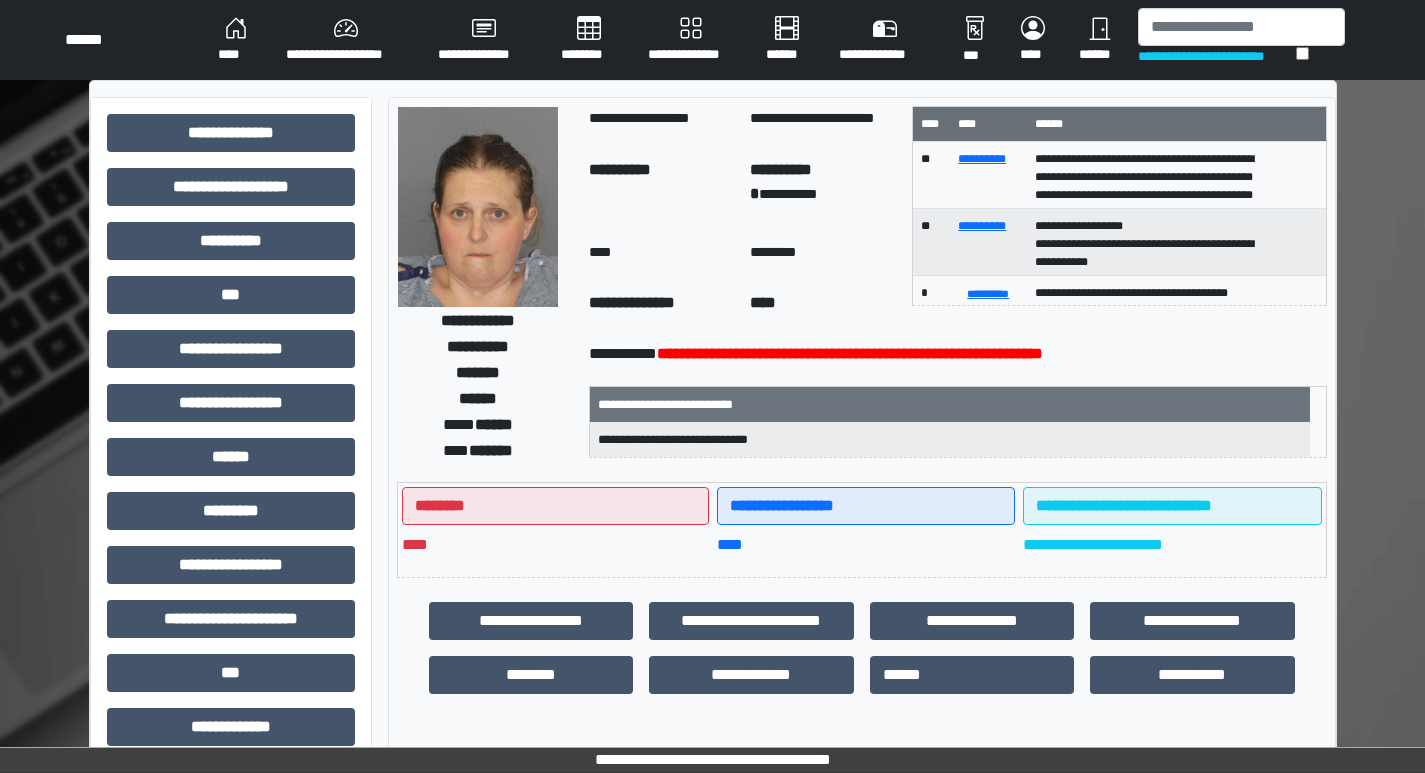 click on "**********" at bounding box center [713, 40] 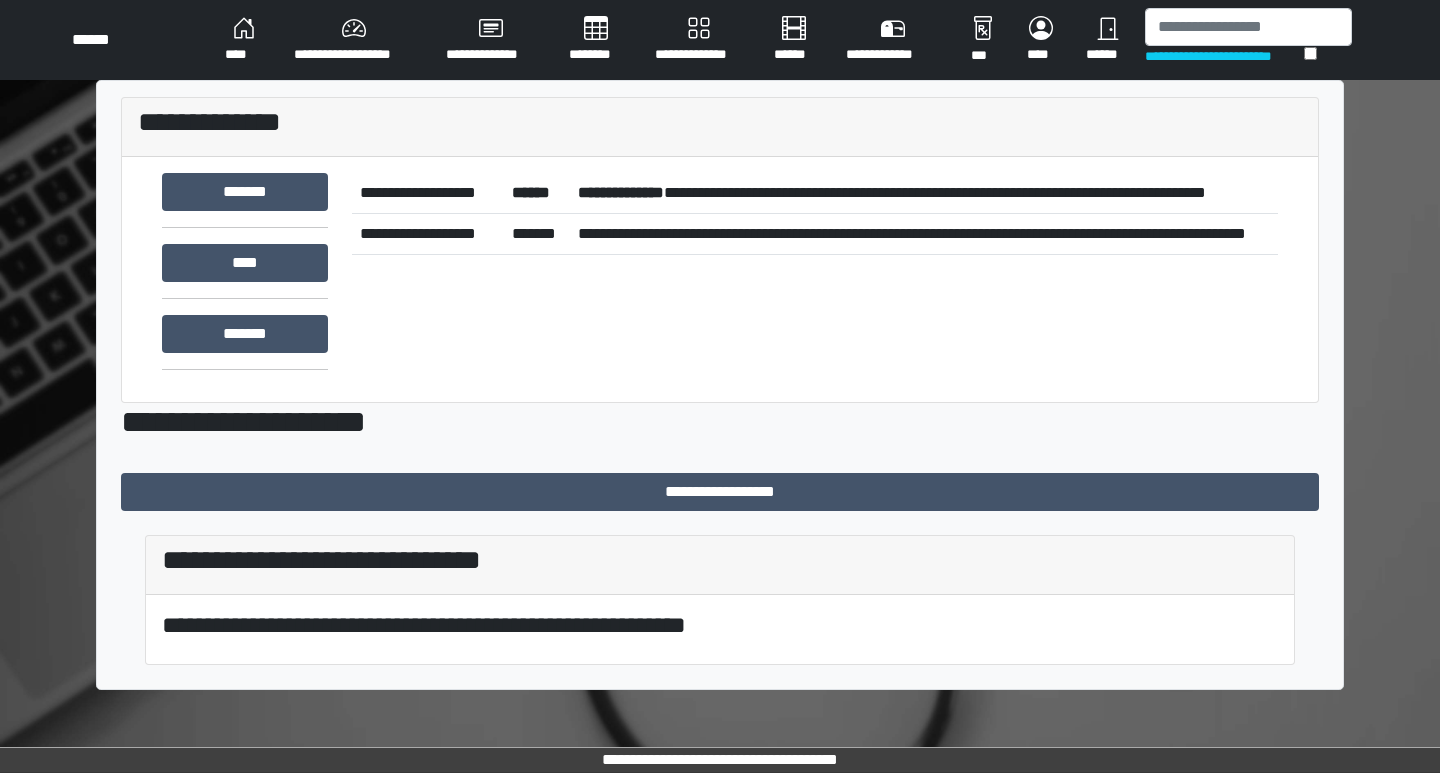 click on "**********" at bounding box center (924, 193) 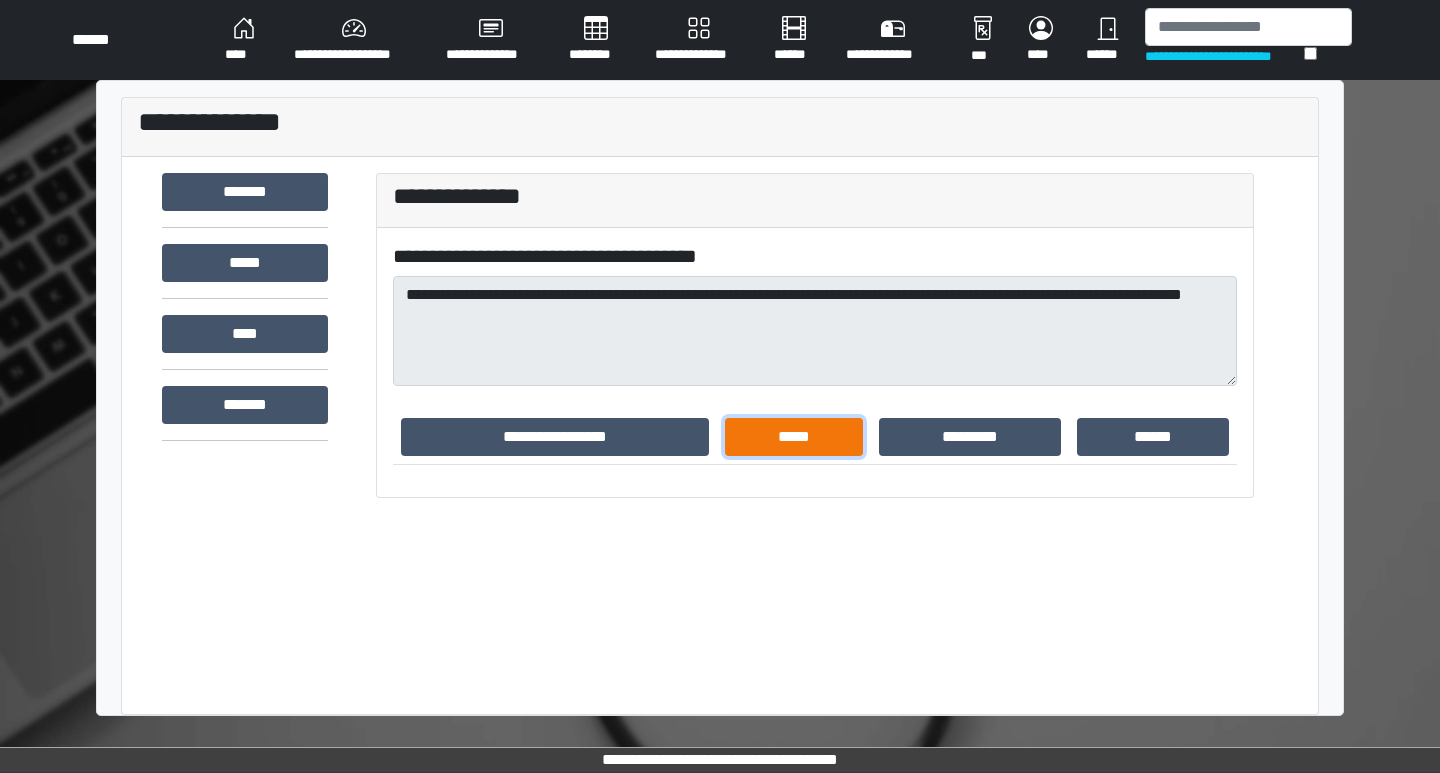 click on "*****" at bounding box center (794, 437) 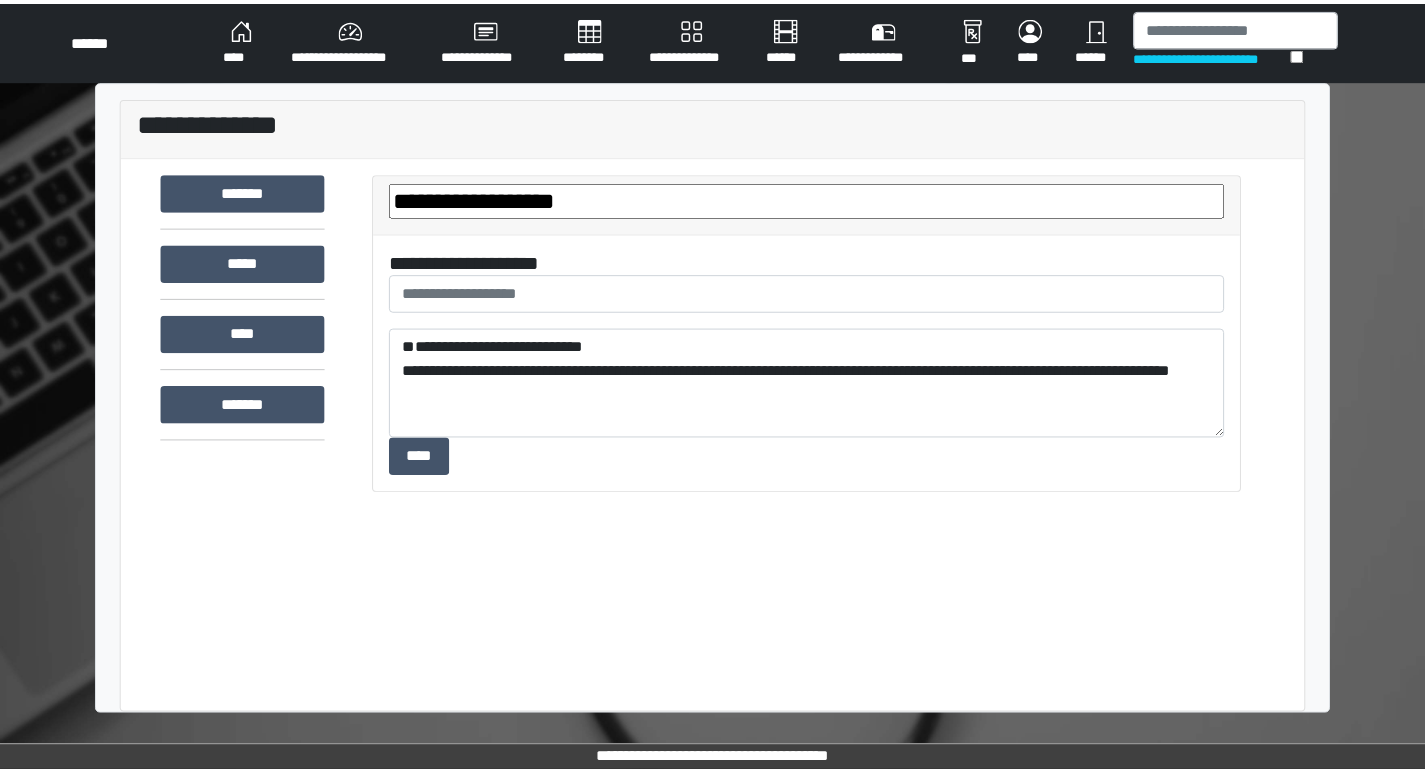 scroll, scrollTop: 0, scrollLeft: 0, axis: both 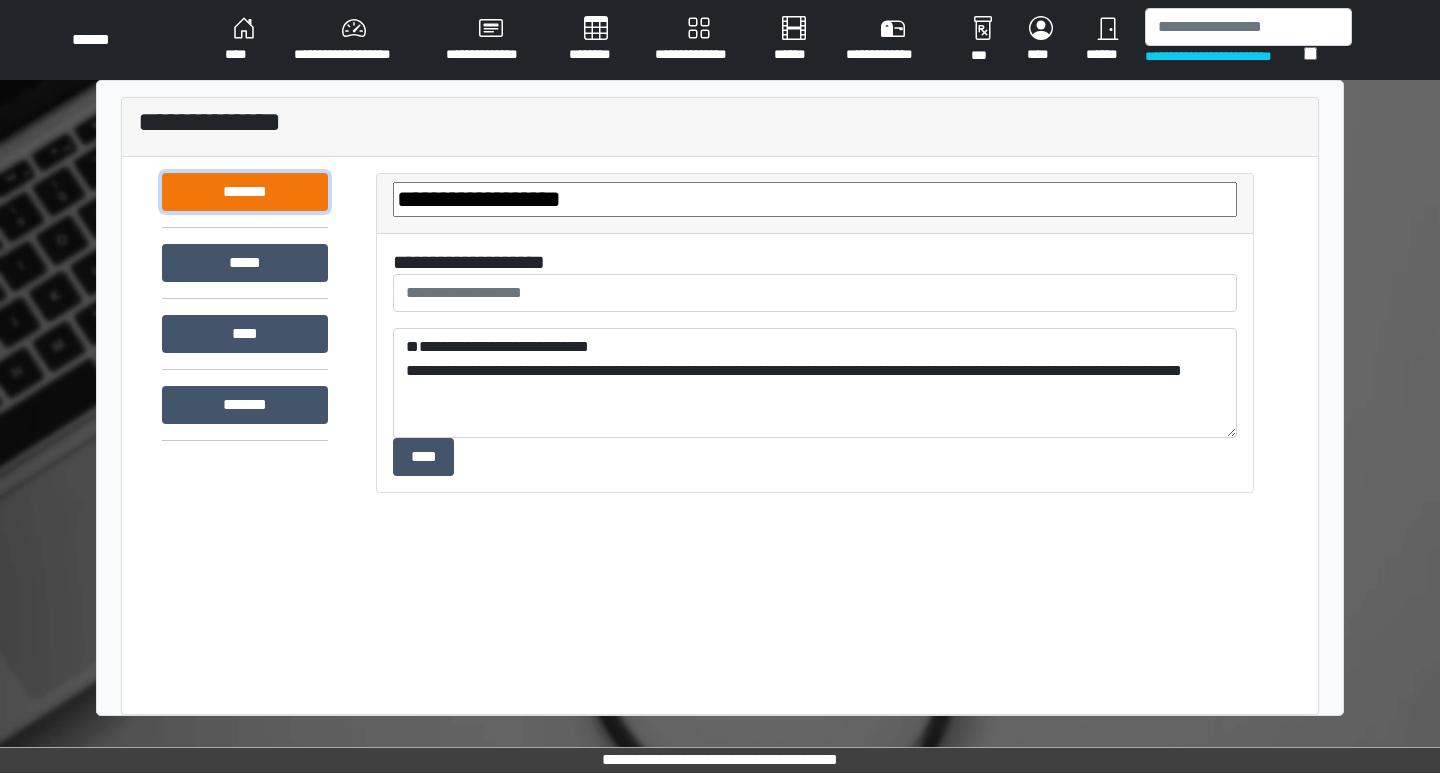 click on "*******" at bounding box center (245, 192) 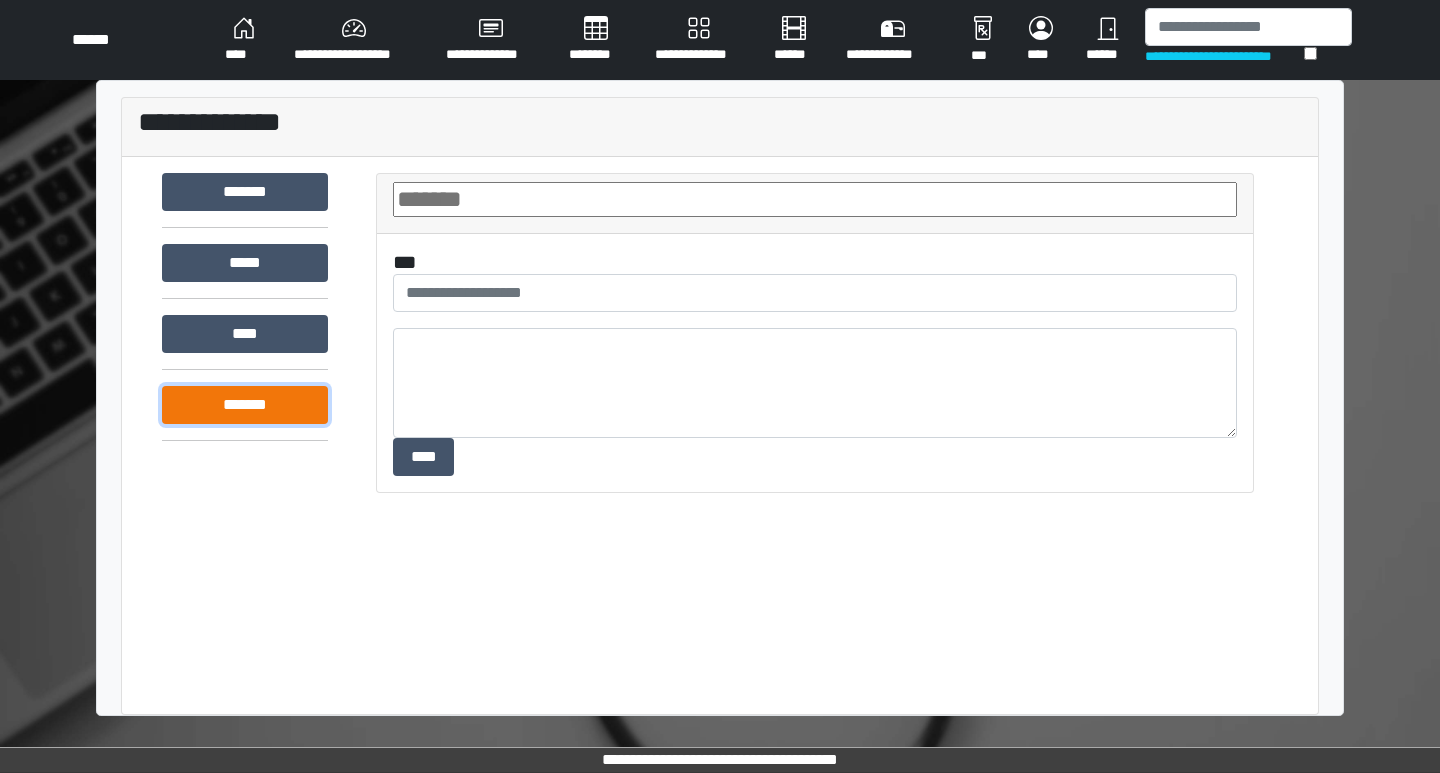 click on "*******" at bounding box center [245, 405] 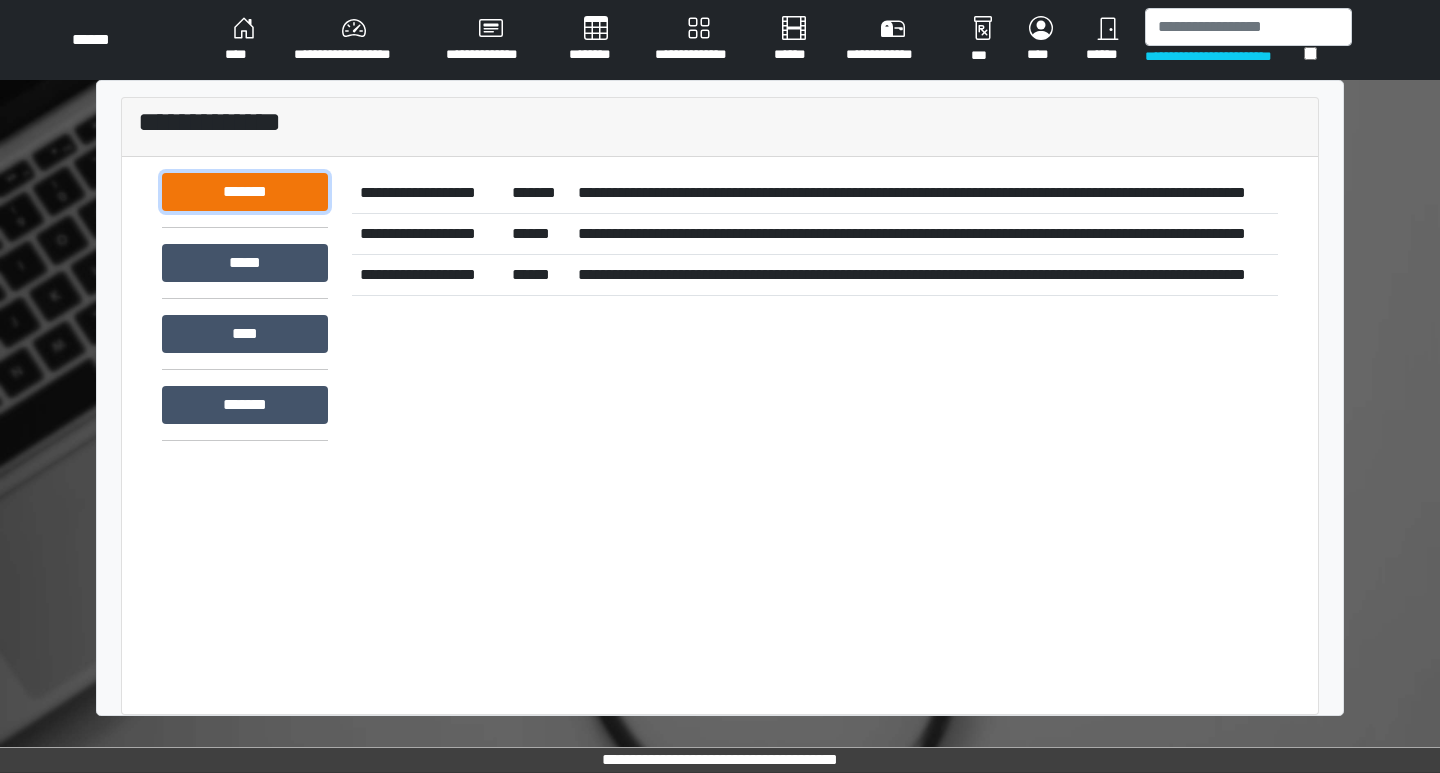 click on "*******" at bounding box center [245, 192] 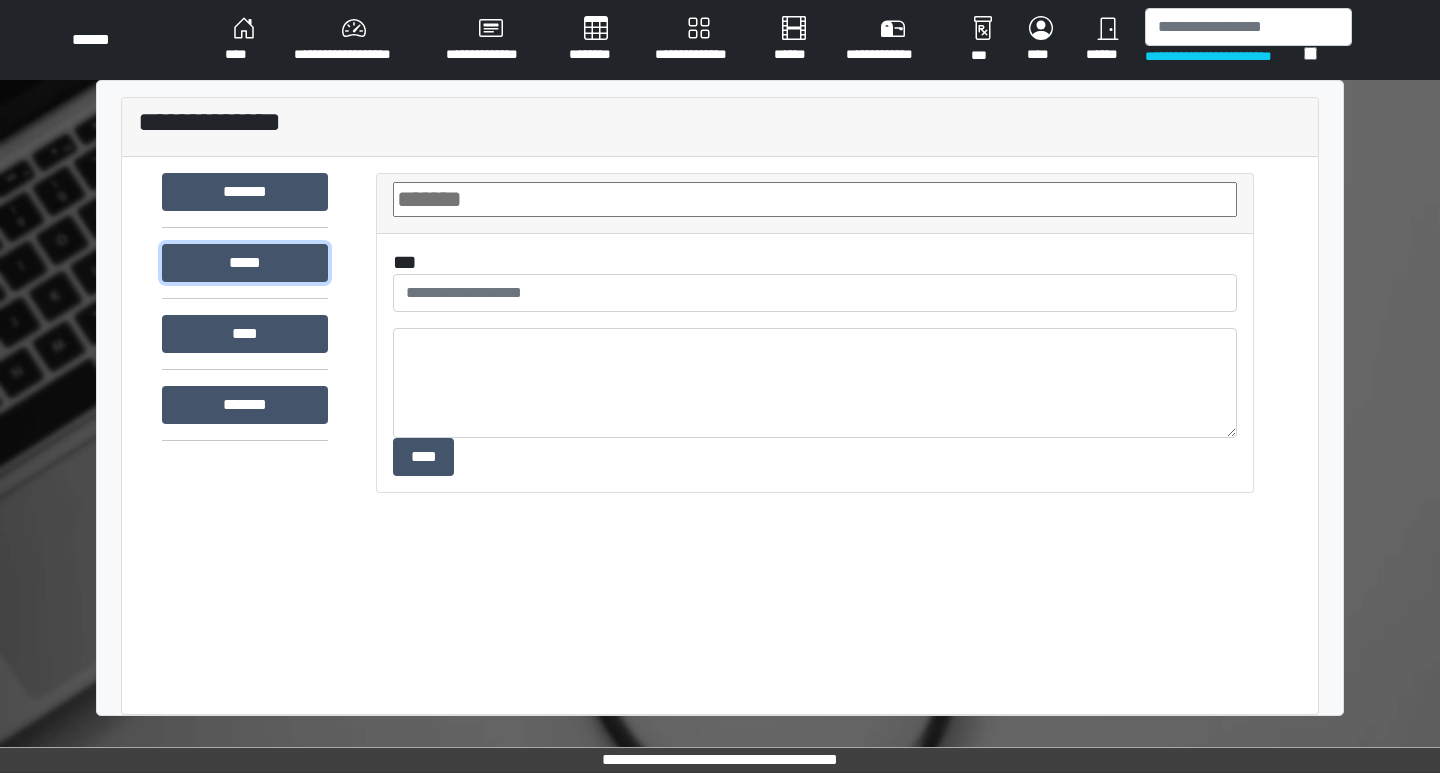 click on "*****" at bounding box center [245, 263] 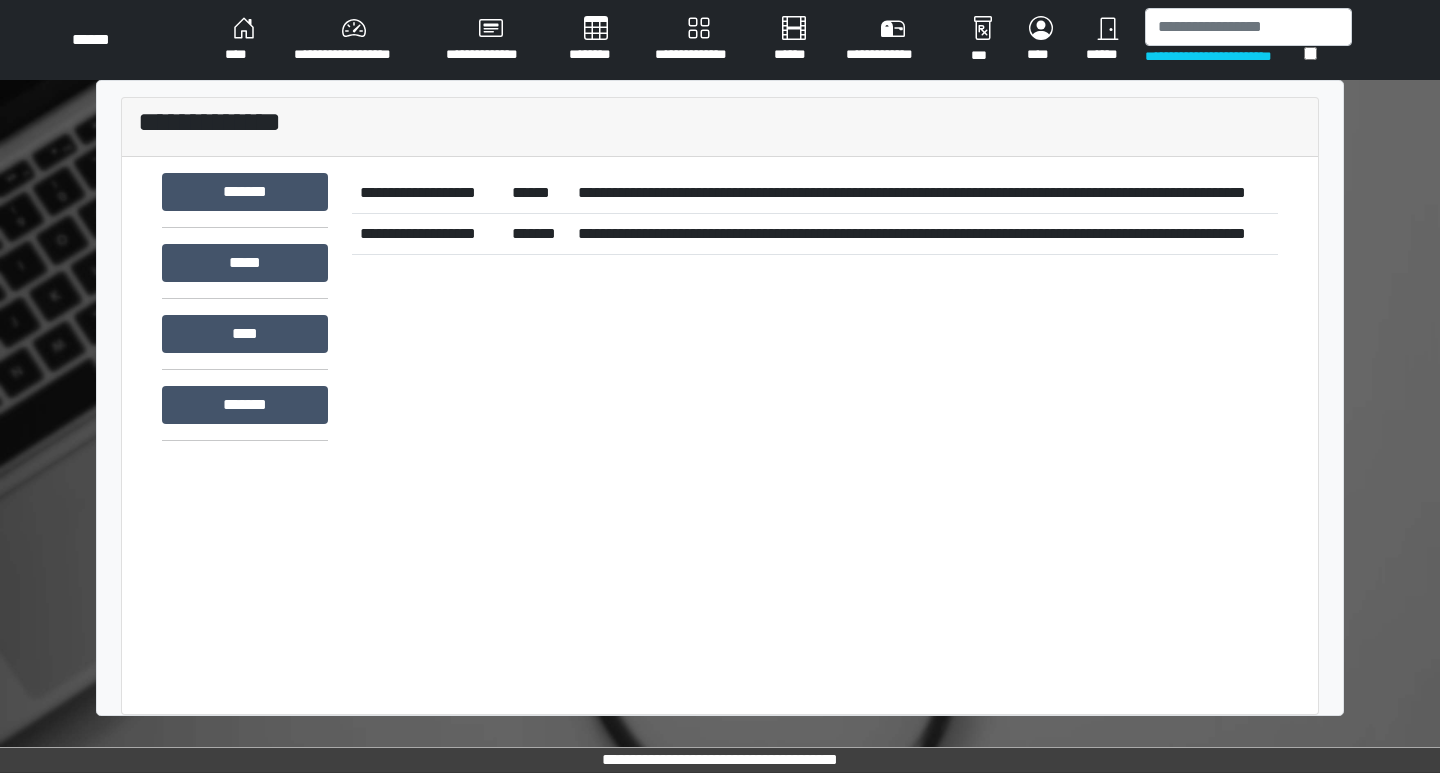 click on "**********" at bounding box center [924, 193] 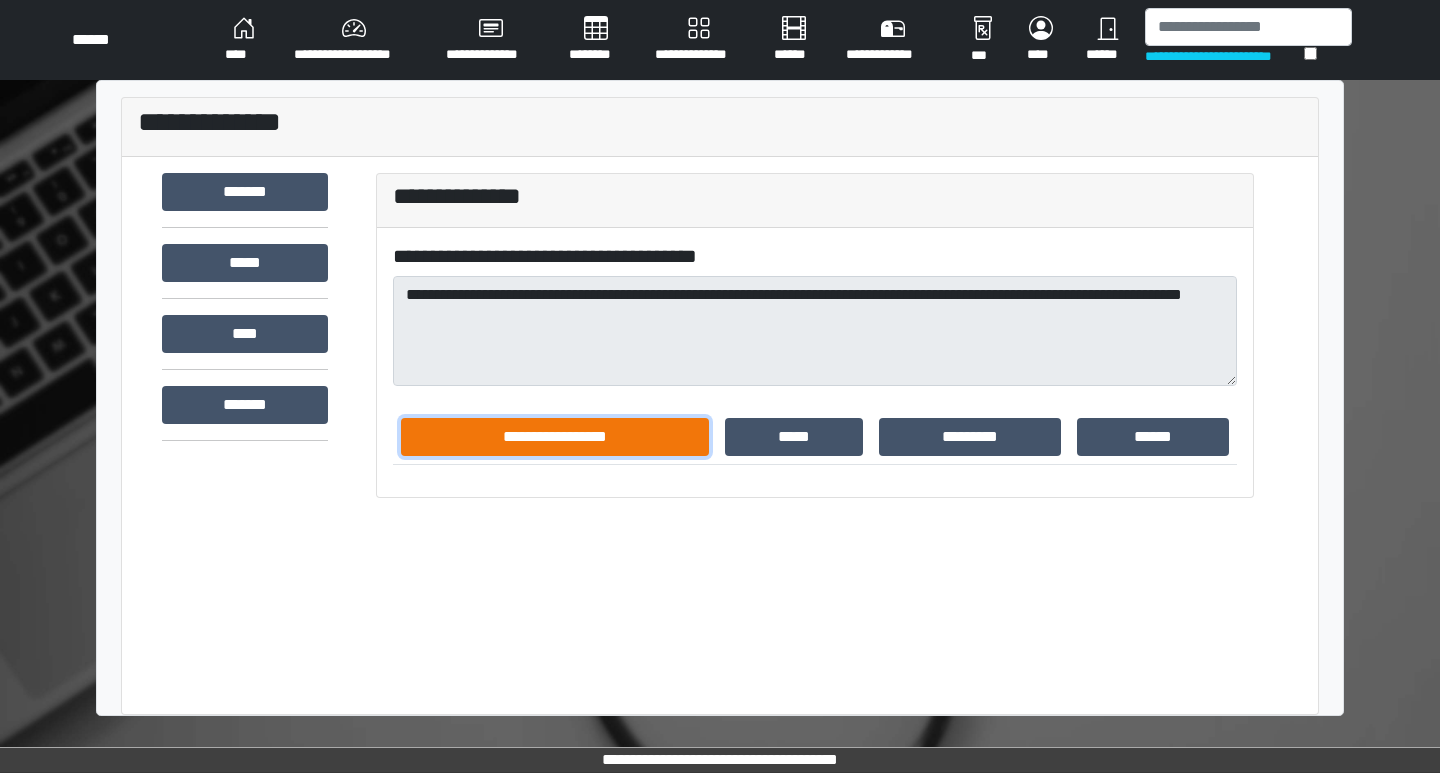 click on "**********" at bounding box center [555, 437] 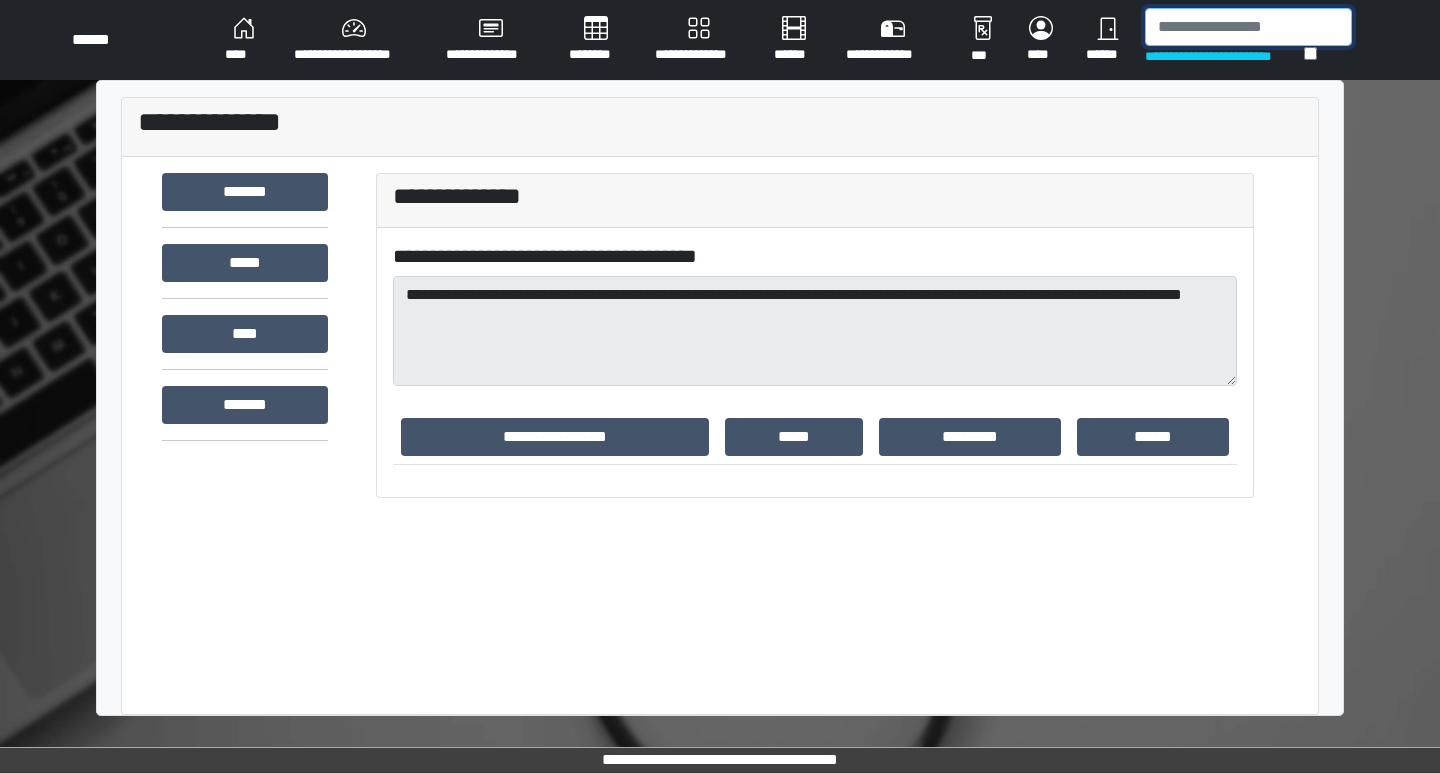 click at bounding box center (1248, 27) 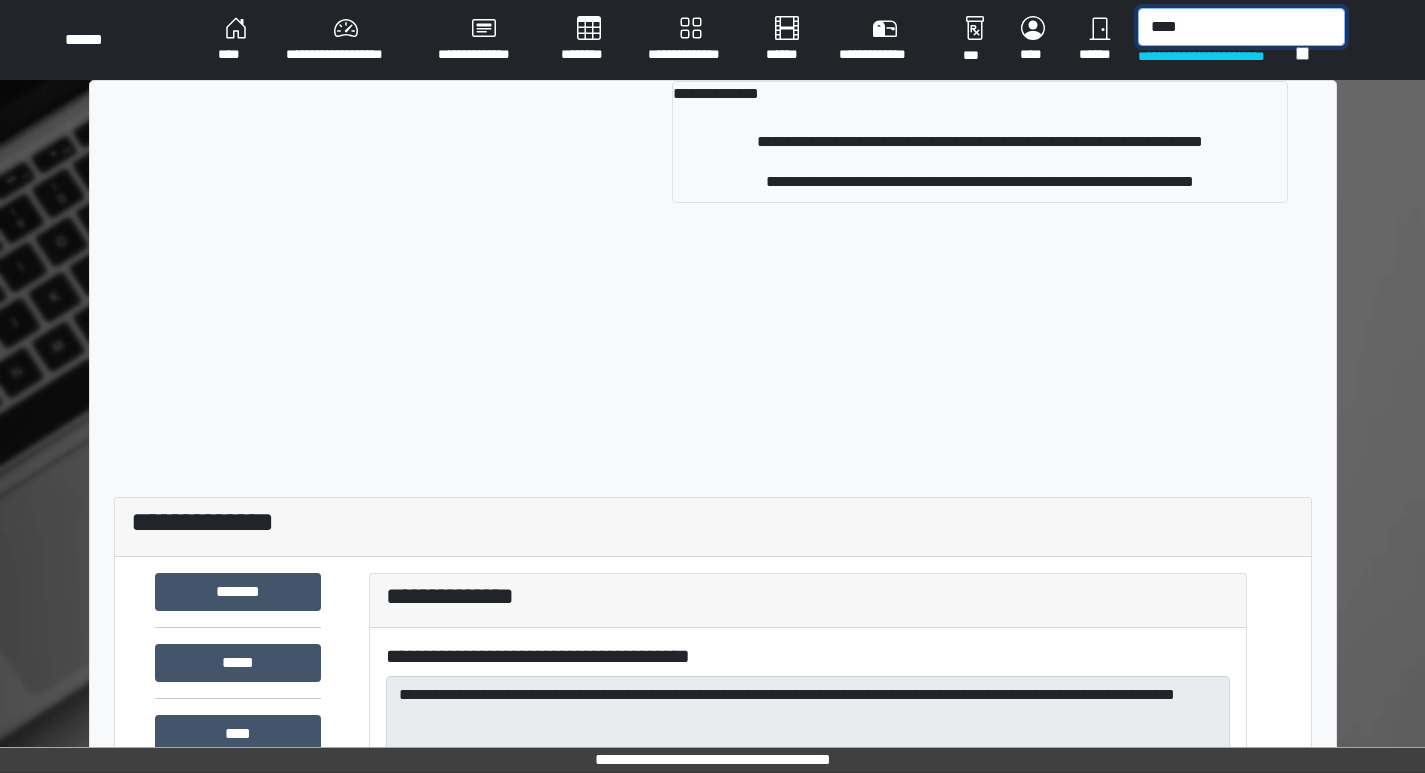 type on "****" 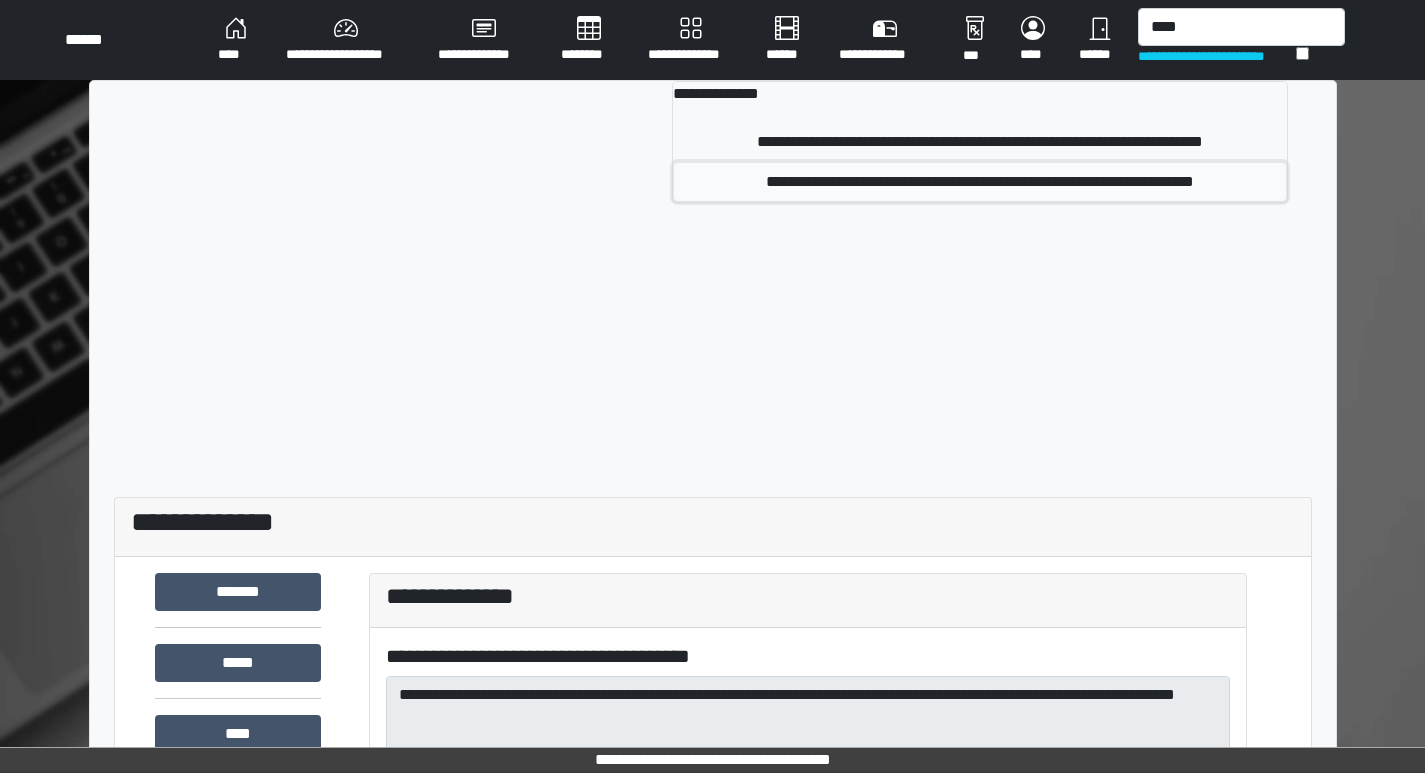 click on "**********" at bounding box center [980, 182] 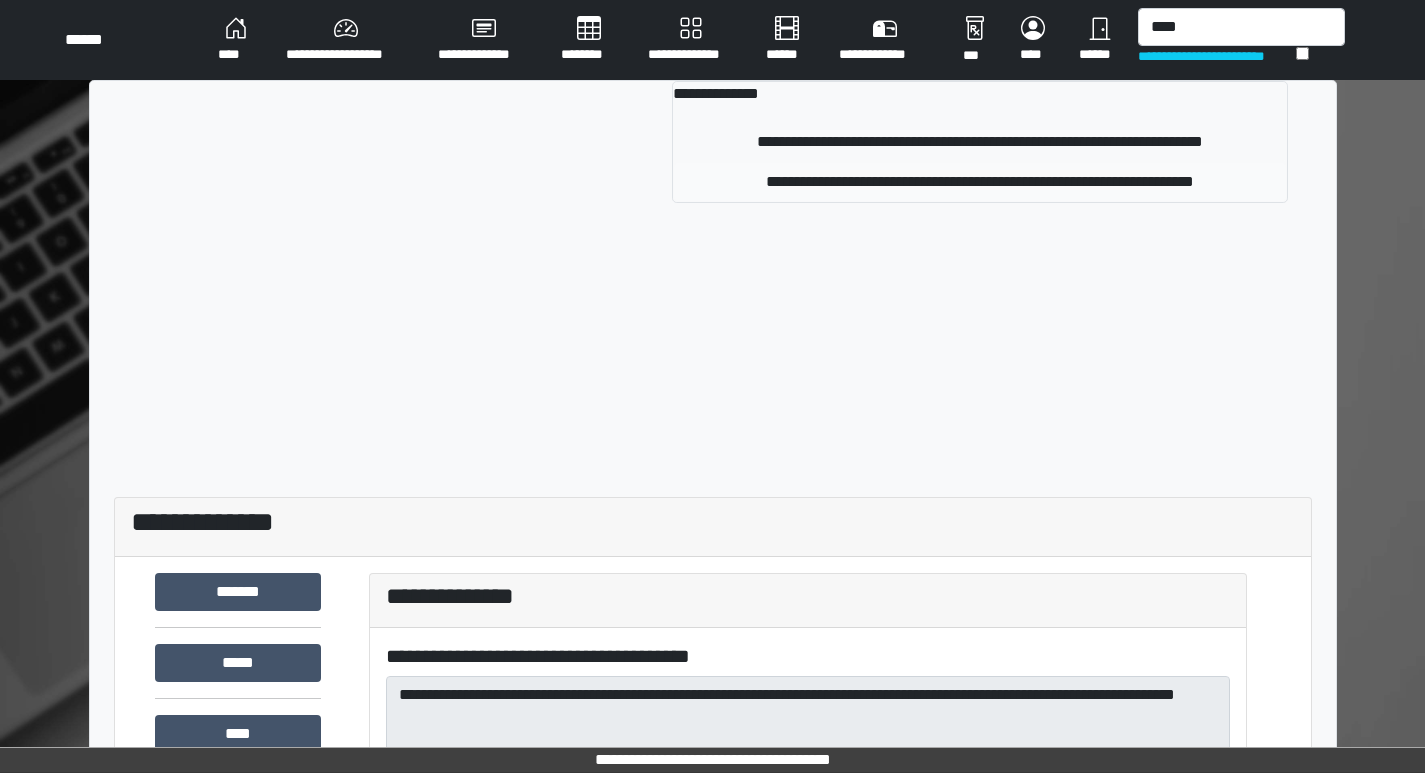 type 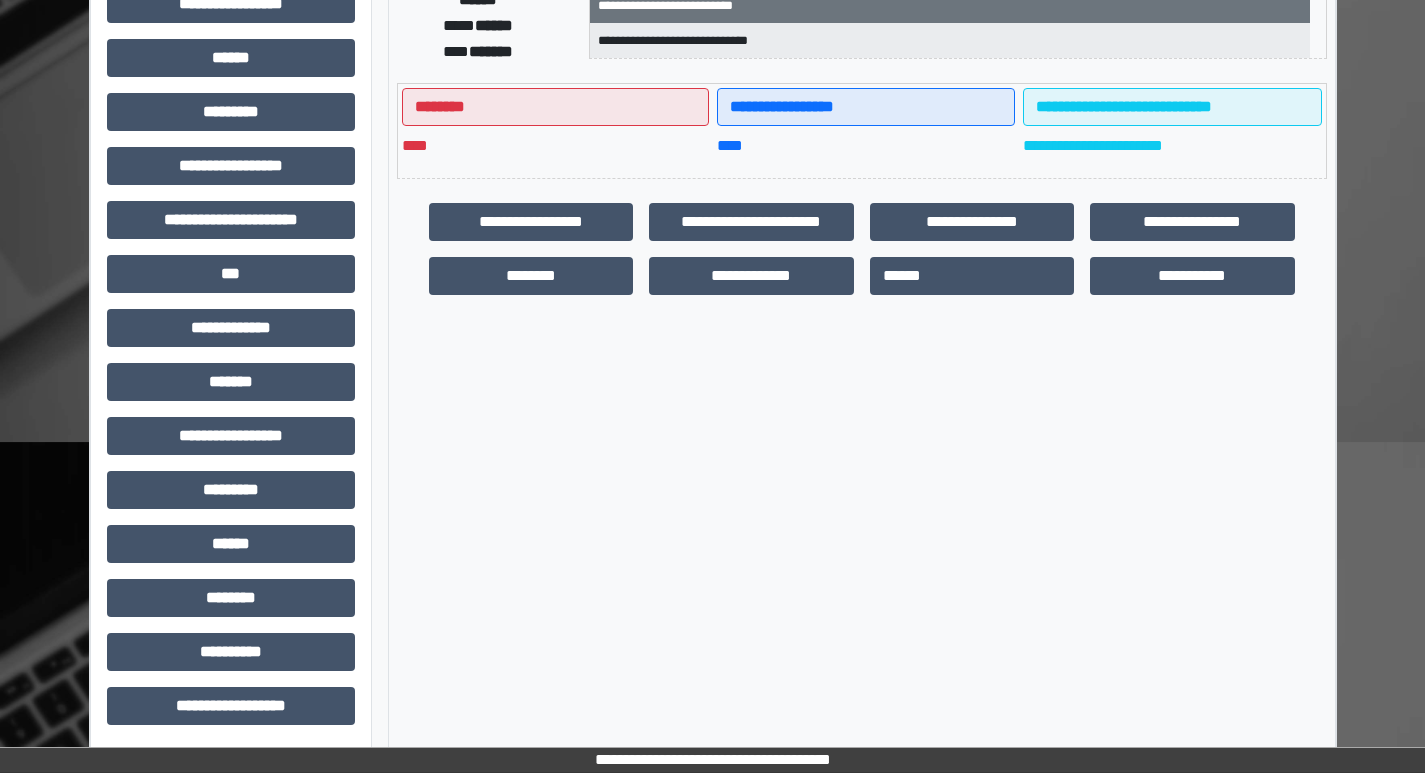 scroll, scrollTop: 400, scrollLeft: 0, axis: vertical 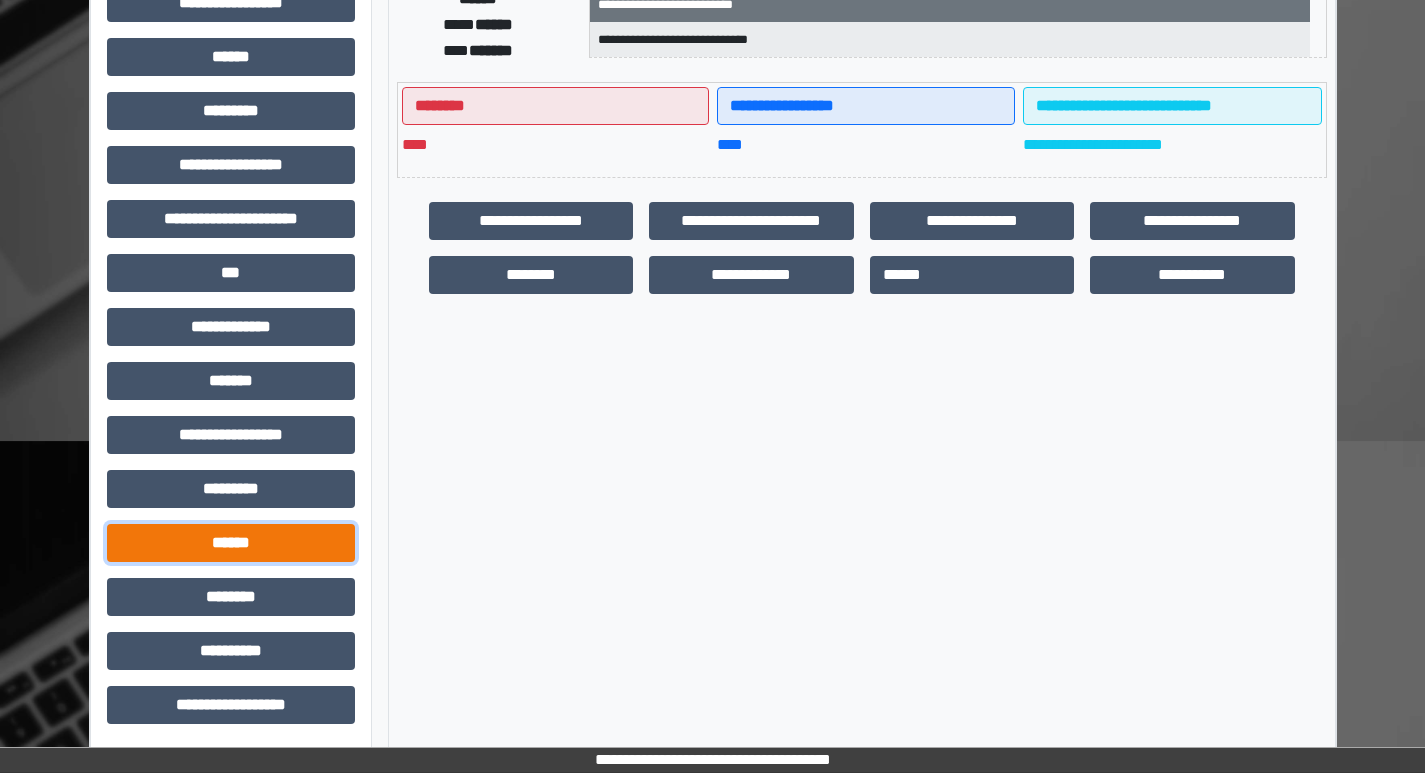 click on "******" at bounding box center [231, 543] 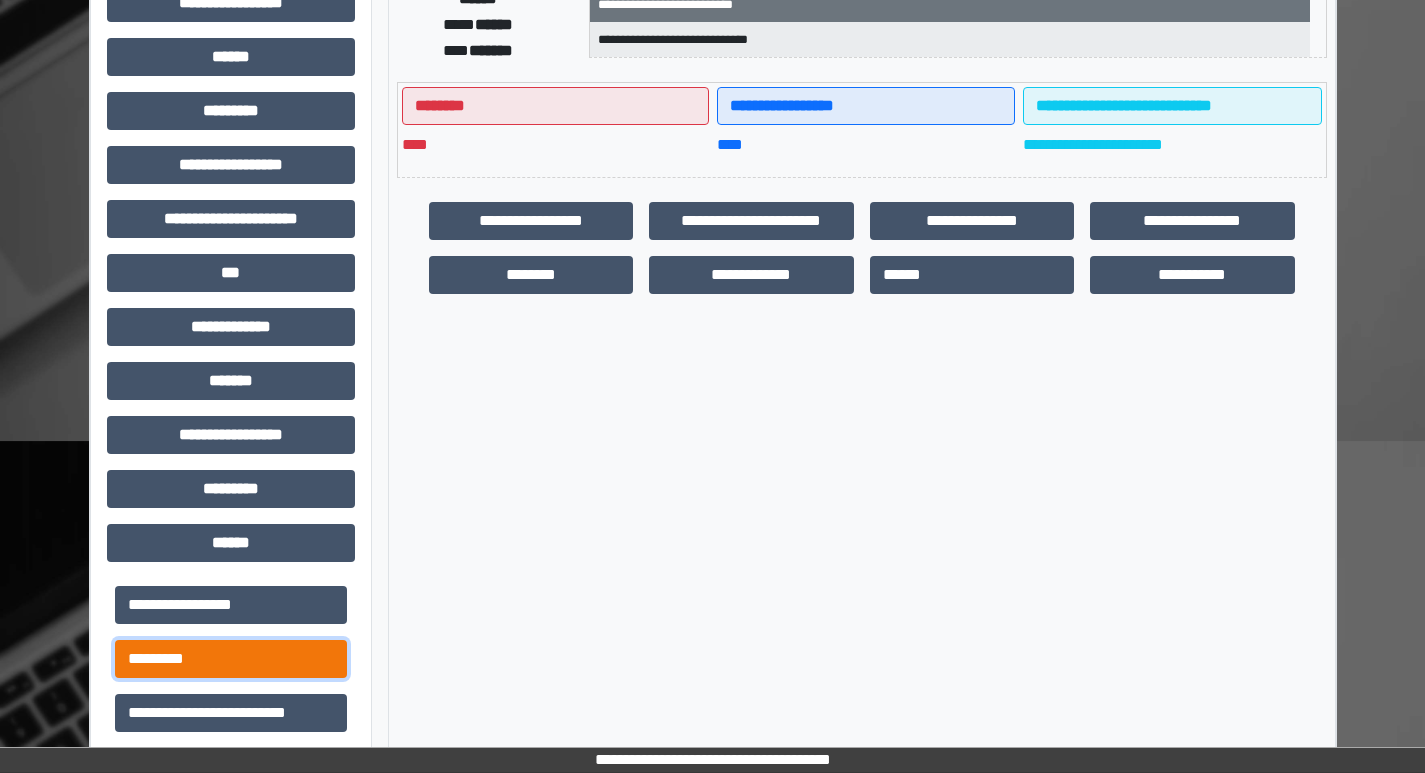 click on "*********" at bounding box center [231, 659] 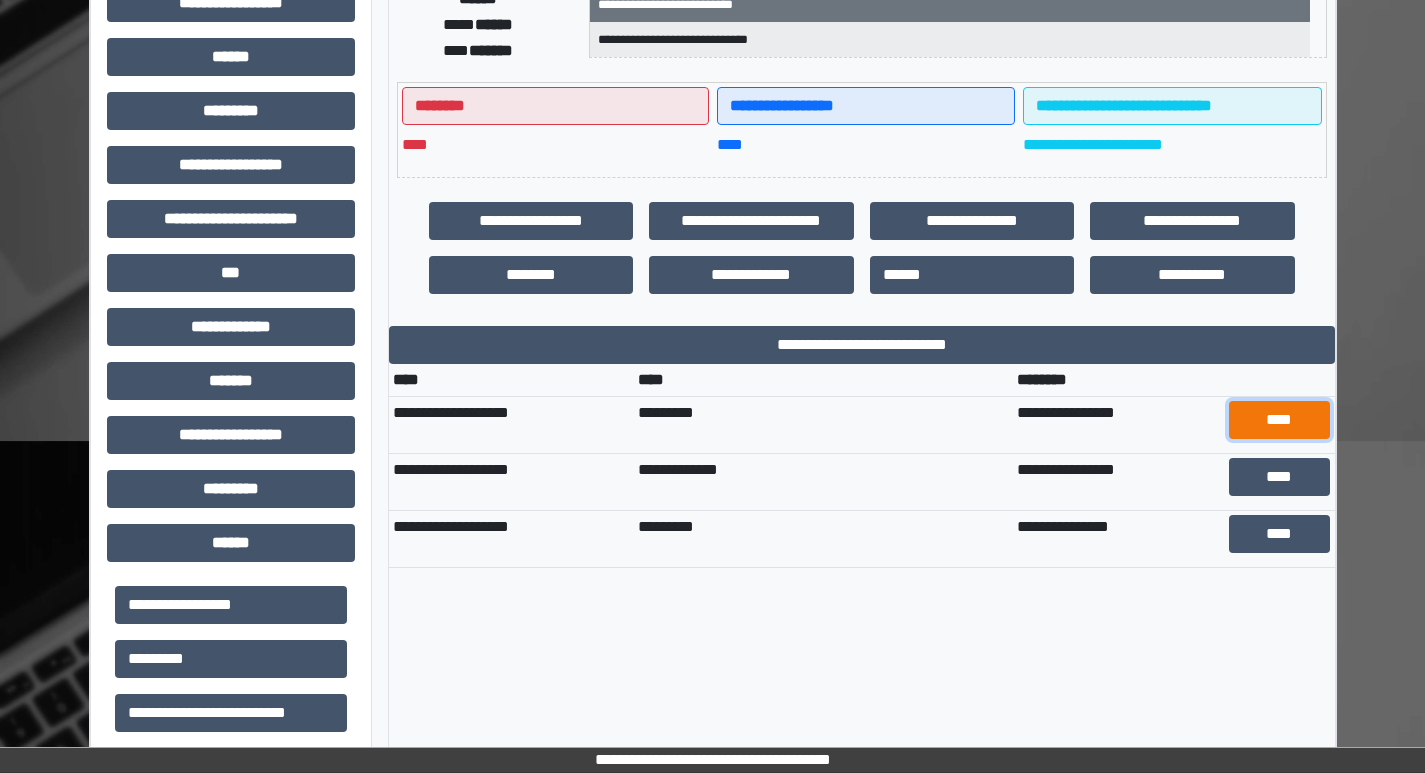 click on "****" at bounding box center (1279, 420) 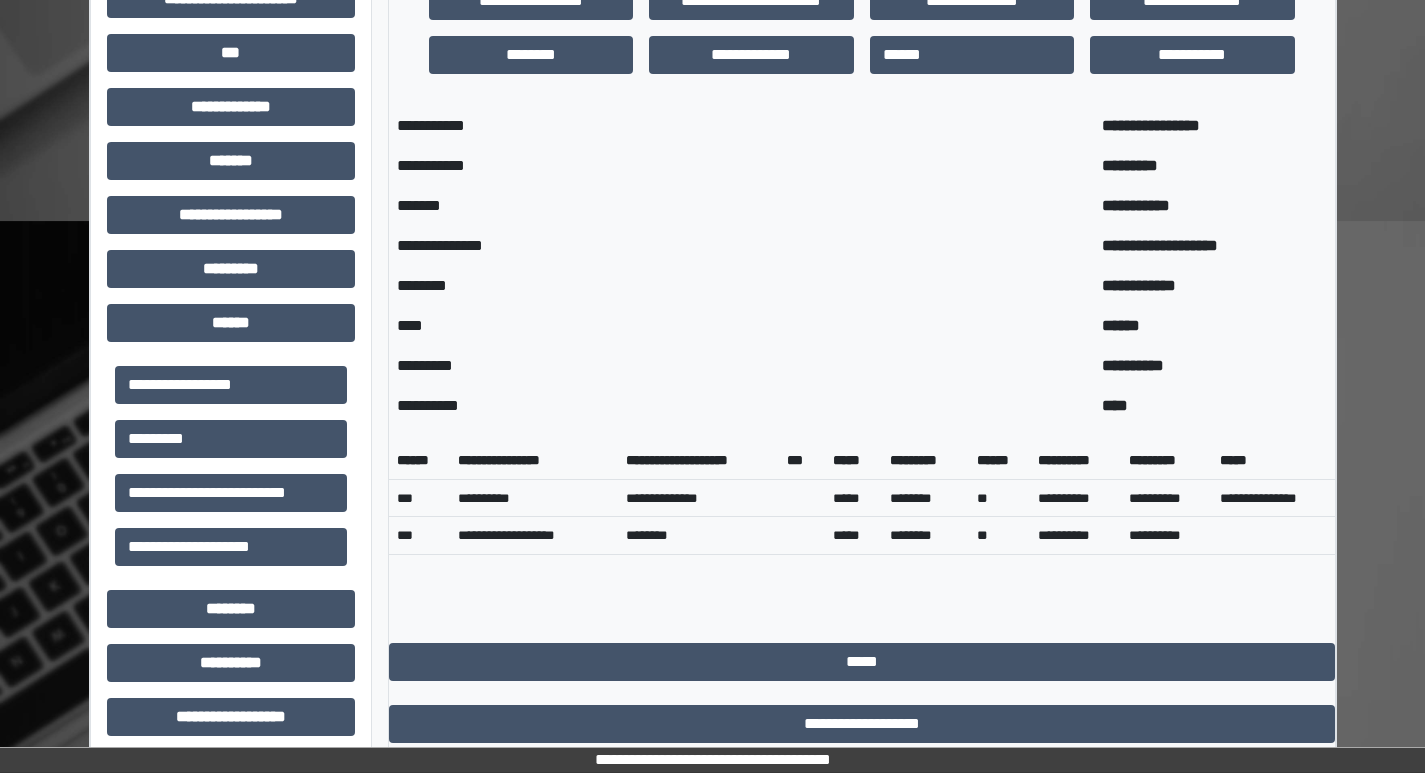 scroll, scrollTop: 656, scrollLeft: 0, axis: vertical 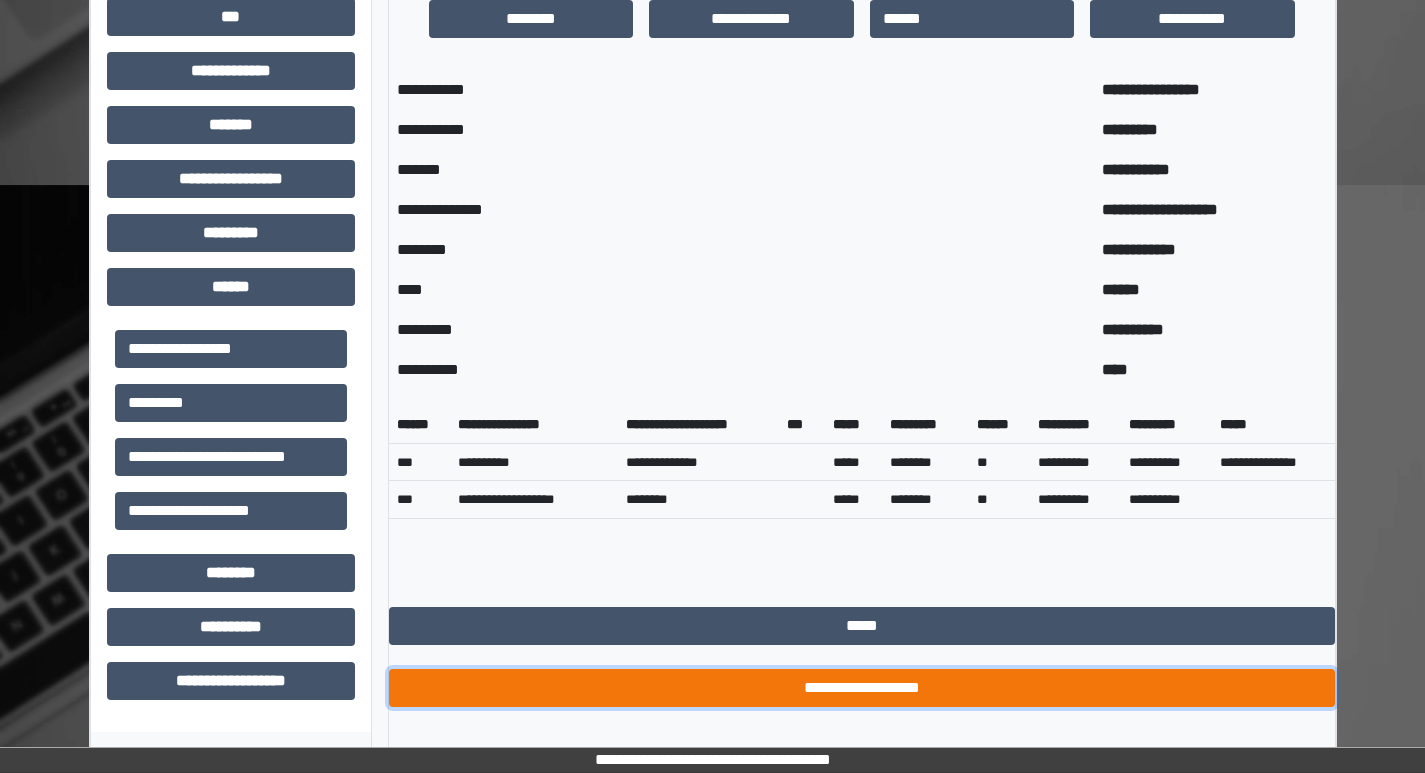 click on "**********" at bounding box center (862, 688) 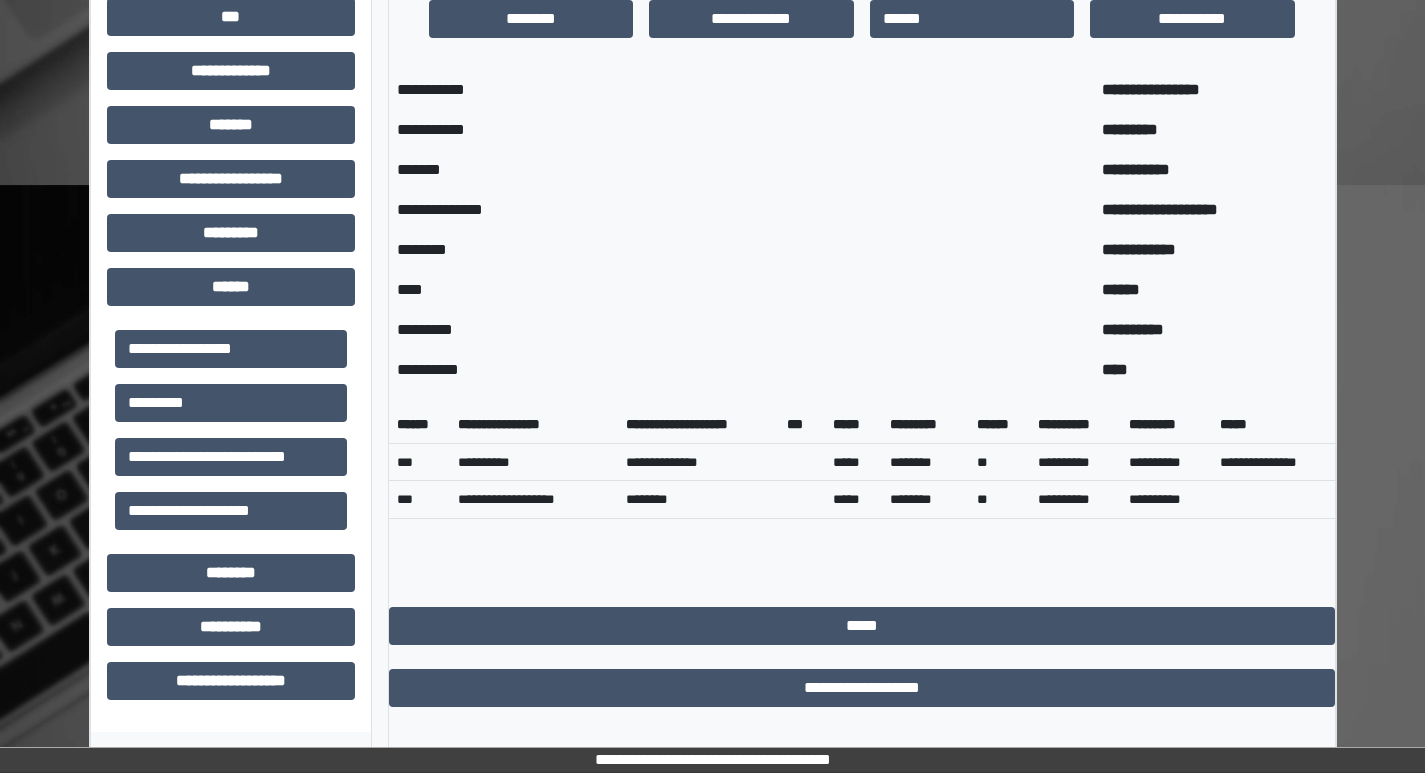 scroll, scrollTop: 633, scrollLeft: 0, axis: vertical 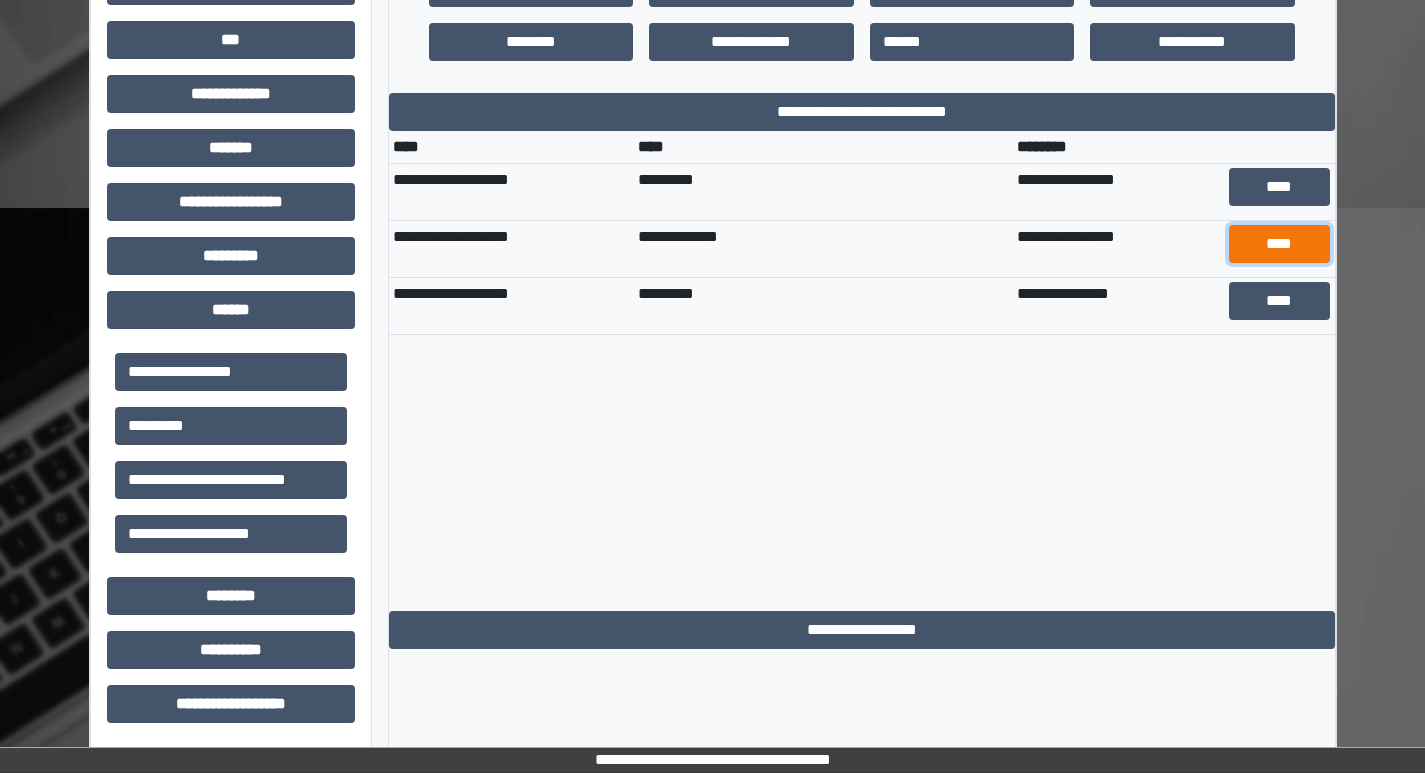 click on "****" at bounding box center (1279, 244) 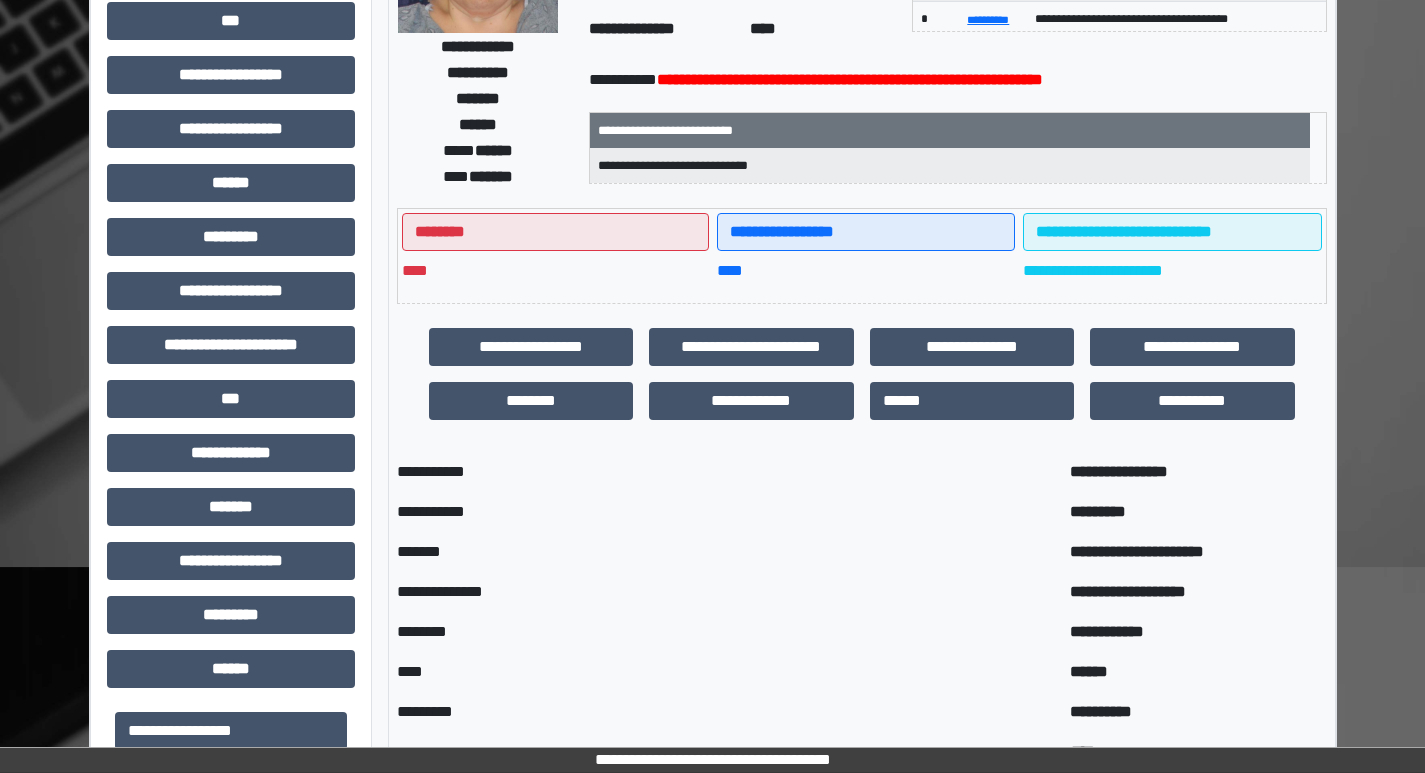 scroll, scrollTop: 132, scrollLeft: 0, axis: vertical 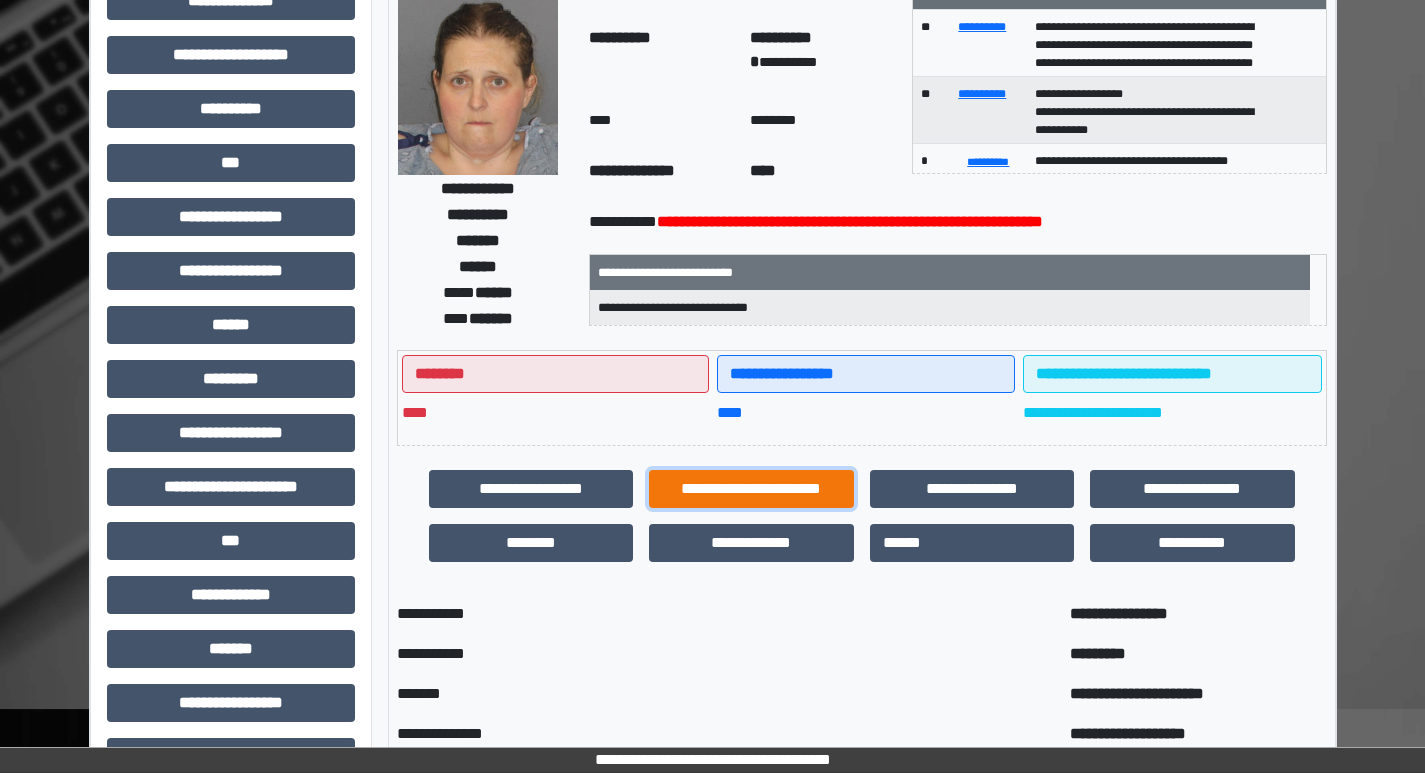 click on "**********" at bounding box center (751, 489) 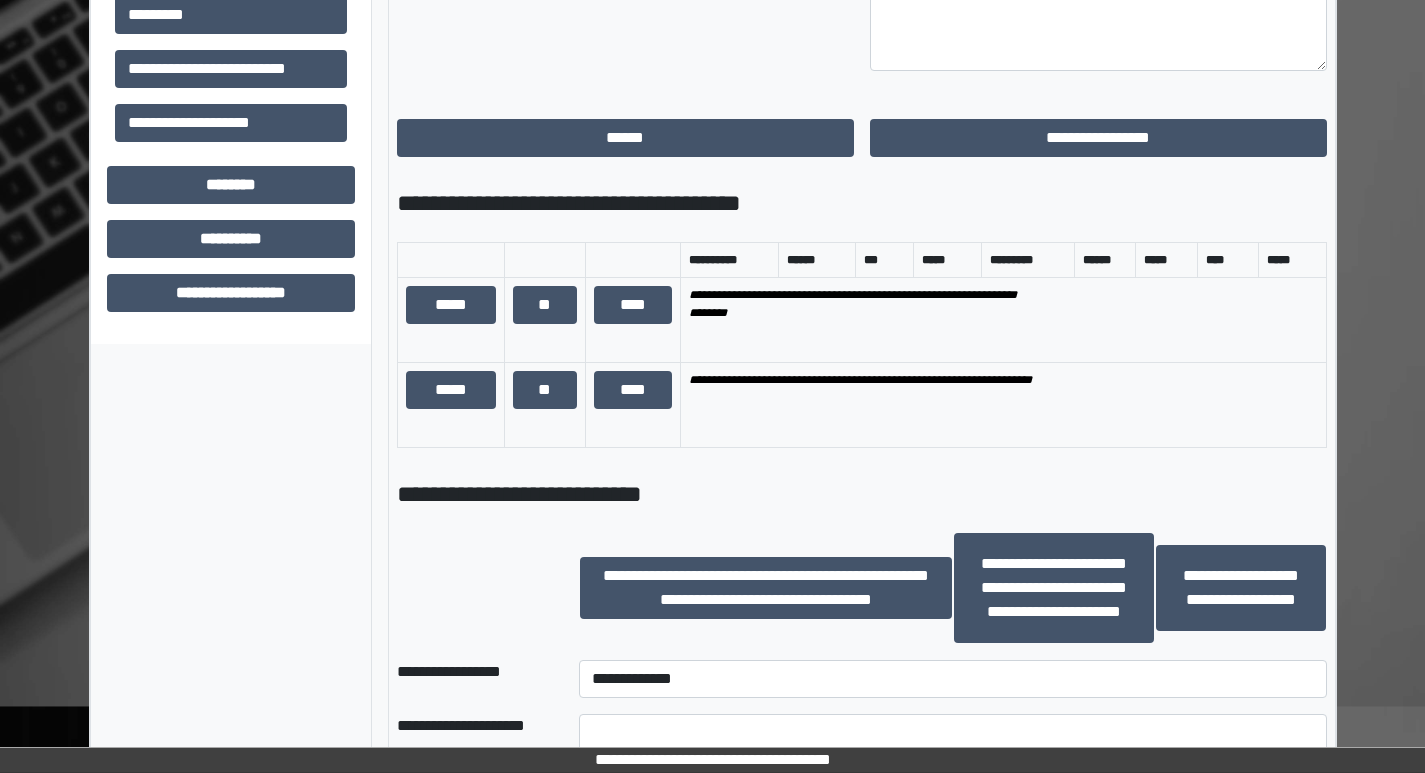 scroll, scrollTop: 1312, scrollLeft: 0, axis: vertical 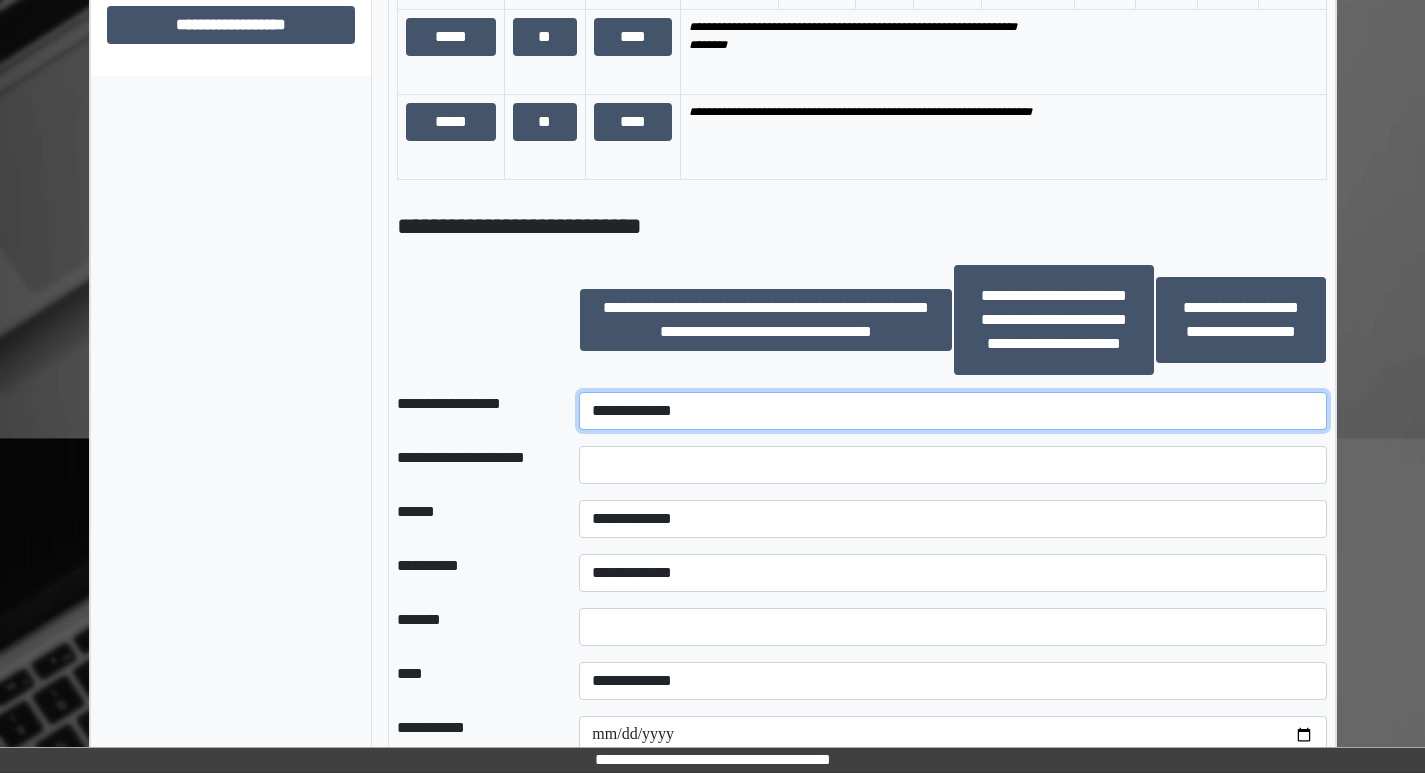 click on "**********" at bounding box center (952, 411) 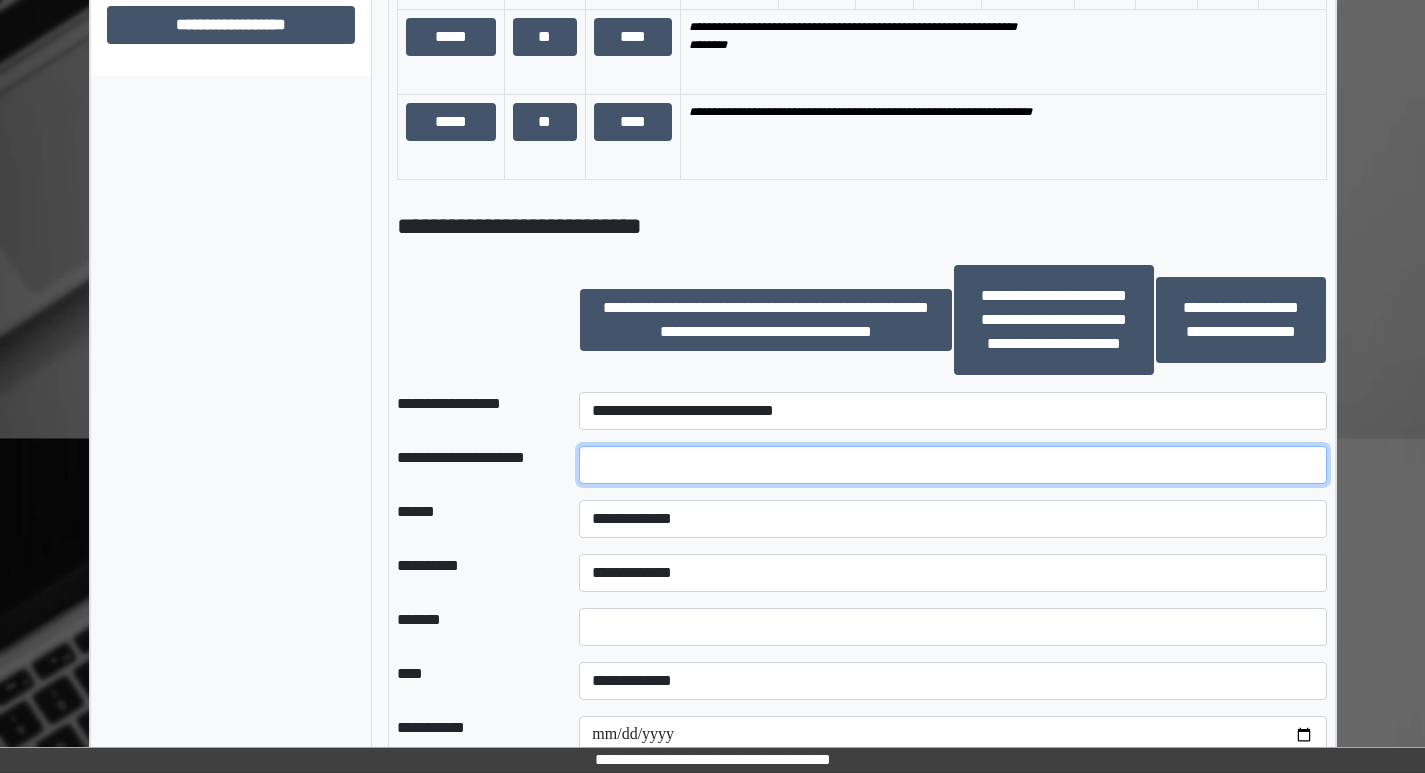 click at bounding box center (952, 465) 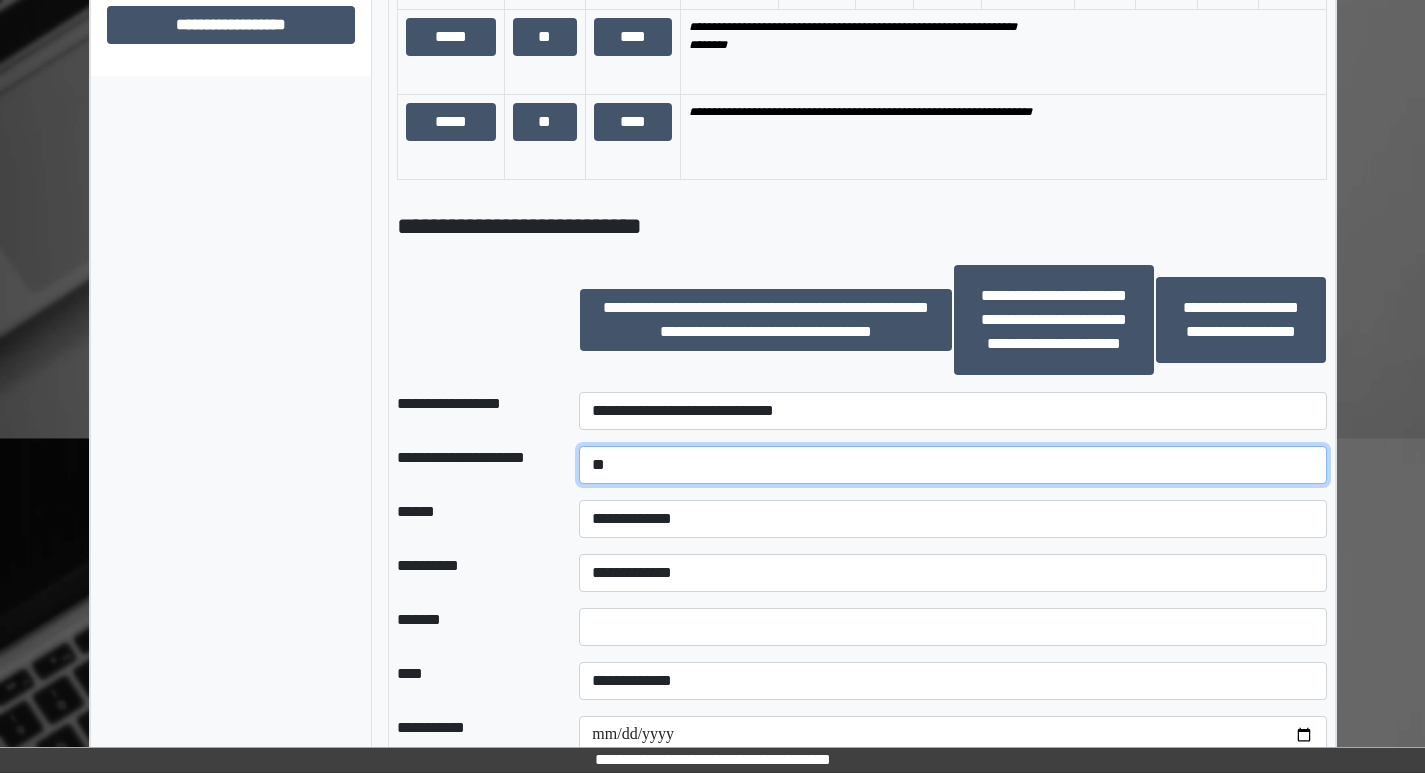 type on "*" 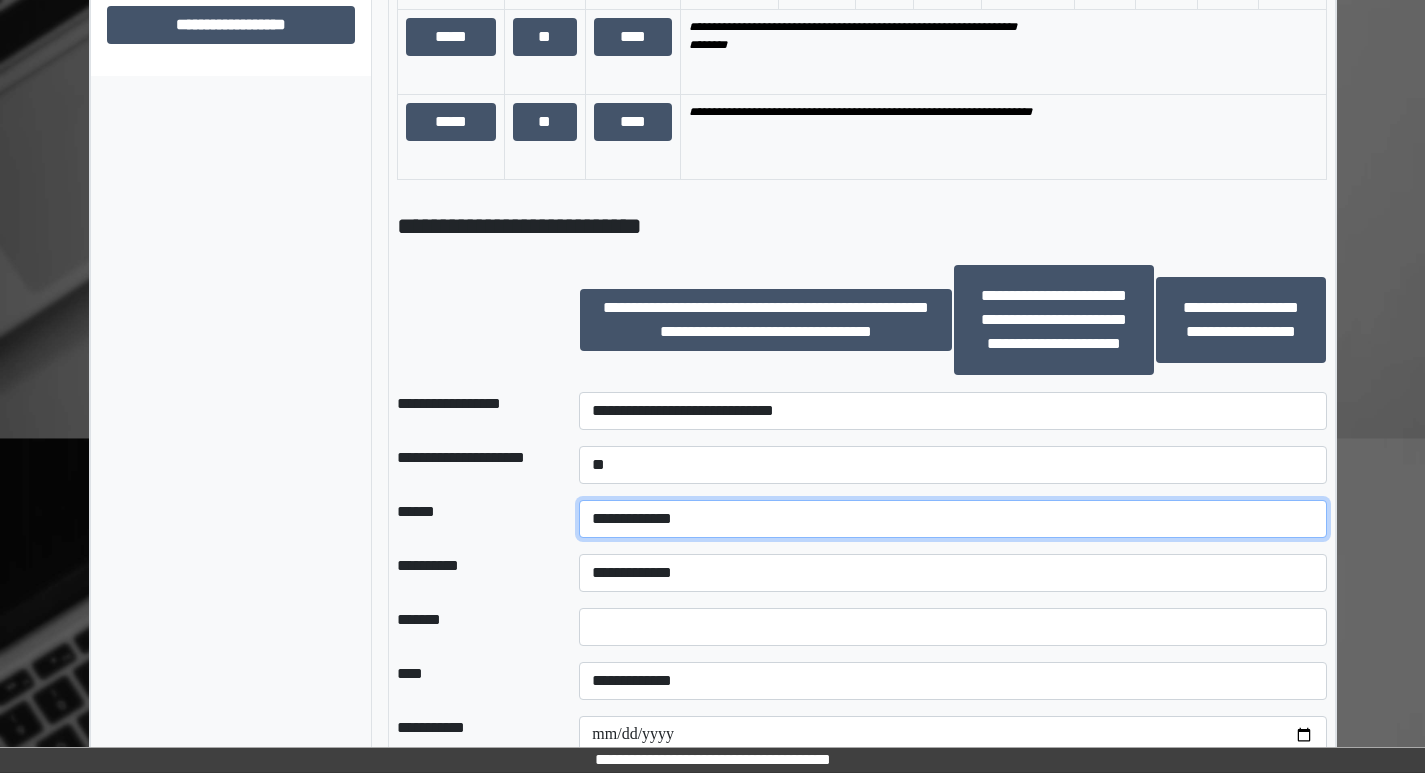 click on "**********" at bounding box center (952, 519) 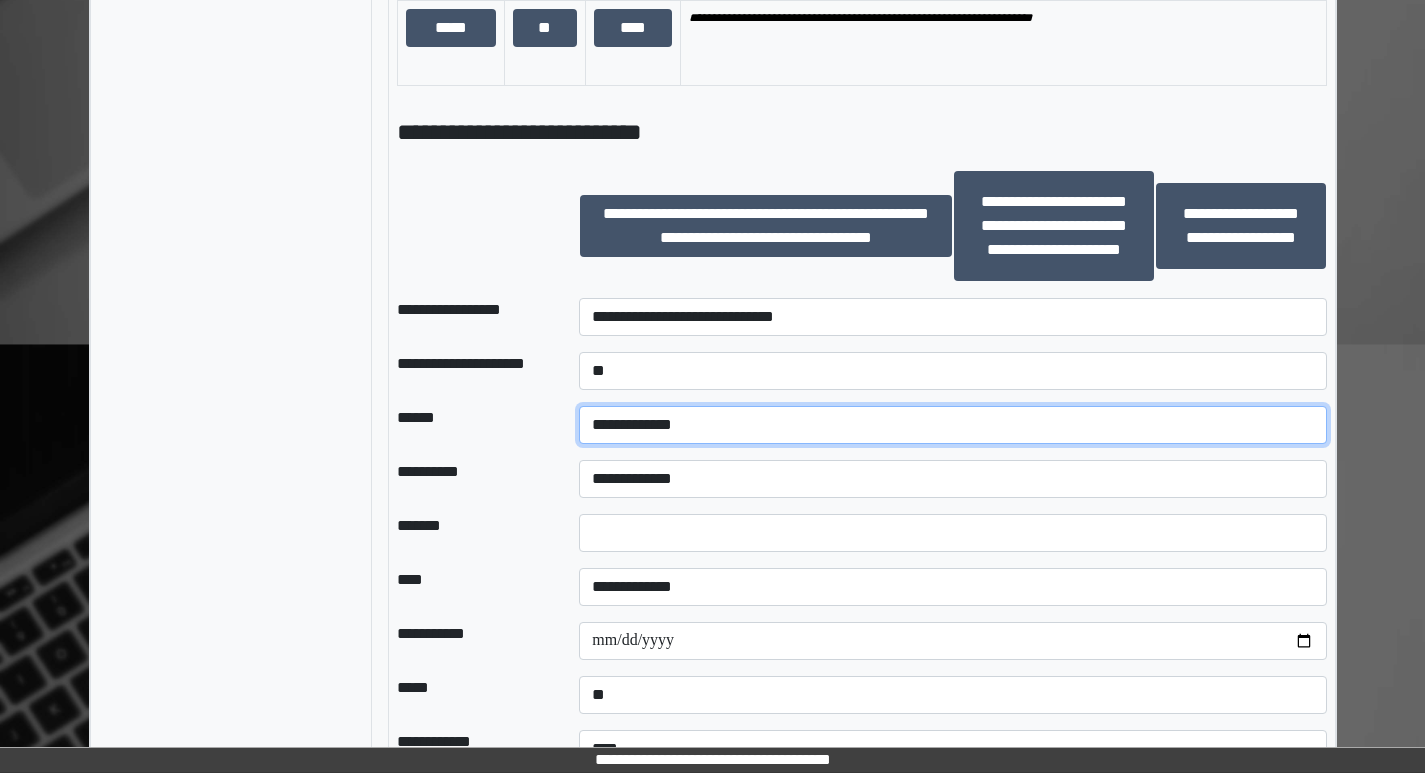 scroll, scrollTop: 1512, scrollLeft: 0, axis: vertical 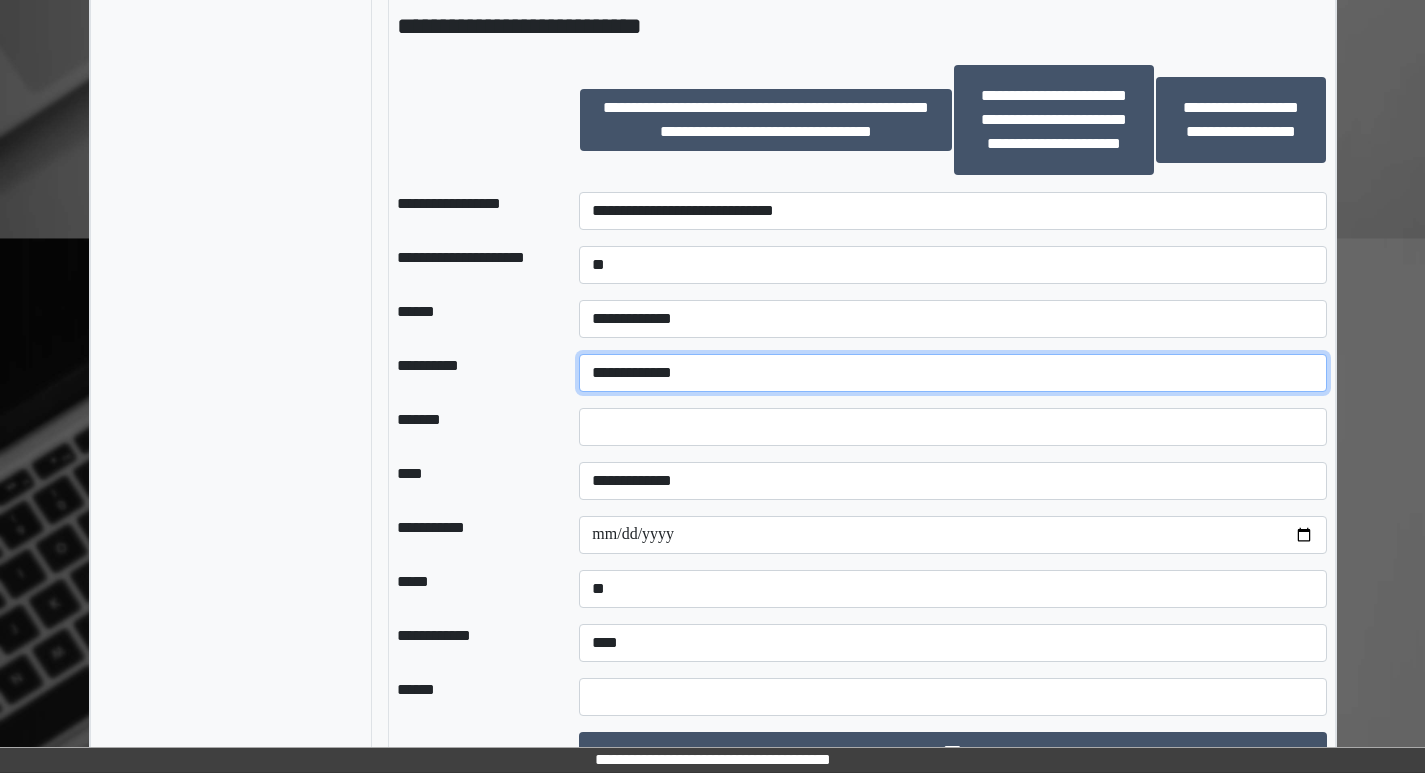 click on "**********" at bounding box center [952, 373] 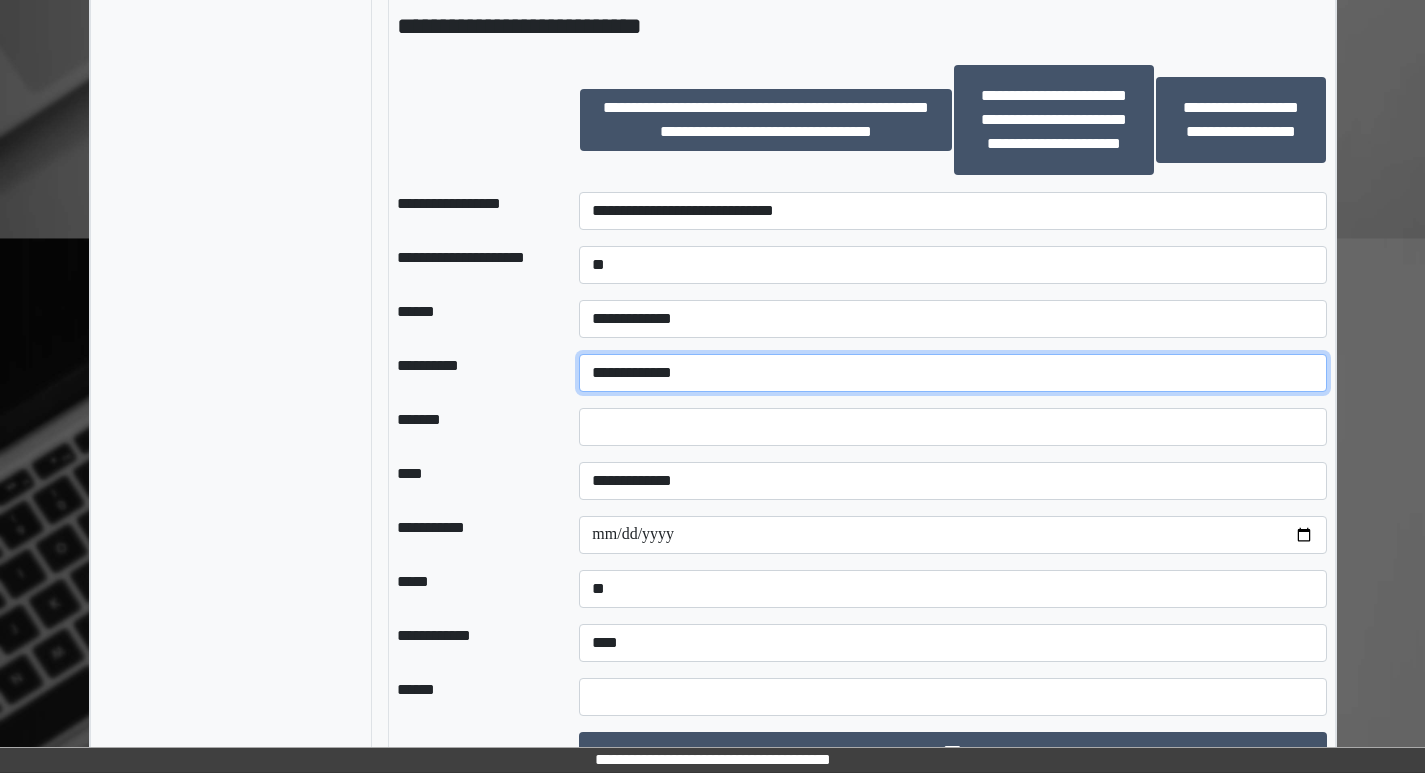 select on "**" 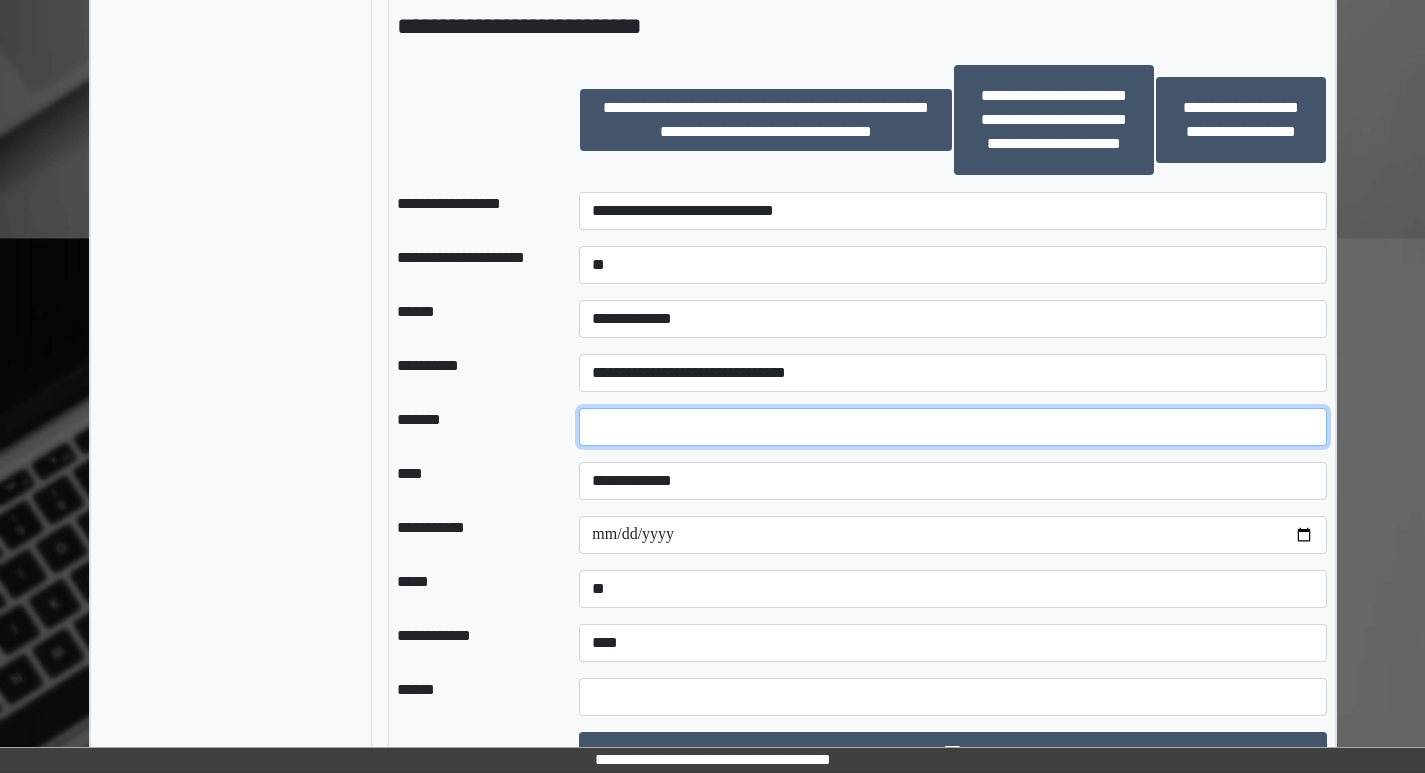 click at bounding box center [952, 427] 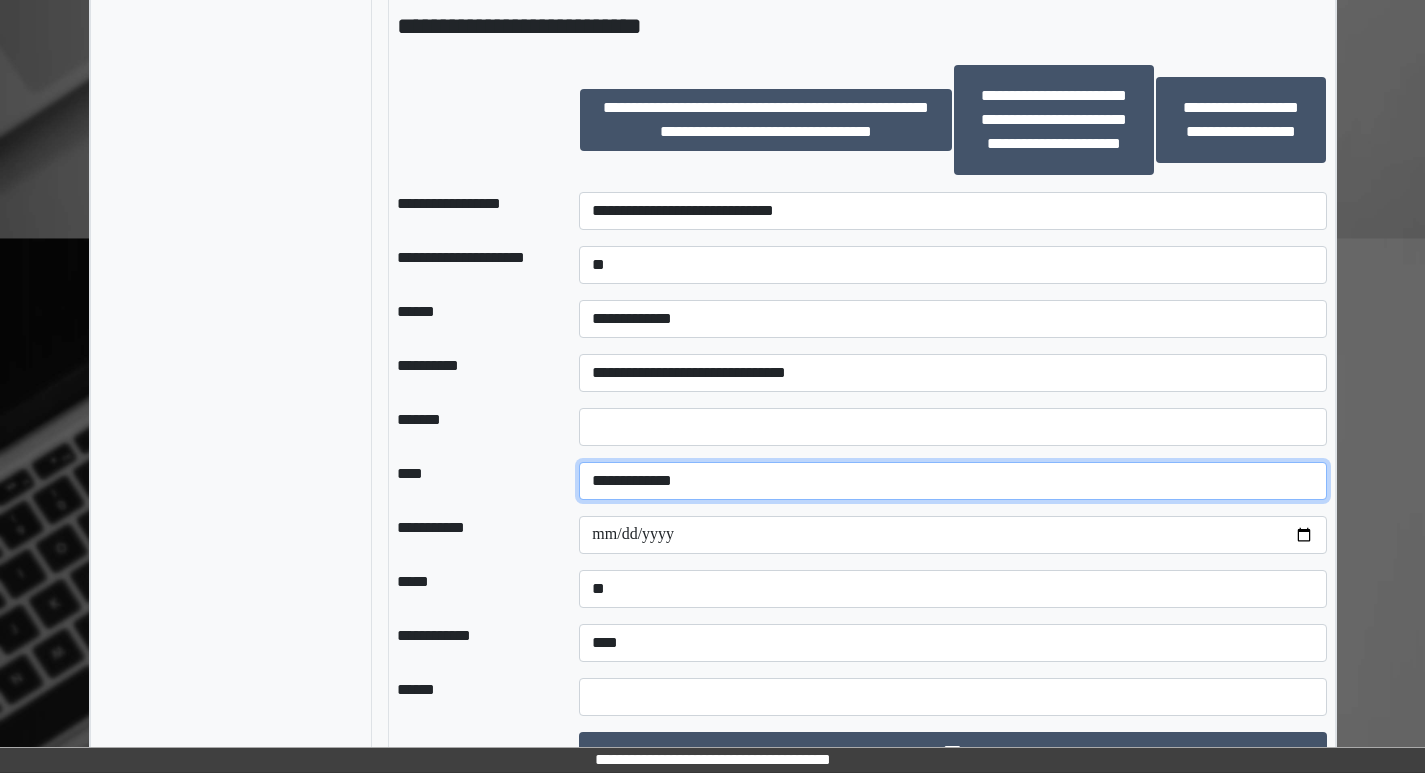 click on "**********" at bounding box center [952, 481] 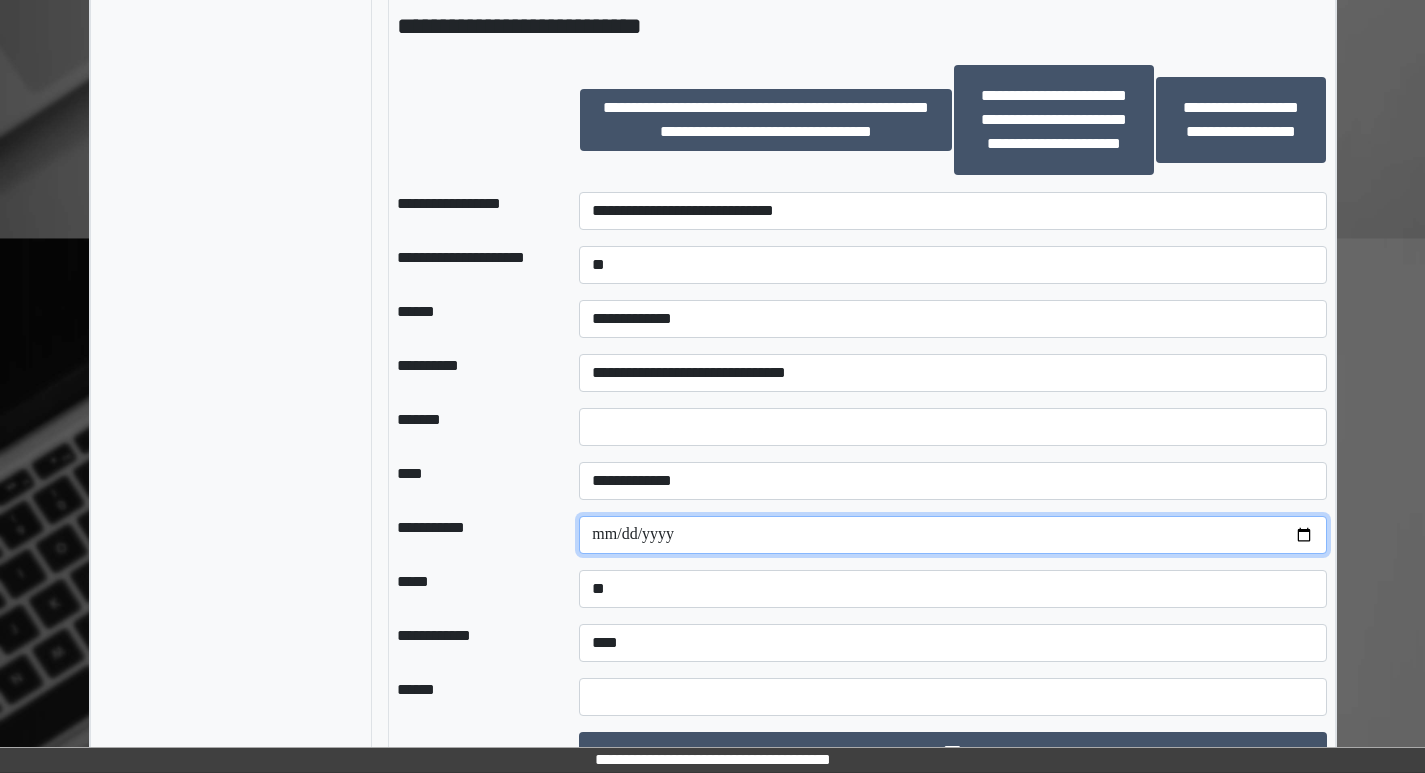 drag, startPoint x: 666, startPoint y: 531, endPoint x: 693, endPoint y: 530, distance: 27.018513 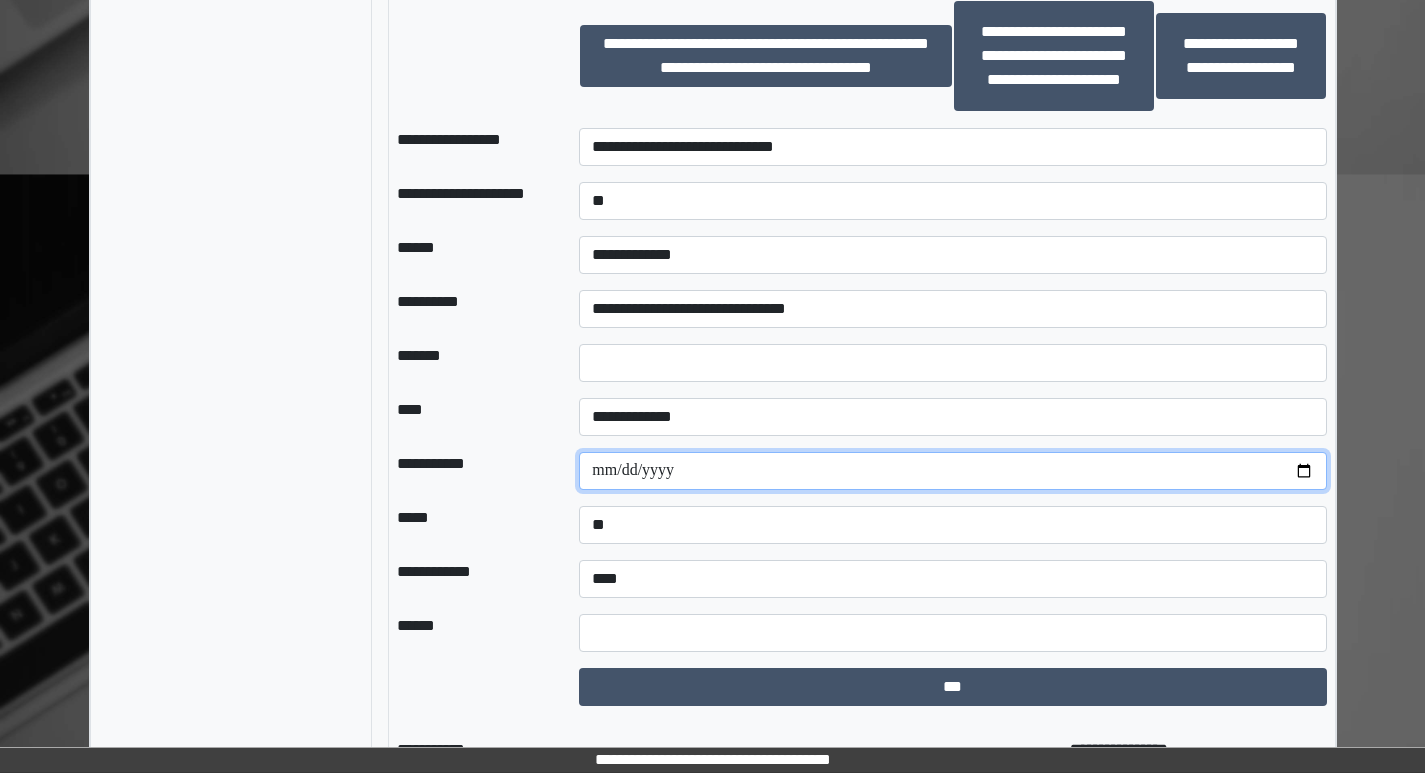scroll, scrollTop: 1612, scrollLeft: 0, axis: vertical 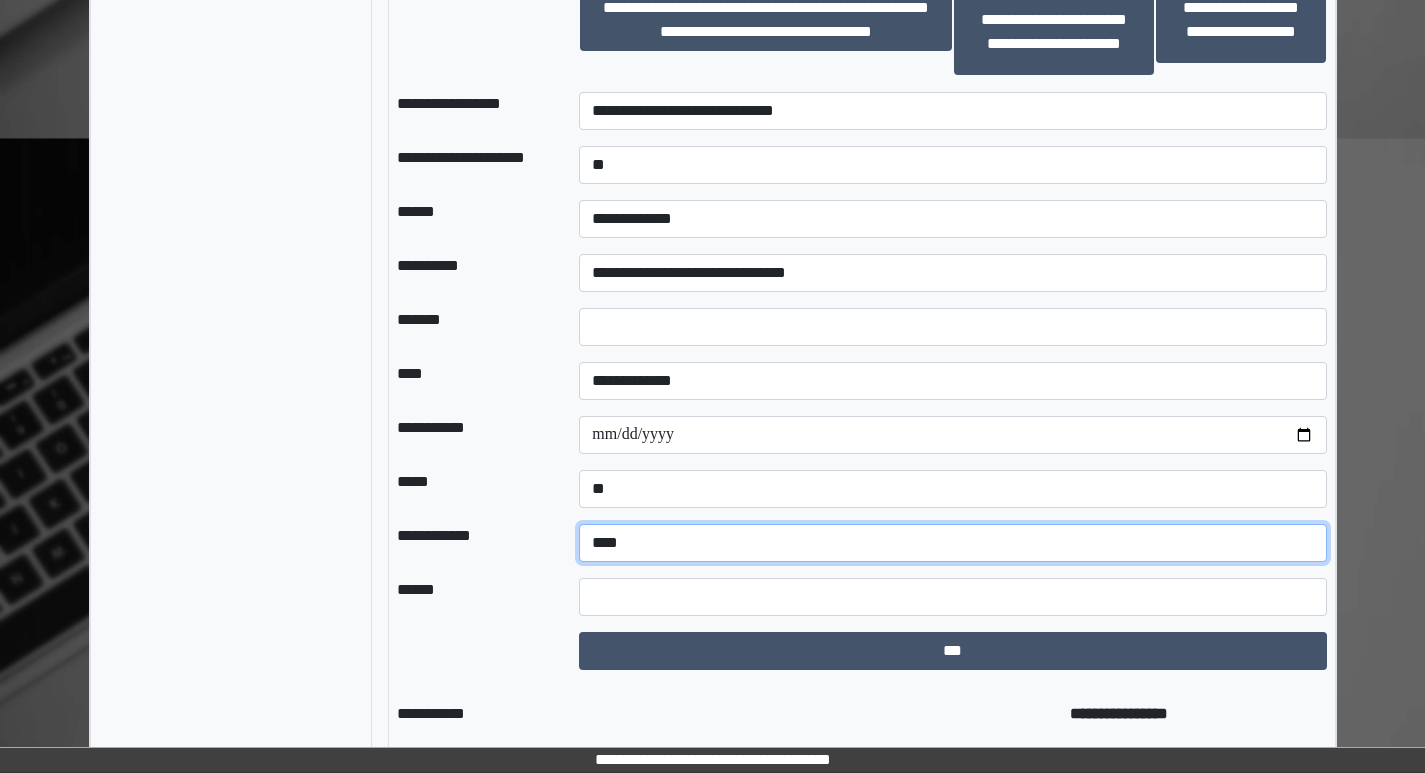 click on "**********" at bounding box center [952, 543] 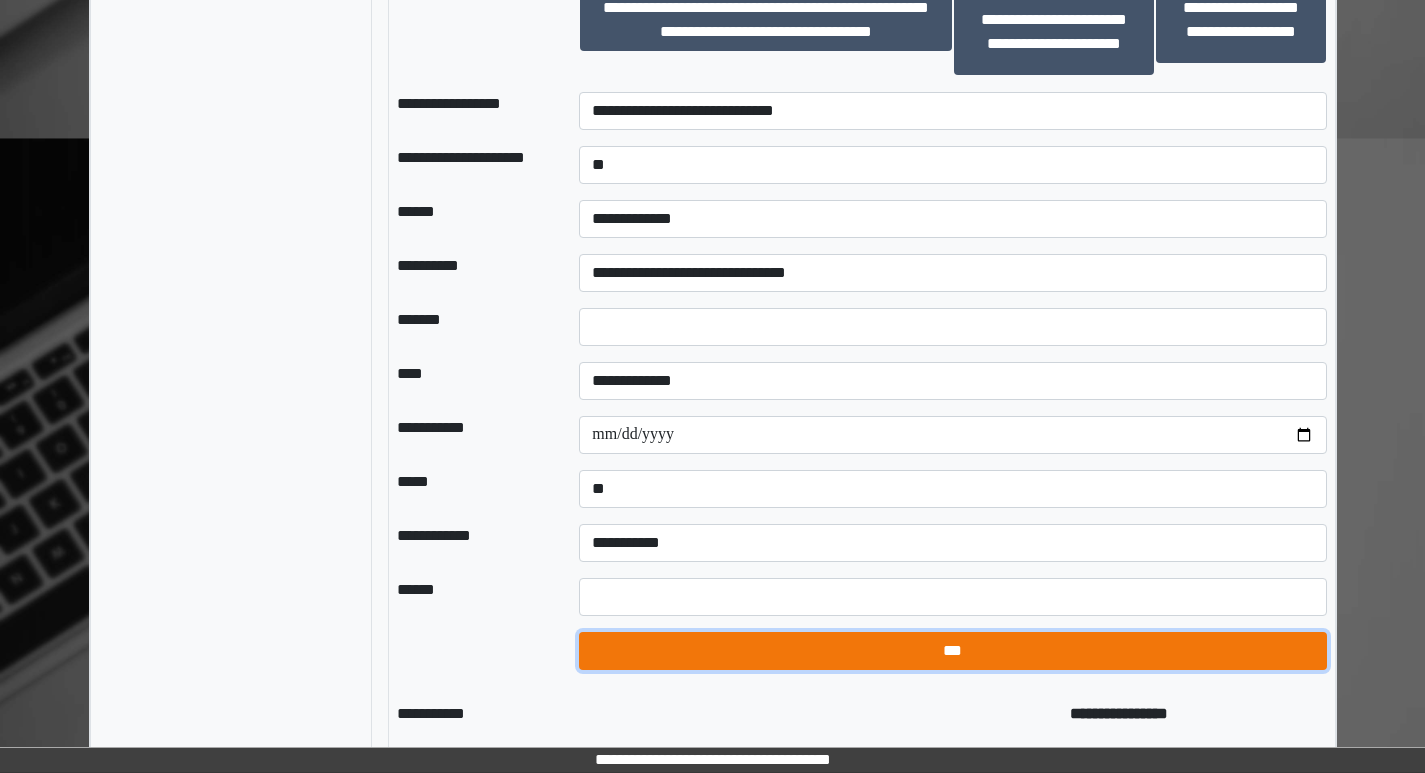 click on "***" at bounding box center [952, 651] 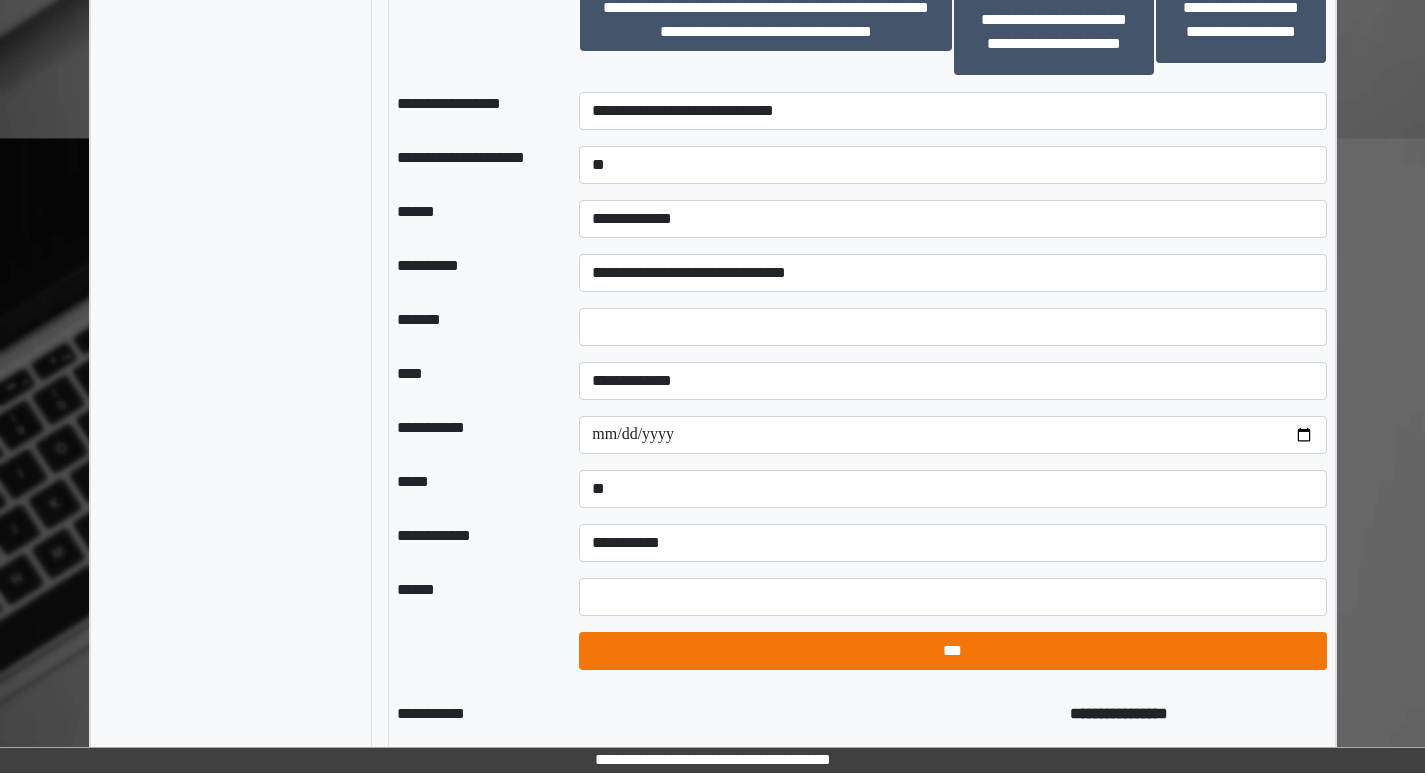 select on "*" 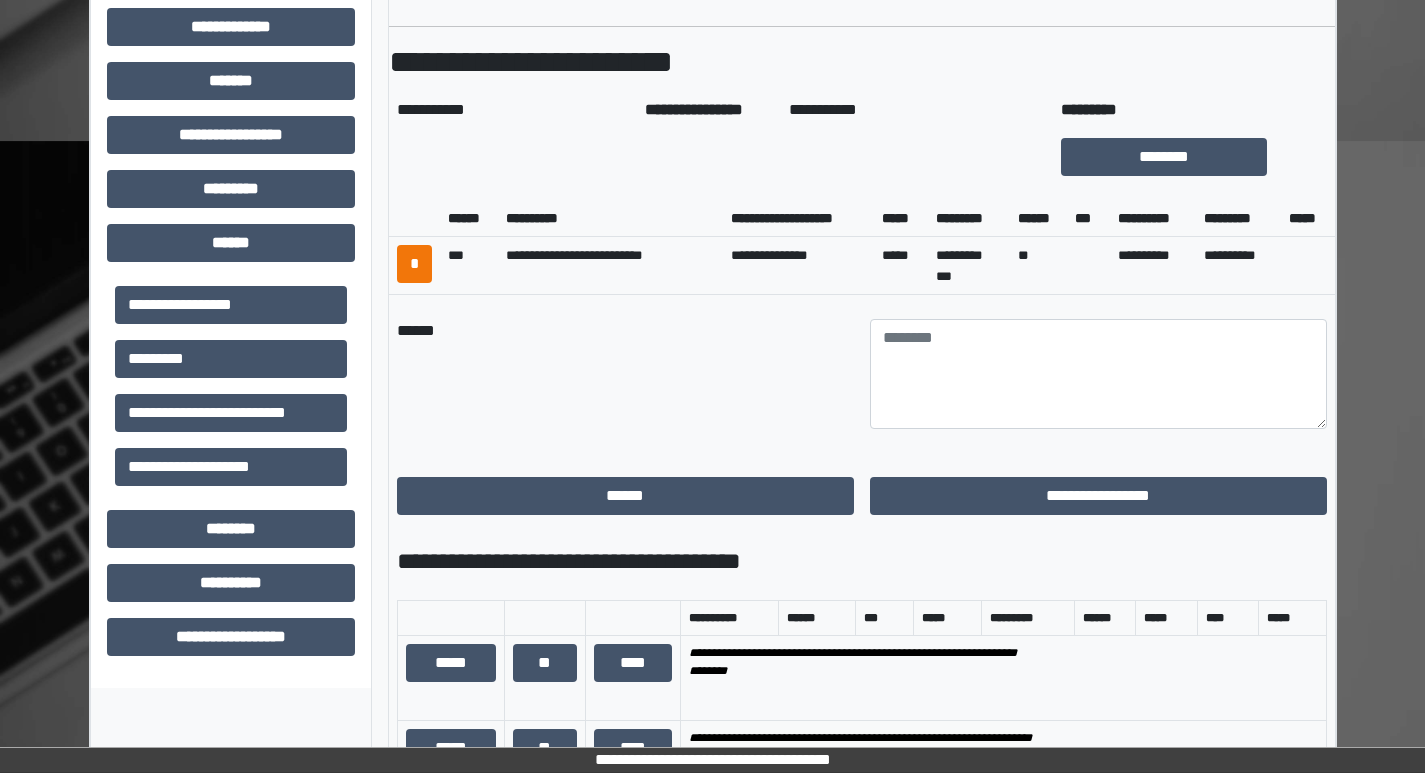 scroll, scrollTop: 712, scrollLeft: 0, axis: vertical 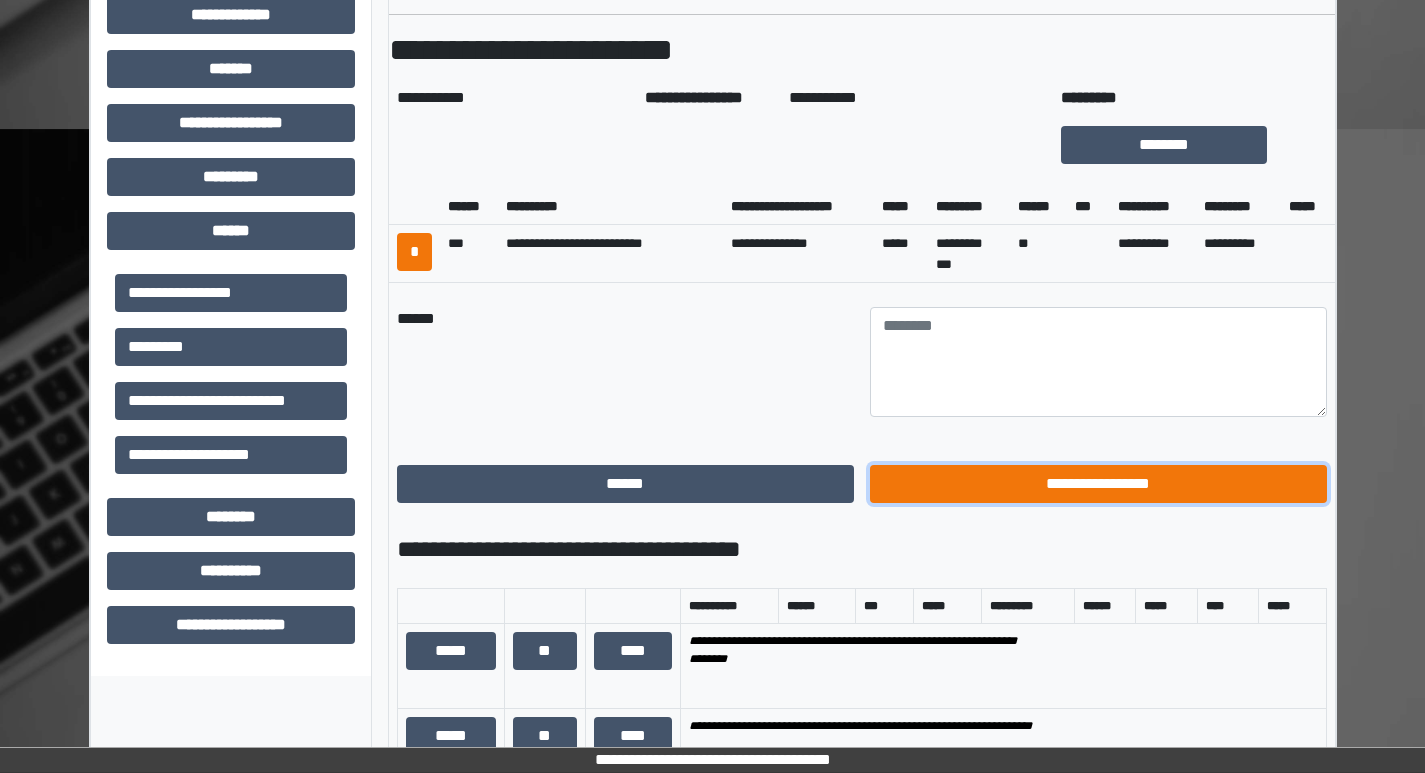 click on "**********" at bounding box center (1098, 484) 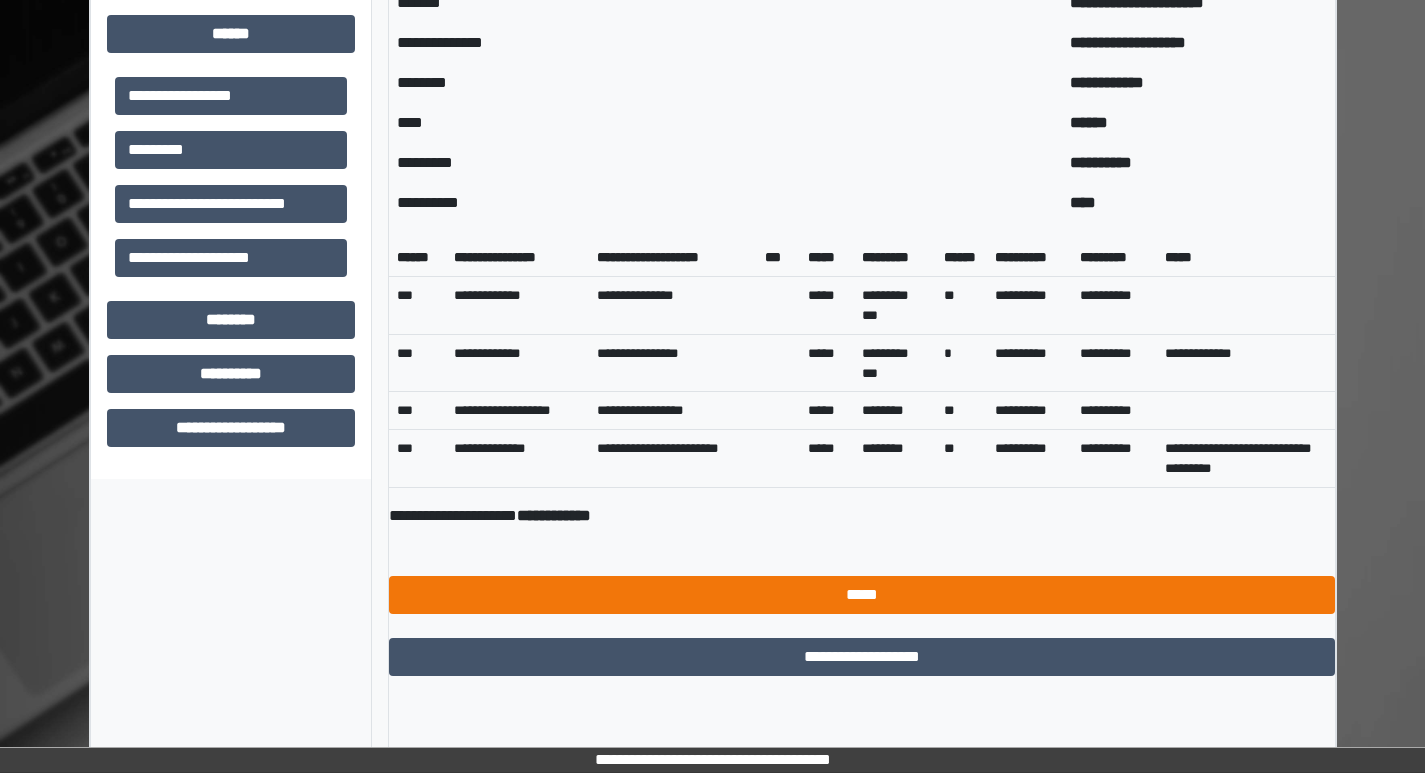 scroll, scrollTop: 918, scrollLeft: 0, axis: vertical 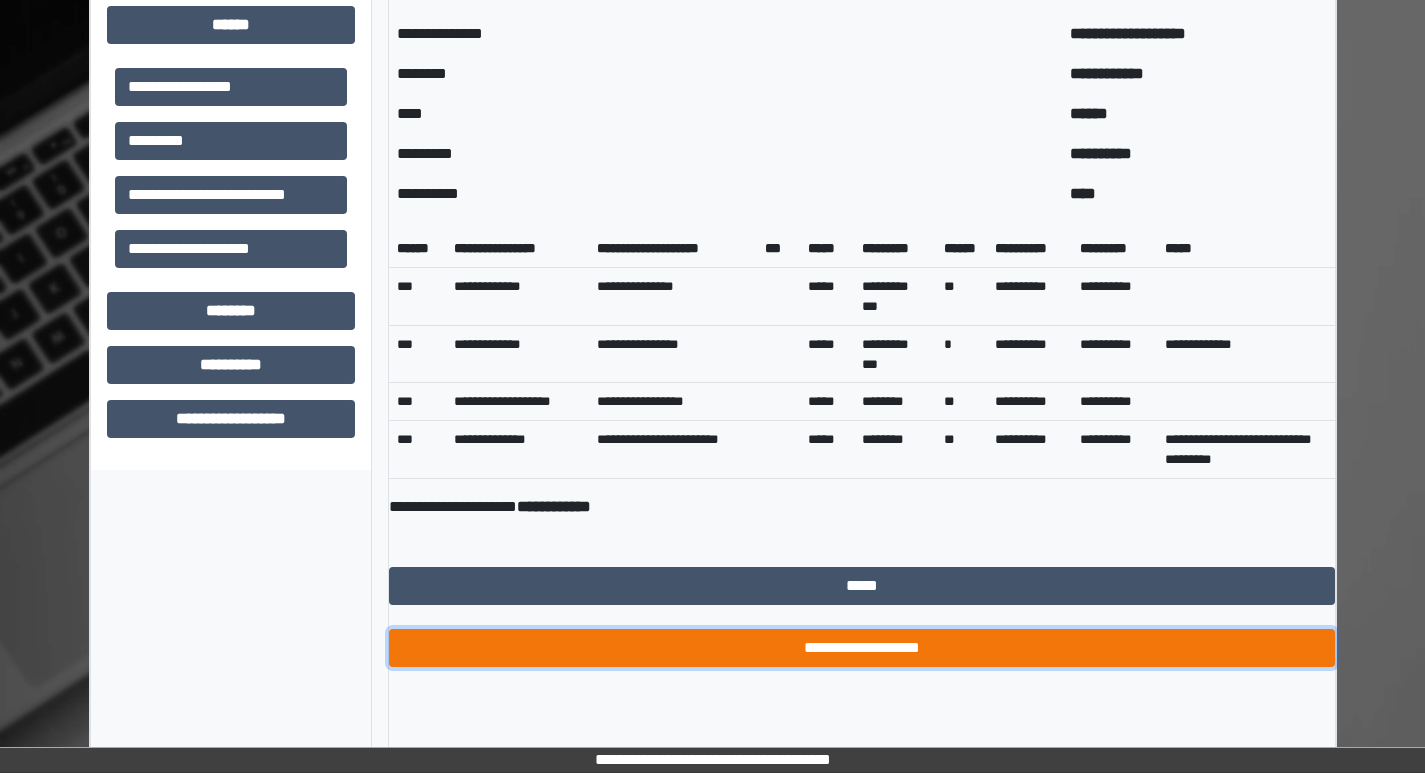 click on "**********" at bounding box center (862, 648) 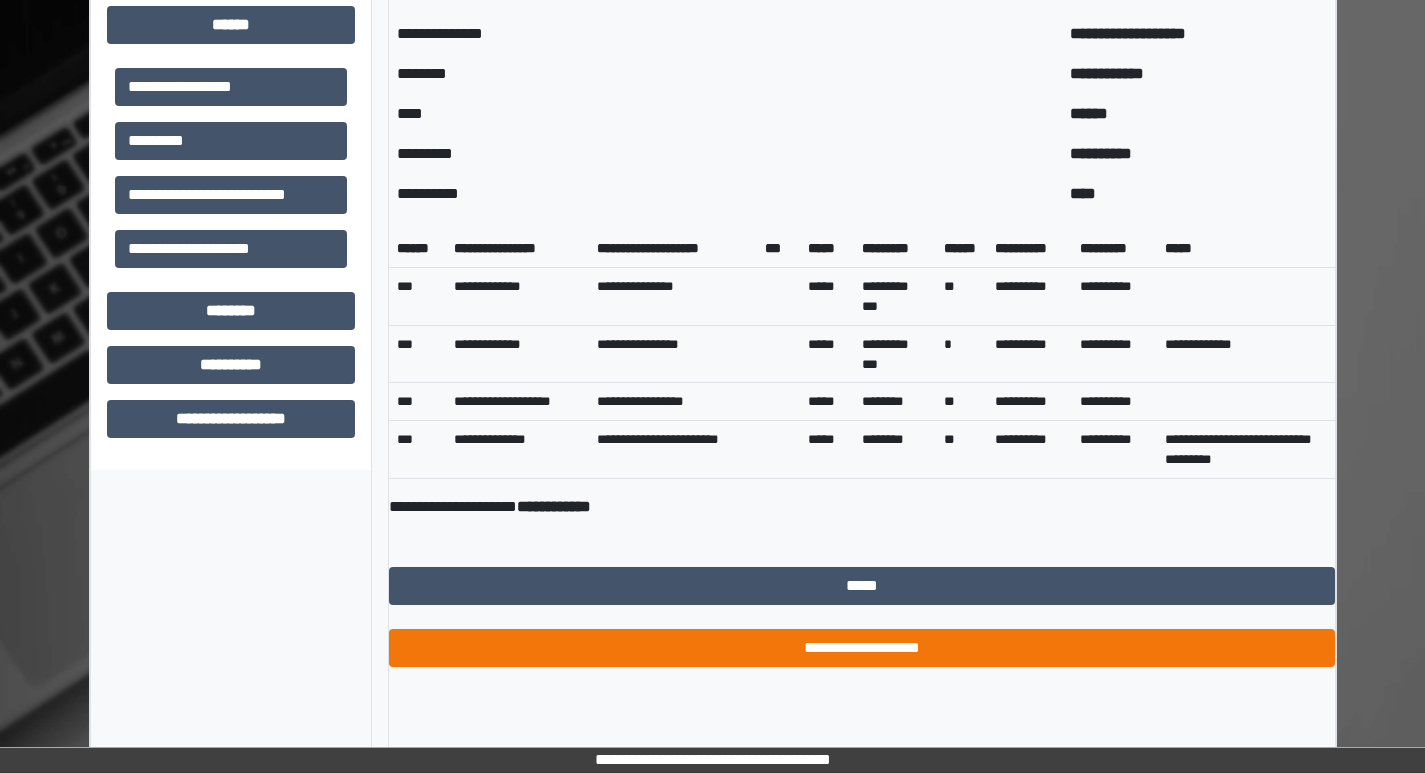 scroll, scrollTop: 633, scrollLeft: 0, axis: vertical 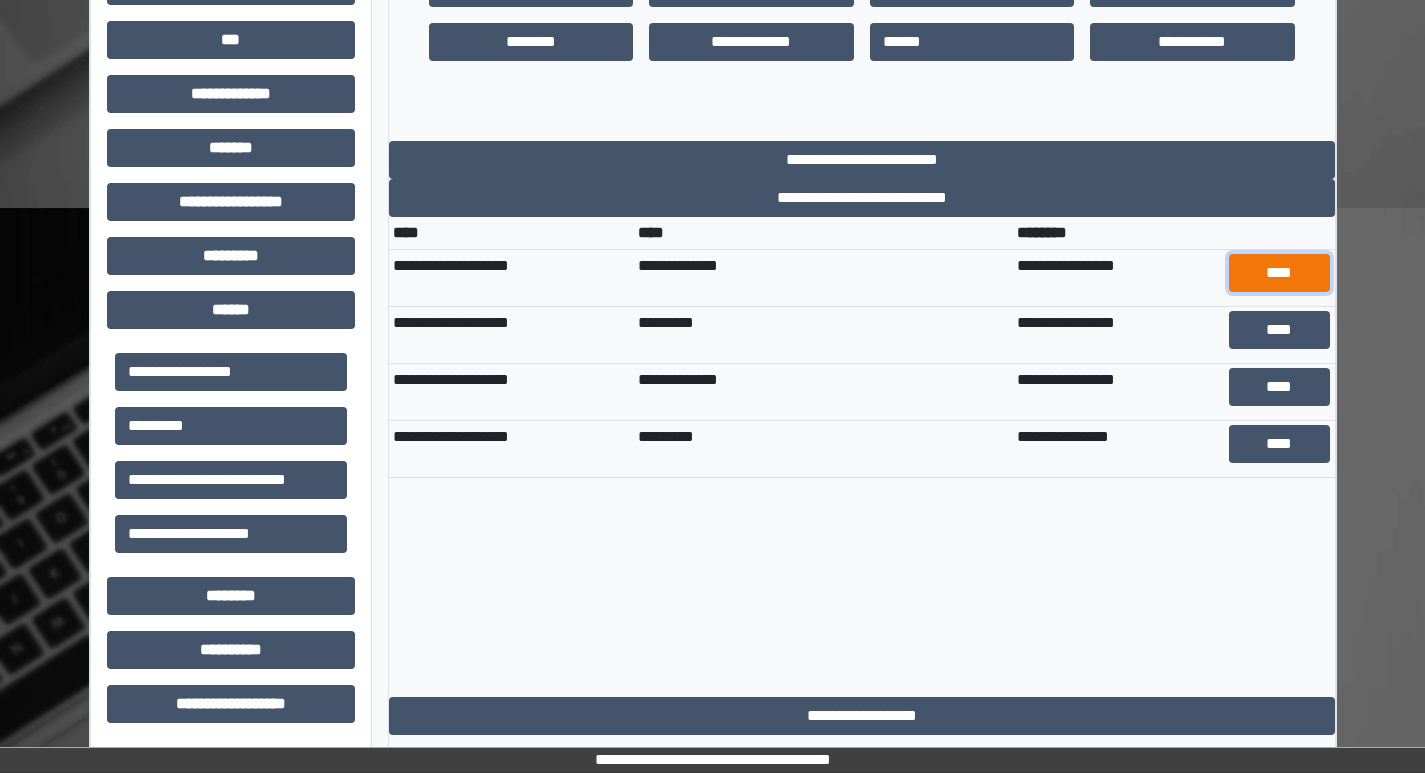 click on "****" at bounding box center [1279, 273] 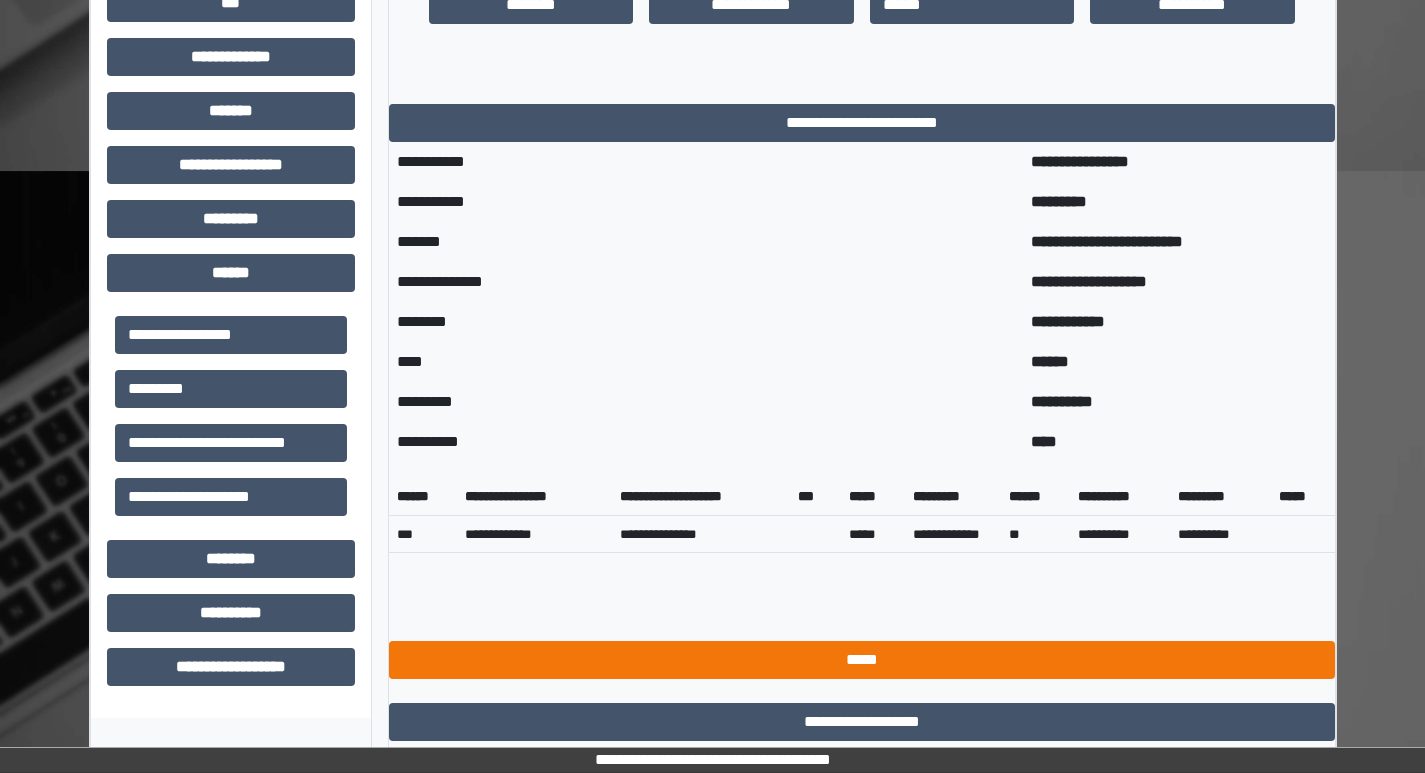 scroll, scrollTop: 704, scrollLeft: 0, axis: vertical 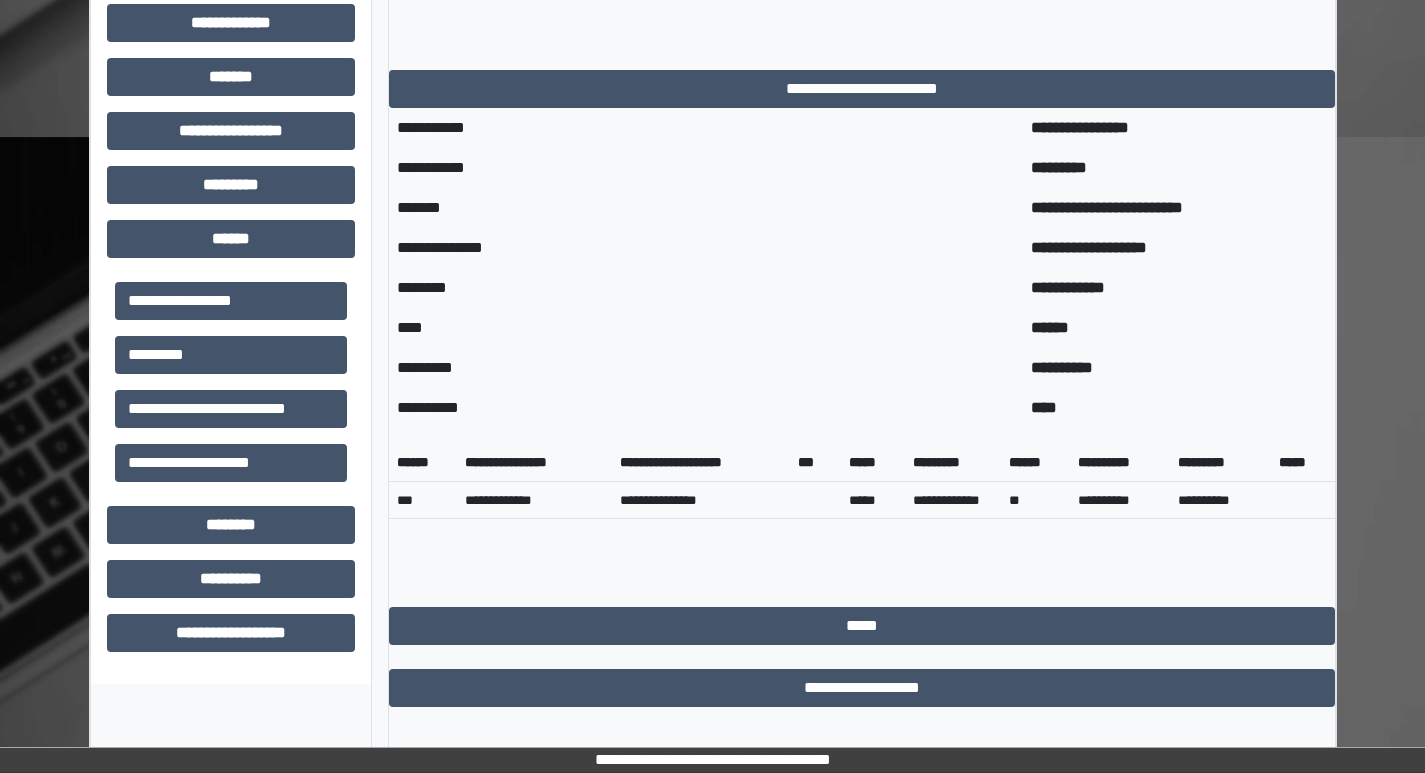 click on "**********" at bounding box center (862, 431) 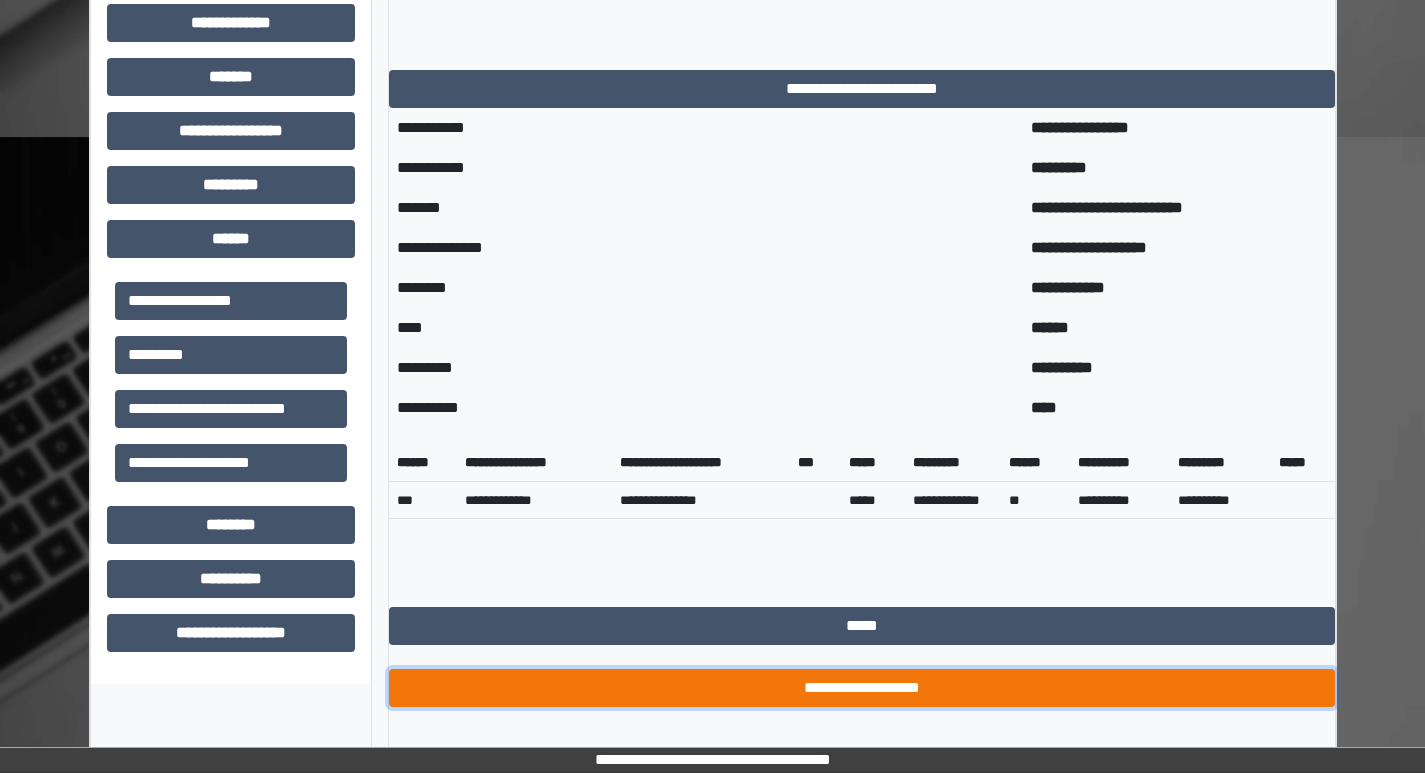 click on "**********" at bounding box center [862, 688] 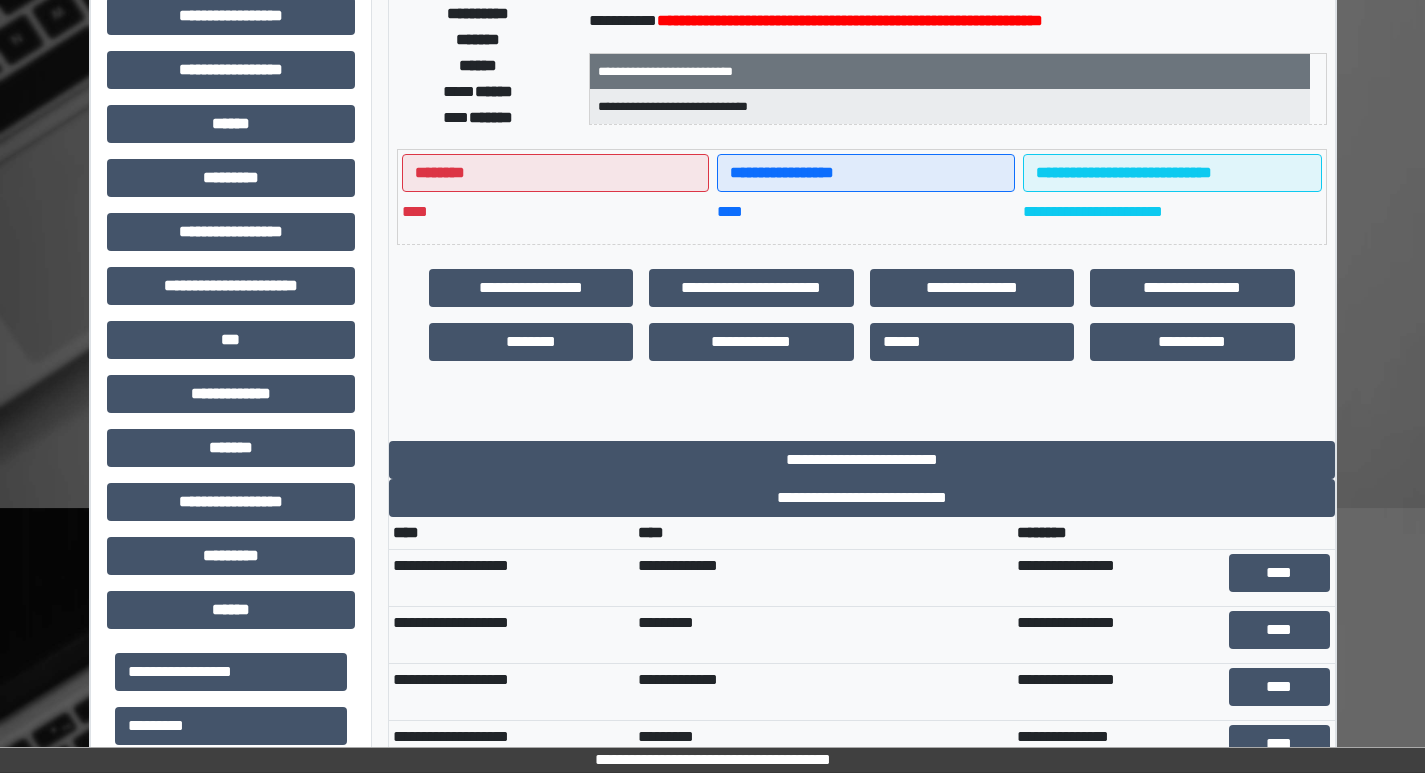 scroll, scrollTop: 33, scrollLeft: 0, axis: vertical 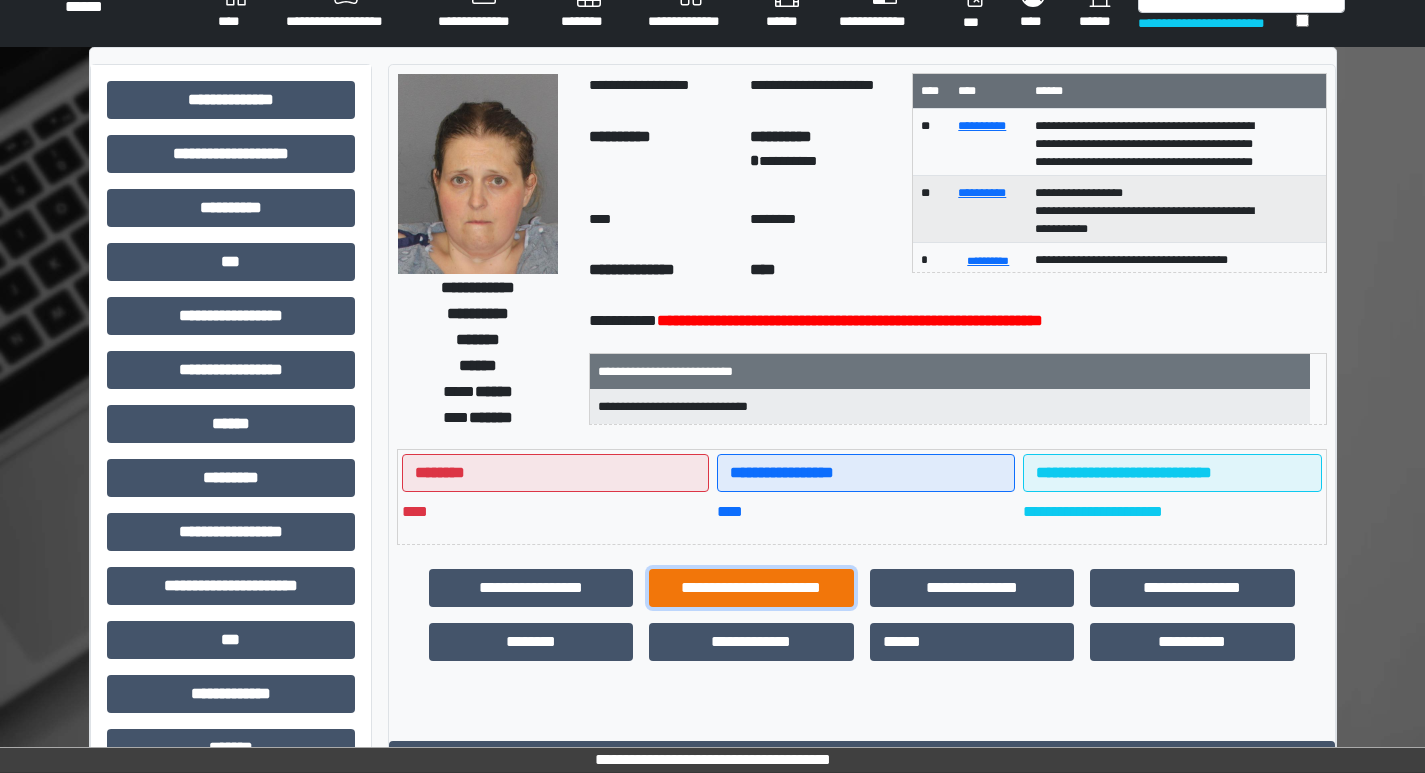 click on "**********" at bounding box center [751, 588] 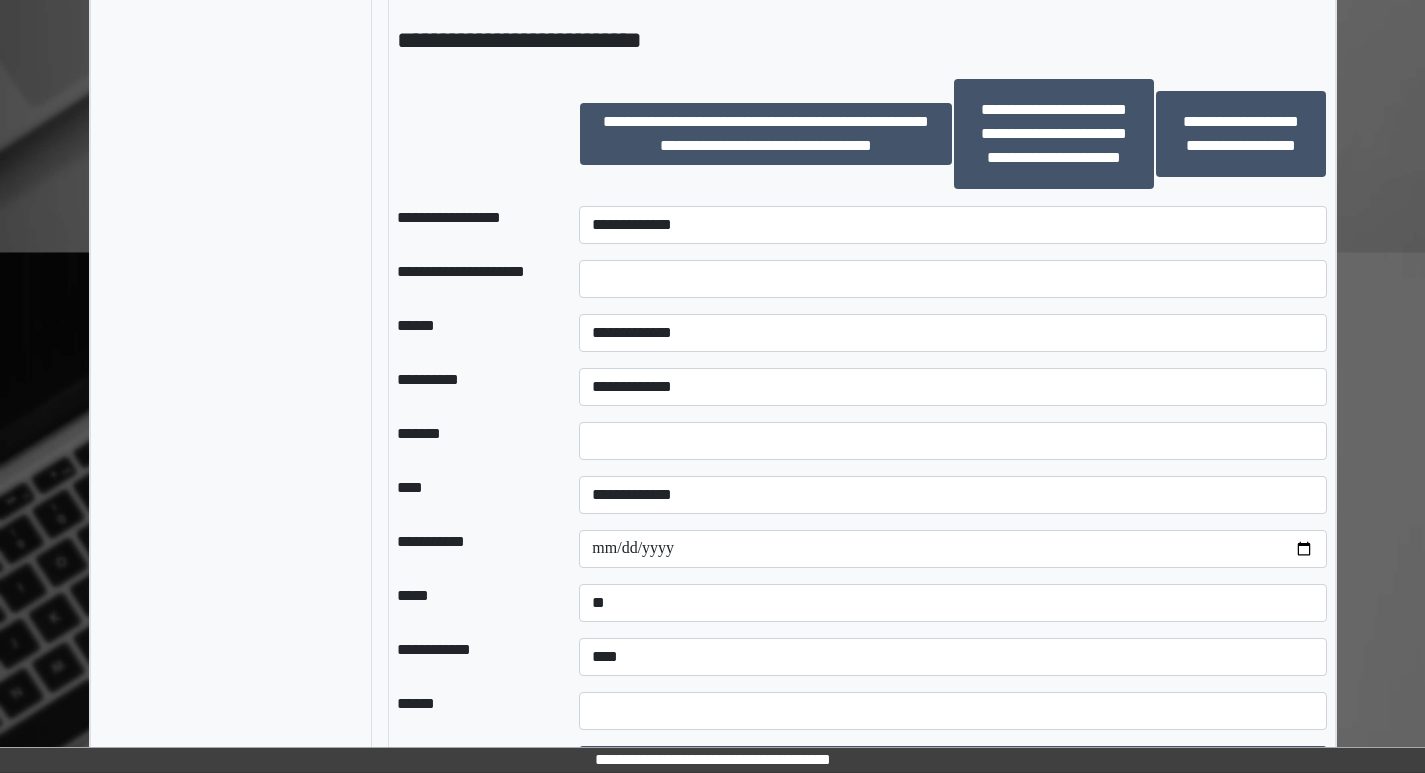 scroll, scrollTop: 1533, scrollLeft: 0, axis: vertical 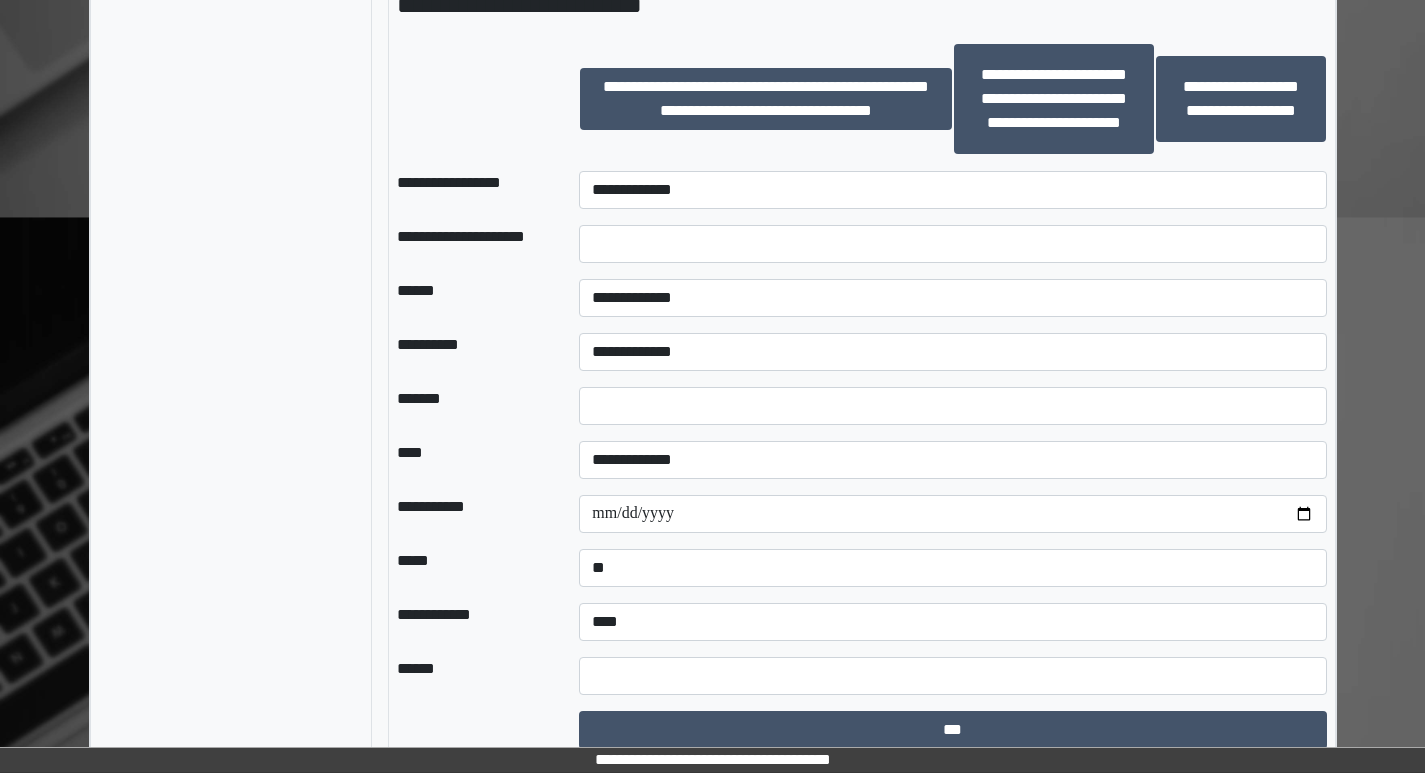 drag, startPoint x: 677, startPoint y: 212, endPoint x: 675, endPoint y: 196, distance: 16.124516 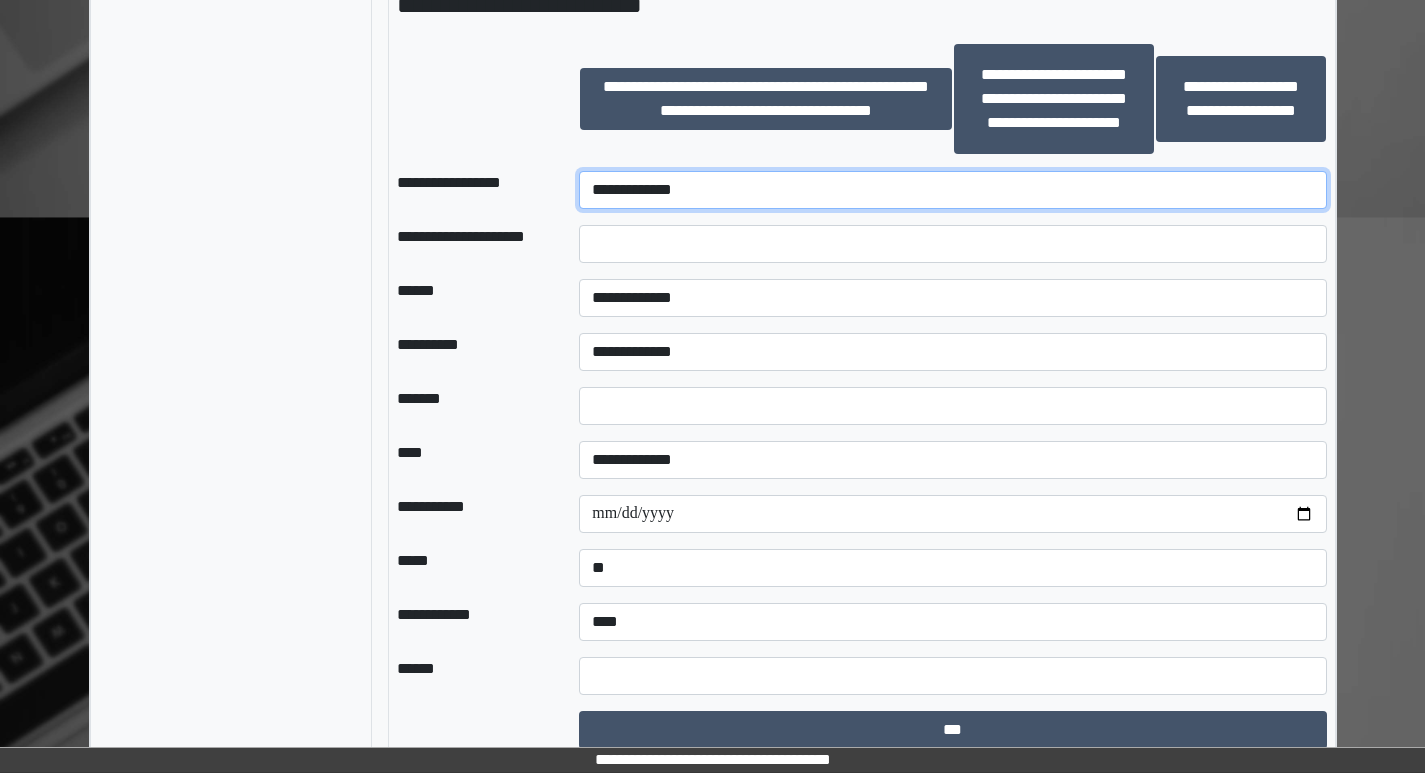 click on "**********" at bounding box center [952, 190] 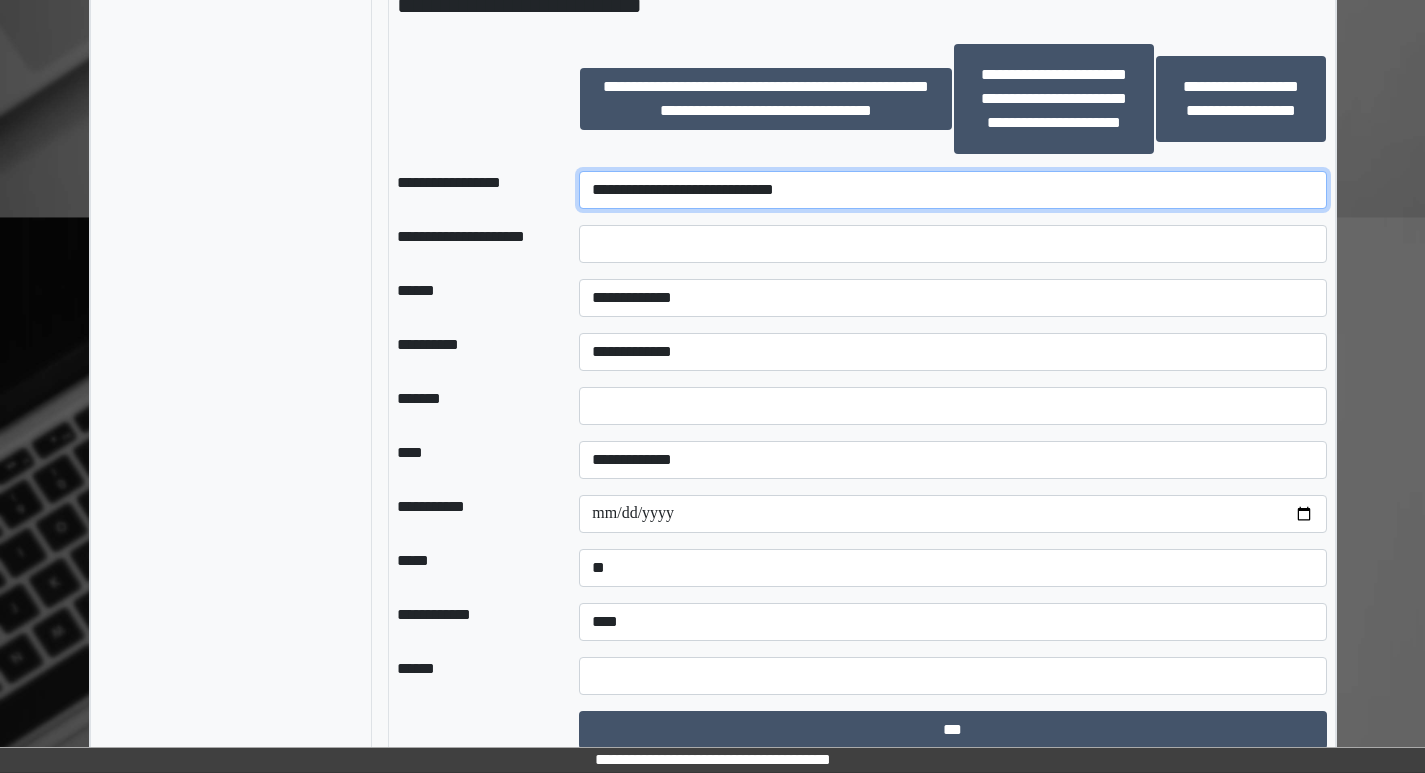 click on "**********" at bounding box center [952, 190] 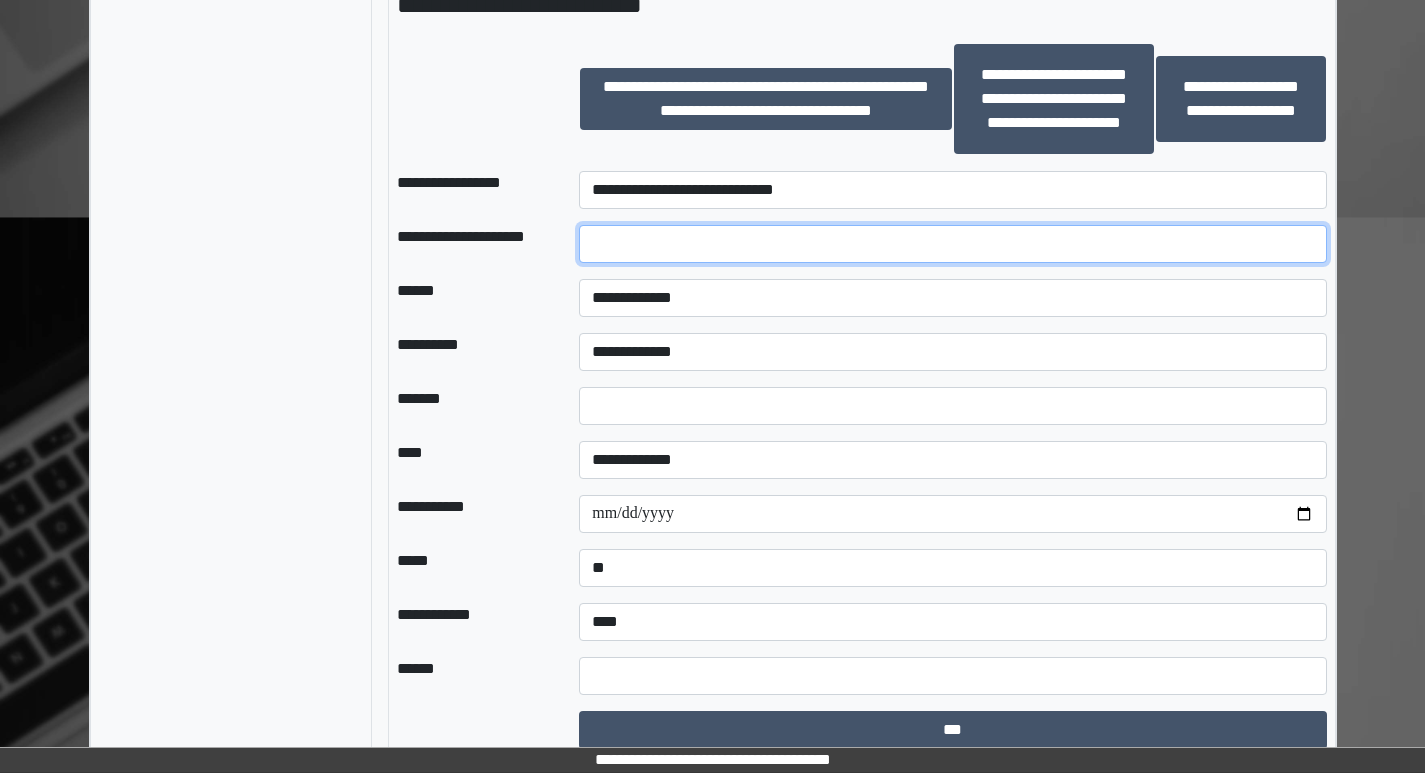 click at bounding box center (952, 244) 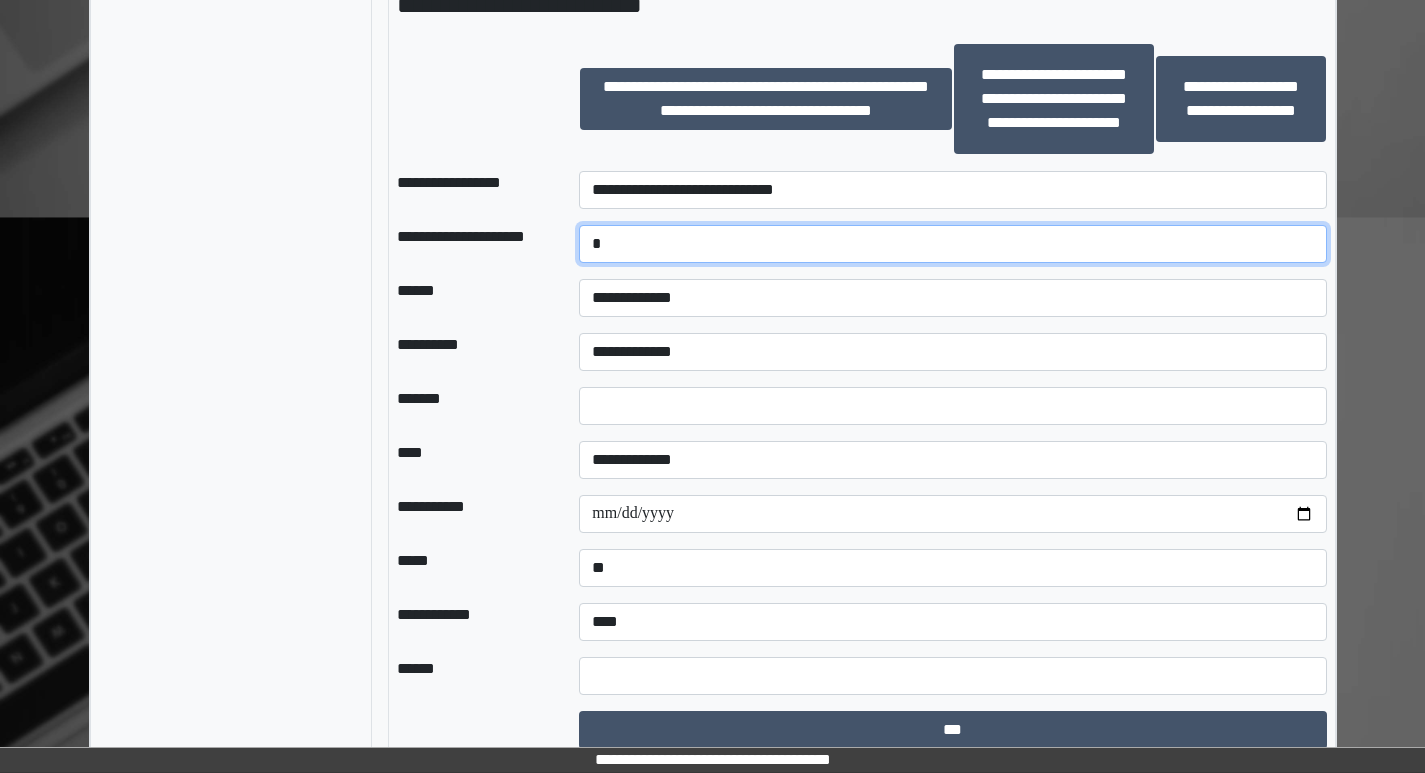 type on "*" 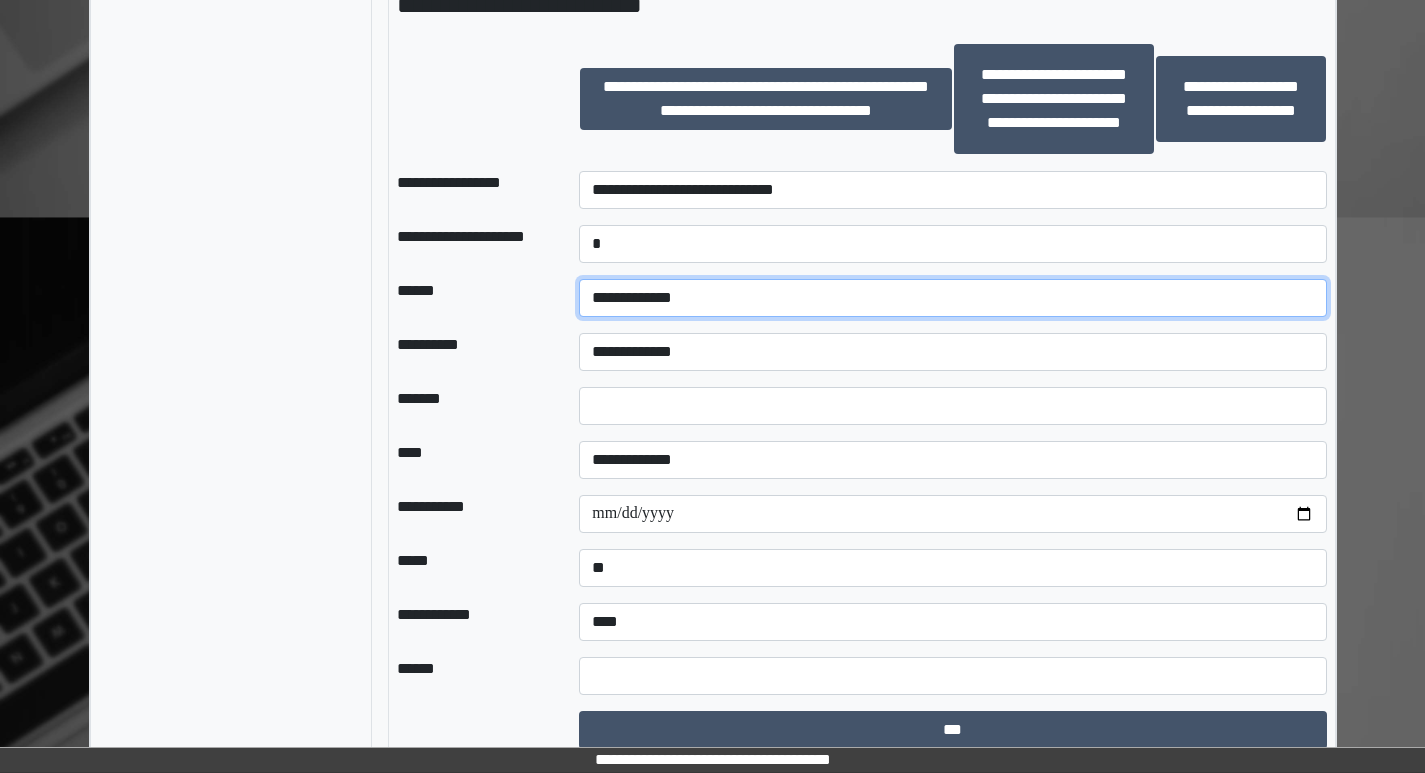 click on "**********" at bounding box center [952, 298] 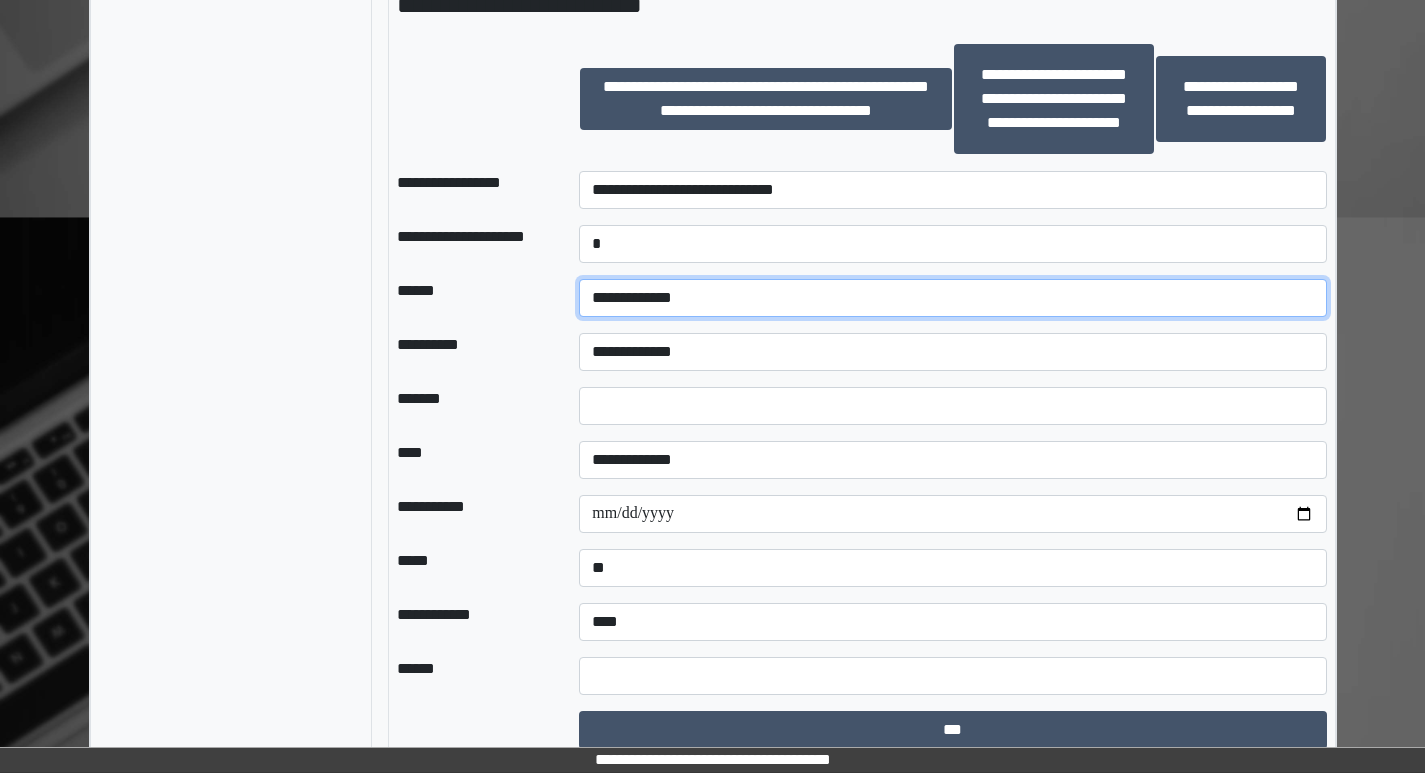 select on "*" 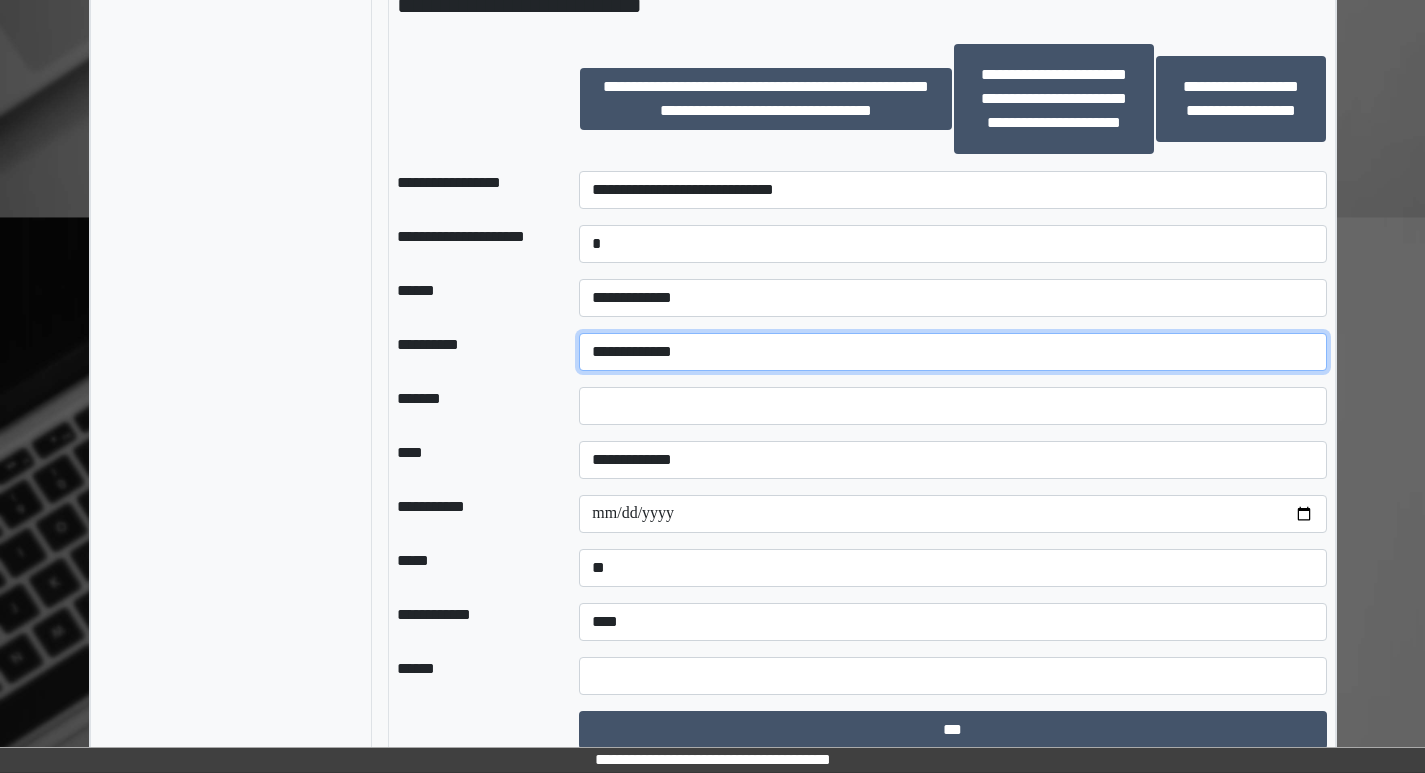click on "**********" at bounding box center (952, 352) 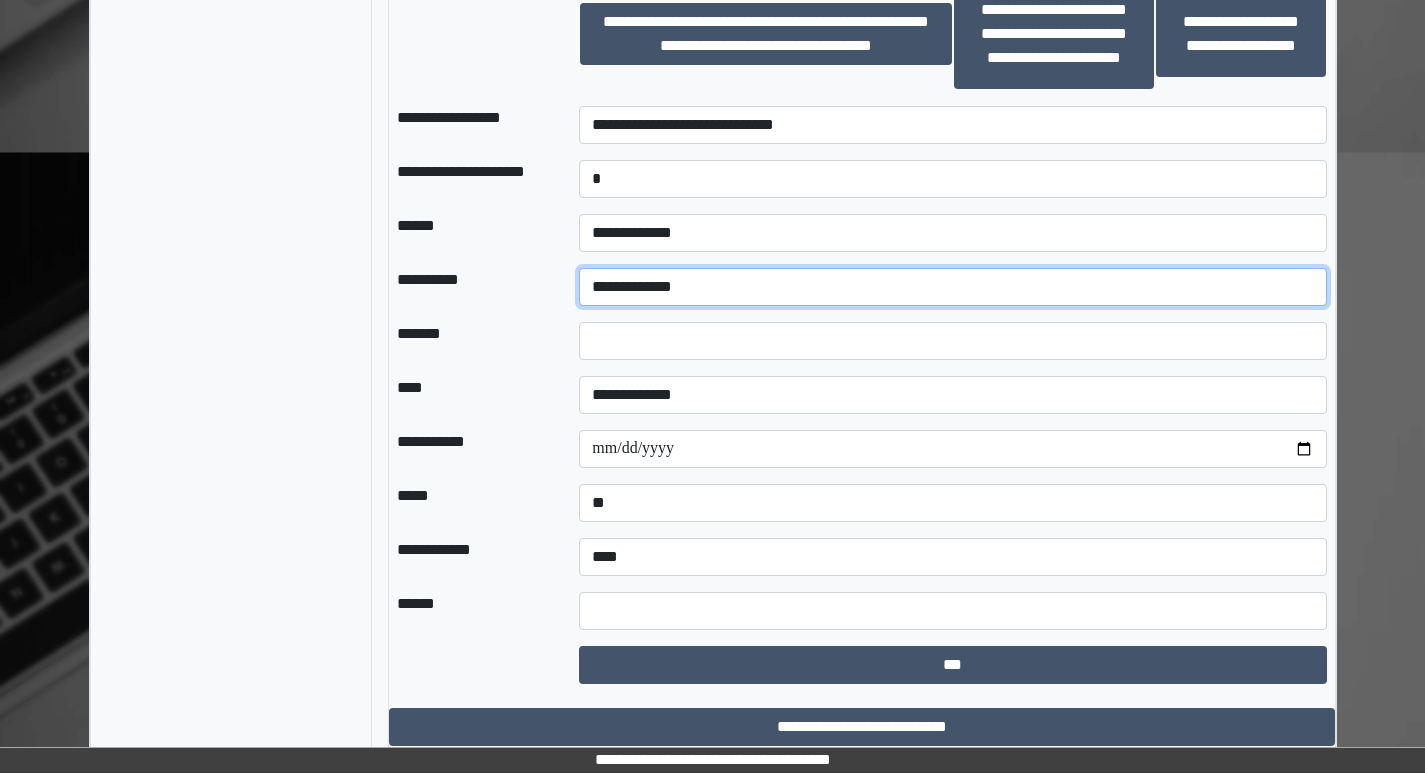 scroll, scrollTop: 1633, scrollLeft: 0, axis: vertical 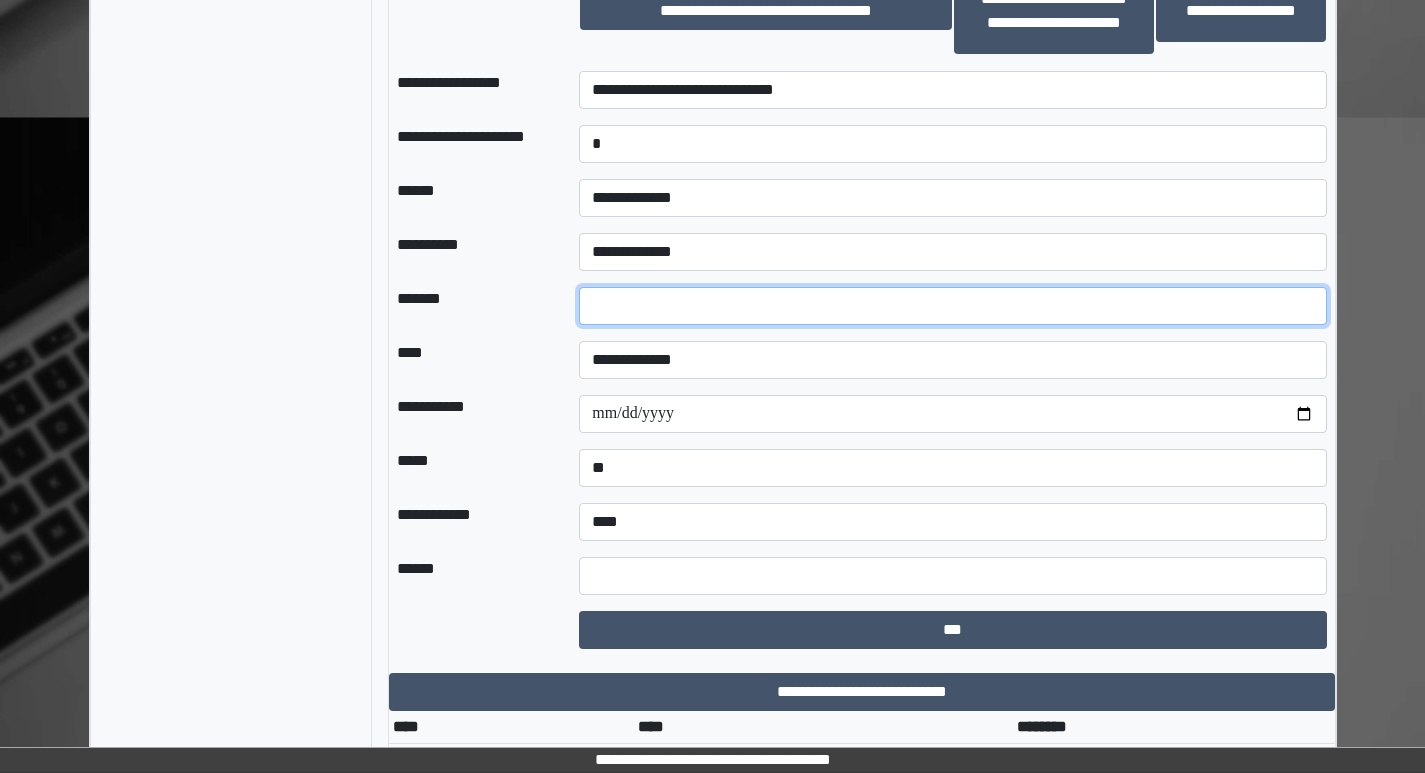 click at bounding box center (952, 306) 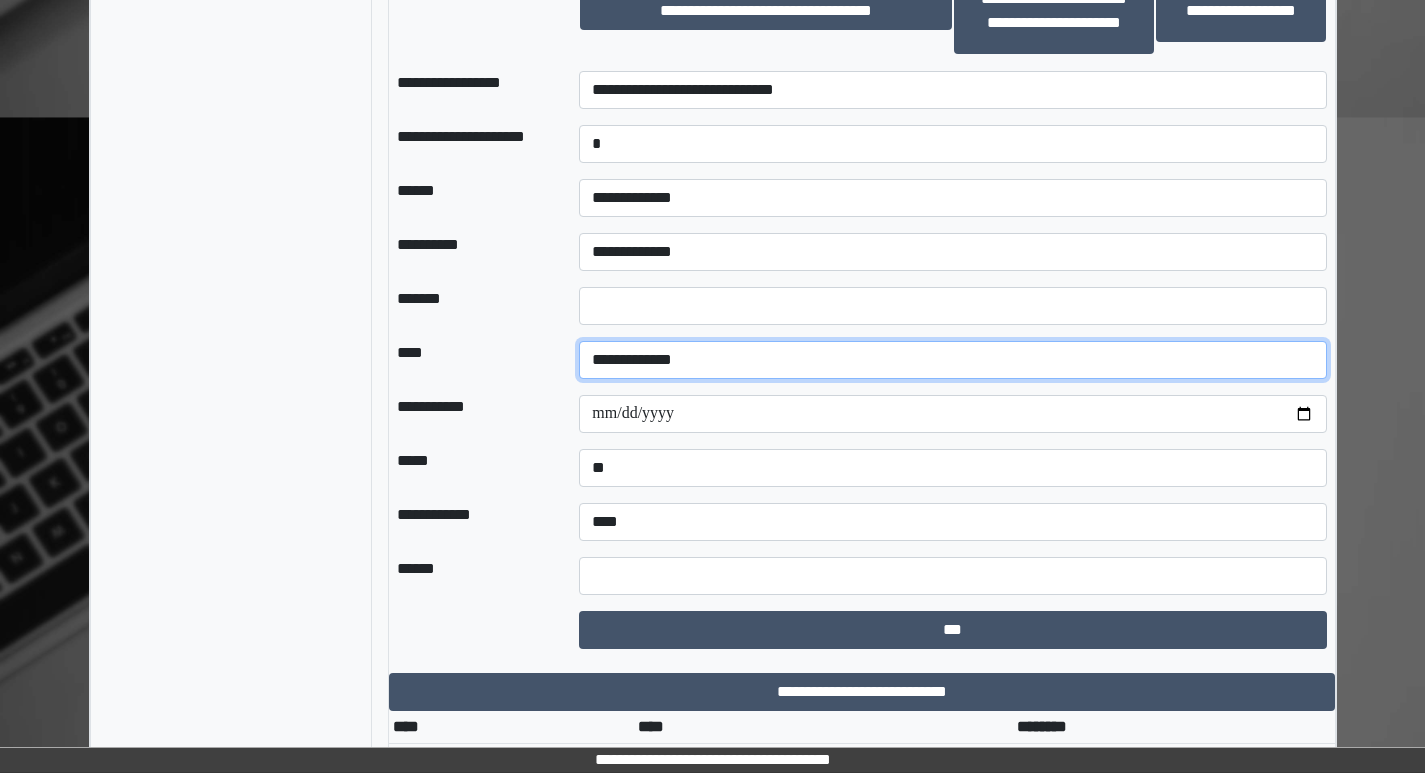 click on "**********" at bounding box center (952, 360) 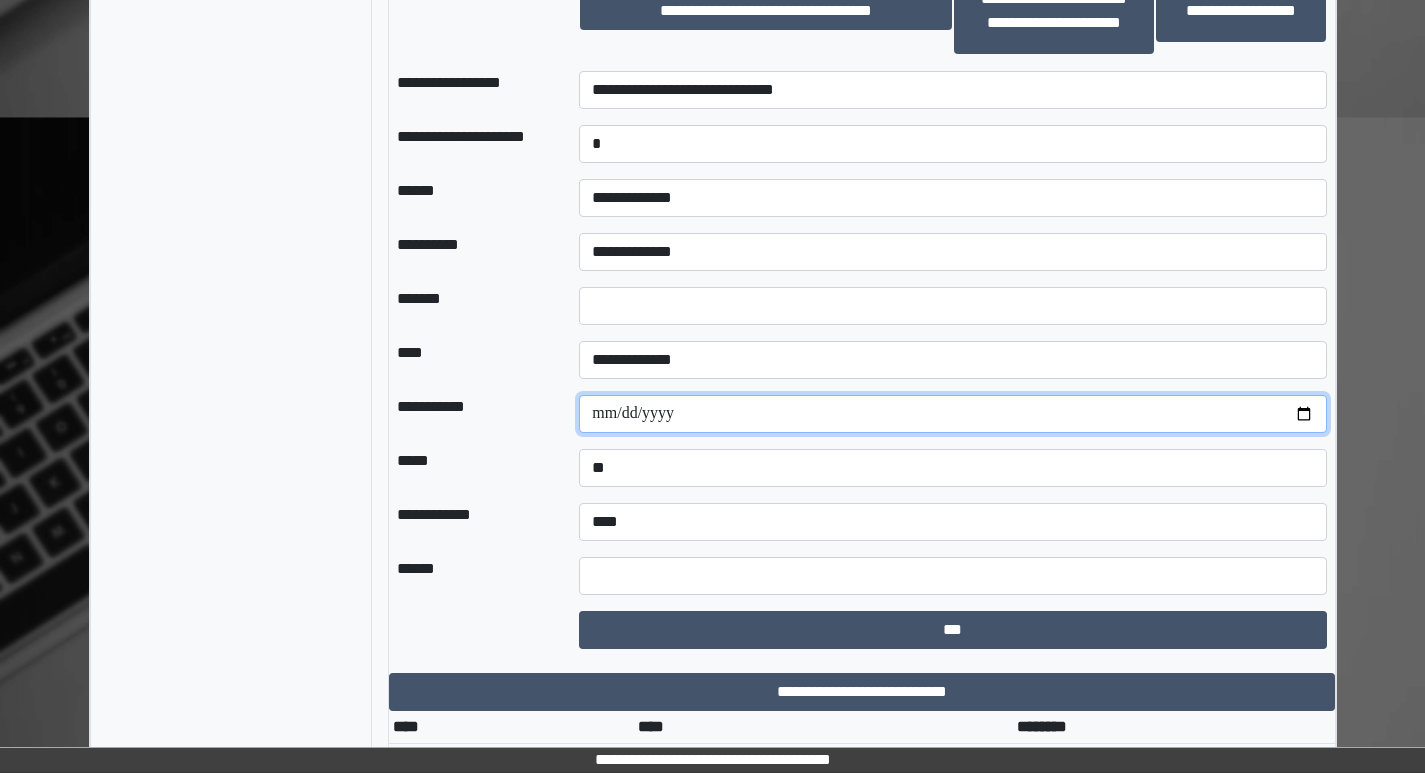 click at bounding box center (952, 414) 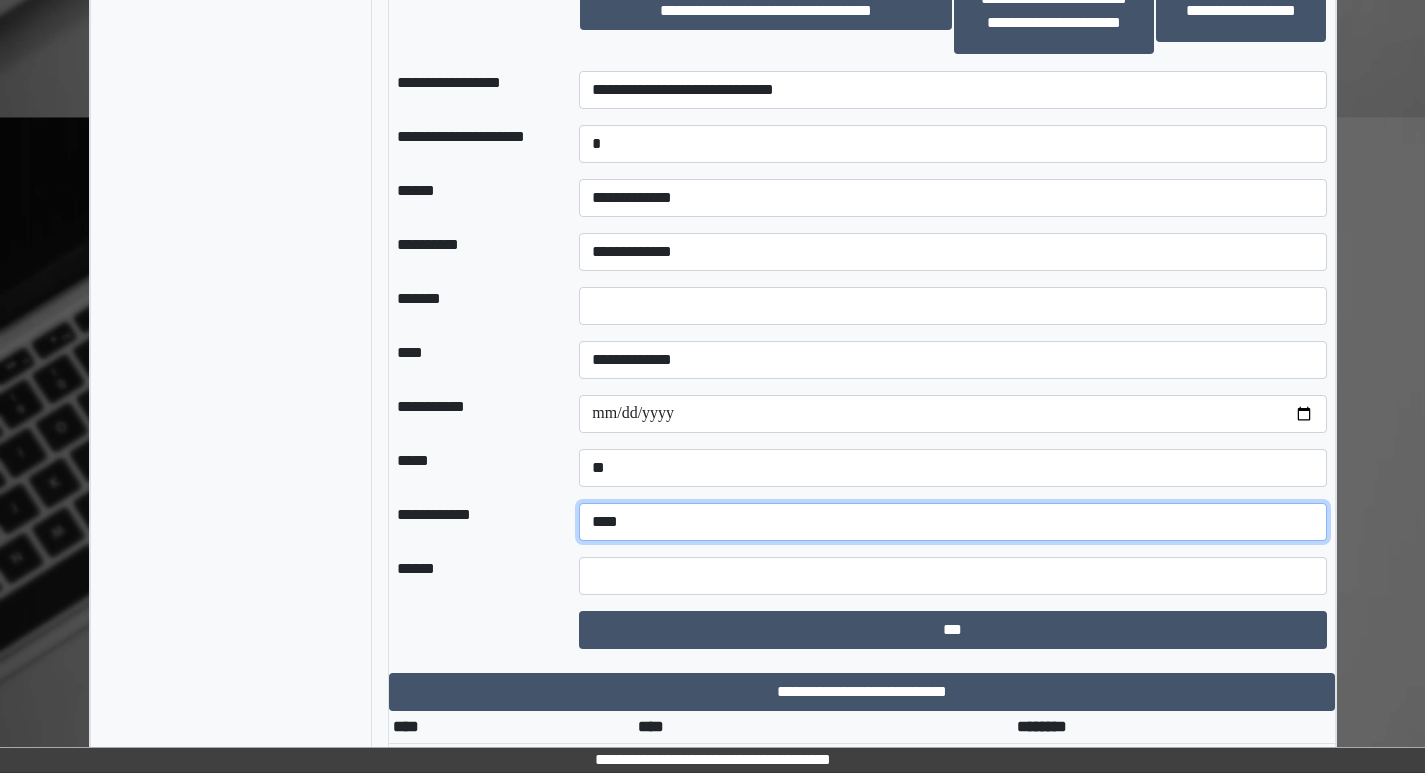 drag, startPoint x: 623, startPoint y: 515, endPoint x: 633, endPoint y: 520, distance: 11.18034 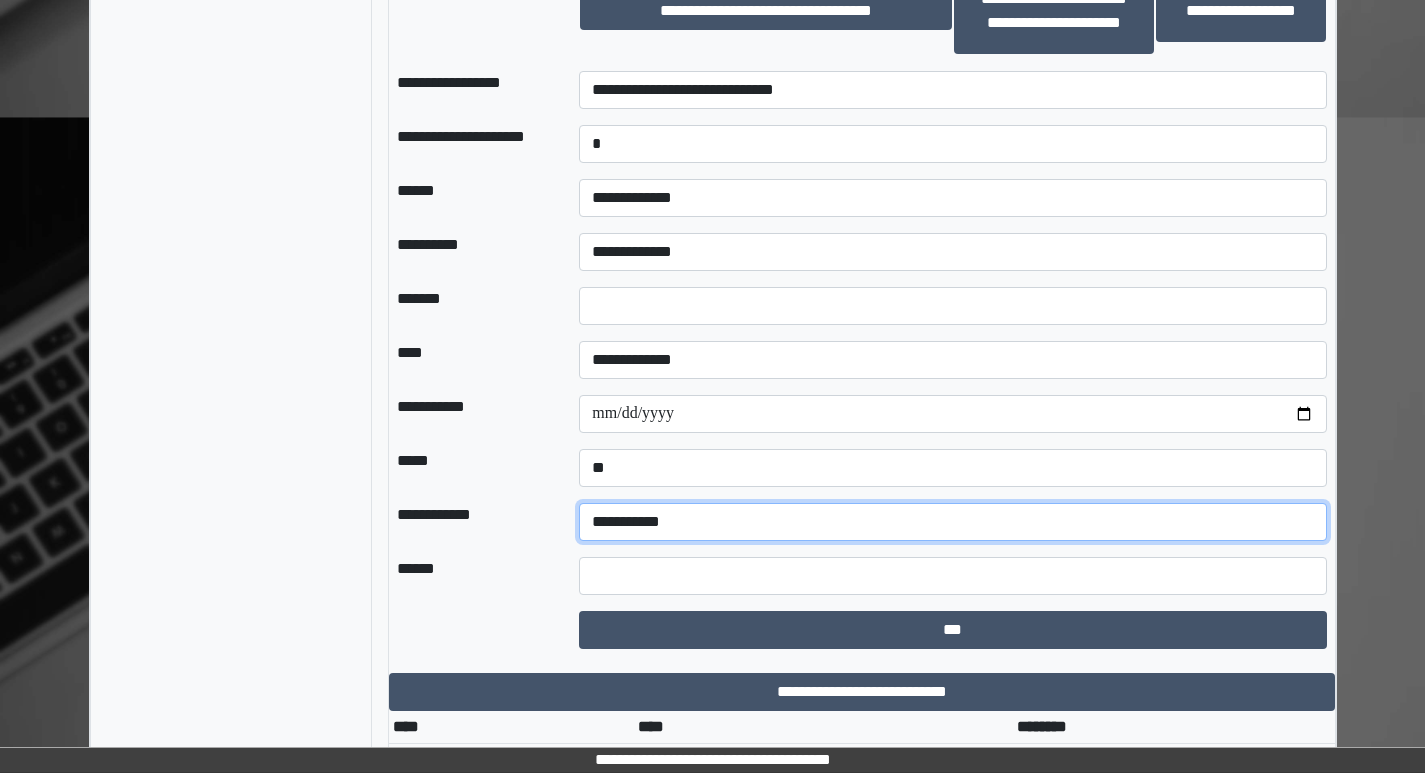 click on "**********" at bounding box center (952, 522) 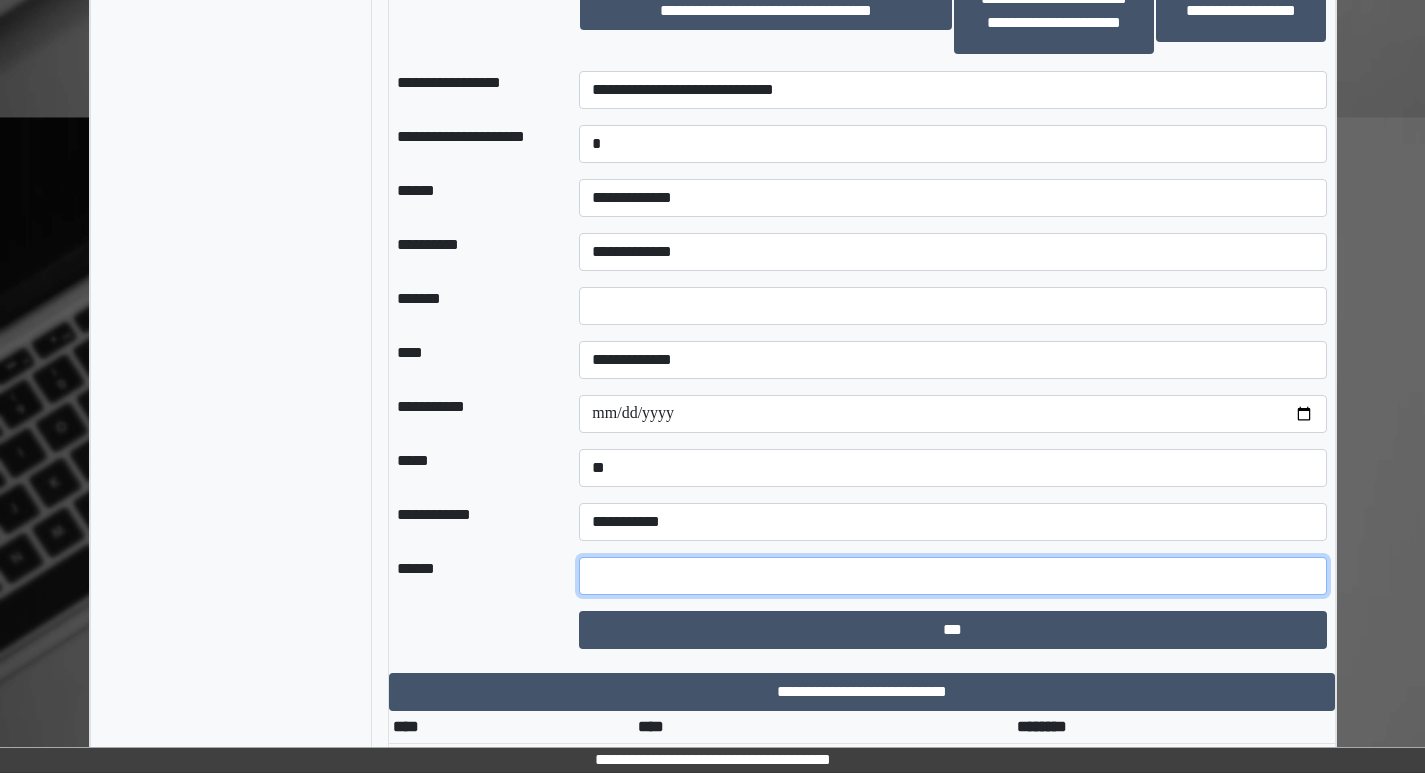click at bounding box center (952, 576) 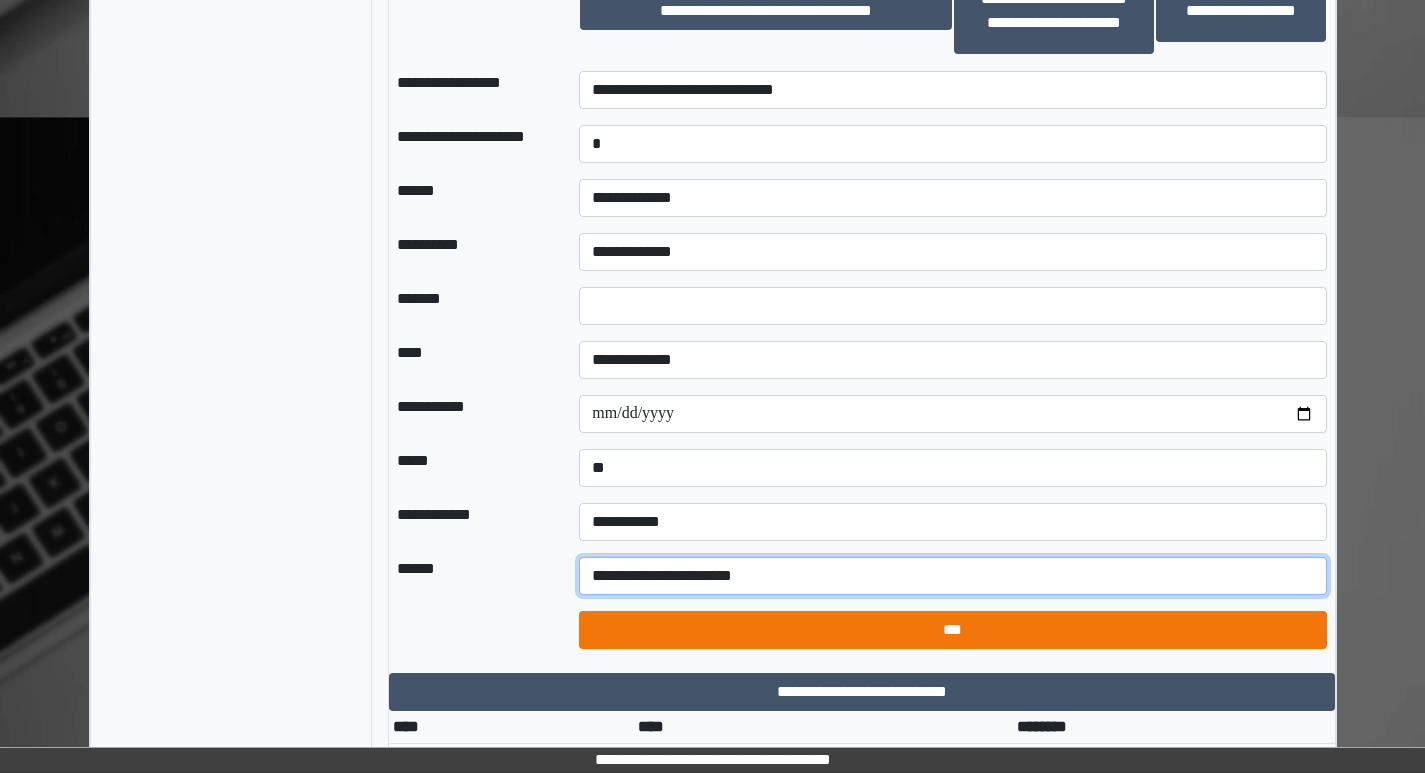 type on "**********" 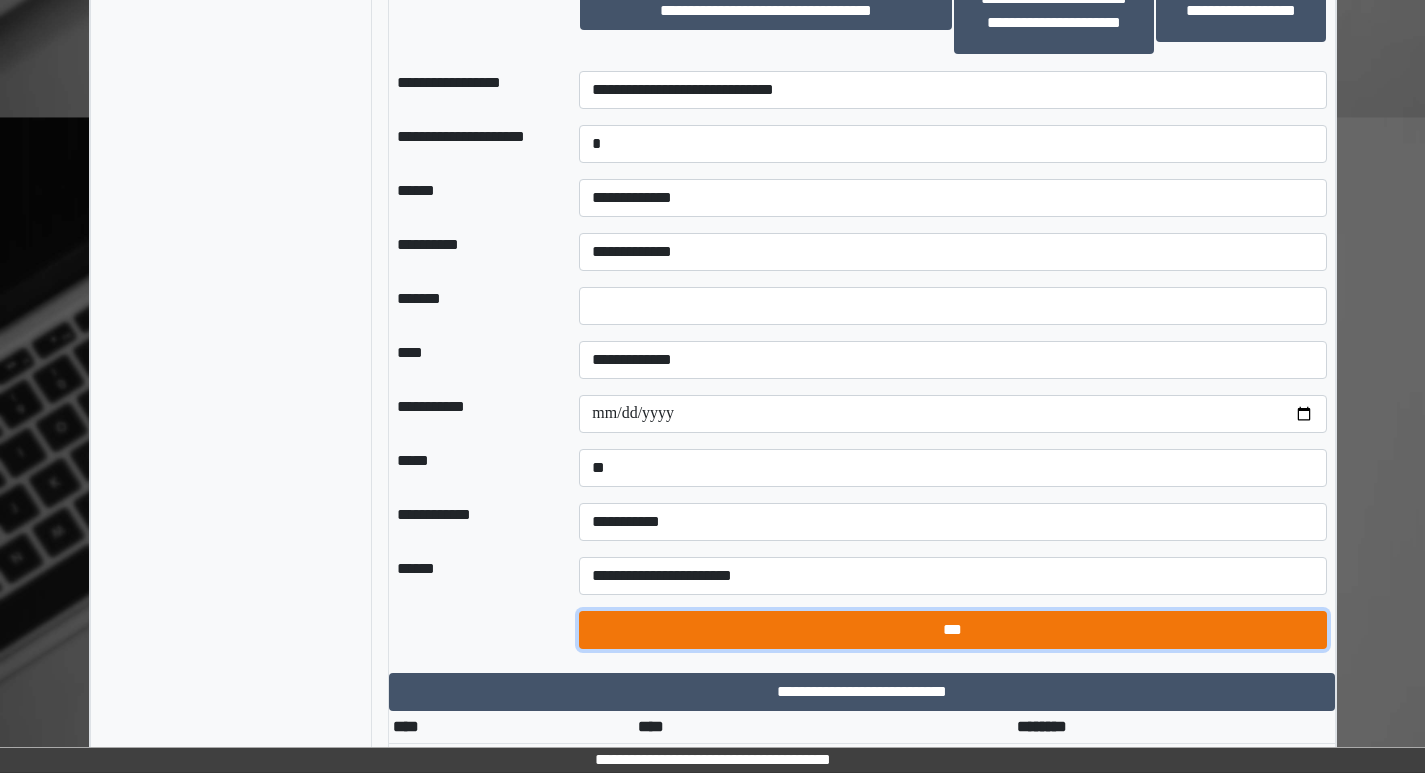 click on "***" at bounding box center (952, 630) 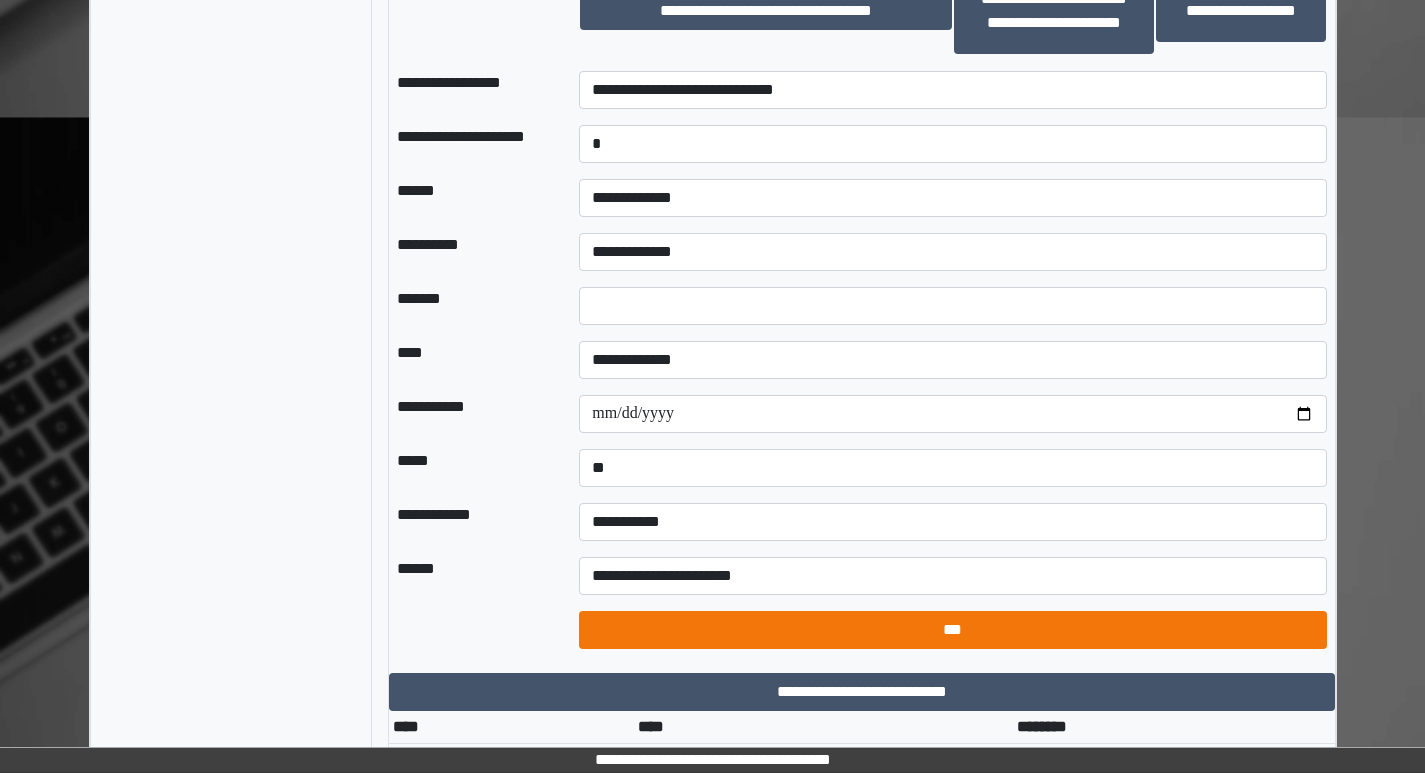 select on "*" 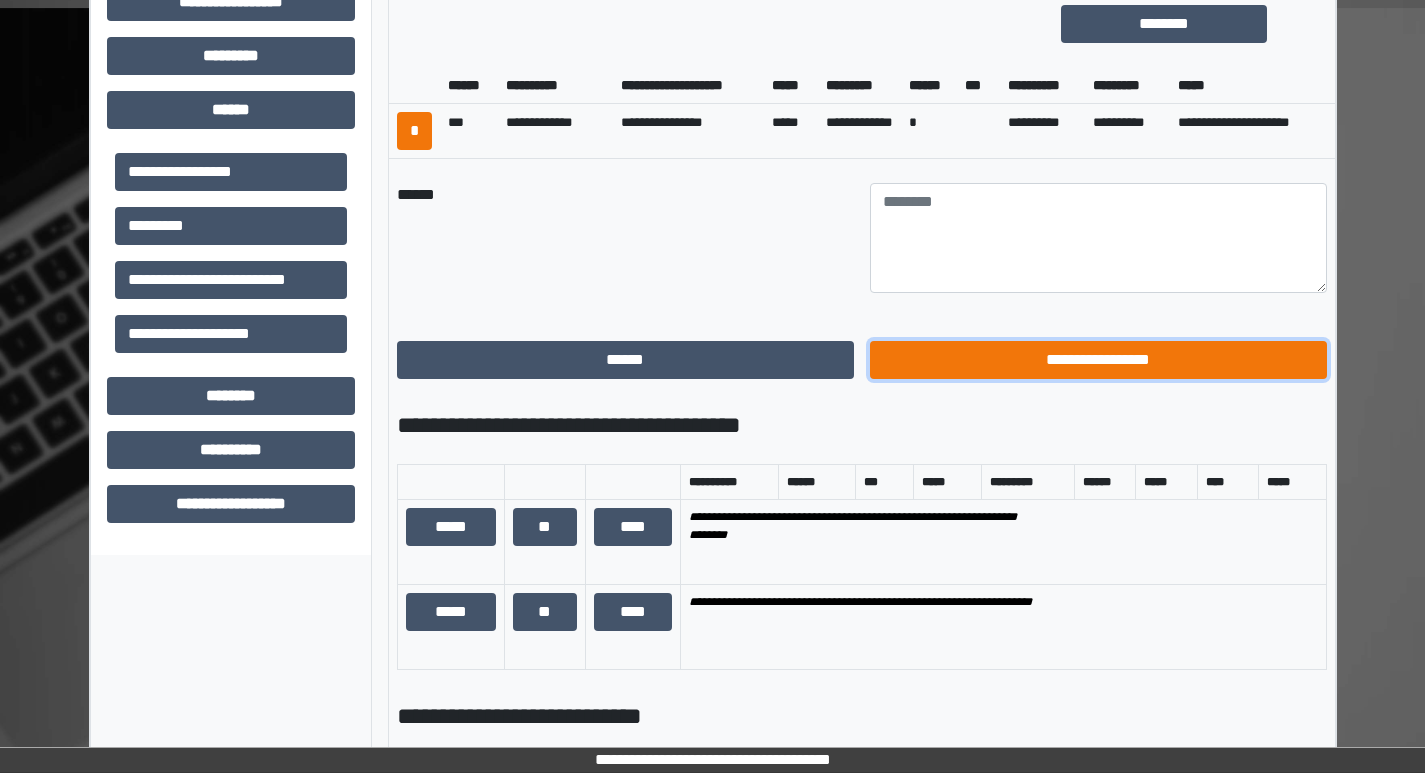 drag, startPoint x: 1031, startPoint y: 387, endPoint x: 1012, endPoint y: 389, distance: 19.104973 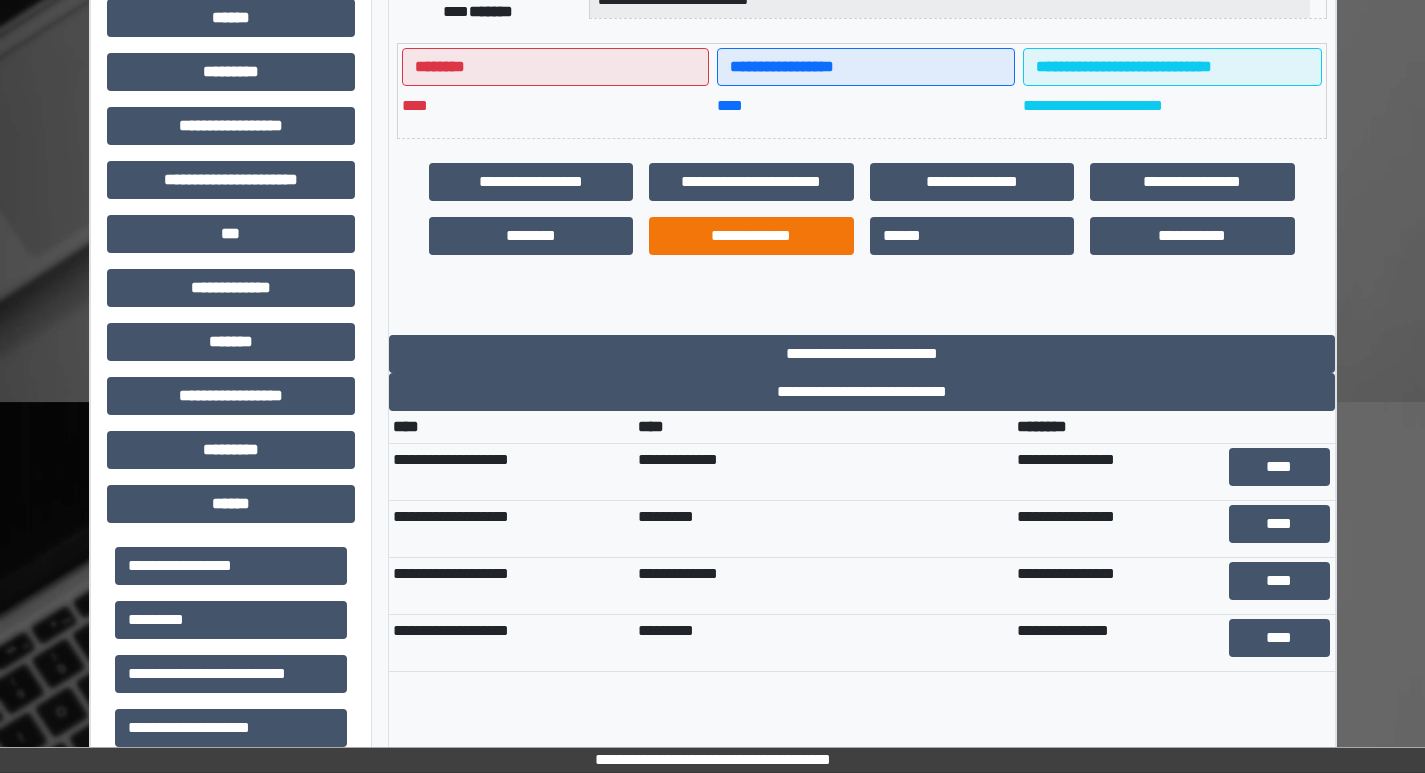 scroll, scrollTop: 433, scrollLeft: 0, axis: vertical 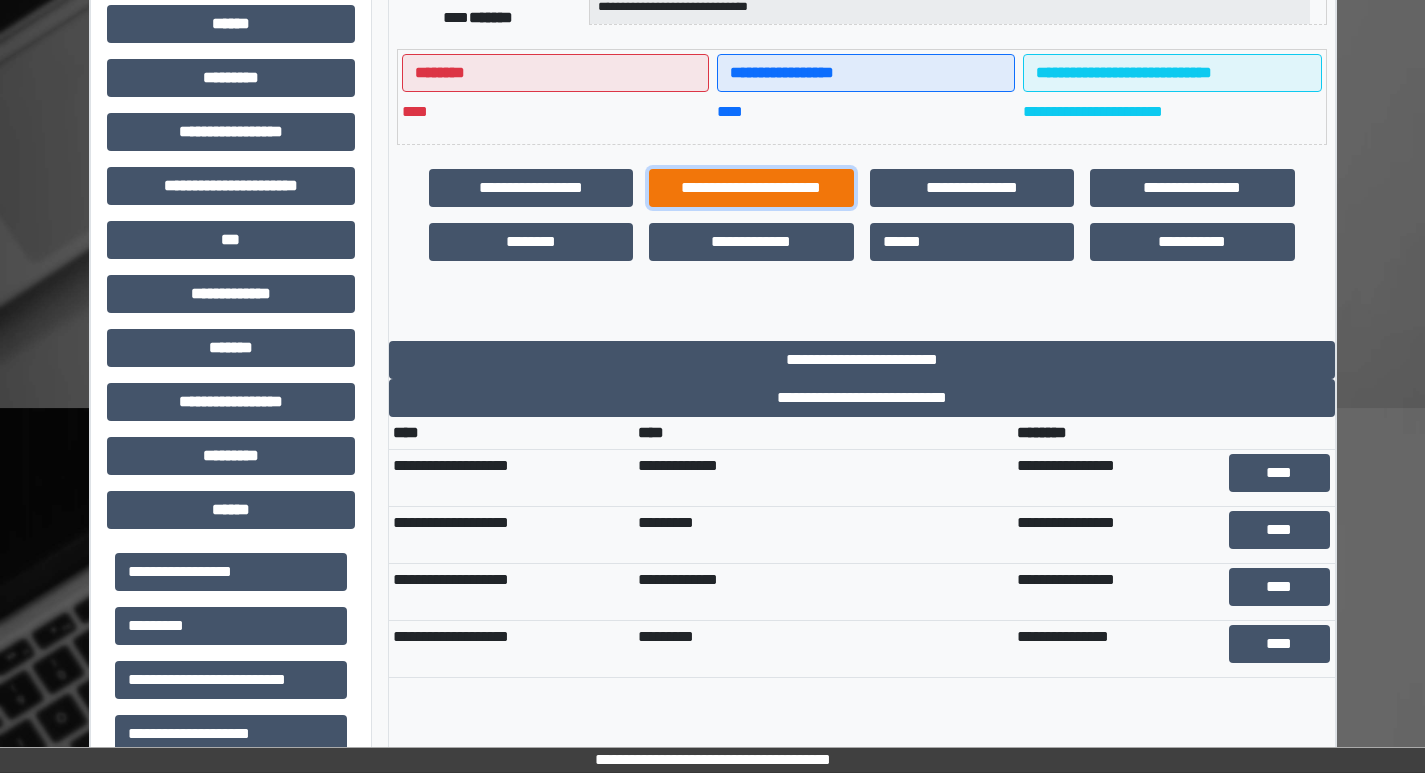 click on "**********" at bounding box center (751, 188) 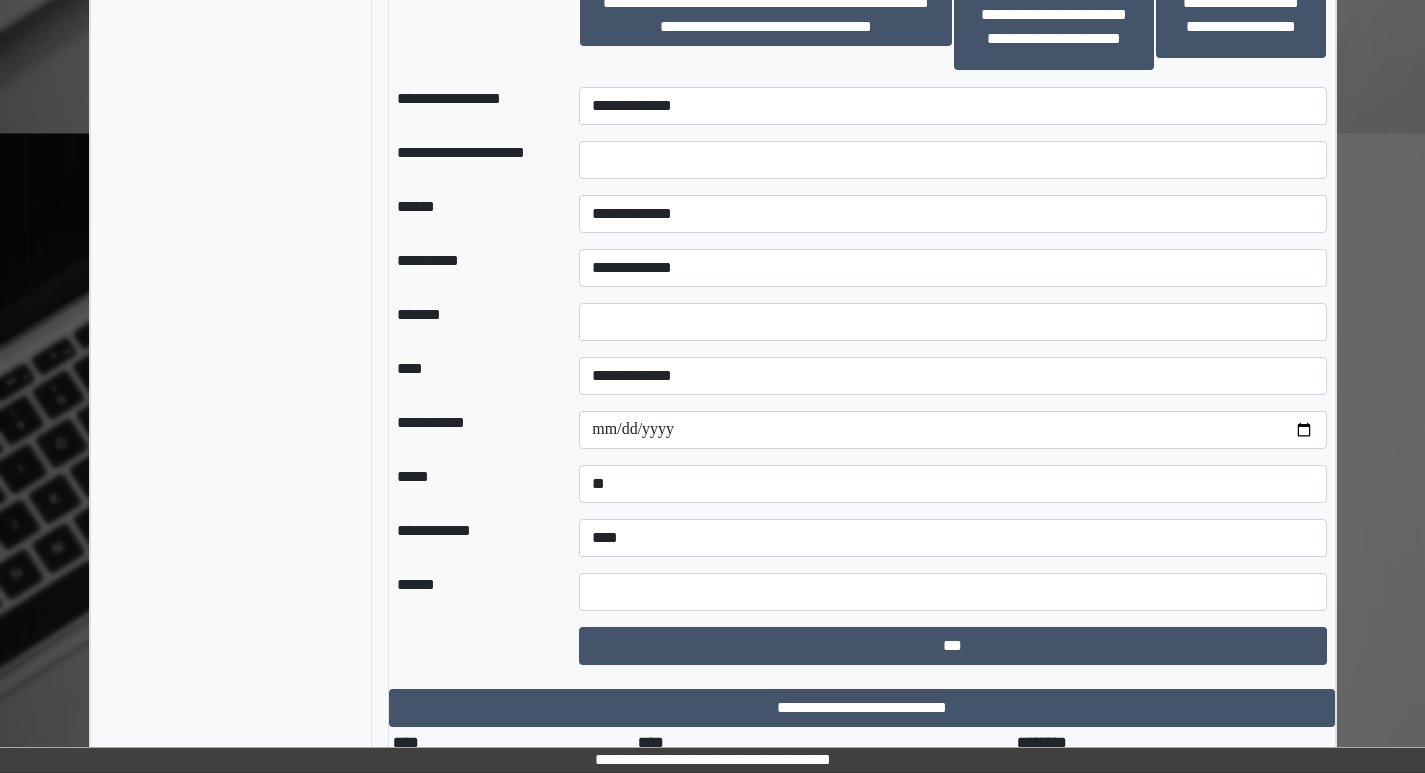 scroll, scrollTop: 1633, scrollLeft: 0, axis: vertical 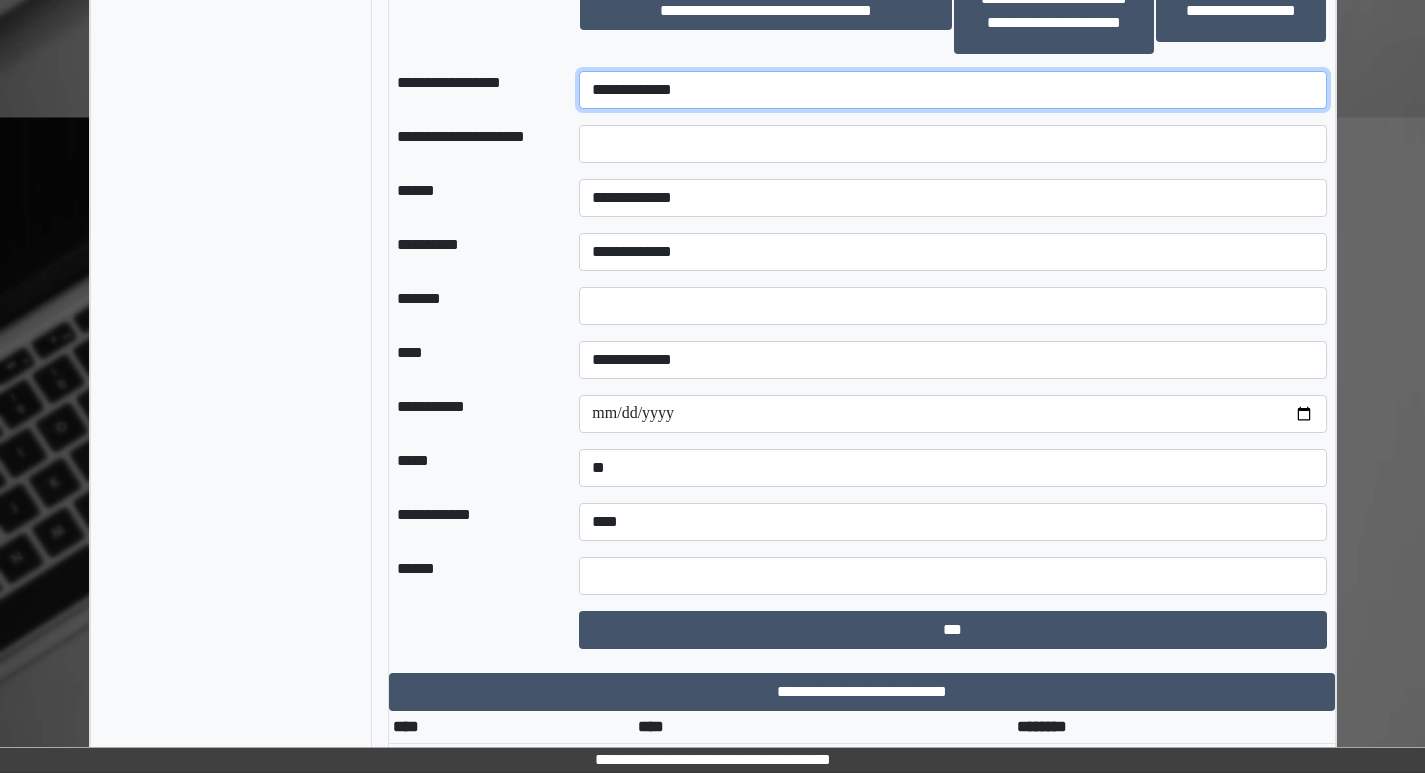 click on "**********" at bounding box center [952, 90] 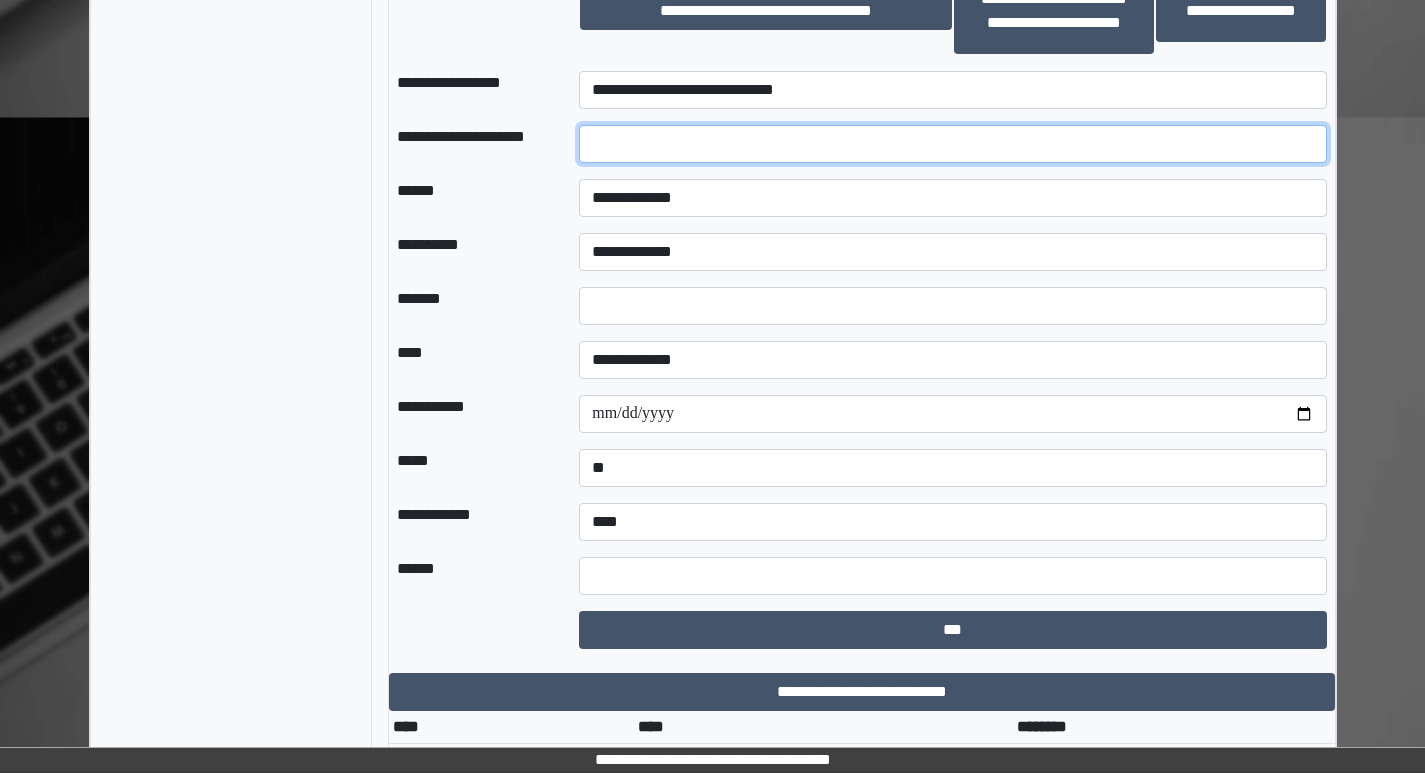 click at bounding box center (952, 144) 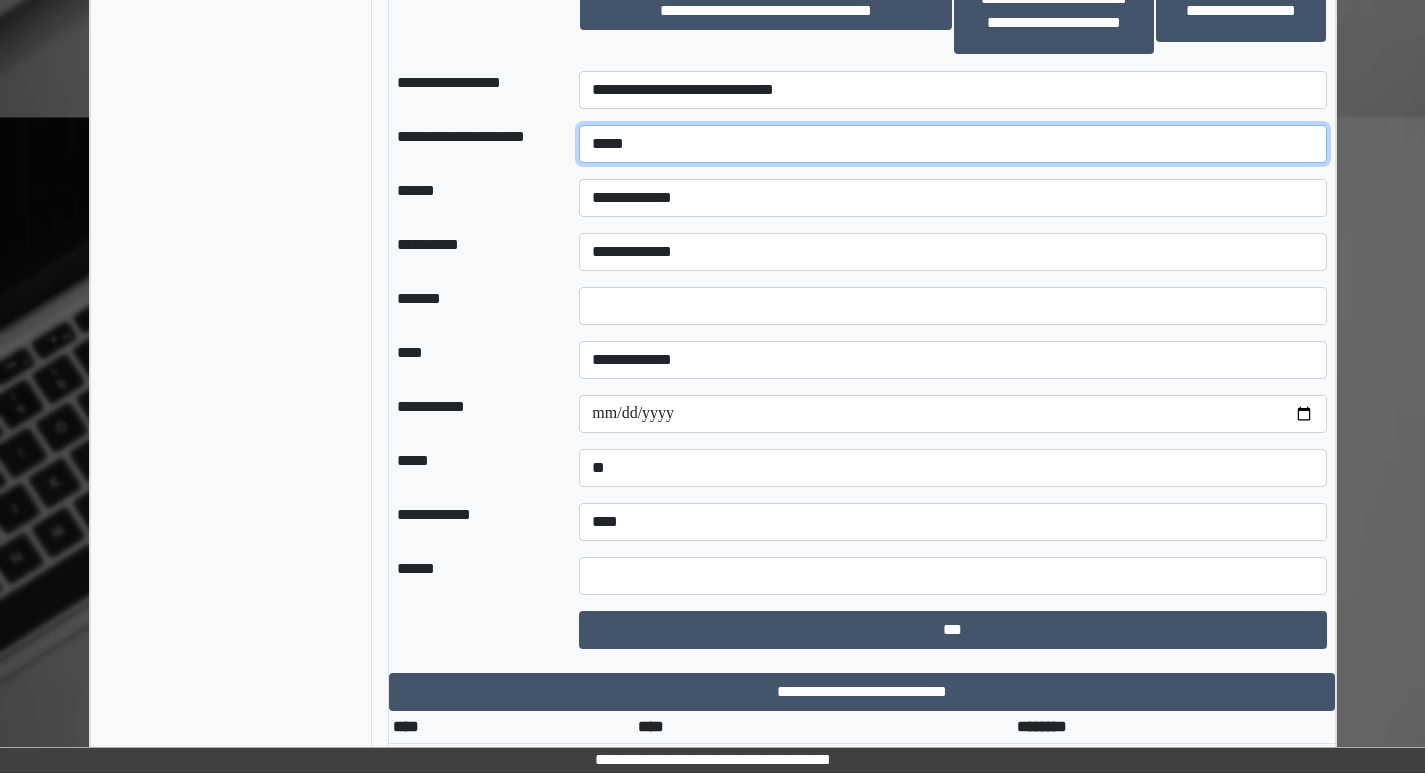 type on "*****" 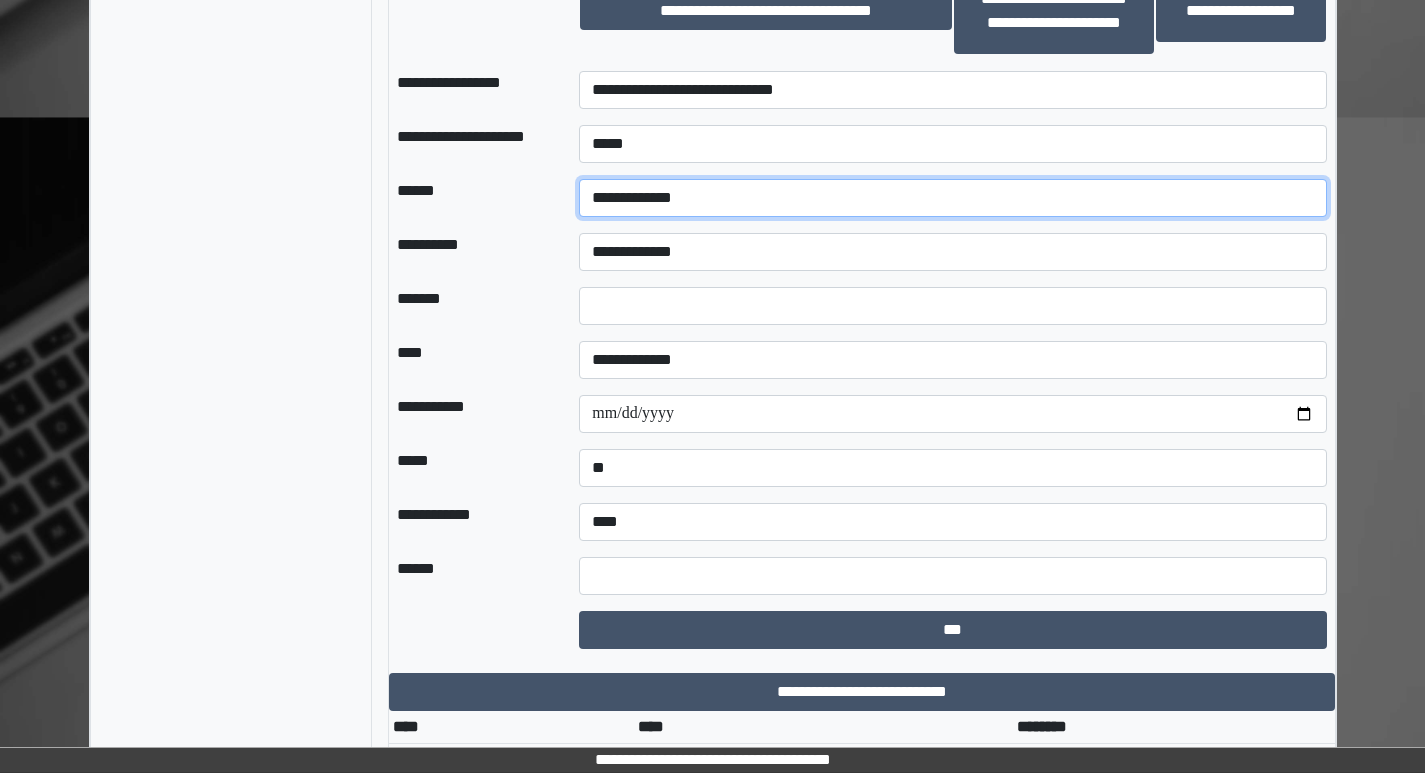 click on "**********" at bounding box center (952, 198) 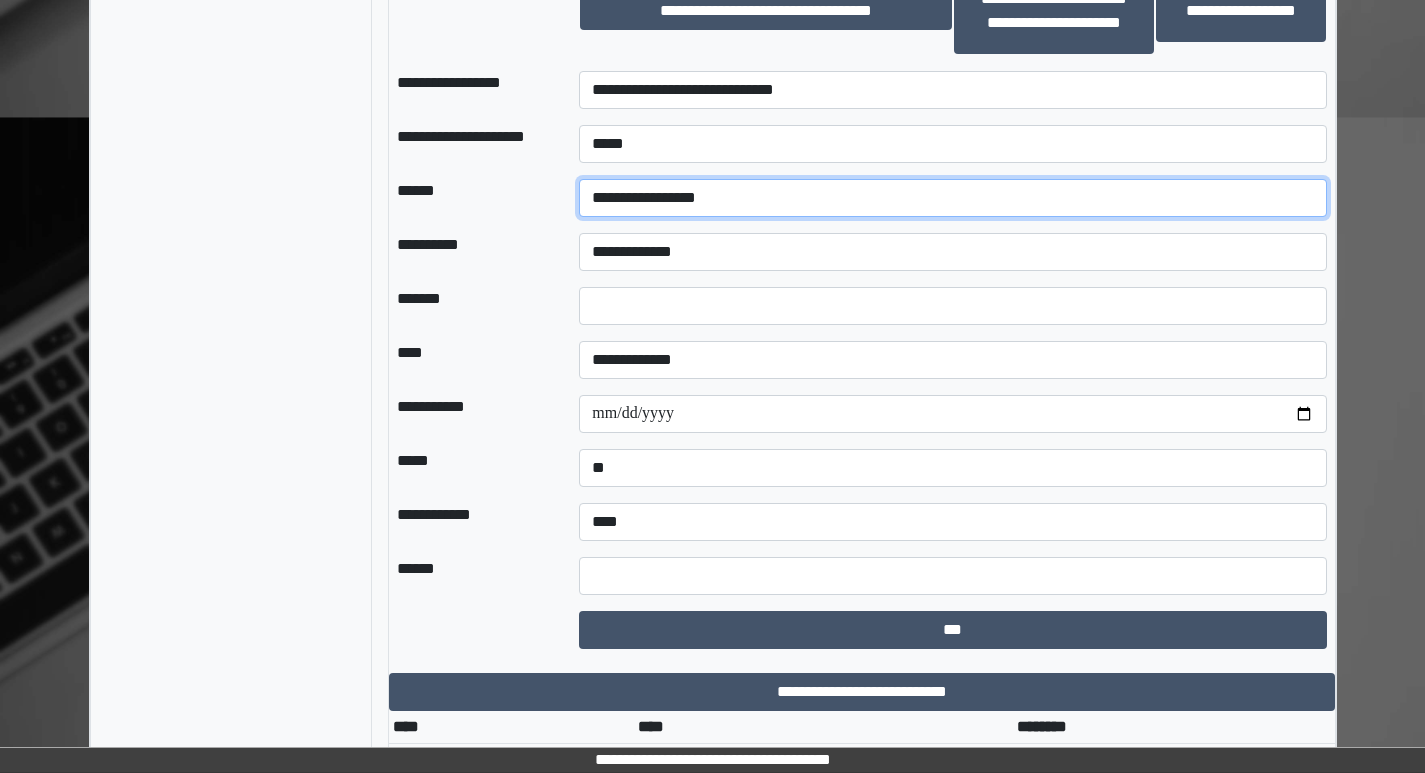 click on "**********" at bounding box center [952, 198] 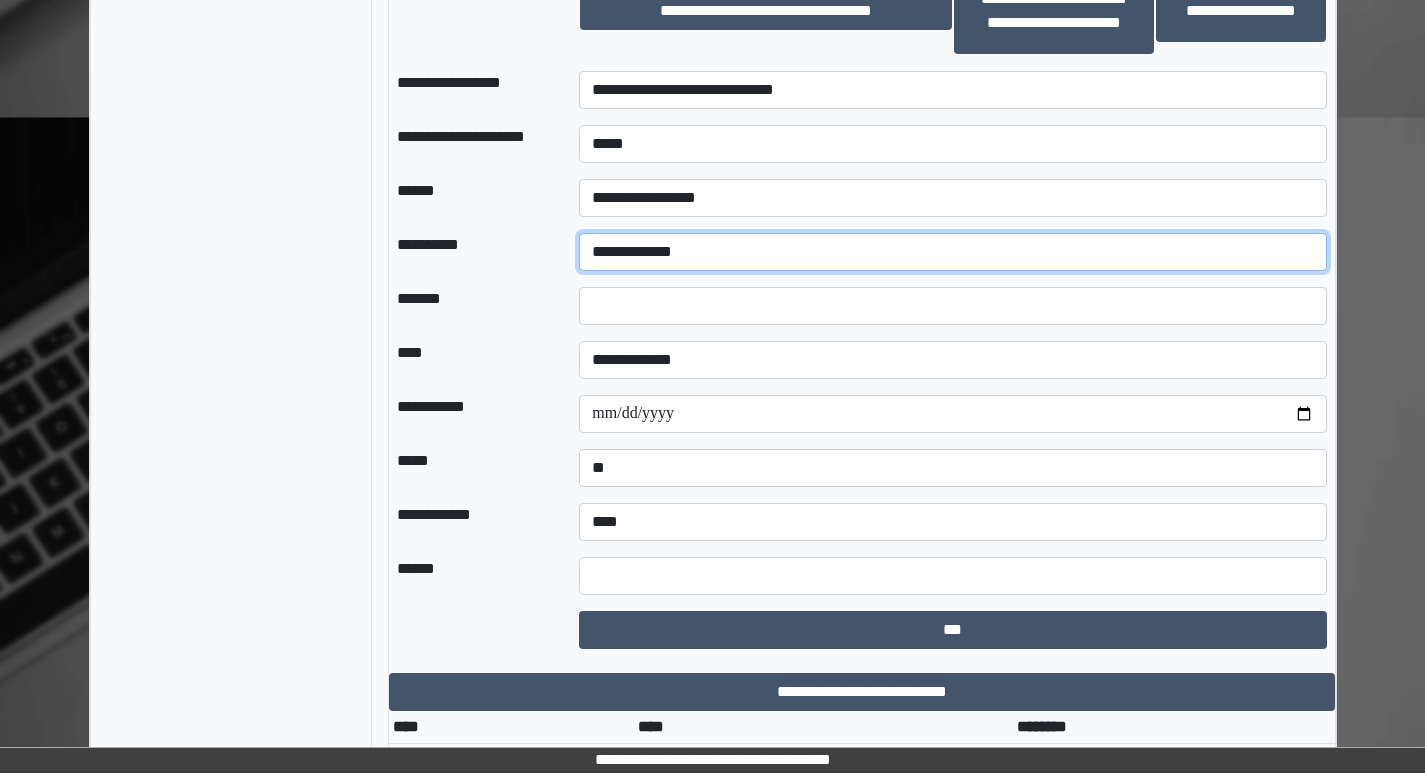 click on "**********" at bounding box center (952, 252) 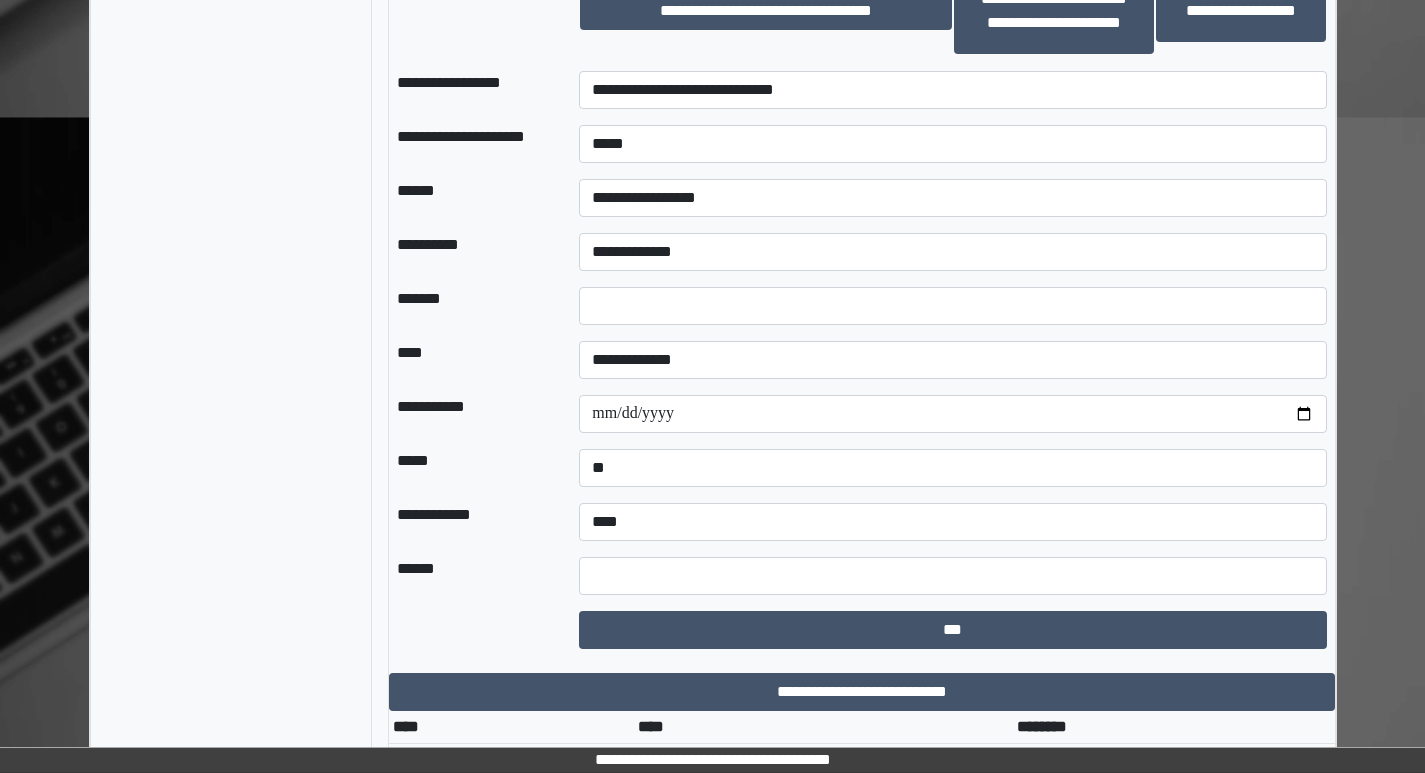 click on "*******" at bounding box center (472, 306) 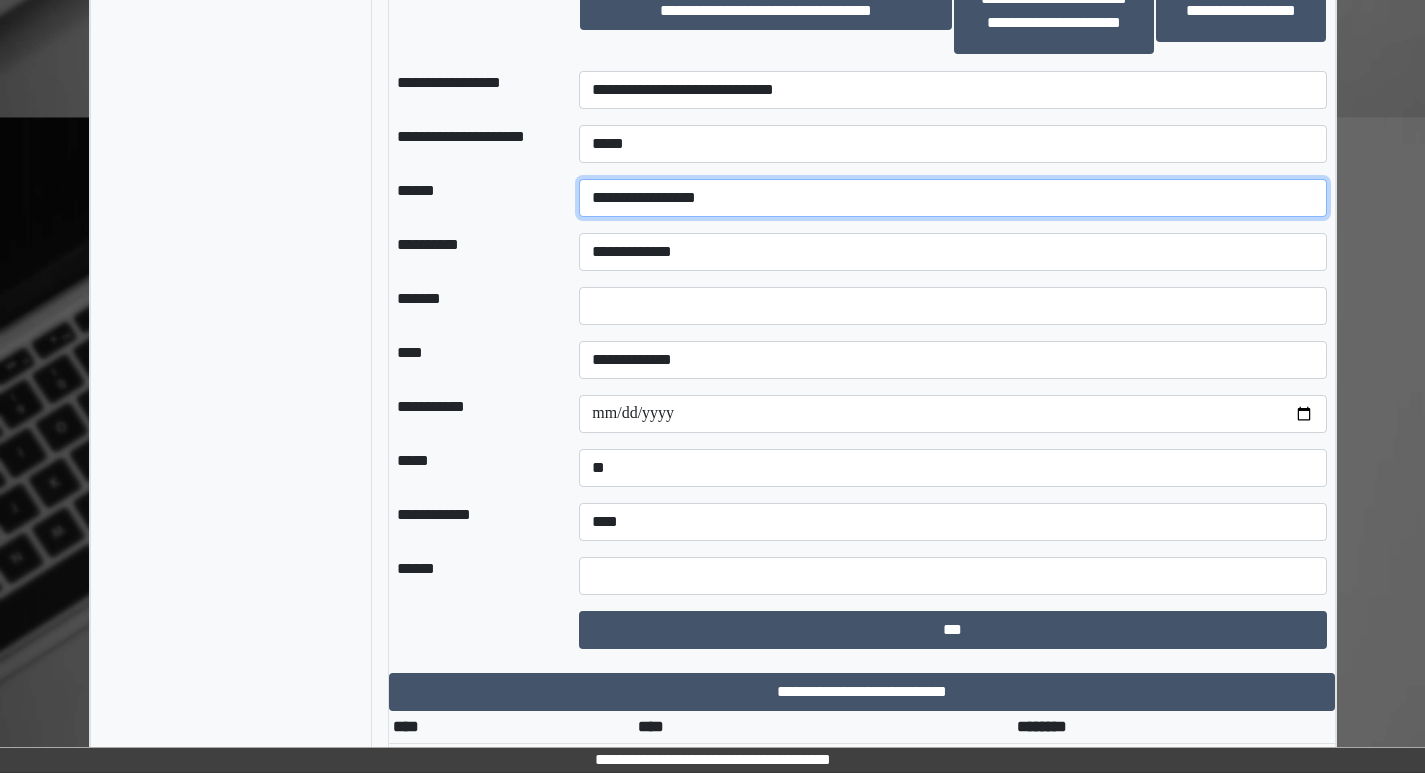 click on "**********" at bounding box center (952, 198) 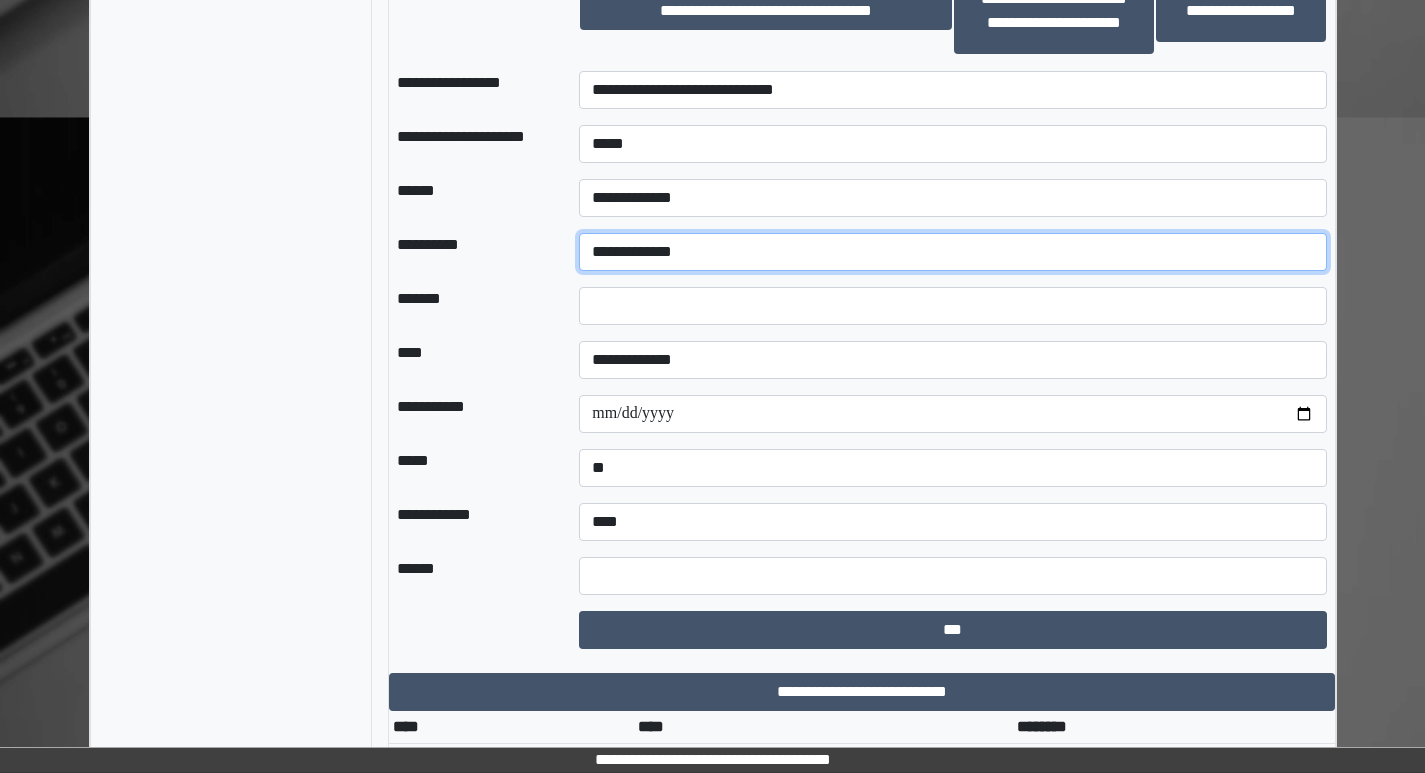 click on "**********" at bounding box center (952, 252) 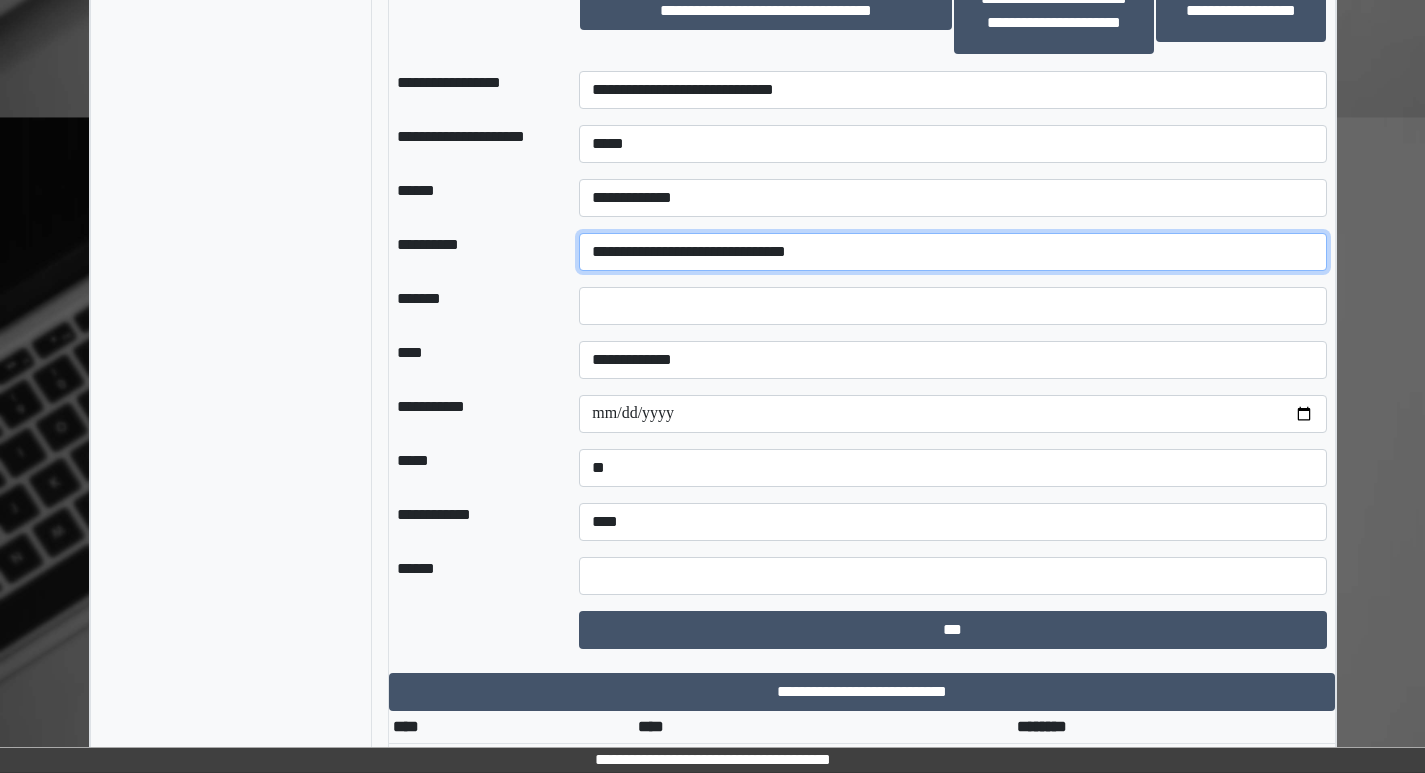 click on "**********" at bounding box center [952, 252] 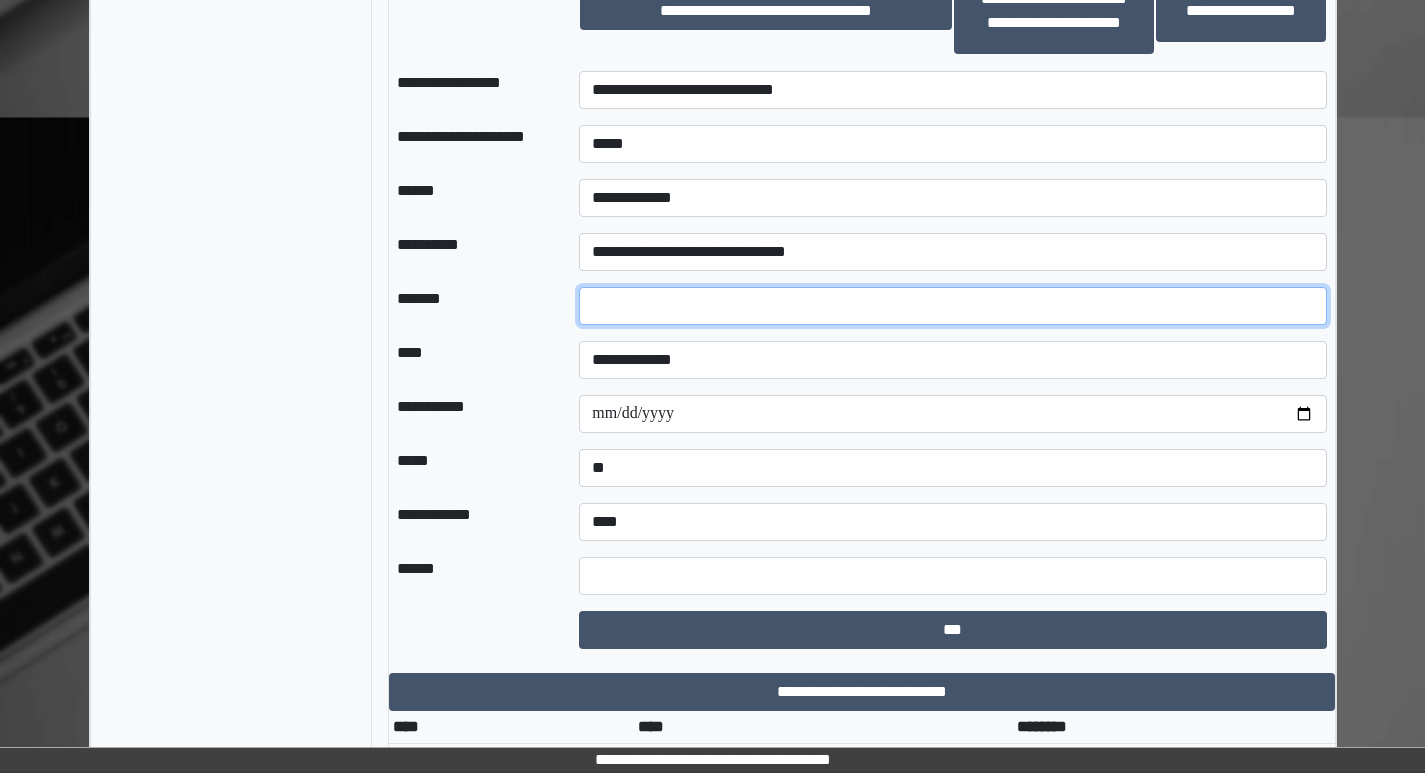 click at bounding box center [952, 306] 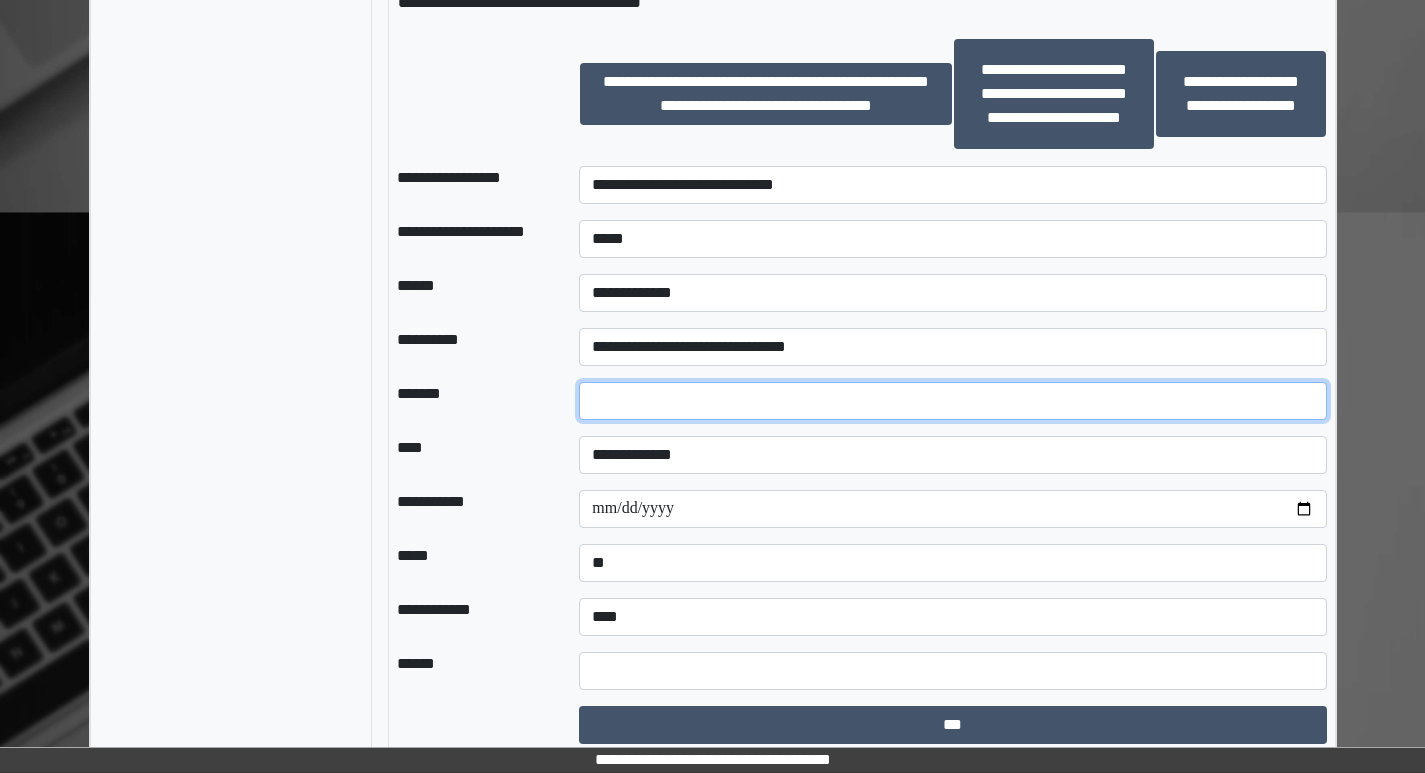 scroll, scrollTop: 1633, scrollLeft: 0, axis: vertical 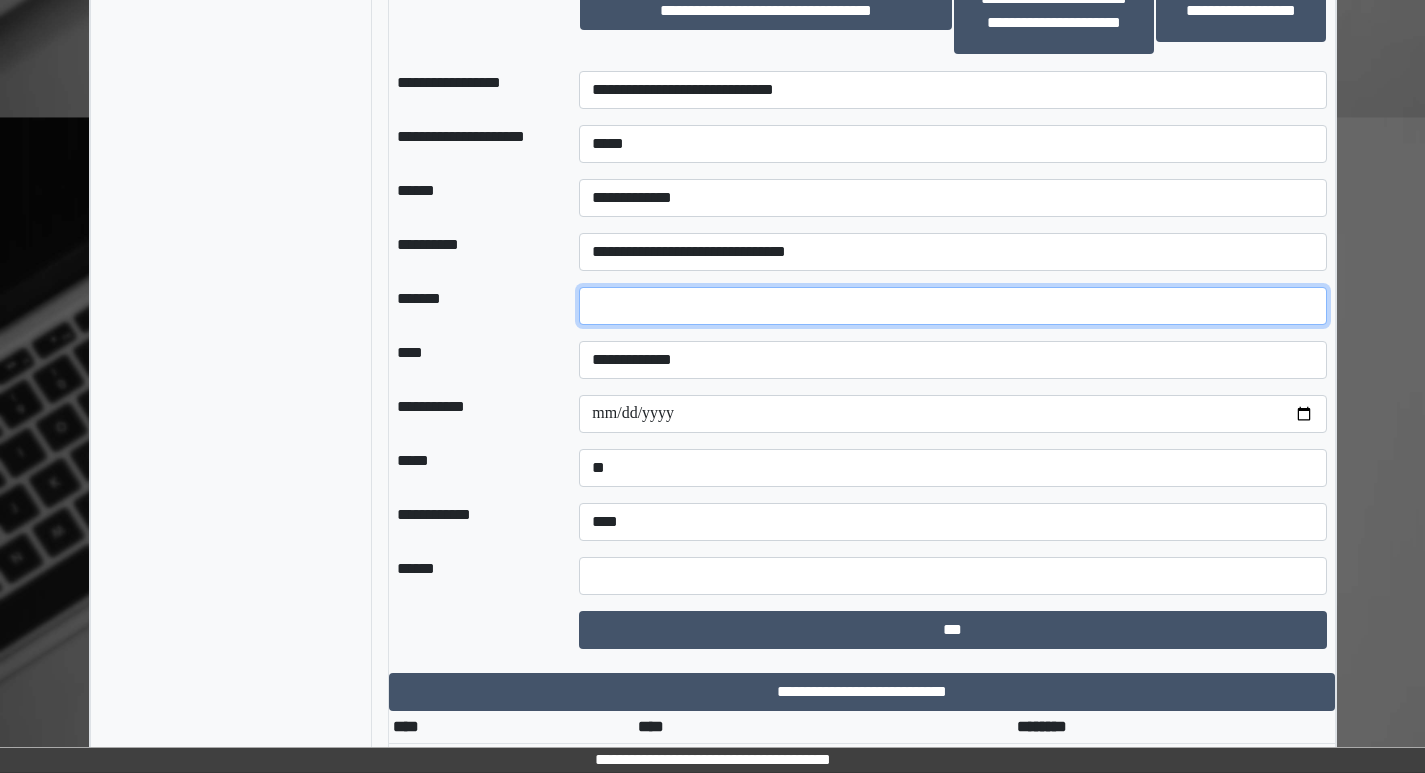 type on "**" 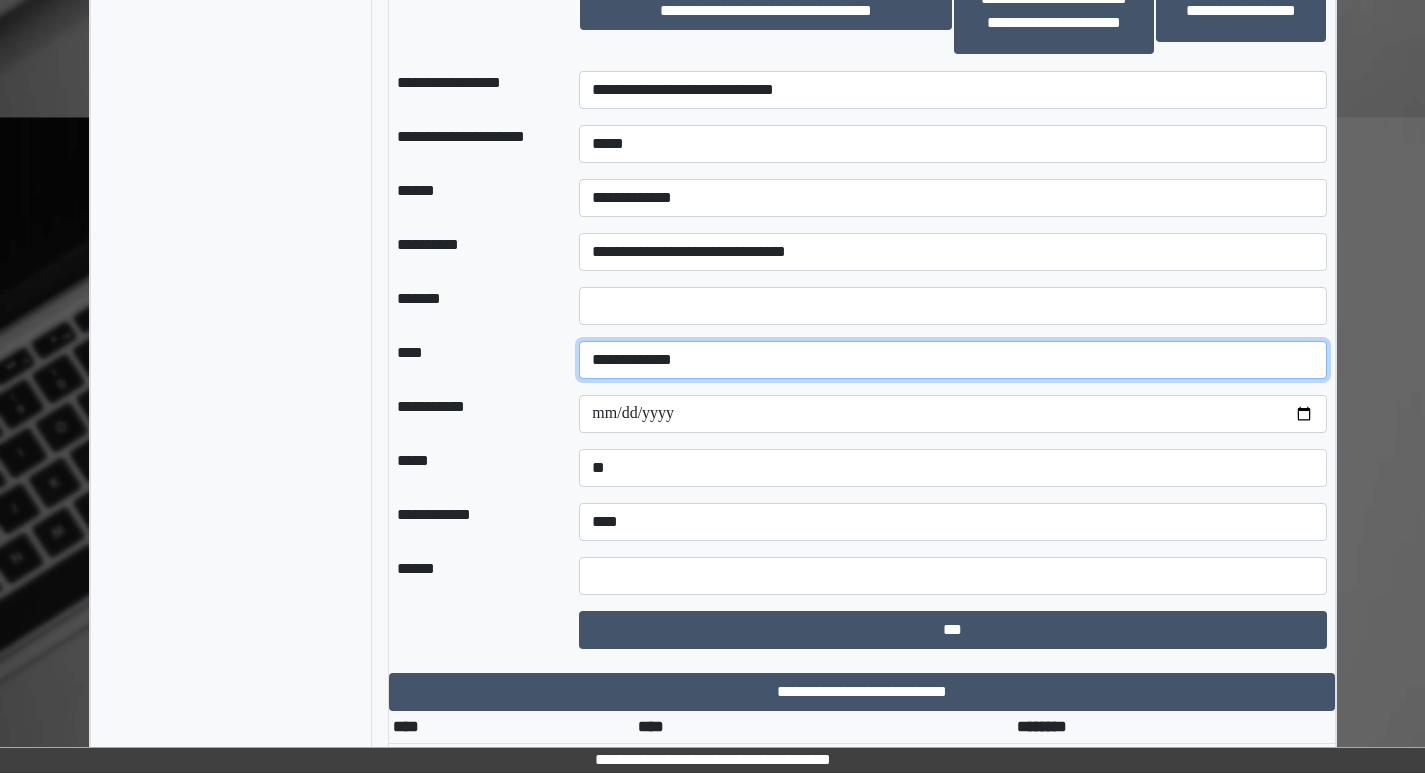 click on "**********" at bounding box center [952, 360] 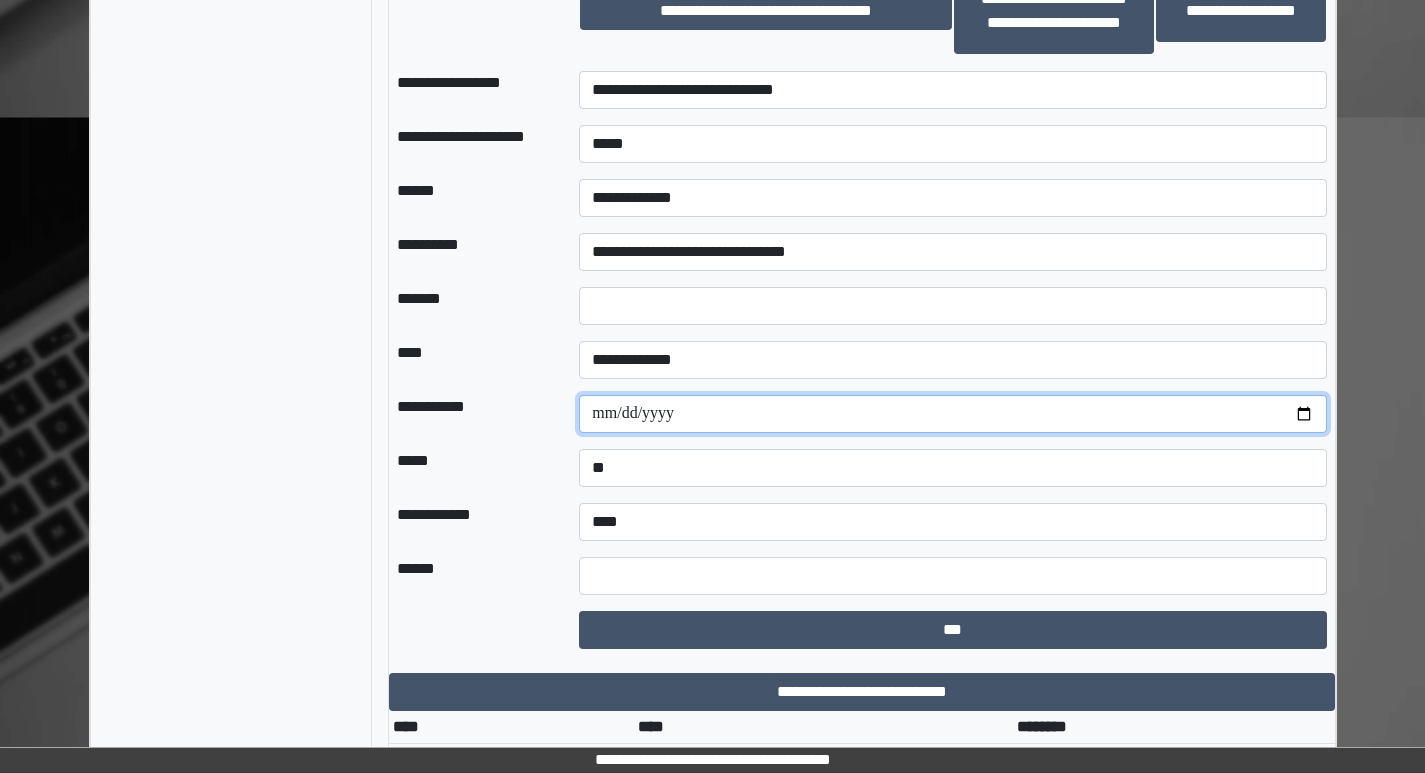 click at bounding box center [952, 414] 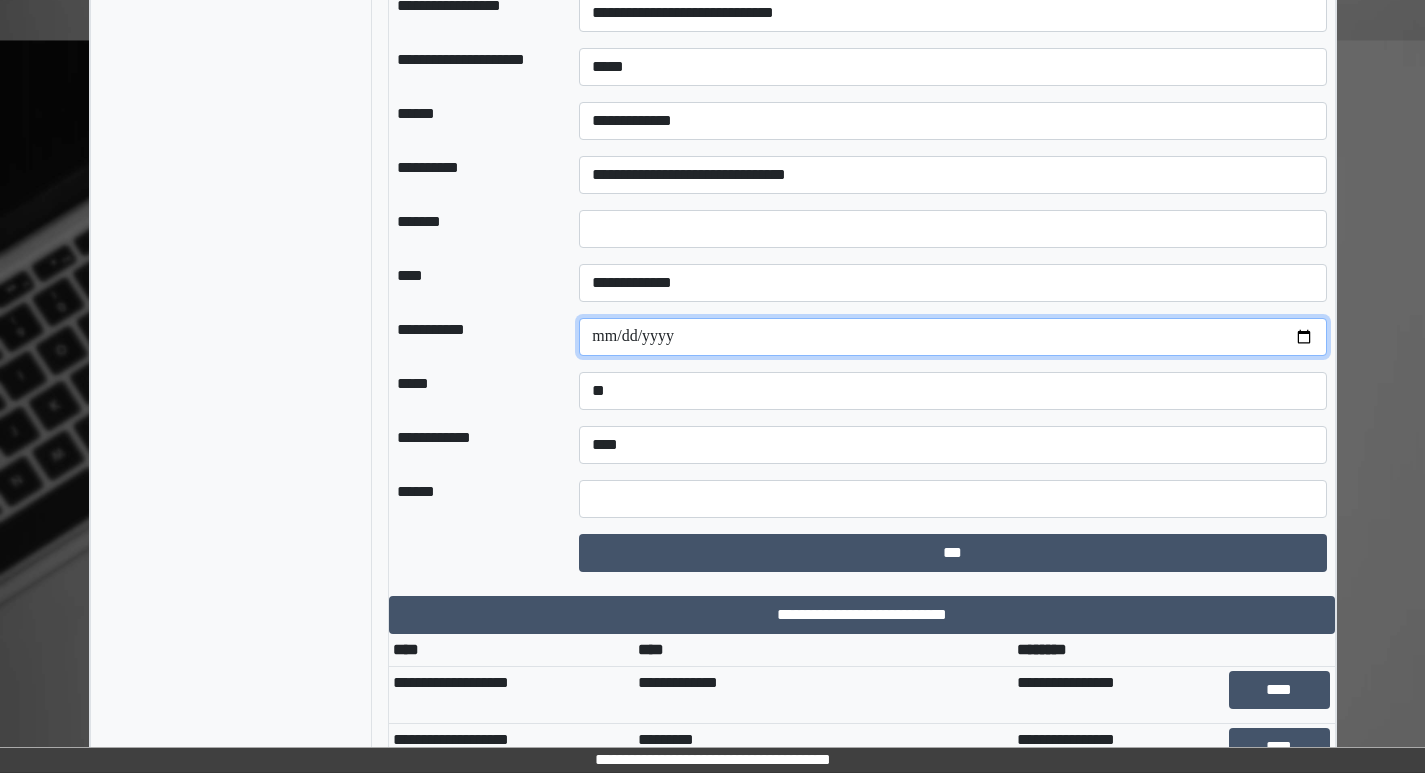 scroll, scrollTop: 1733, scrollLeft: 0, axis: vertical 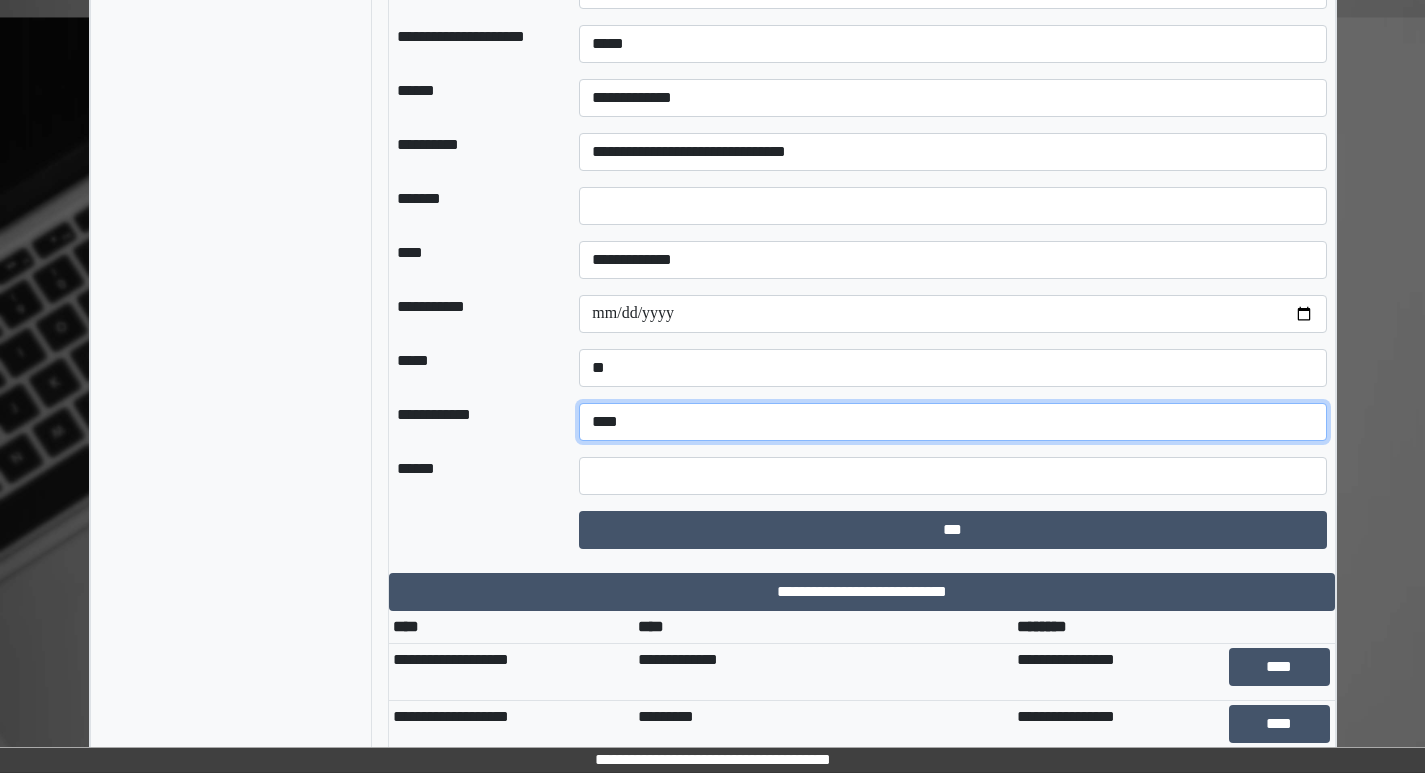 click on "**********" at bounding box center [952, 422] 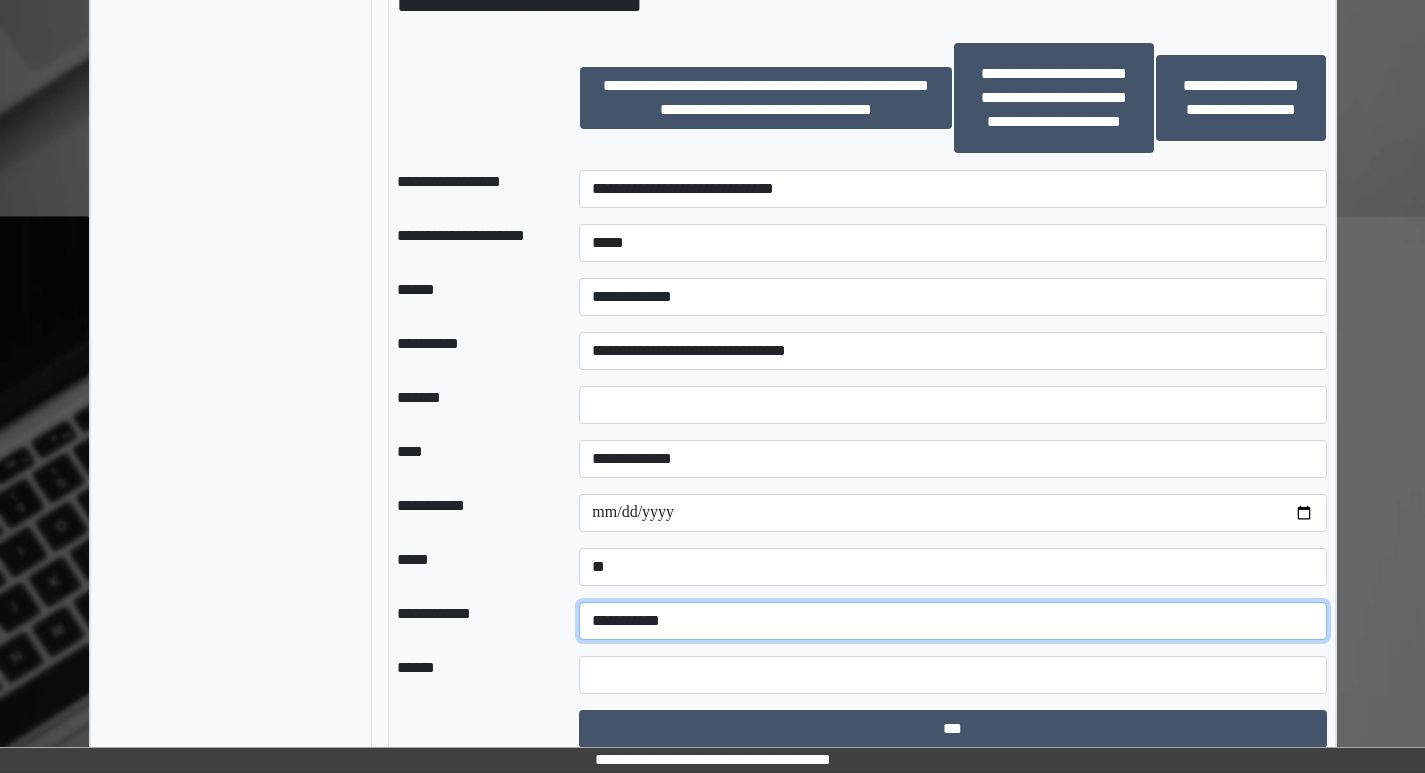 scroll, scrollTop: 1633, scrollLeft: 0, axis: vertical 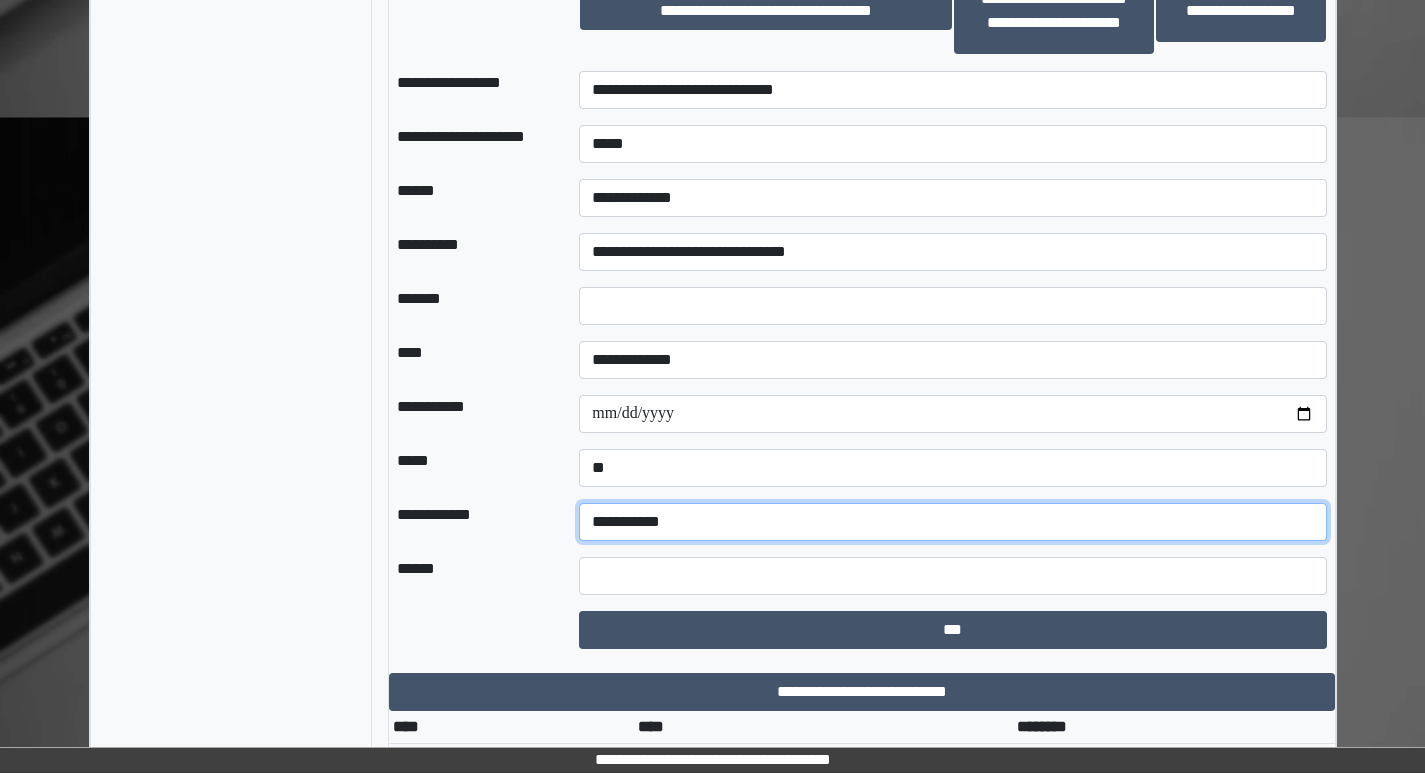 click on "**********" at bounding box center [952, 522] 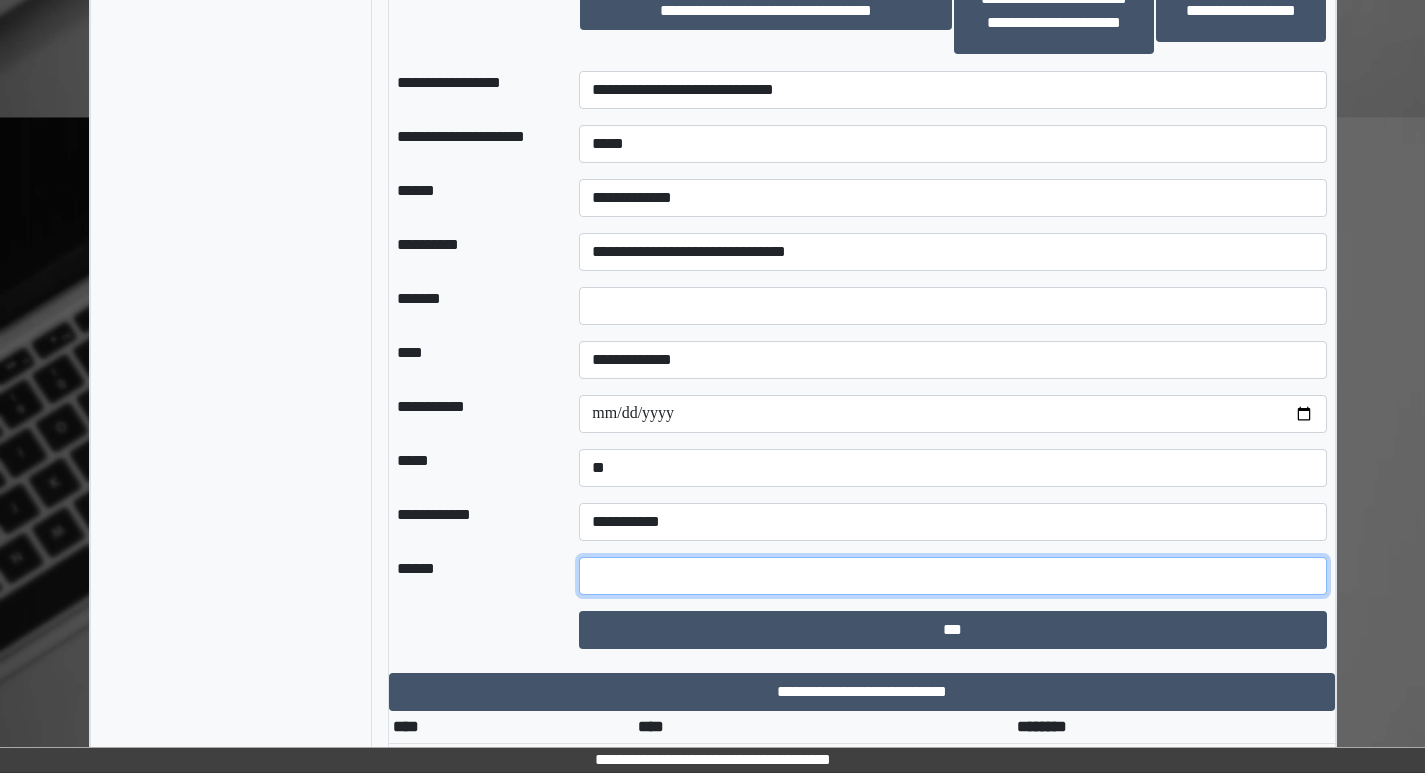 click at bounding box center [952, 576] 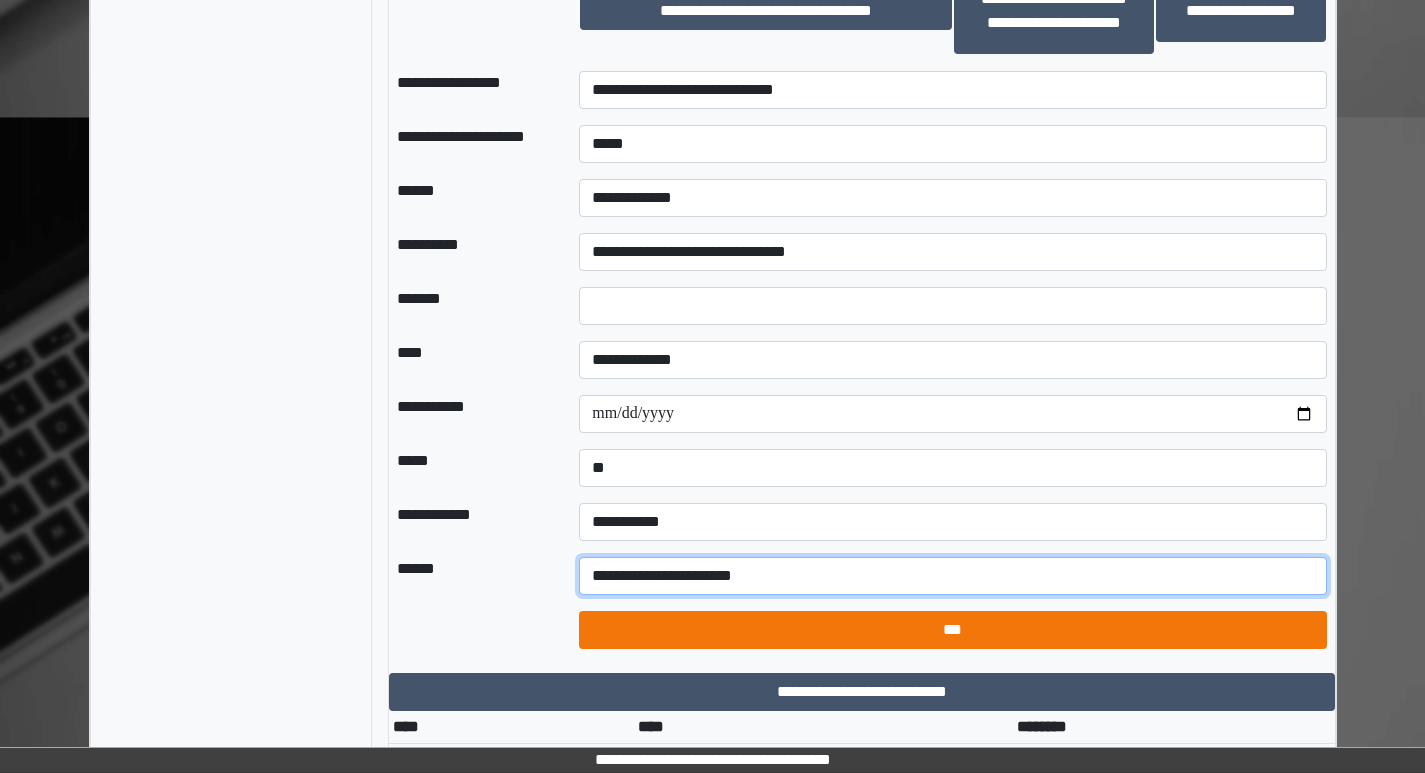 type on "**********" 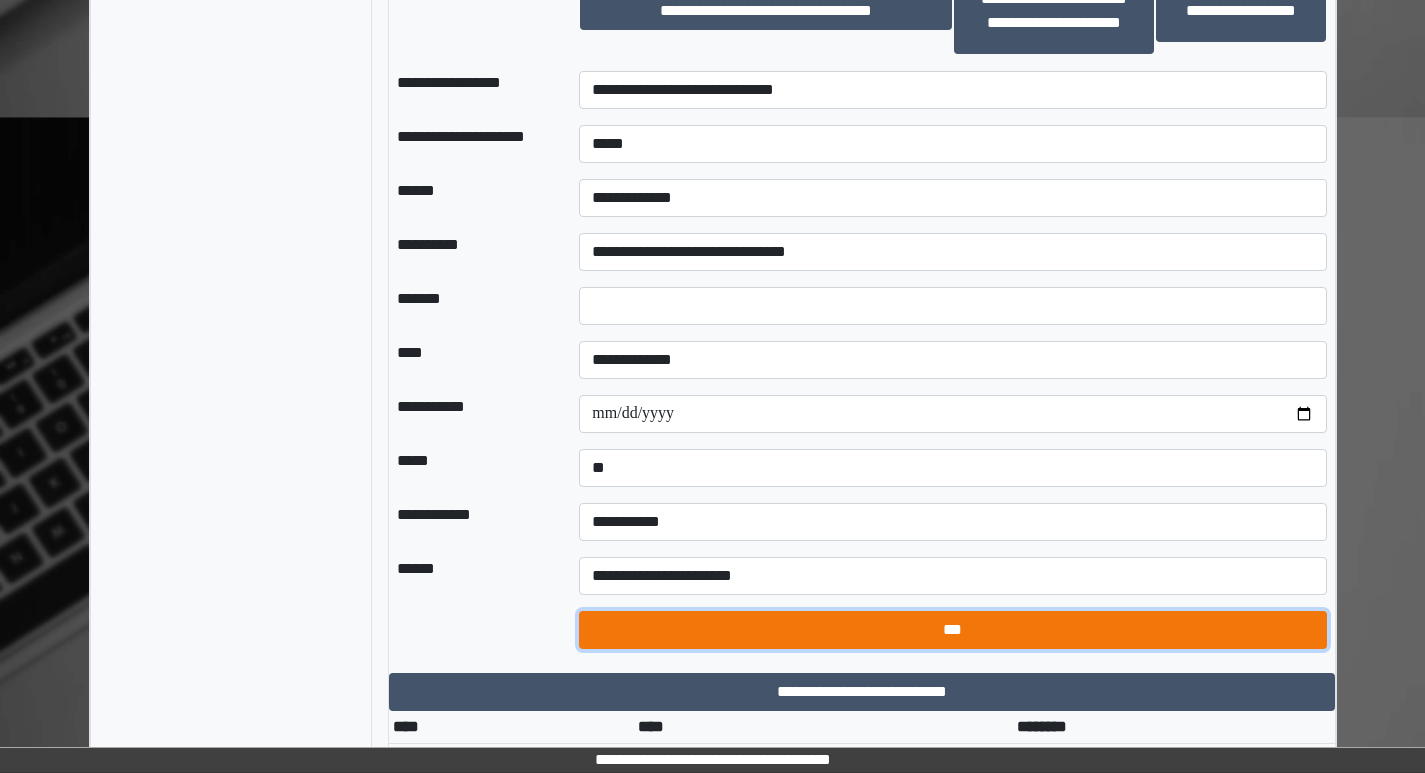 click on "***" at bounding box center [952, 630] 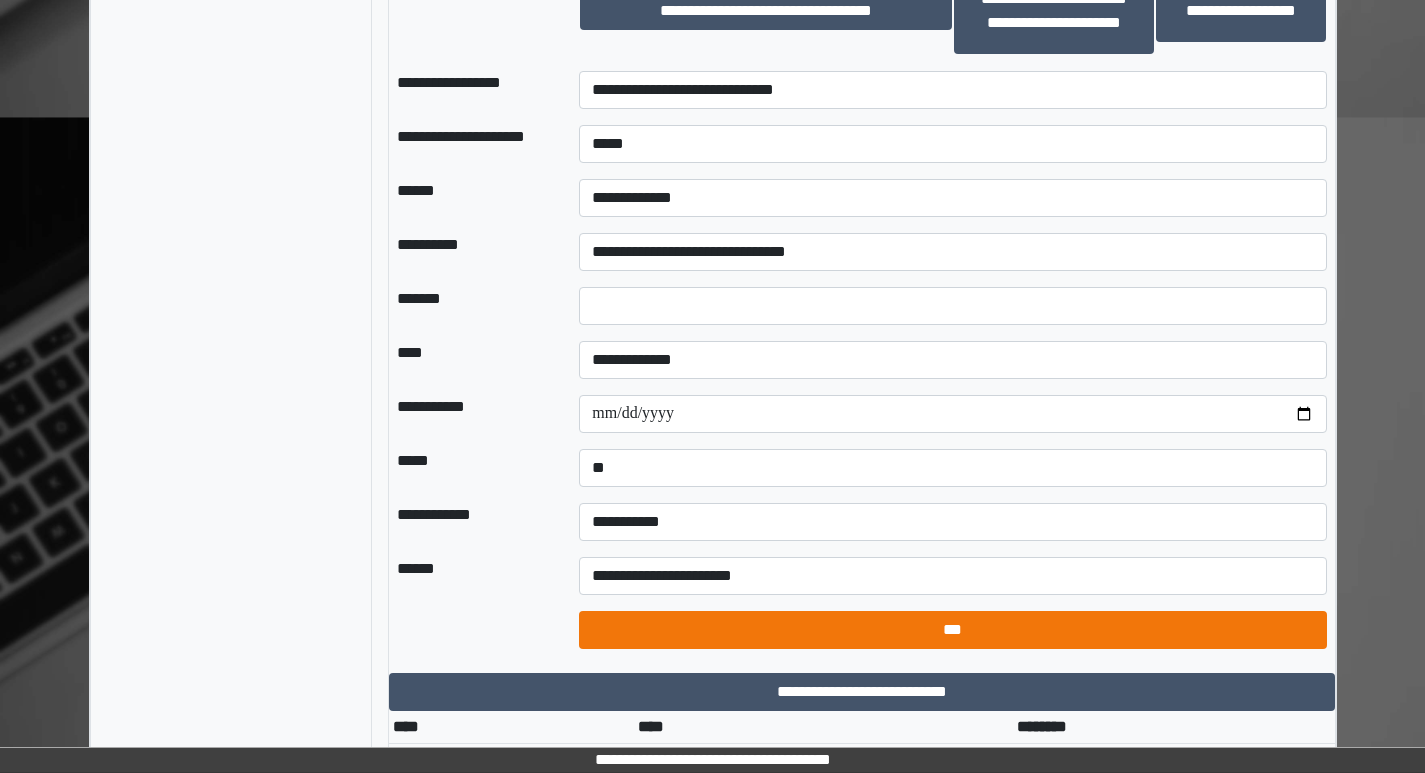 select on "*" 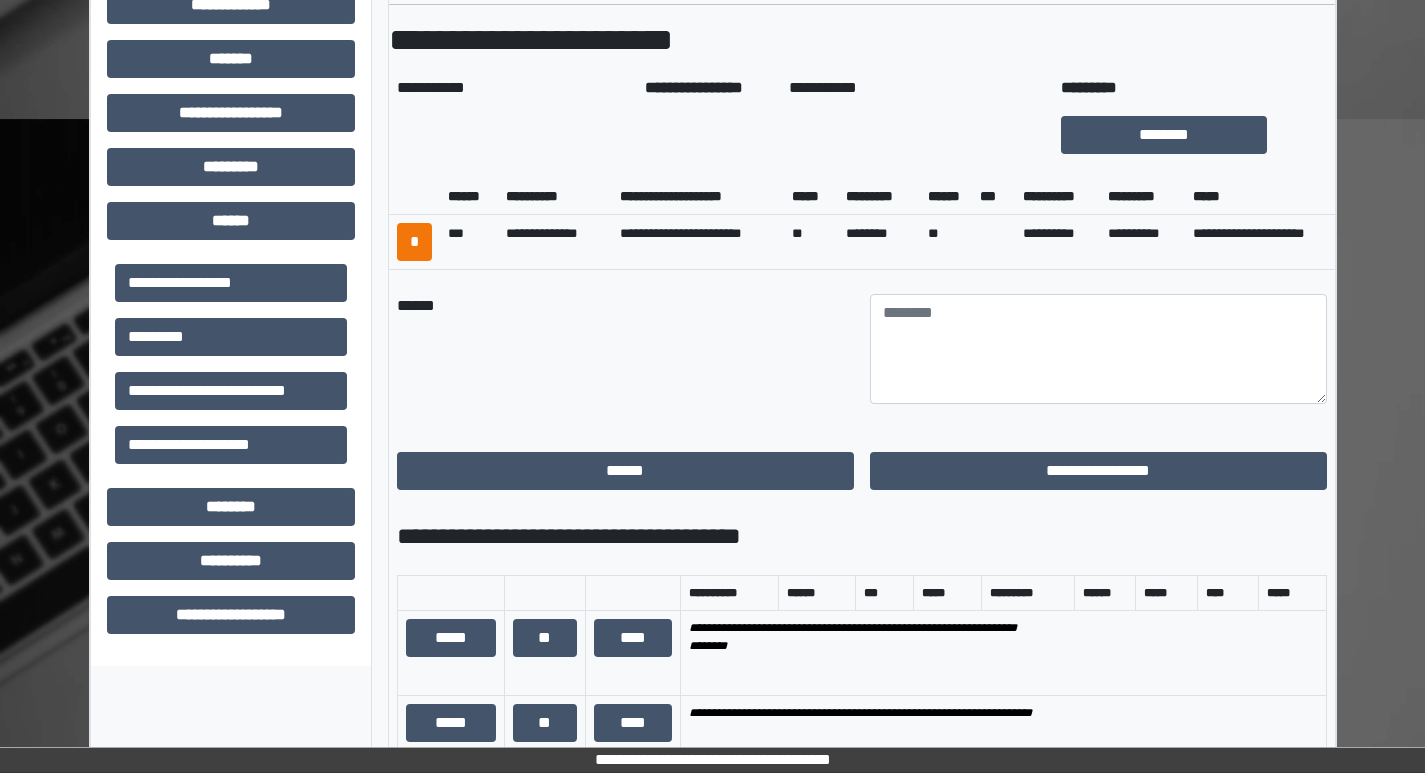 scroll, scrollTop: 733, scrollLeft: 0, axis: vertical 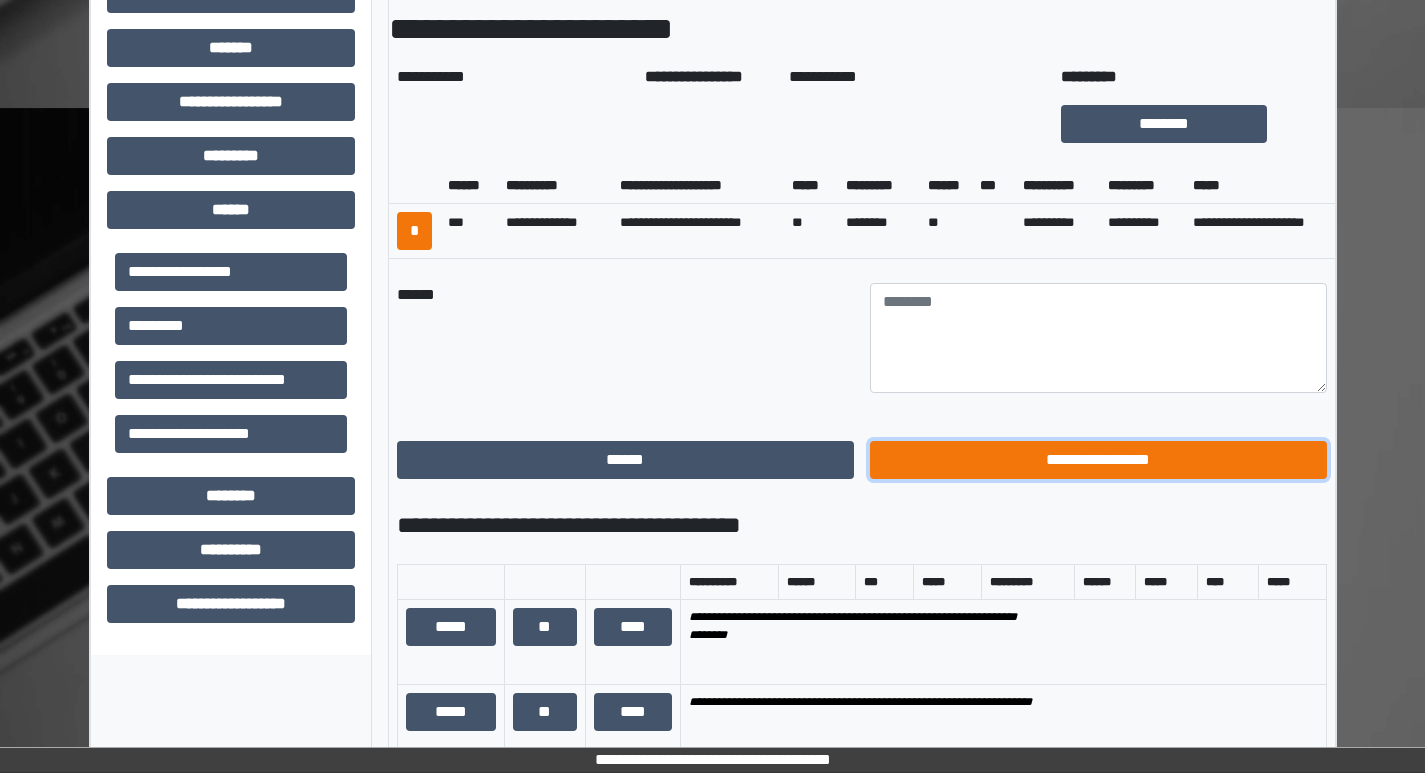 click on "**********" at bounding box center (1098, 460) 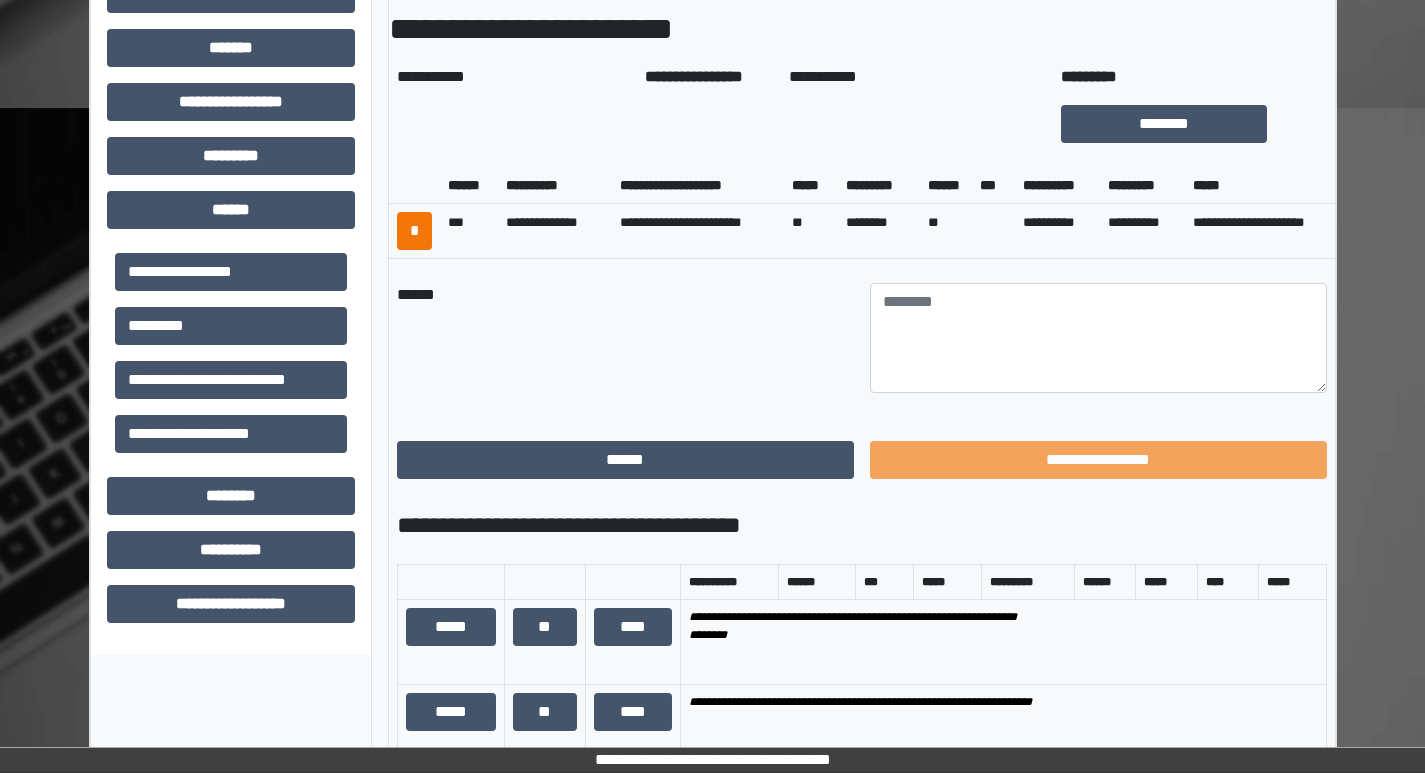 scroll, scrollTop: 633, scrollLeft: 0, axis: vertical 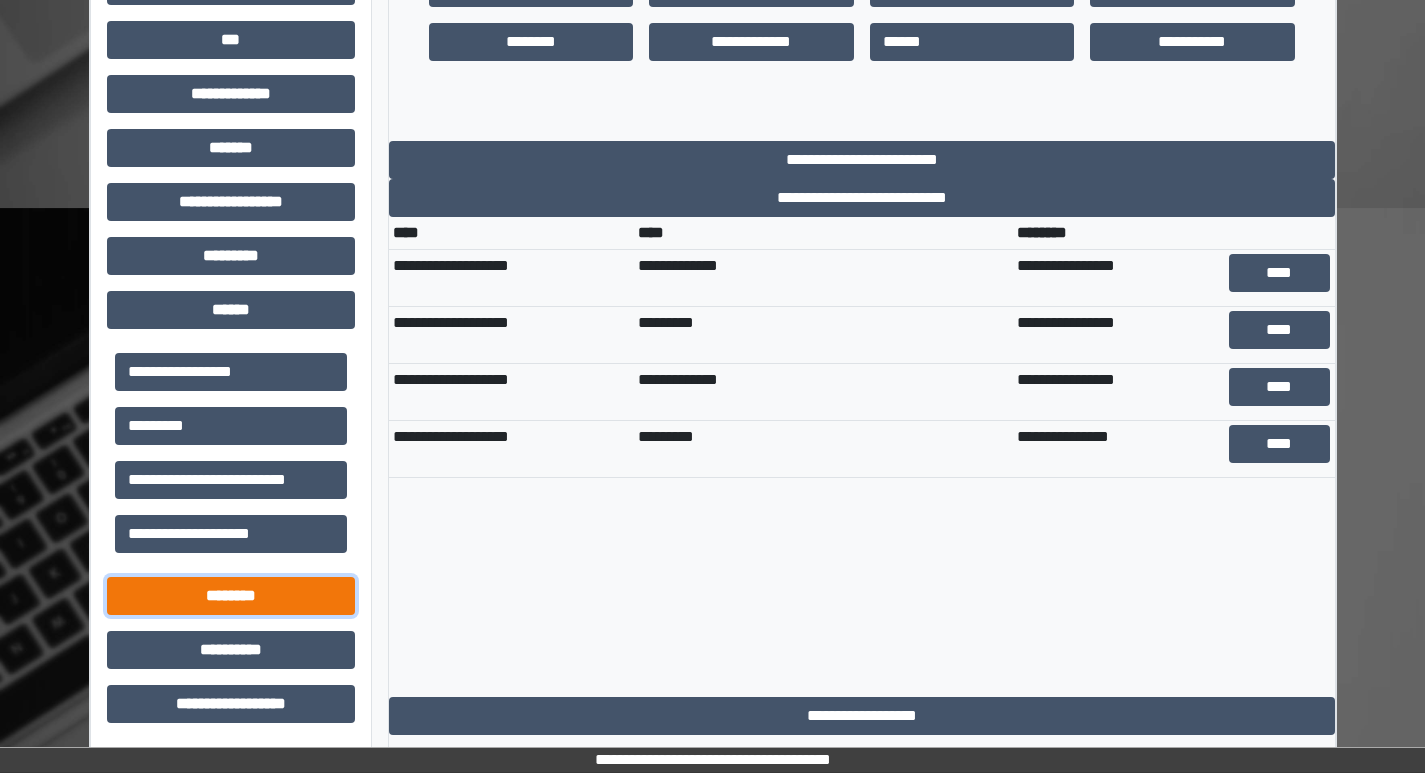 click on "********" at bounding box center (231, 596) 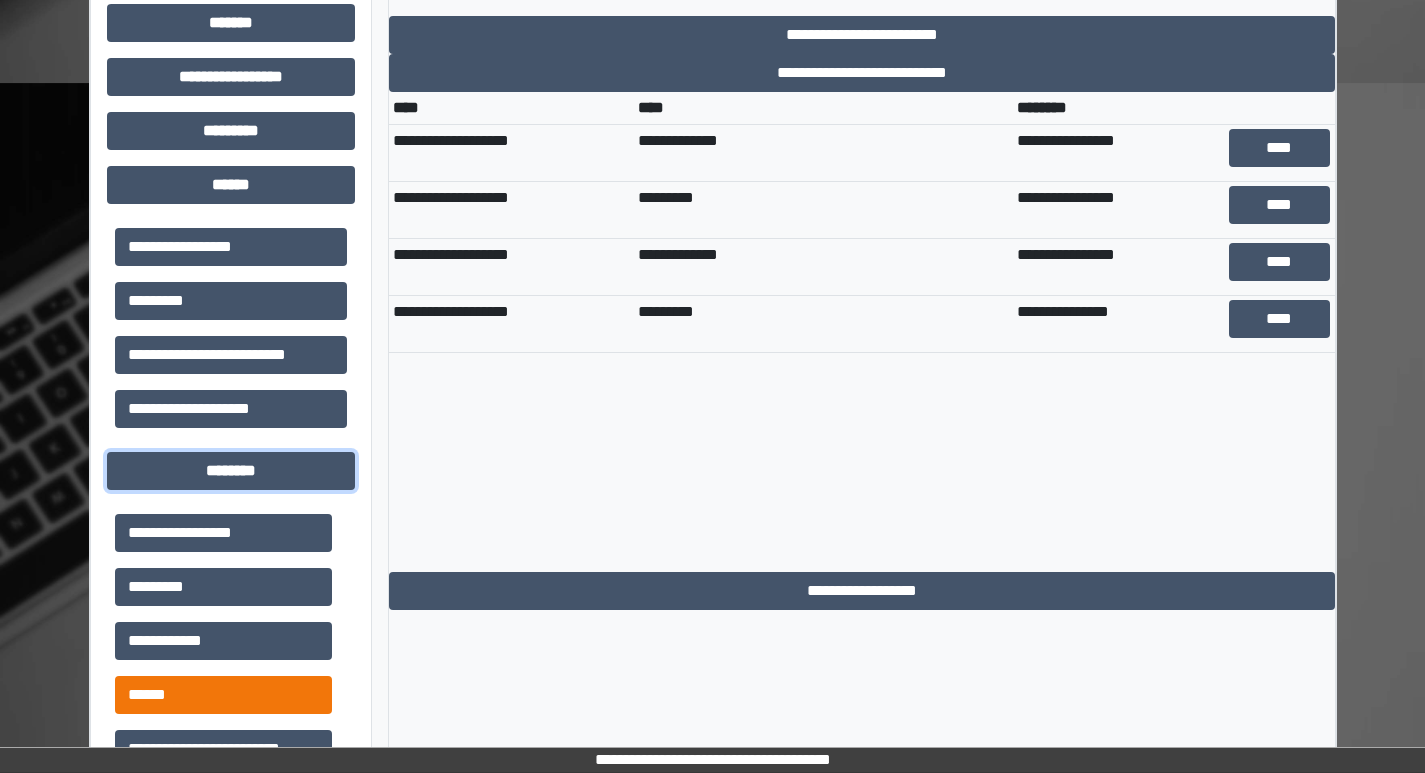 scroll, scrollTop: 733, scrollLeft: 0, axis: vertical 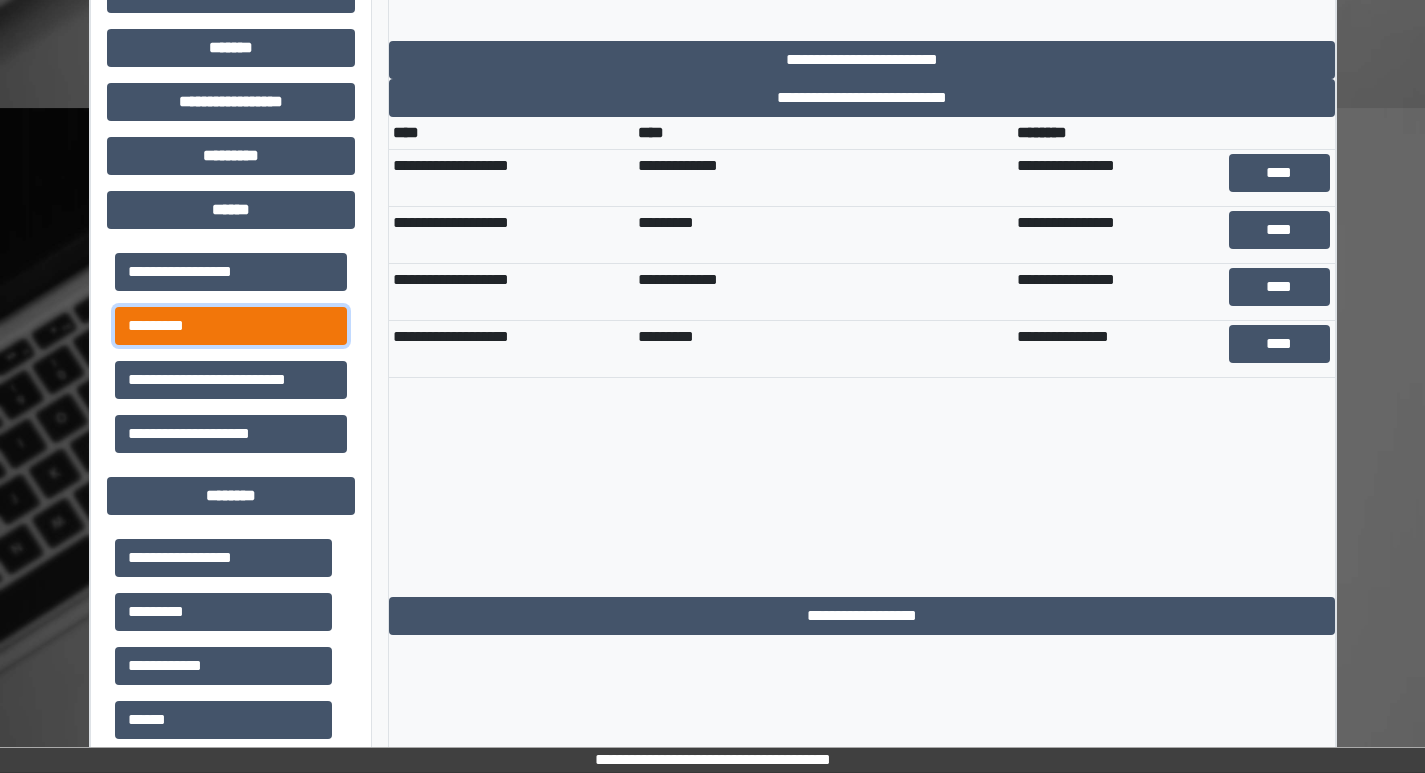 click on "*********" at bounding box center (231, 326) 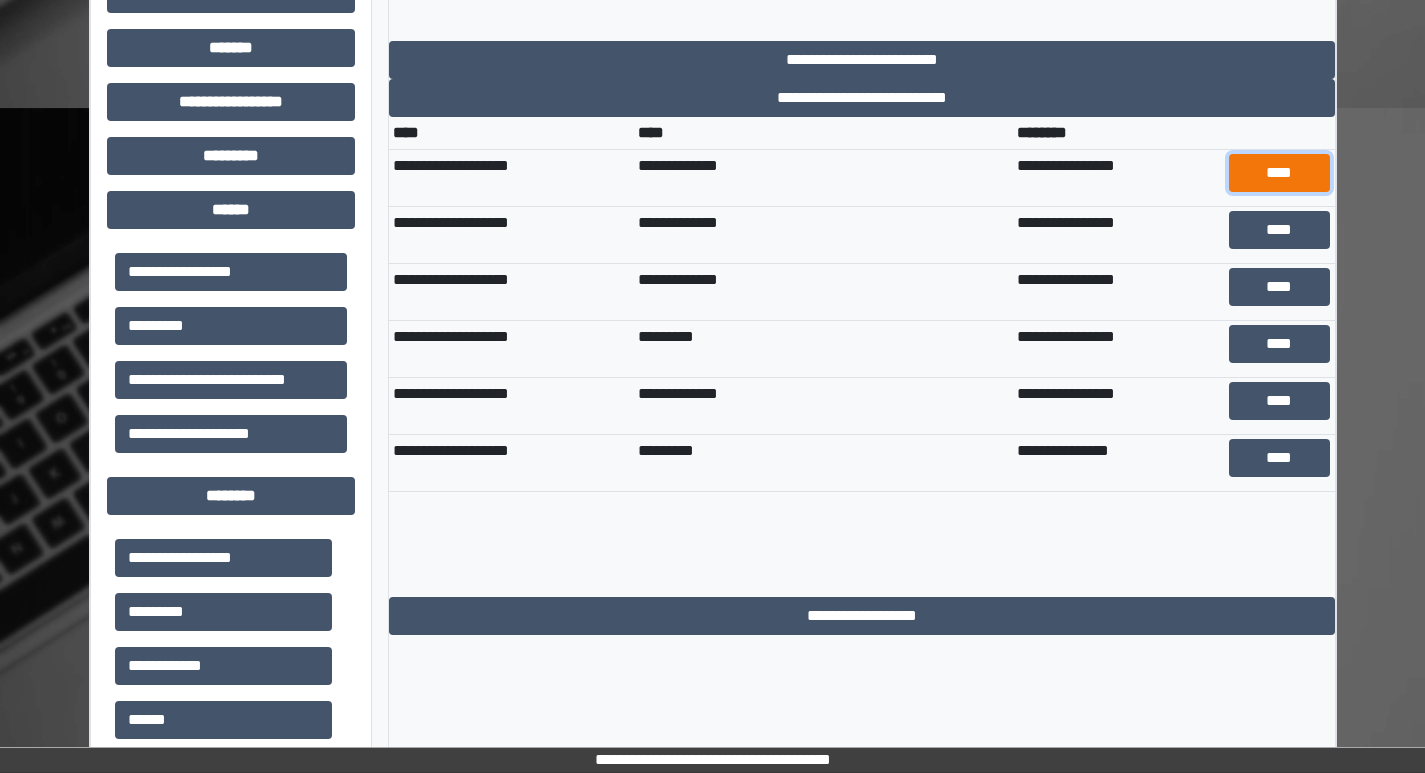 click on "****" at bounding box center [1279, 173] 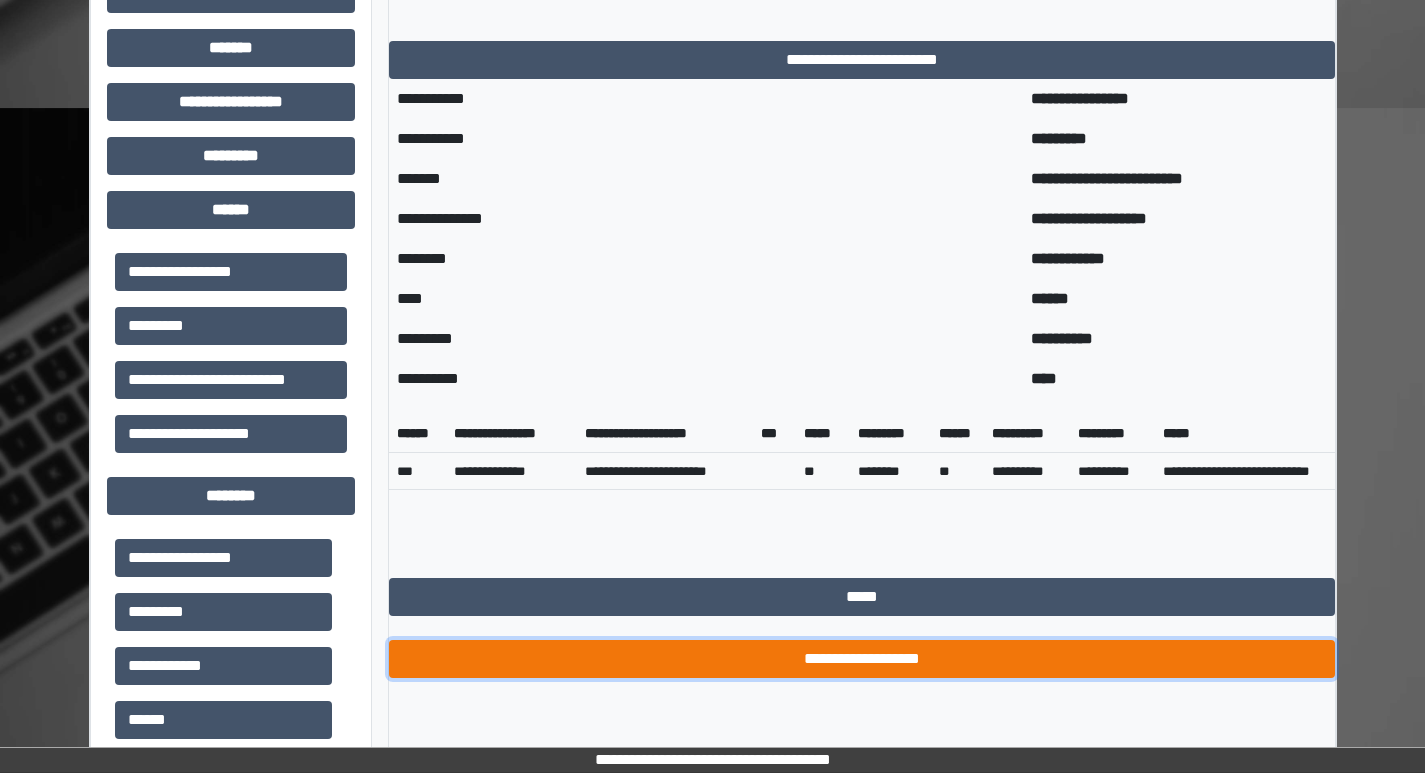 click on "**********" at bounding box center (862, 659) 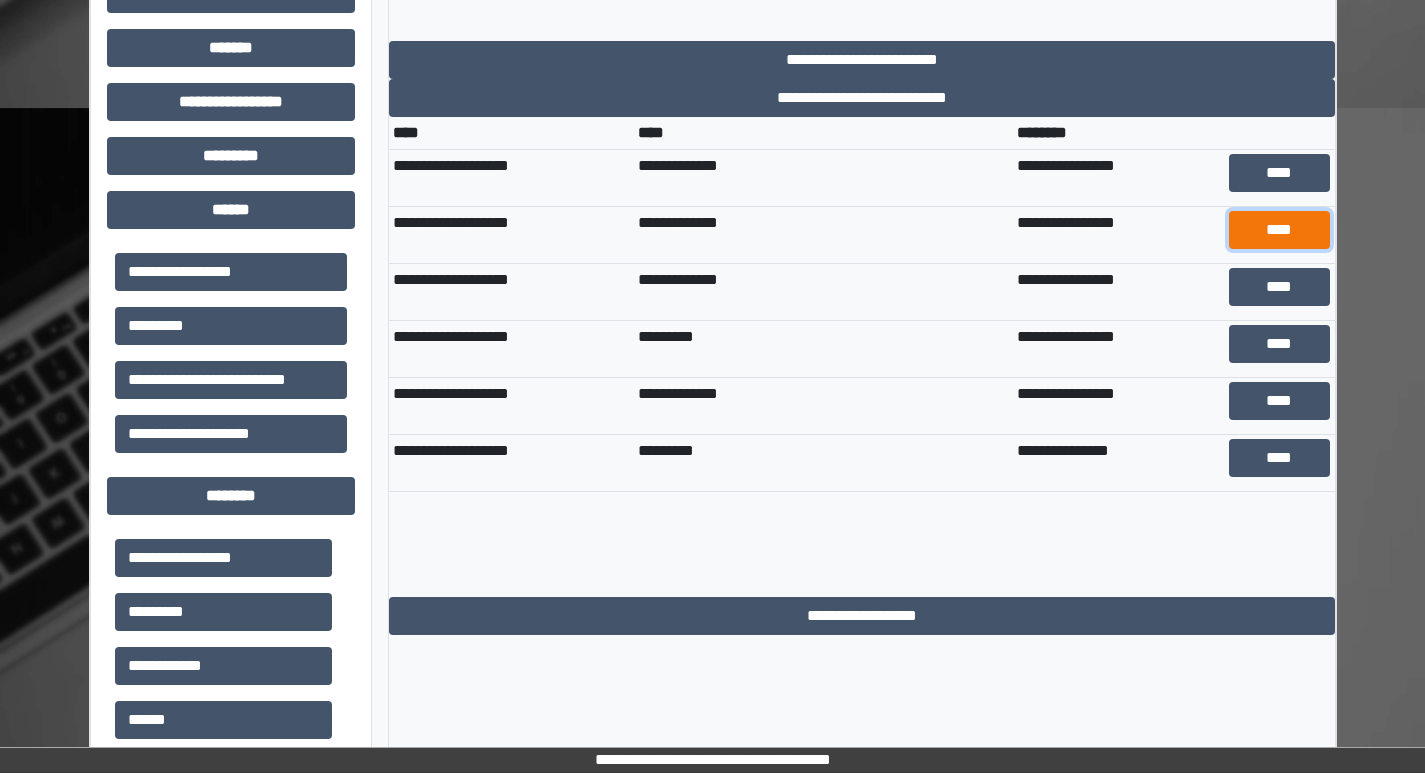 click on "****" at bounding box center [1279, 230] 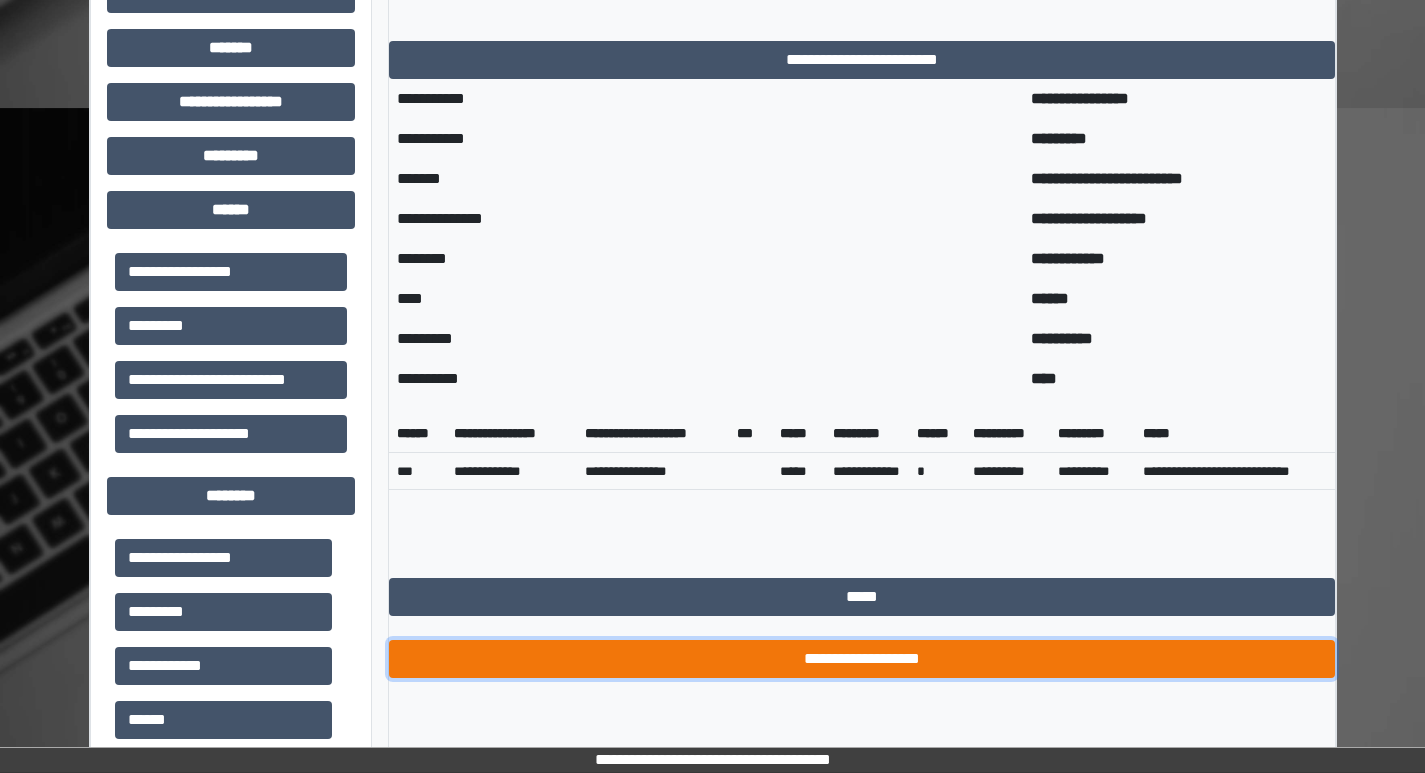 click on "**********" at bounding box center [862, 659] 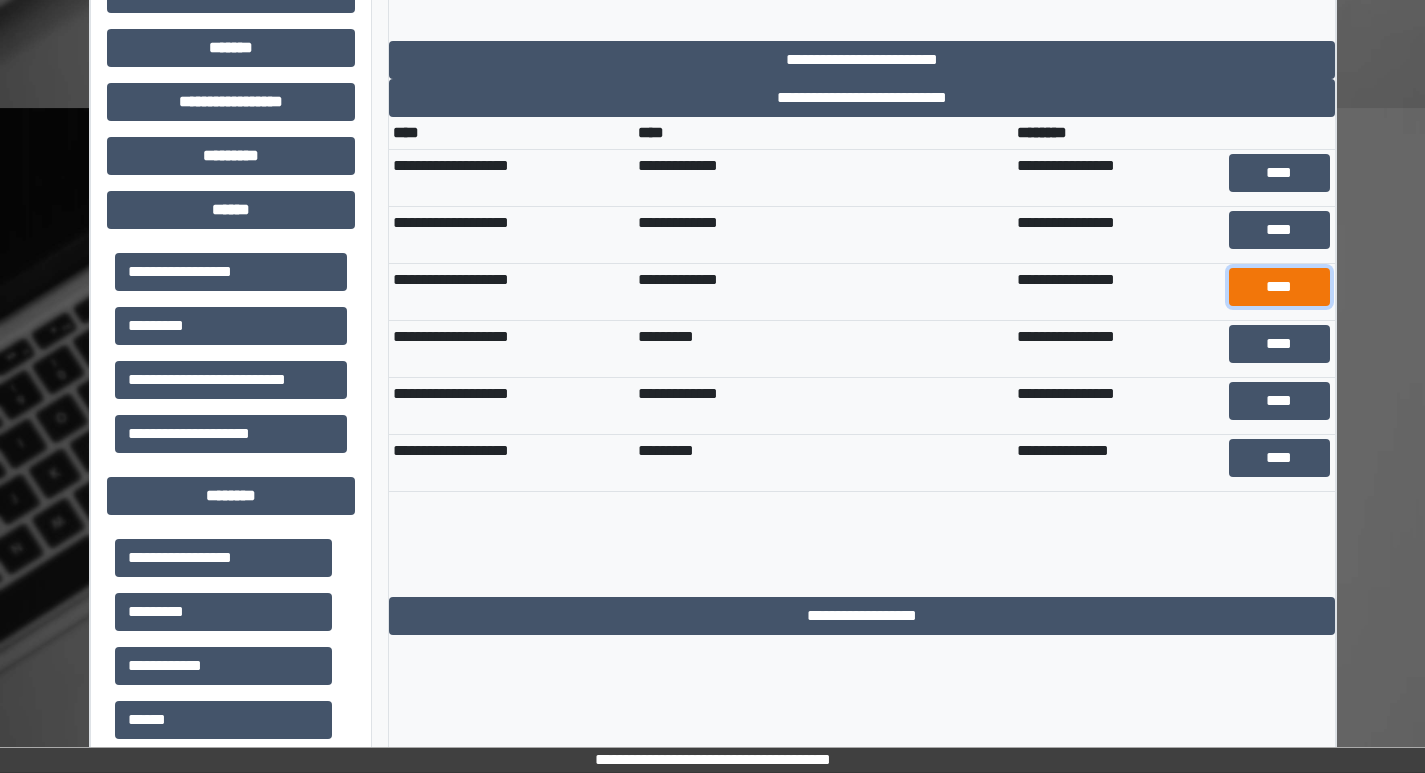 click on "****" at bounding box center [1279, 287] 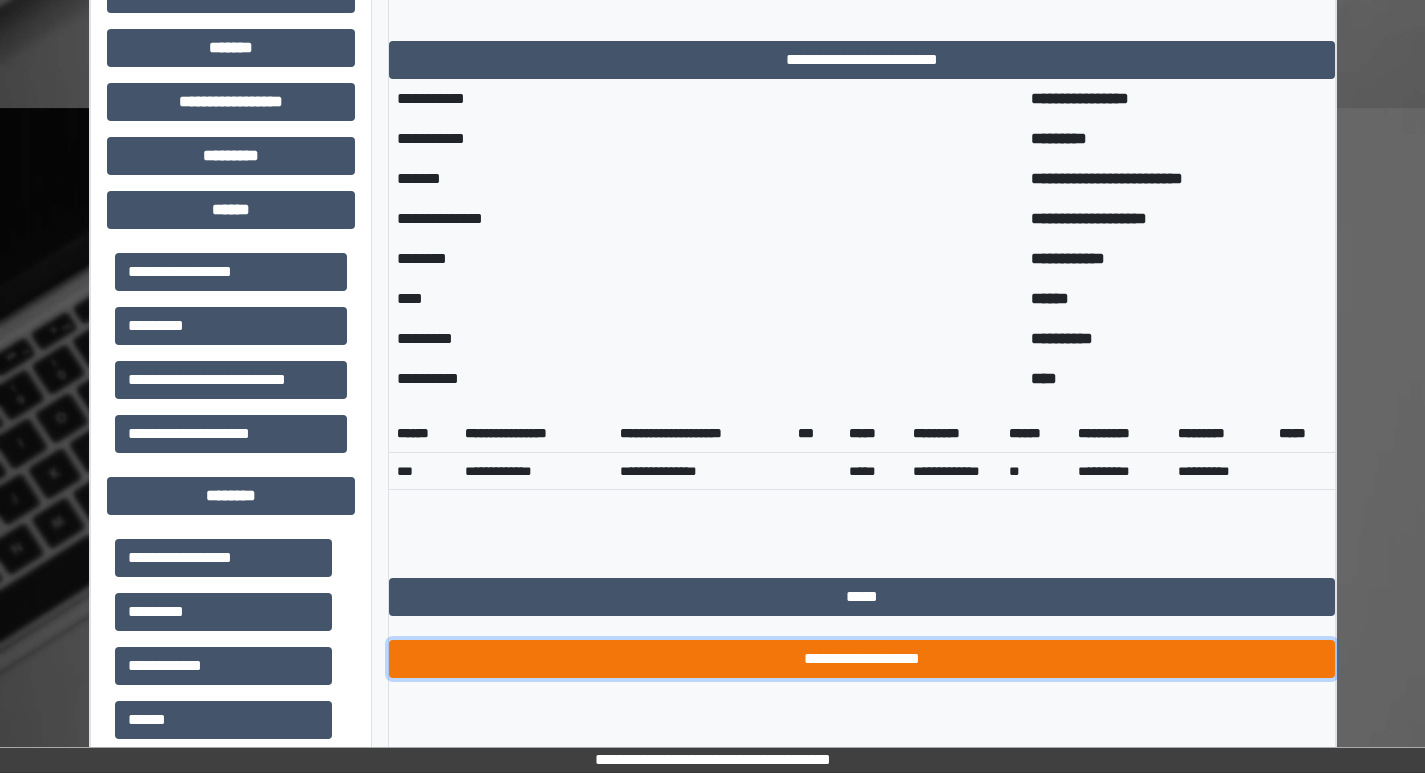 click on "**********" at bounding box center [862, 659] 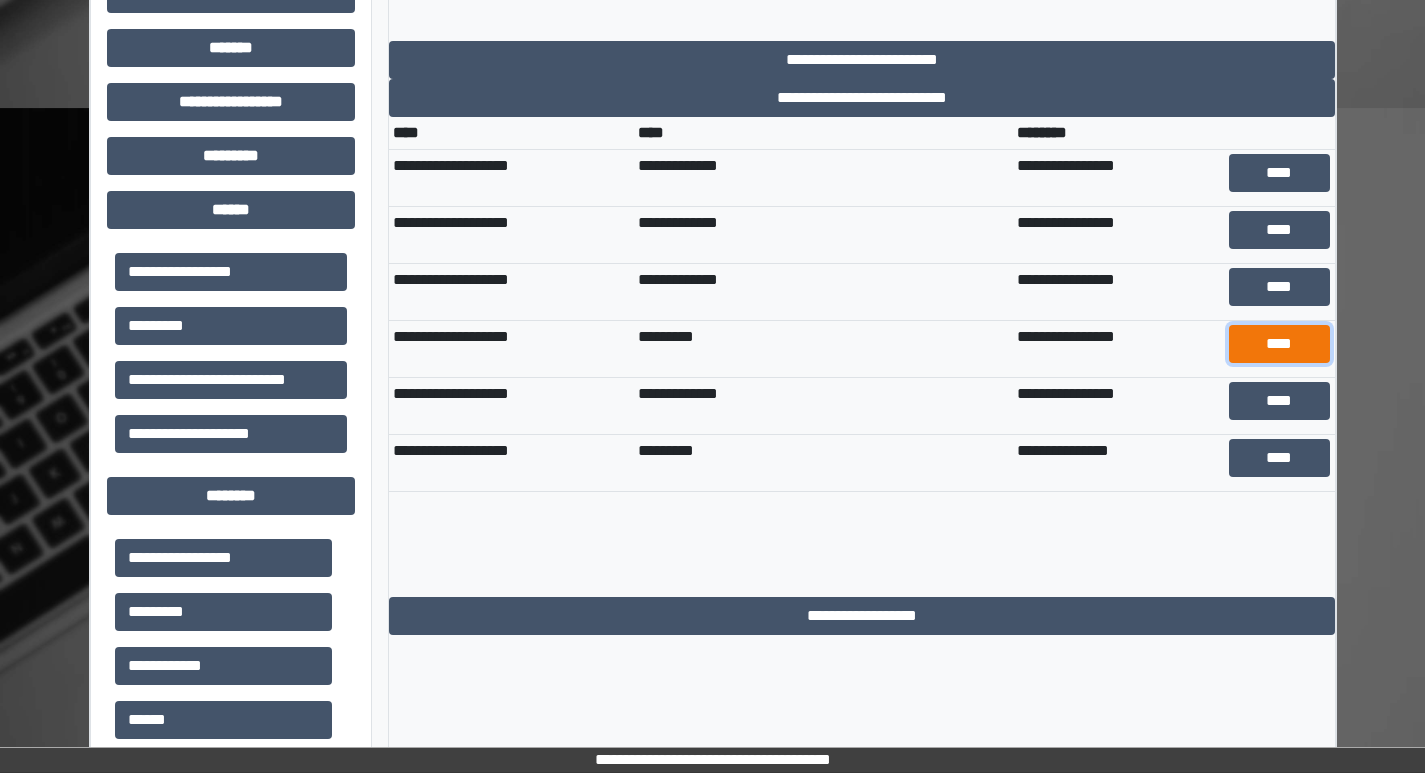 click on "****" at bounding box center (1279, 344) 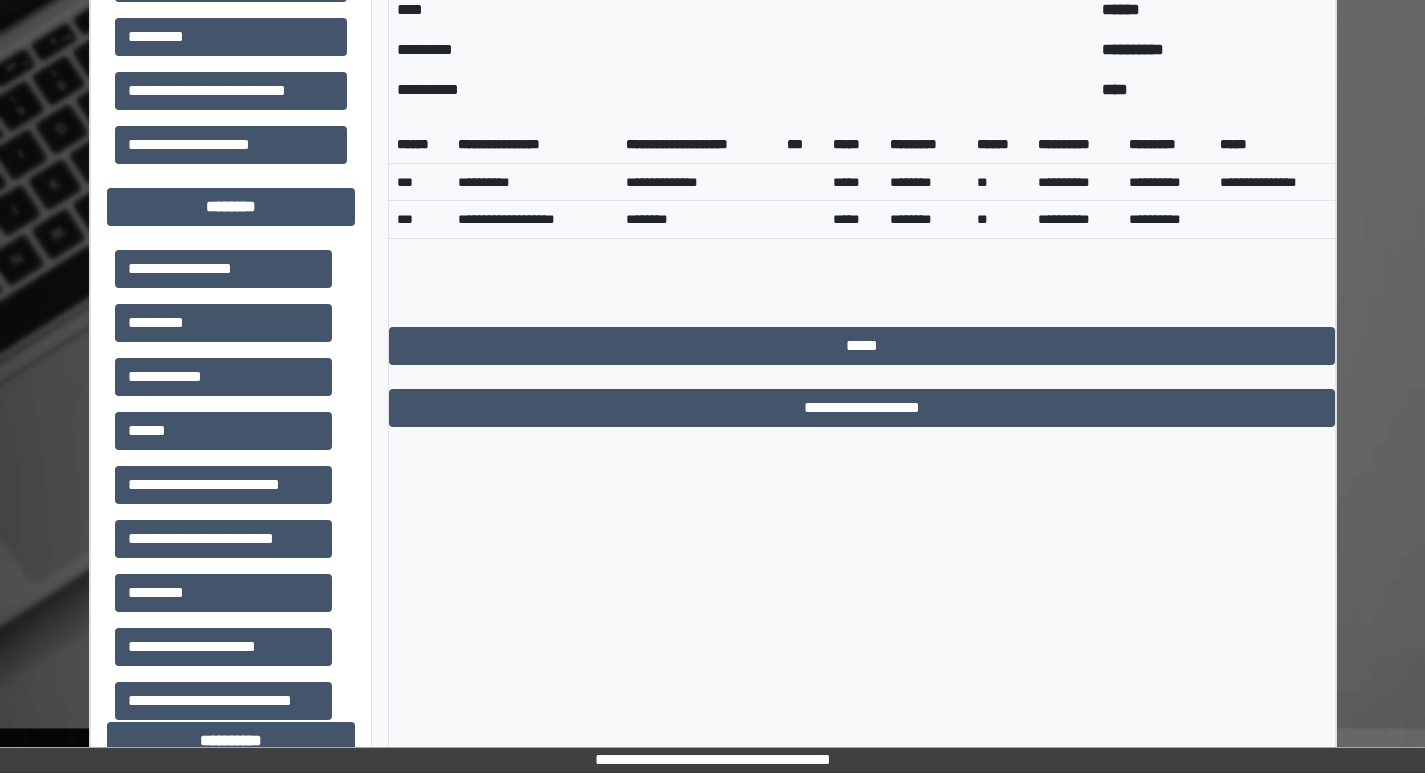 scroll, scrollTop: 1033, scrollLeft: 0, axis: vertical 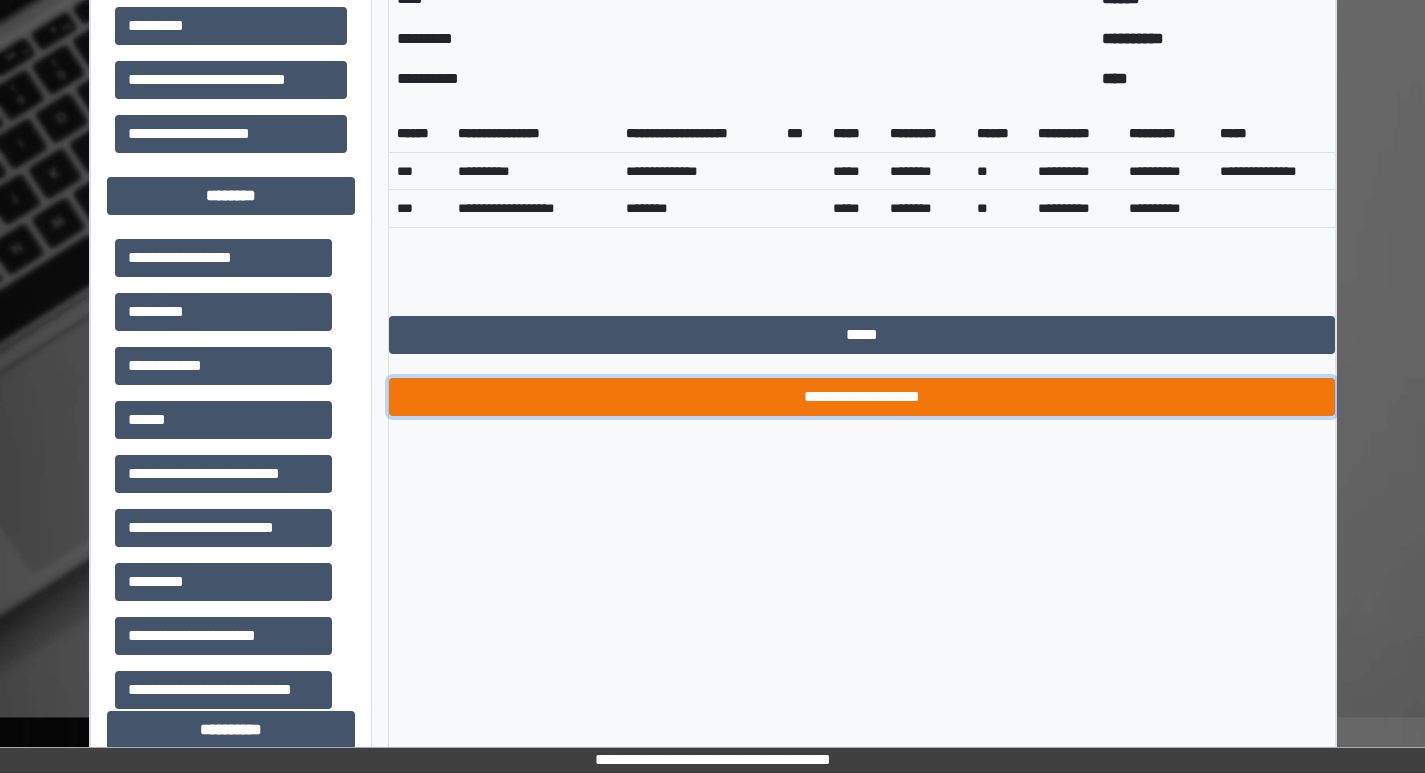 click on "**********" at bounding box center (862, 397) 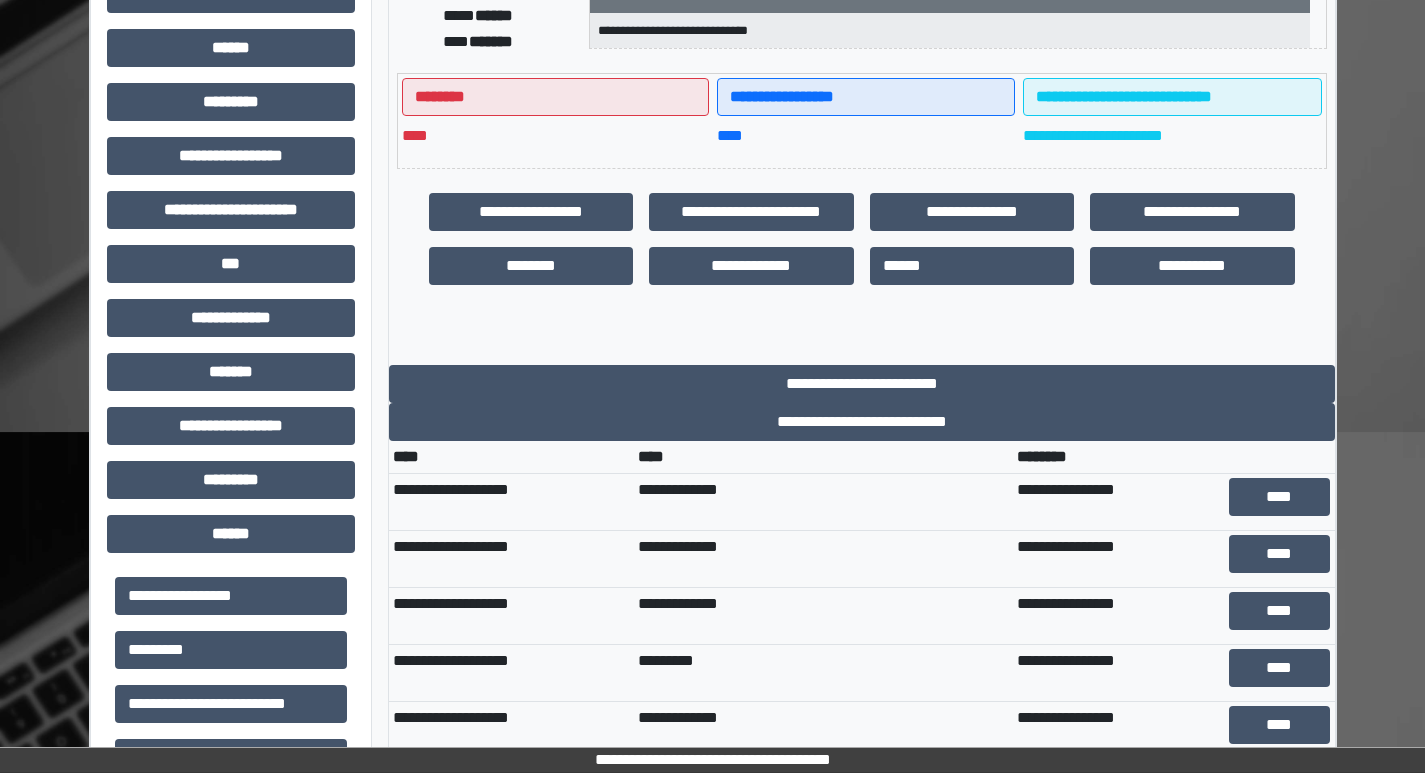 scroll, scrollTop: 333, scrollLeft: 0, axis: vertical 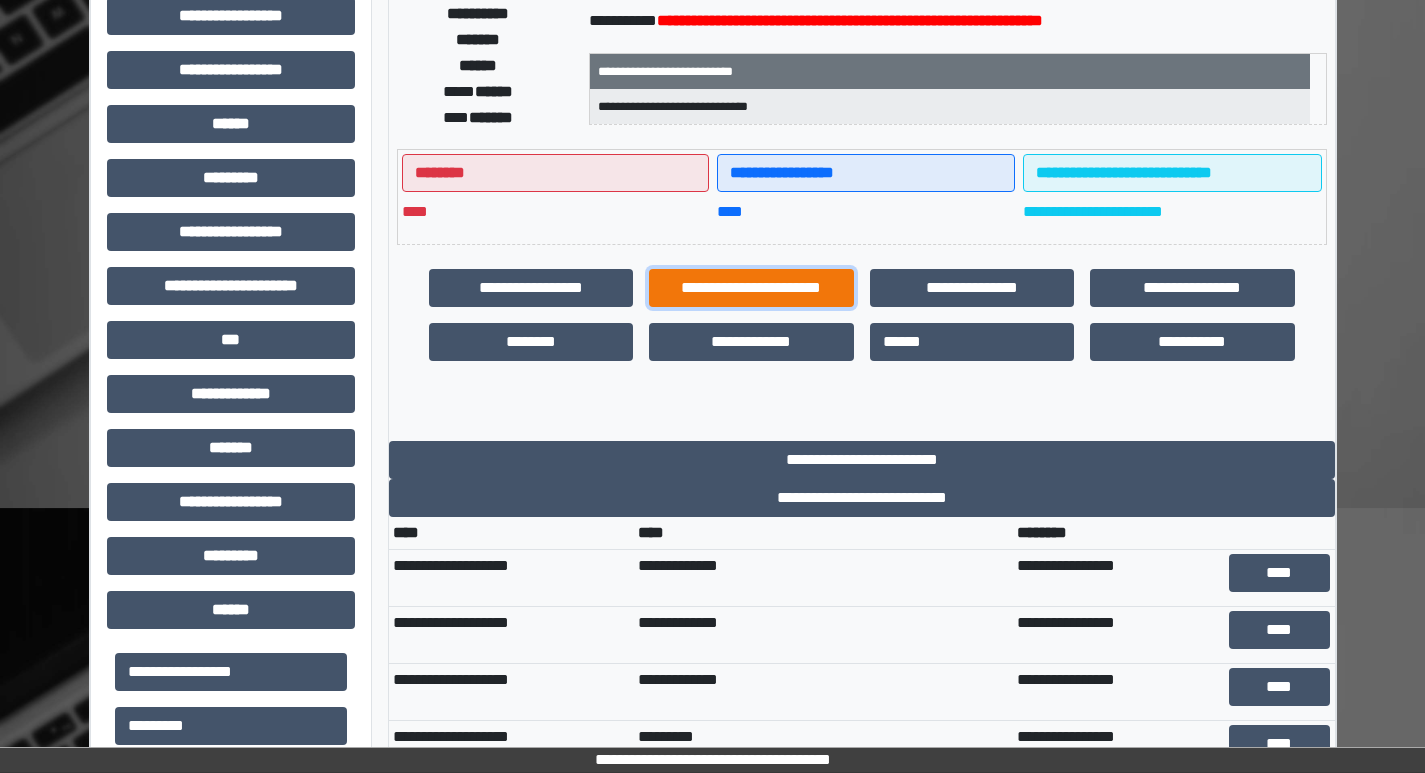 click on "**********" at bounding box center (751, 288) 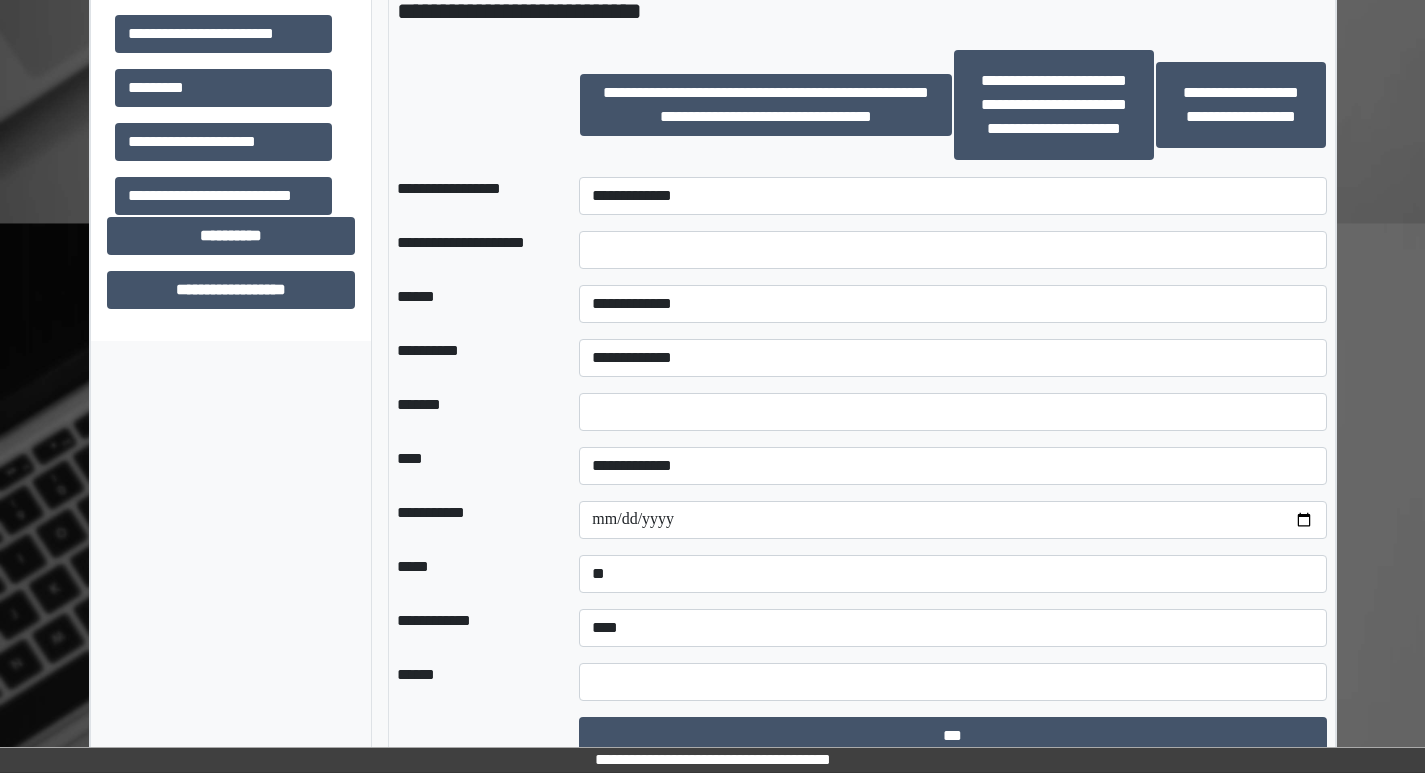 scroll, scrollTop: 1533, scrollLeft: 0, axis: vertical 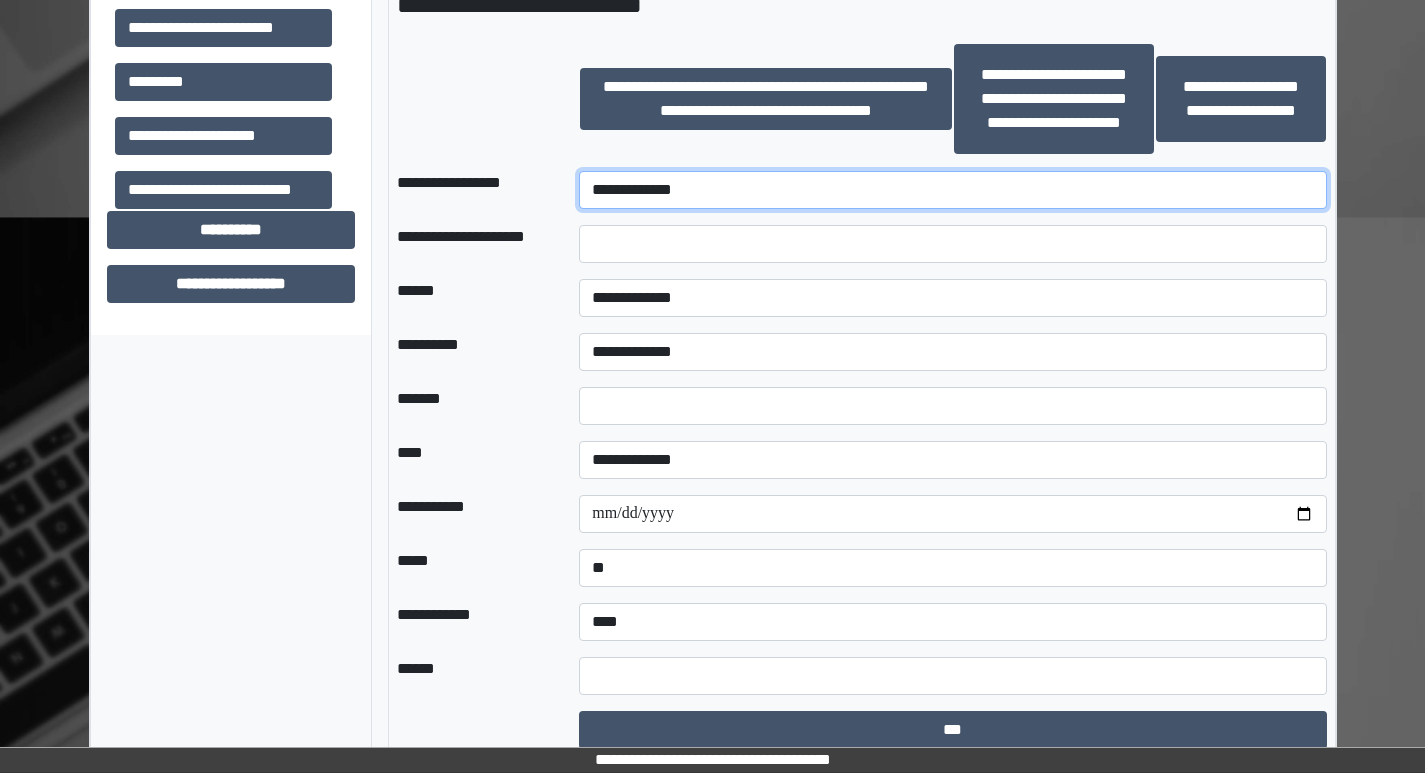 click on "**********" at bounding box center (952, 190) 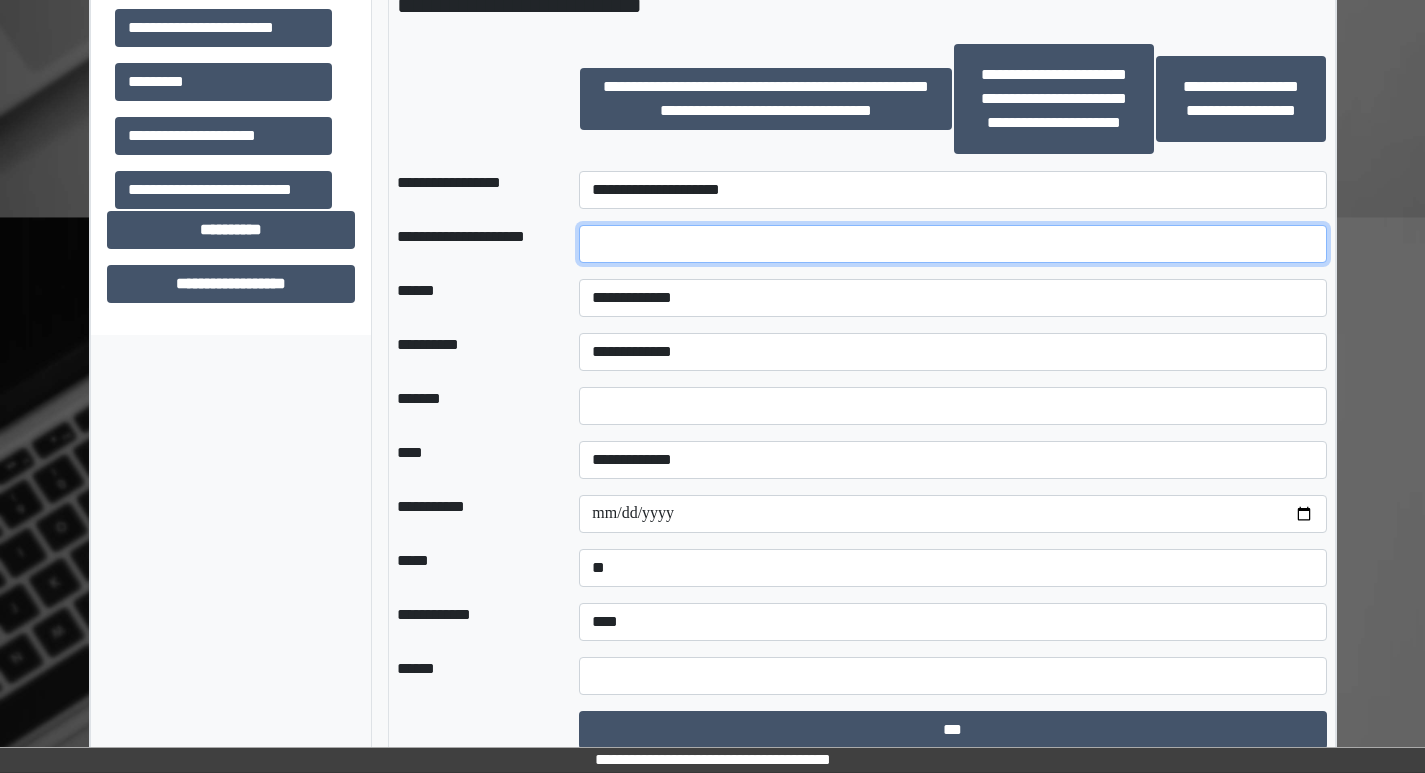 click at bounding box center [952, 244] 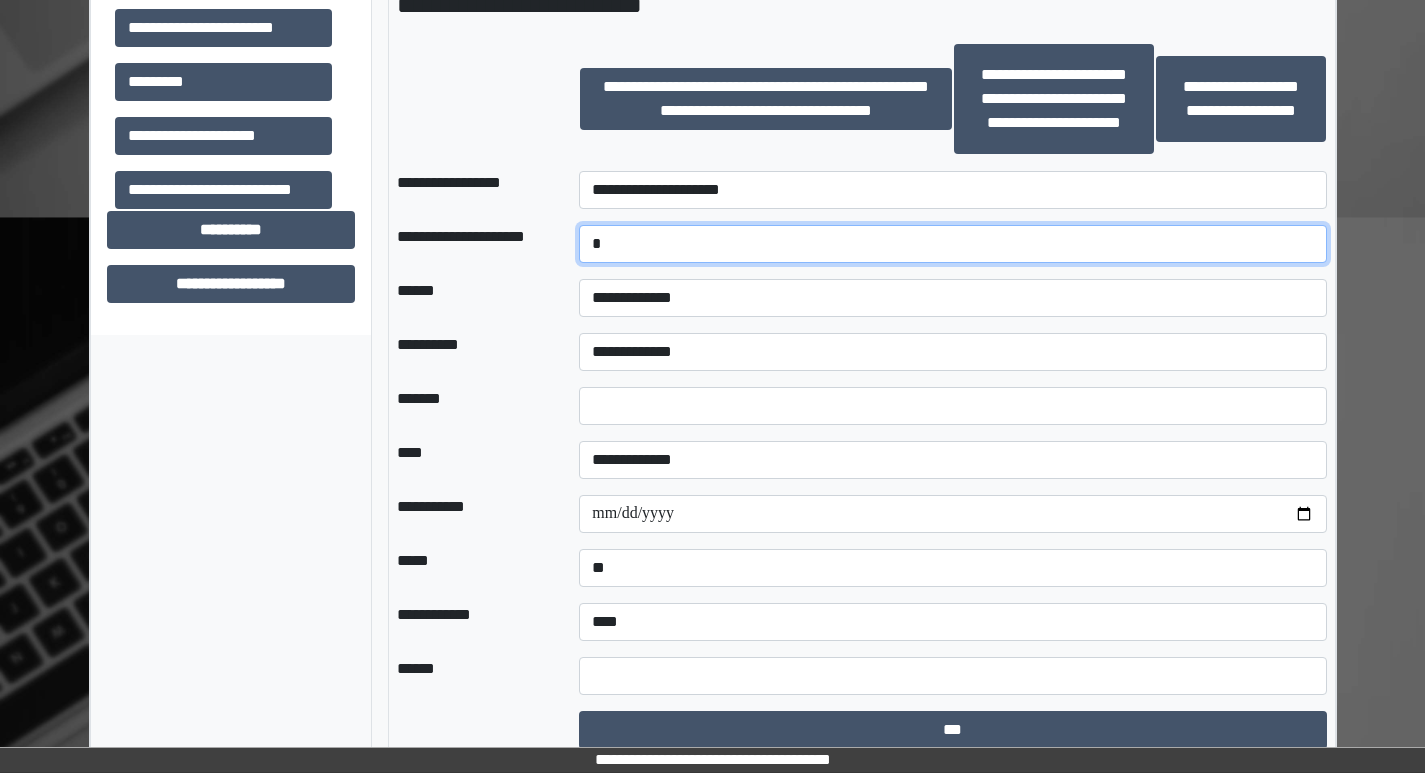 type on "*" 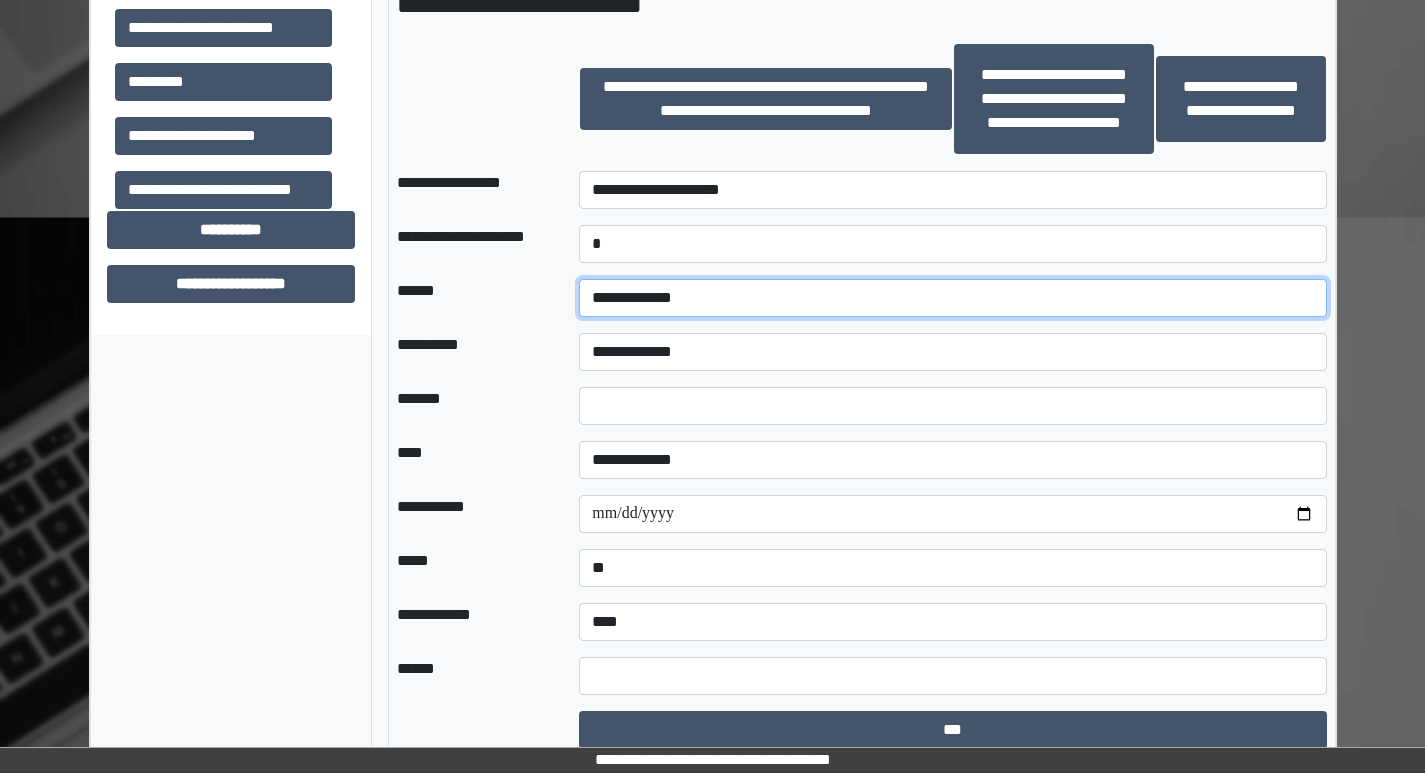 click on "**********" at bounding box center (952, 298) 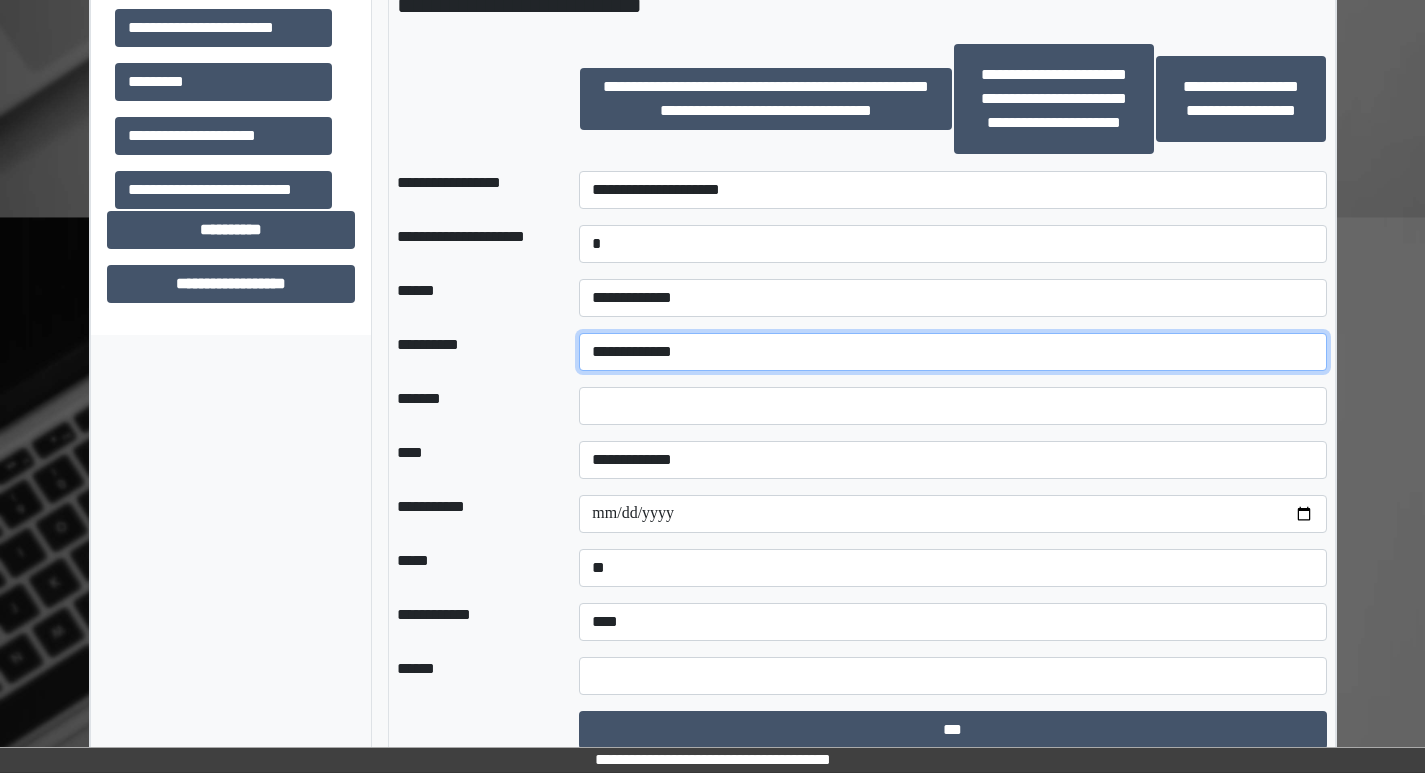 click on "**********" at bounding box center (952, 352) 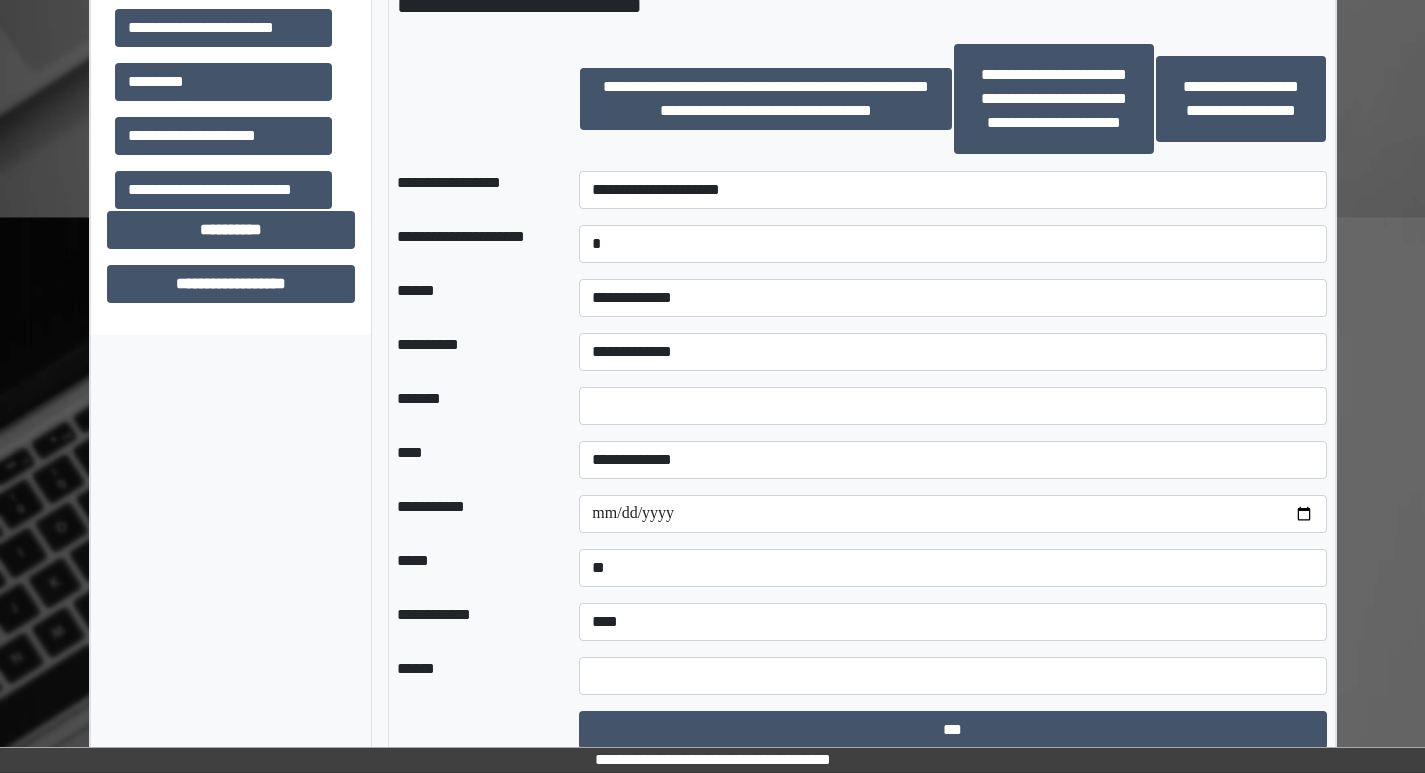 click on "**********" at bounding box center (472, 352) 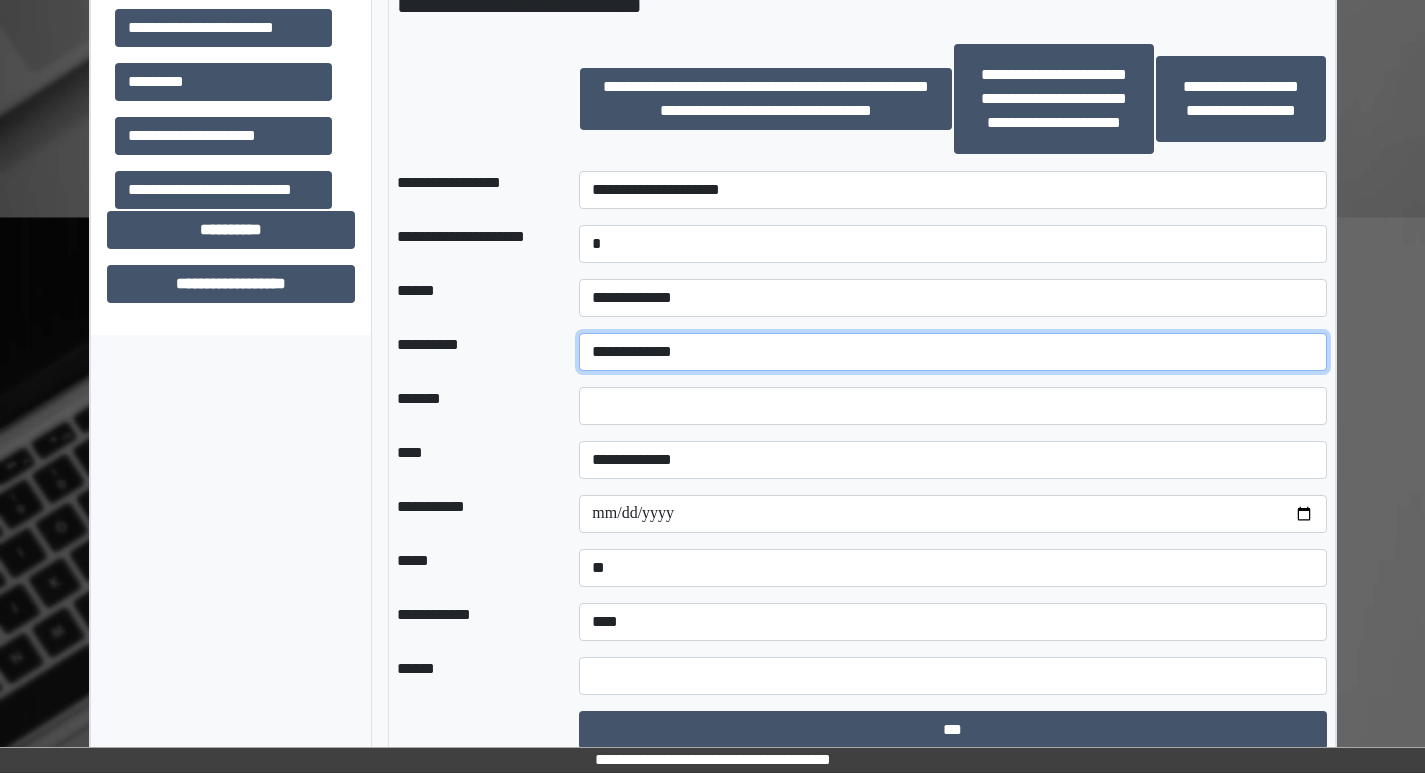 click on "**********" at bounding box center [952, 352] 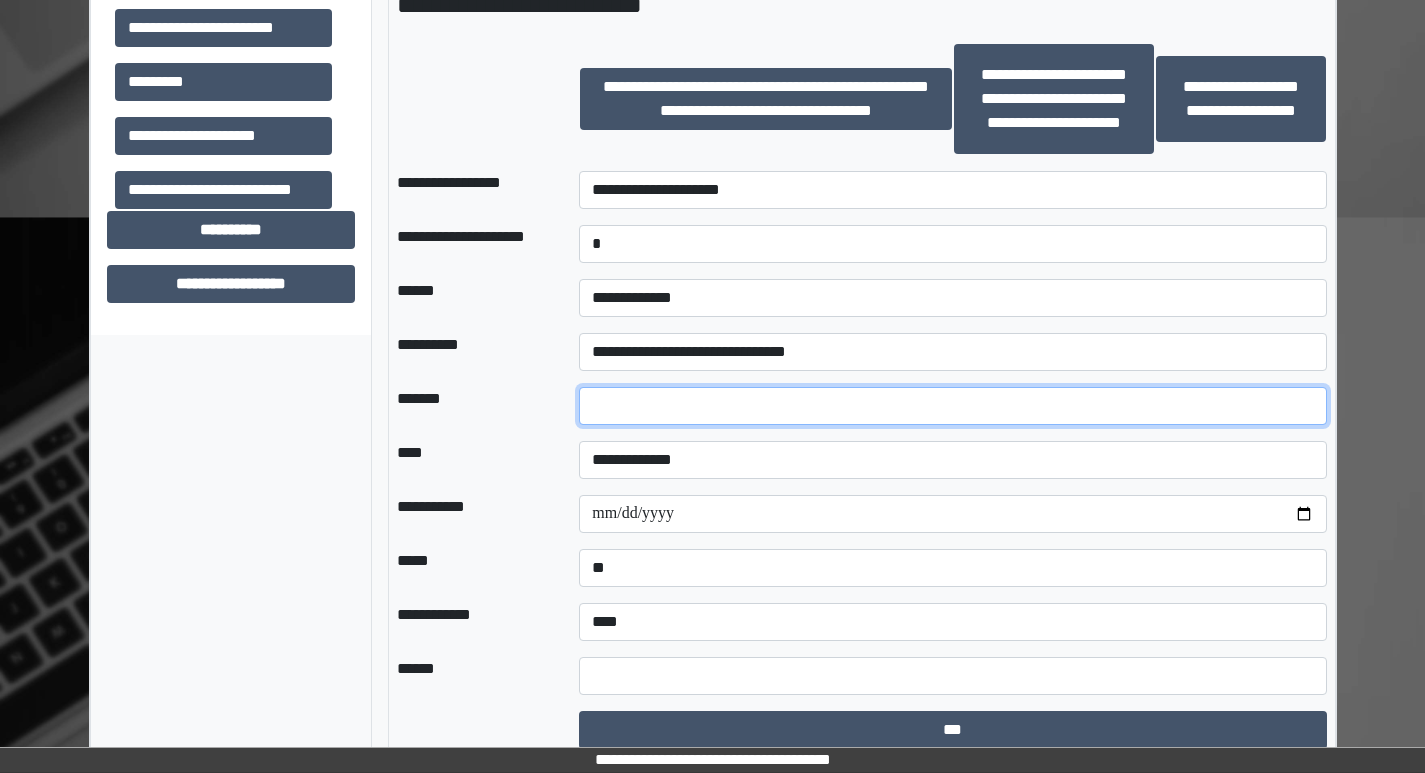 click at bounding box center (952, 406) 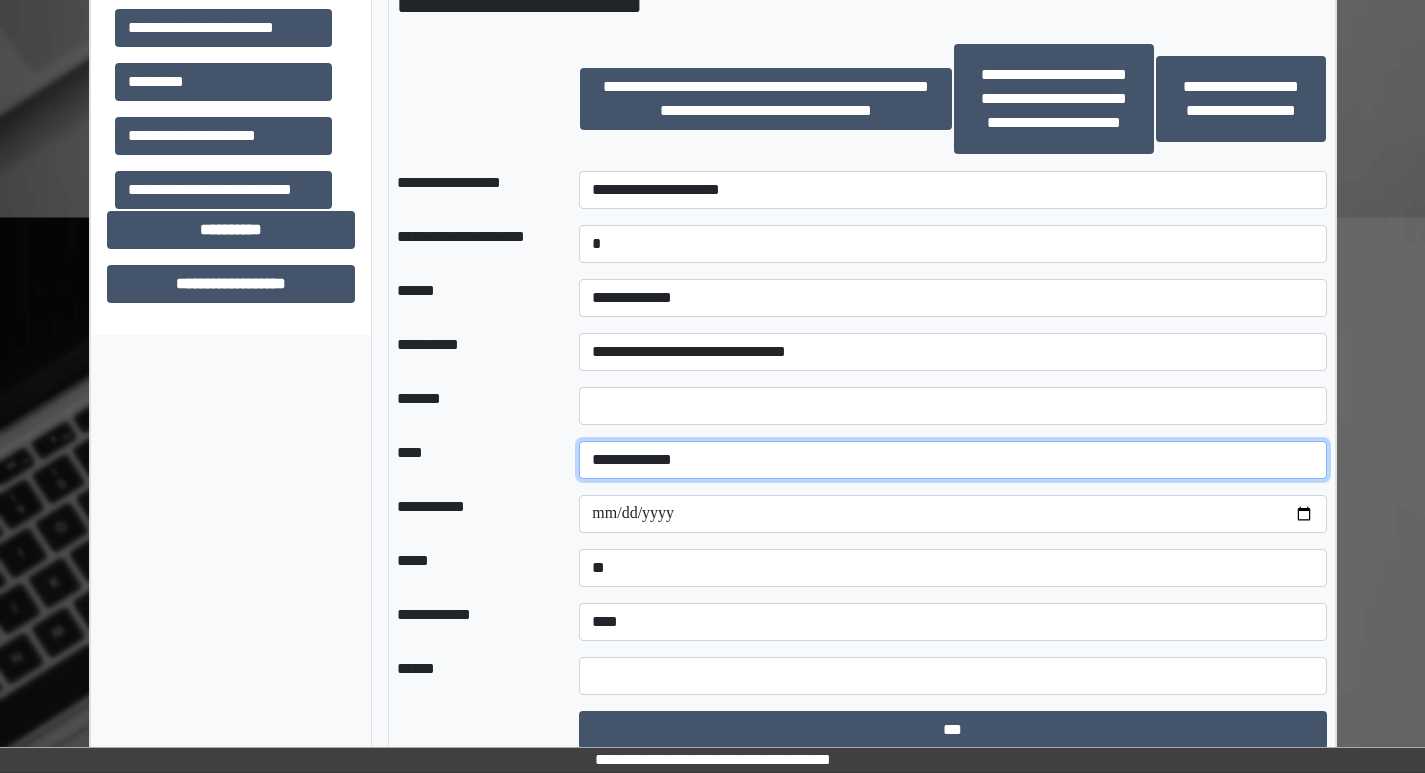 click on "**********" at bounding box center [952, 460] 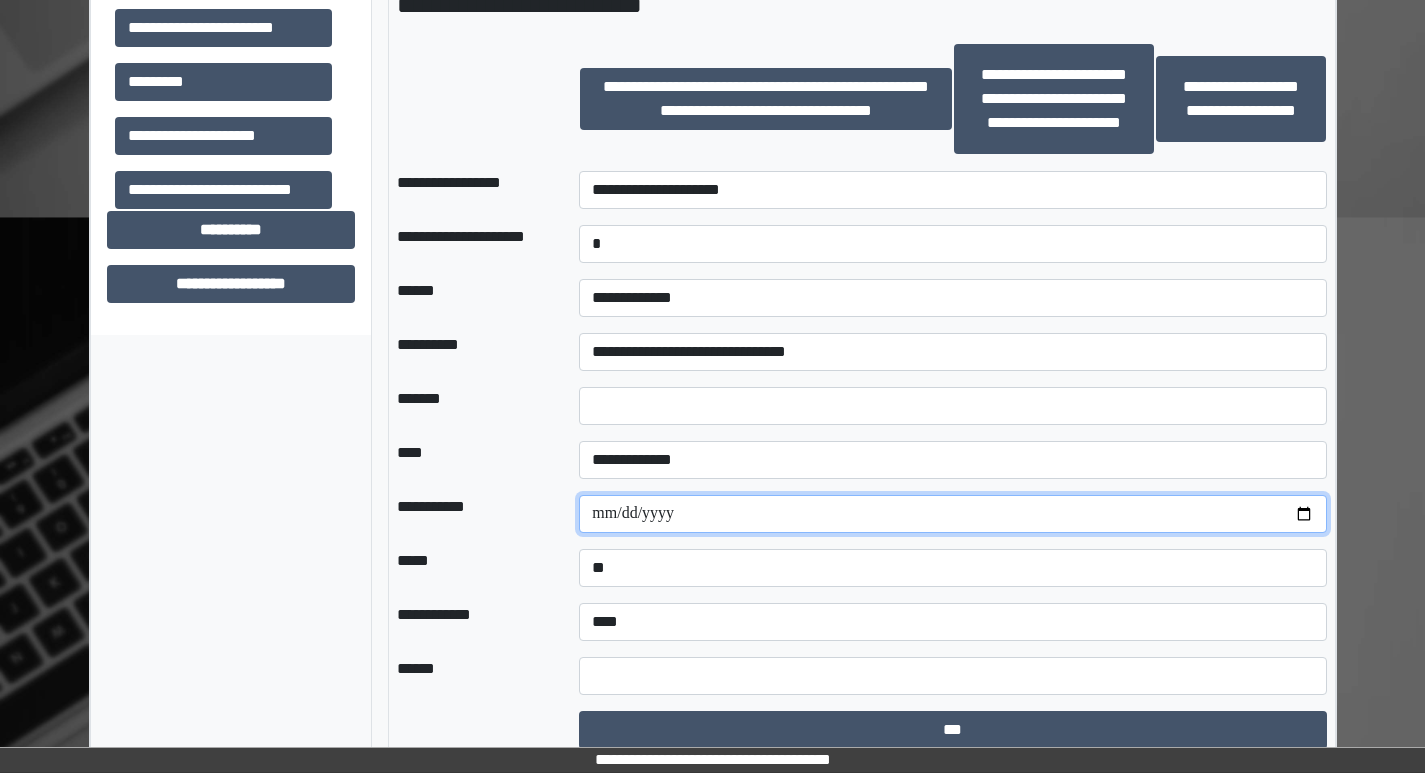 click at bounding box center [952, 514] 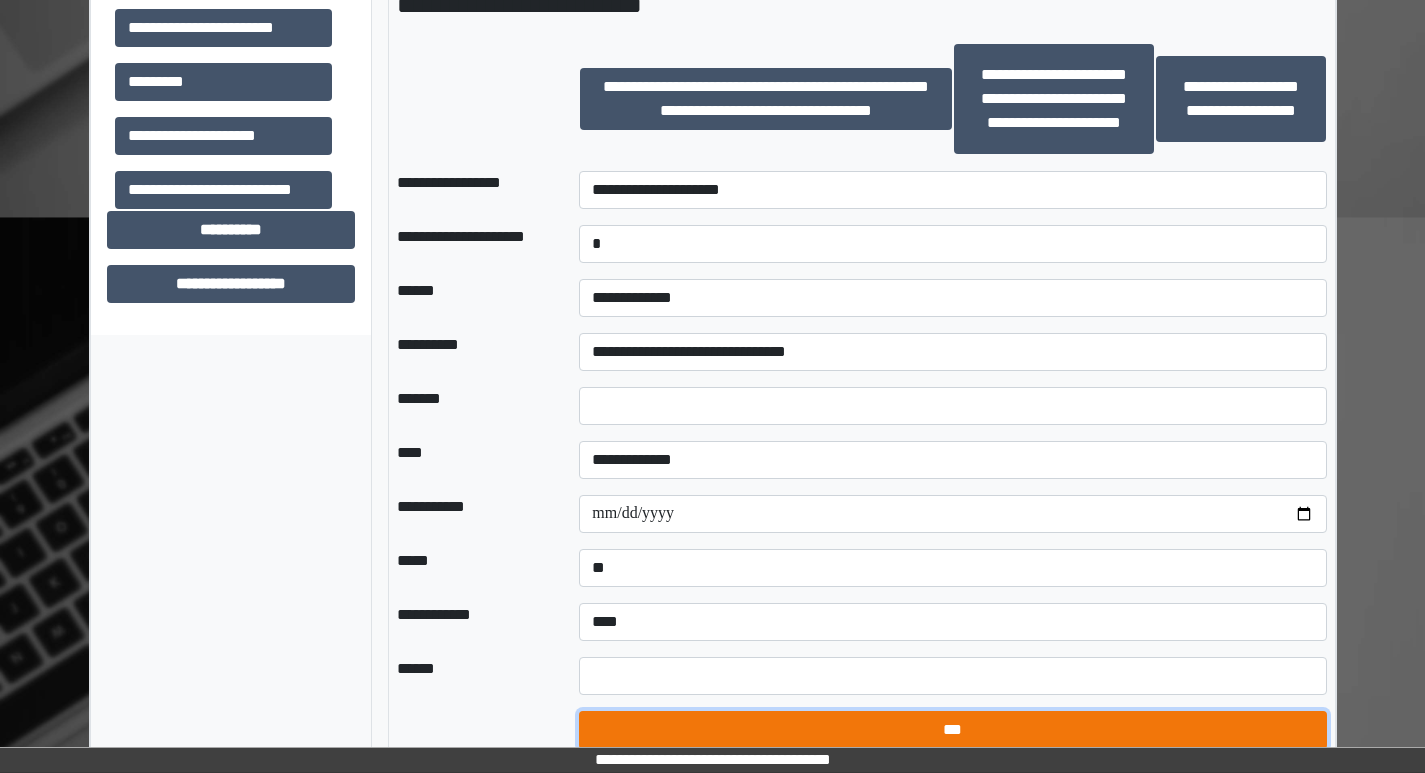click on "***" at bounding box center [952, 730] 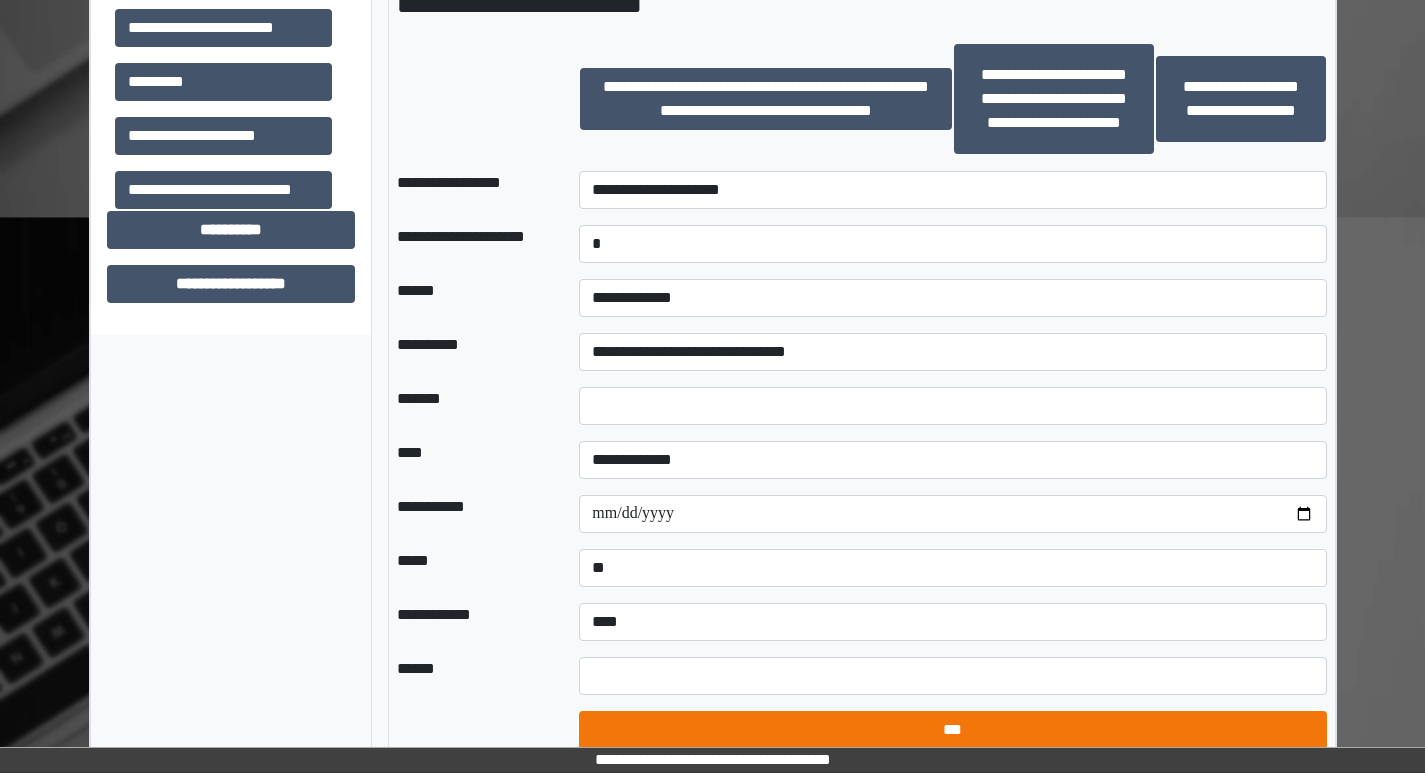 select on "*" 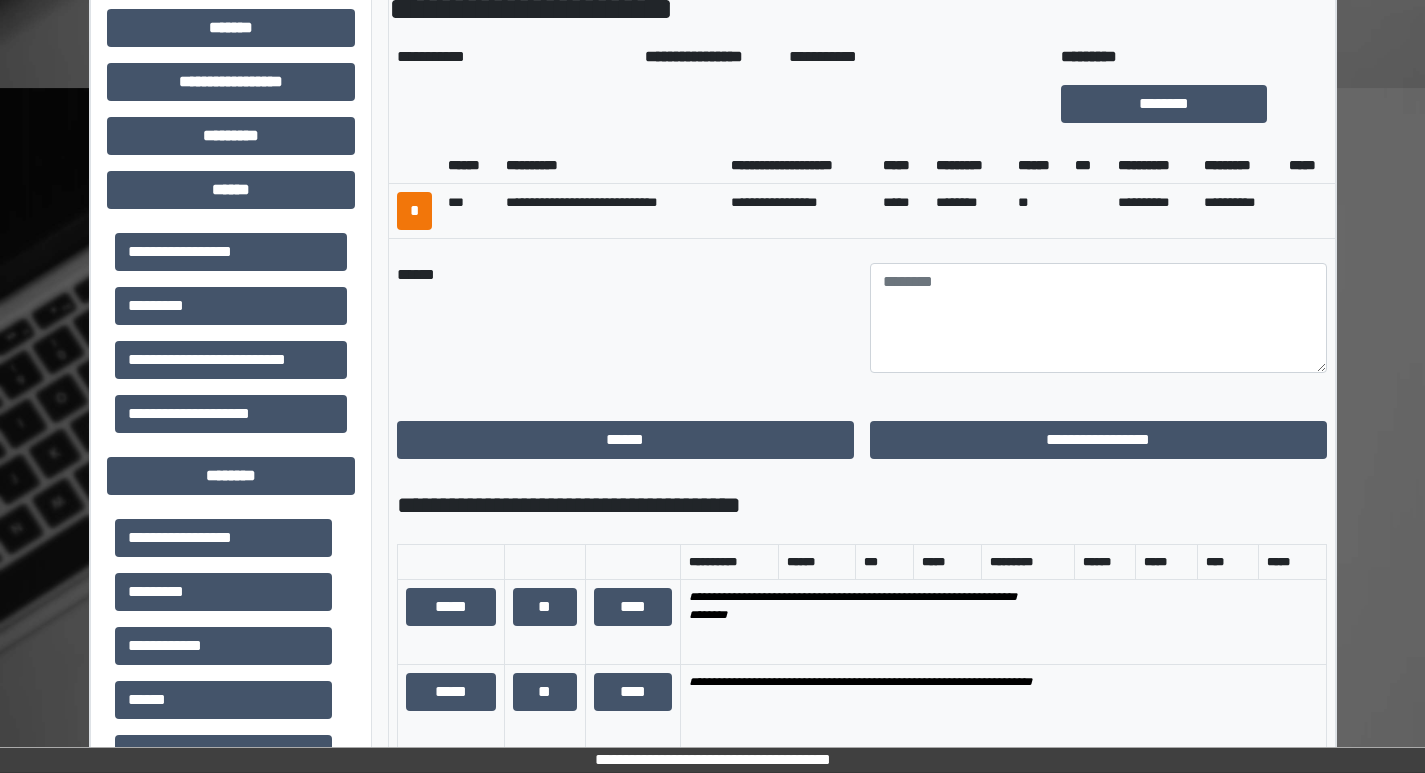 scroll, scrollTop: 733, scrollLeft: 0, axis: vertical 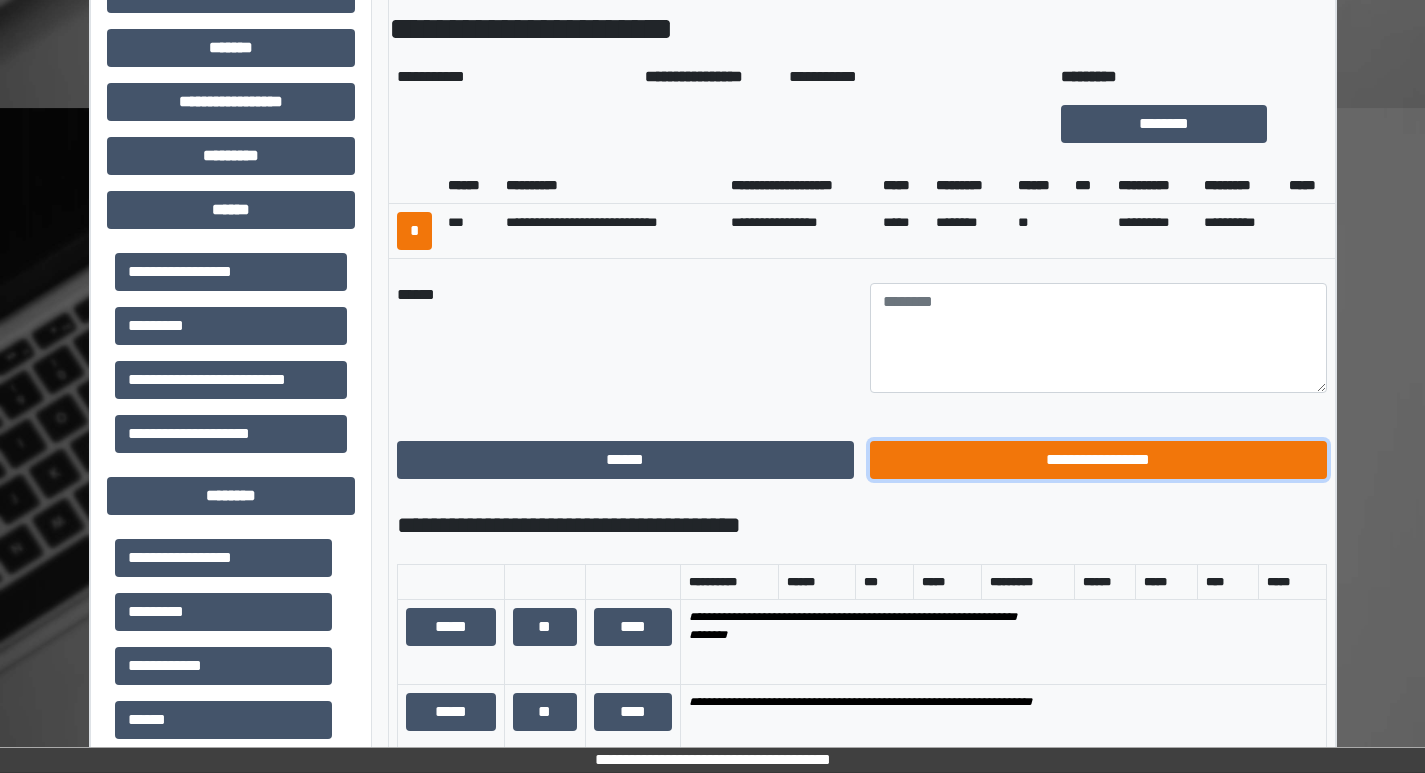 click on "**********" at bounding box center (1098, 460) 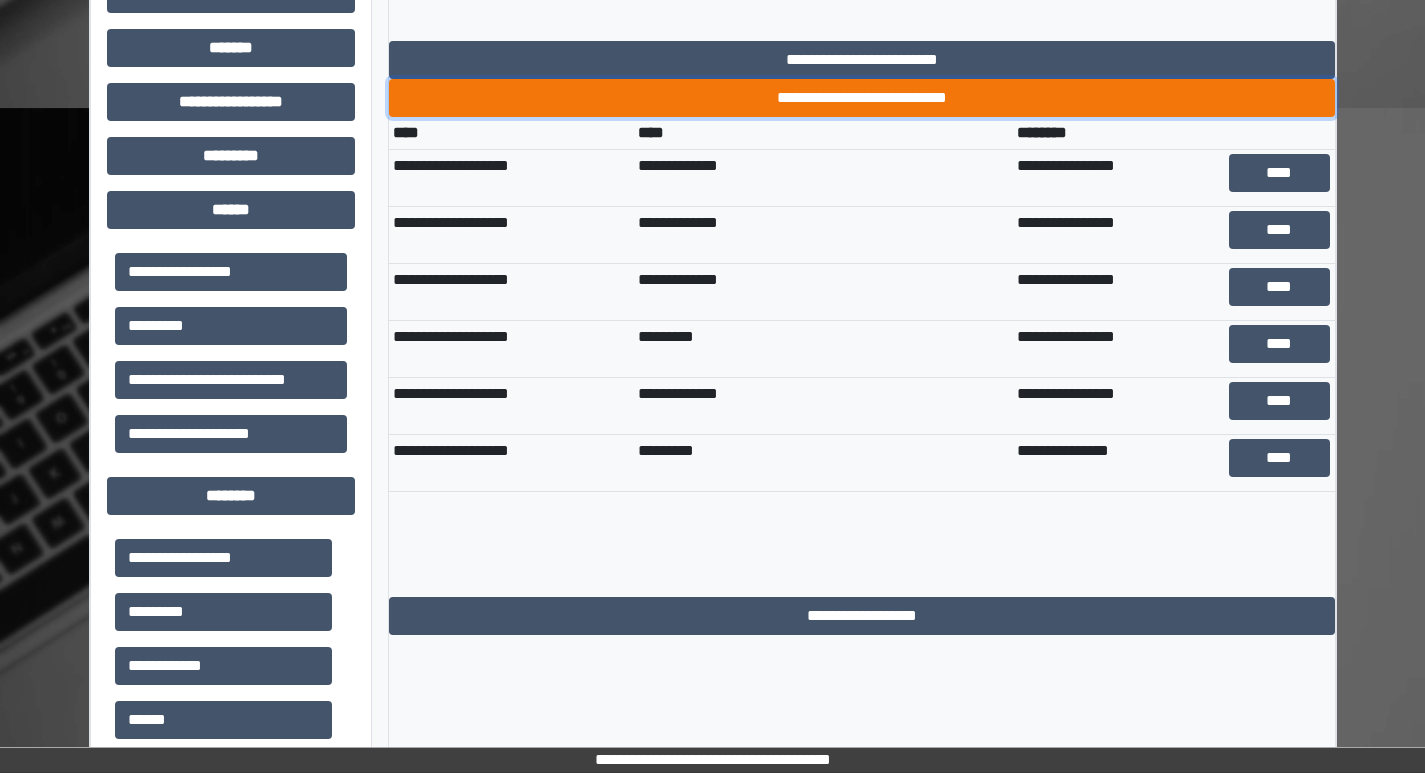 click on "**********" at bounding box center [862, 98] 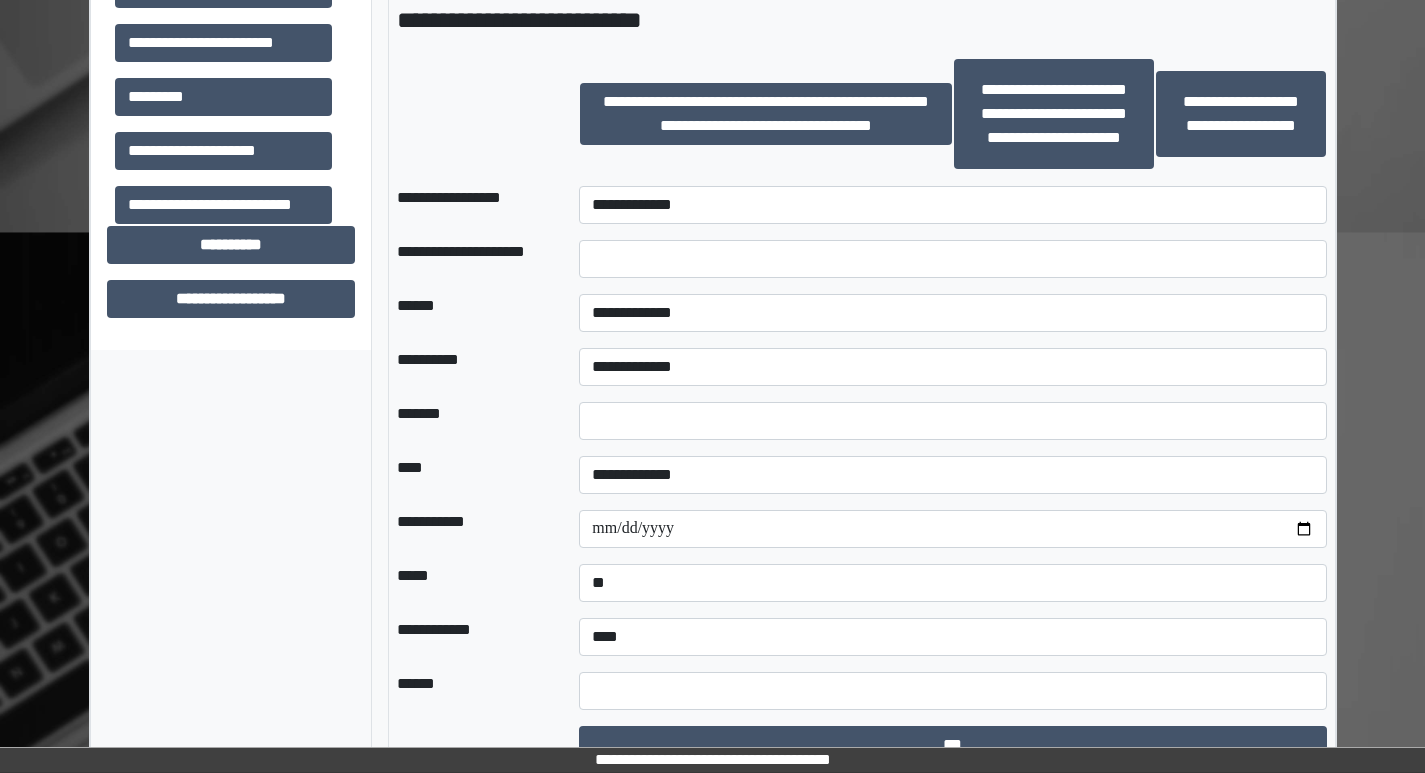 scroll, scrollTop: 1533, scrollLeft: 0, axis: vertical 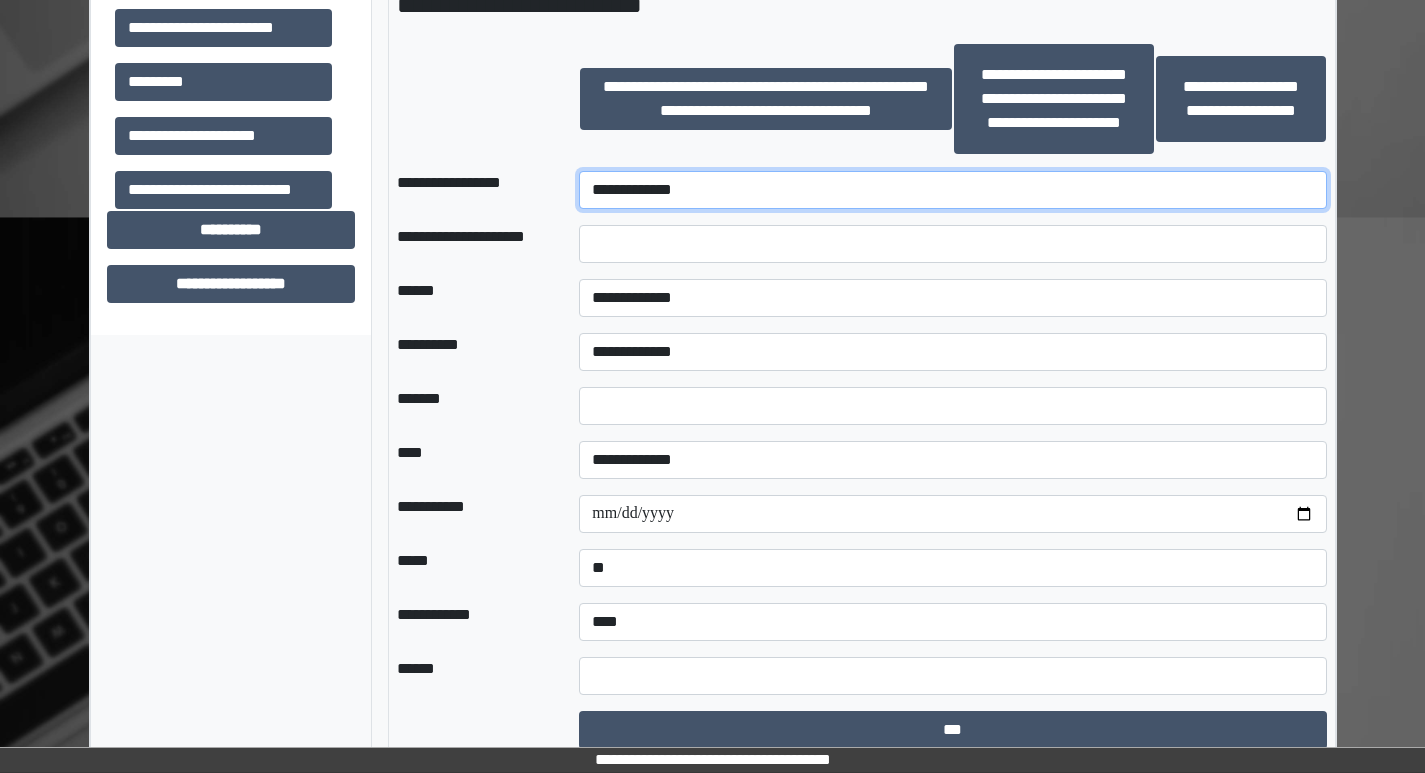 click on "**********" at bounding box center (952, 190) 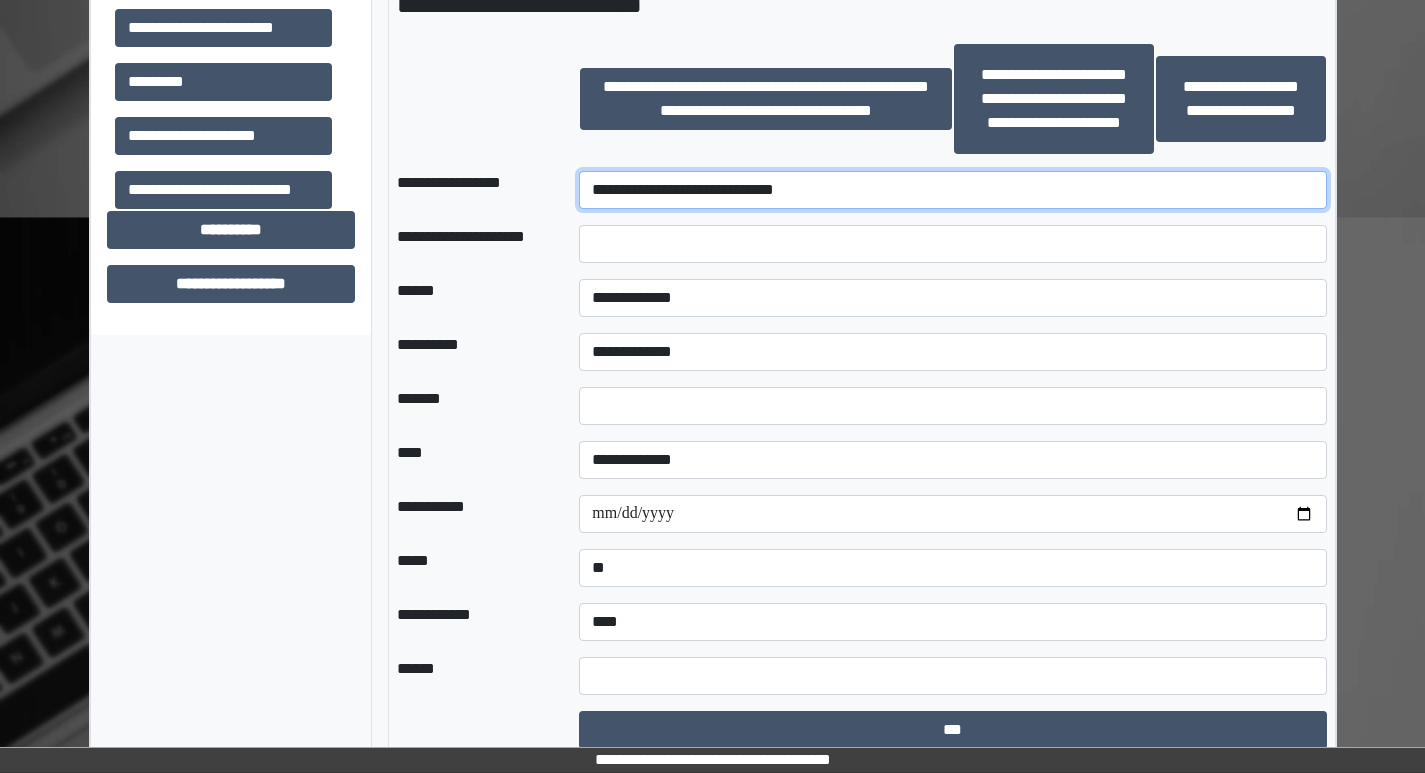 click on "**********" at bounding box center [952, 190] 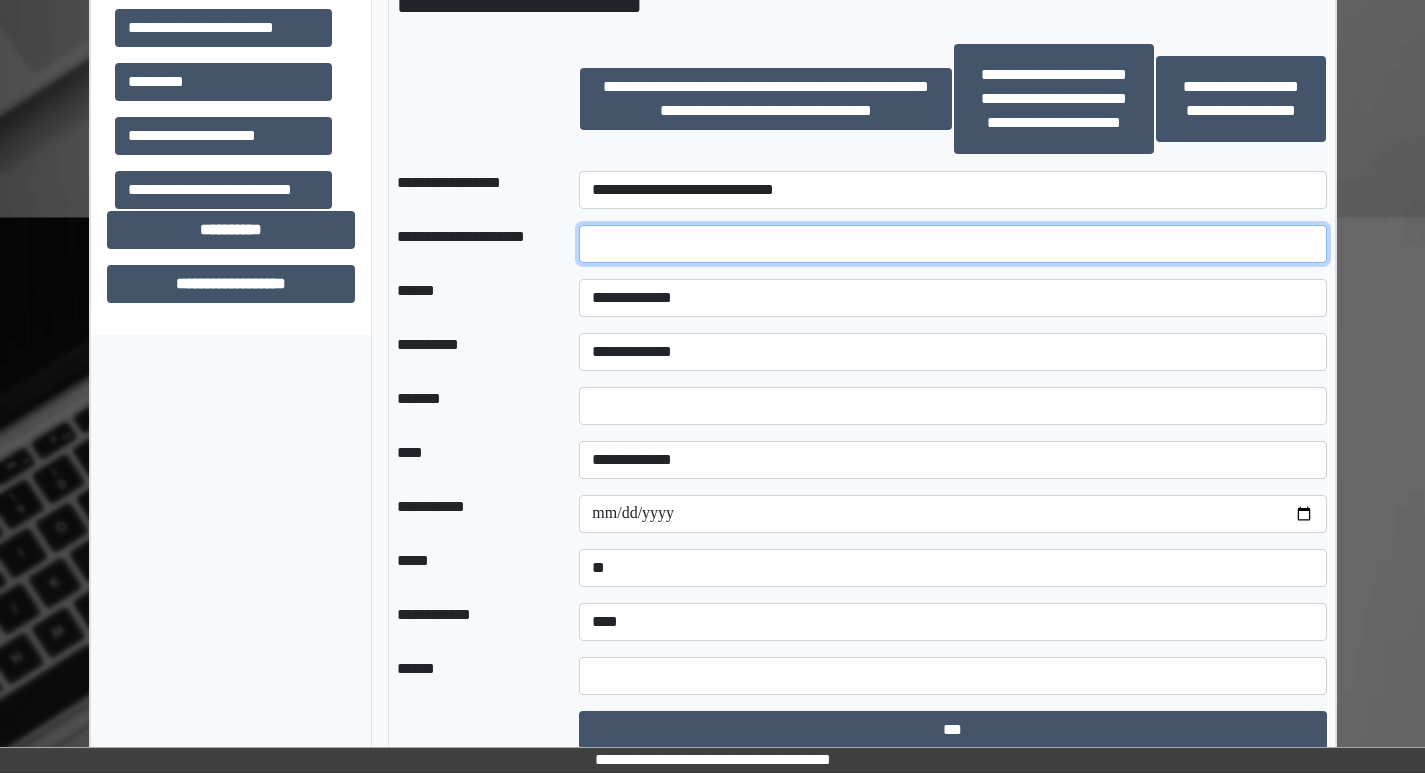 click at bounding box center (952, 244) 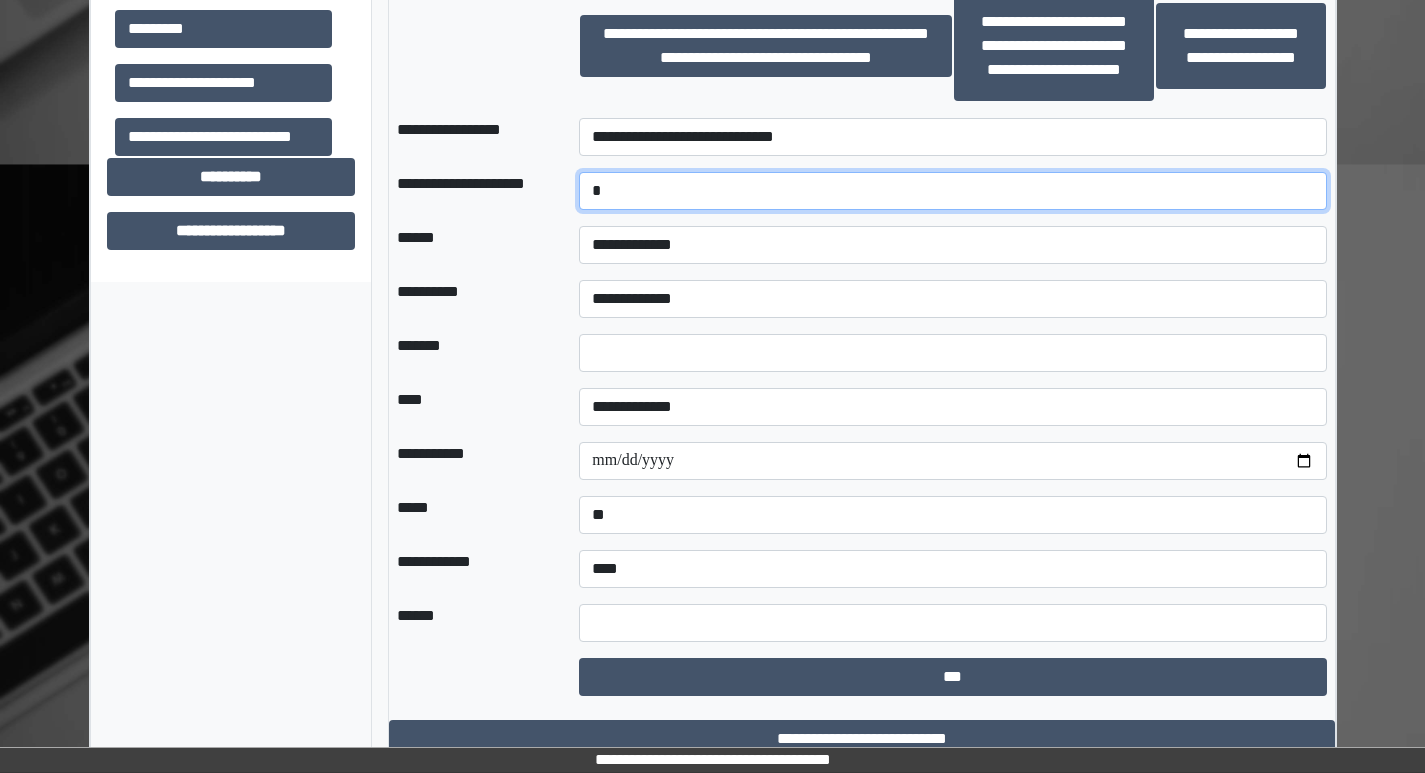 scroll, scrollTop: 1633, scrollLeft: 0, axis: vertical 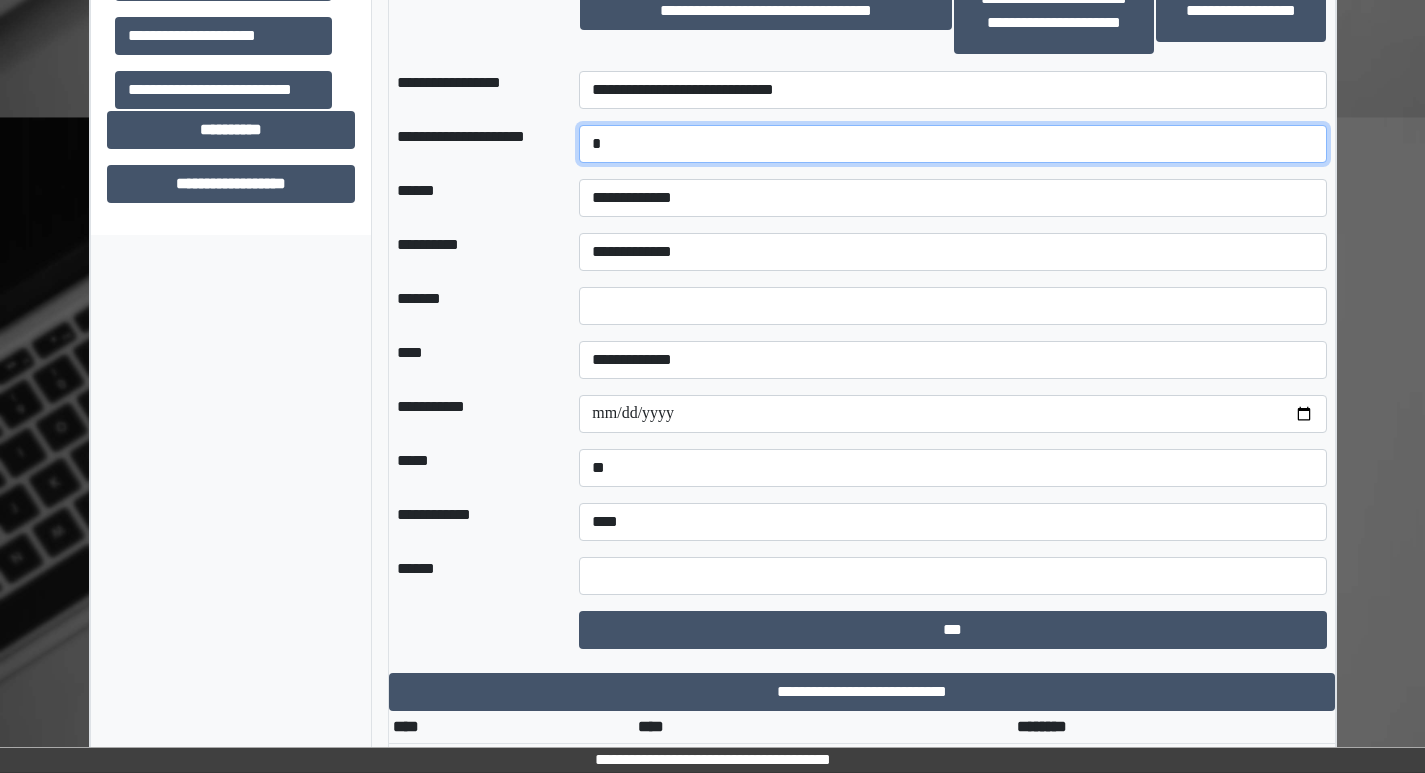 type on "*" 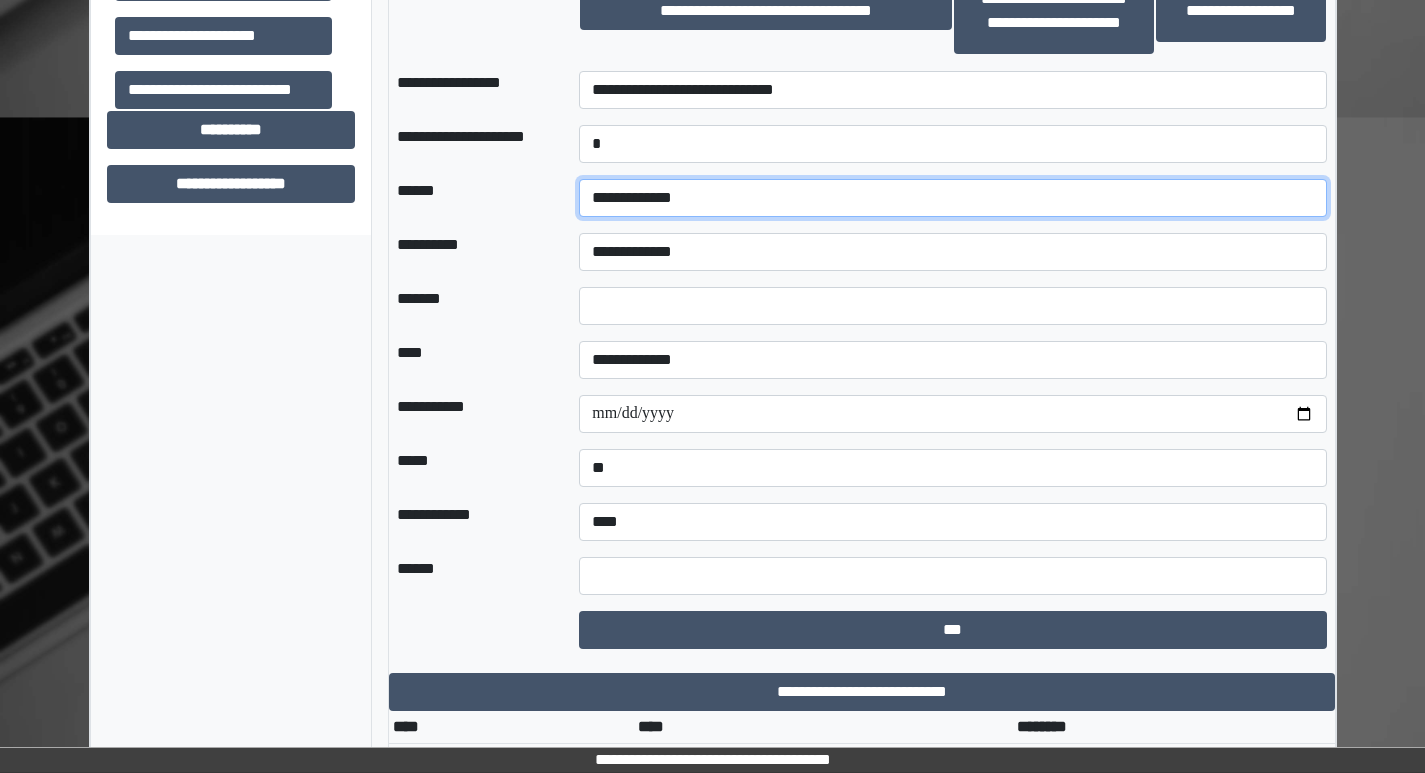 click on "**********" at bounding box center [952, 198] 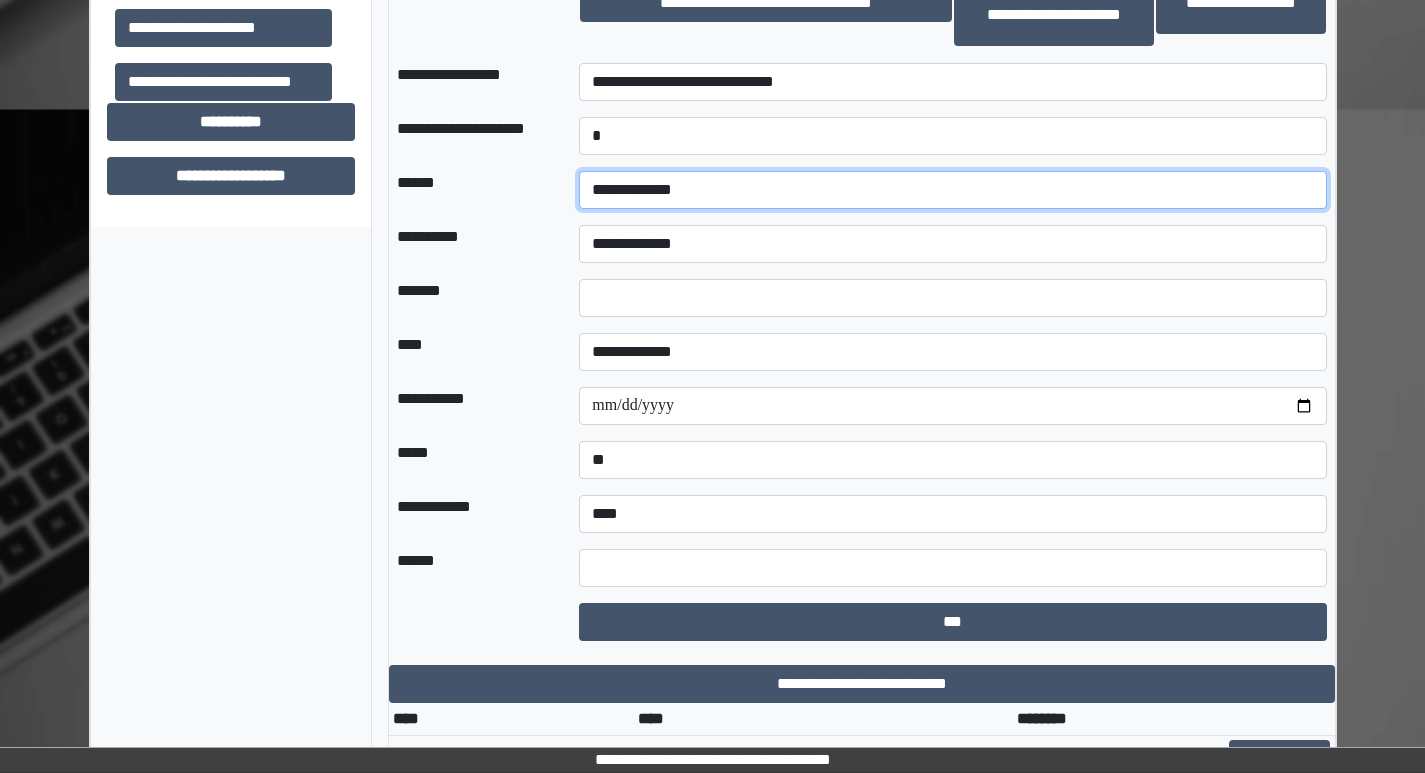 scroll, scrollTop: 1633, scrollLeft: 0, axis: vertical 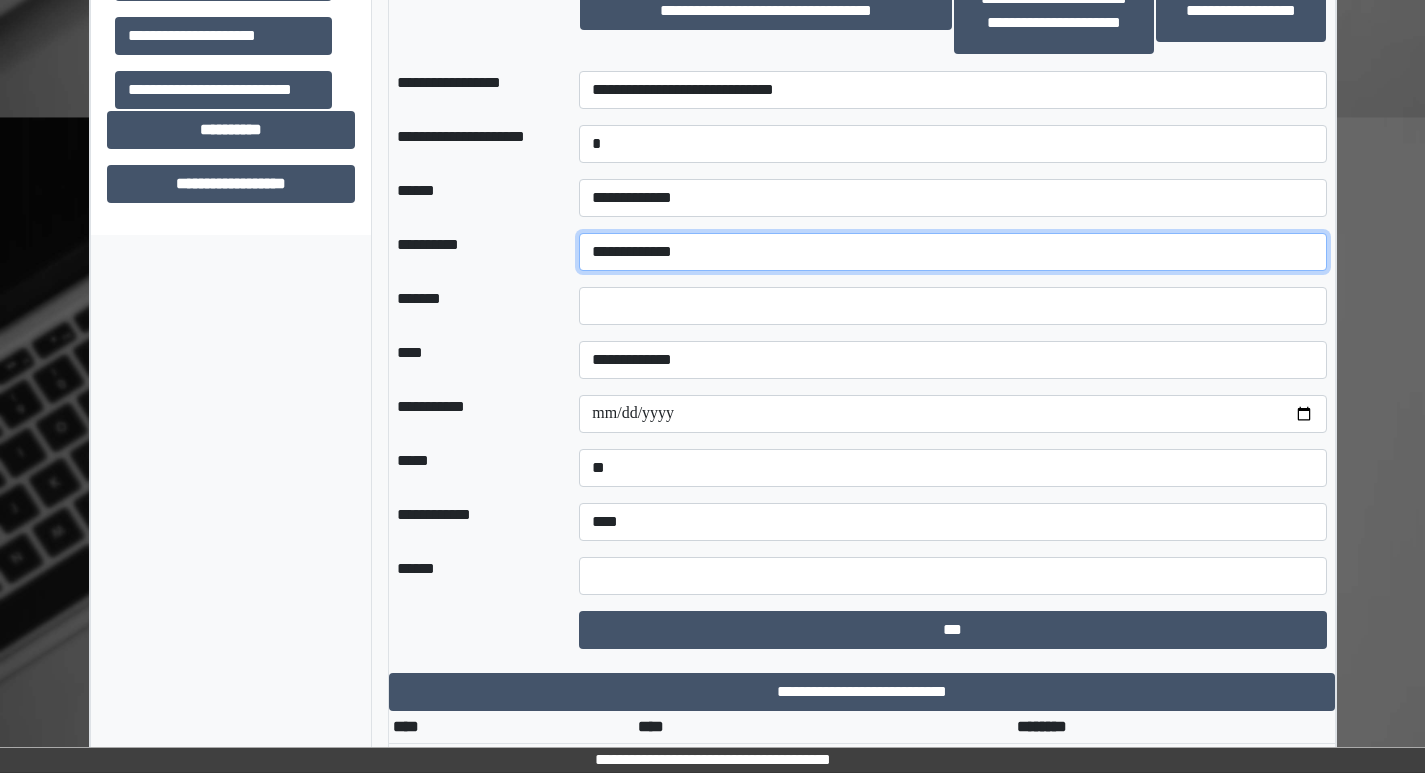 click on "**********" at bounding box center [952, 252] 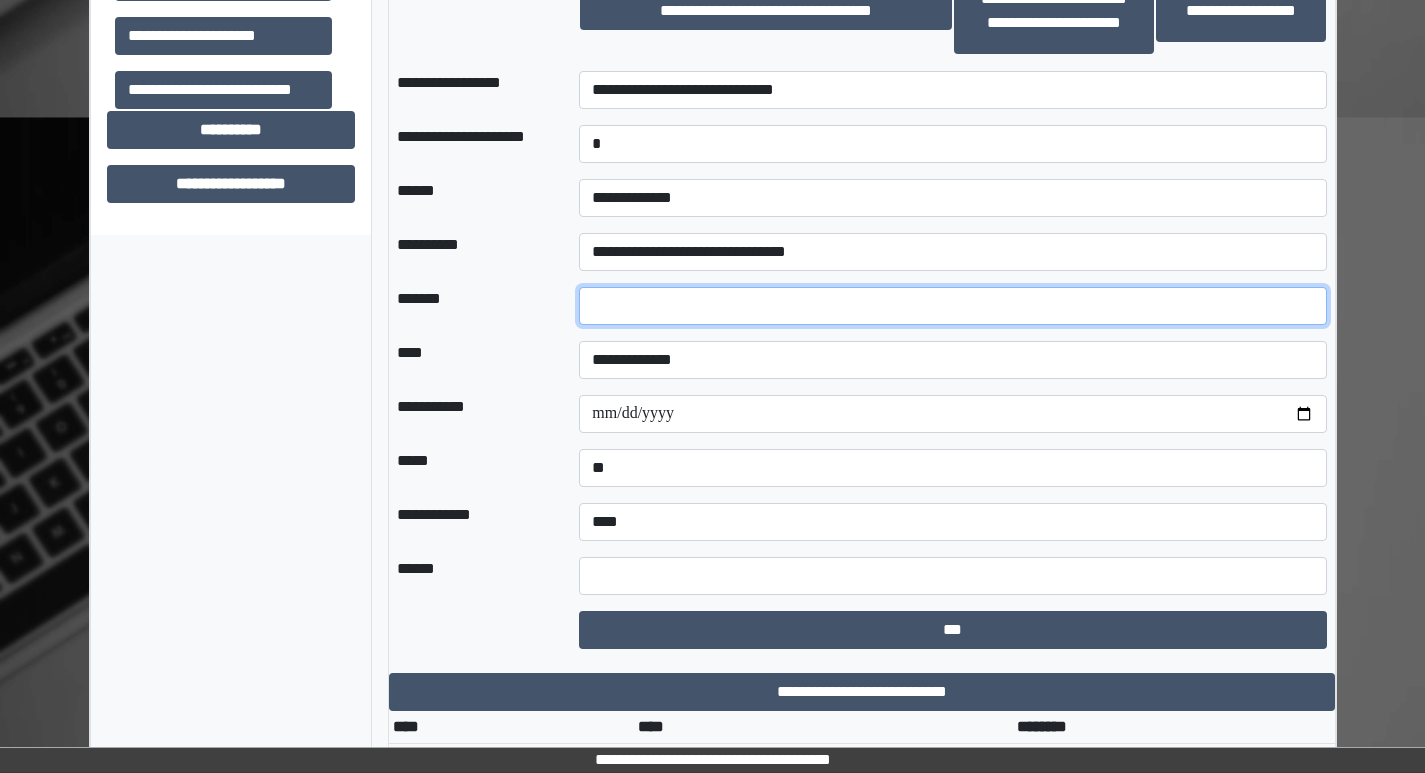 click at bounding box center (952, 306) 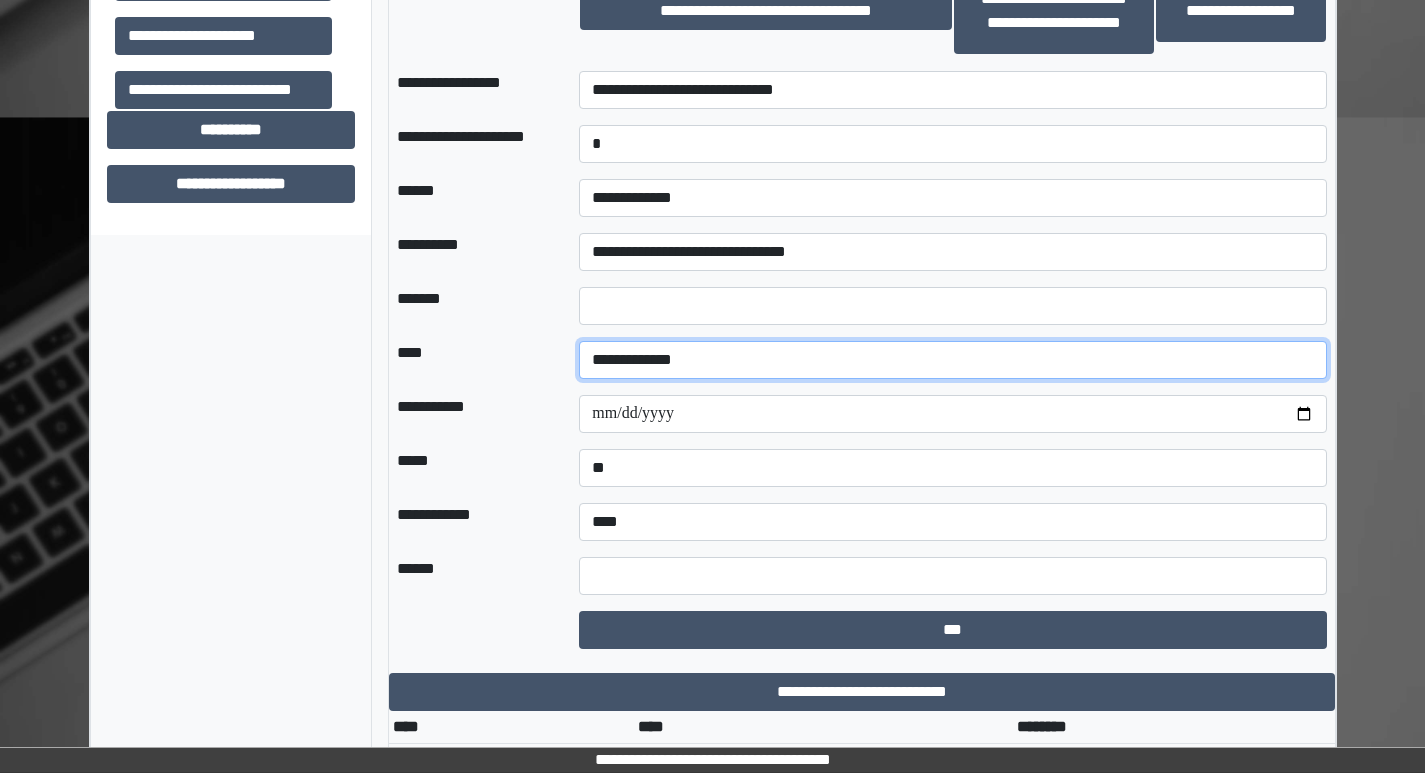click on "**********" at bounding box center (952, 360) 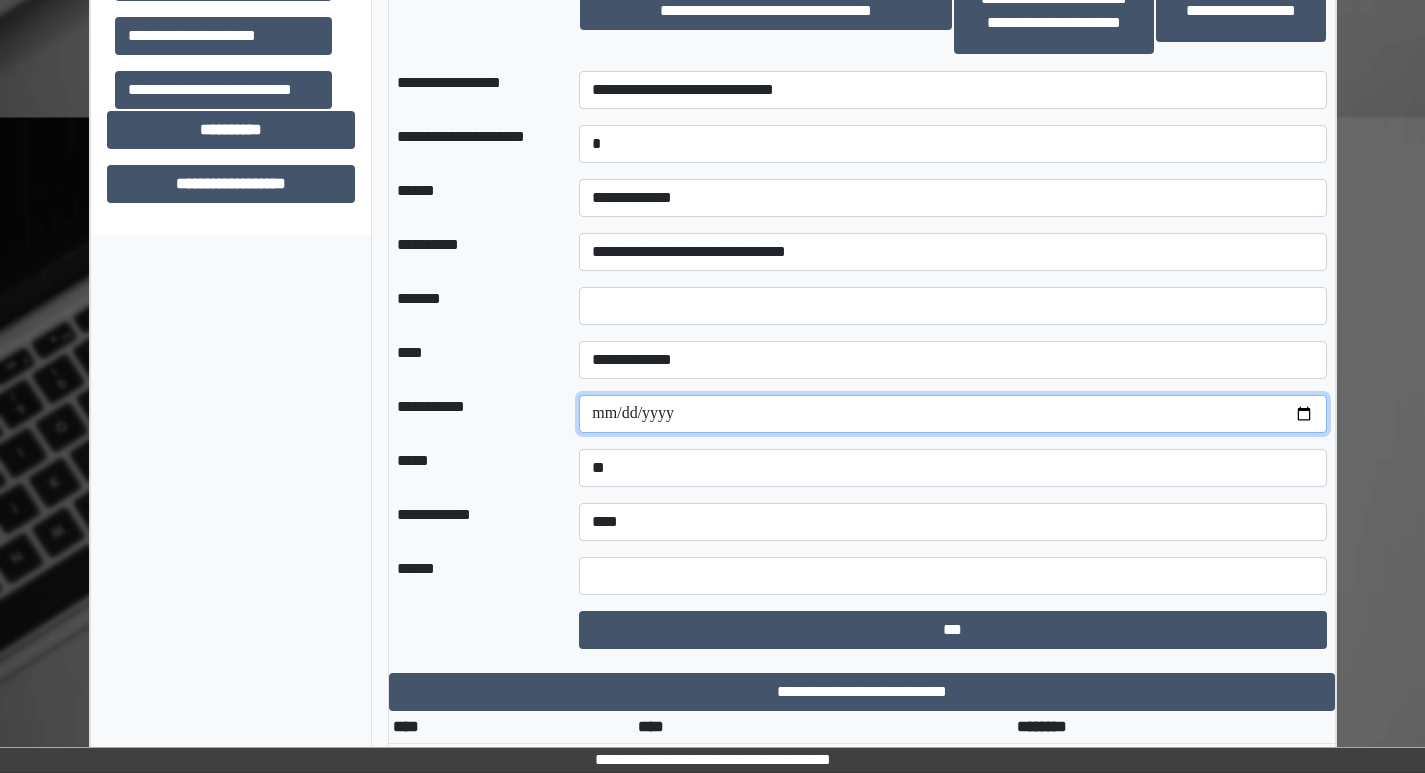 click at bounding box center [952, 414] 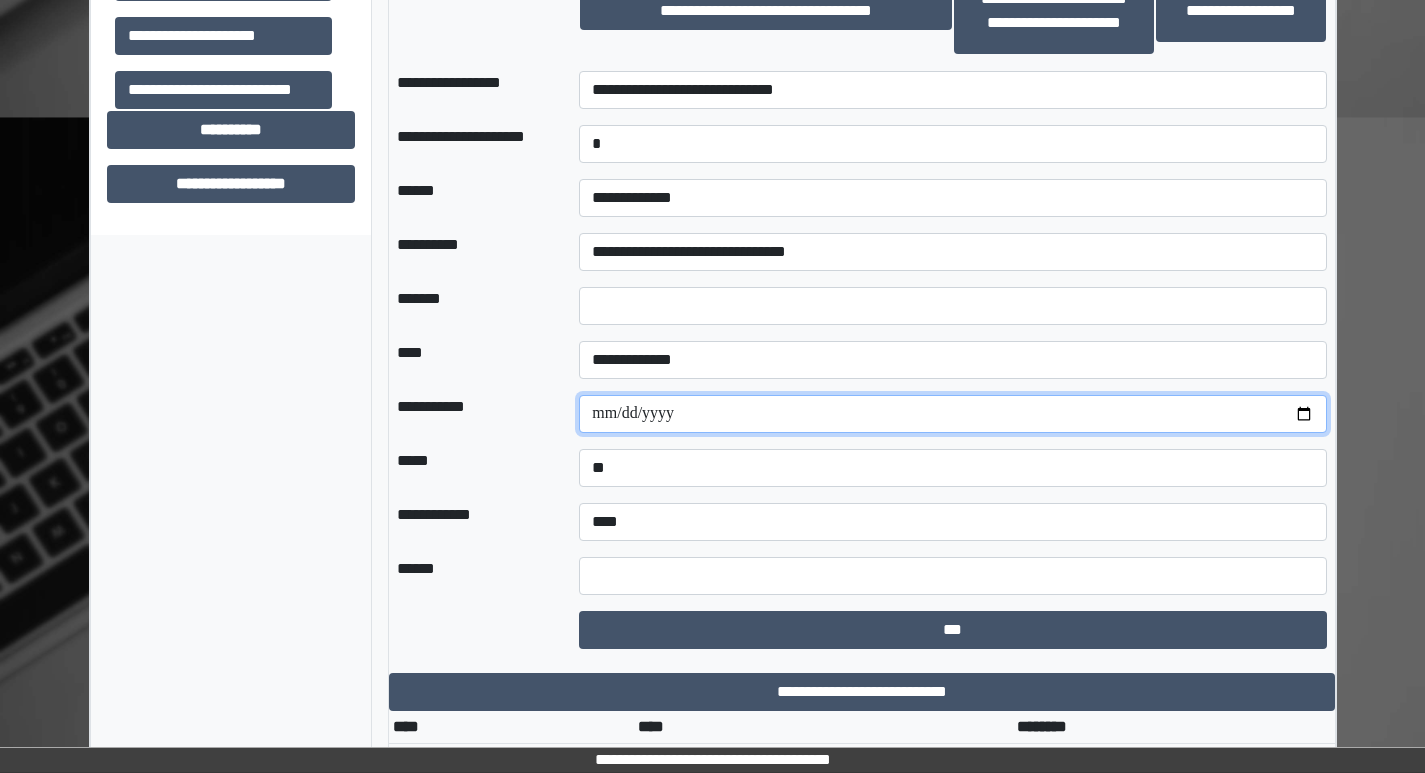 type on "**********" 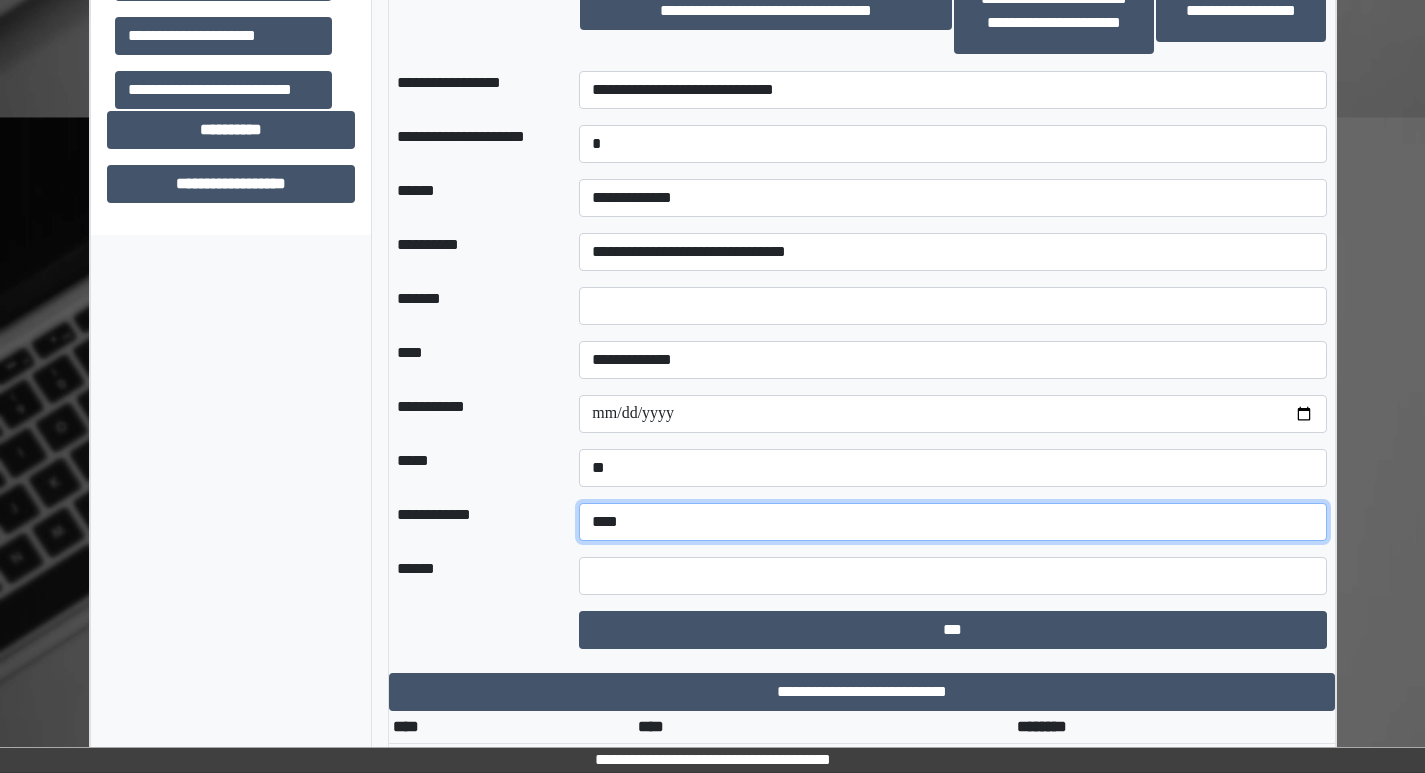 click on "**********" at bounding box center (952, 522) 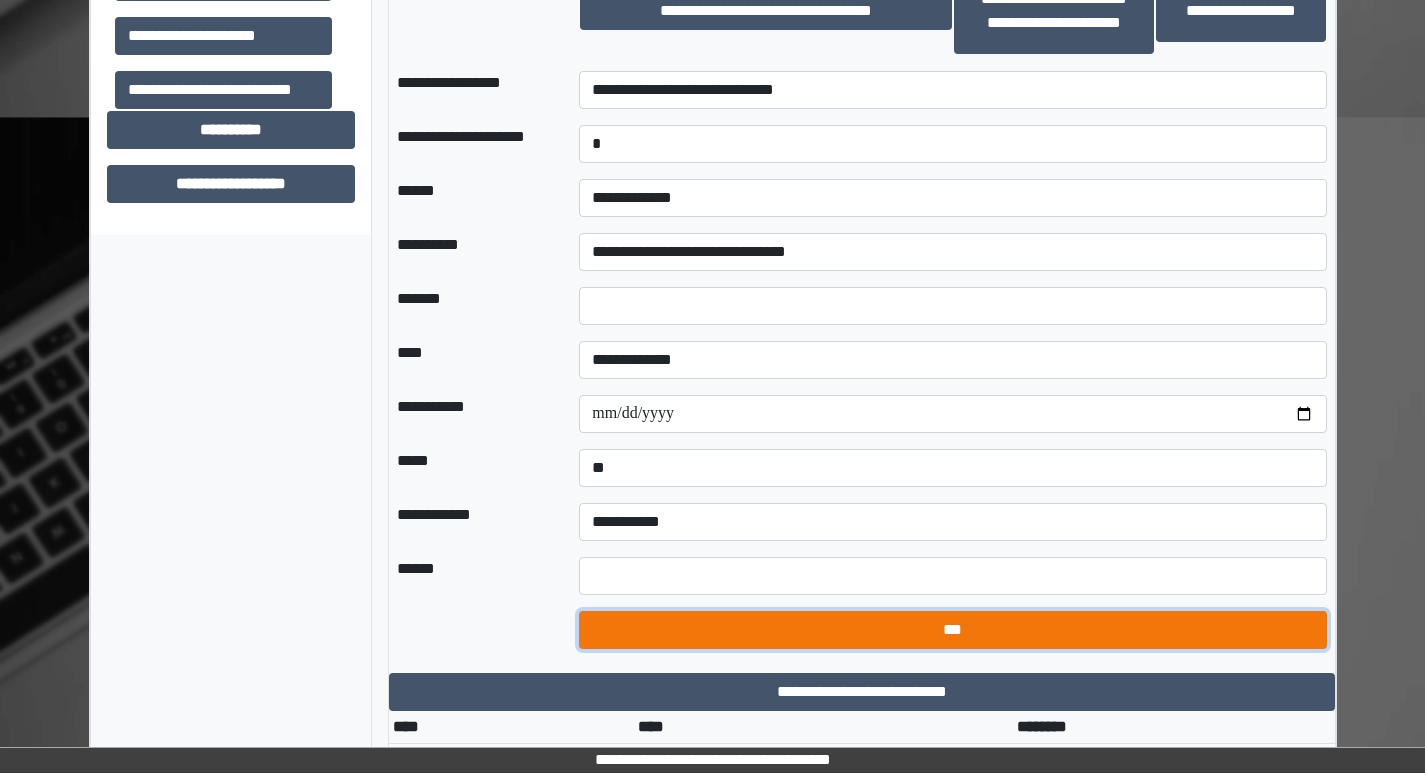 click on "***" at bounding box center [952, 630] 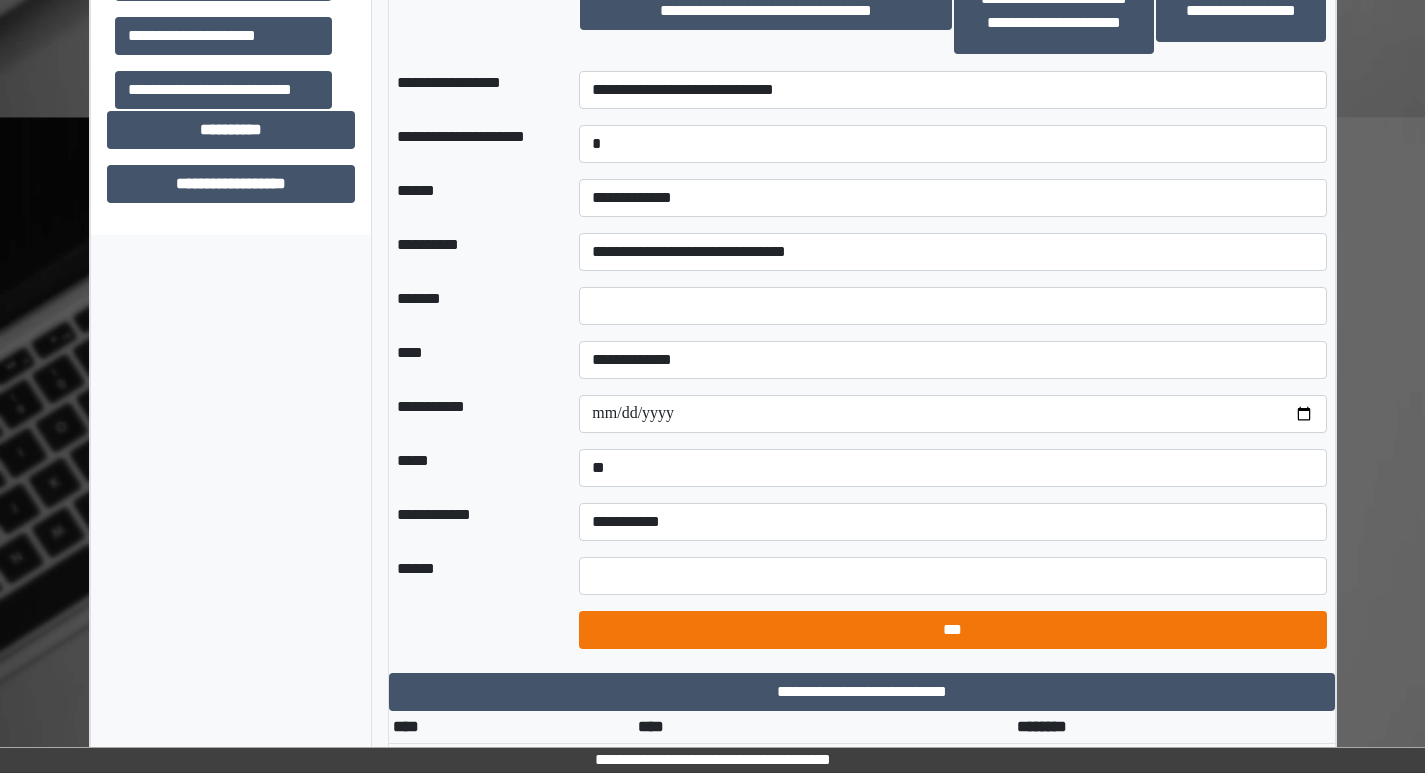 select on "*" 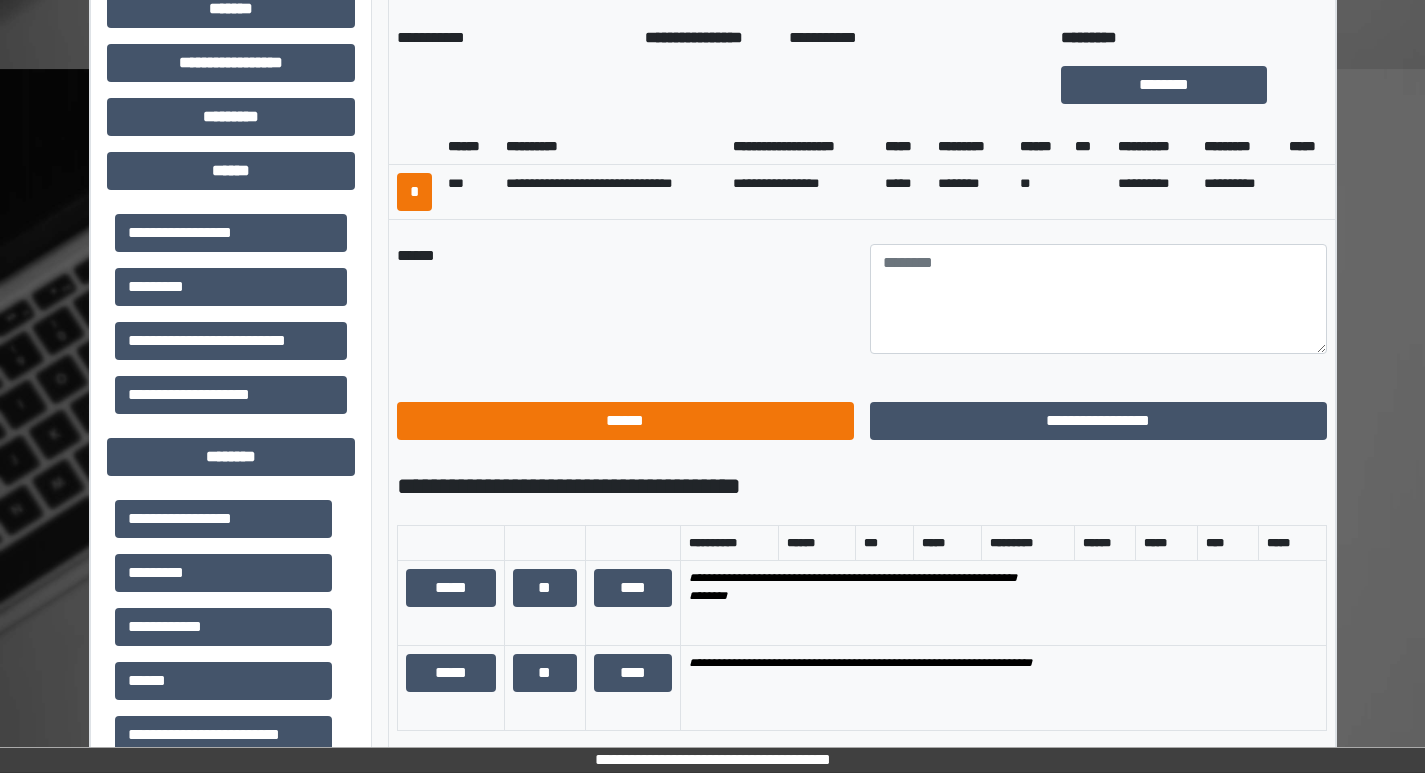 scroll, scrollTop: 733, scrollLeft: 0, axis: vertical 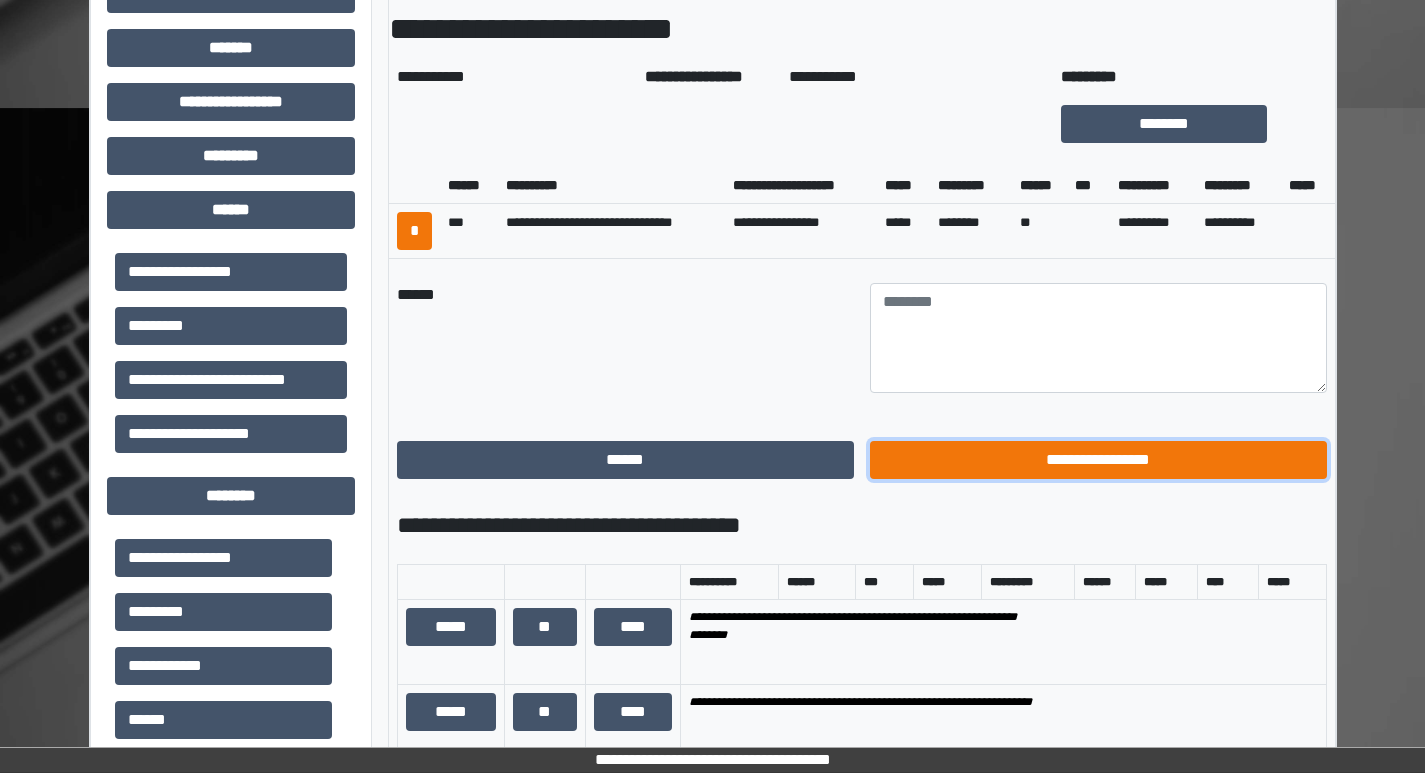 click on "**********" at bounding box center [1098, 460] 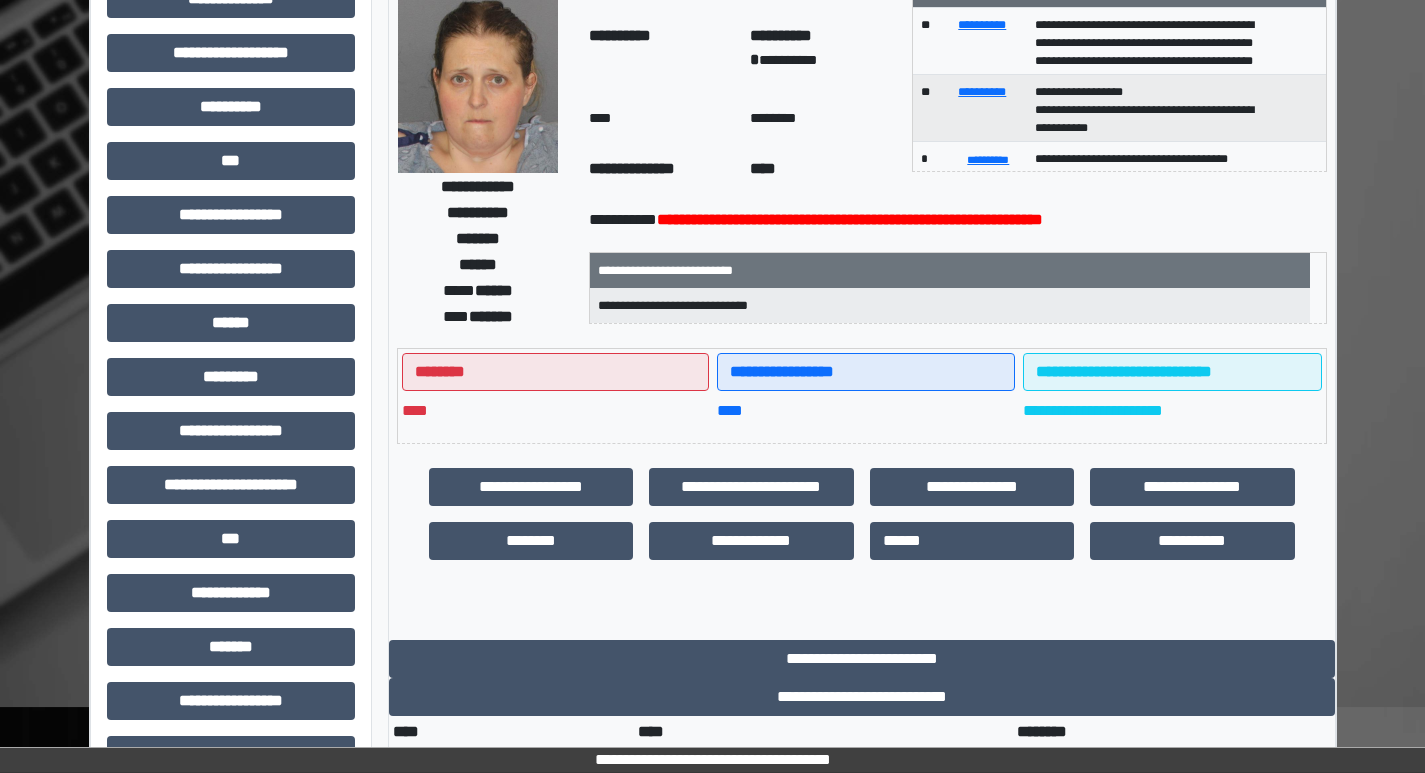 scroll, scrollTop: 133, scrollLeft: 0, axis: vertical 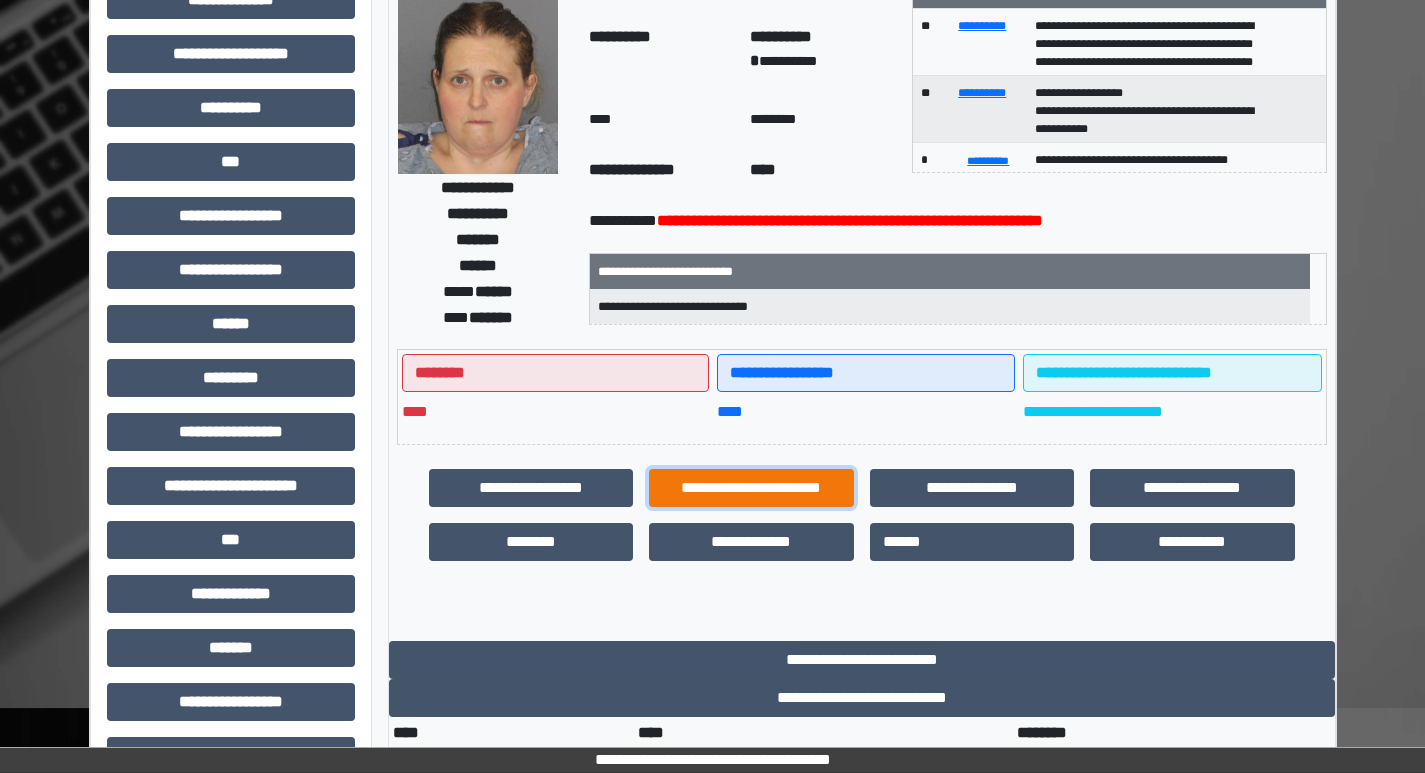 click on "**********" at bounding box center [751, 488] 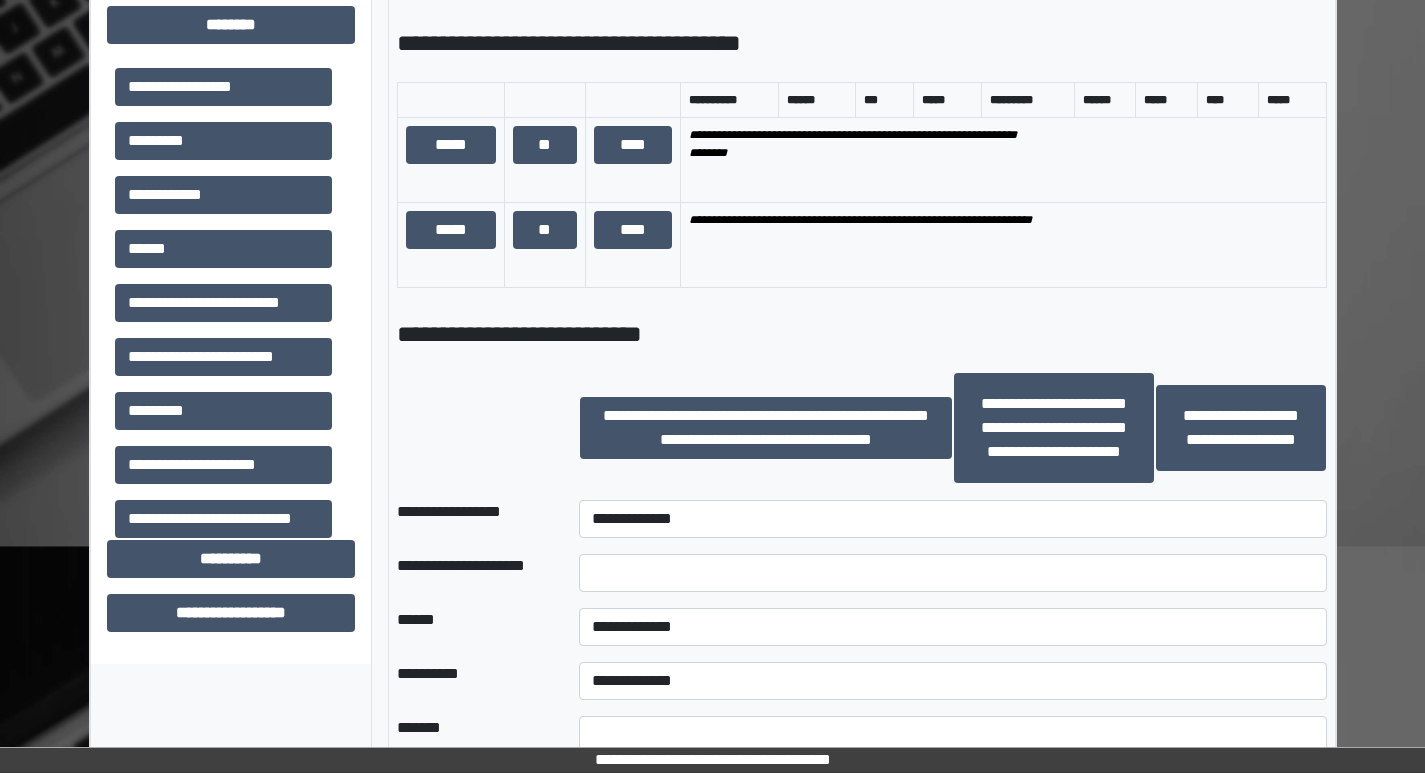 scroll, scrollTop: 1333, scrollLeft: 0, axis: vertical 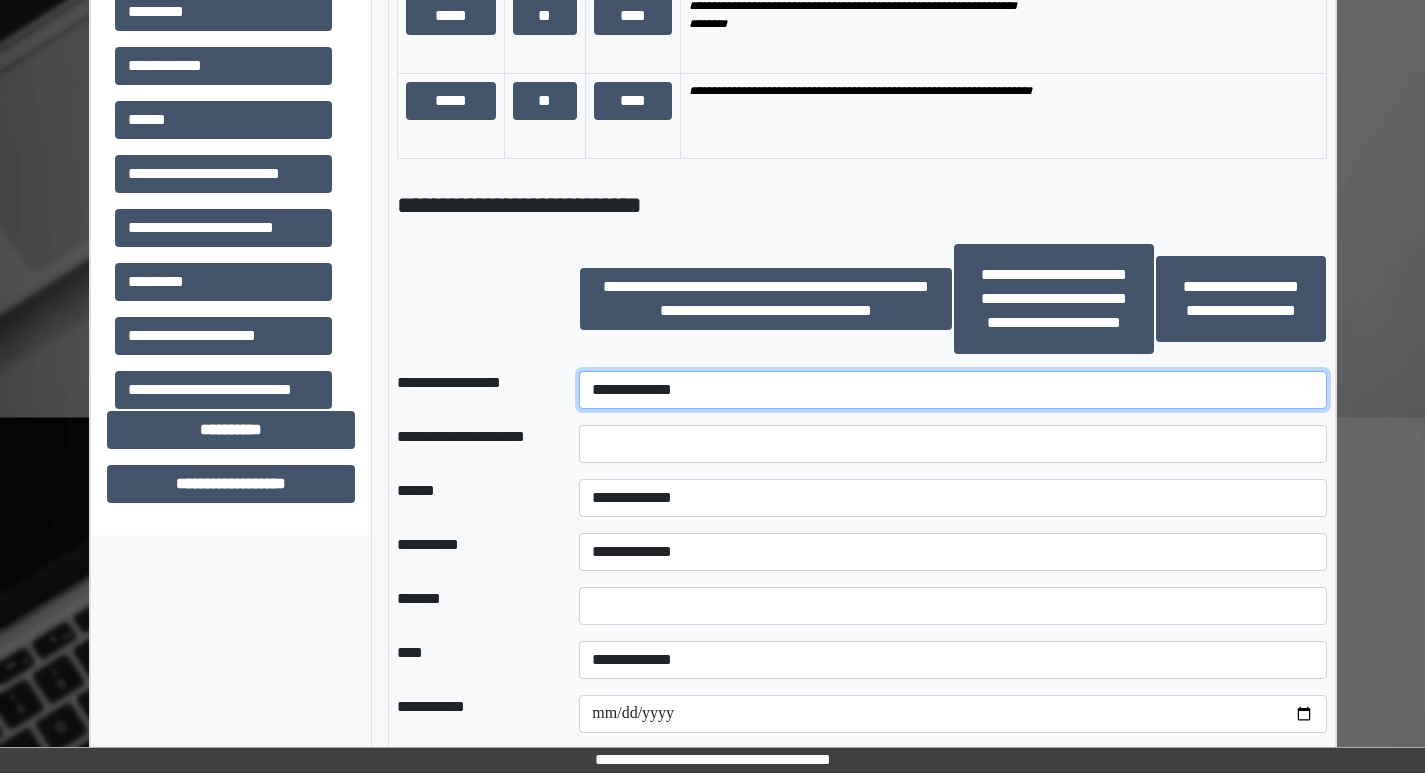 click on "**********" at bounding box center [952, 390] 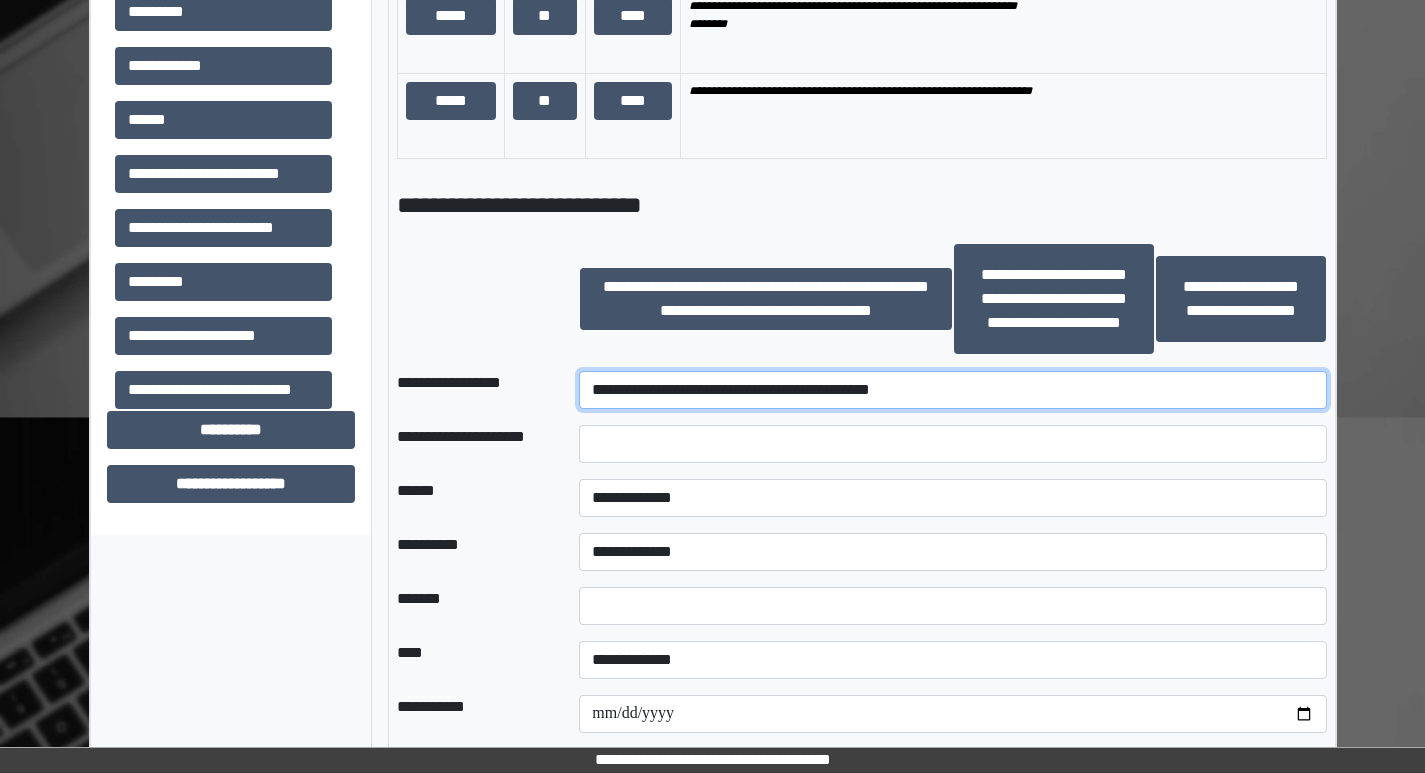 click on "**********" at bounding box center [952, 390] 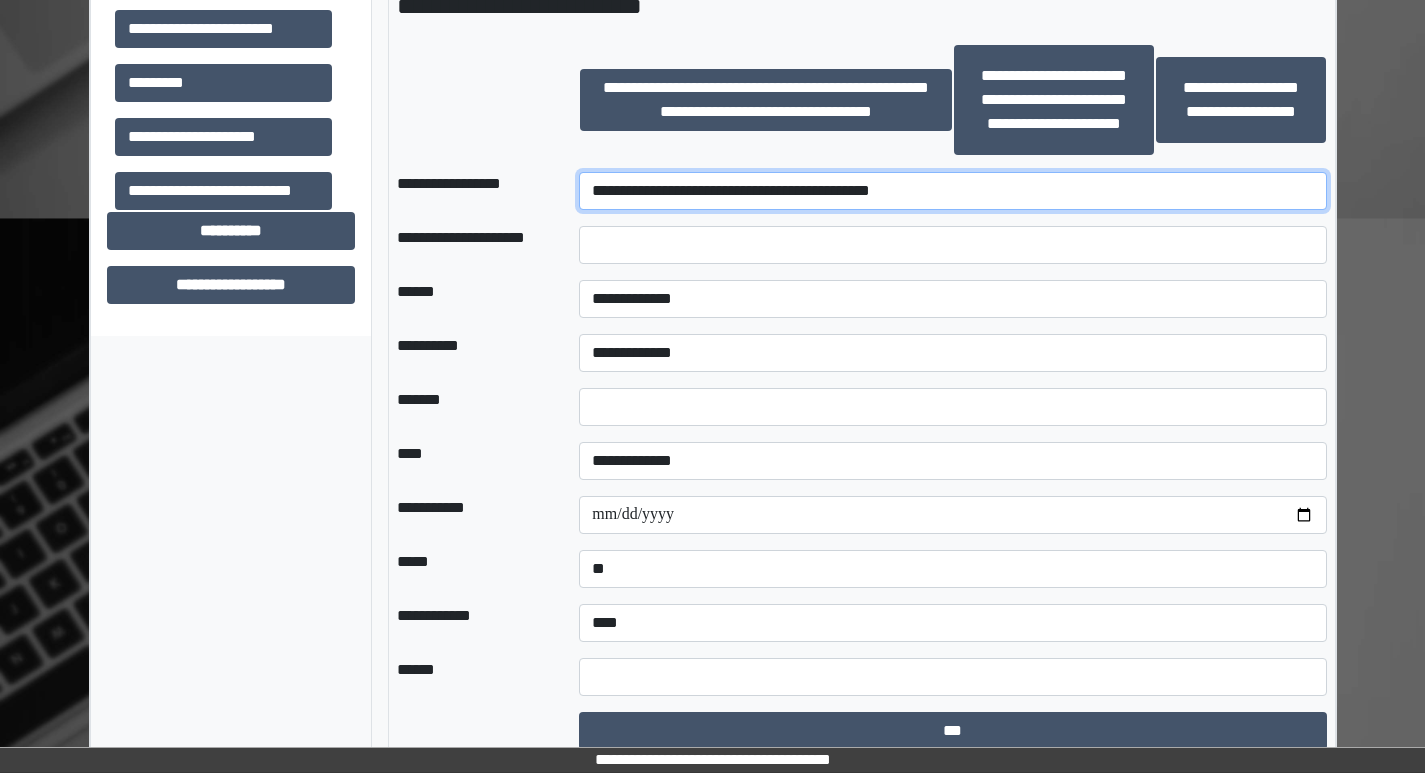 scroll, scrollTop: 1533, scrollLeft: 0, axis: vertical 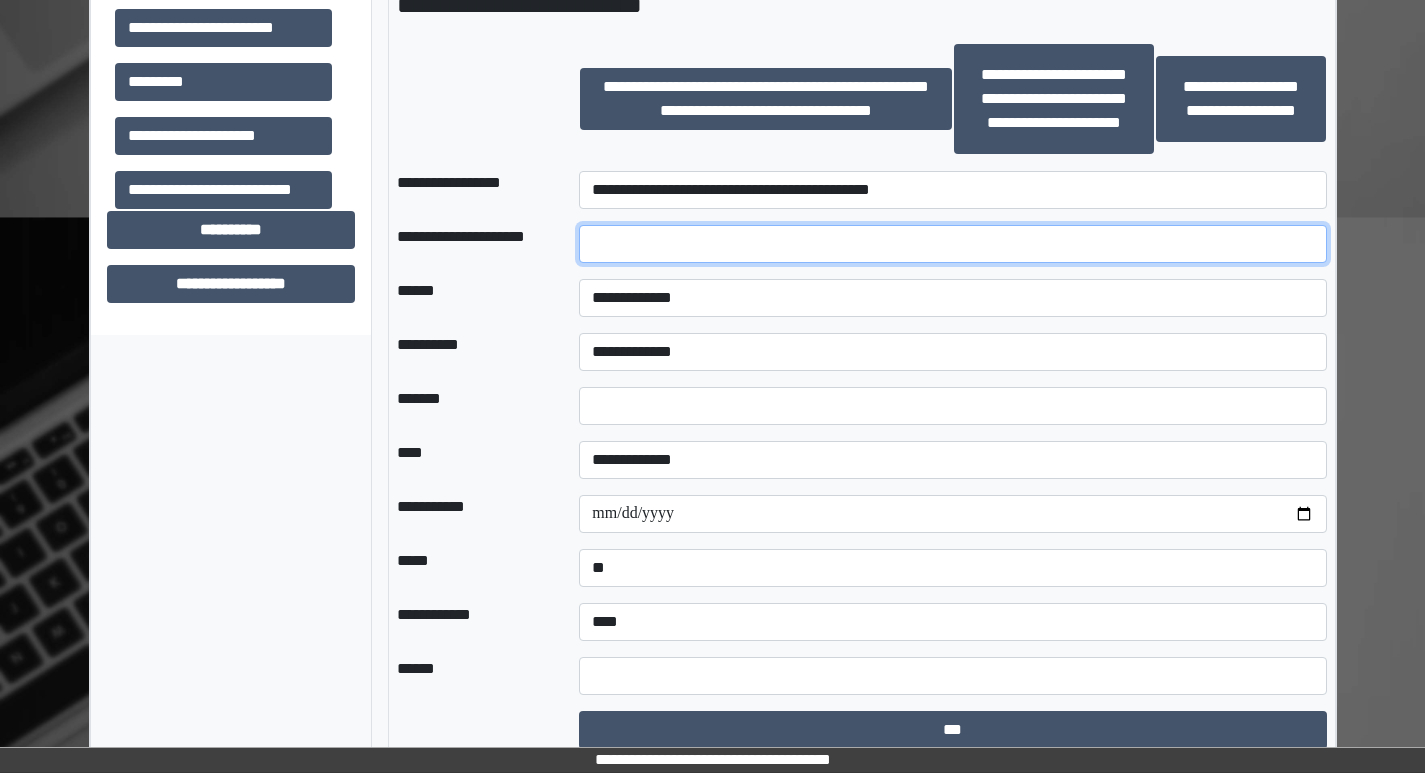 click at bounding box center [952, 244] 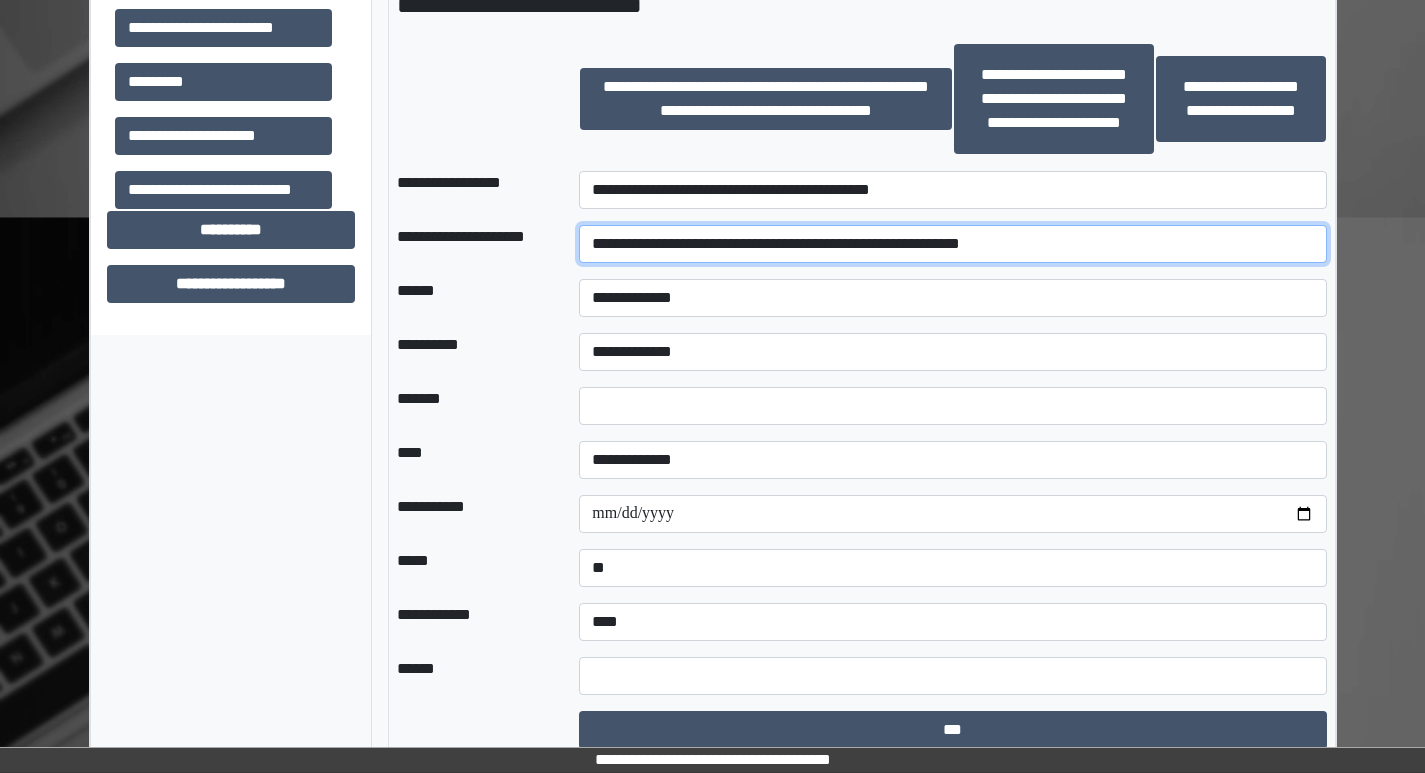 click on "**********" at bounding box center (952, 244) 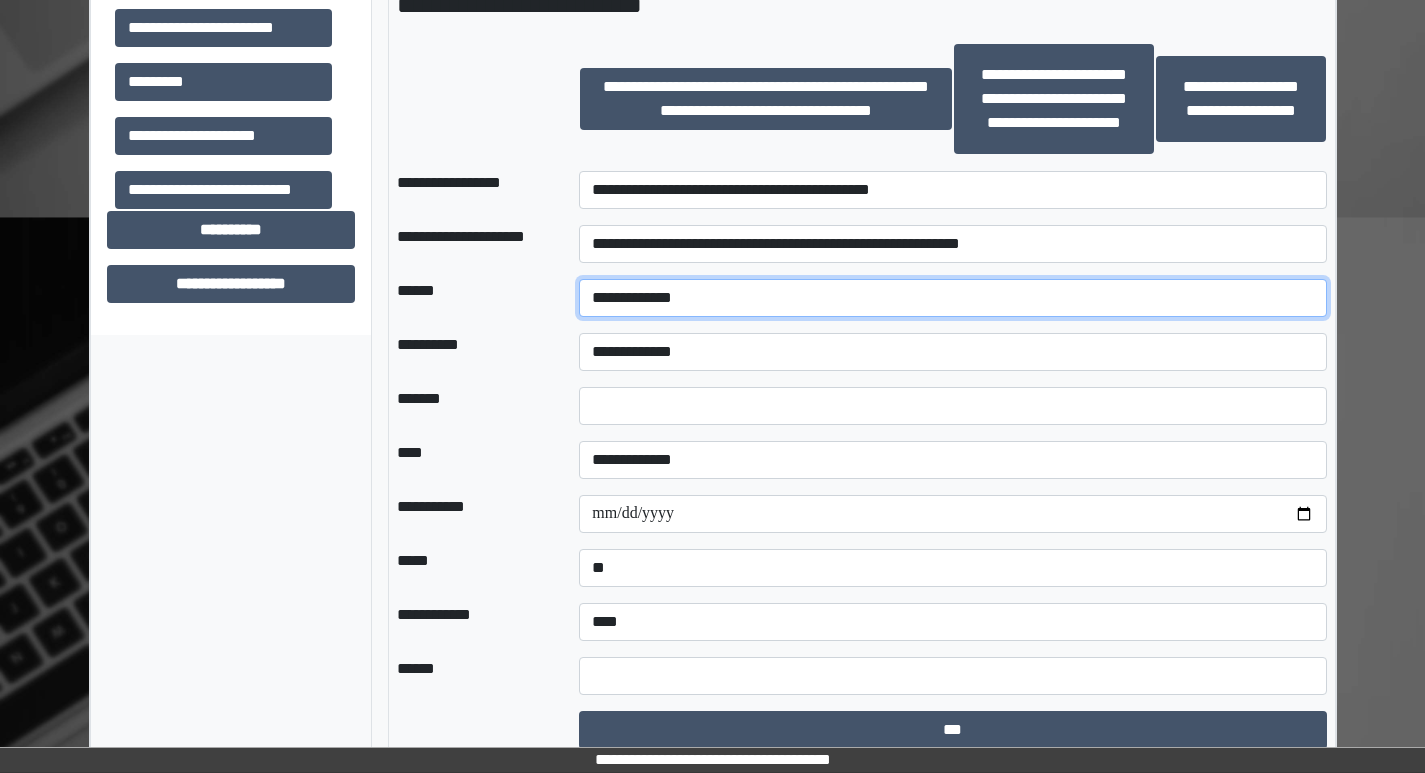 click on "**********" at bounding box center (952, 298) 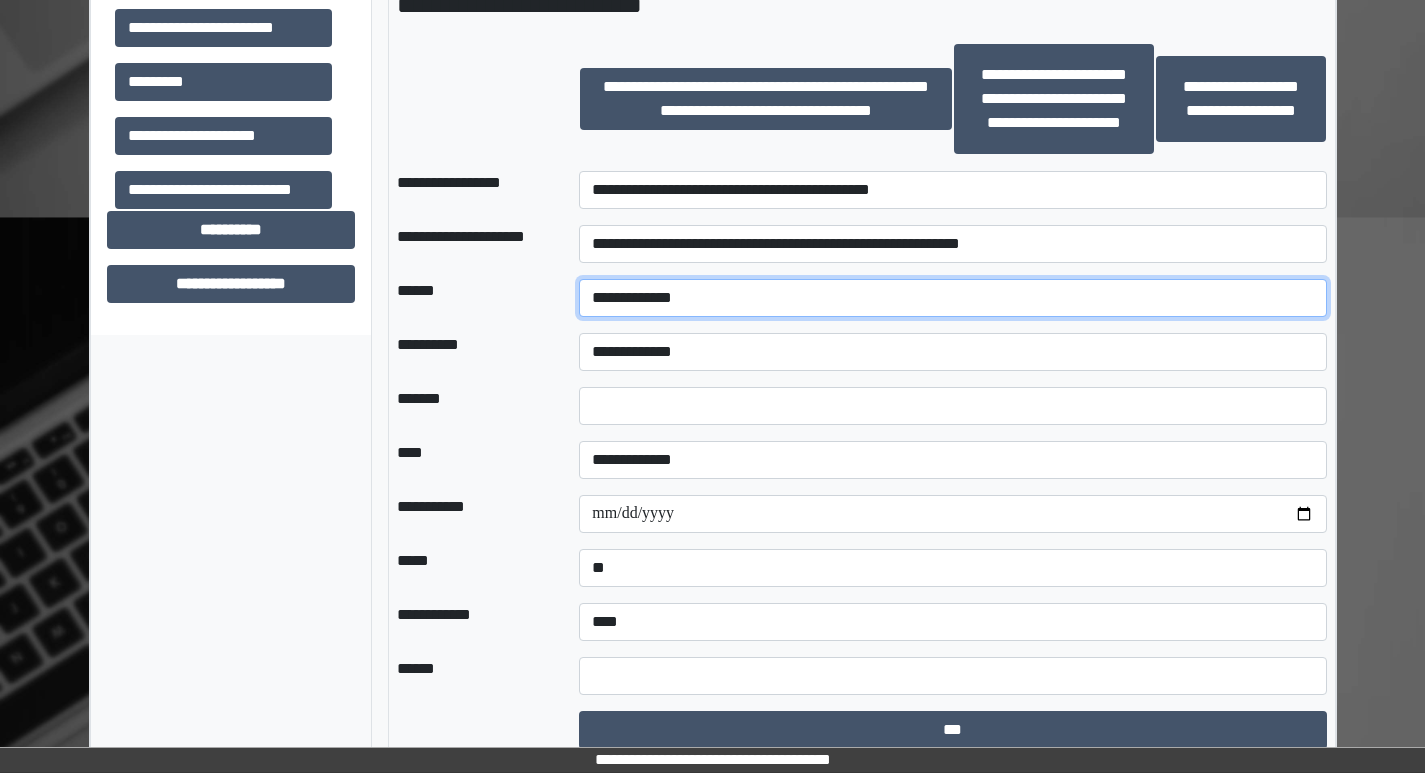 select on "*" 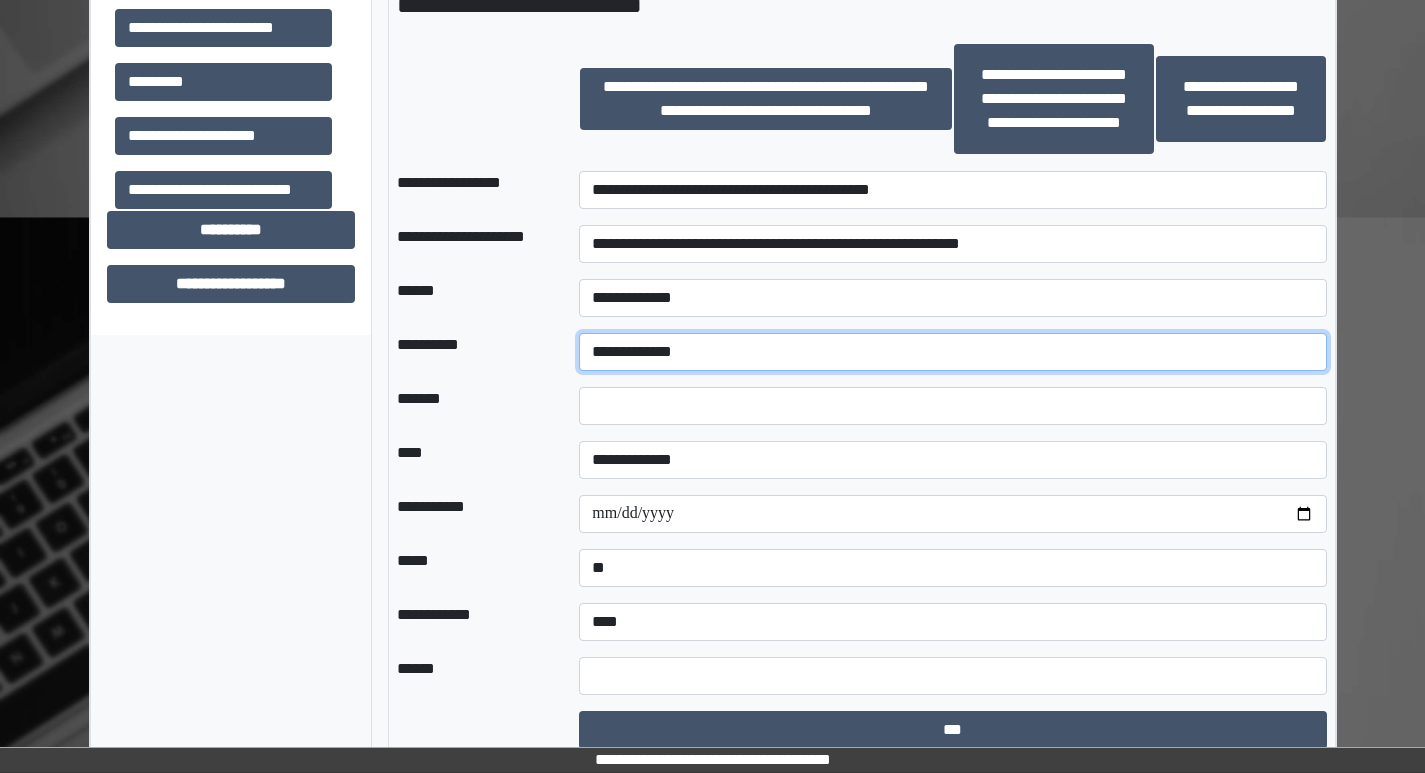 click on "**********" at bounding box center [952, 352] 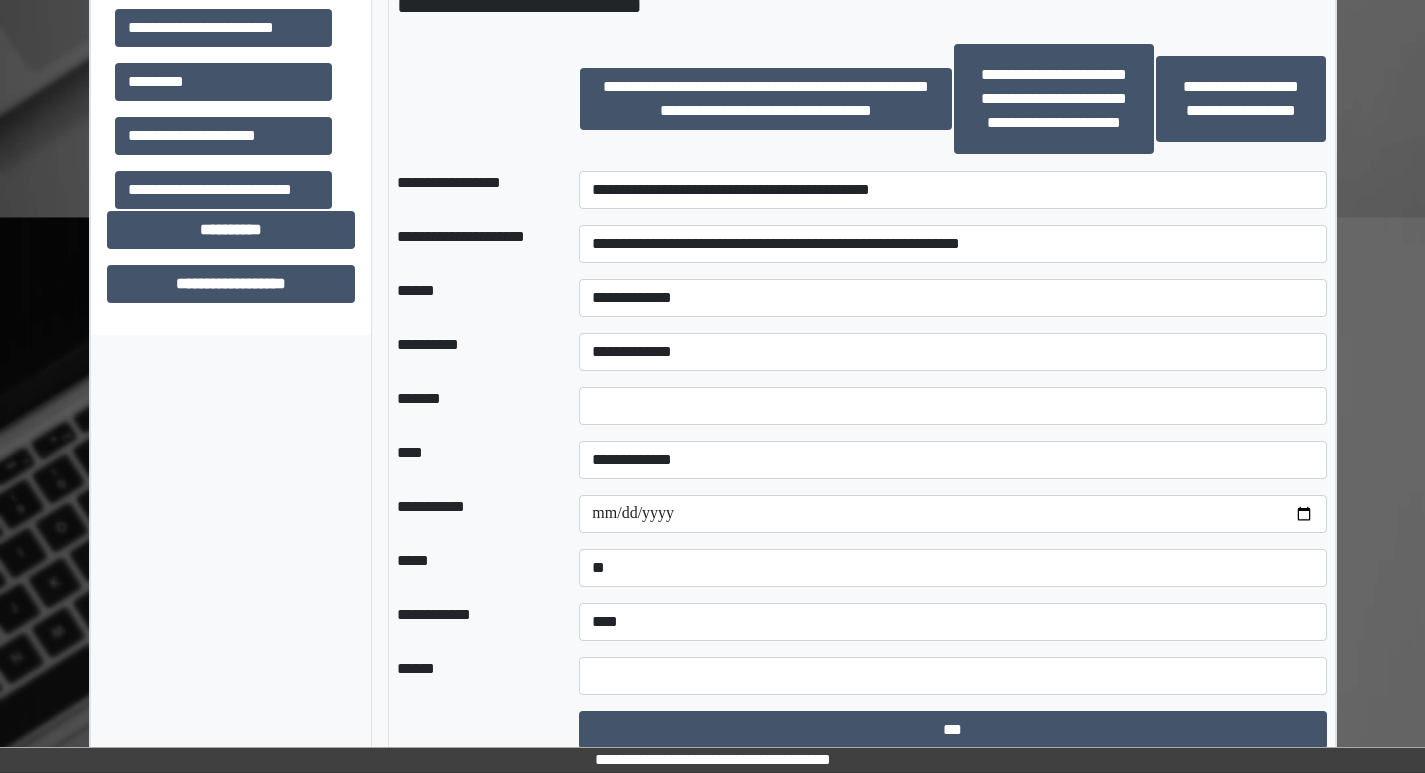 click at bounding box center (472, 99) 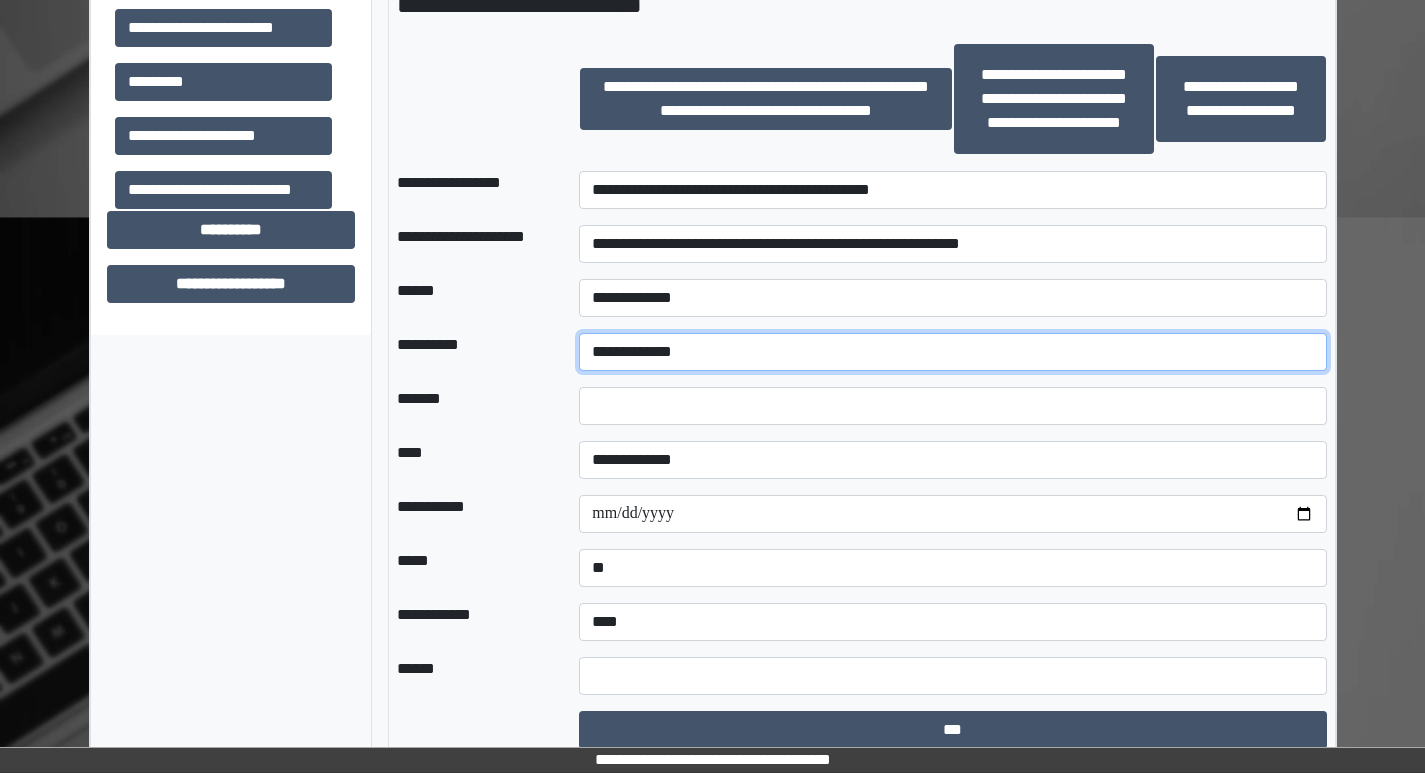 click on "**********" at bounding box center (952, 352) 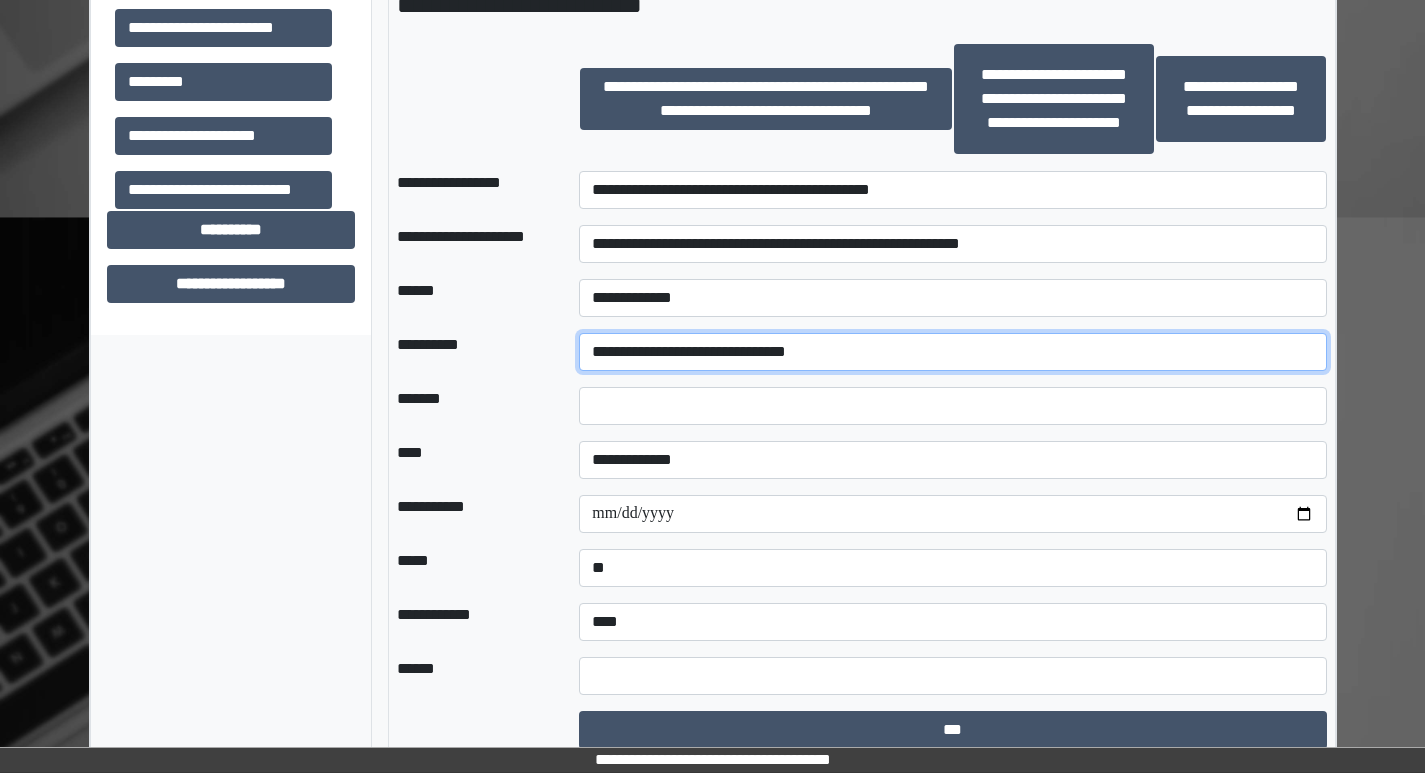 click on "**********" at bounding box center (952, 352) 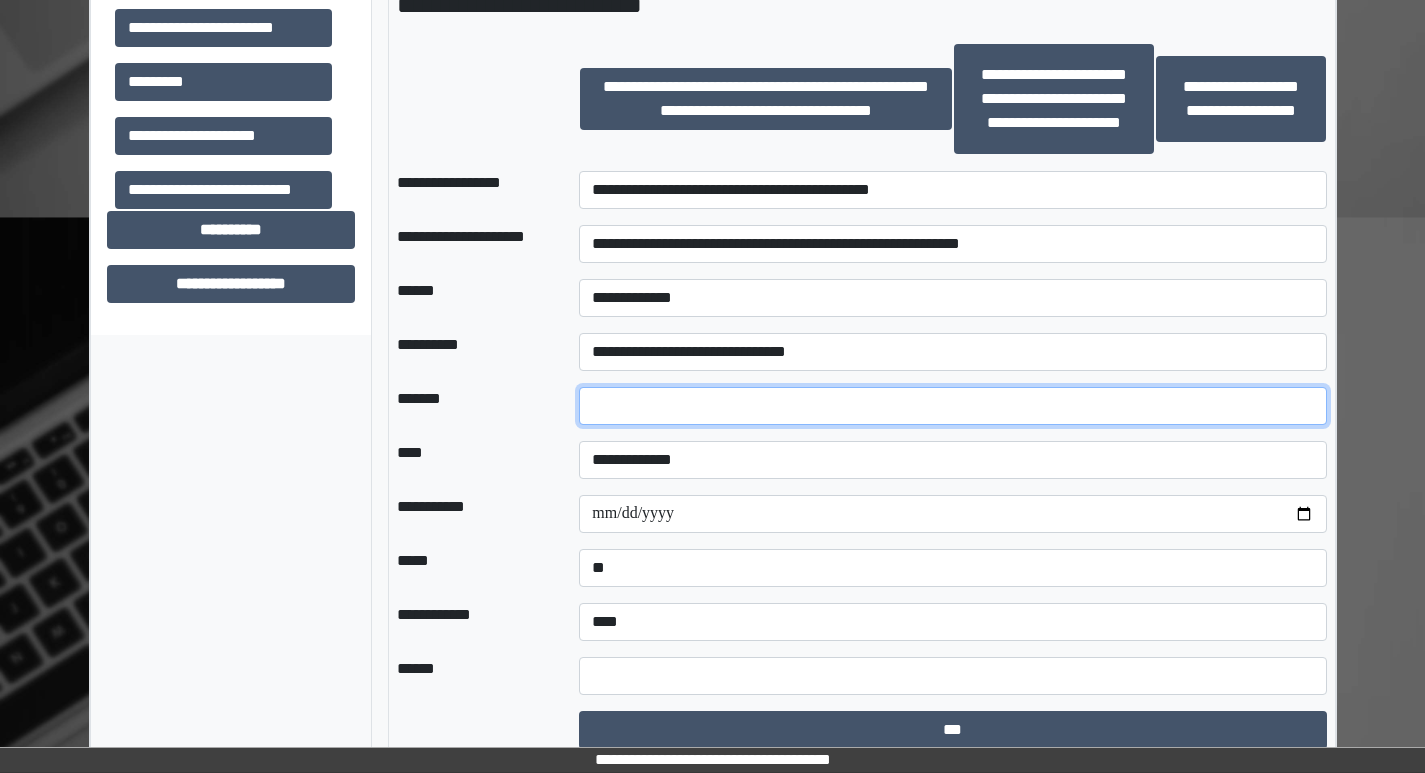 click at bounding box center [952, 406] 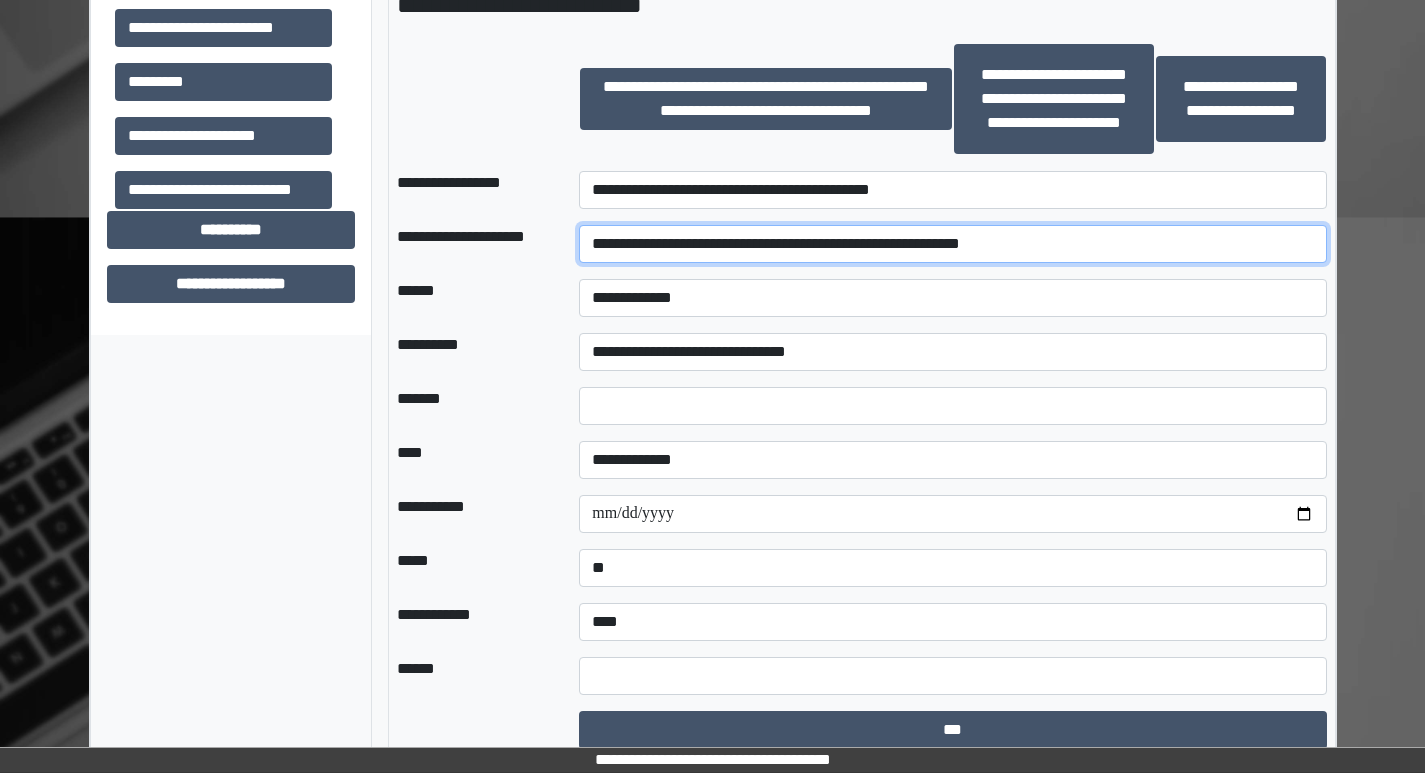 click on "**********" at bounding box center (952, 244) 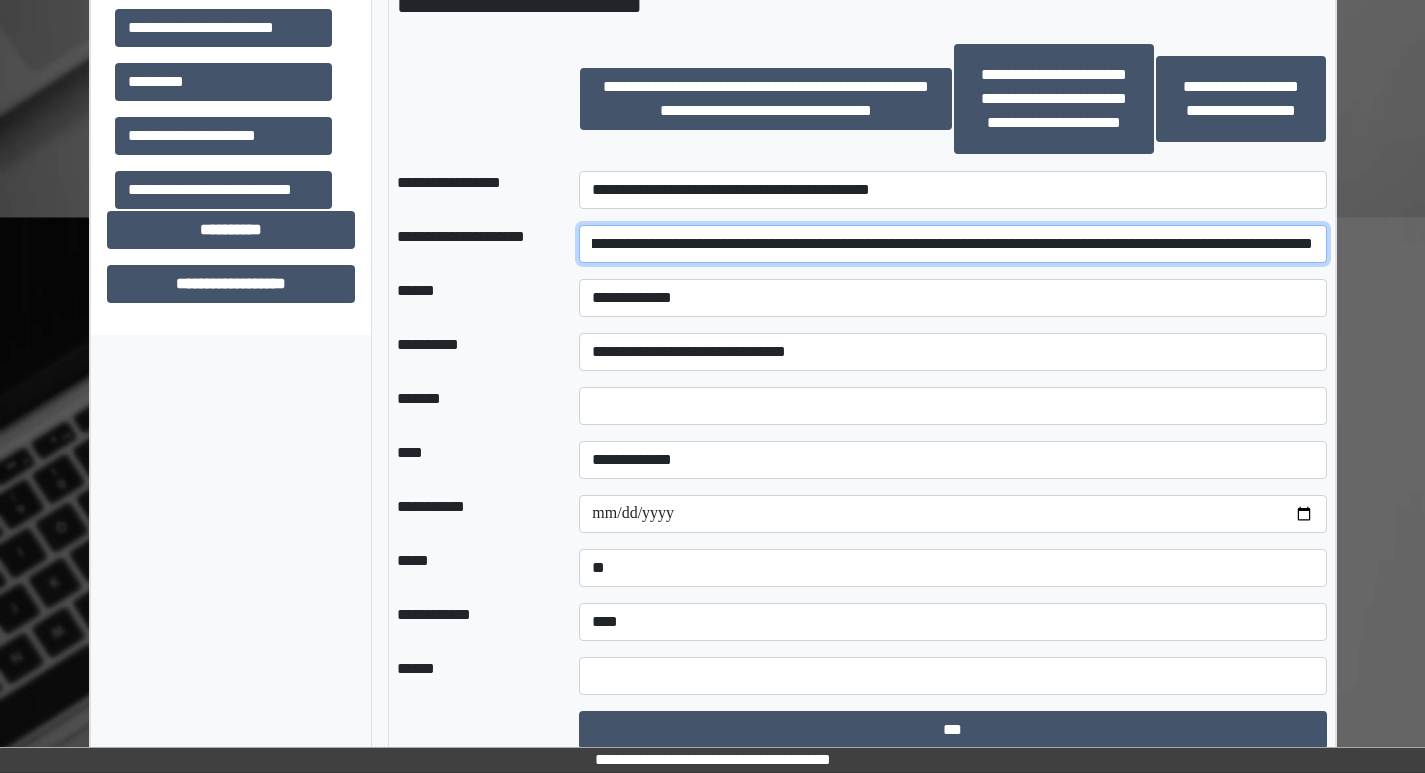 scroll, scrollTop: 0, scrollLeft: 215, axis: horizontal 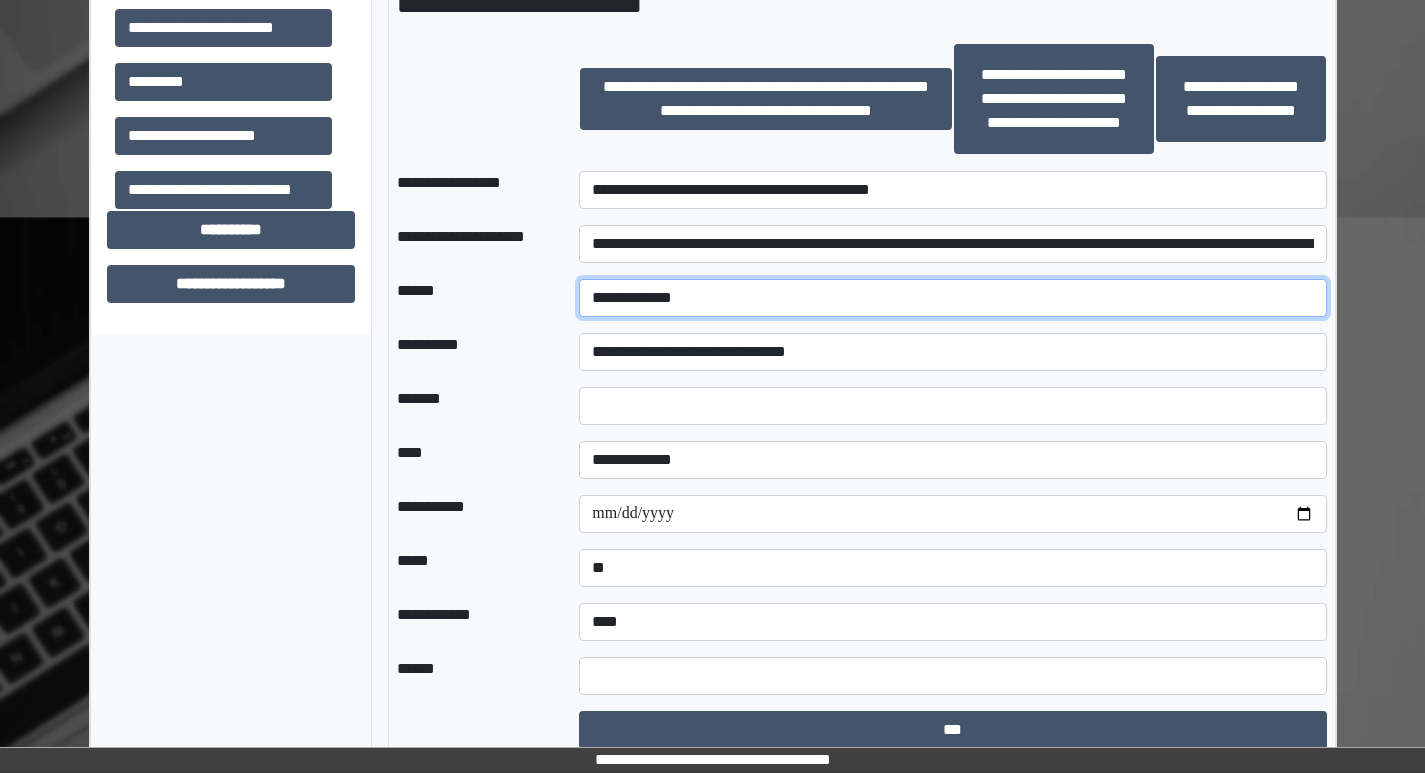 click on "**********" at bounding box center (952, 298) 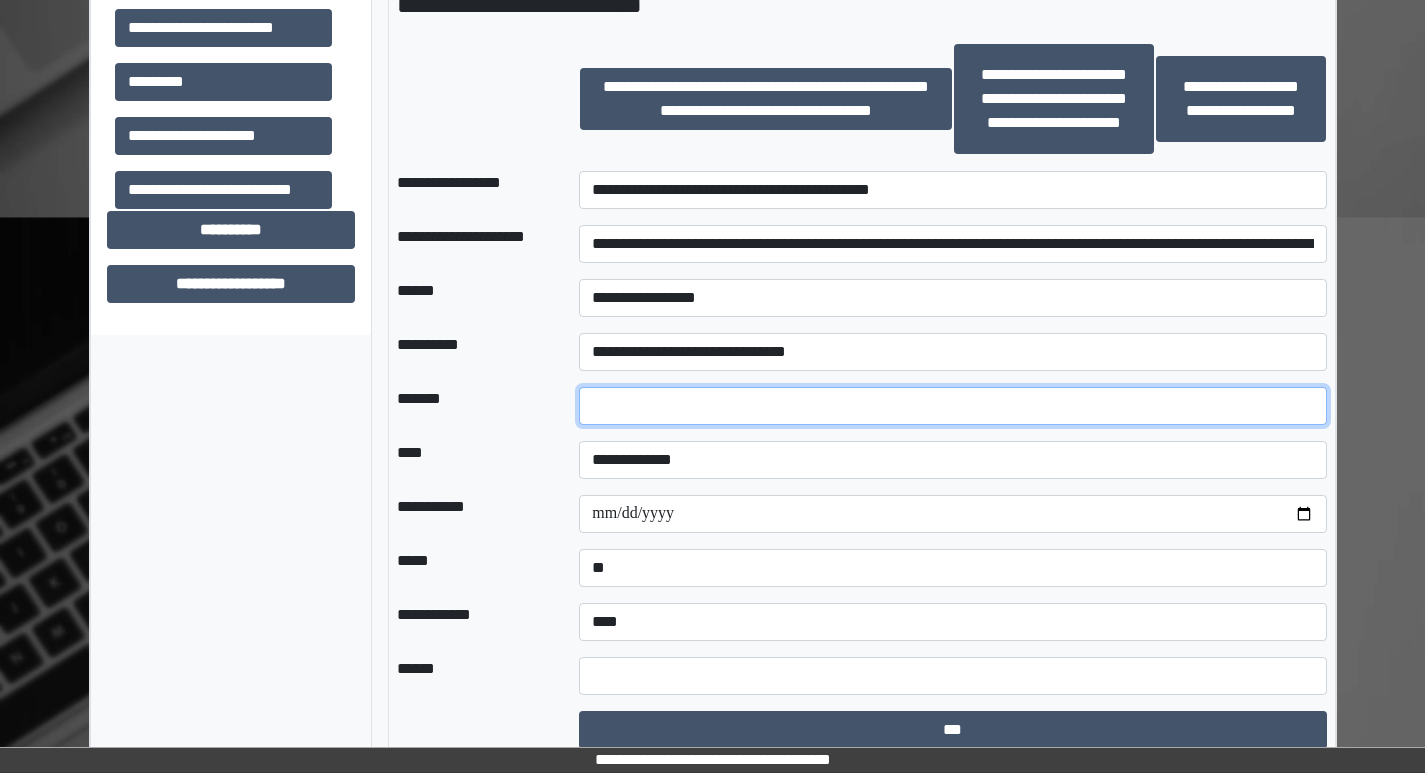 click at bounding box center [952, 406] 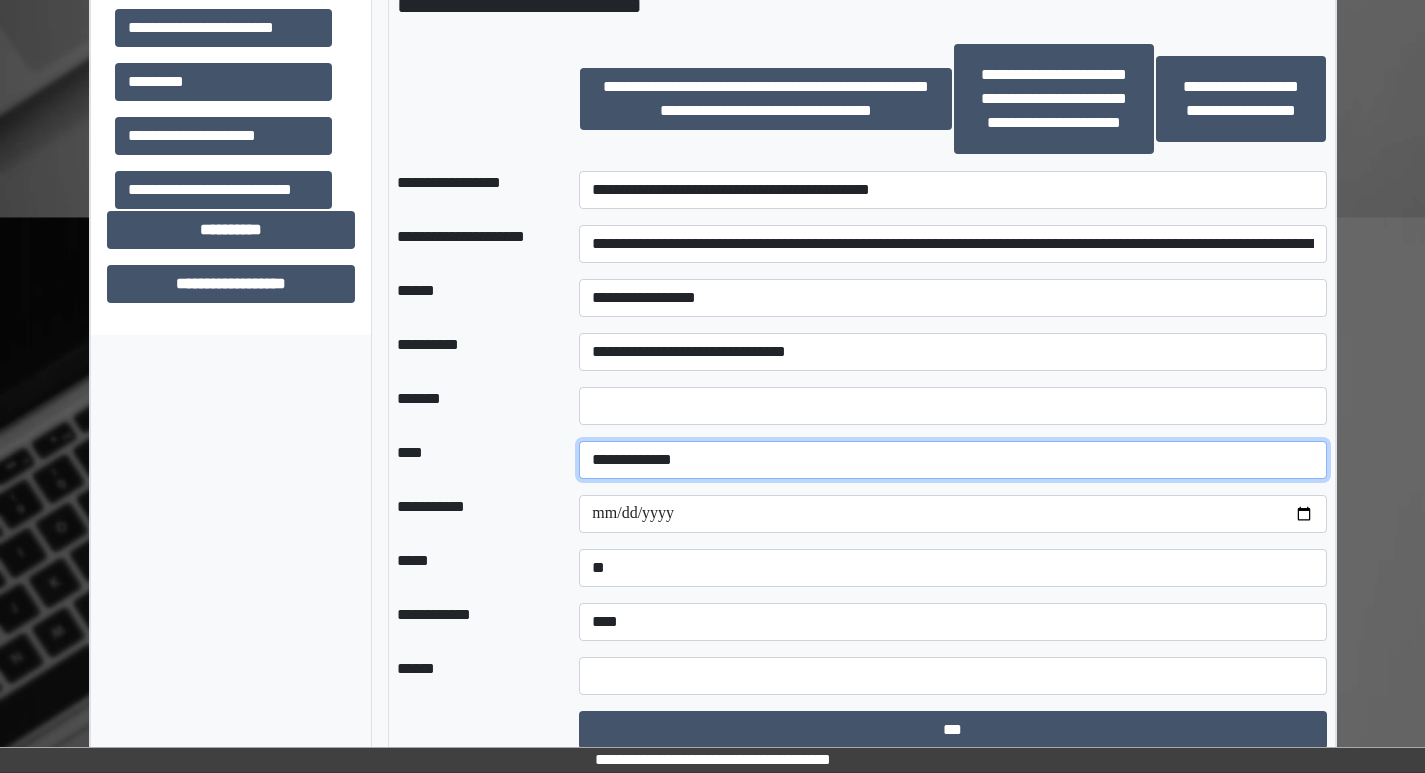 click on "**********" at bounding box center [952, 460] 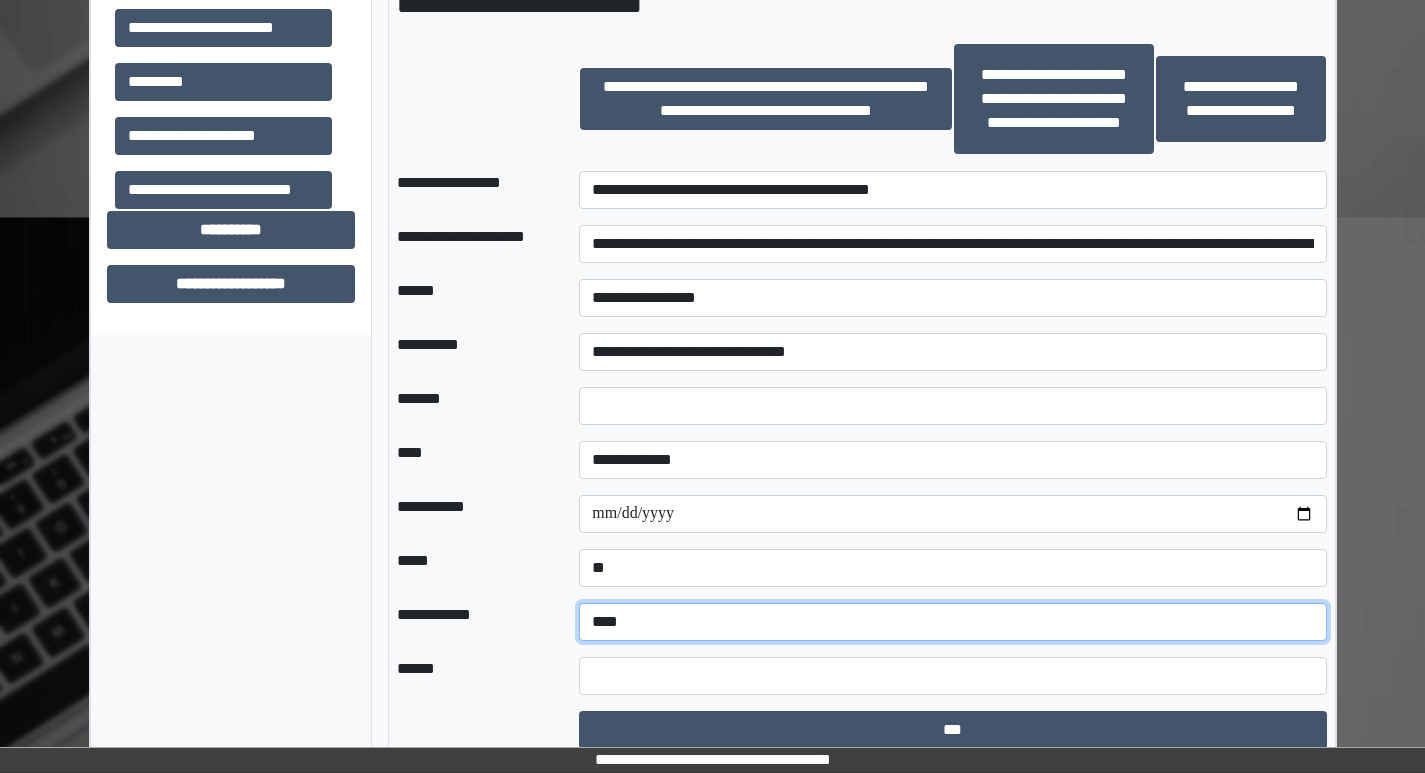click on "**********" at bounding box center (952, 622) 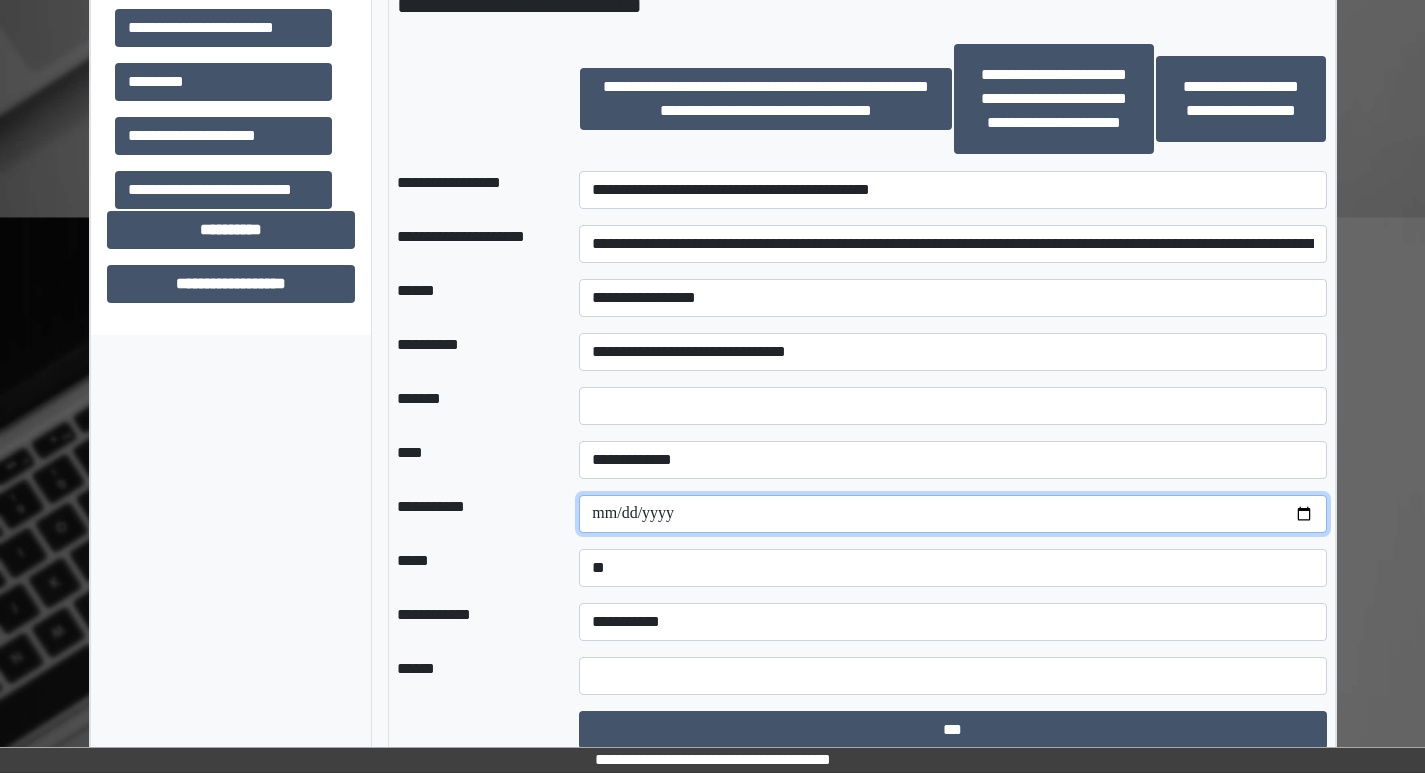 click at bounding box center (952, 514) 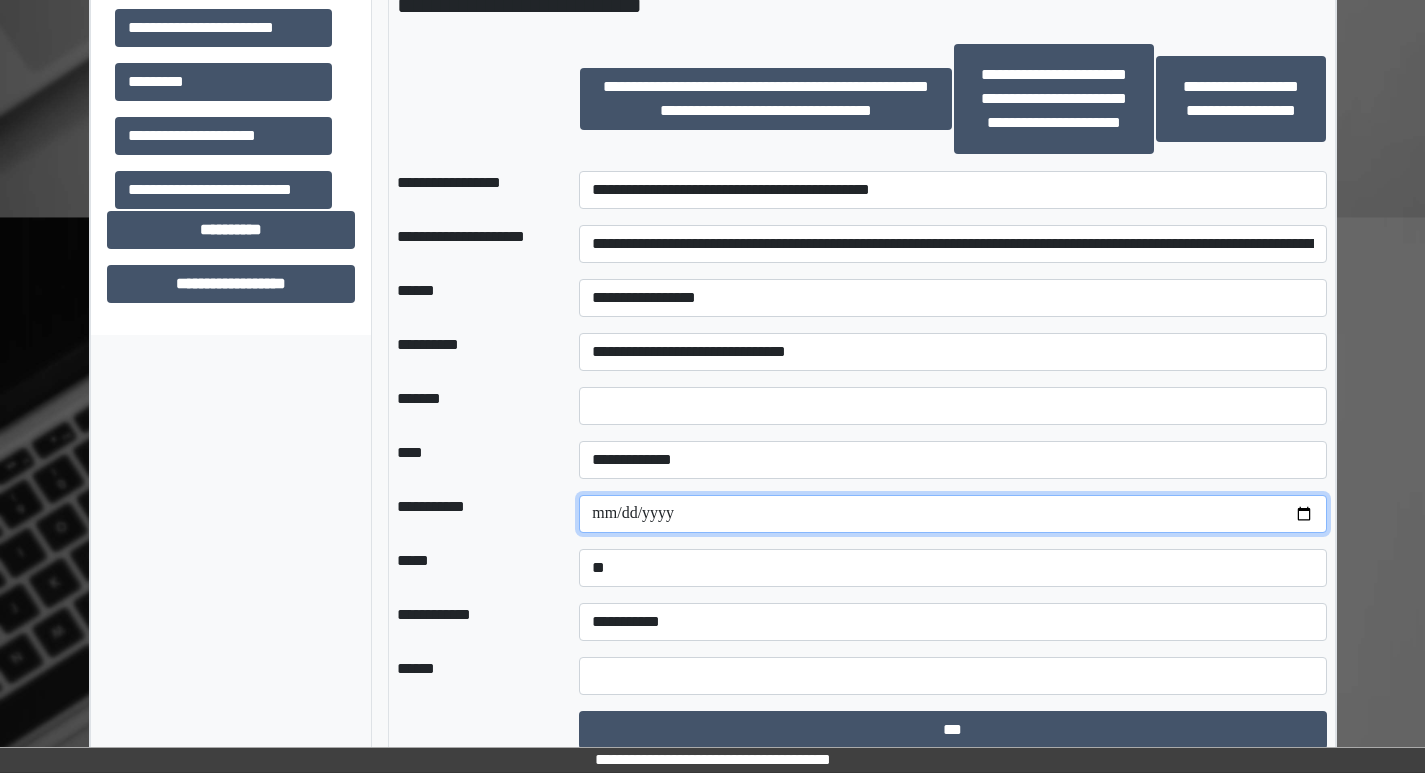 drag, startPoint x: 951, startPoint y: 518, endPoint x: 966, endPoint y: 514, distance: 15.524175 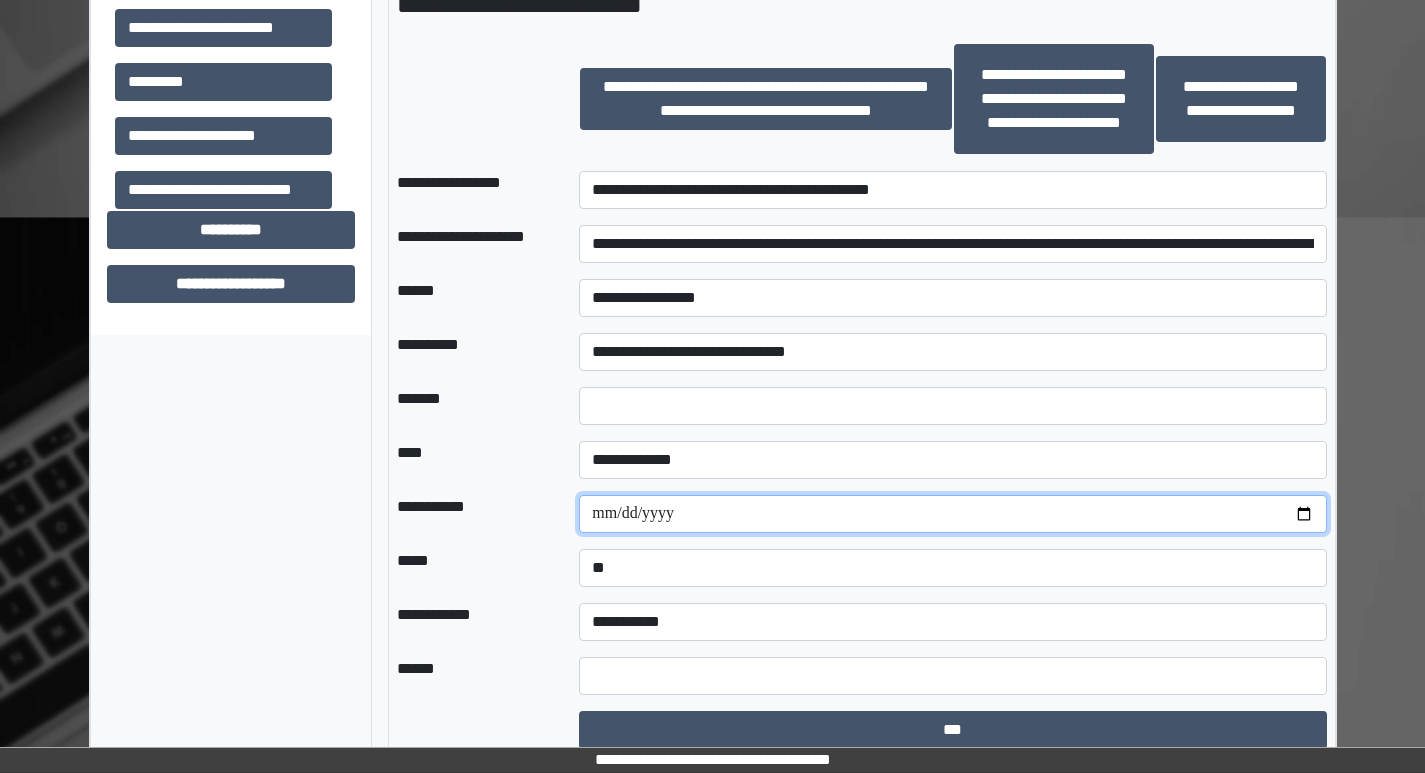 click at bounding box center (952, 514) 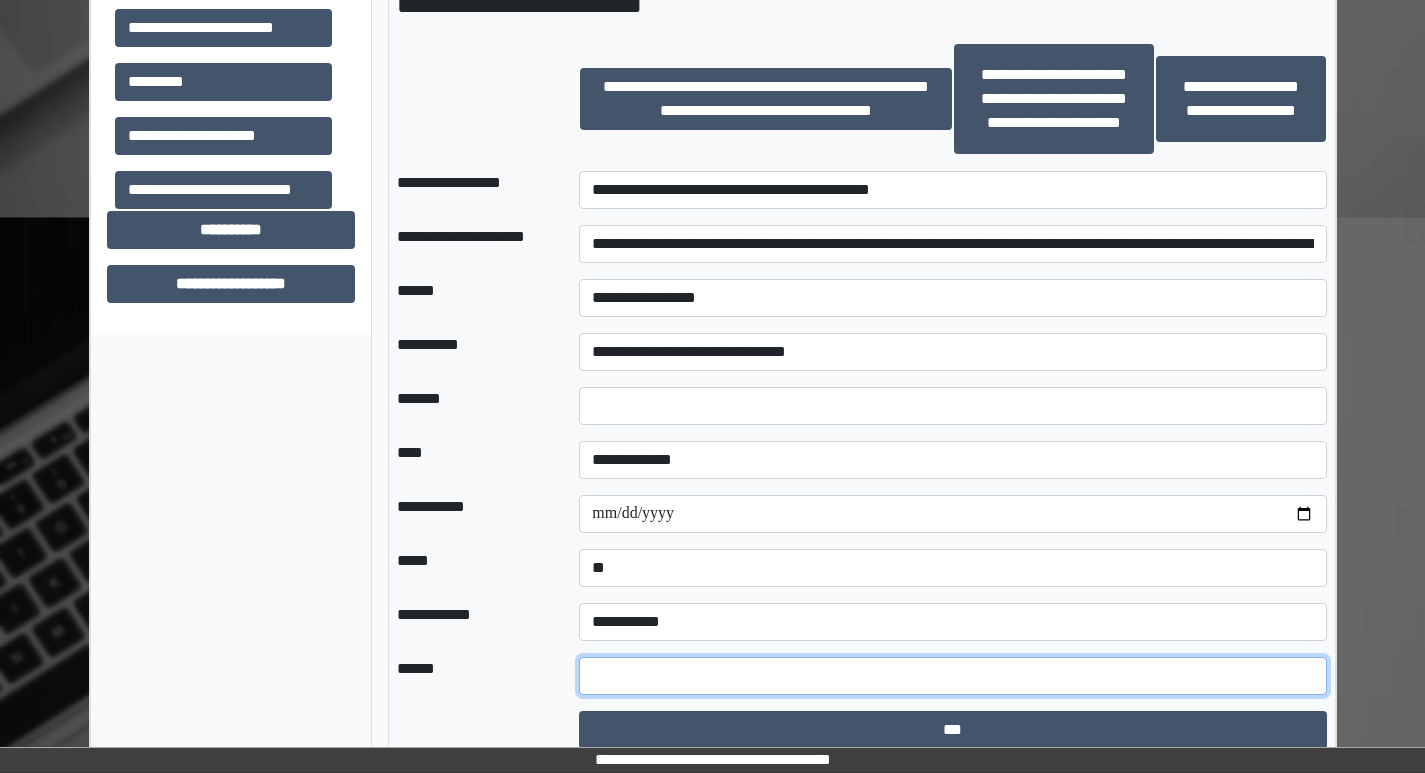 click at bounding box center [952, 676] 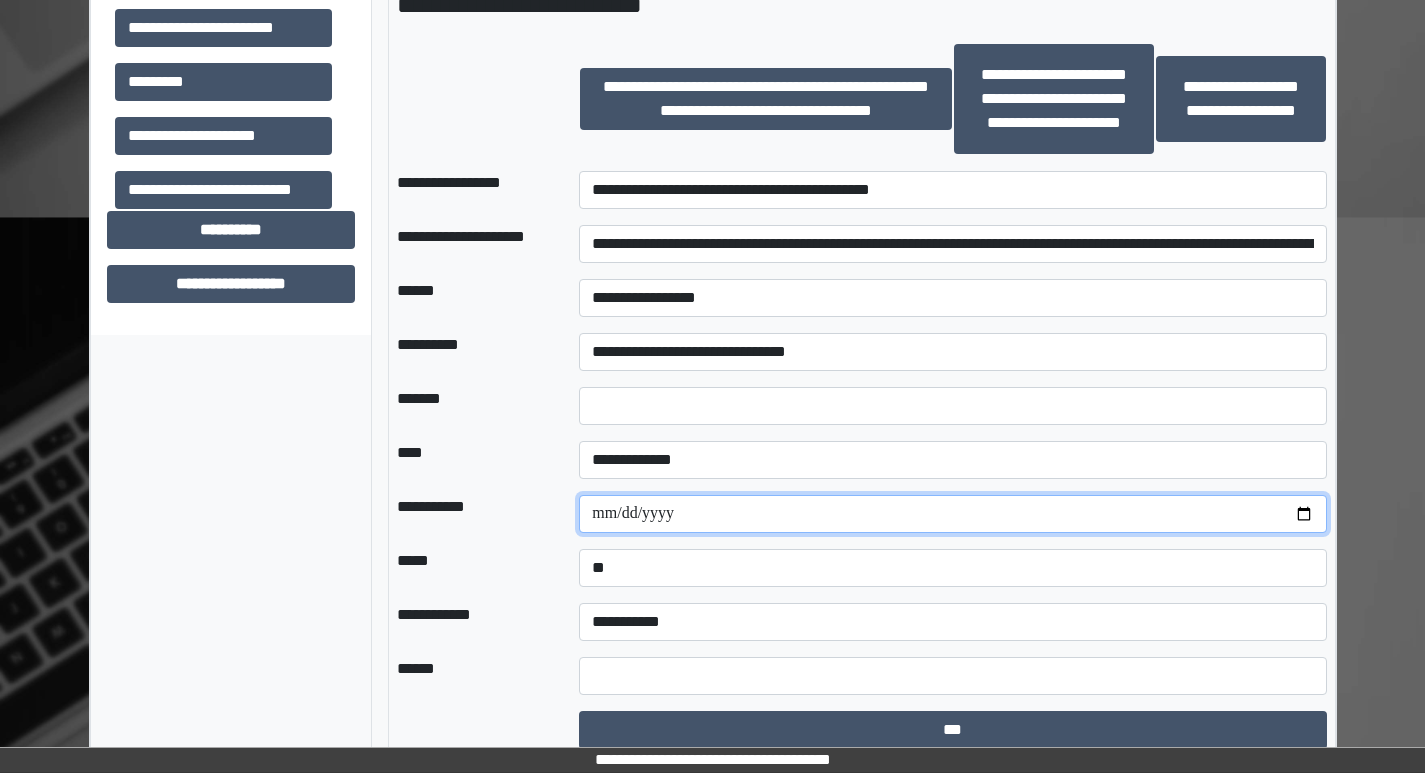 click on "**********" at bounding box center [952, 514] 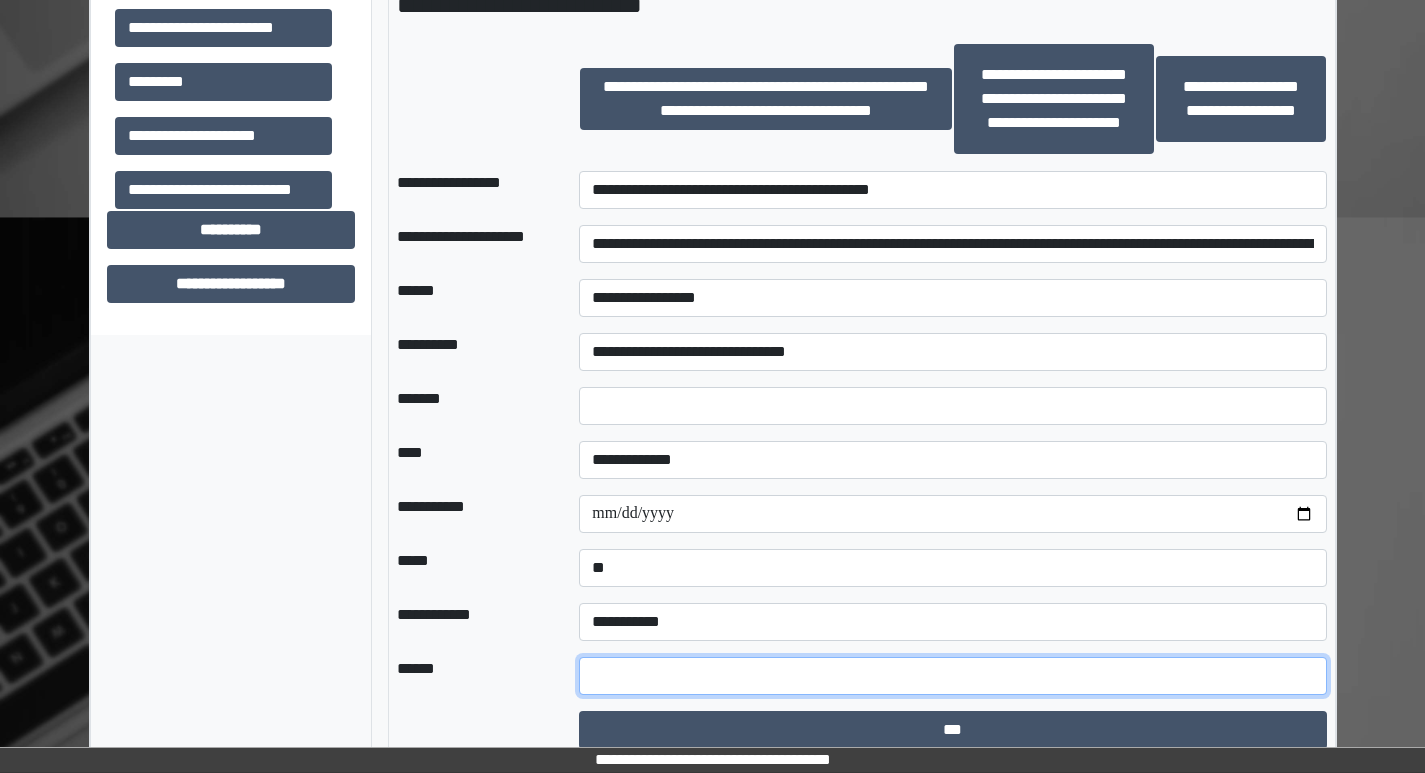 click at bounding box center (952, 676) 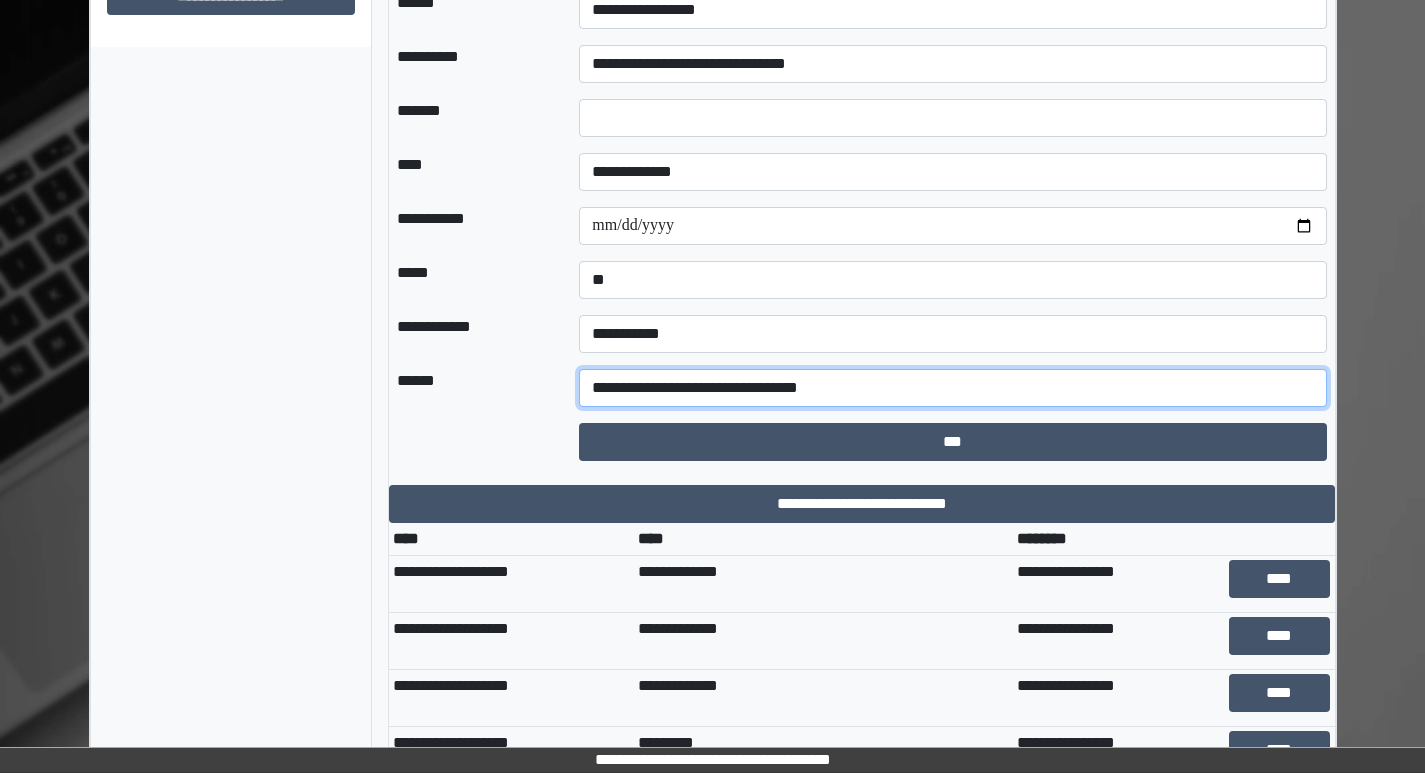 scroll, scrollTop: 1833, scrollLeft: 0, axis: vertical 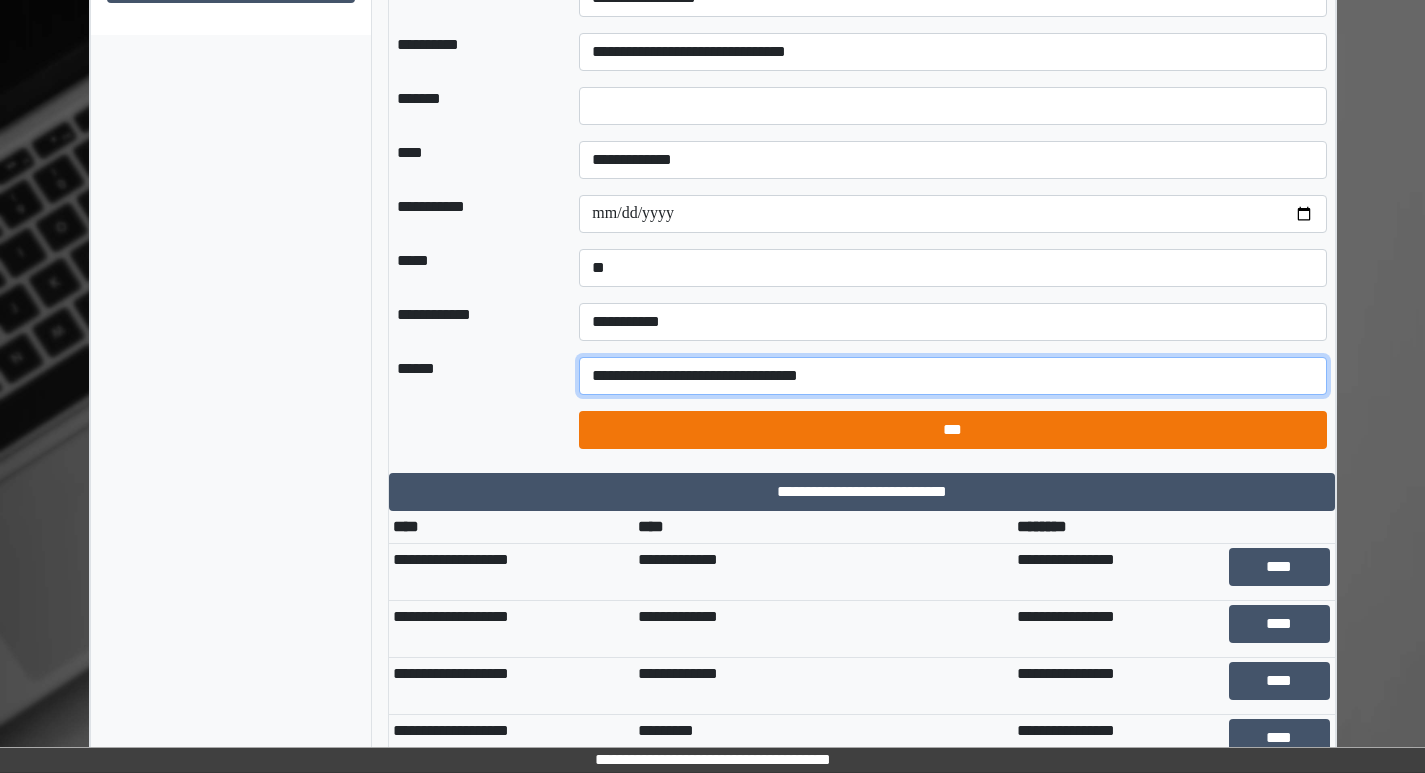 type on "**********" 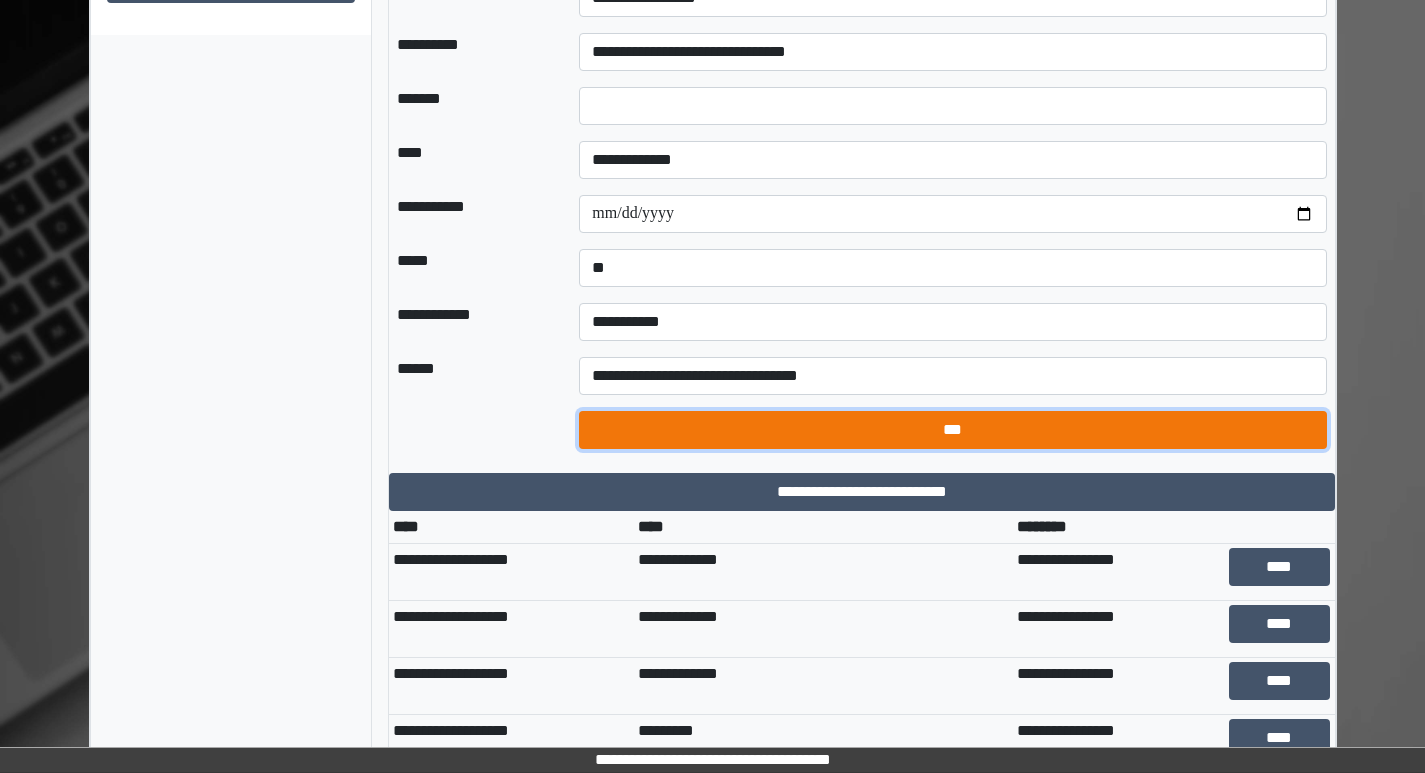 click on "***" at bounding box center (952, 430) 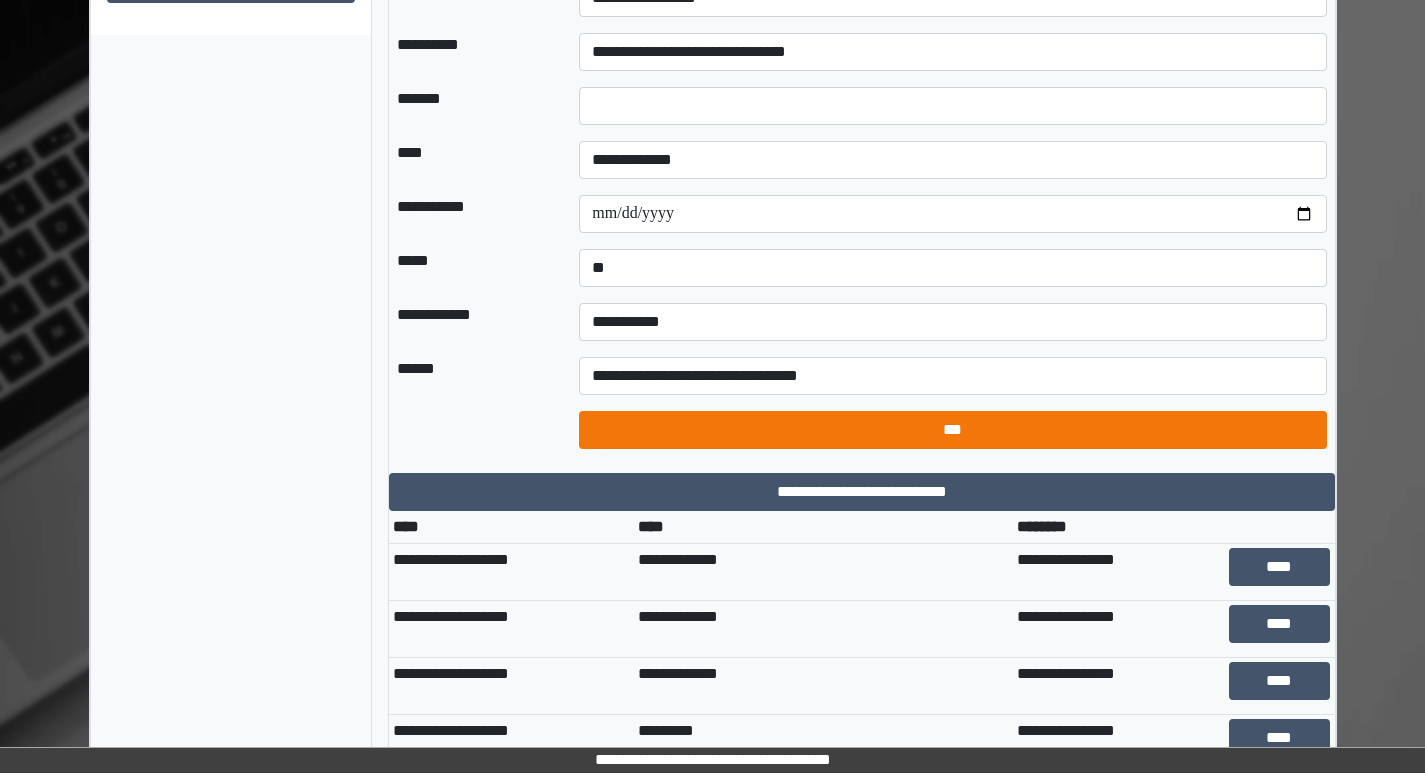 select on "*" 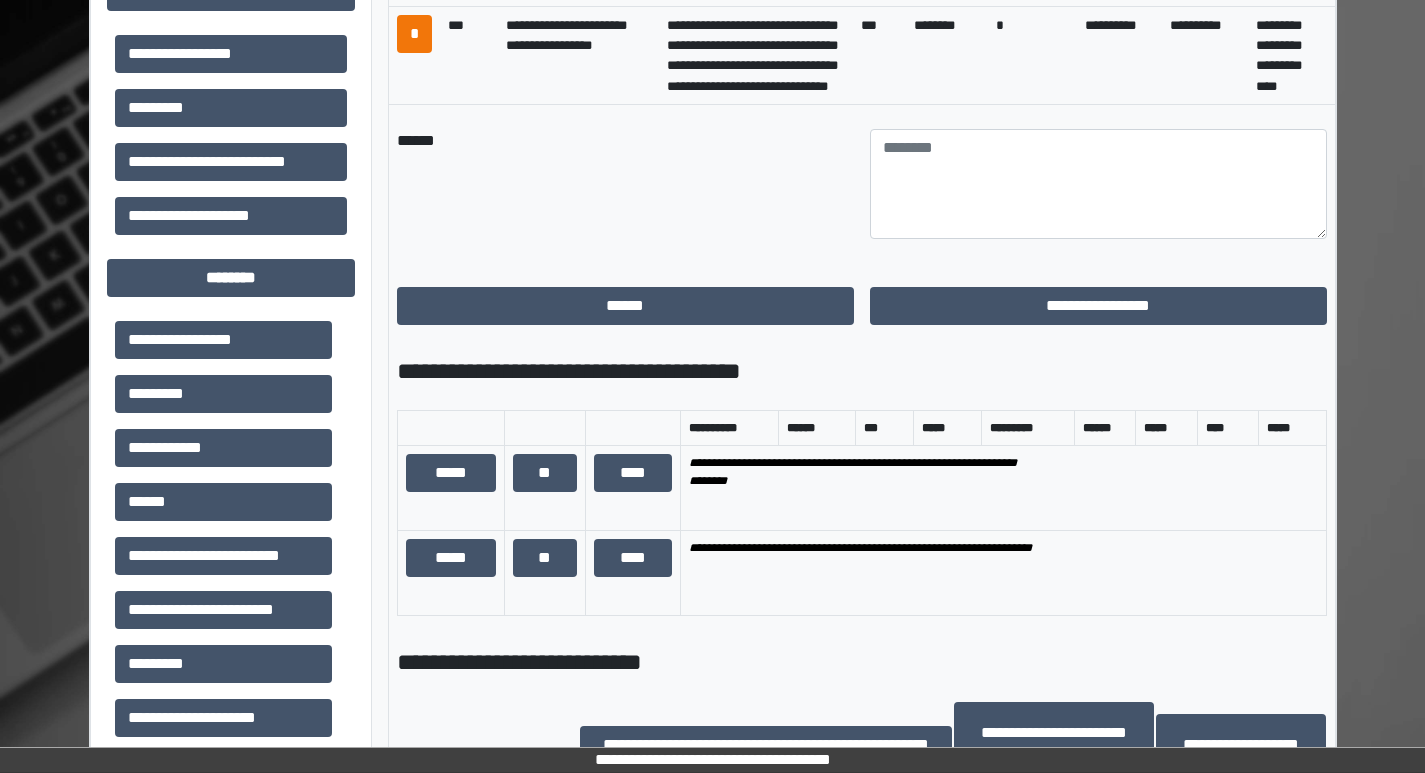 scroll, scrollTop: 933, scrollLeft: 0, axis: vertical 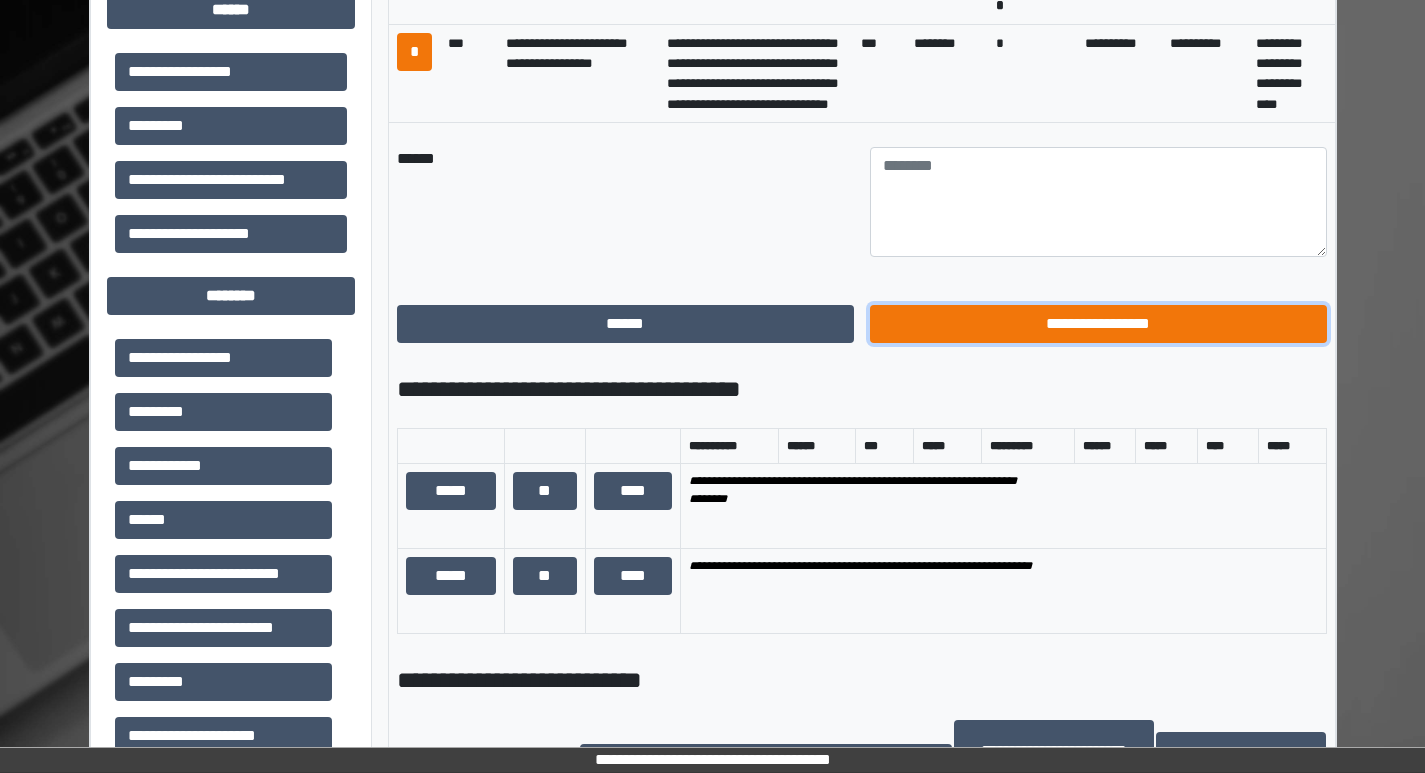click on "**********" at bounding box center (1098, 324) 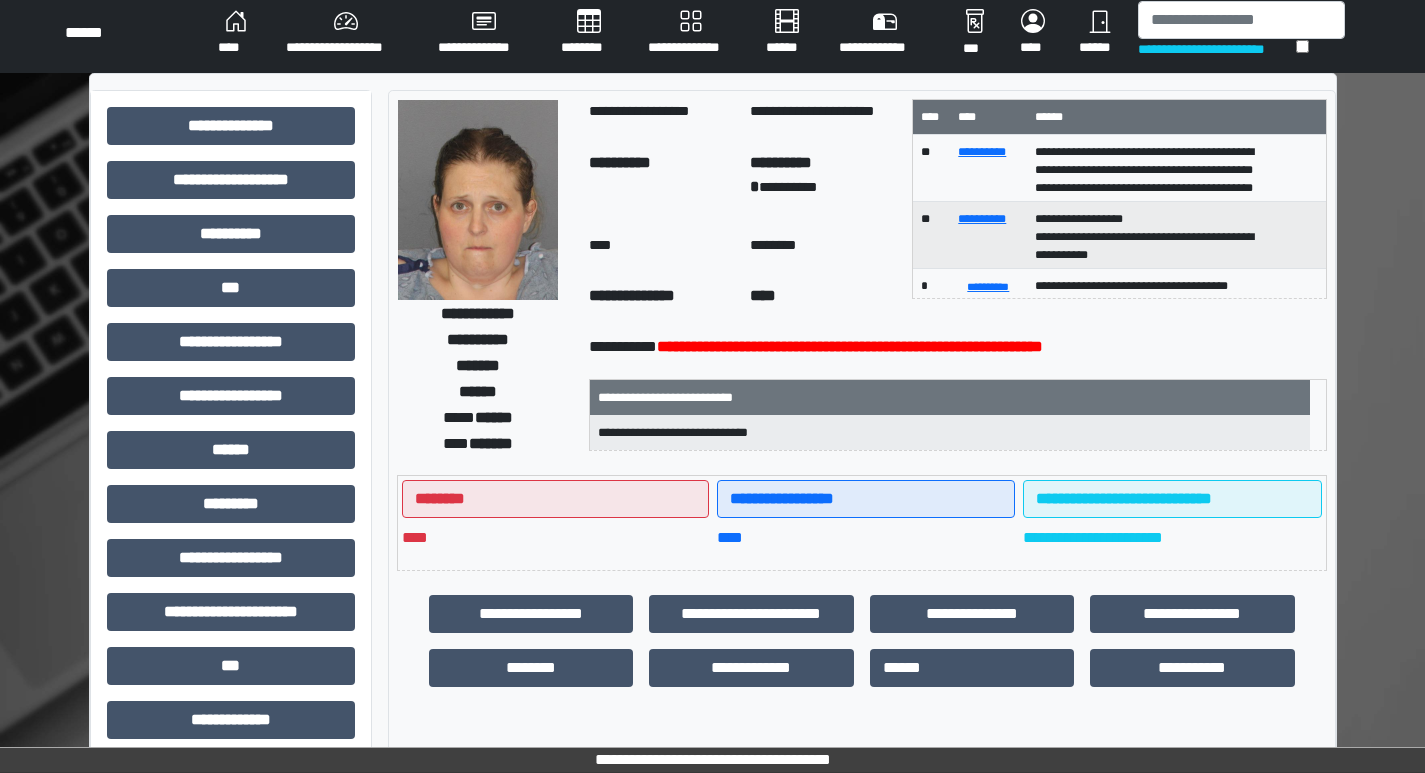 scroll, scrollTop: 0, scrollLeft: 0, axis: both 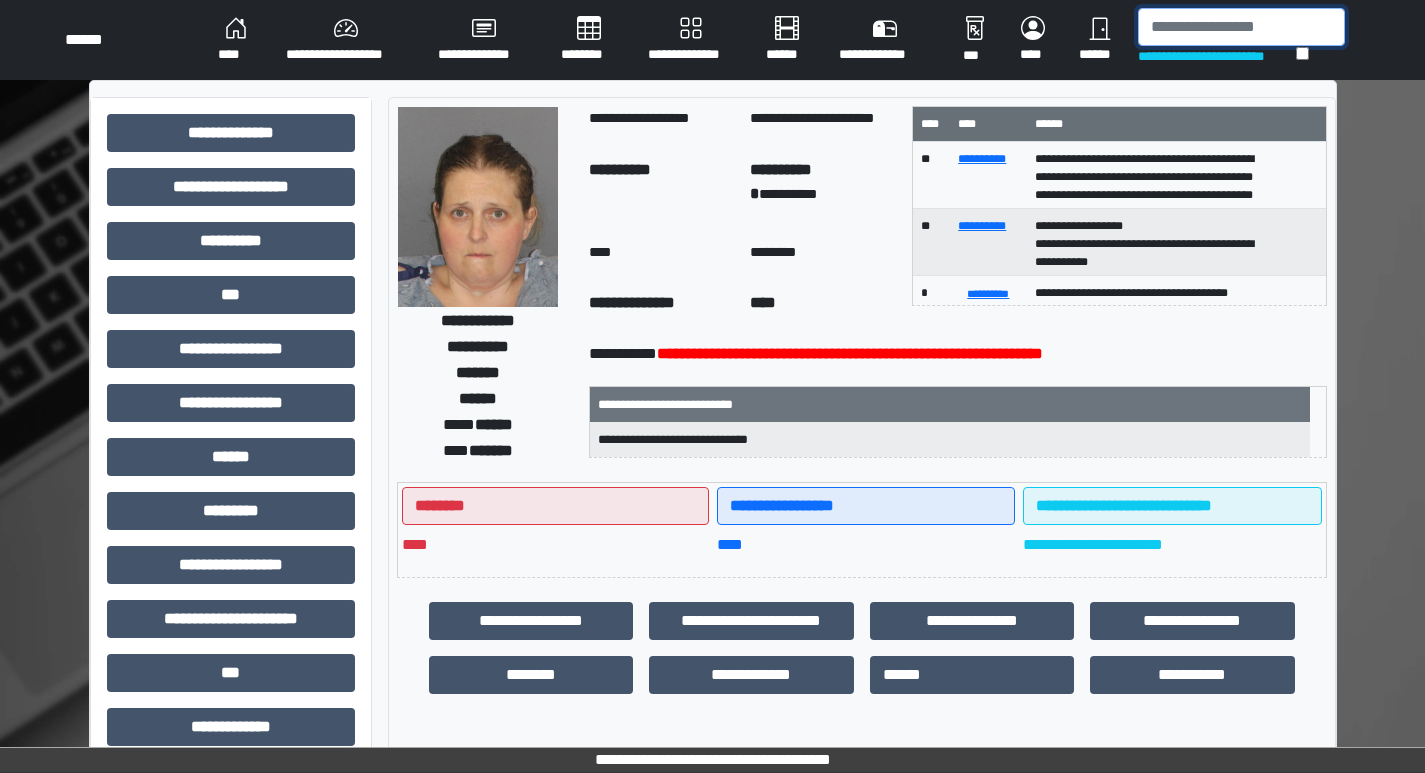 click at bounding box center [1241, 27] 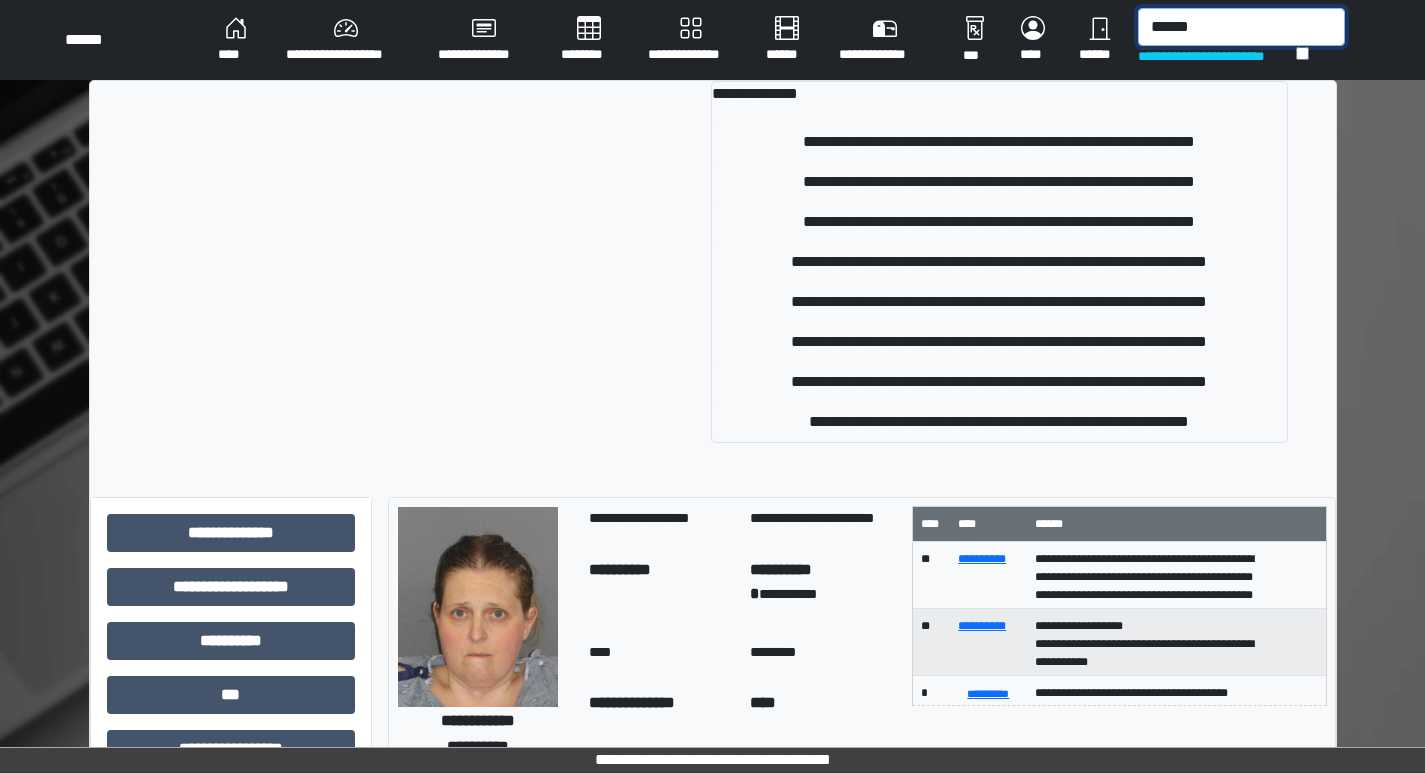 type on "******" 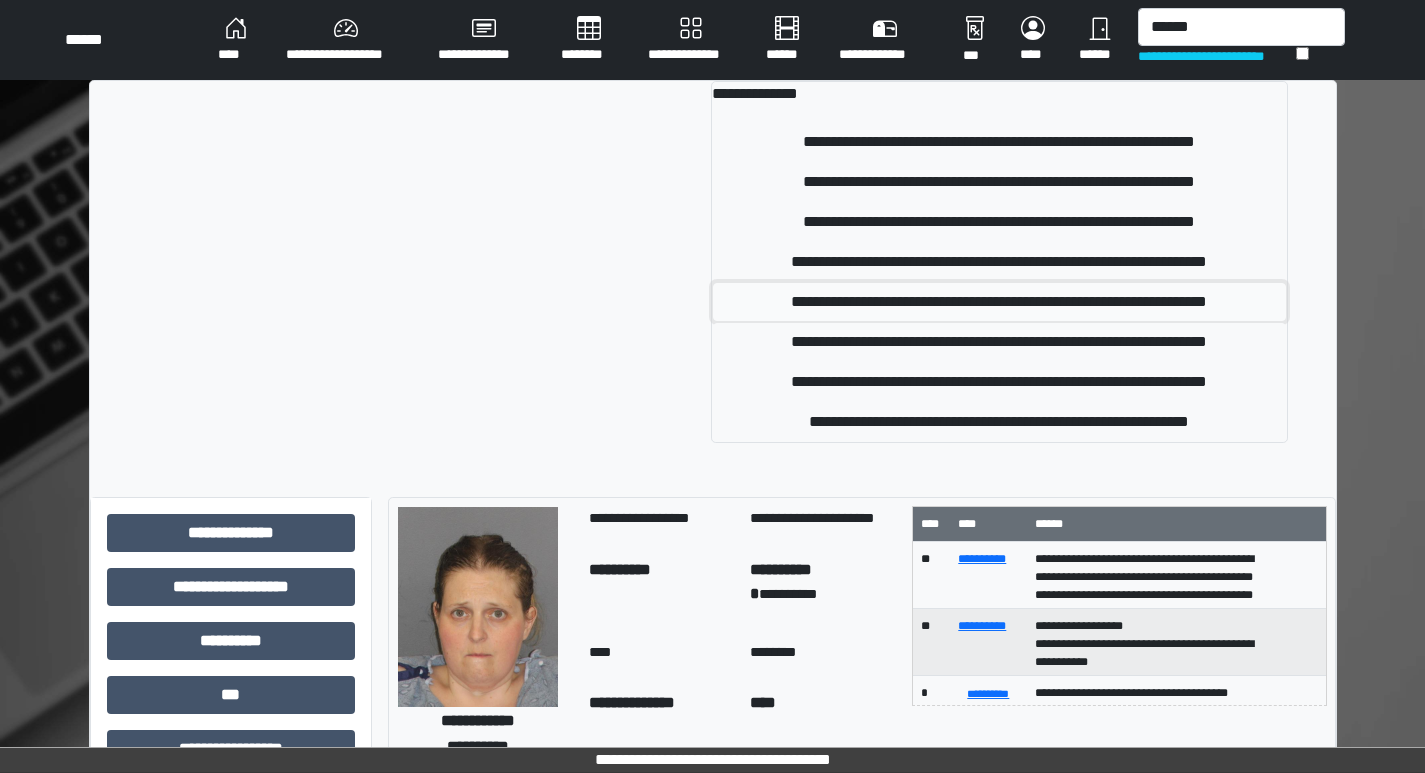 click on "**********" at bounding box center (999, 302) 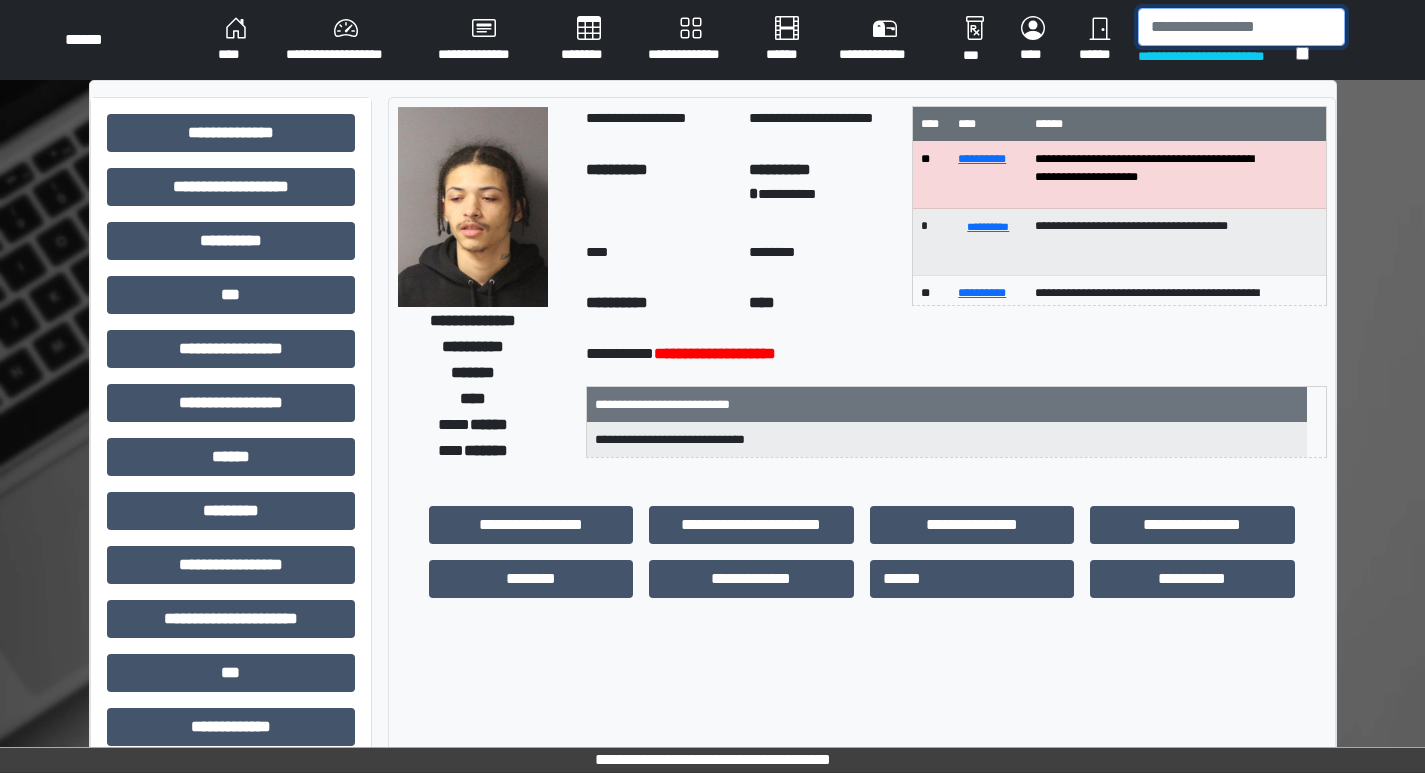 click at bounding box center (1241, 27) 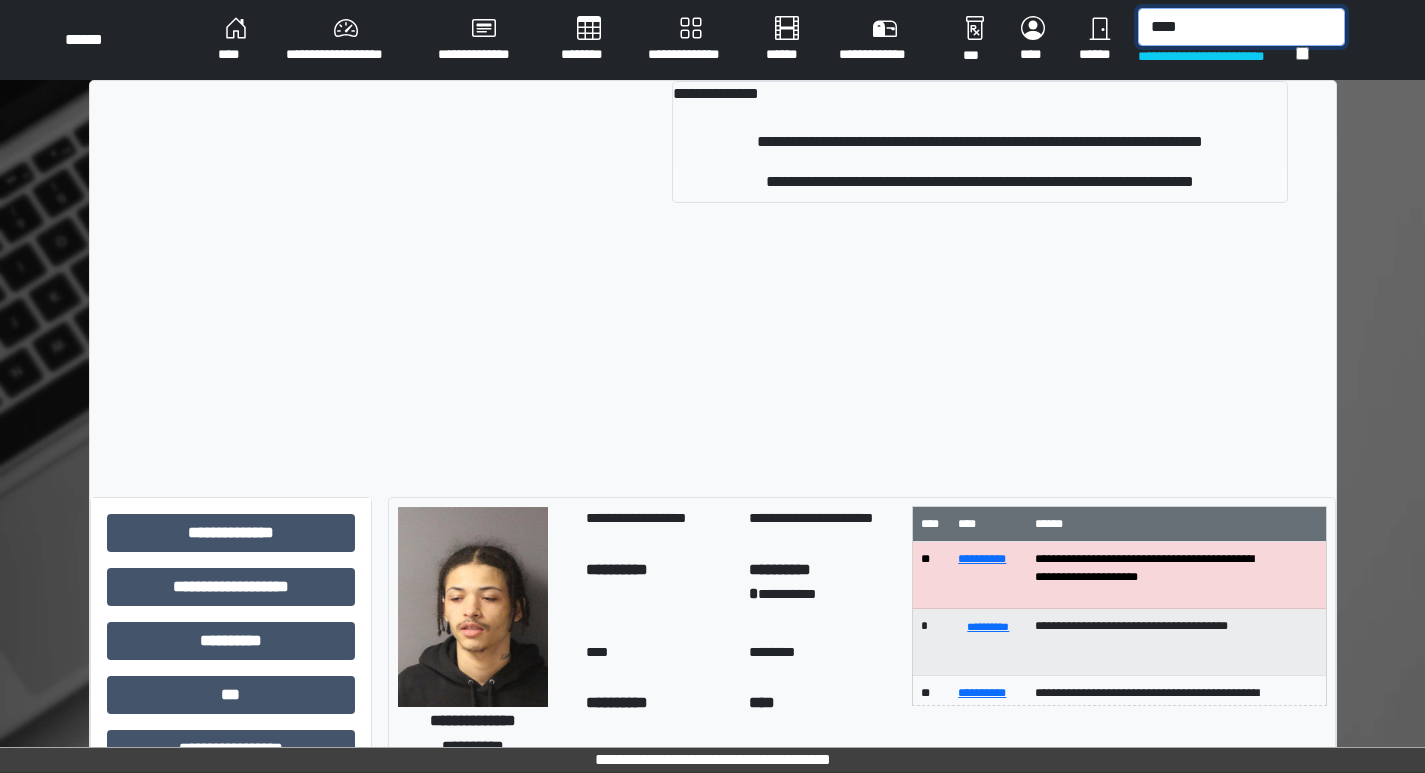 type on "****" 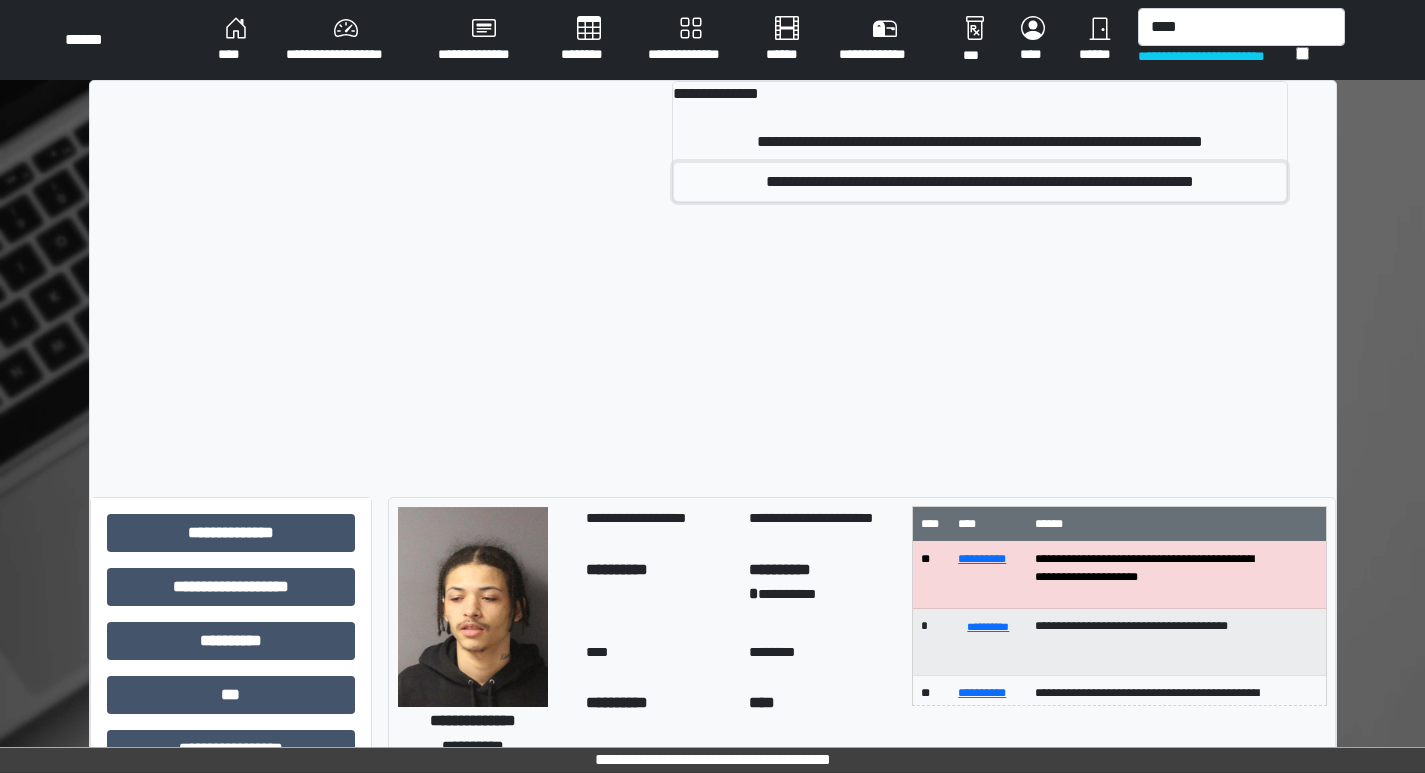 click on "**********" at bounding box center [980, 182] 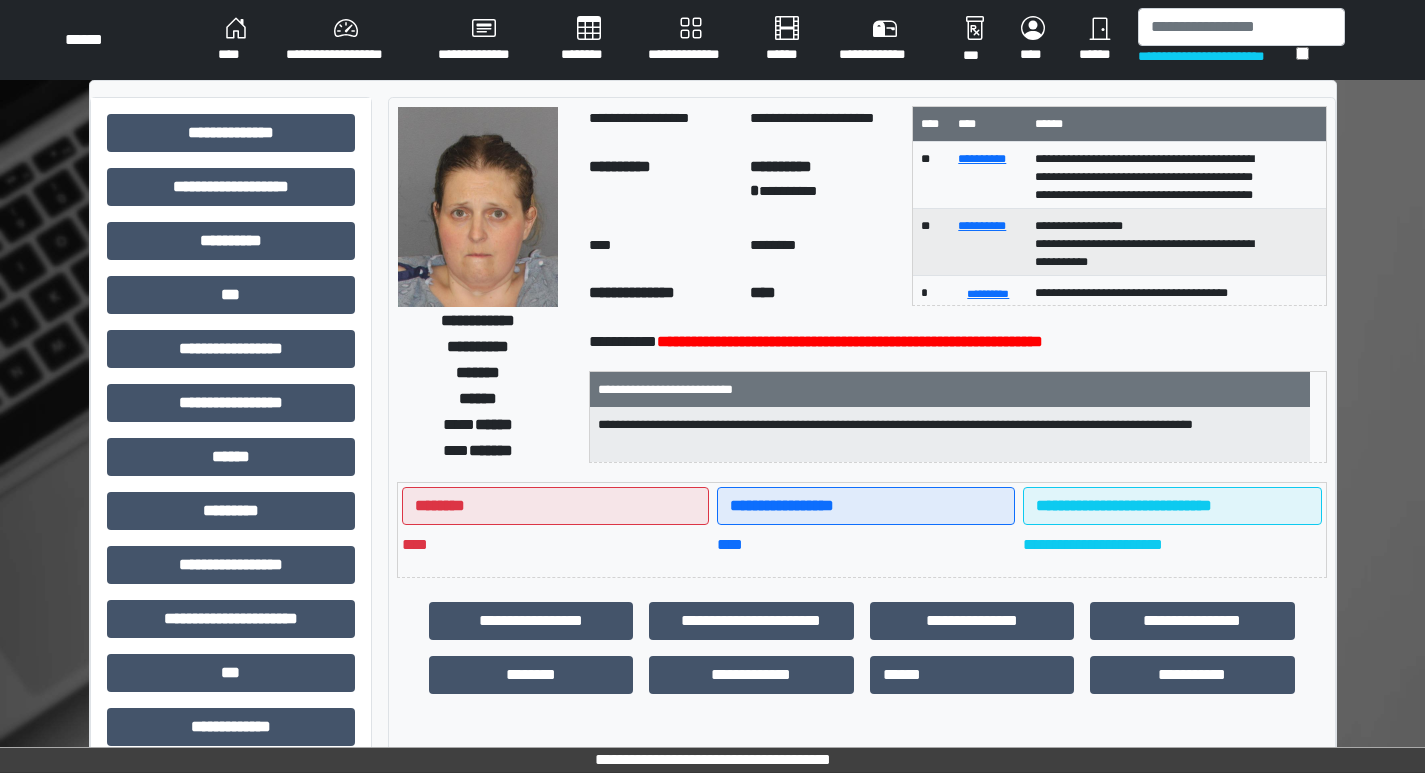 scroll, scrollTop: 58, scrollLeft: 0, axis: vertical 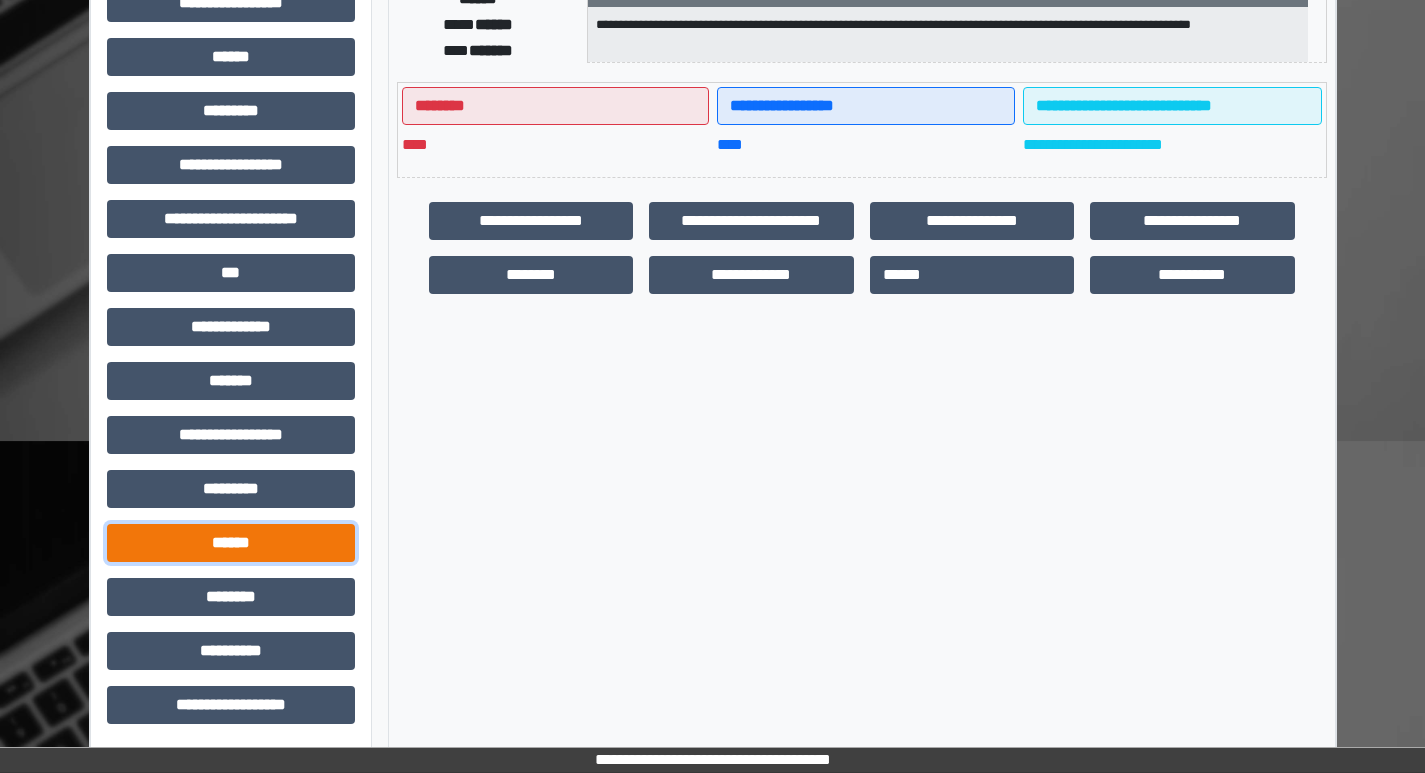 click on "******" at bounding box center [231, 543] 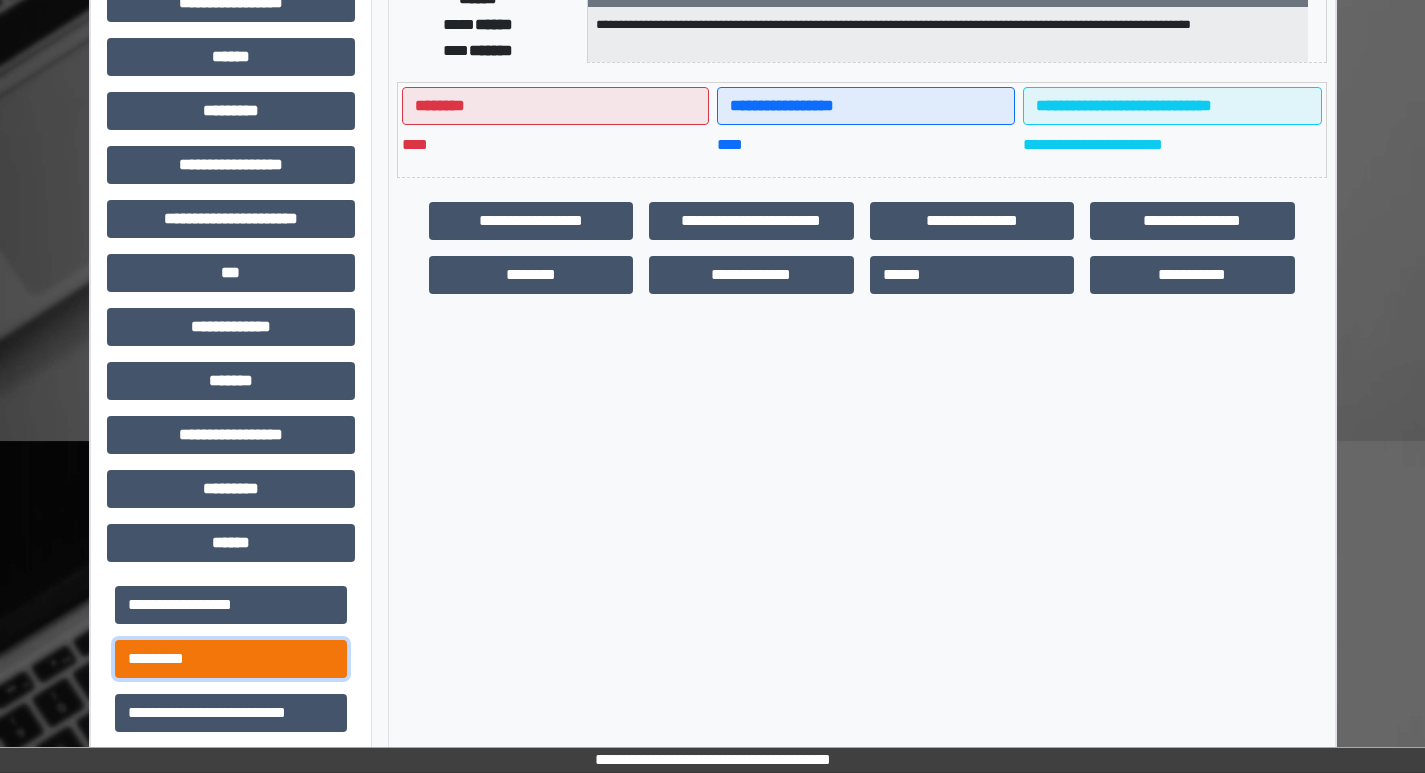 click on "*********" at bounding box center [231, 659] 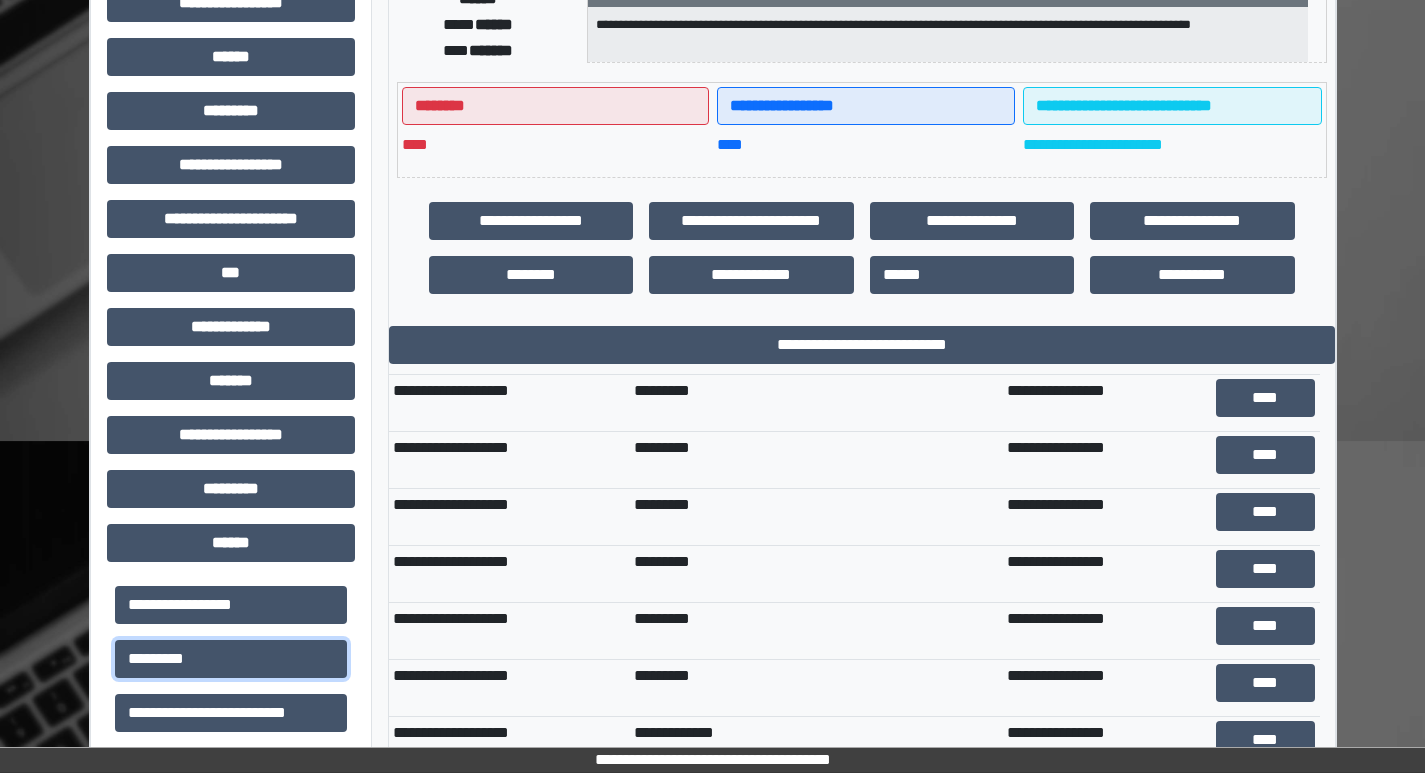 scroll, scrollTop: 139, scrollLeft: 0, axis: vertical 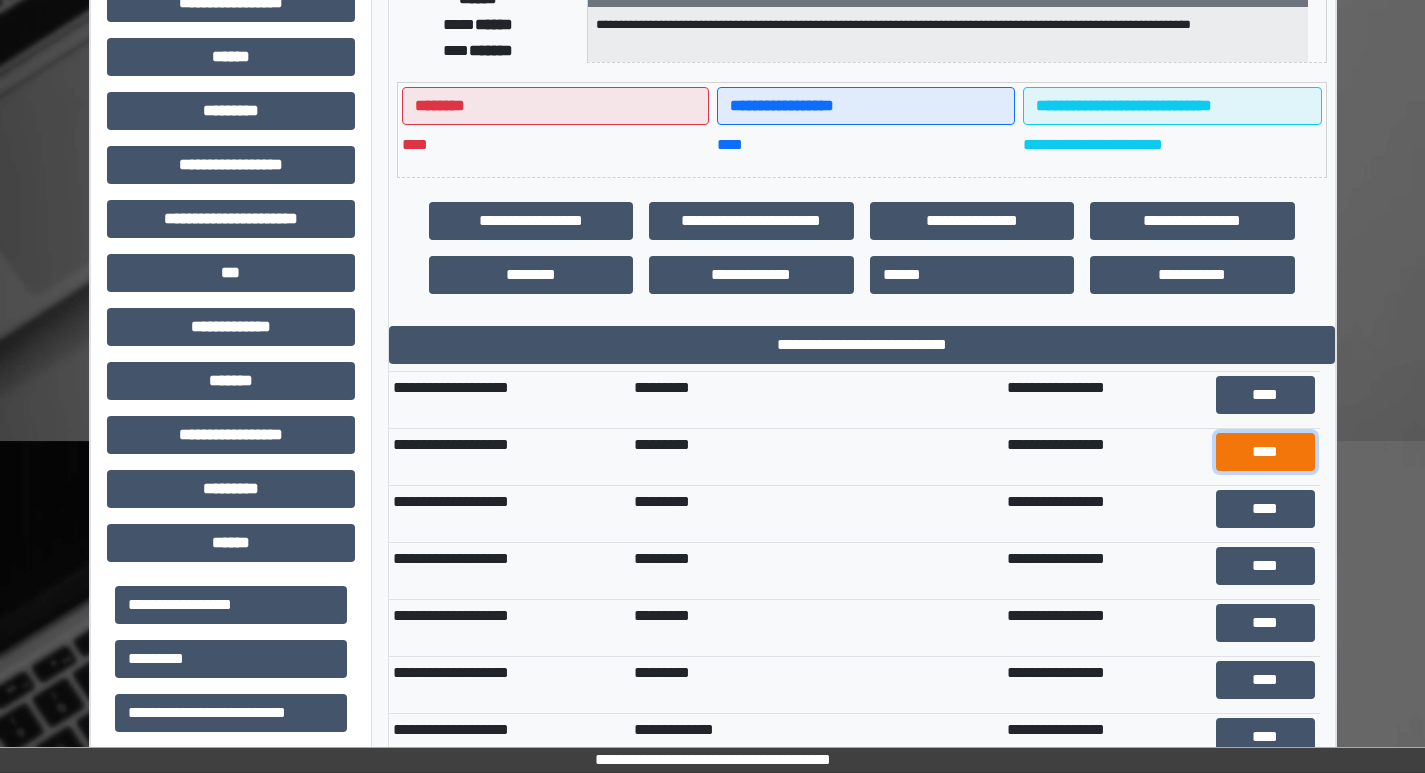 click on "****" at bounding box center [1265, 452] 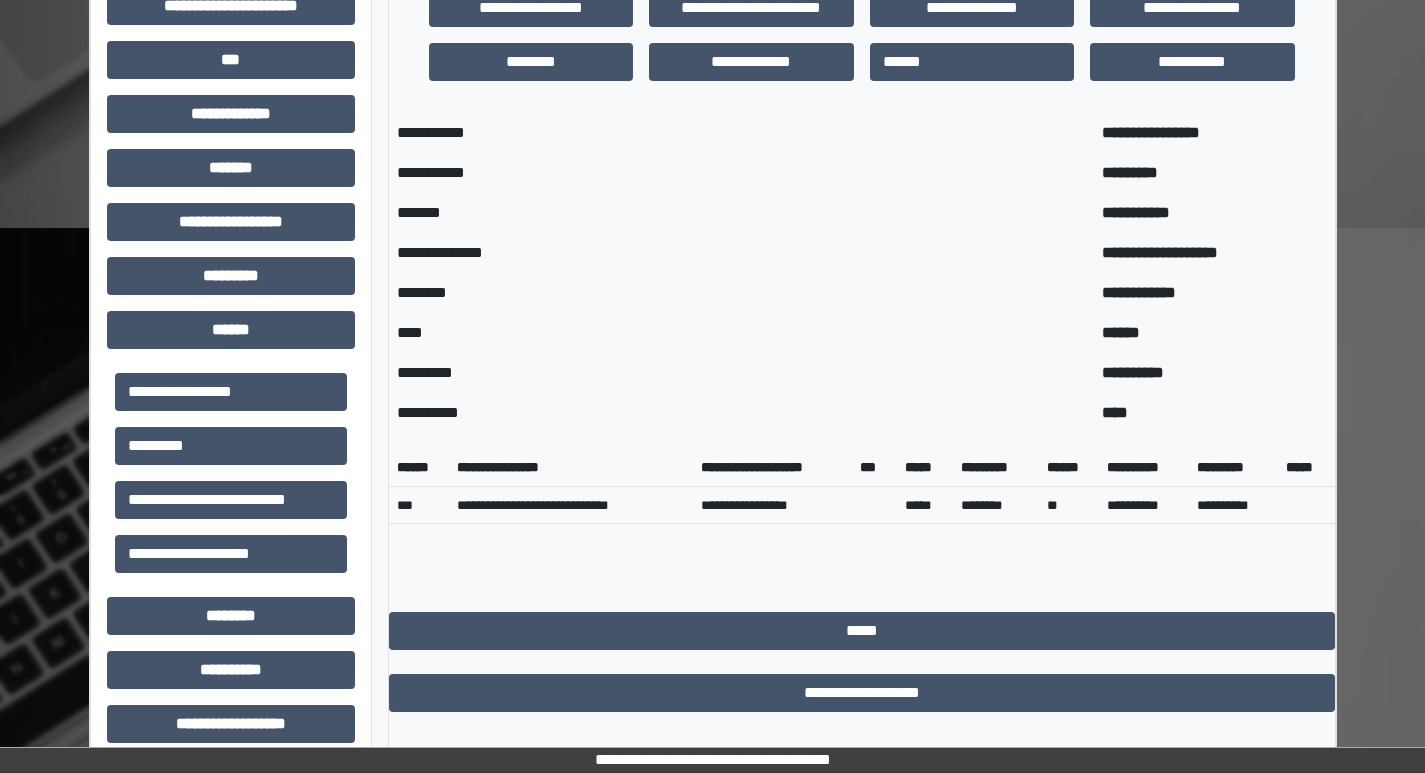 scroll, scrollTop: 633, scrollLeft: 0, axis: vertical 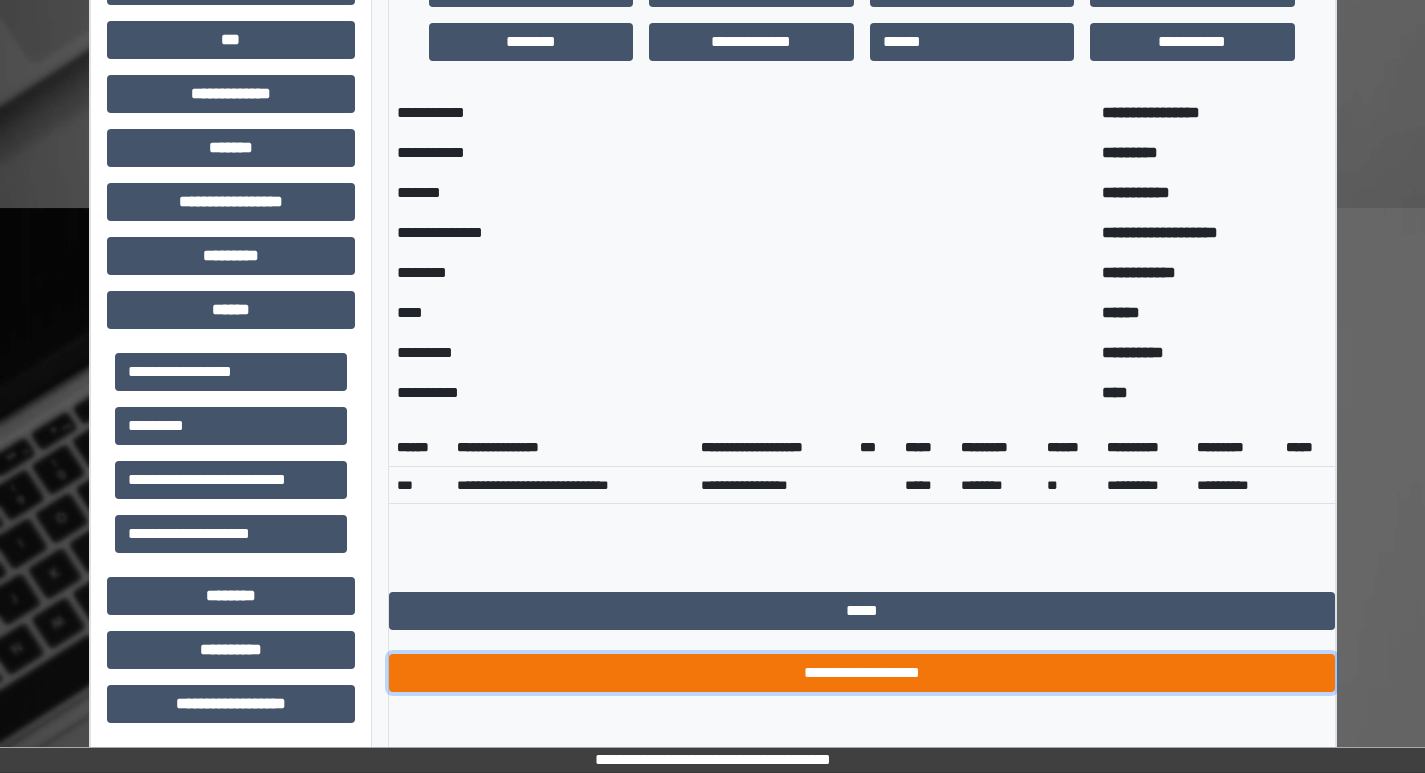 click on "**********" at bounding box center [862, 673] 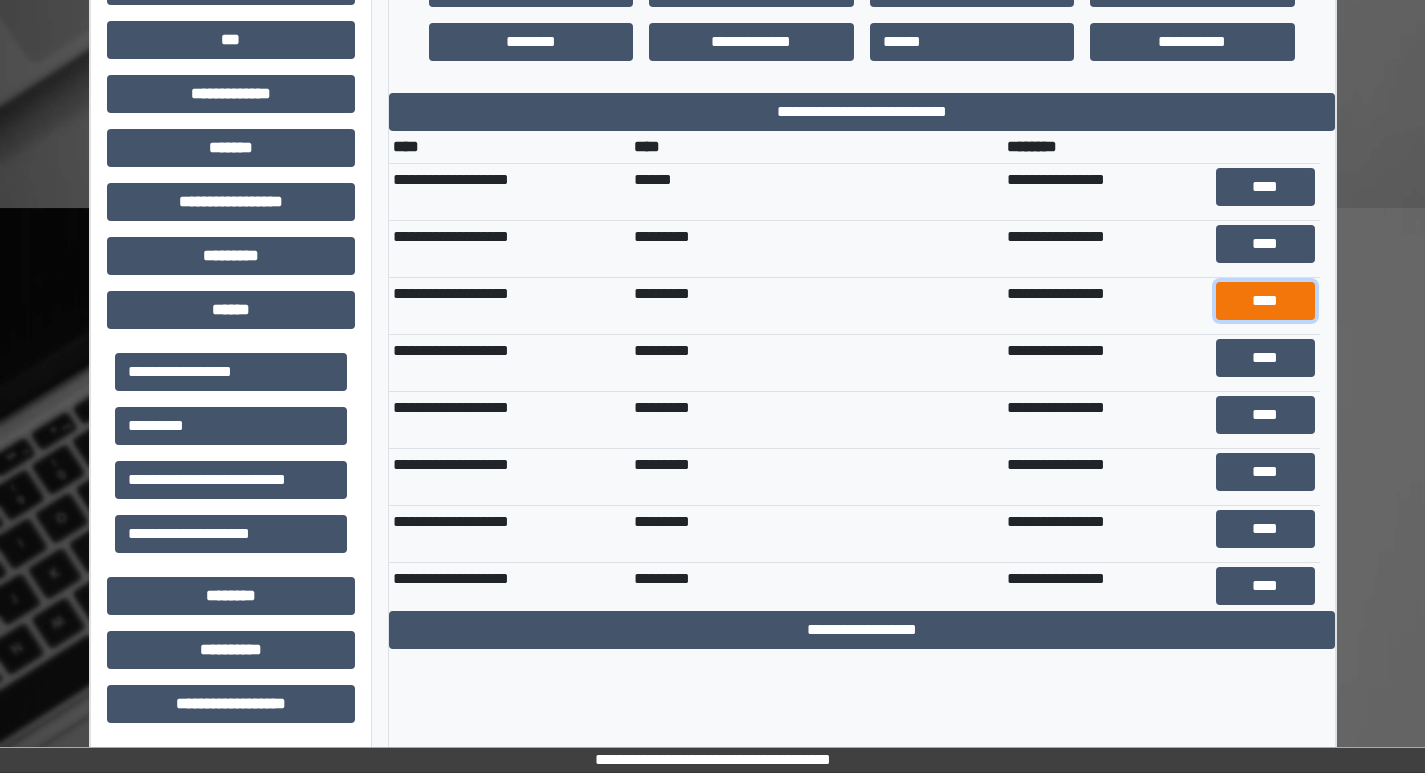 click on "****" at bounding box center [1265, 301] 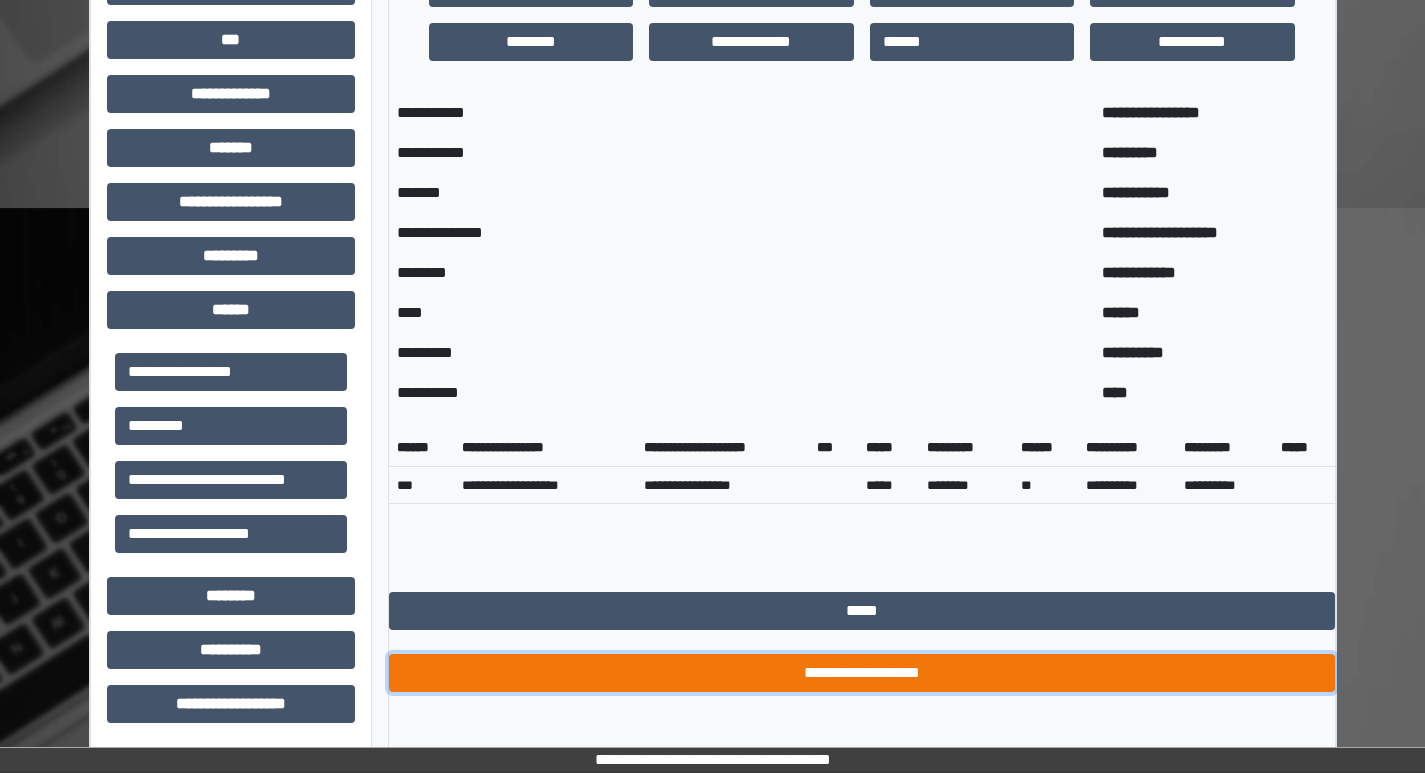 click on "**********" at bounding box center [862, 673] 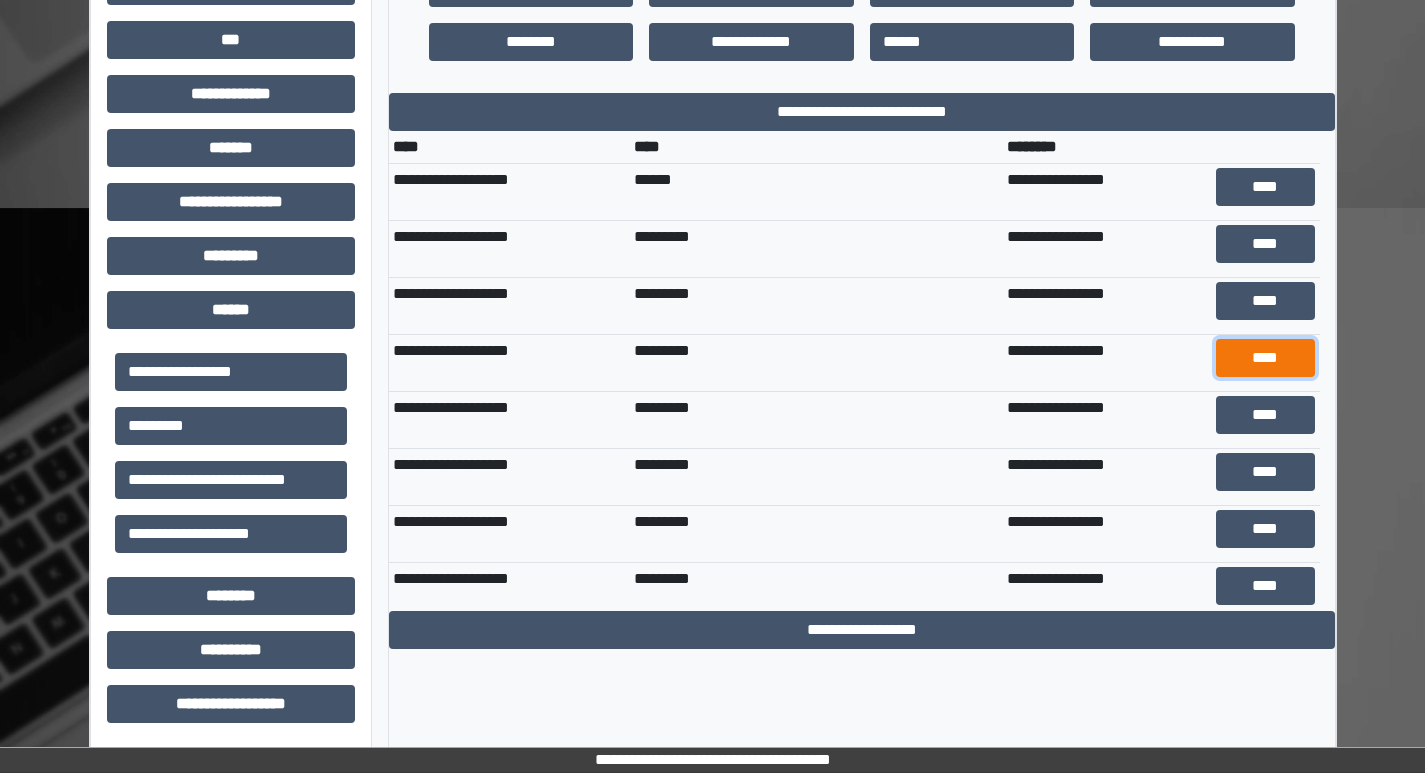 click on "****" at bounding box center (1265, 358) 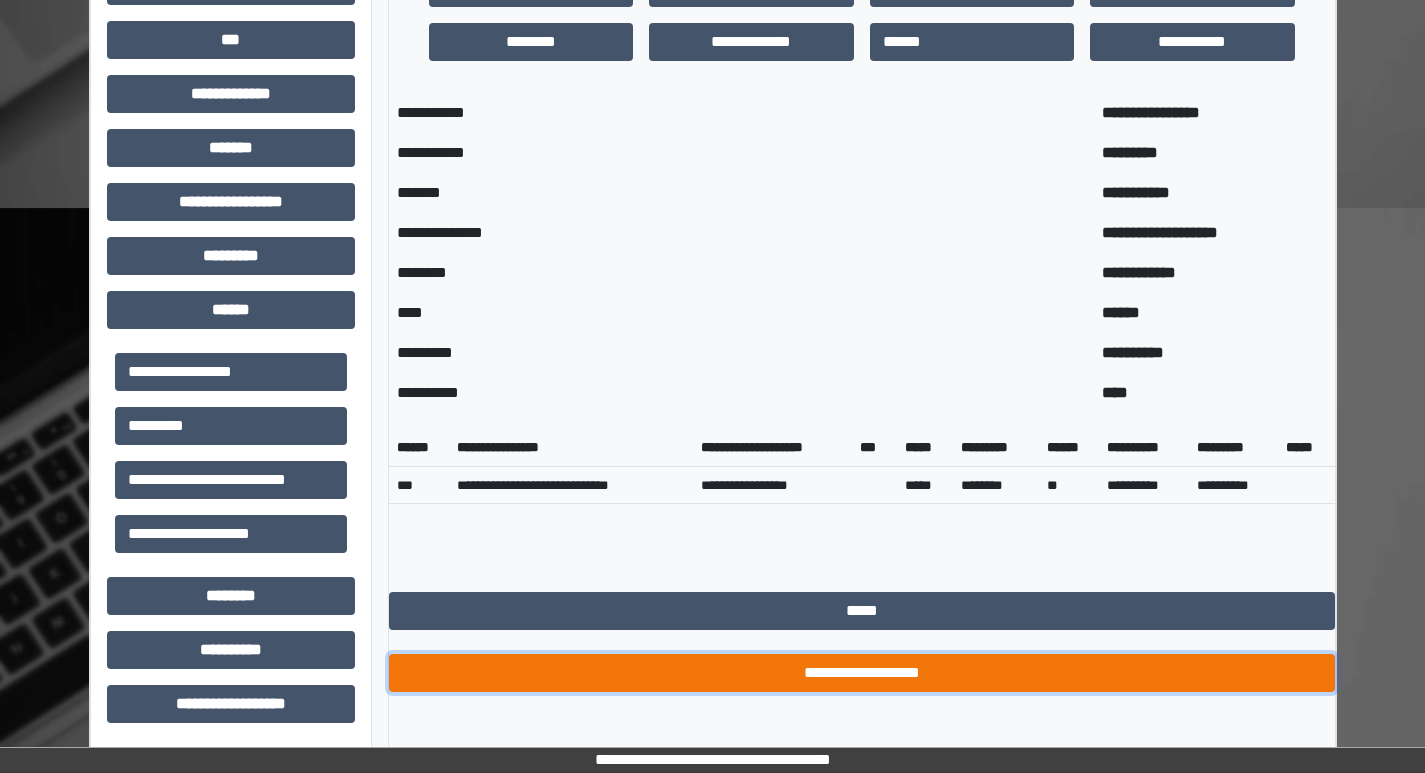click on "**********" at bounding box center (862, 673) 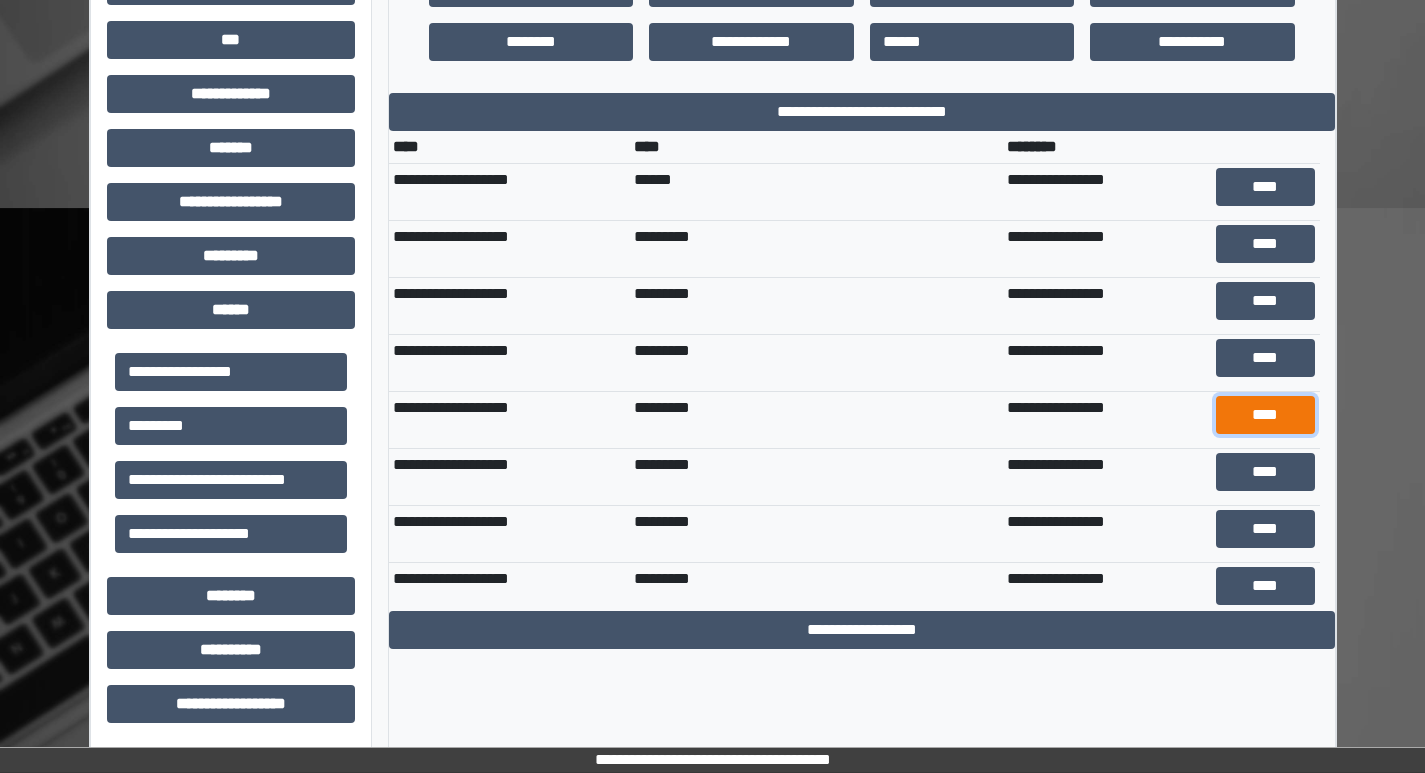 click on "****" at bounding box center [1265, 415] 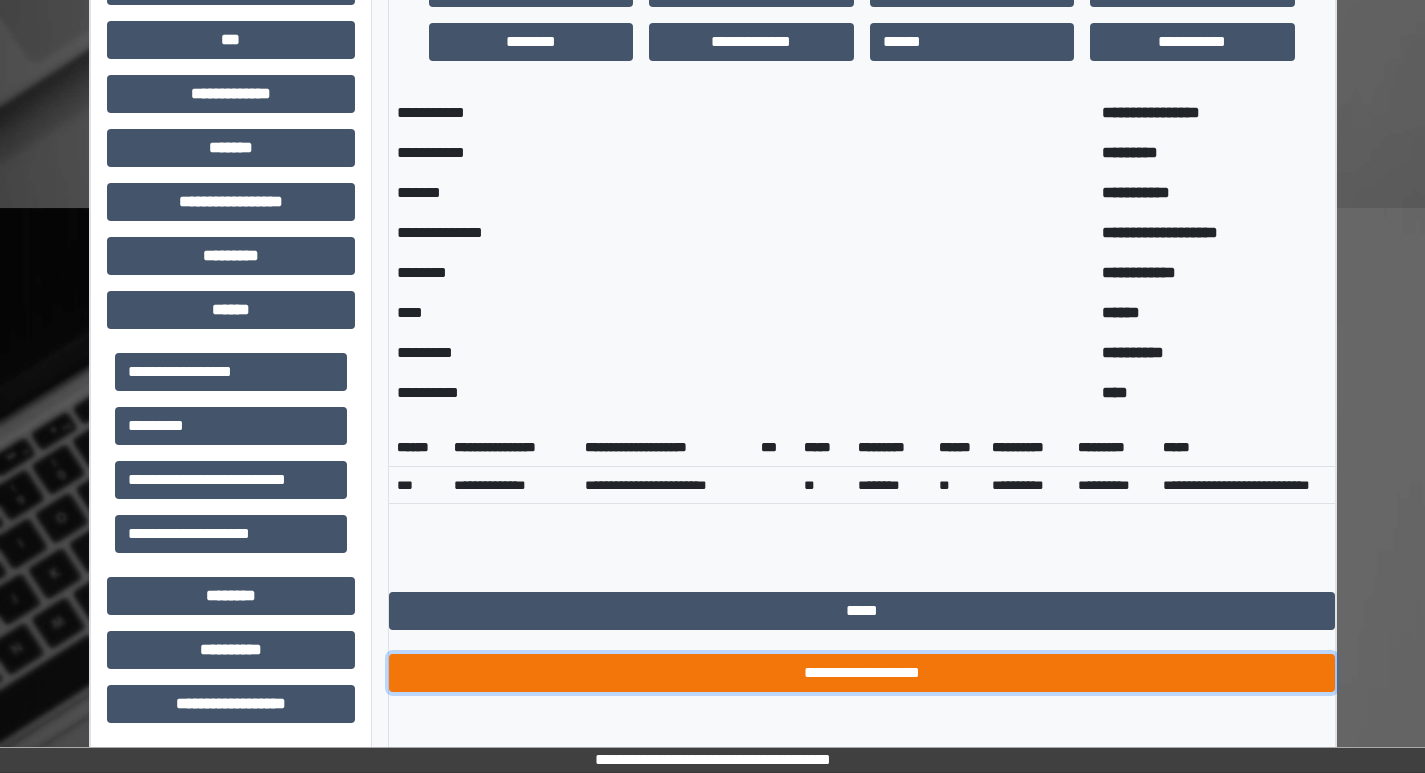 click on "**********" at bounding box center [862, 673] 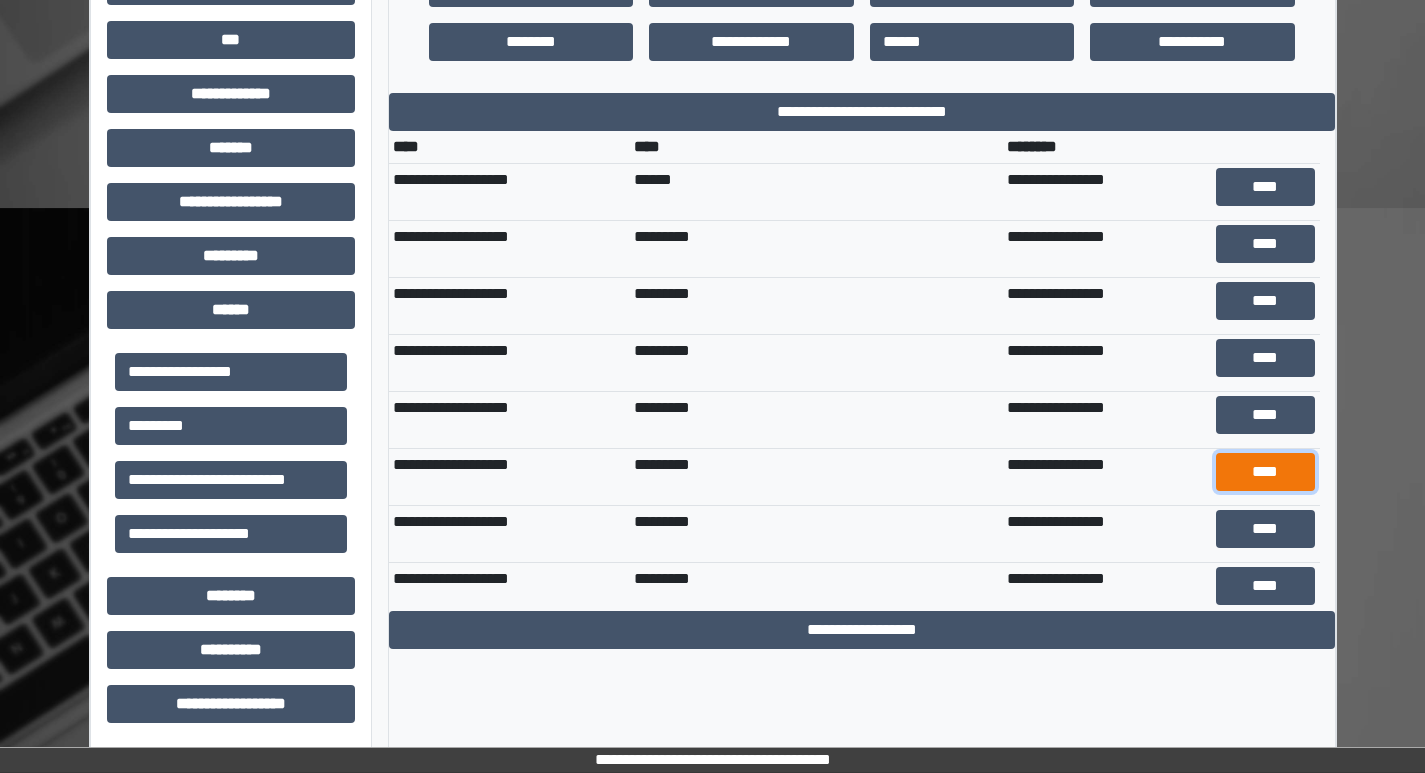 click on "****" at bounding box center (1265, 472) 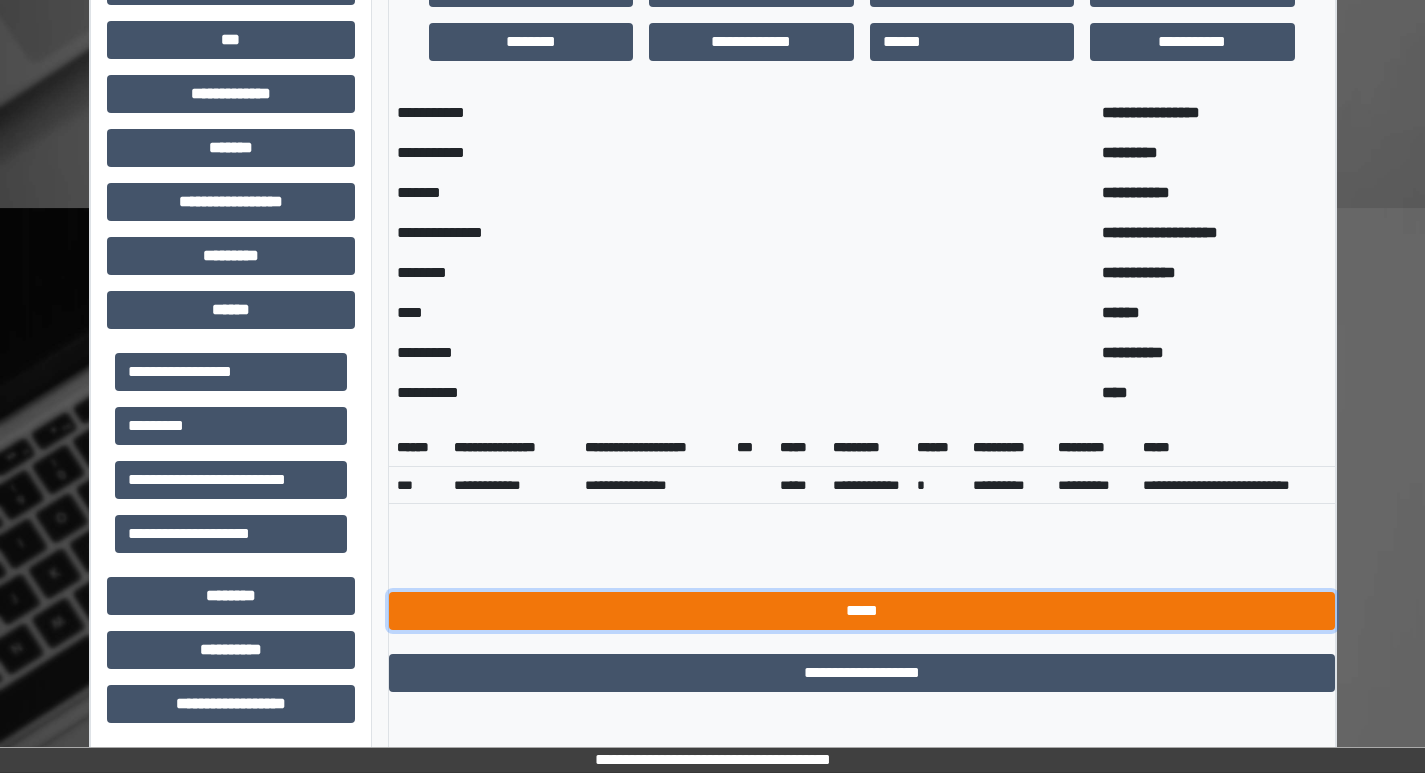 click on "*****" at bounding box center (862, 611) 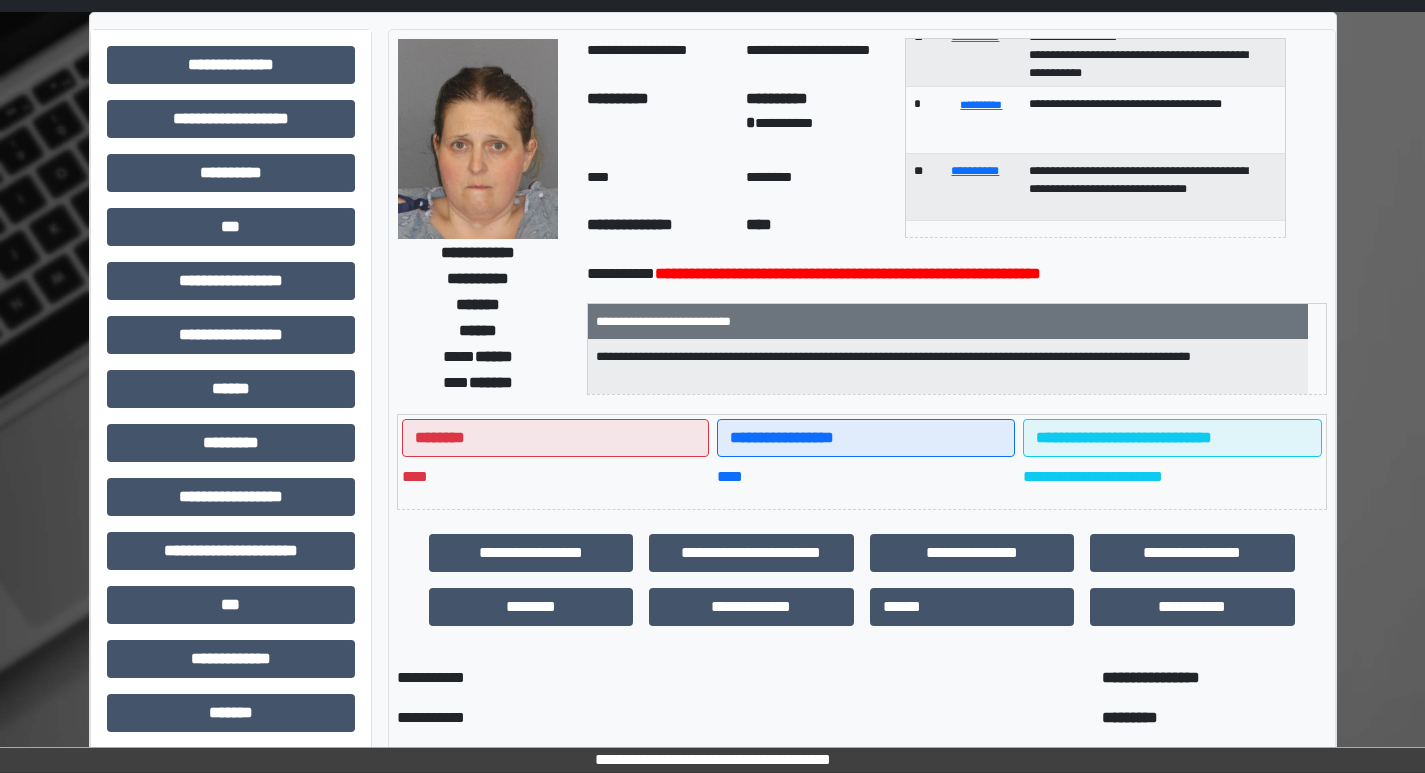 scroll, scrollTop: 0, scrollLeft: 0, axis: both 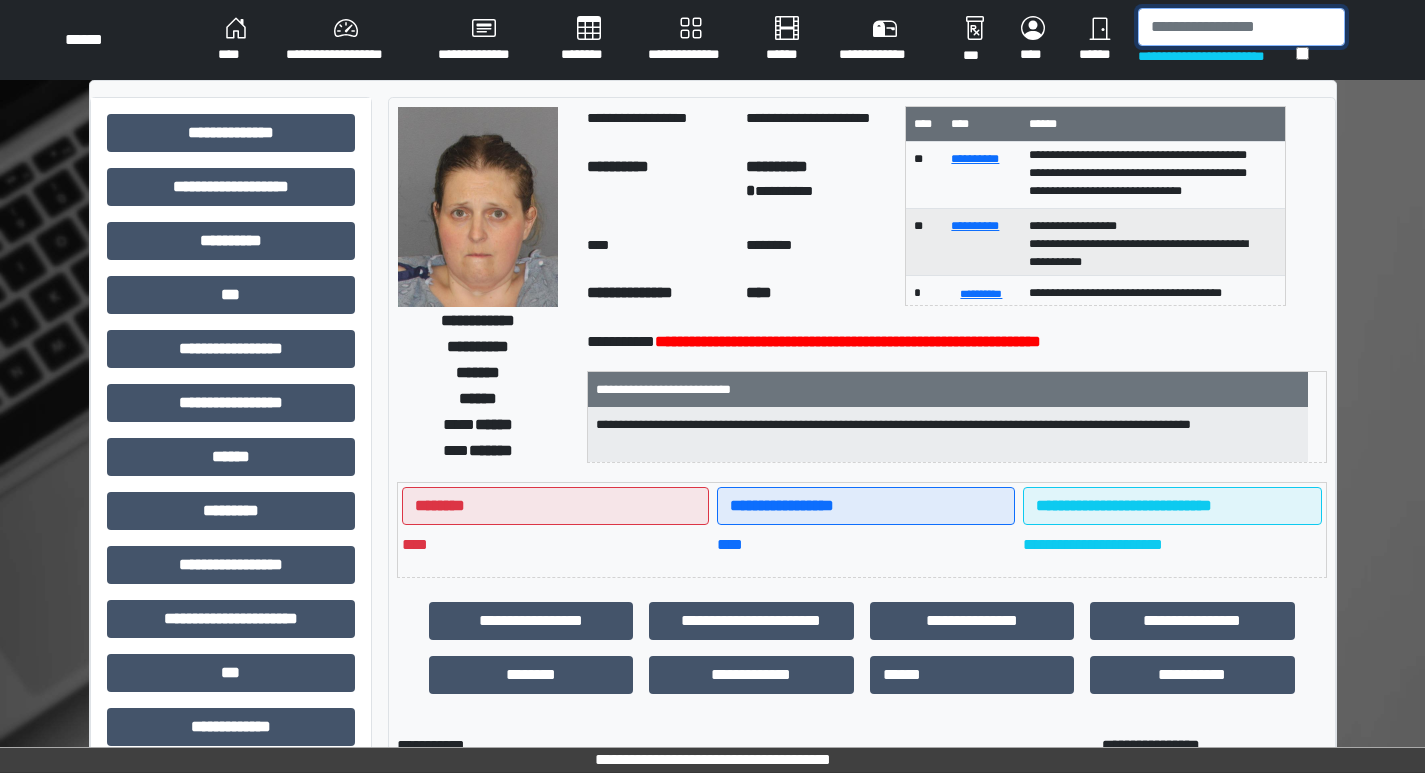click at bounding box center [1241, 27] 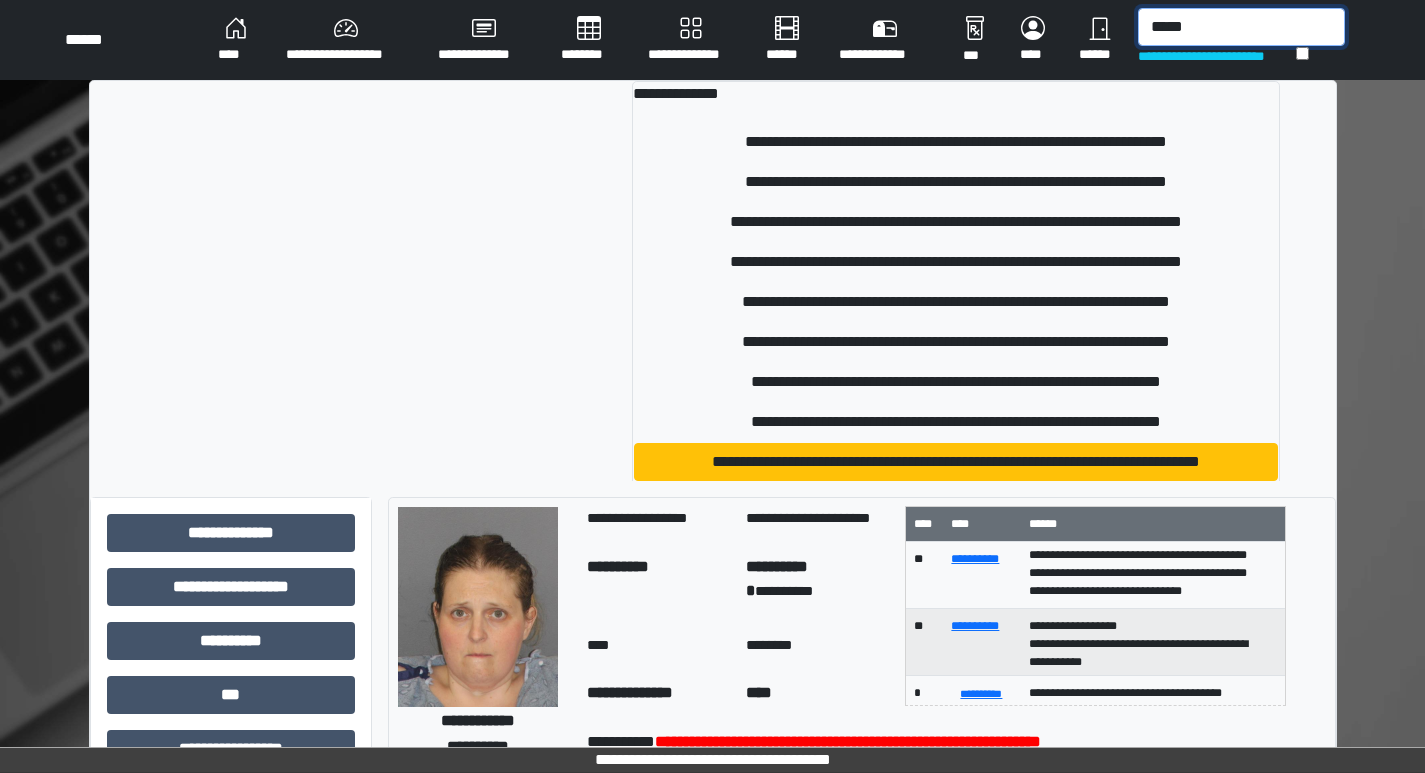 type on "*****" 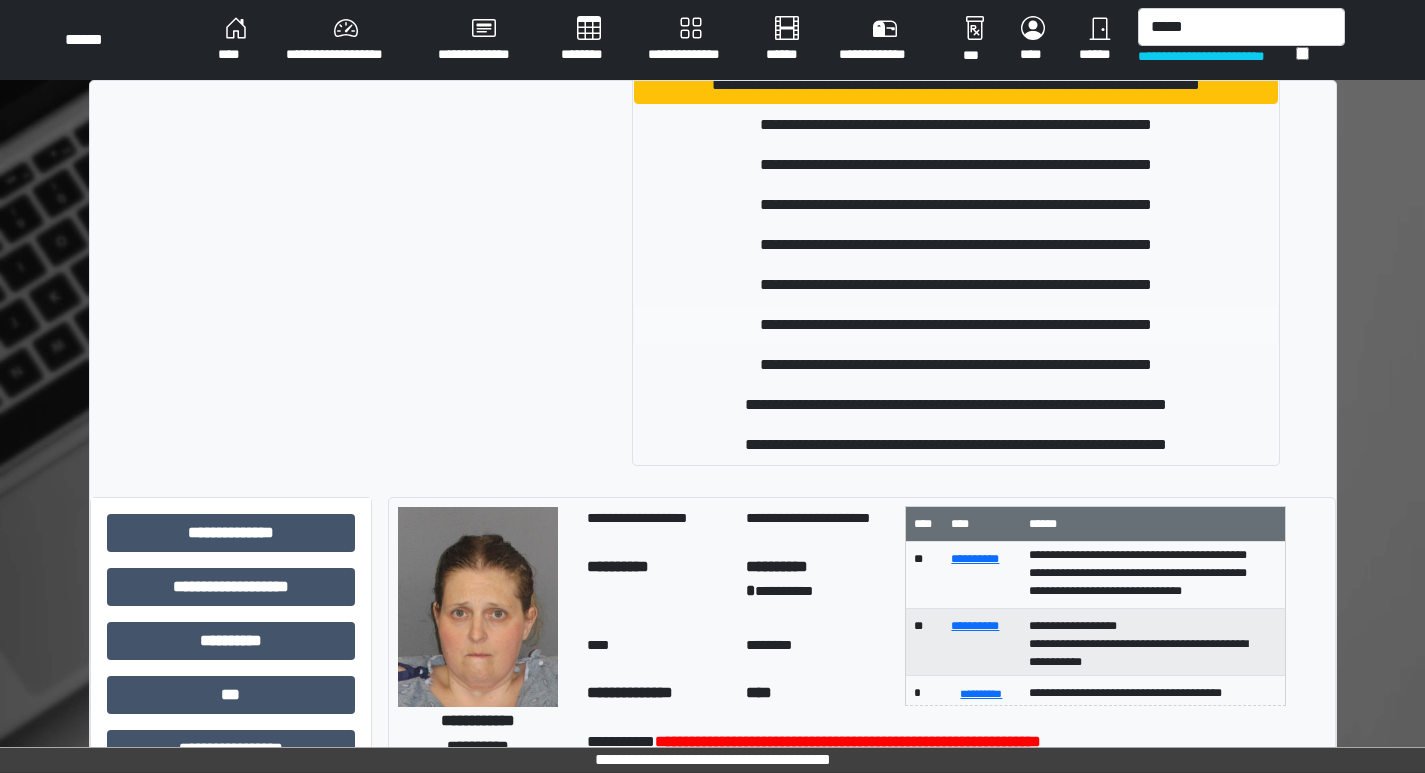 scroll, scrollTop: 378, scrollLeft: 0, axis: vertical 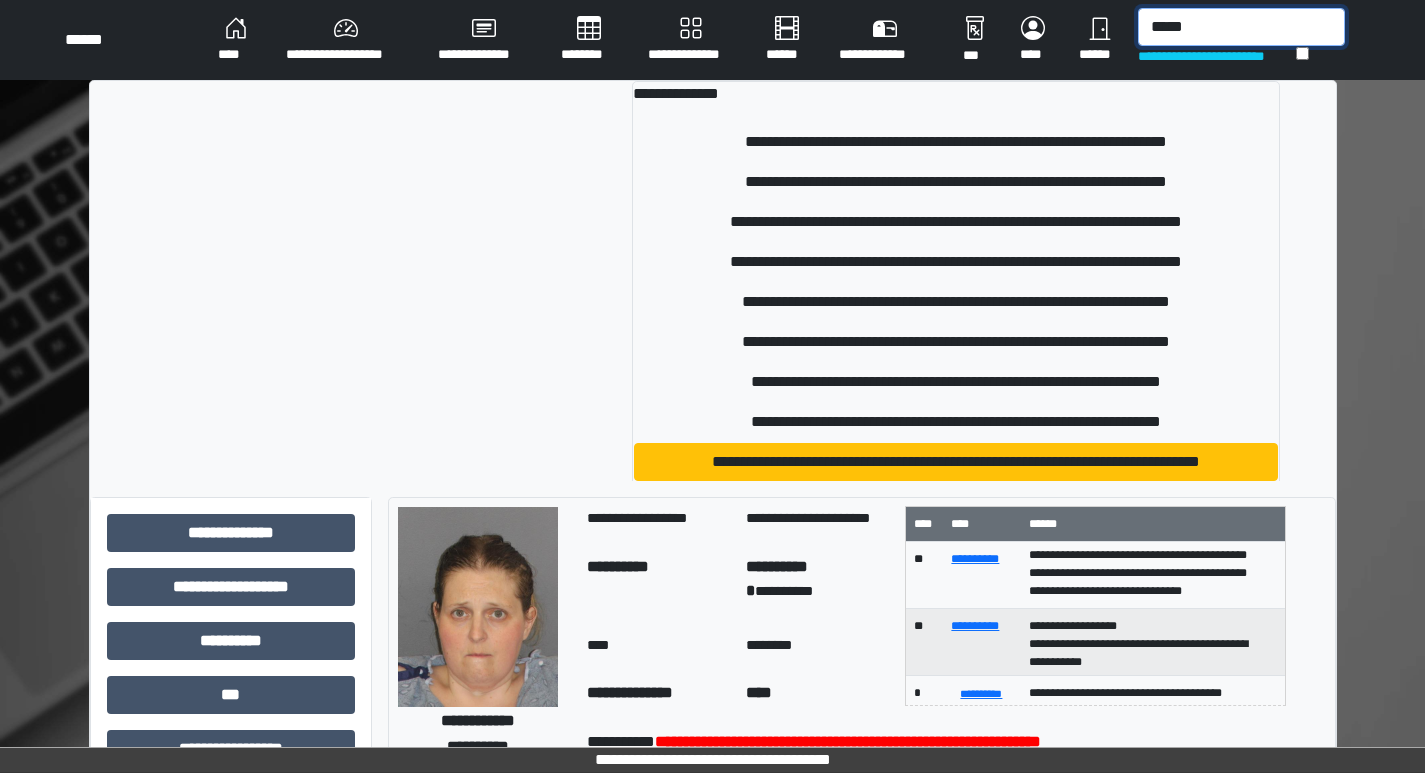 drag, startPoint x: 1195, startPoint y: 28, endPoint x: 1082, endPoint y: 28, distance: 113 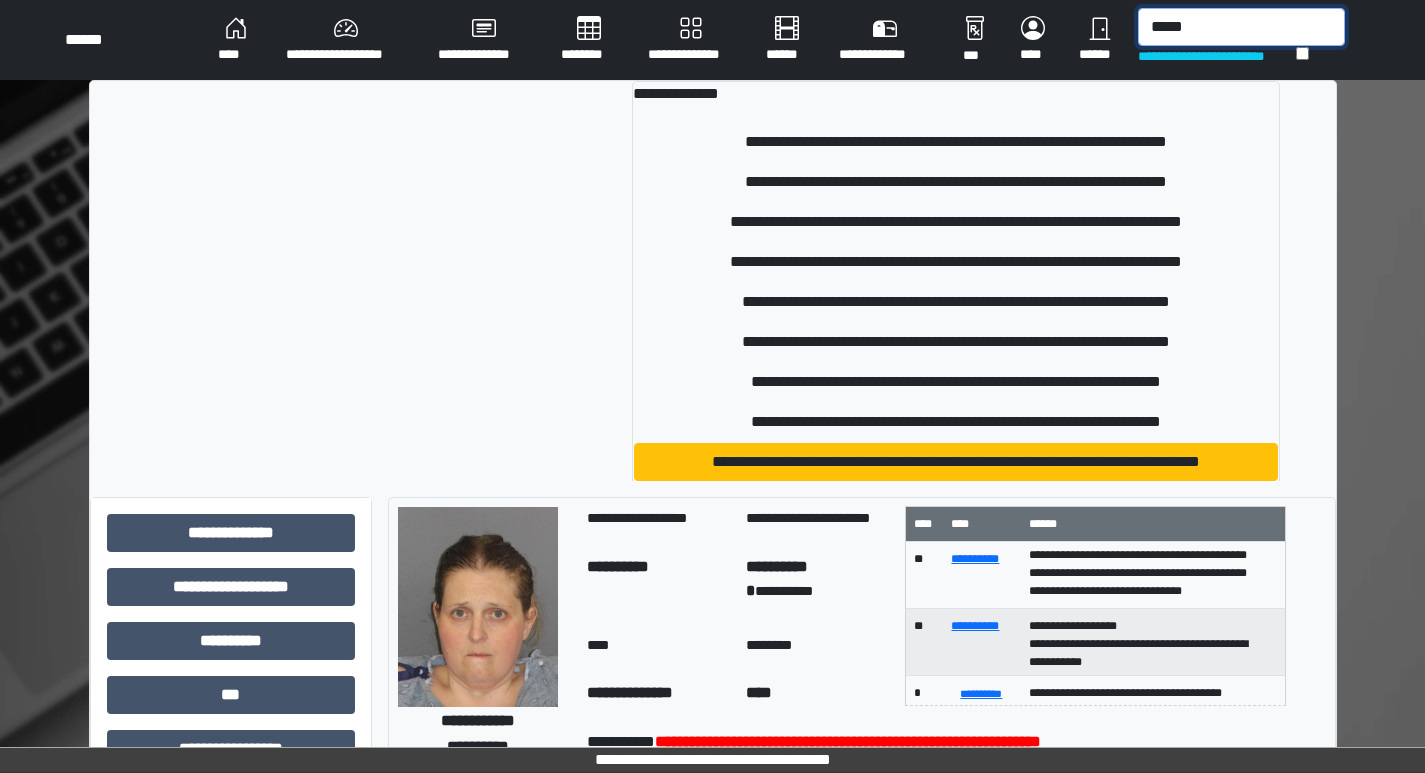 click on "**********" at bounding box center (781, 40) 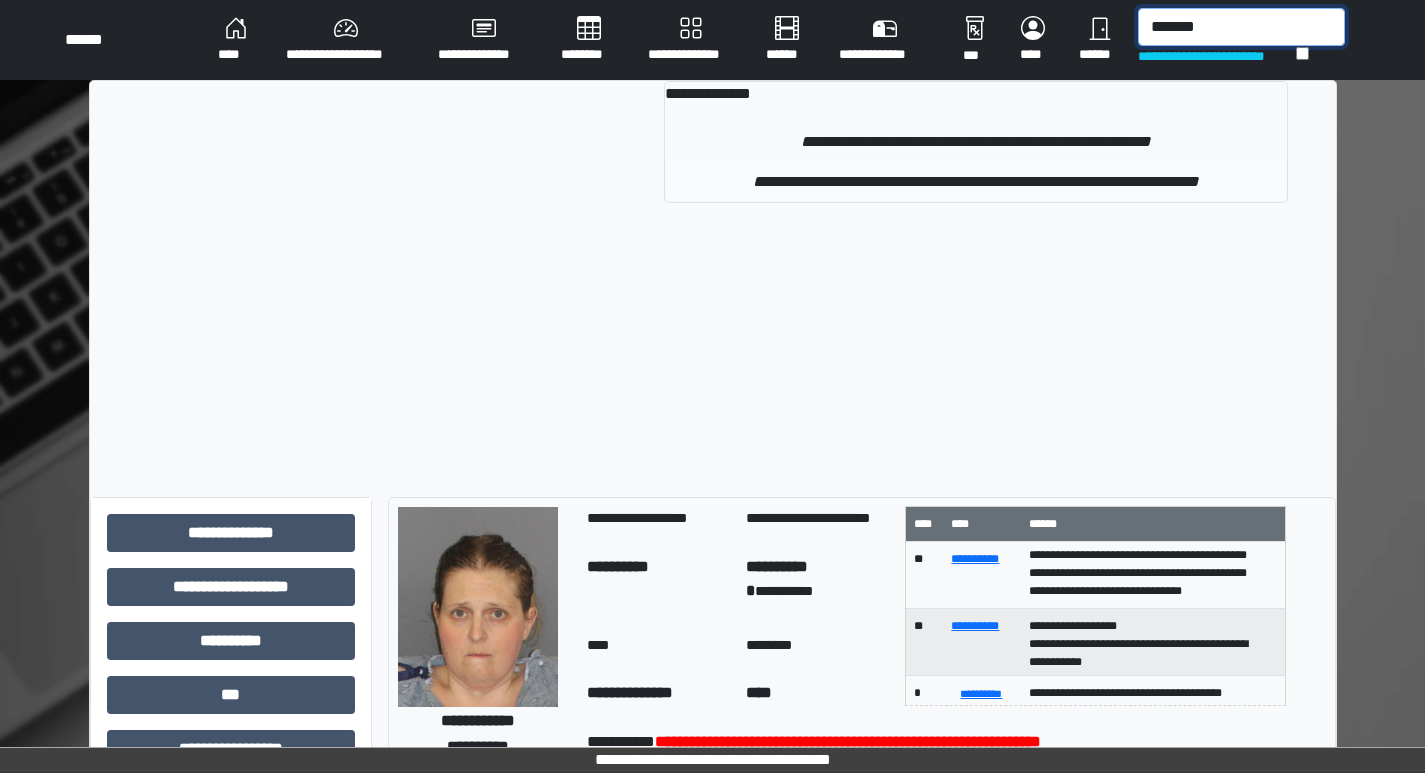 type on "*******" 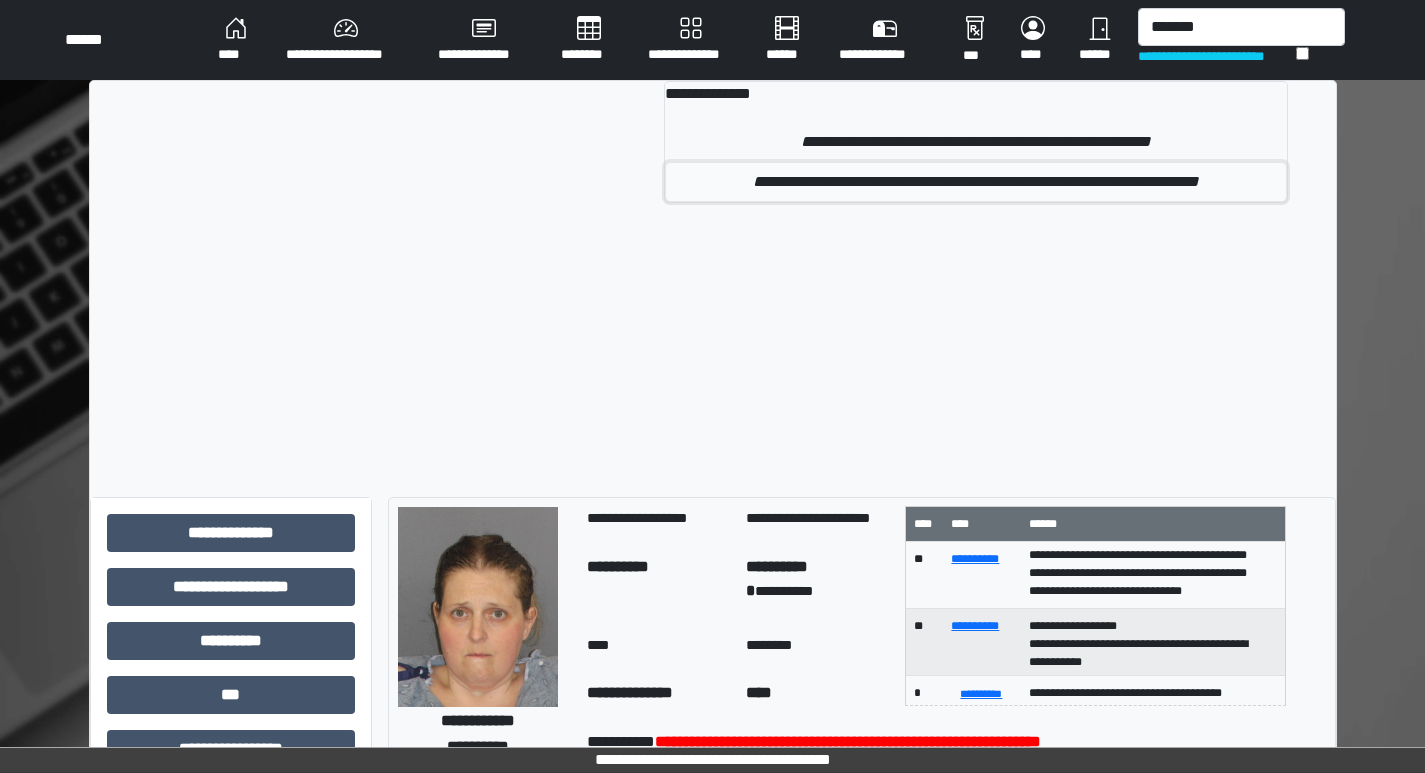 click on "**********" at bounding box center (976, 182) 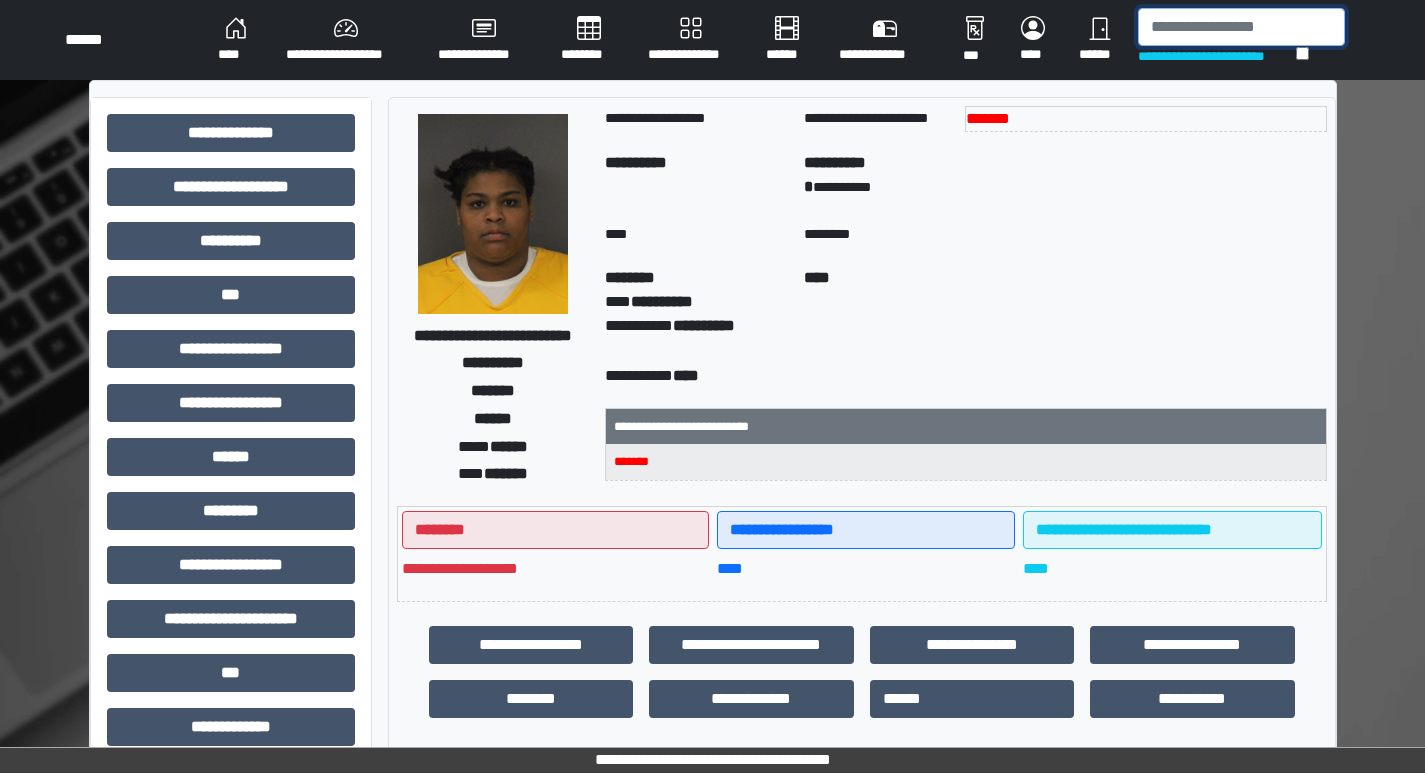 click at bounding box center [1241, 27] 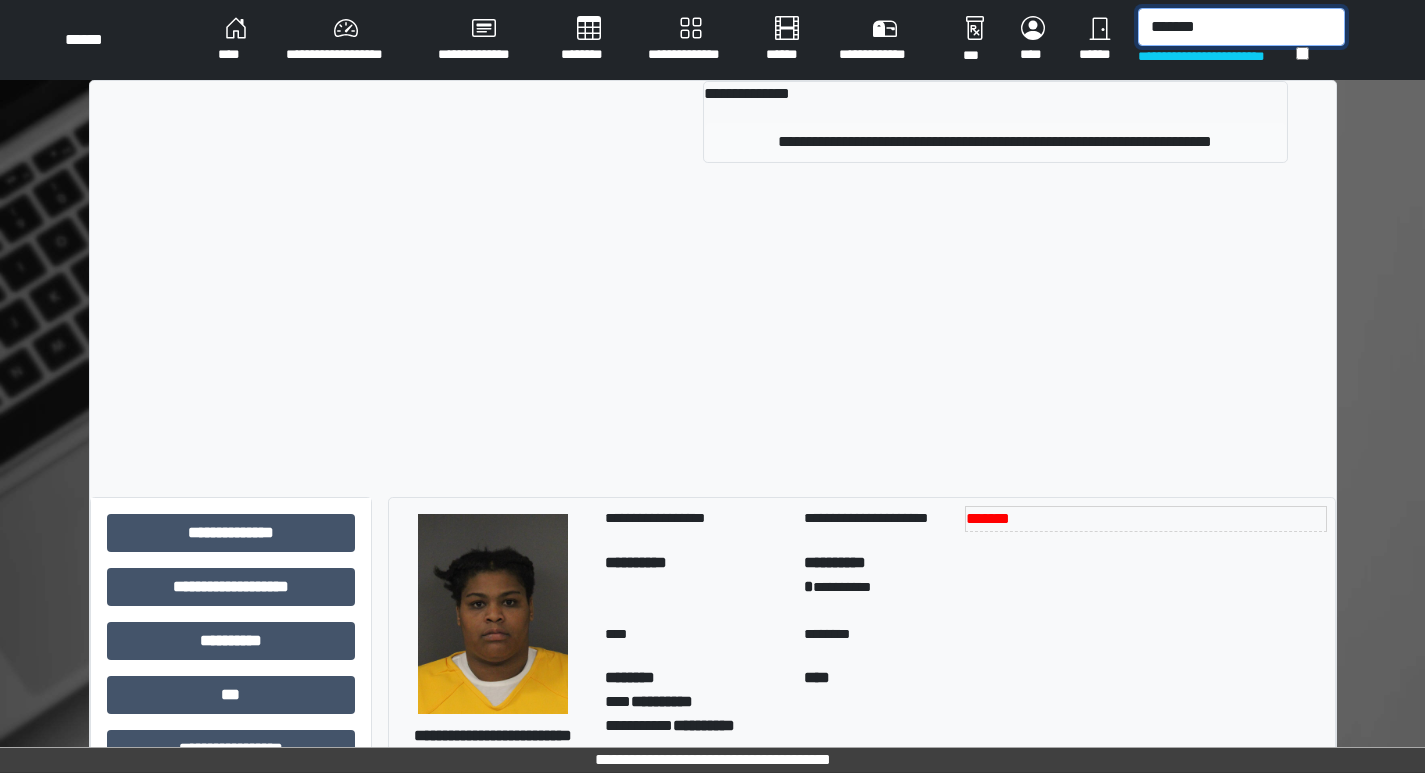 type on "*******" 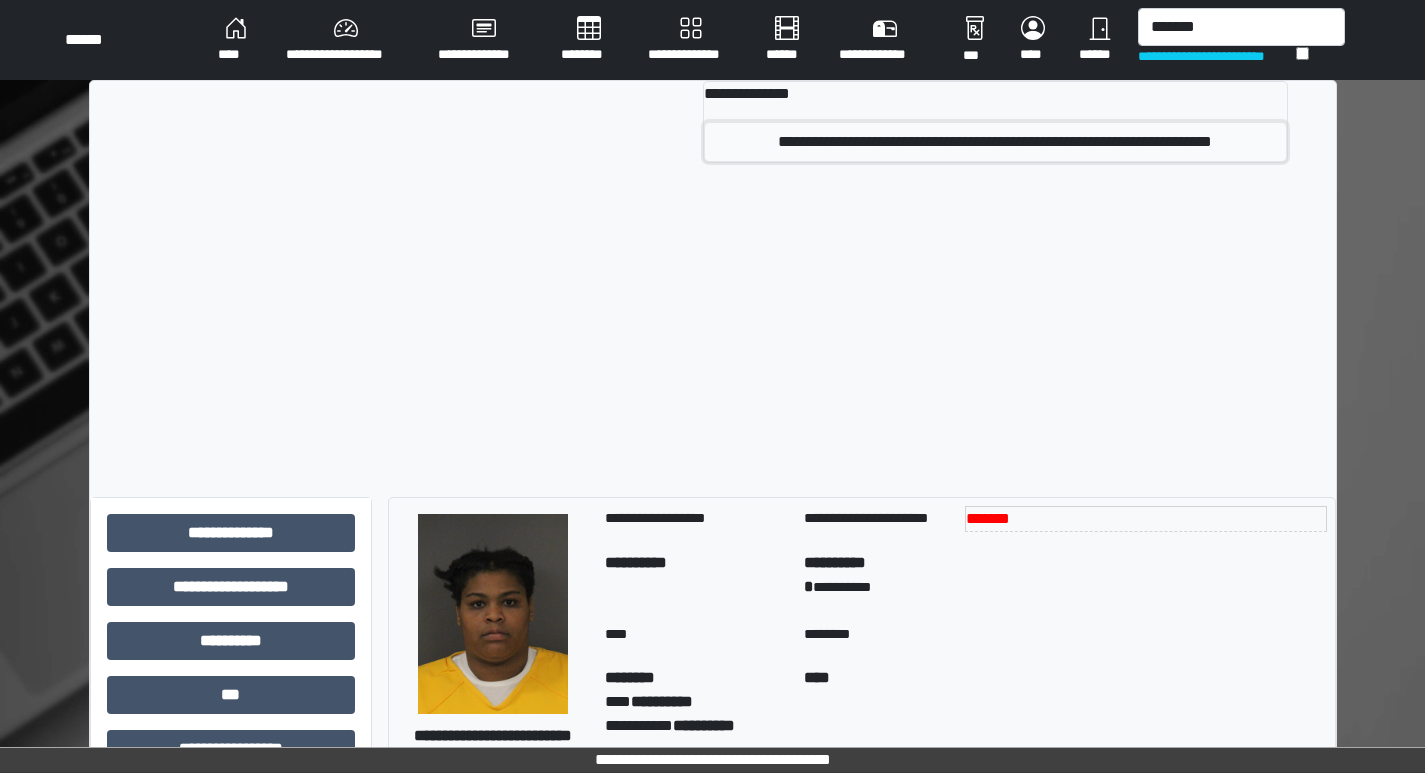 click on "**********" at bounding box center (995, 142) 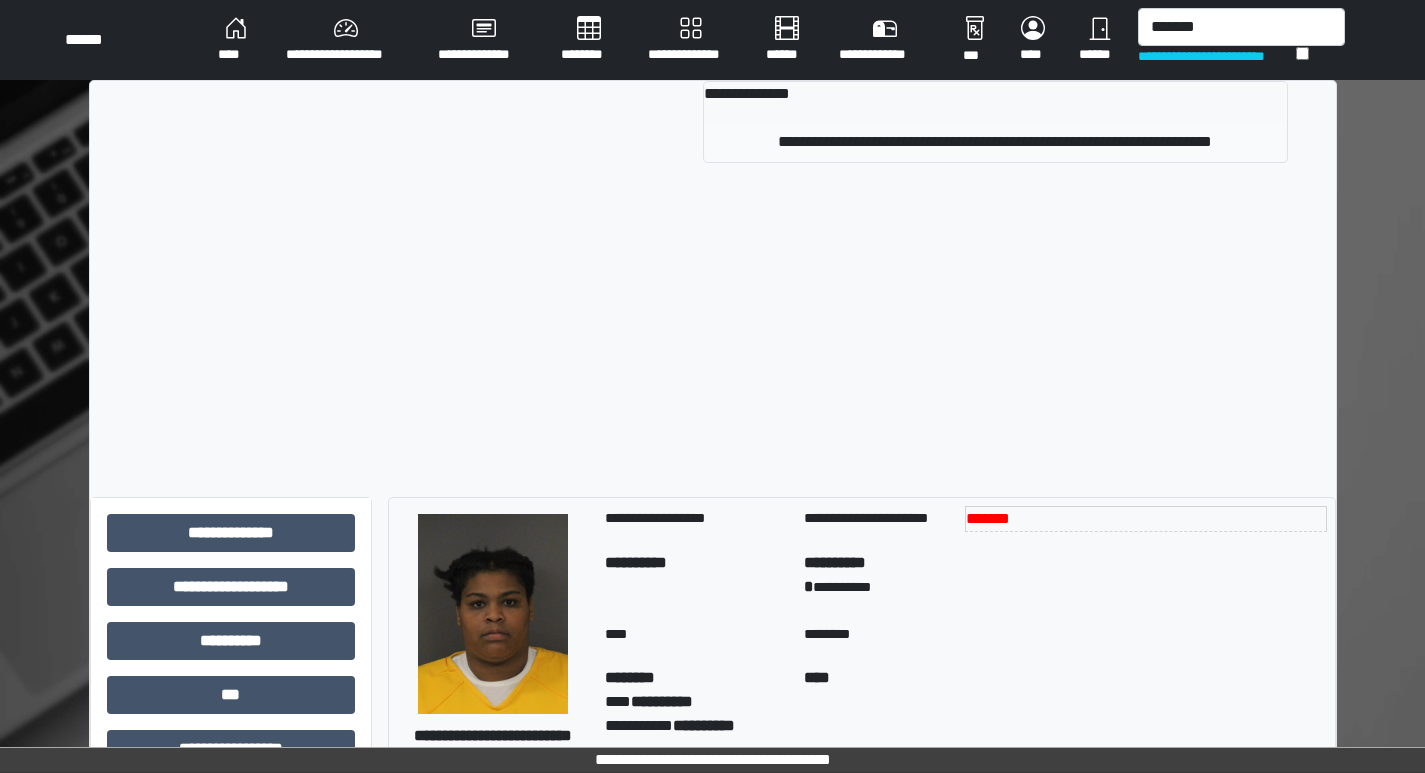 type 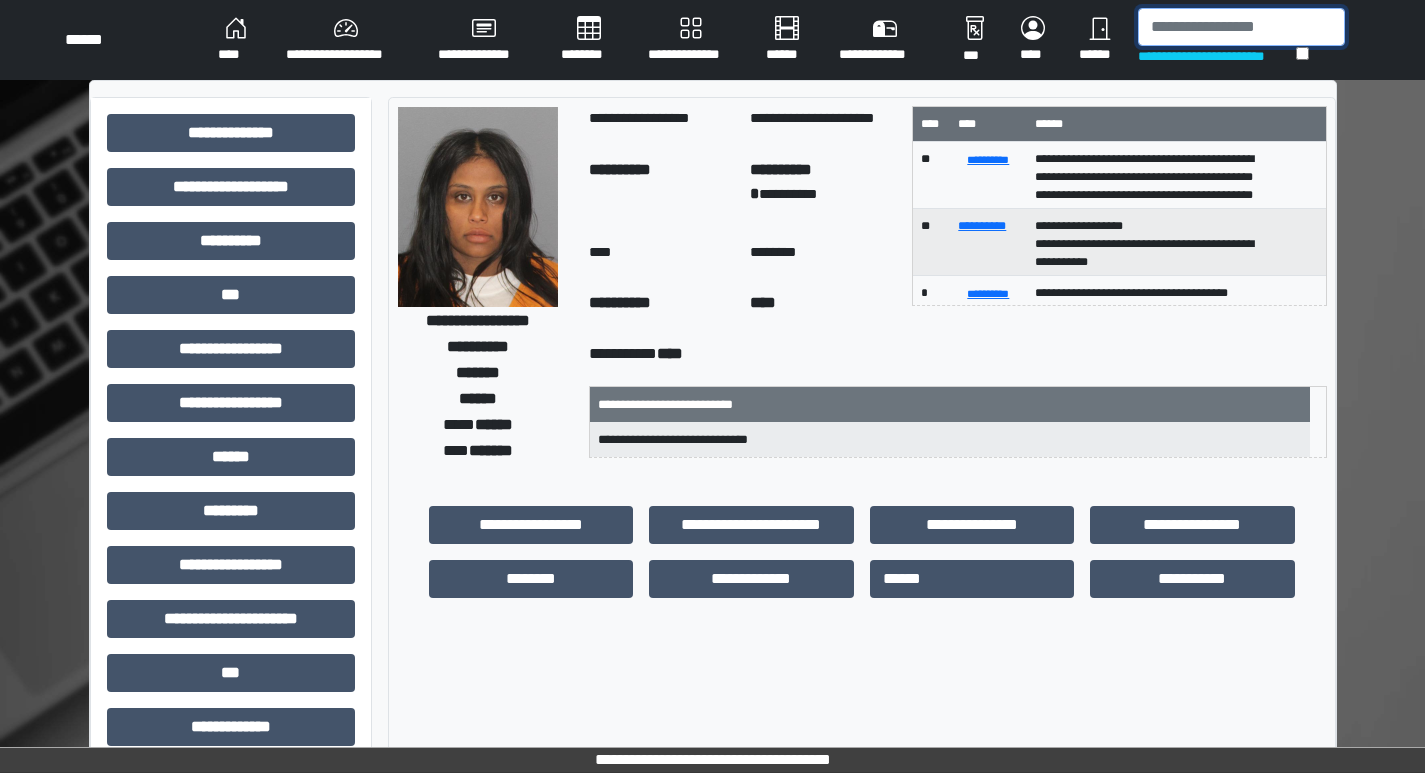 click at bounding box center (1241, 27) 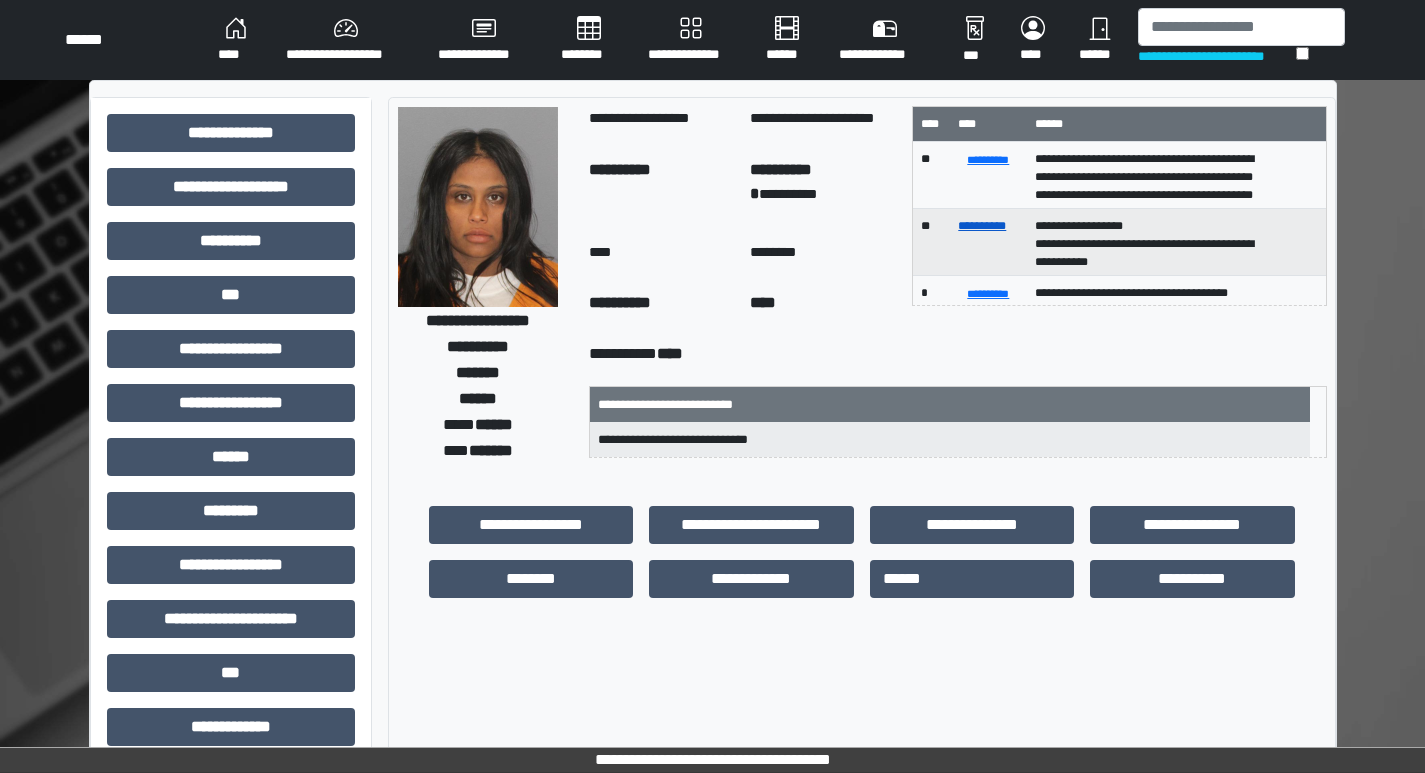click on "**********" at bounding box center (982, 226) 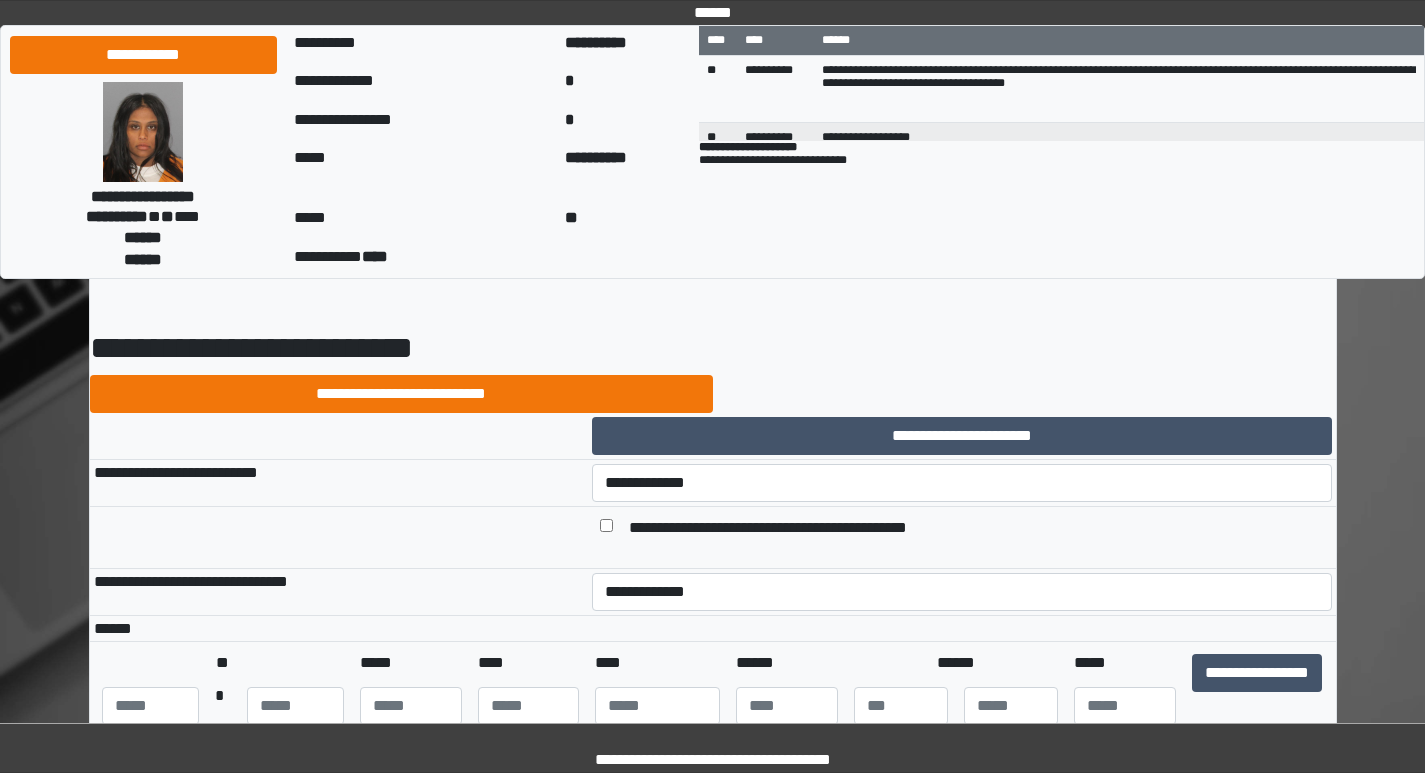scroll, scrollTop: 100, scrollLeft: 0, axis: vertical 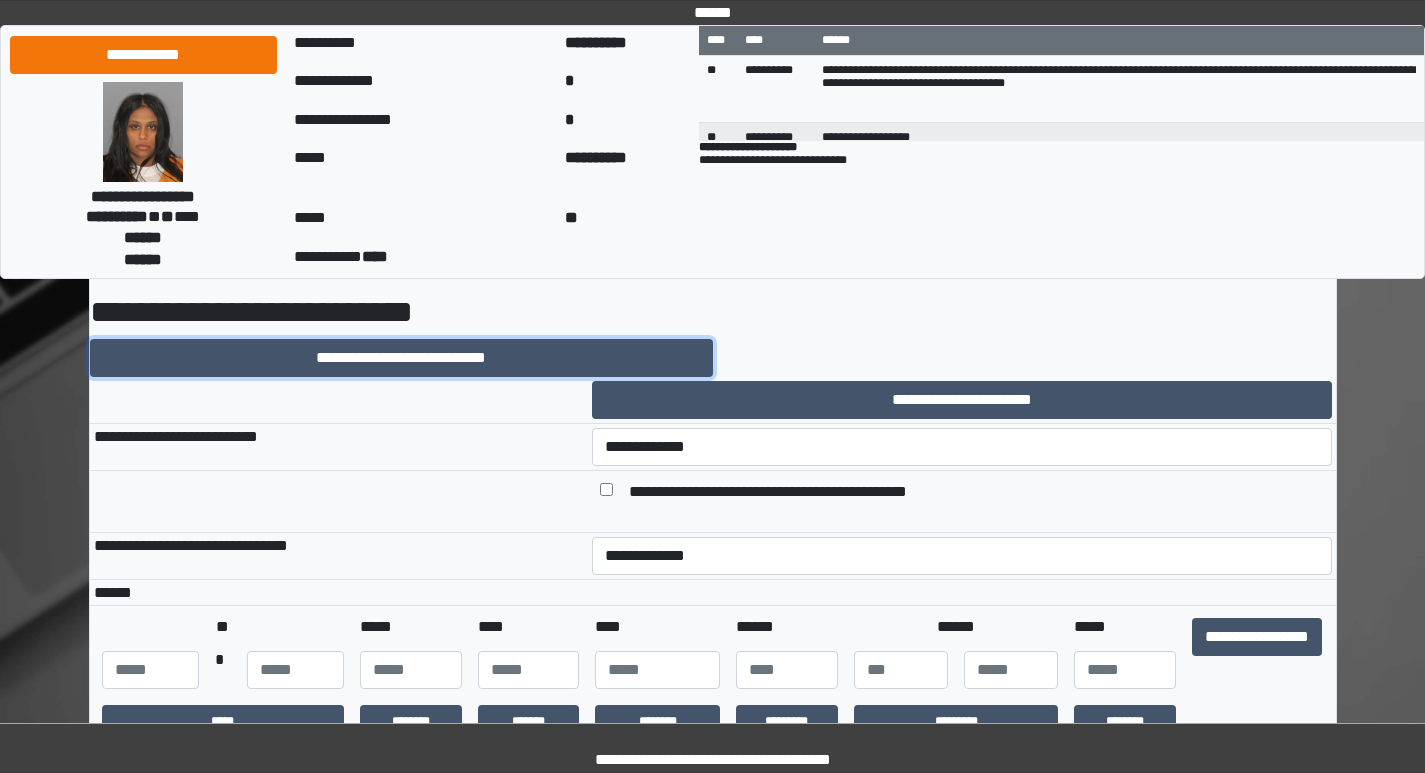 click on "**********" at bounding box center [401, 358] 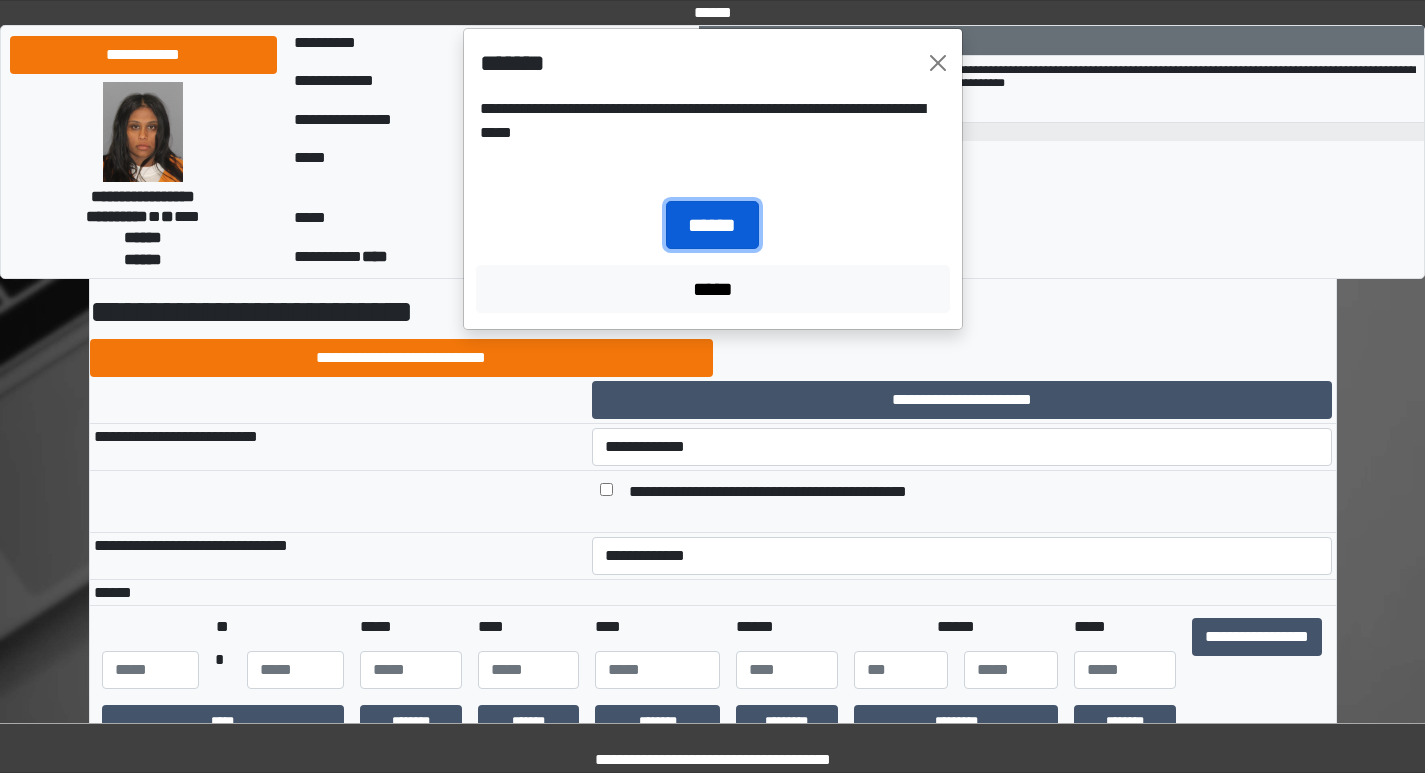 click on "******" at bounding box center (712, 225) 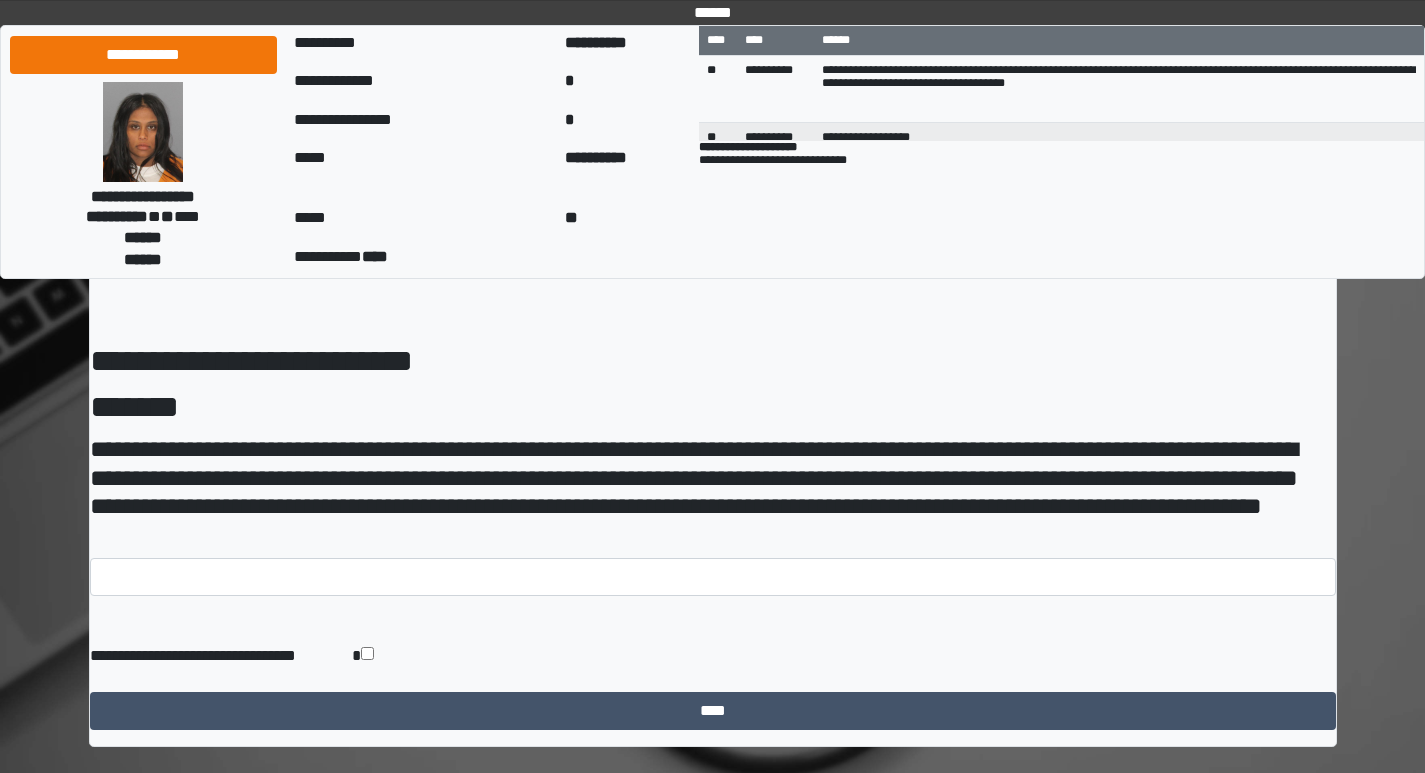scroll, scrollTop: 79, scrollLeft: 0, axis: vertical 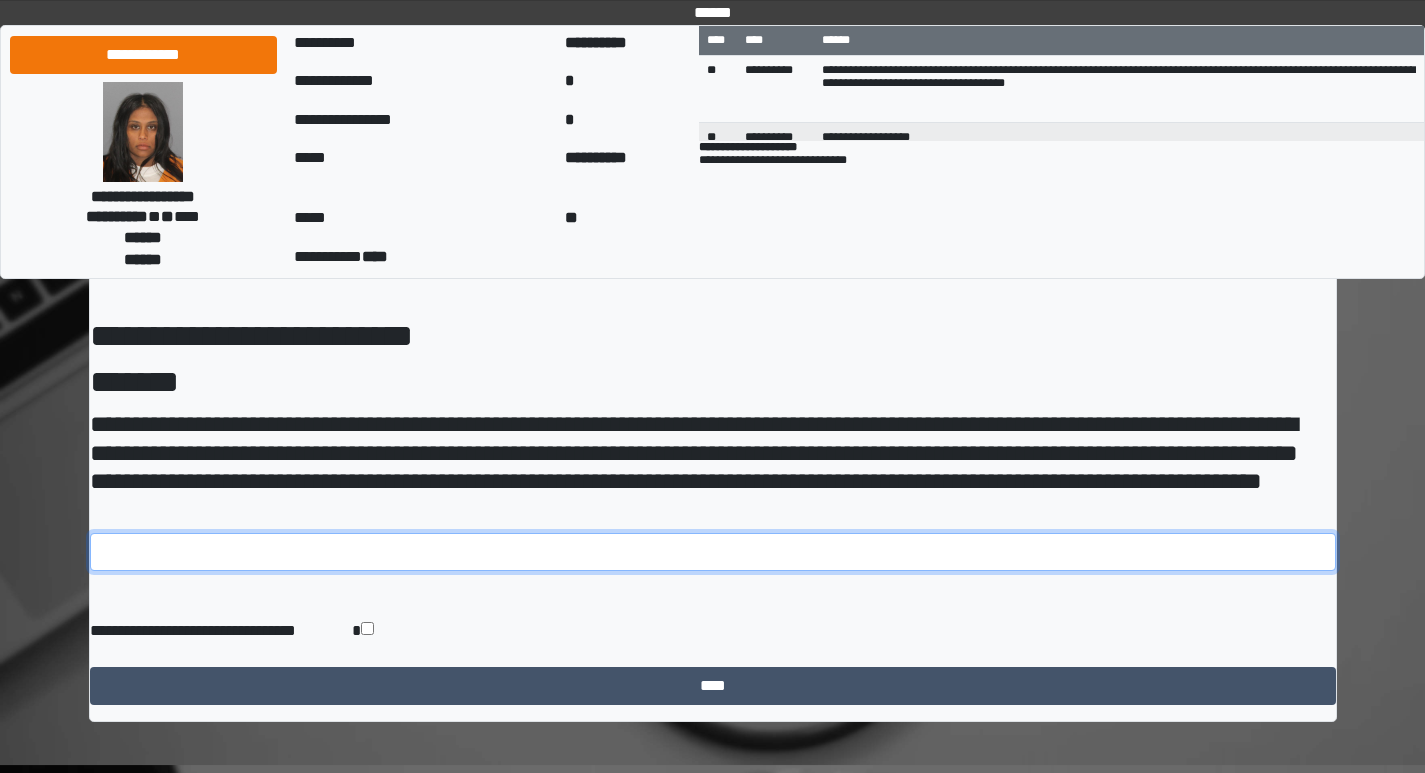 click at bounding box center (713, 552) 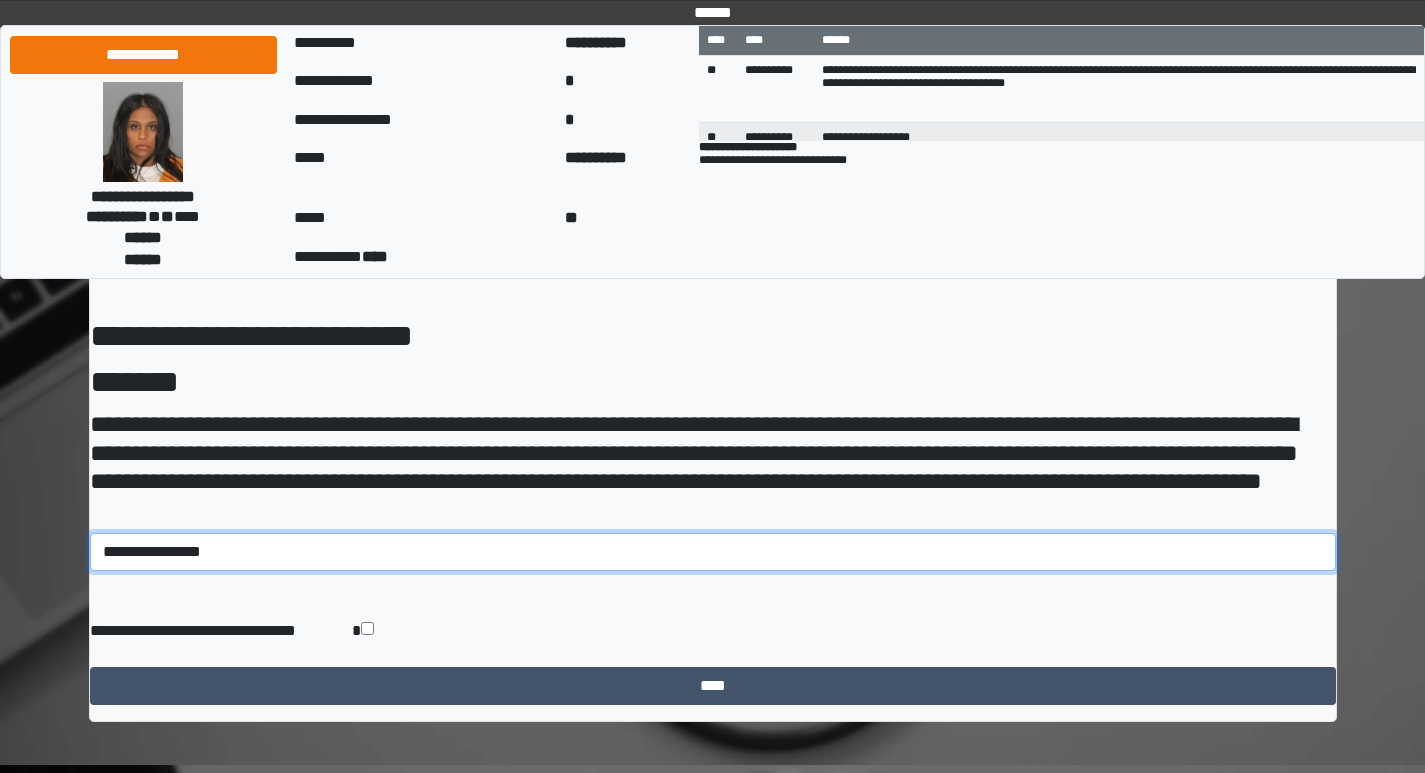 type on "**********" 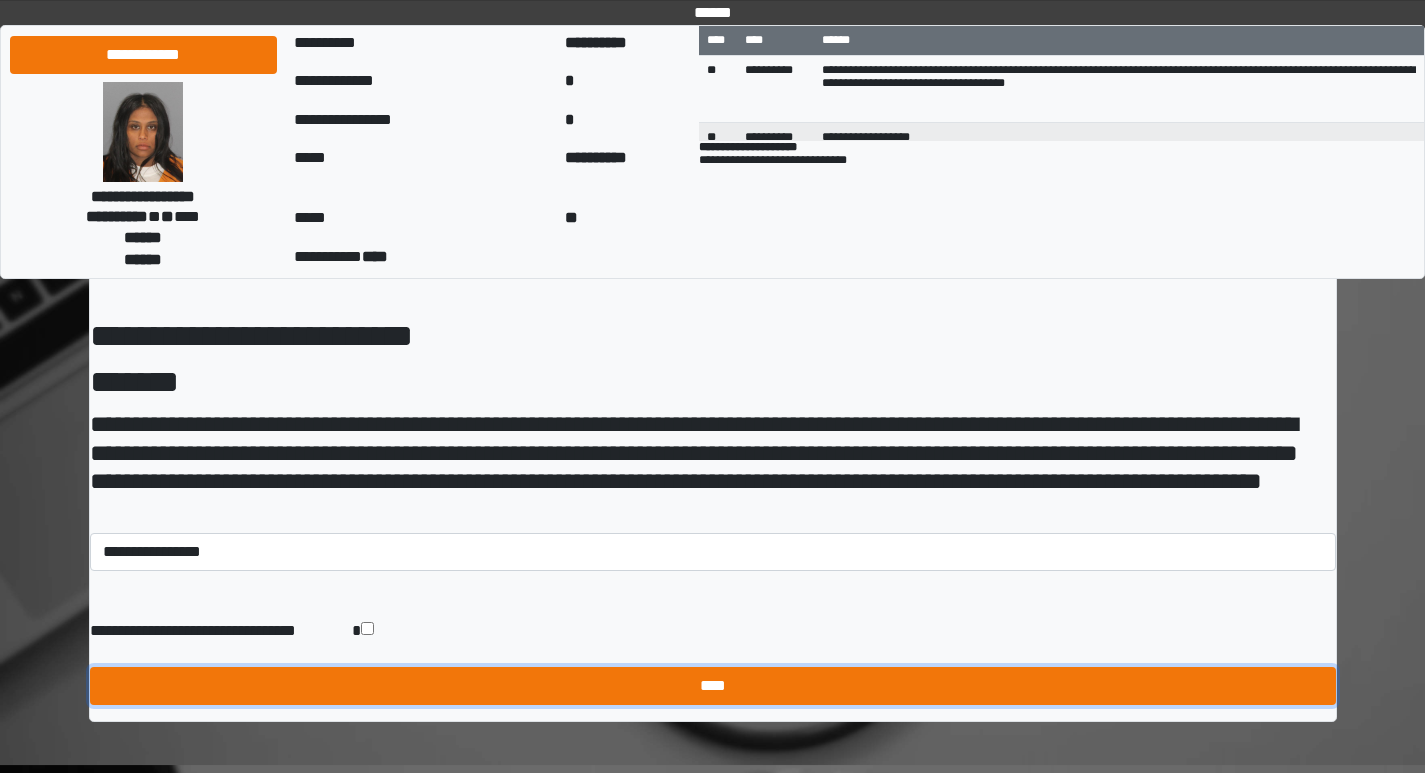 click on "****" at bounding box center (713, 686) 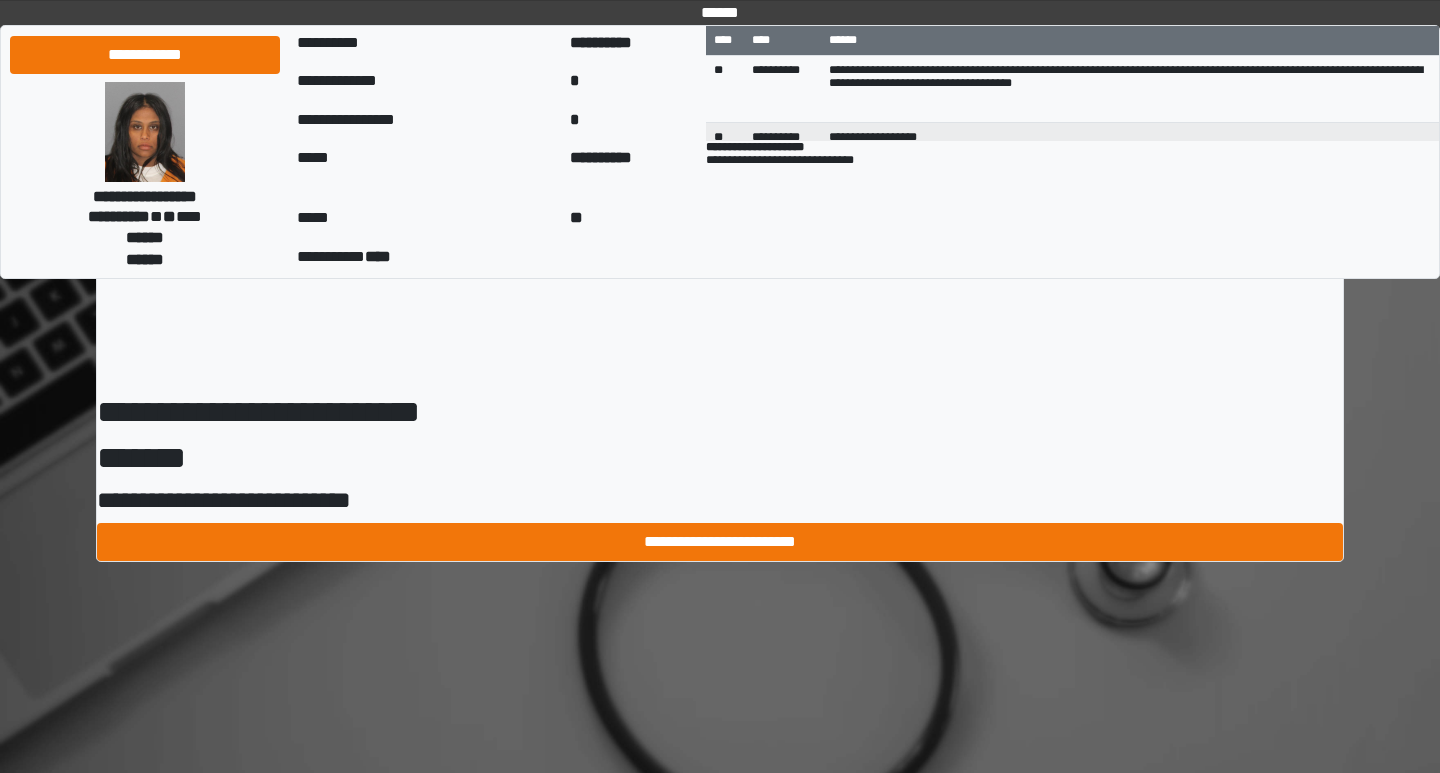 scroll, scrollTop: 0, scrollLeft: 0, axis: both 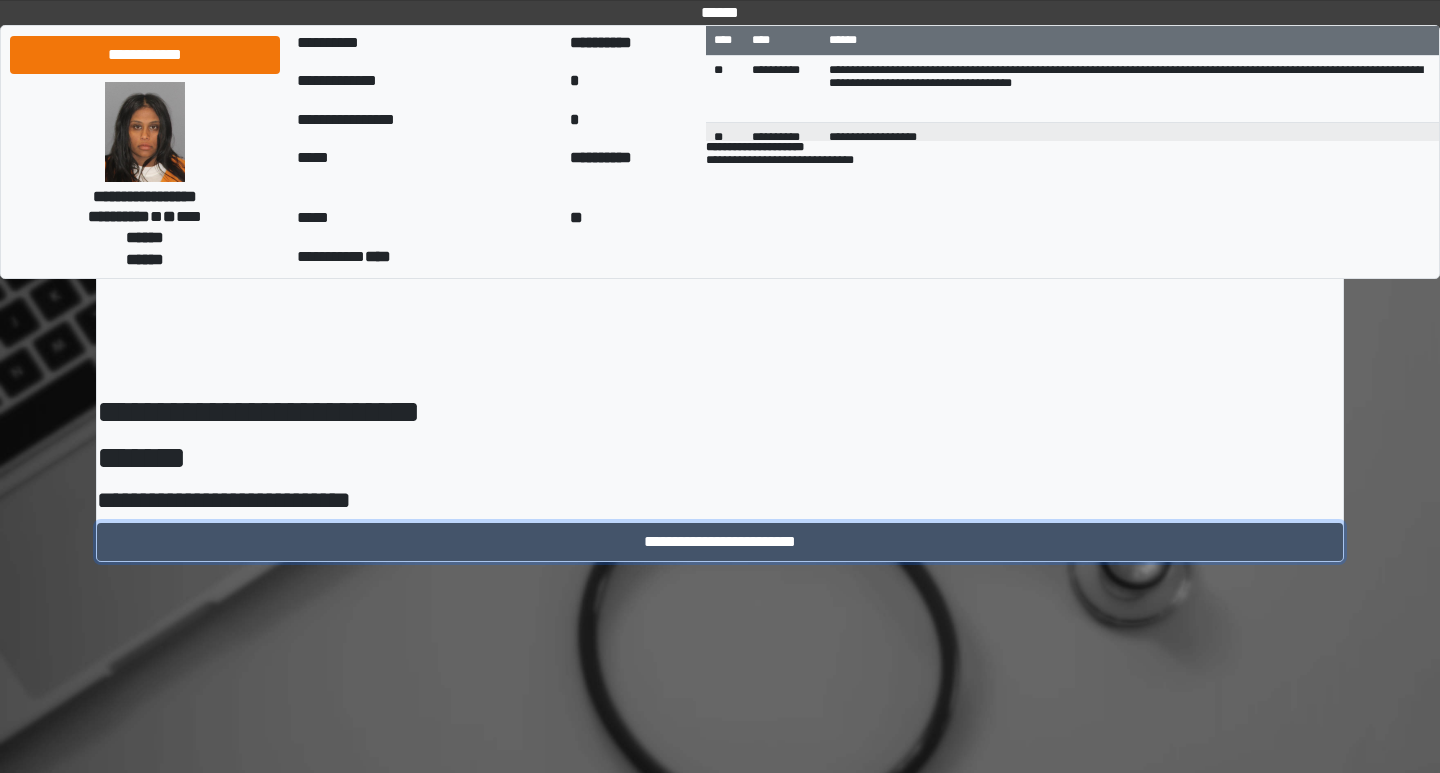 click on "**********" at bounding box center (720, 542) 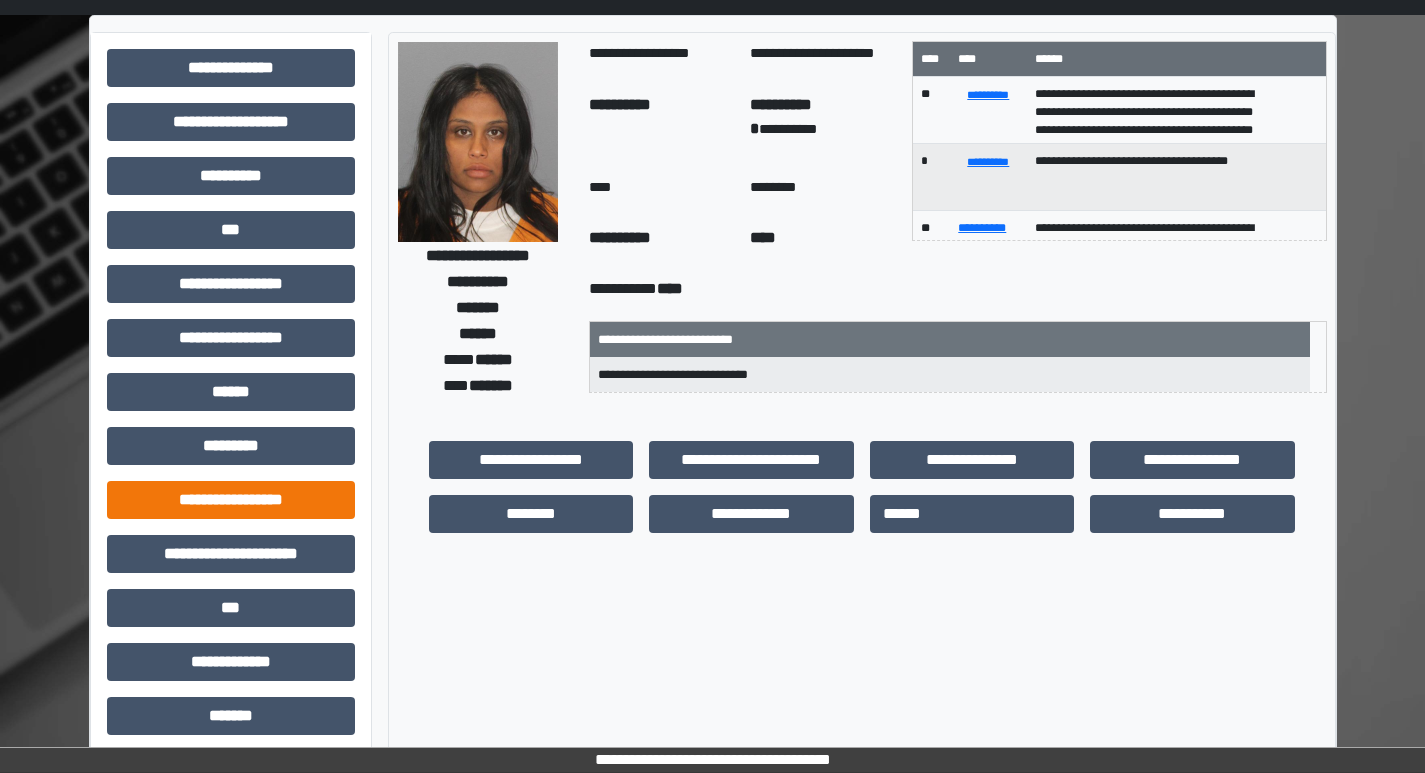 scroll, scrollTop: 100, scrollLeft: 0, axis: vertical 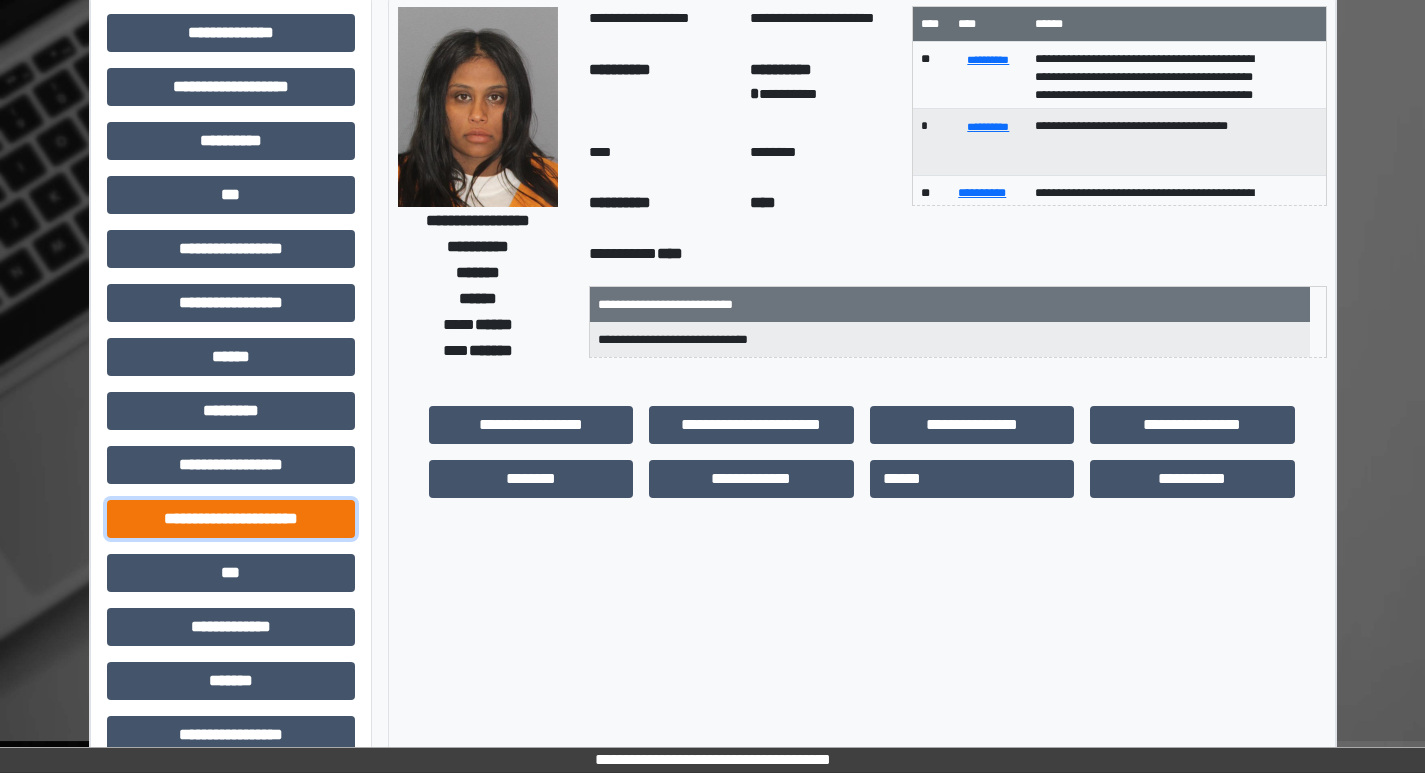 click on "**********" at bounding box center [231, 519] 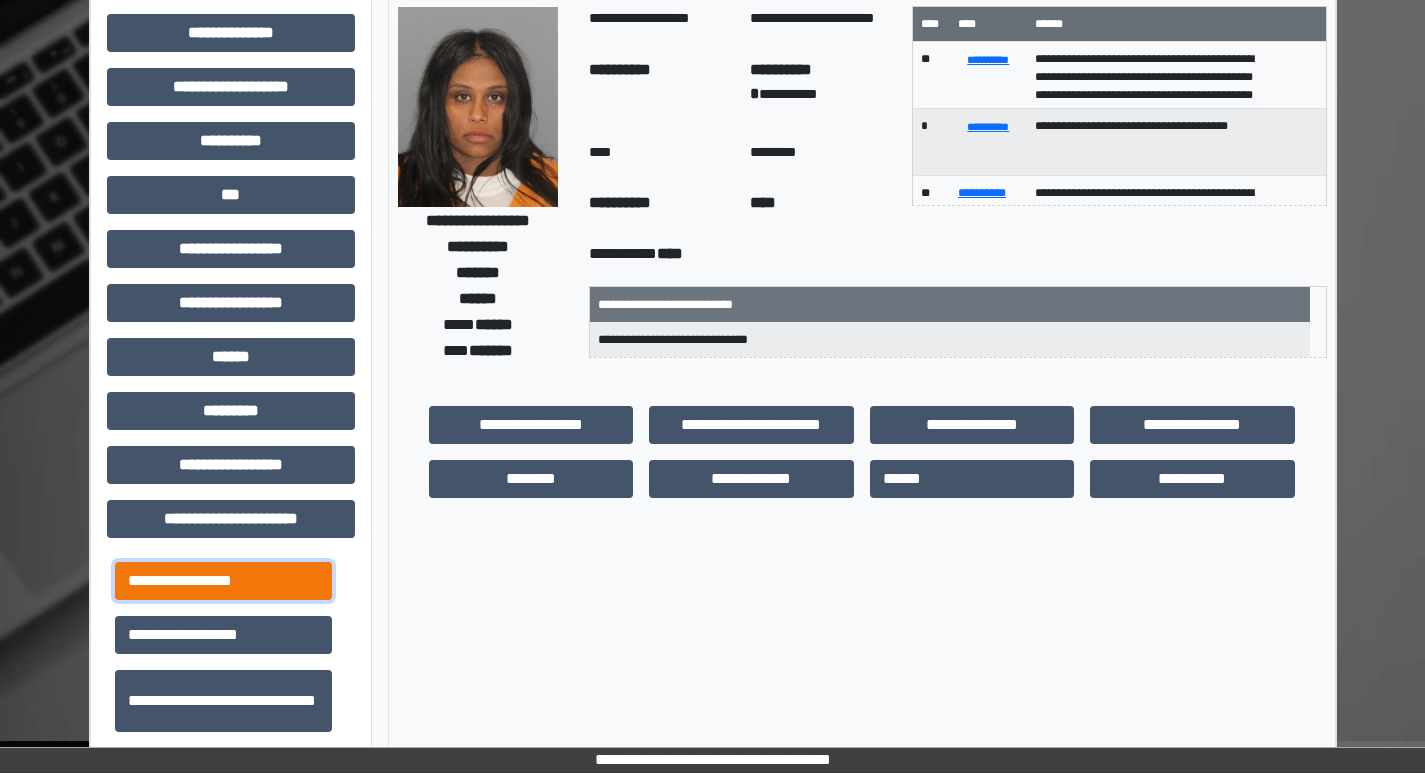 click on "**********" at bounding box center (223, 581) 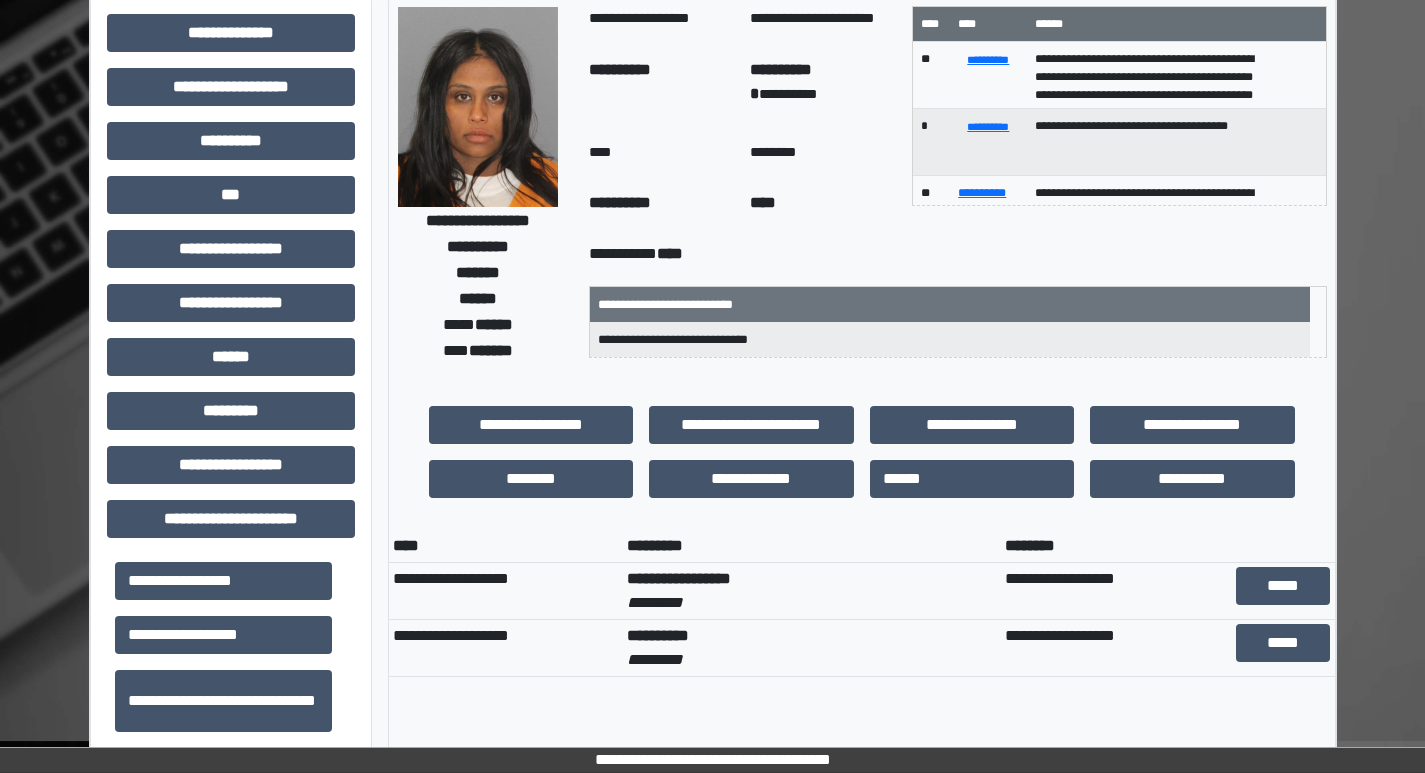 drag, startPoint x: 1337, startPoint y: 583, endPoint x: 1323, endPoint y: 584, distance: 14.035668 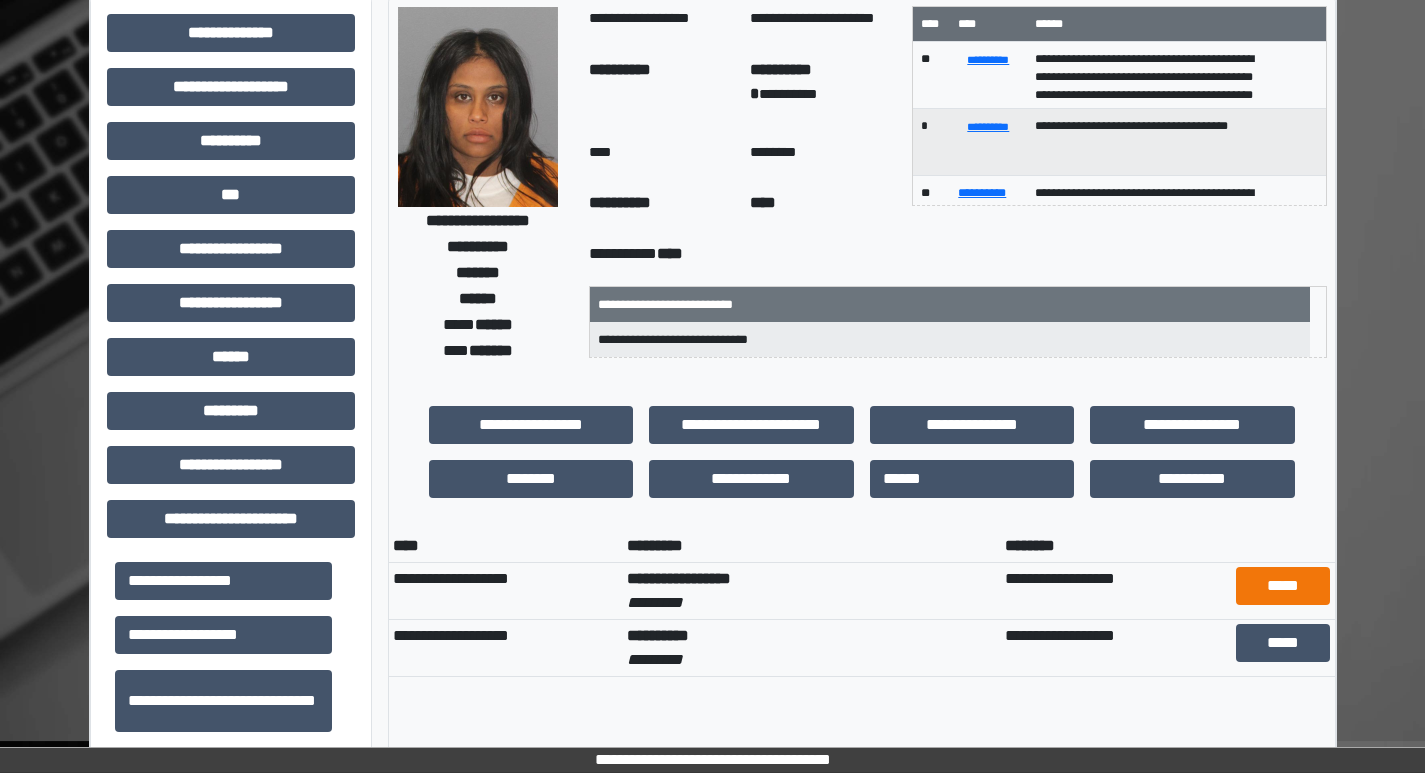 click on "**********" at bounding box center (713, 767) 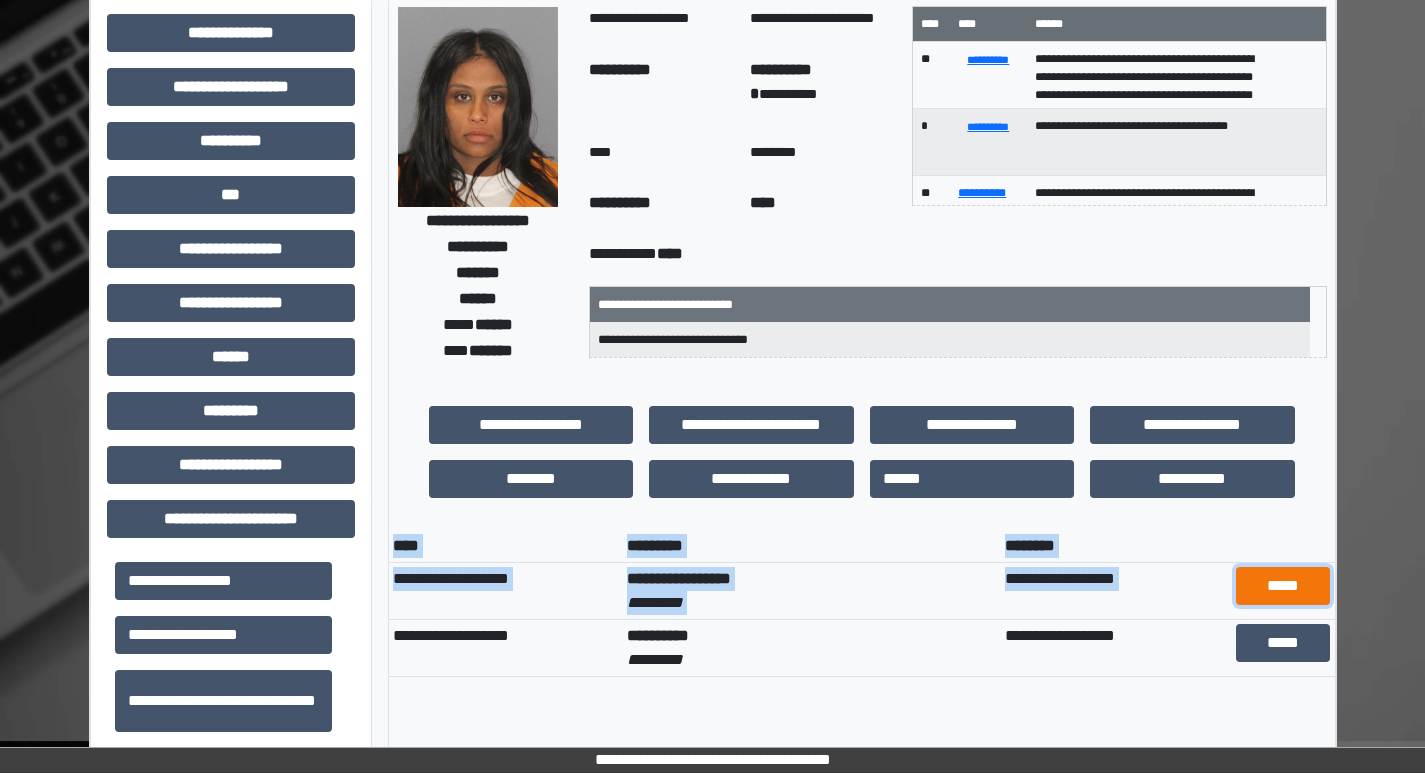 click on "*****" at bounding box center [1283, 586] 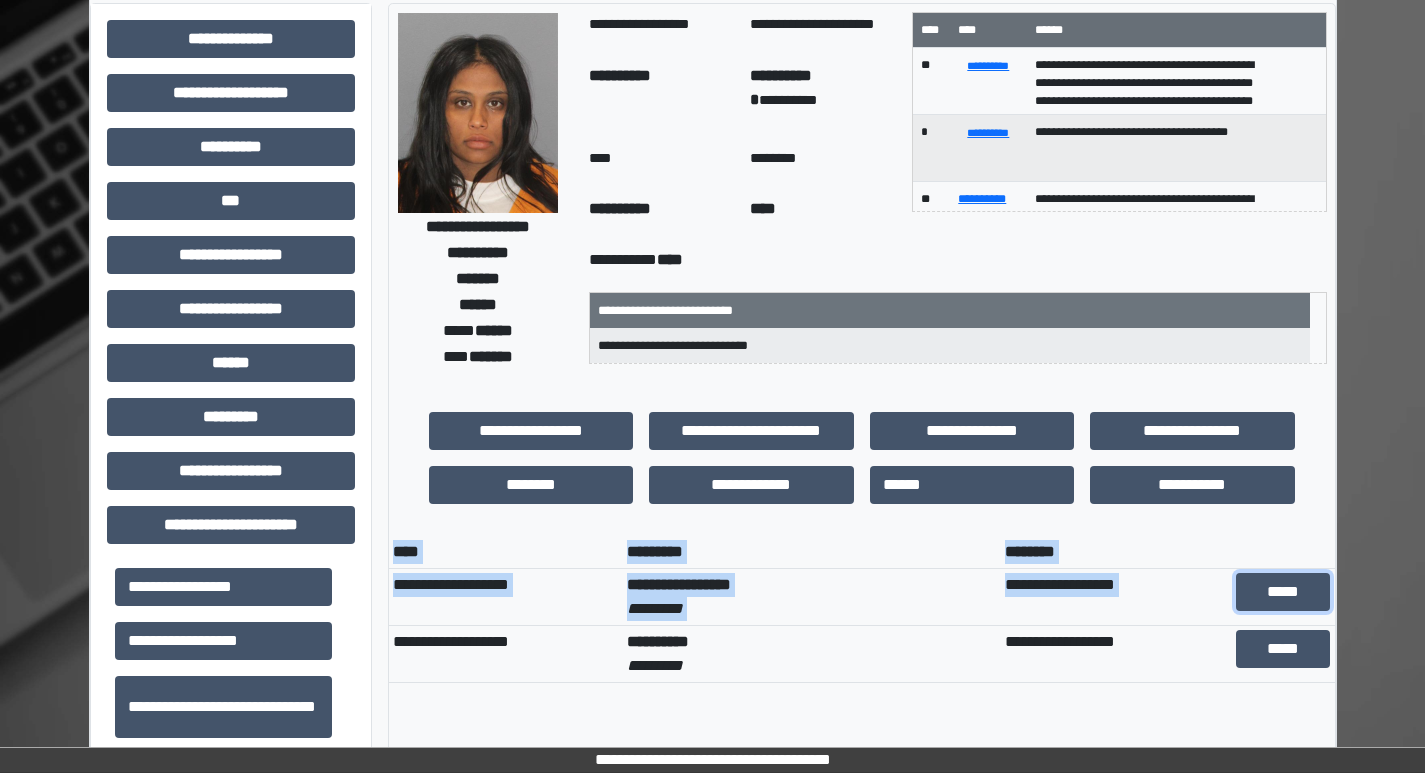 scroll, scrollTop: 0, scrollLeft: 0, axis: both 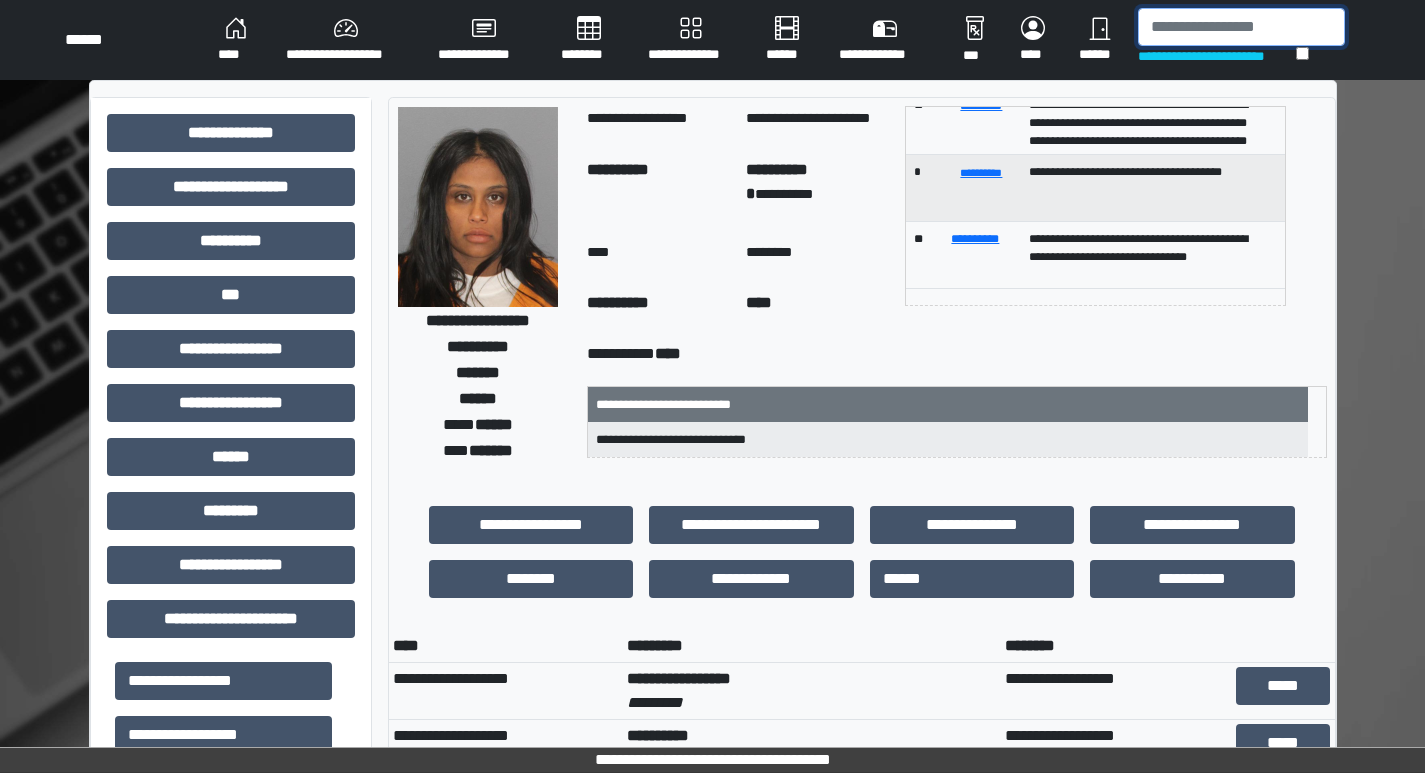 click at bounding box center (1241, 27) 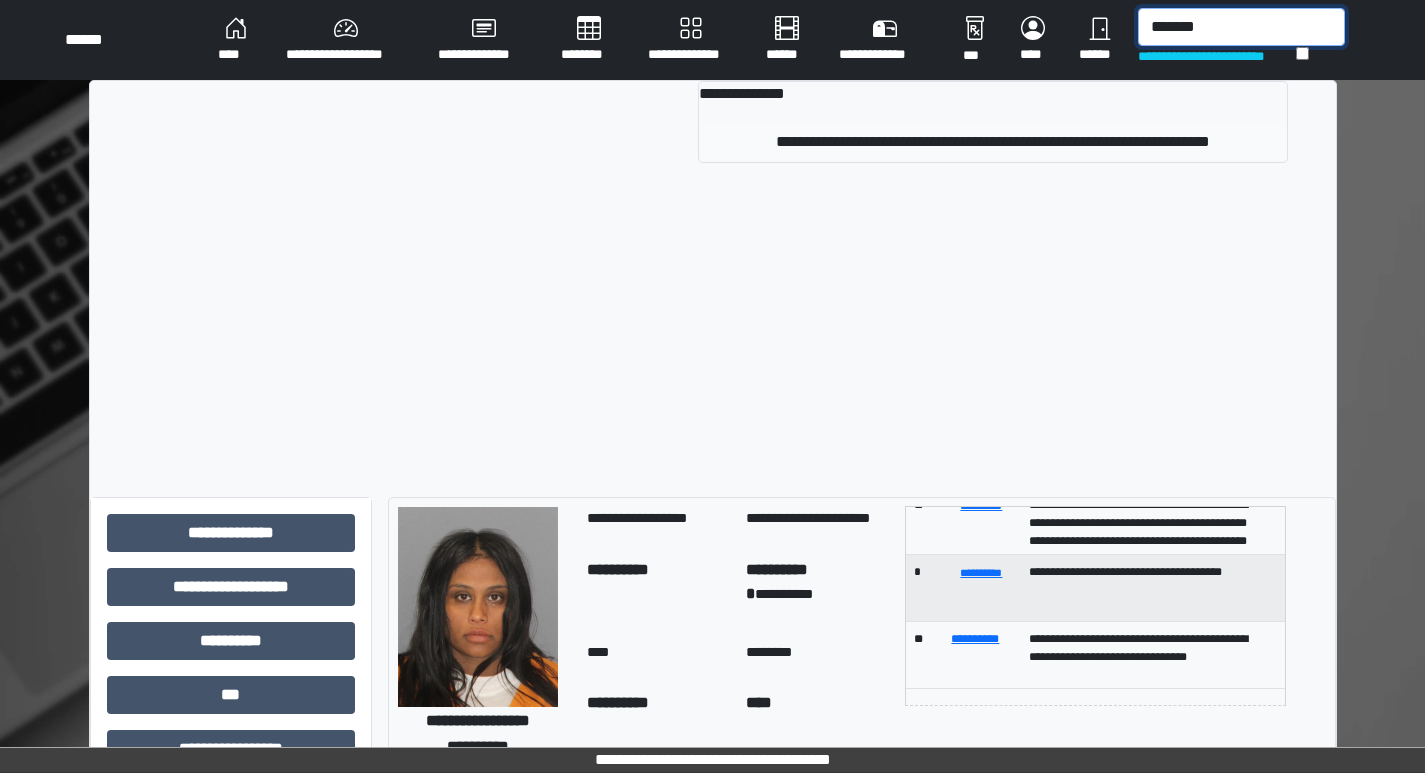 type on "*******" 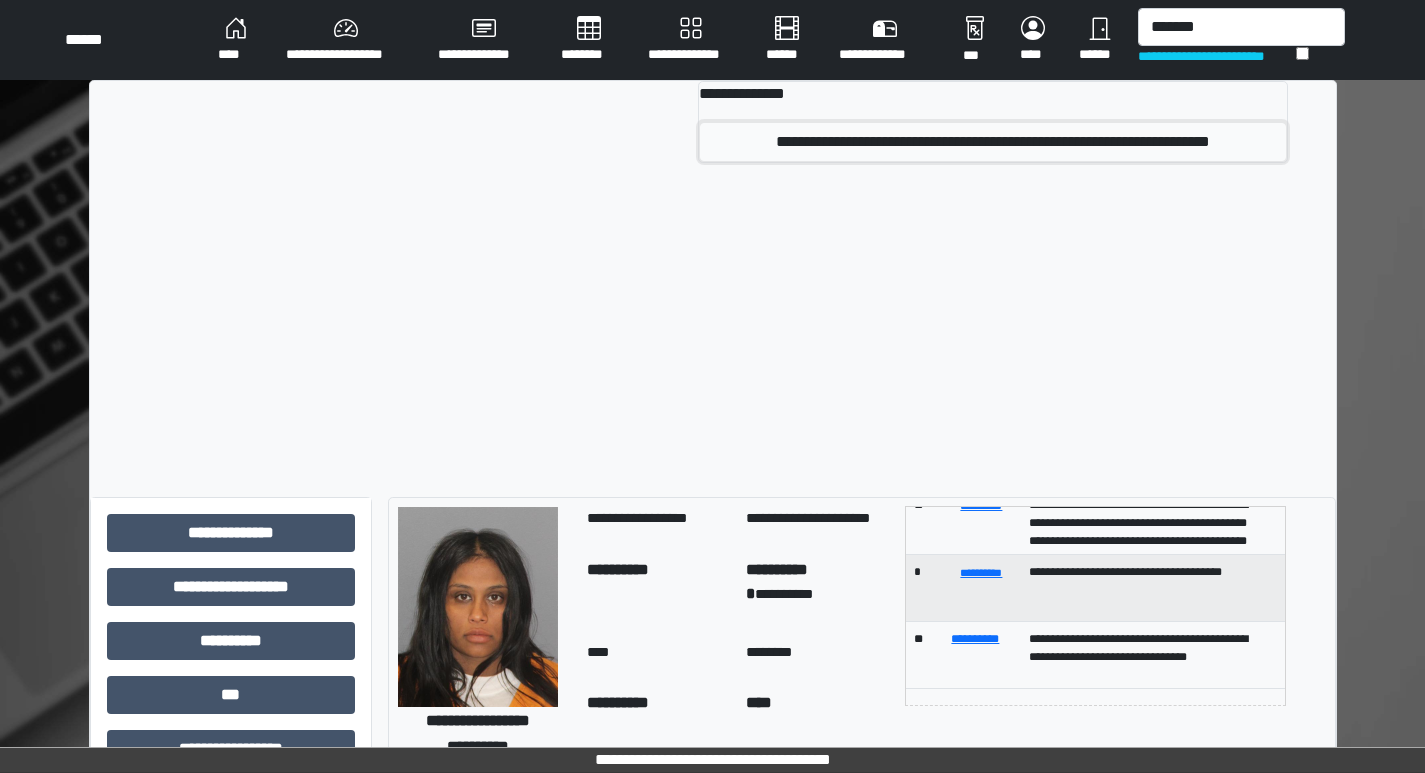 click on "**********" at bounding box center [993, 142] 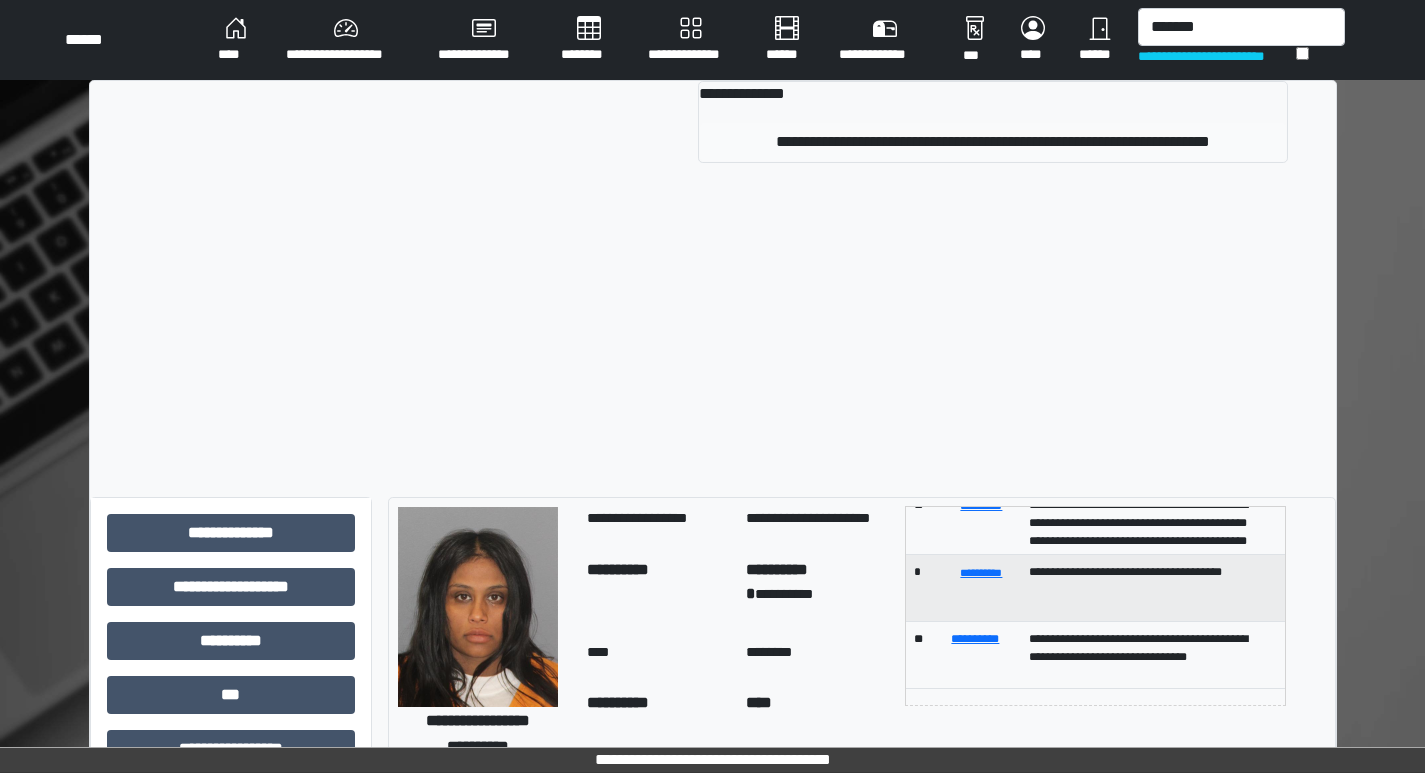 type 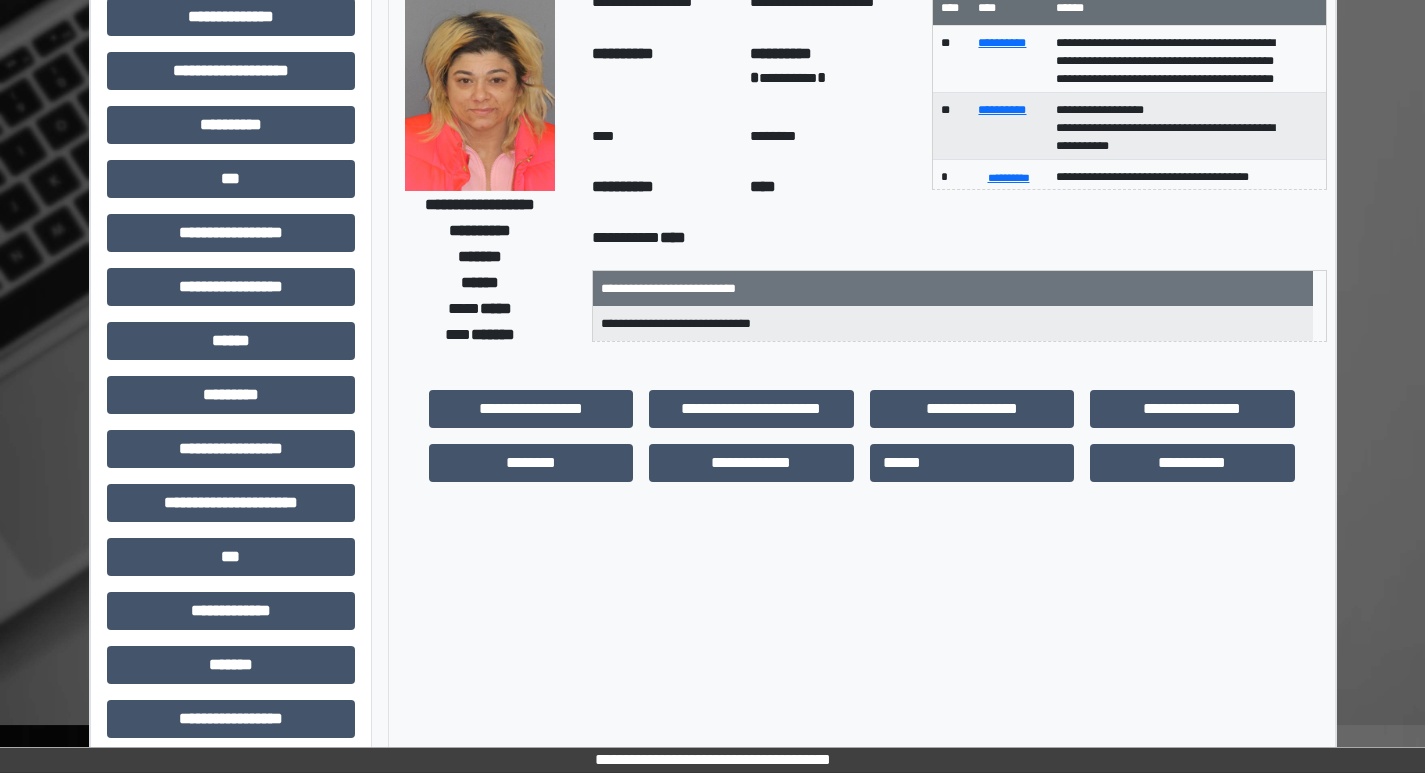 scroll, scrollTop: 400, scrollLeft: 0, axis: vertical 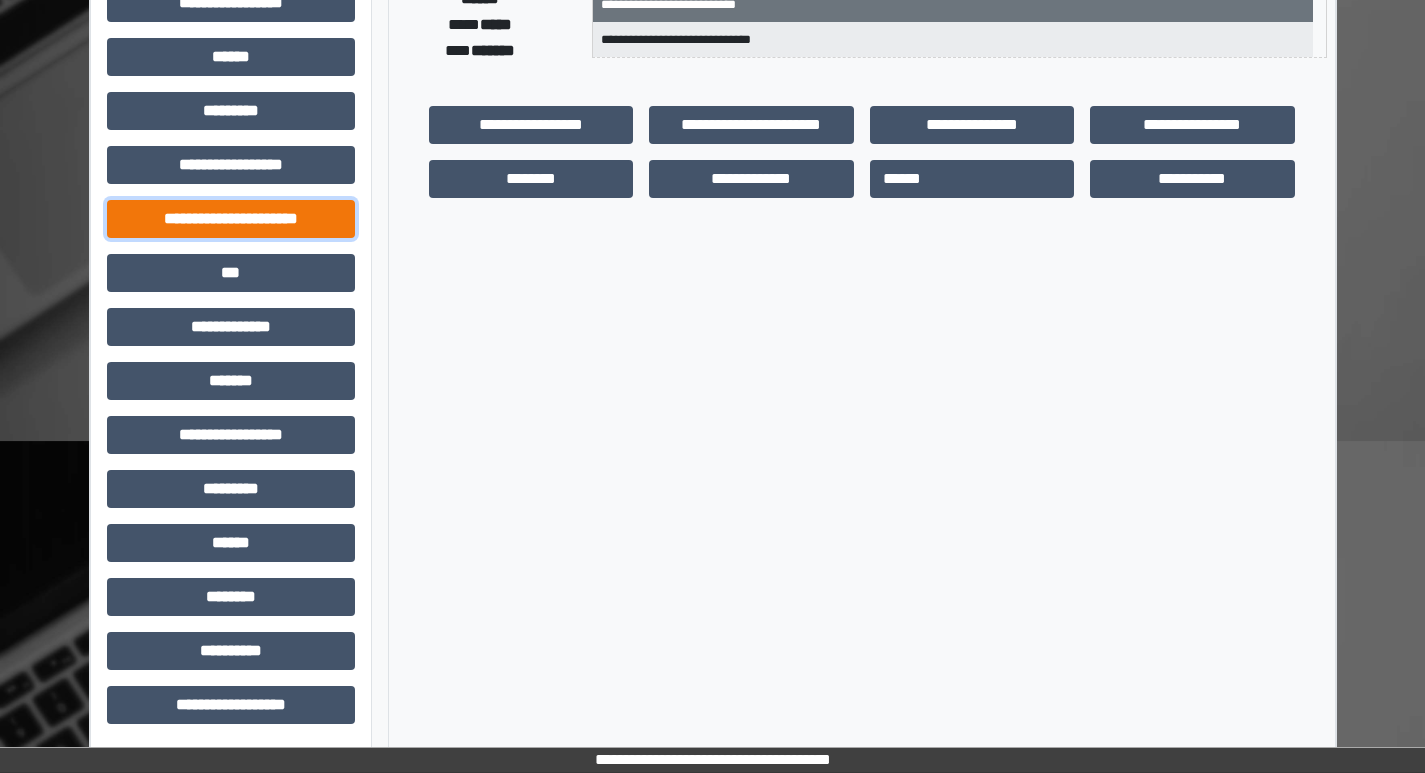 click on "**********" at bounding box center [231, 219] 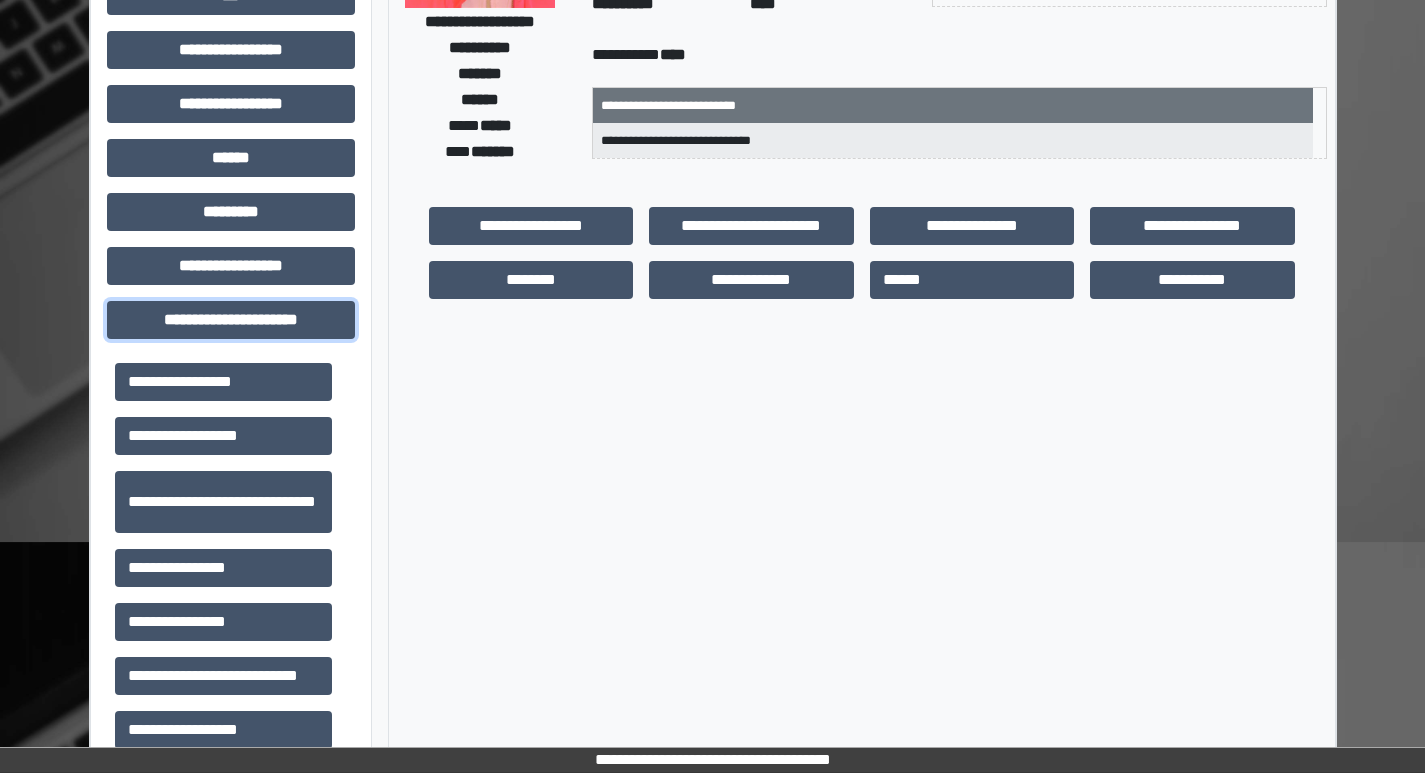 scroll, scrollTop: 300, scrollLeft: 0, axis: vertical 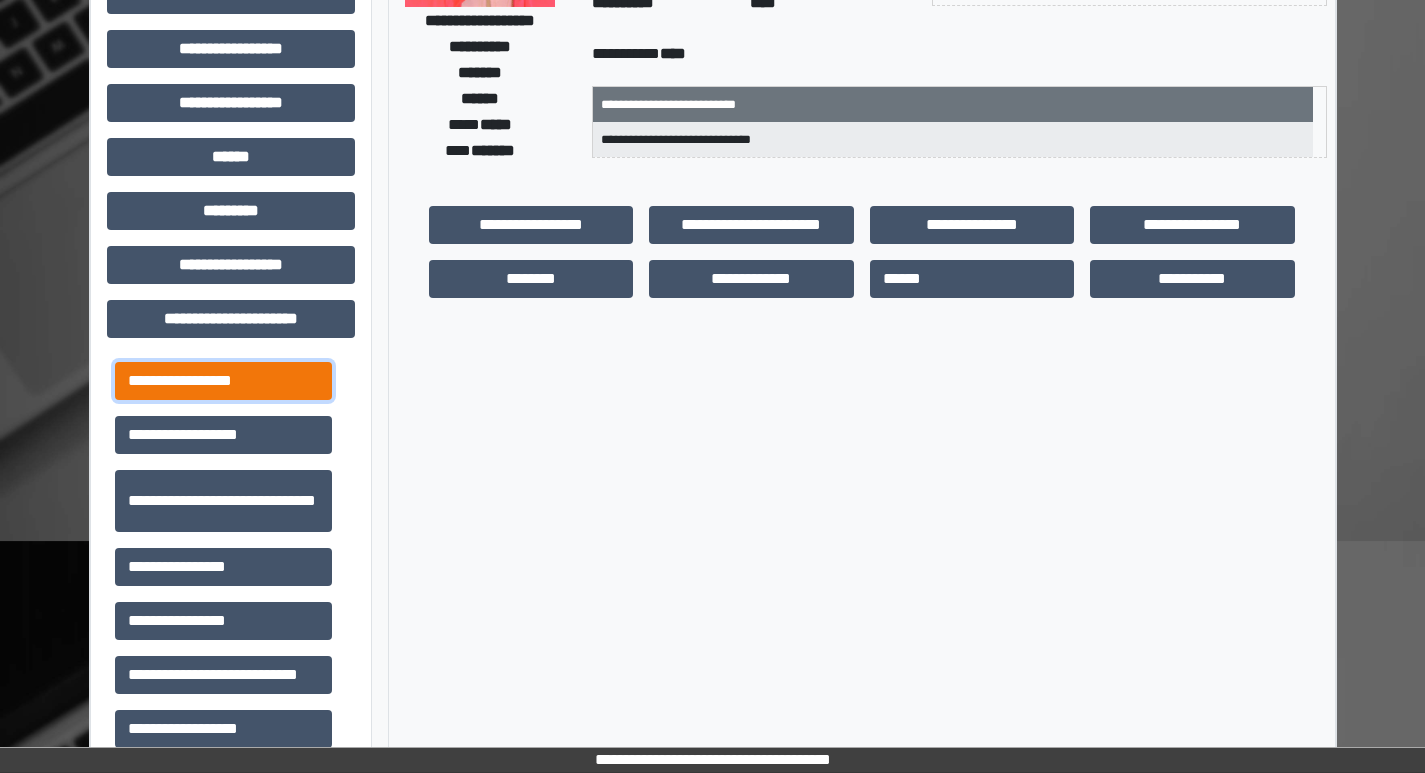 click on "**********" at bounding box center [223, 381] 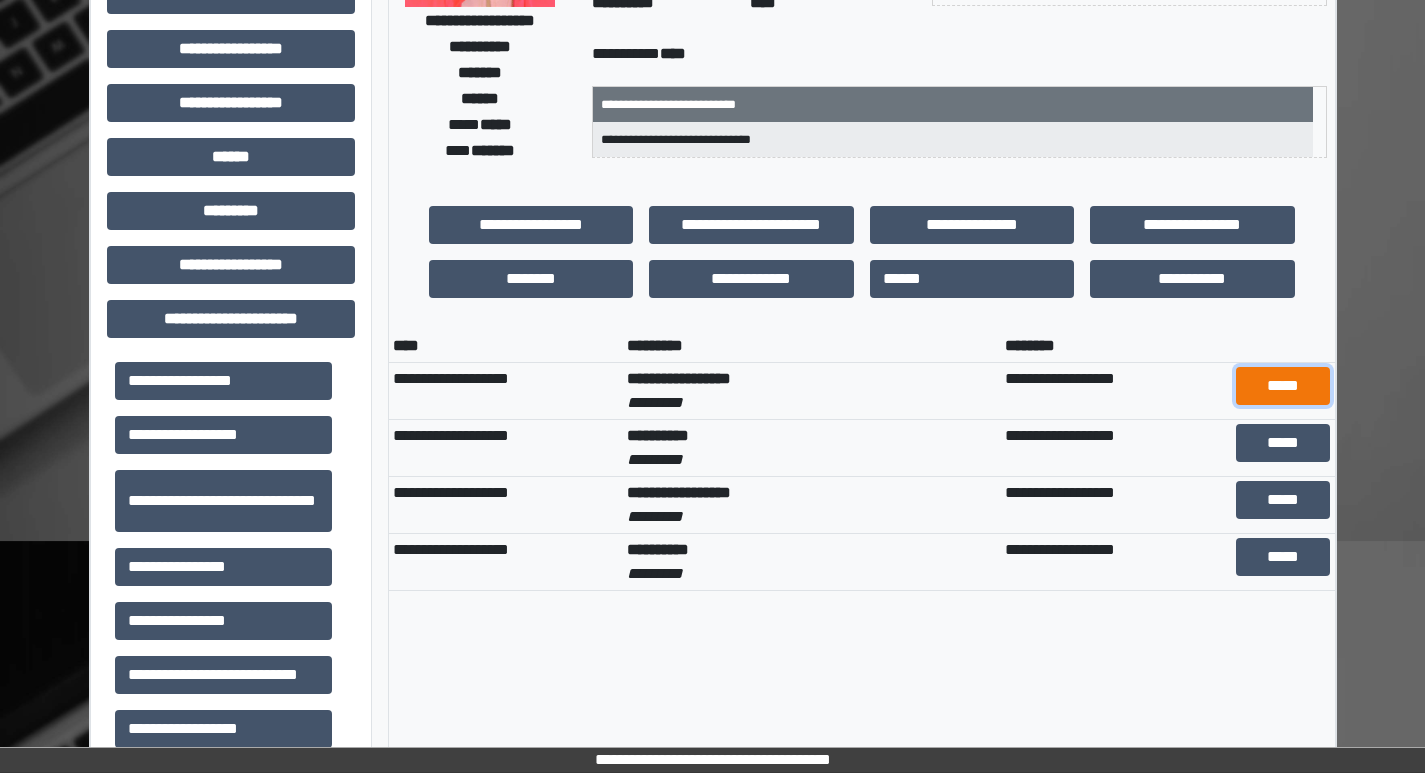 click on "*****" at bounding box center [1283, 386] 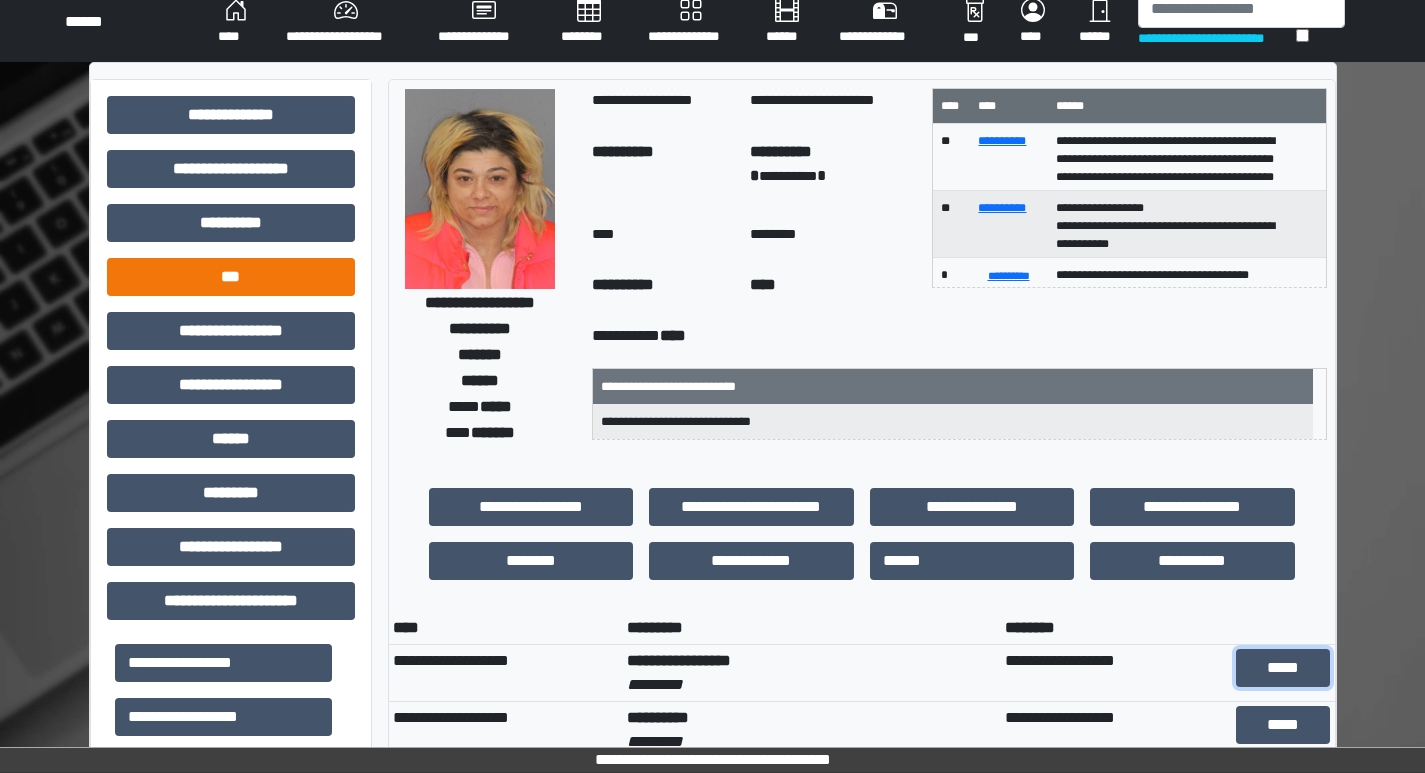 scroll, scrollTop: 0, scrollLeft: 0, axis: both 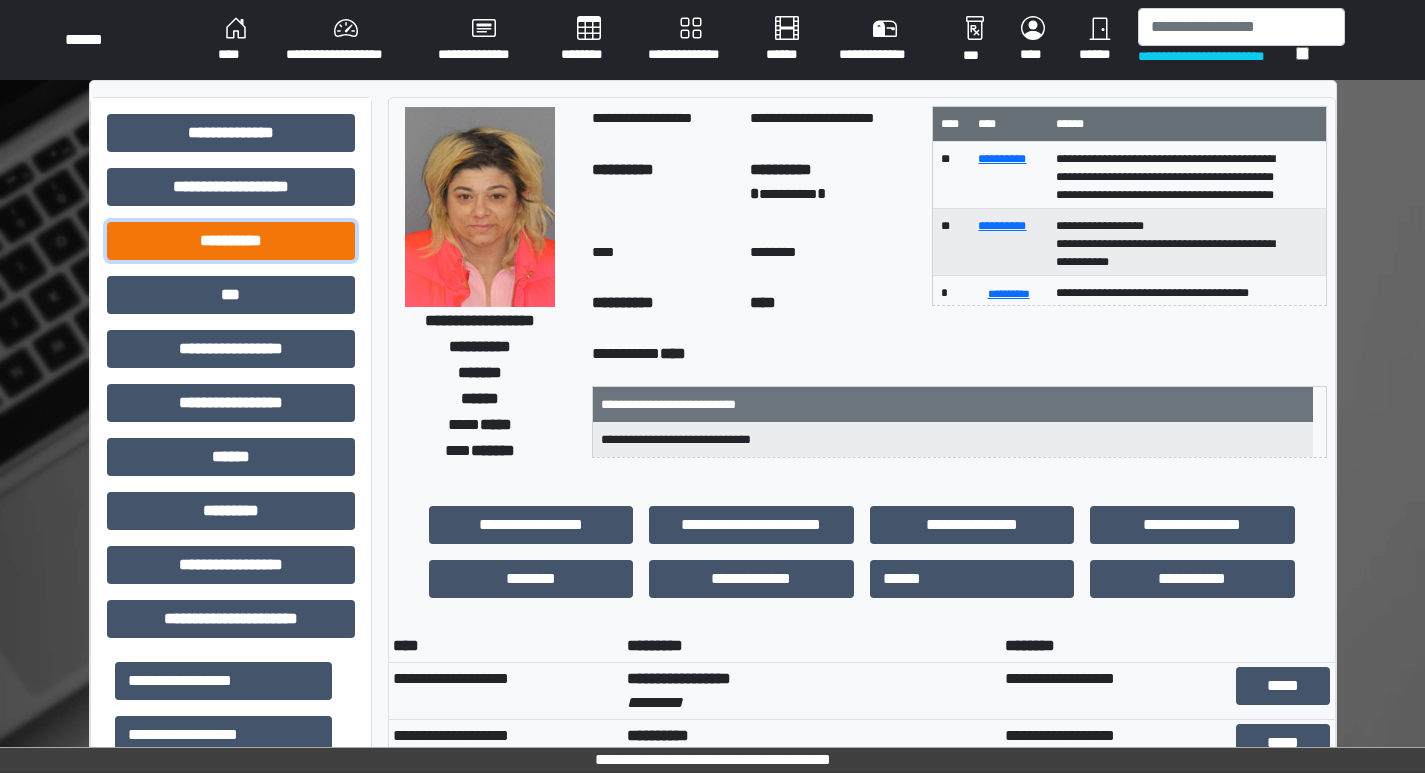 click on "**********" at bounding box center [231, 241] 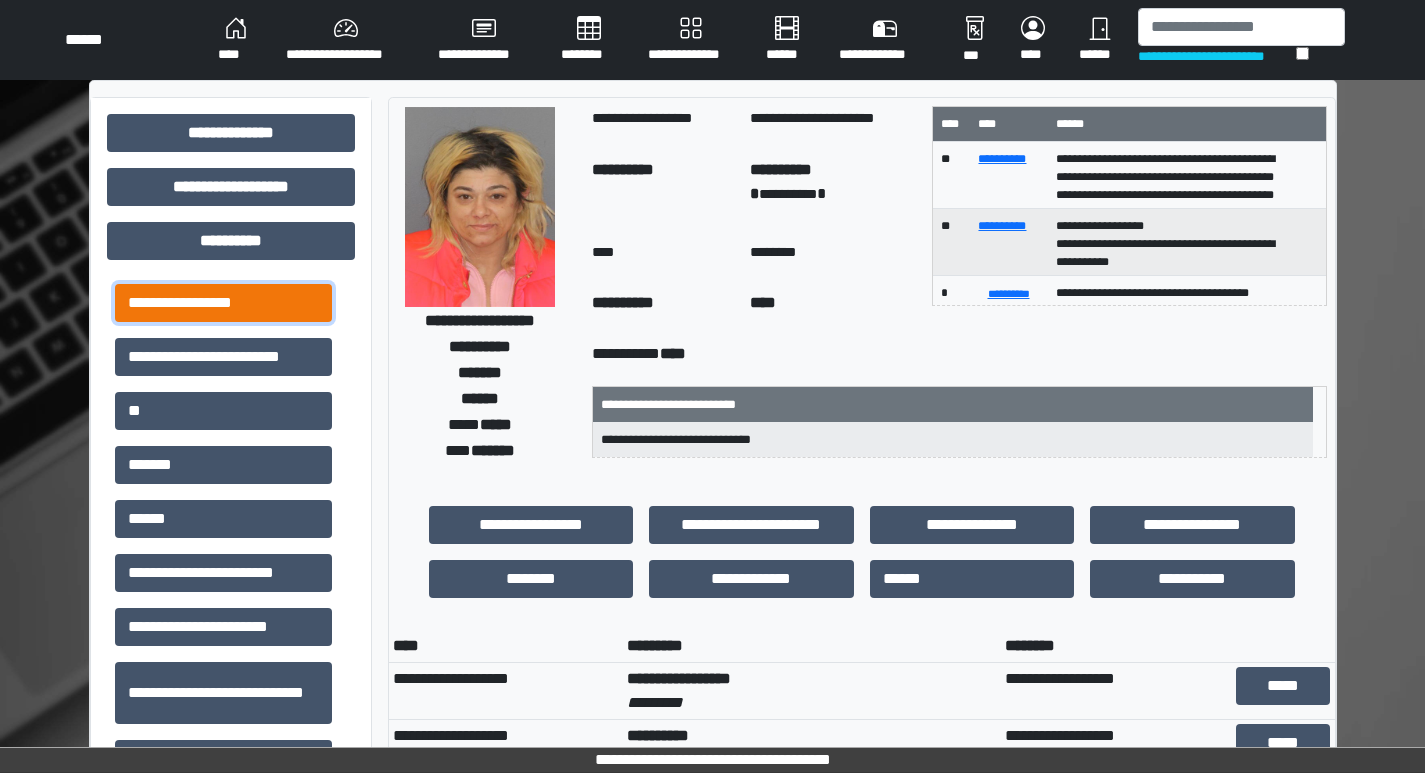 click on "**********" at bounding box center [223, 303] 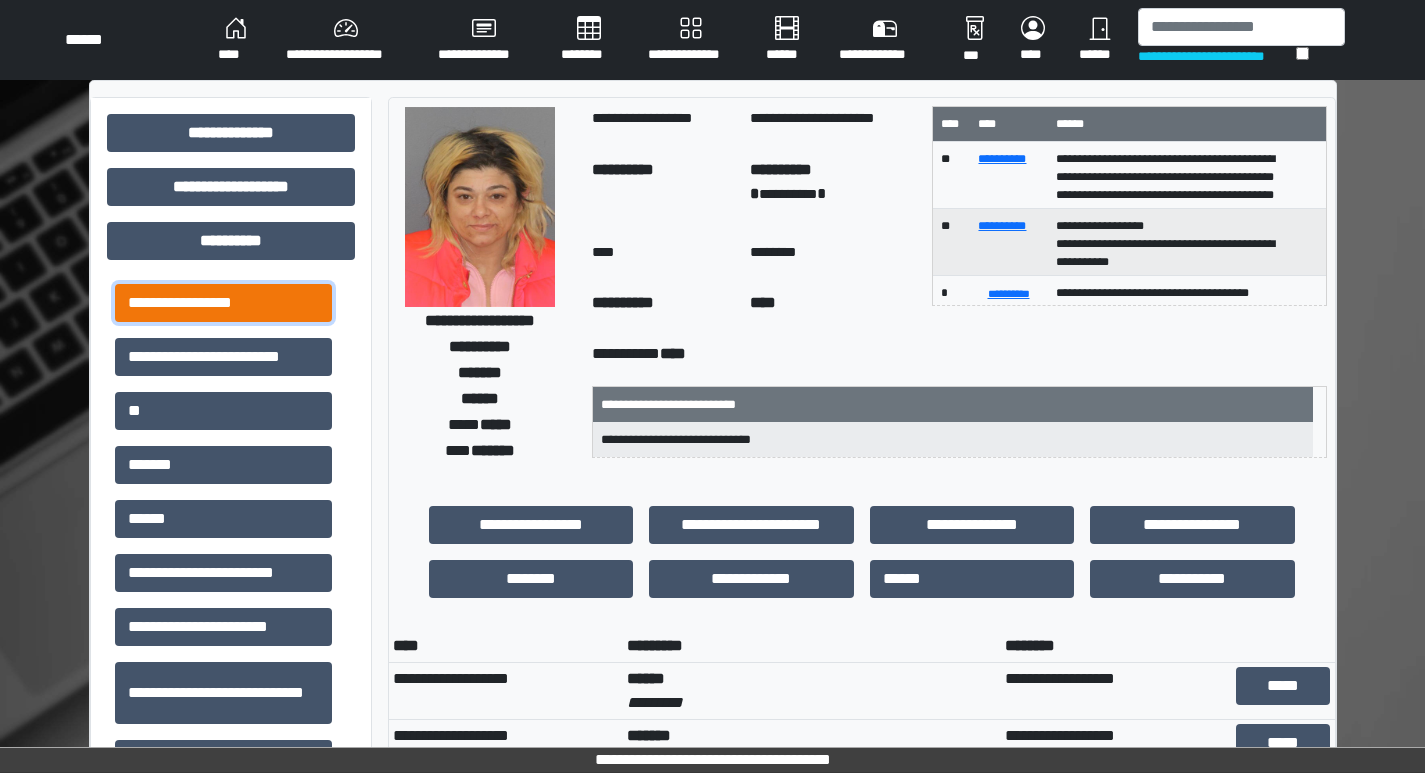 click on "**********" at bounding box center (223, 303) 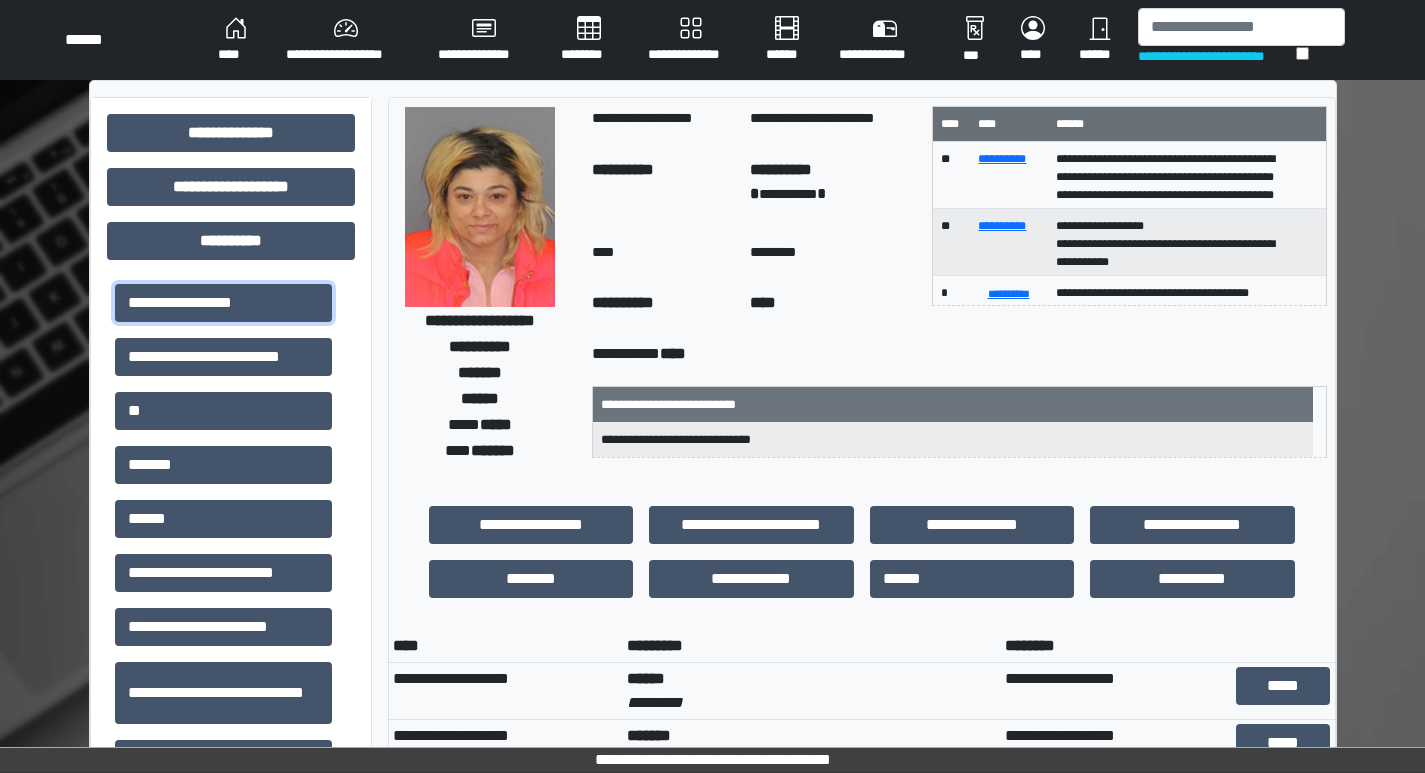 scroll, scrollTop: 4, scrollLeft: 0, axis: vertical 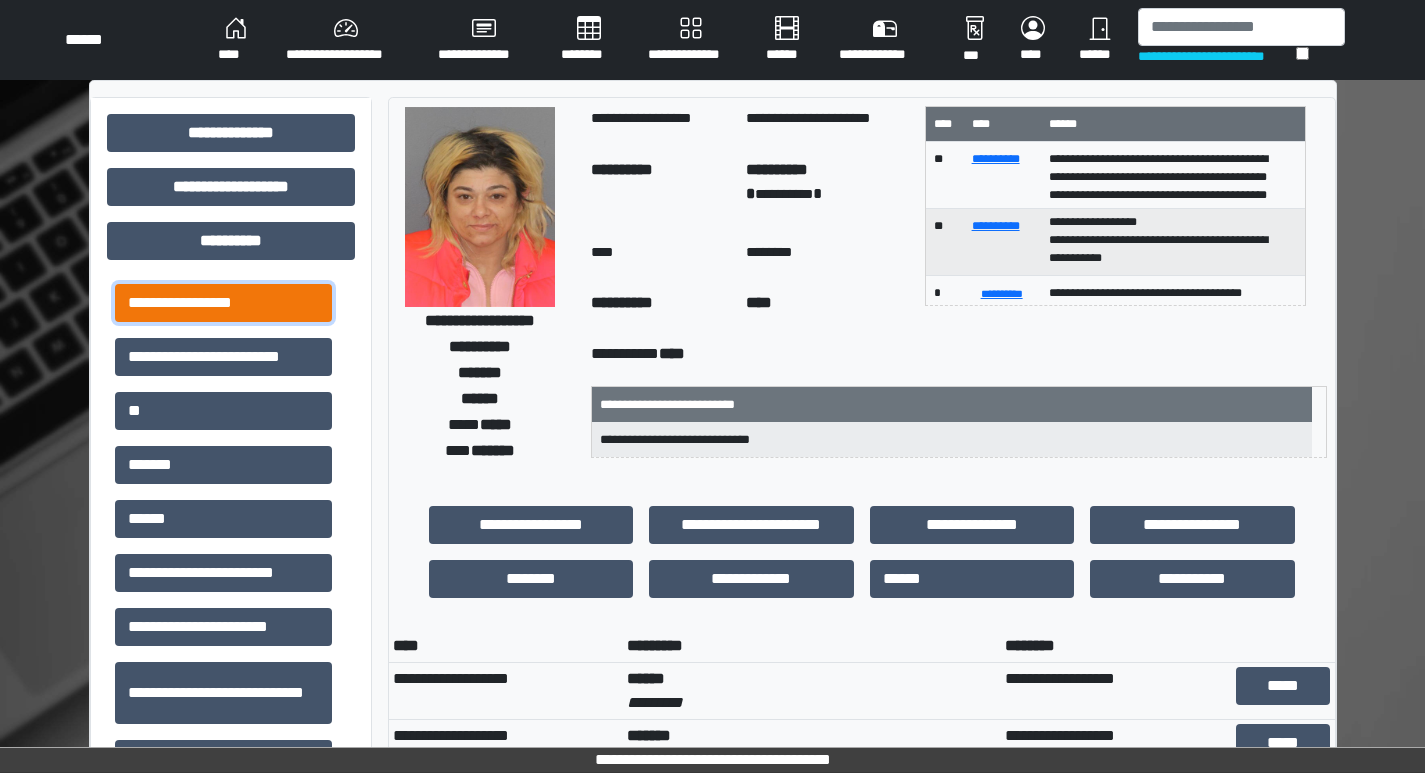 click on "**********" at bounding box center (223, 303) 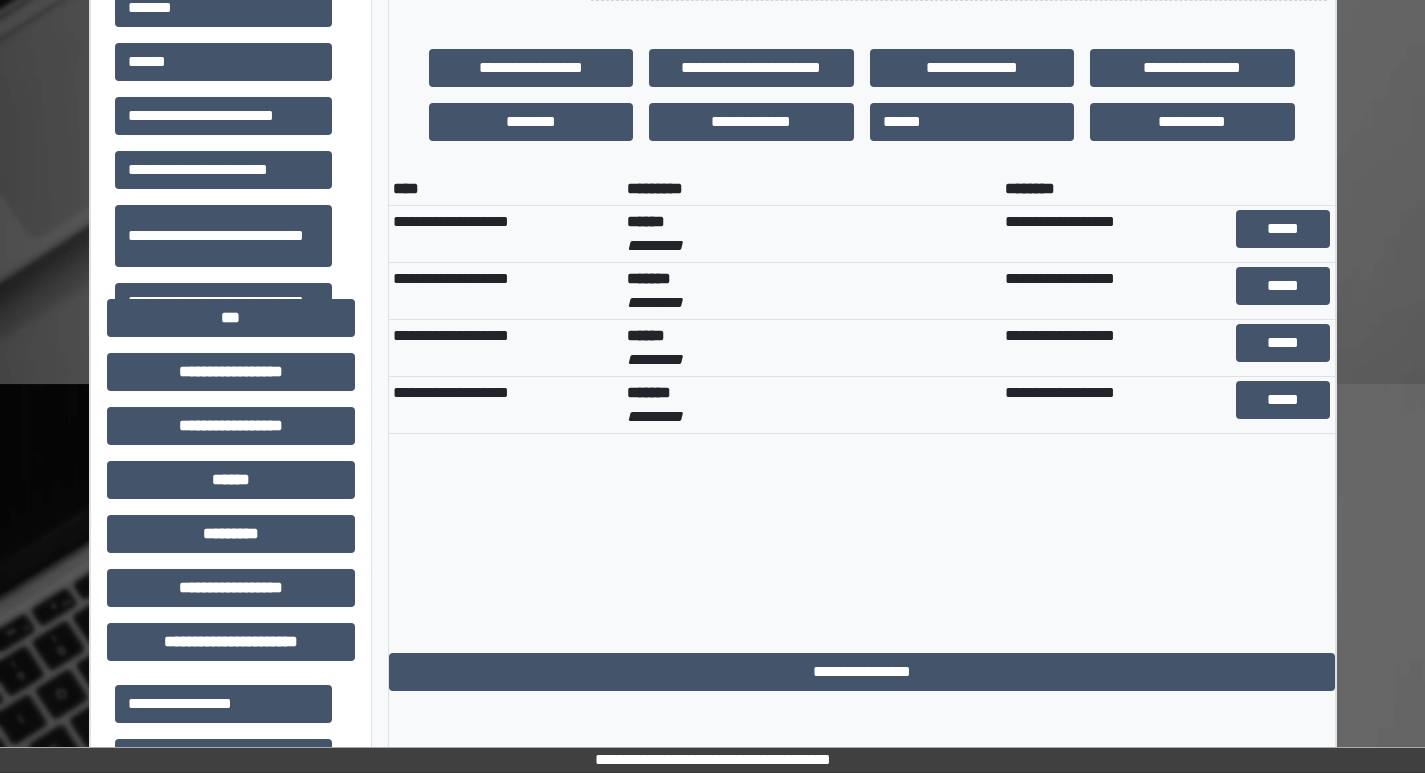 scroll, scrollTop: 500, scrollLeft: 0, axis: vertical 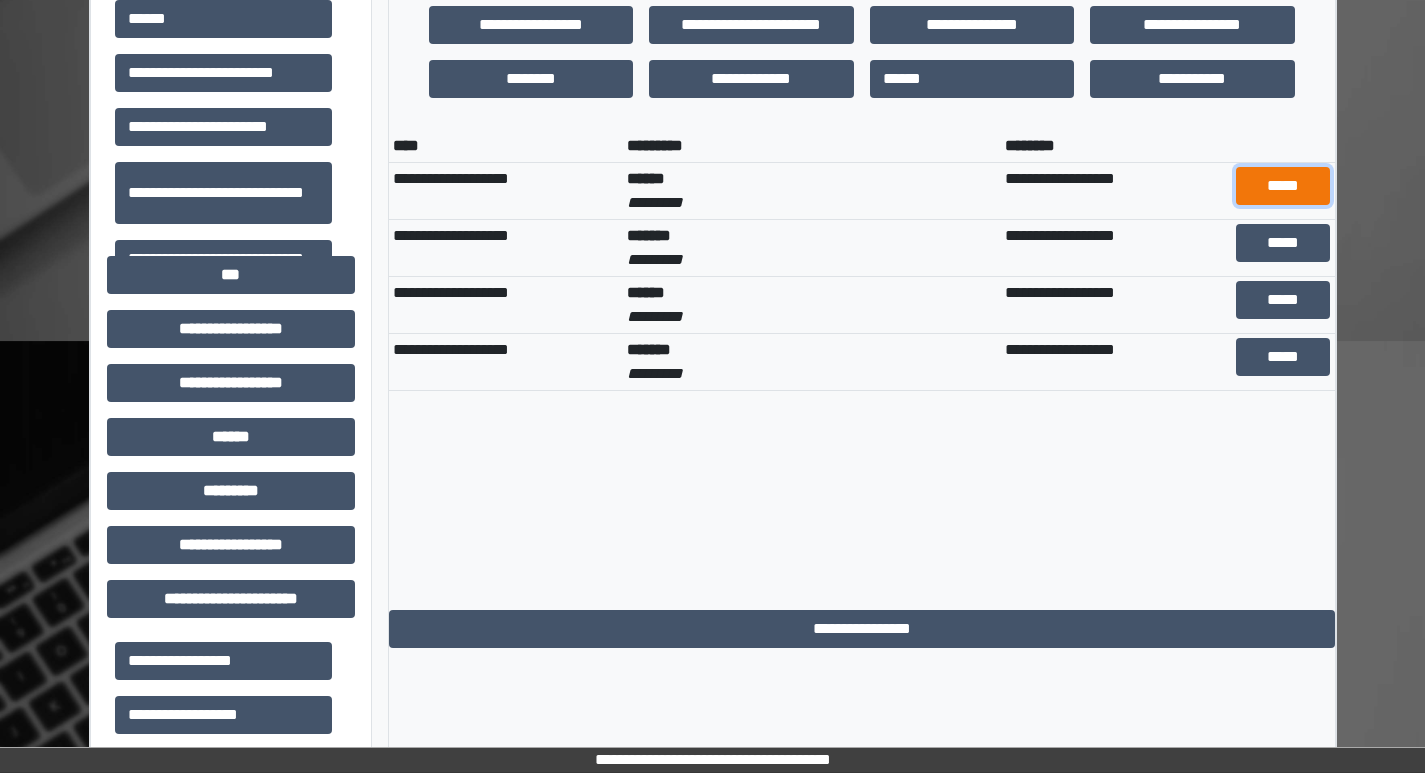 click on "*****" at bounding box center [1283, 186] 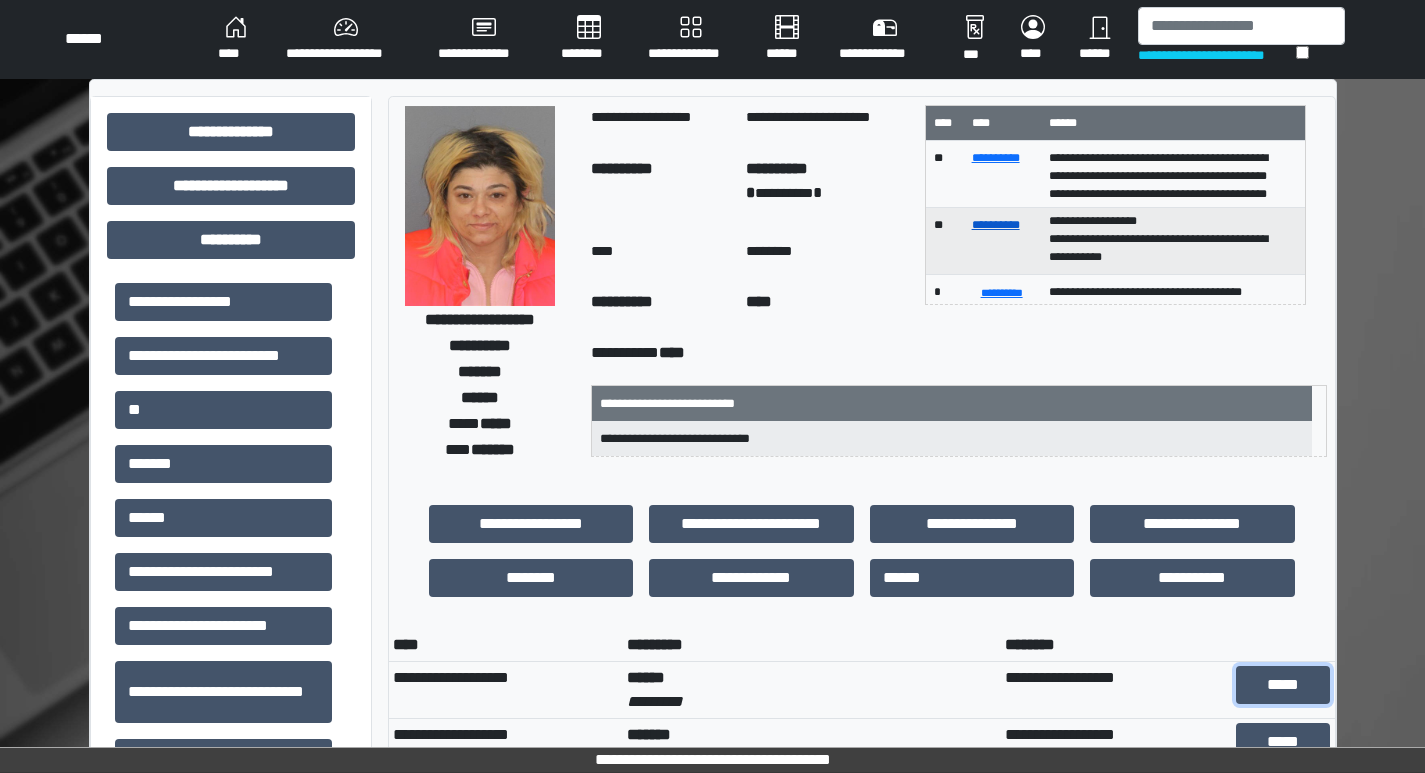 scroll, scrollTop: 0, scrollLeft: 0, axis: both 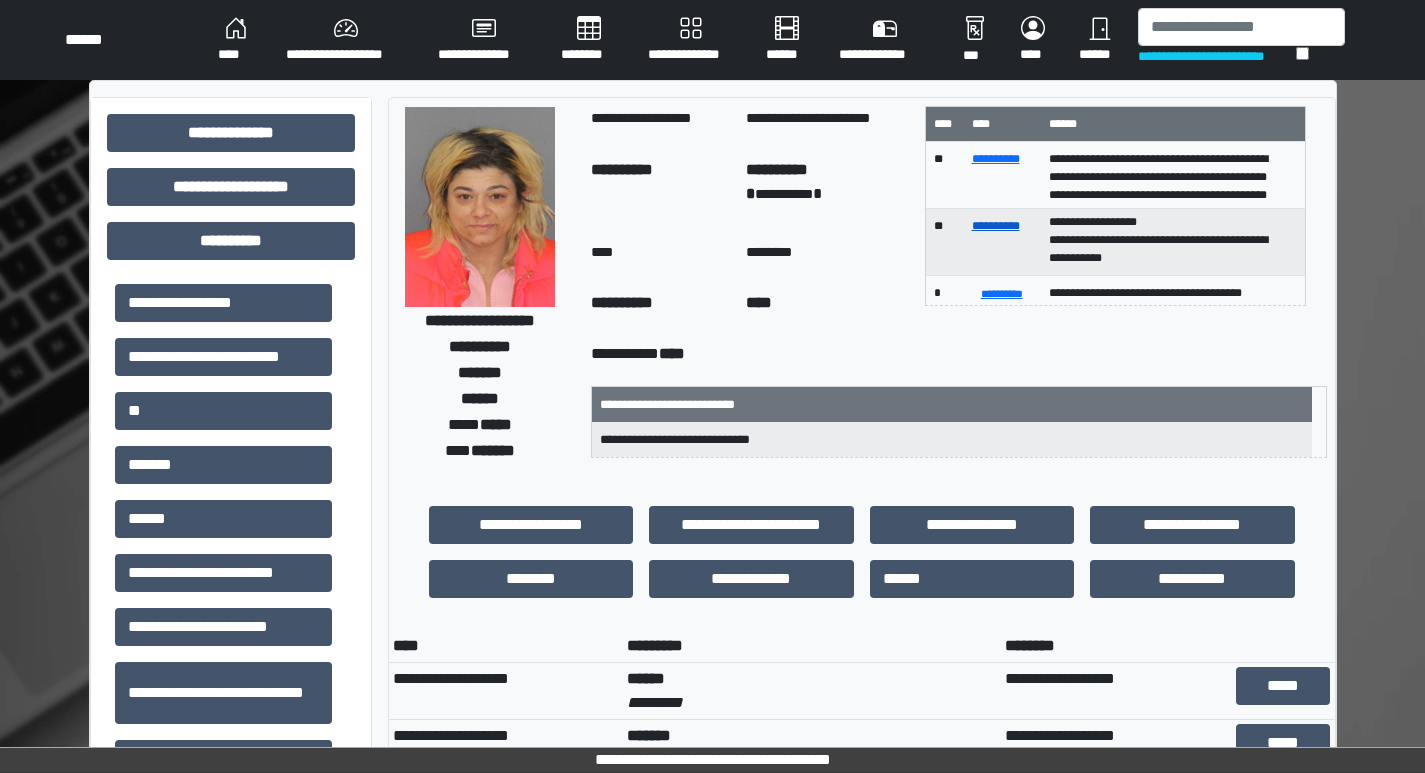 click on "**********" at bounding box center [996, 226] 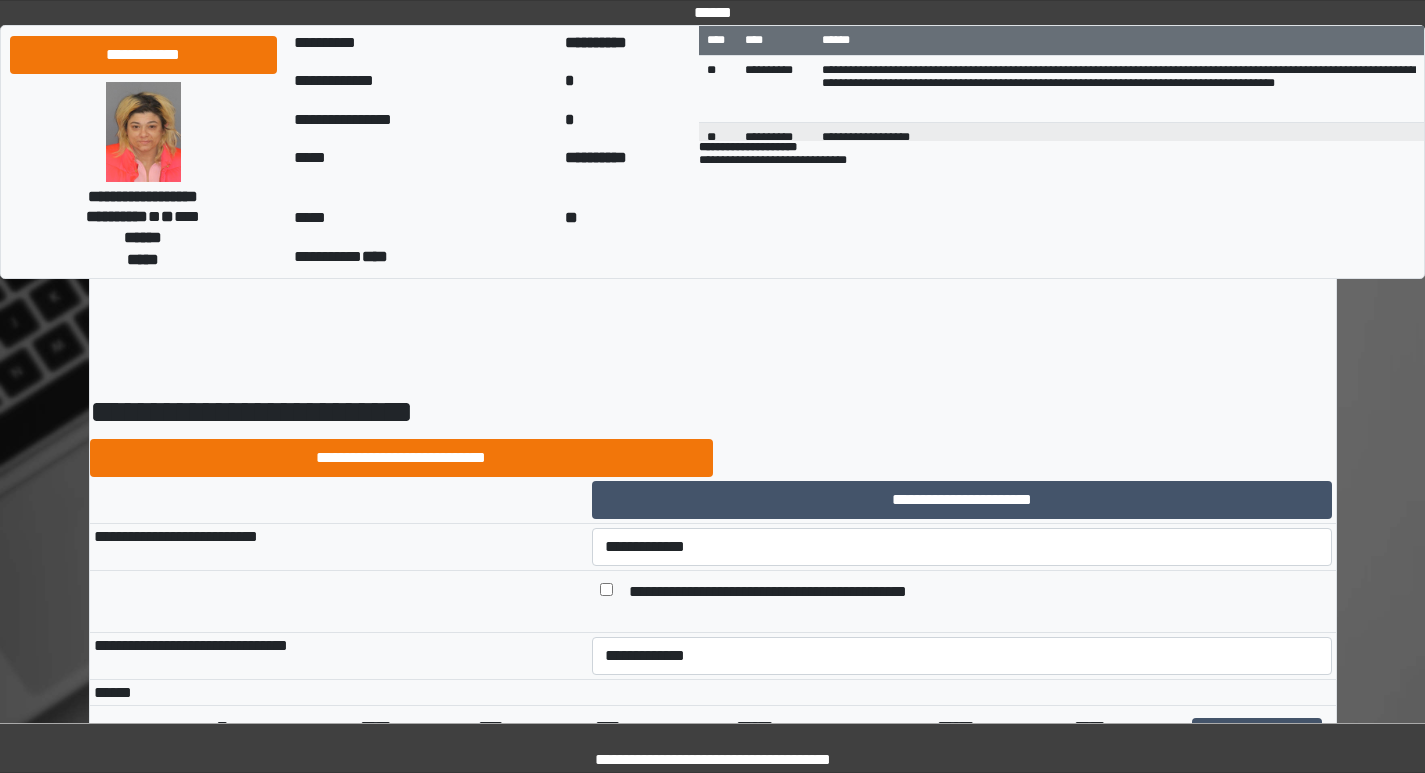 scroll, scrollTop: 0, scrollLeft: 0, axis: both 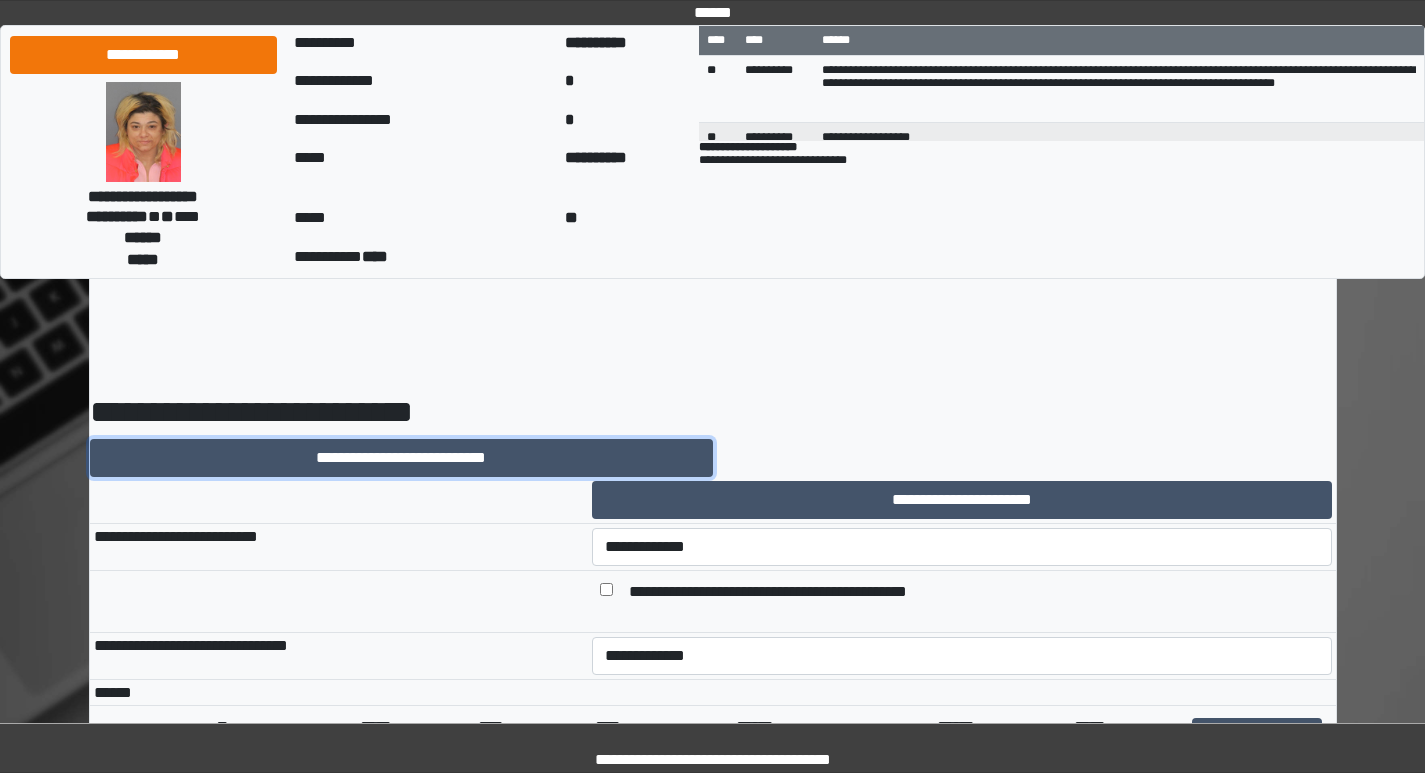 click on "**********" at bounding box center (401, 458) 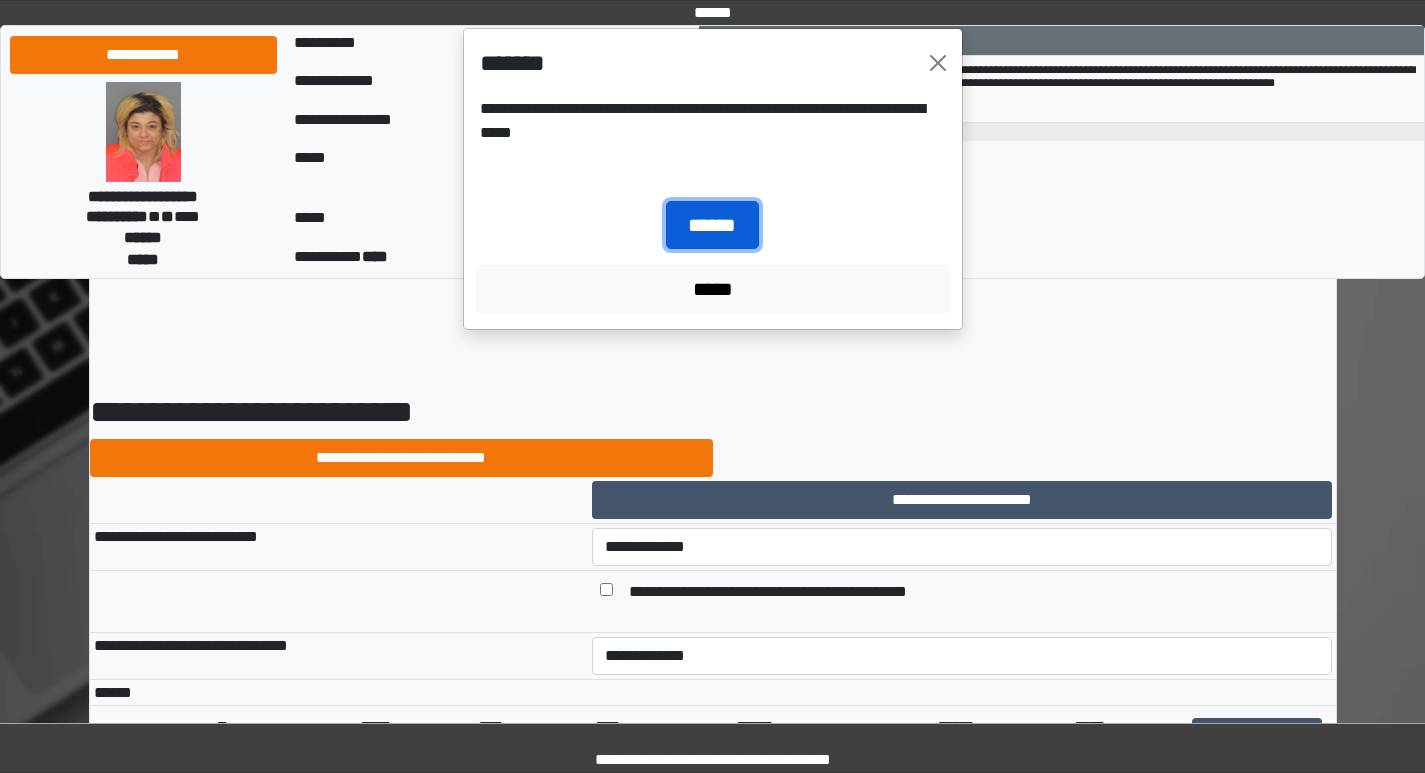 click on "******" at bounding box center [712, 225] 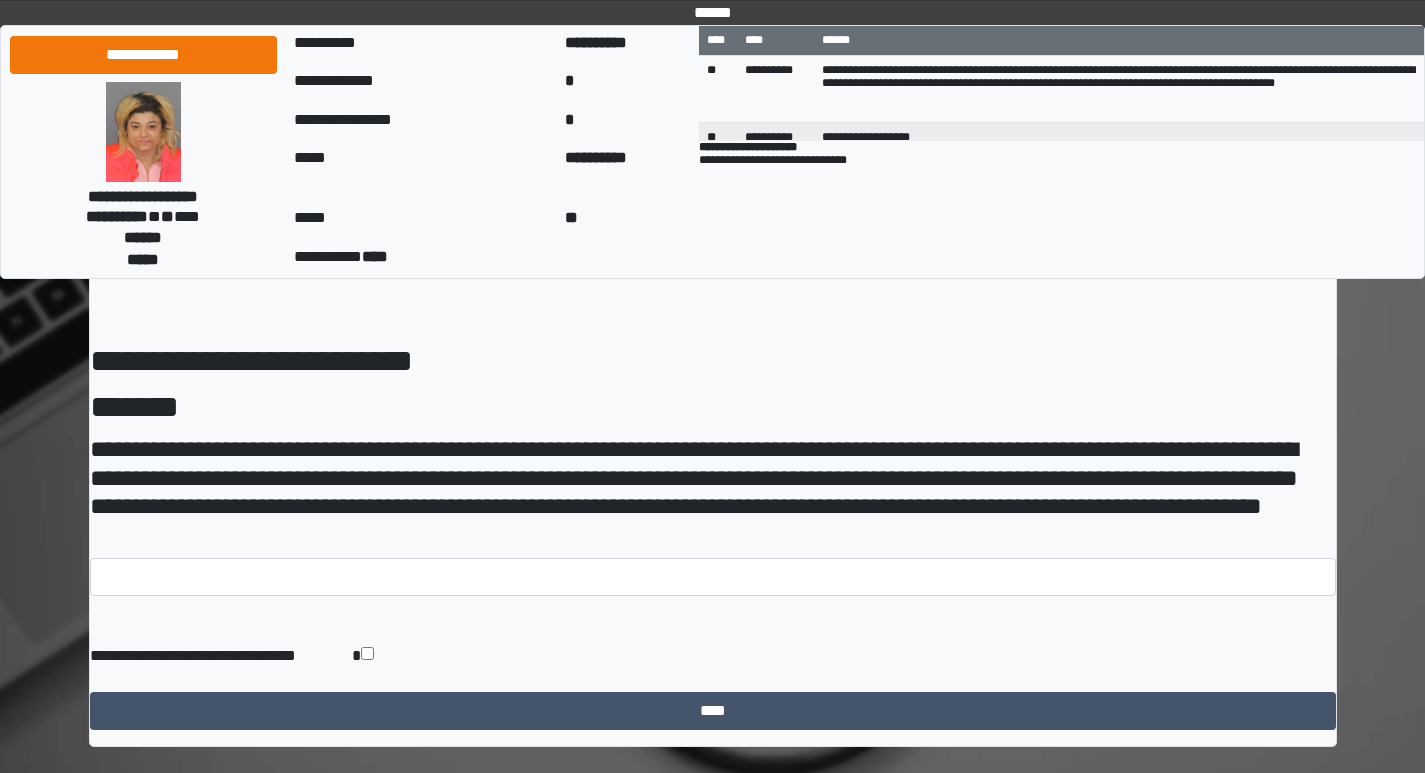 scroll, scrollTop: 79, scrollLeft: 0, axis: vertical 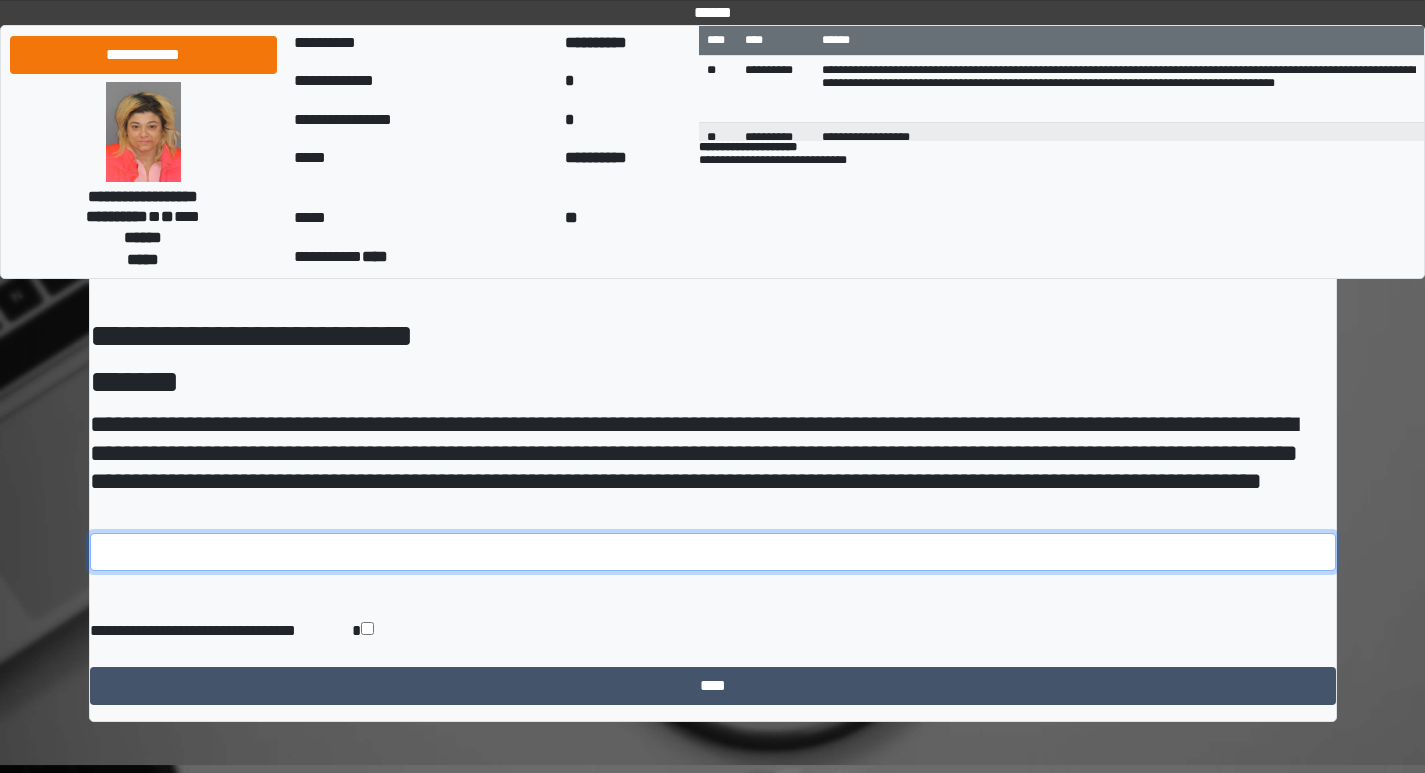 click at bounding box center [713, 552] 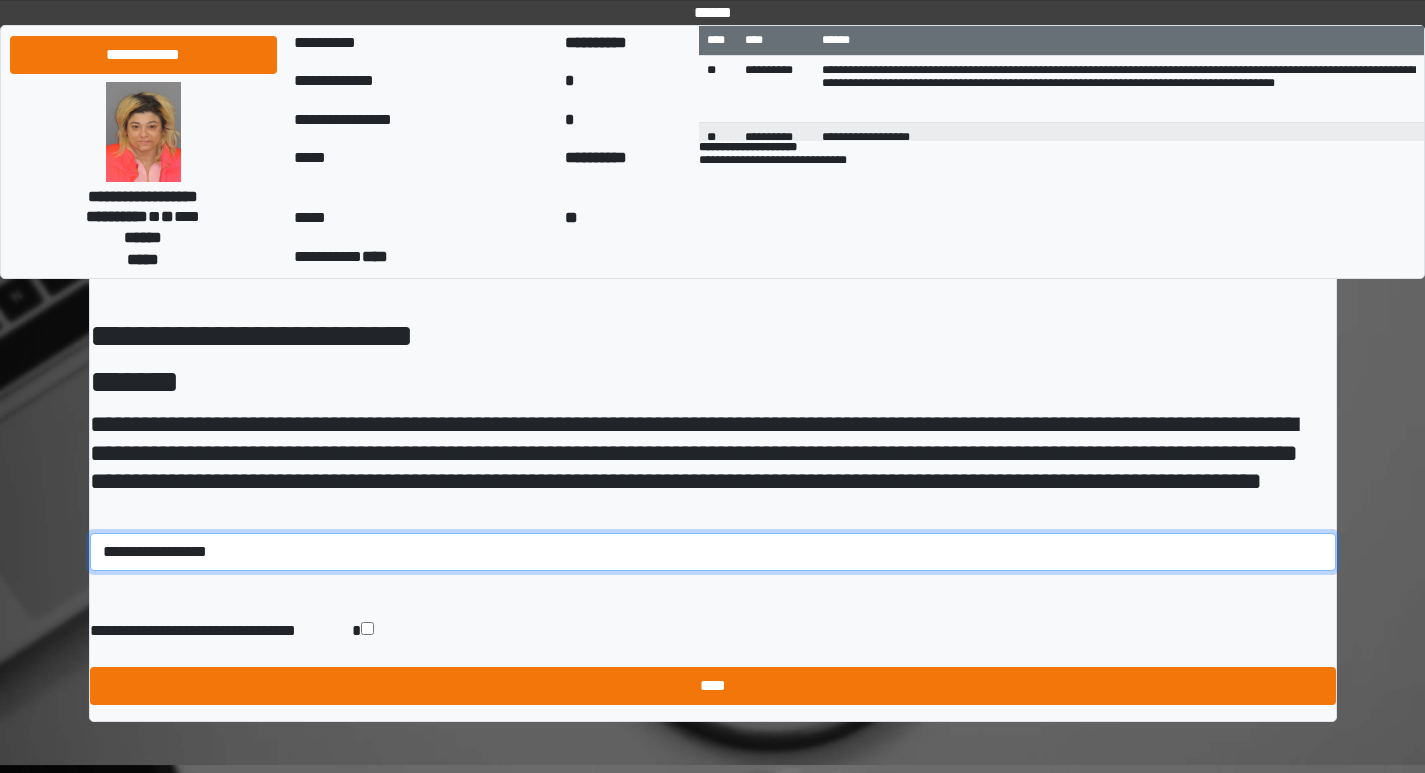 type on "**********" 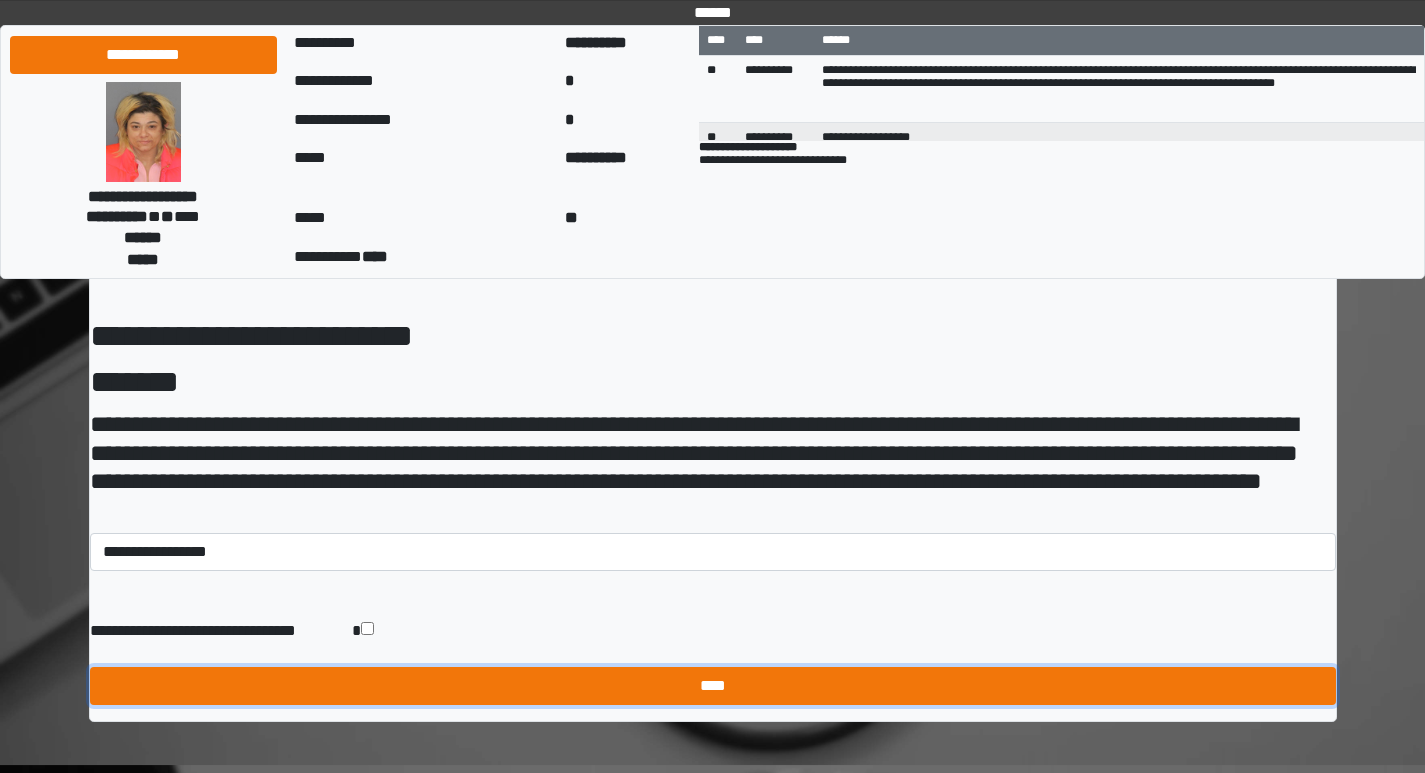 click on "****" at bounding box center [713, 686] 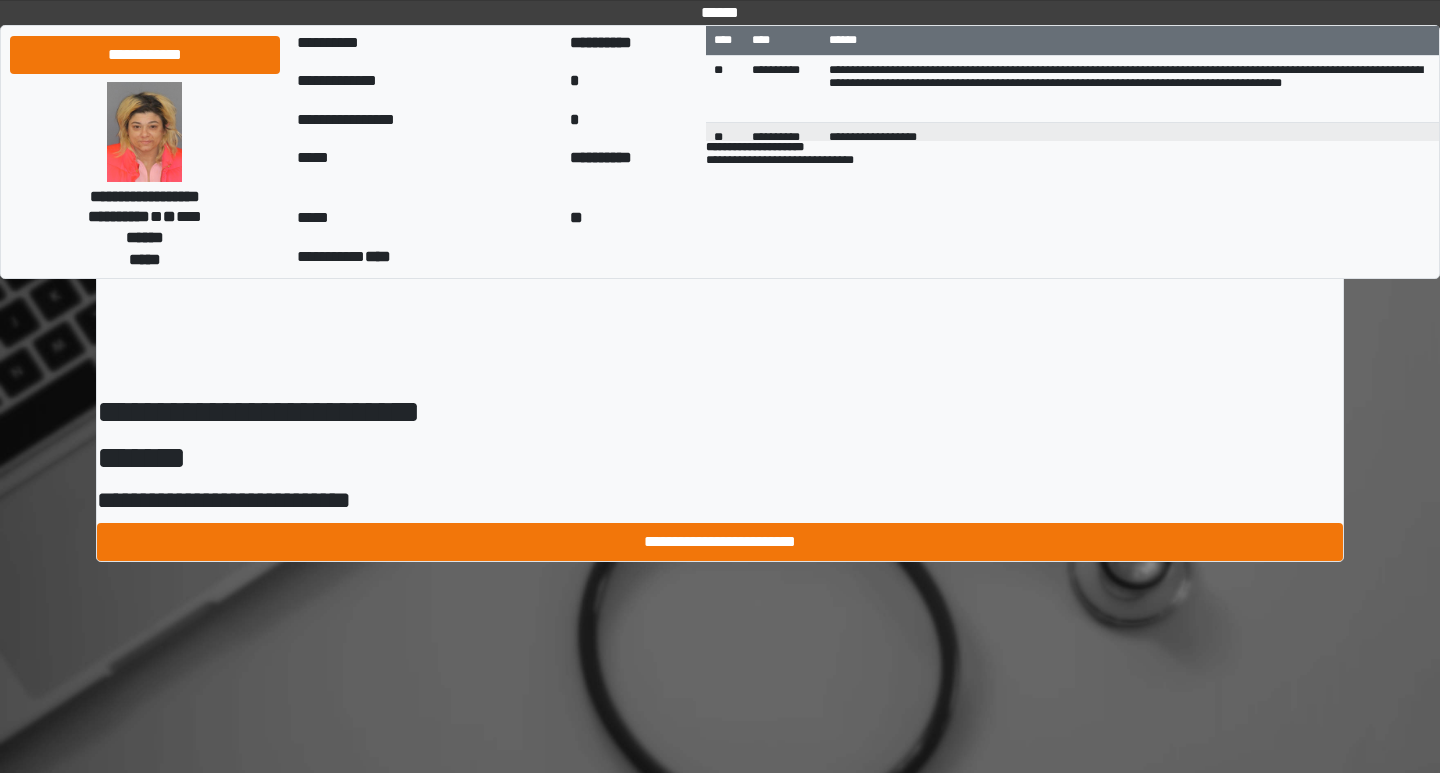 scroll, scrollTop: 0, scrollLeft: 0, axis: both 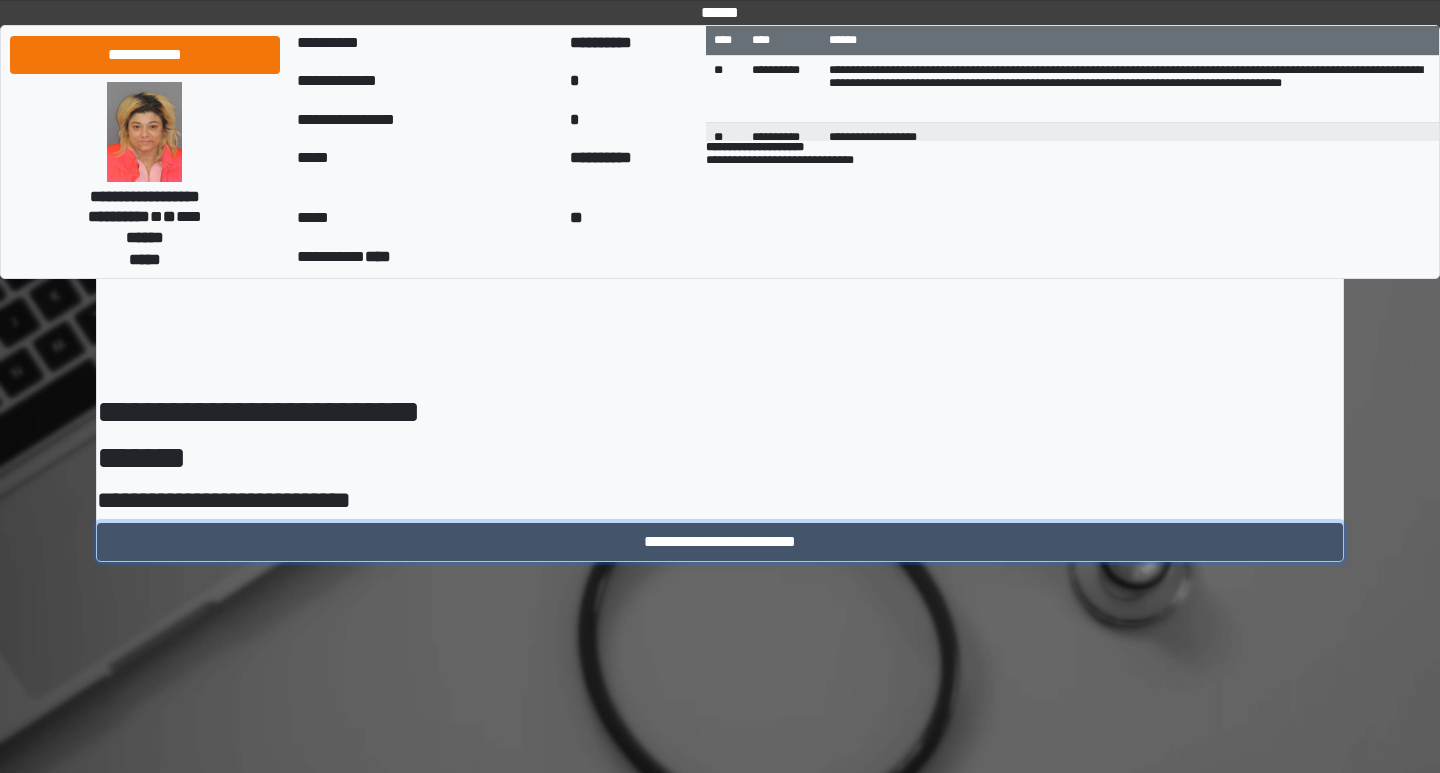 click on "**********" at bounding box center (720, 542) 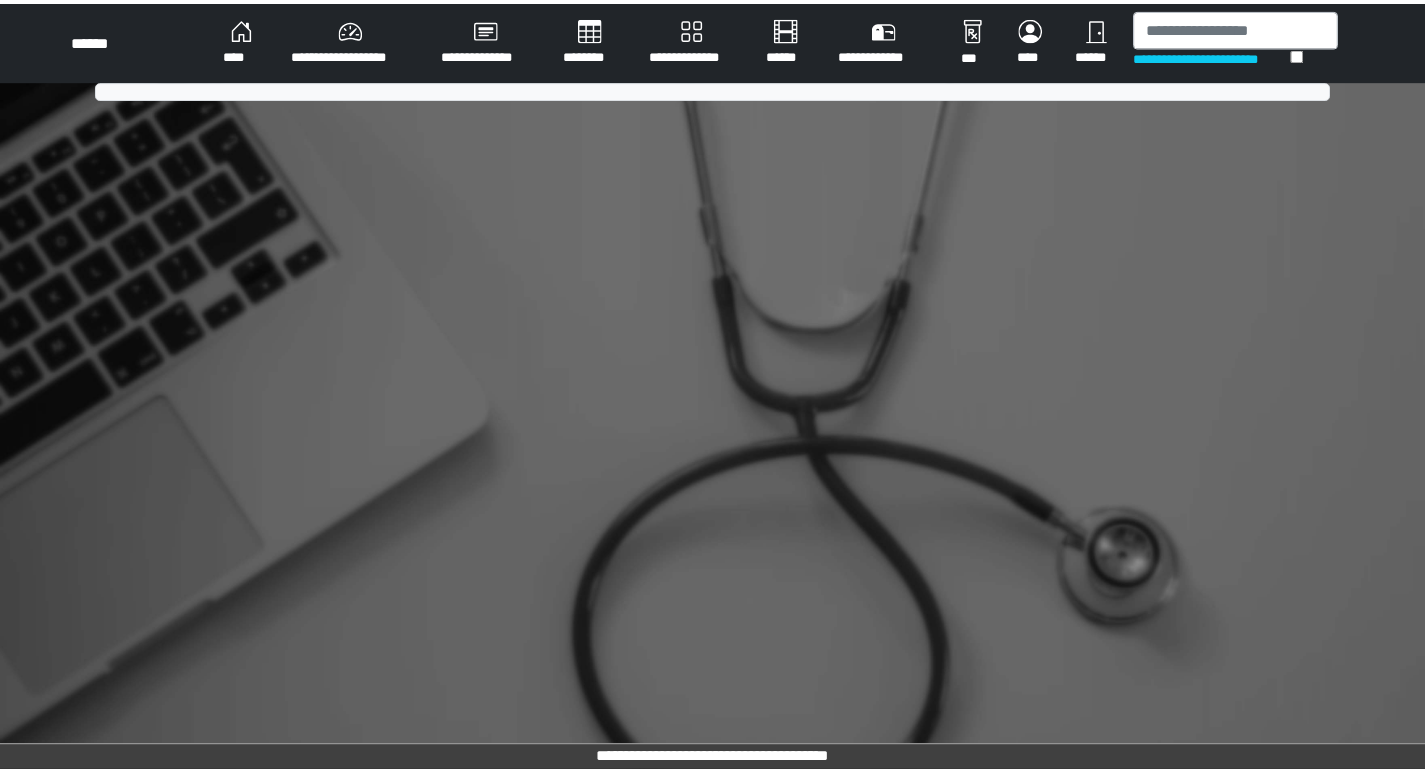 scroll, scrollTop: 0, scrollLeft: 0, axis: both 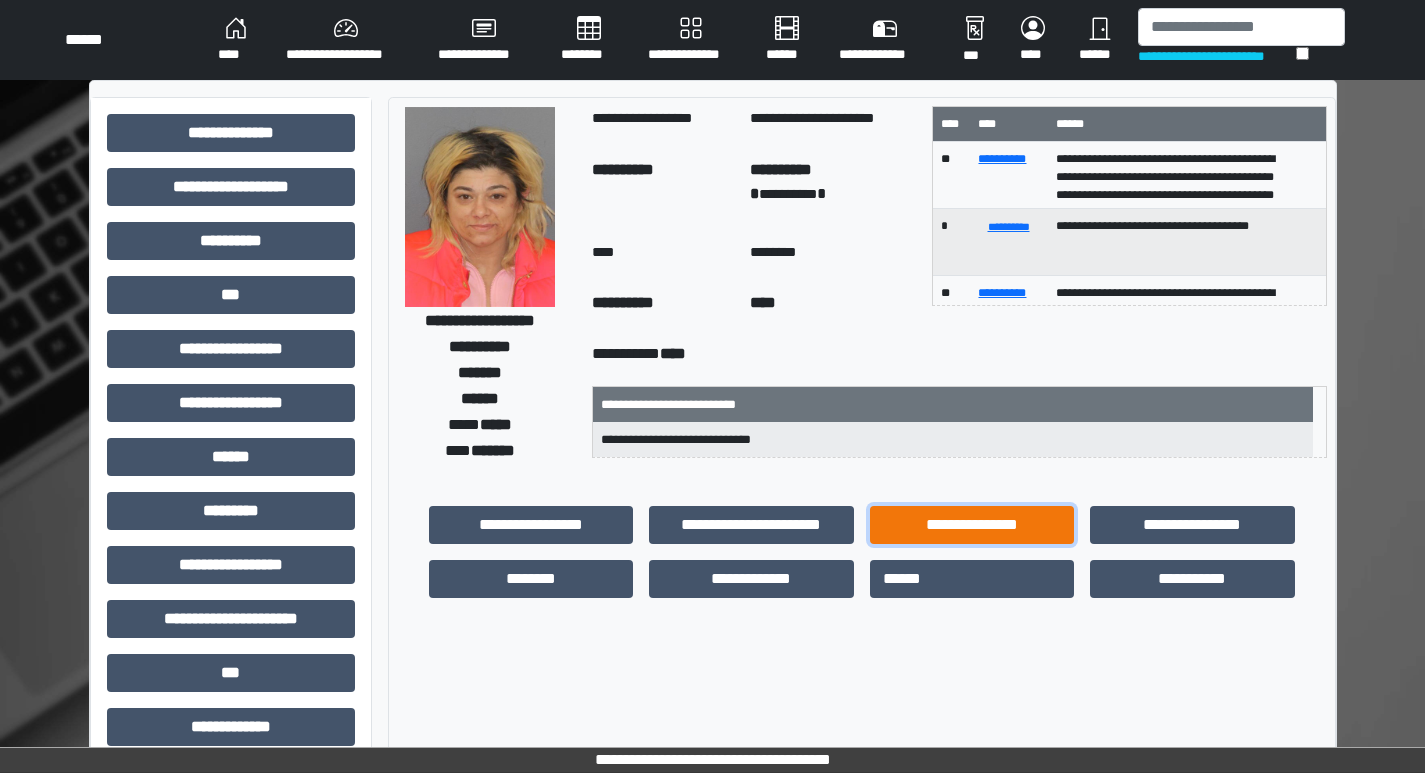 click on "**********" at bounding box center [972, 525] 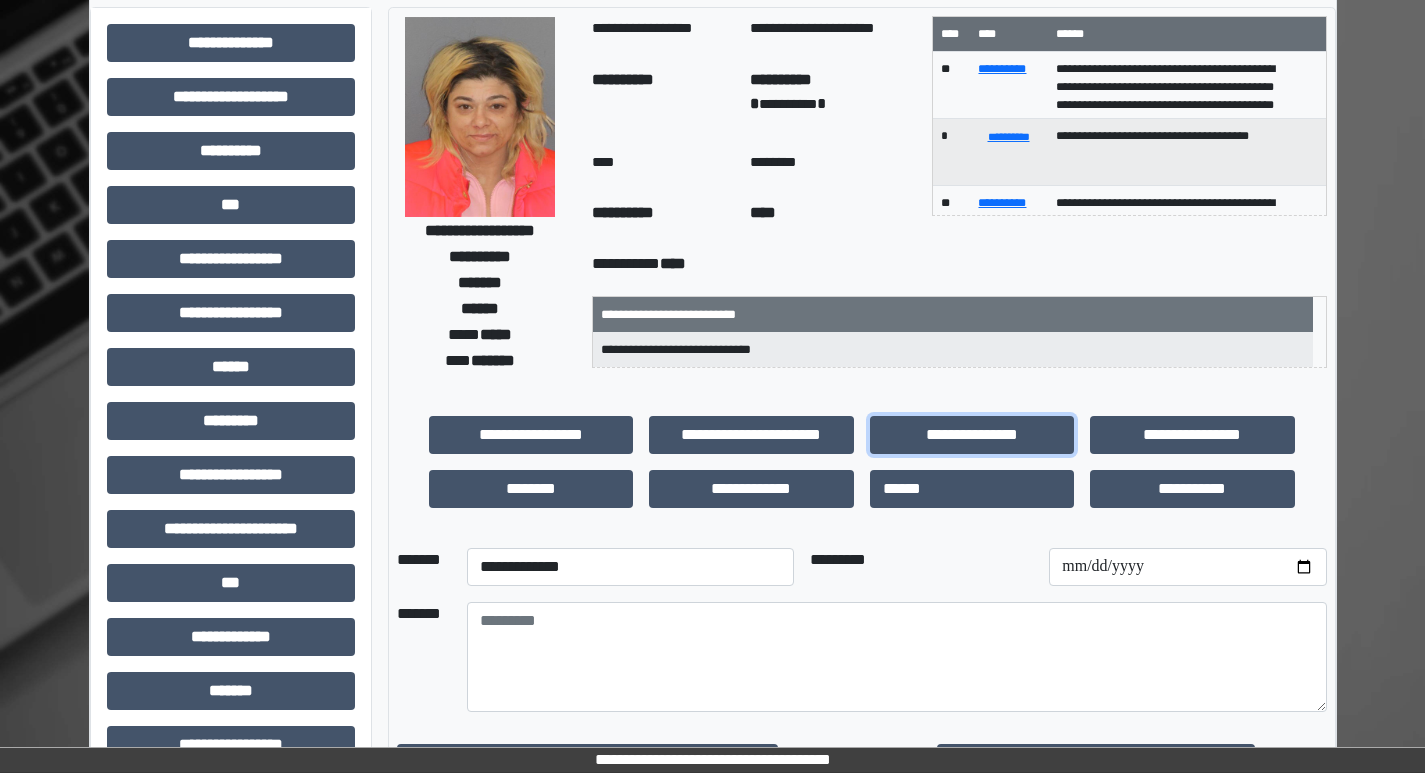 scroll, scrollTop: 200, scrollLeft: 0, axis: vertical 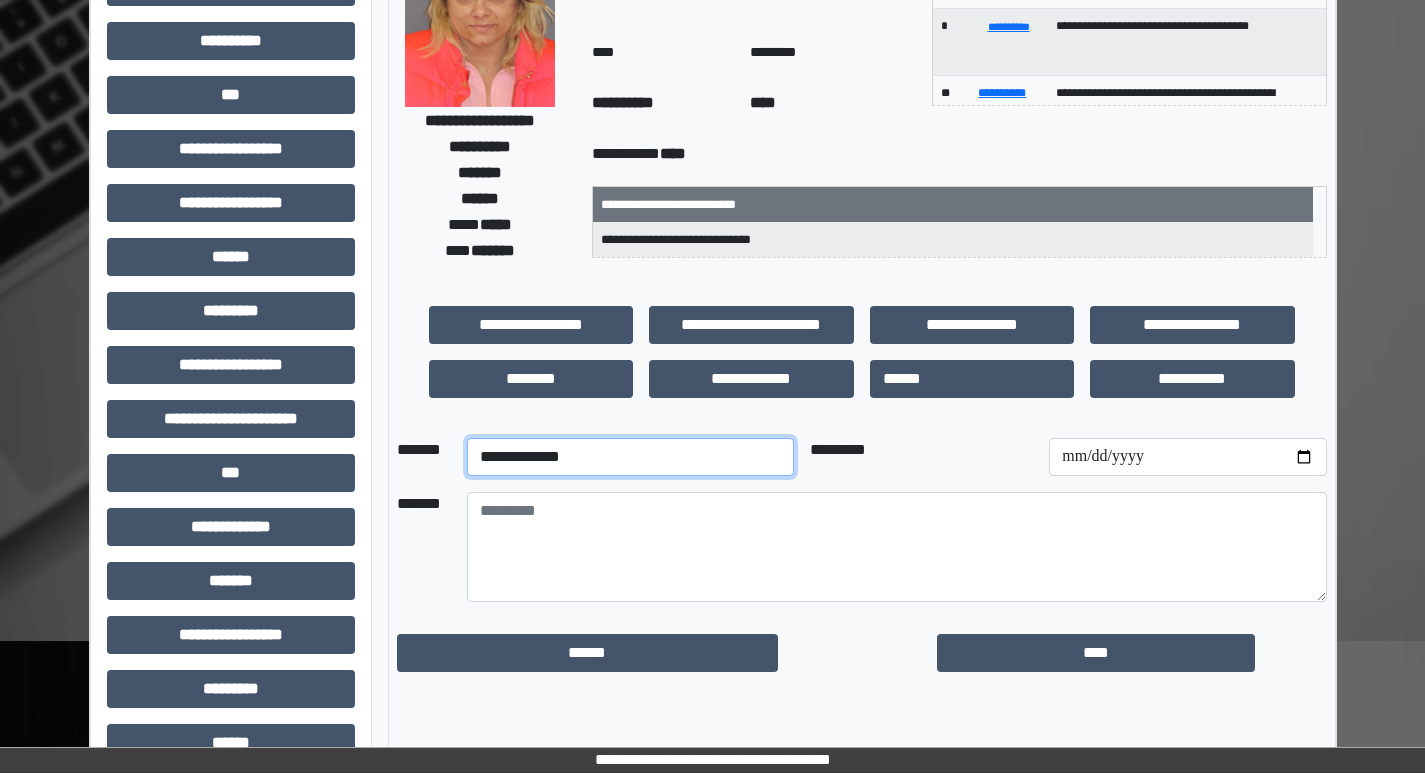 click on "**********" at bounding box center (630, 457) 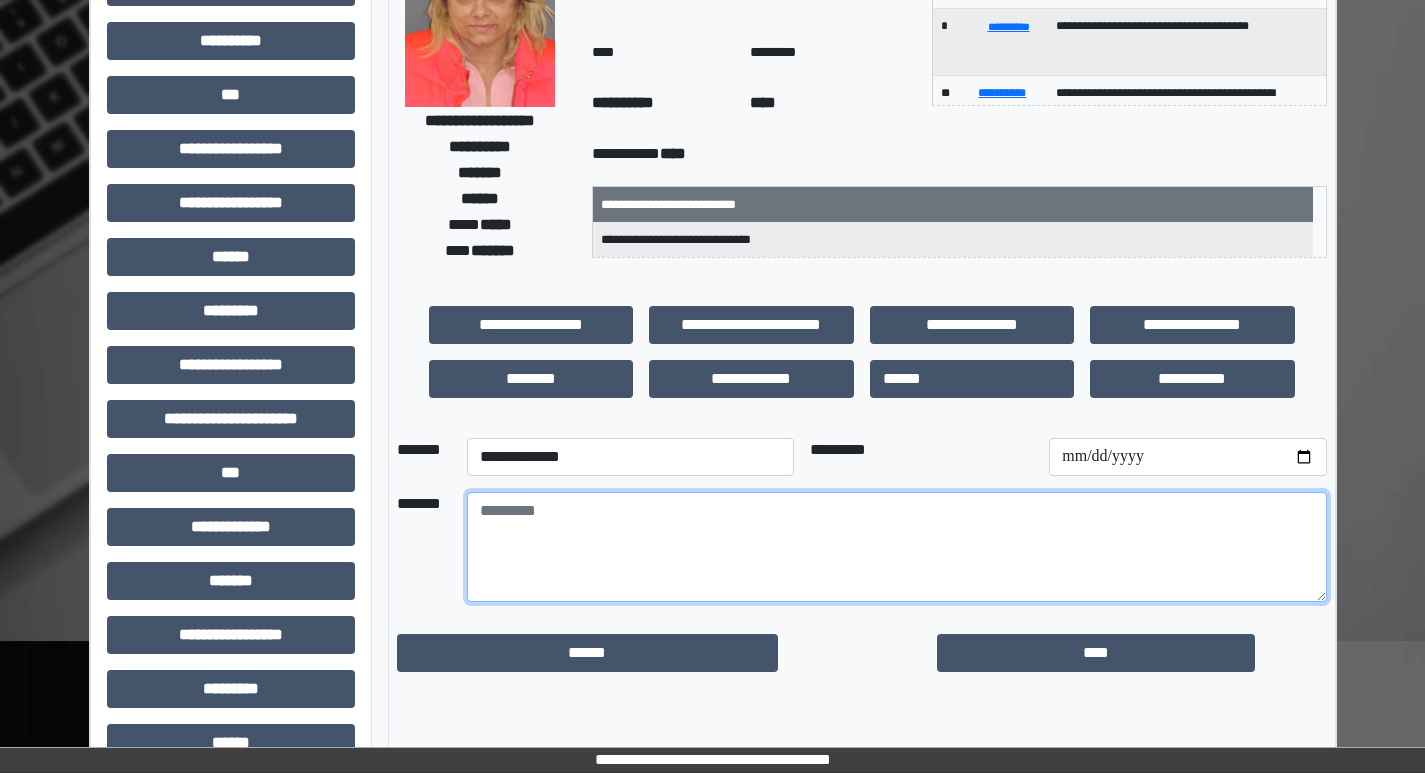 click at bounding box center [897, 547] 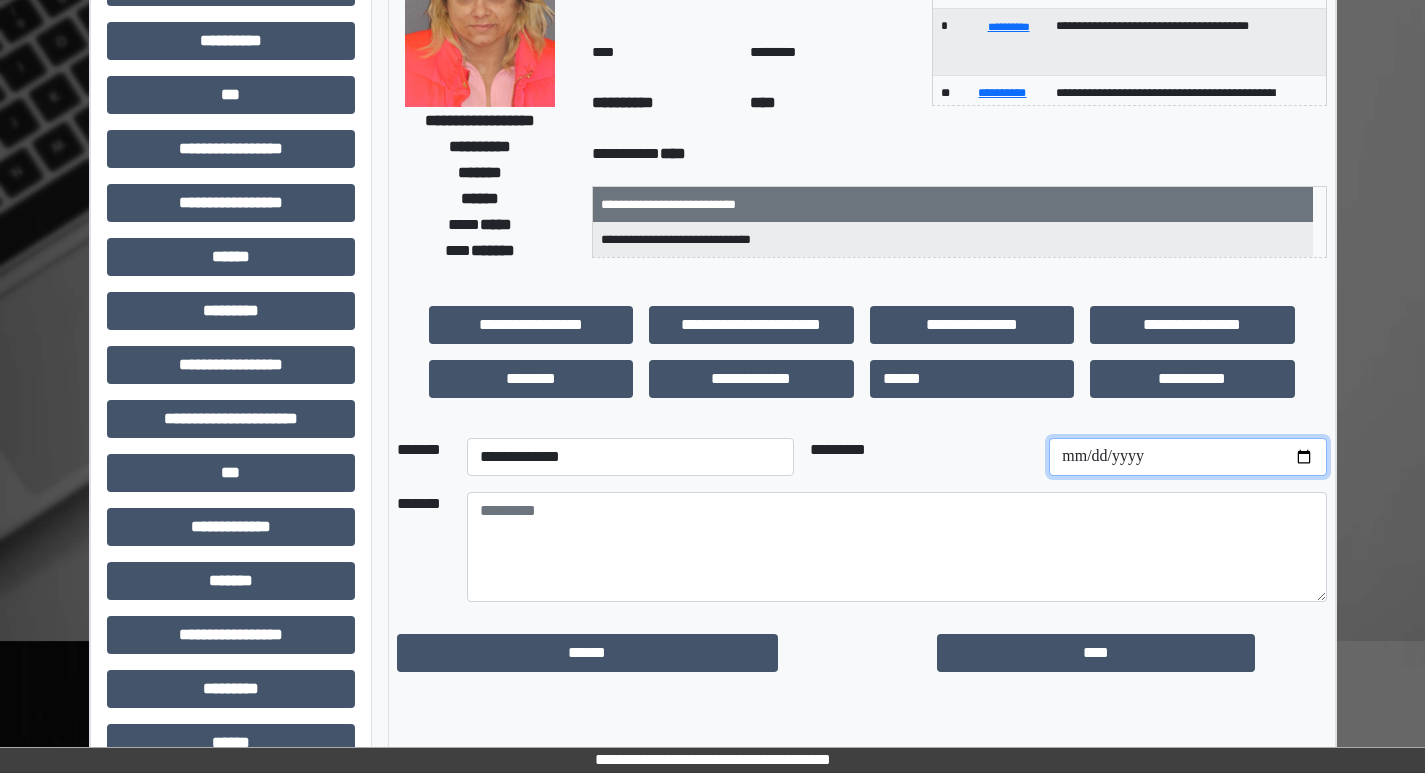 click at bounding box center [1187, 457] 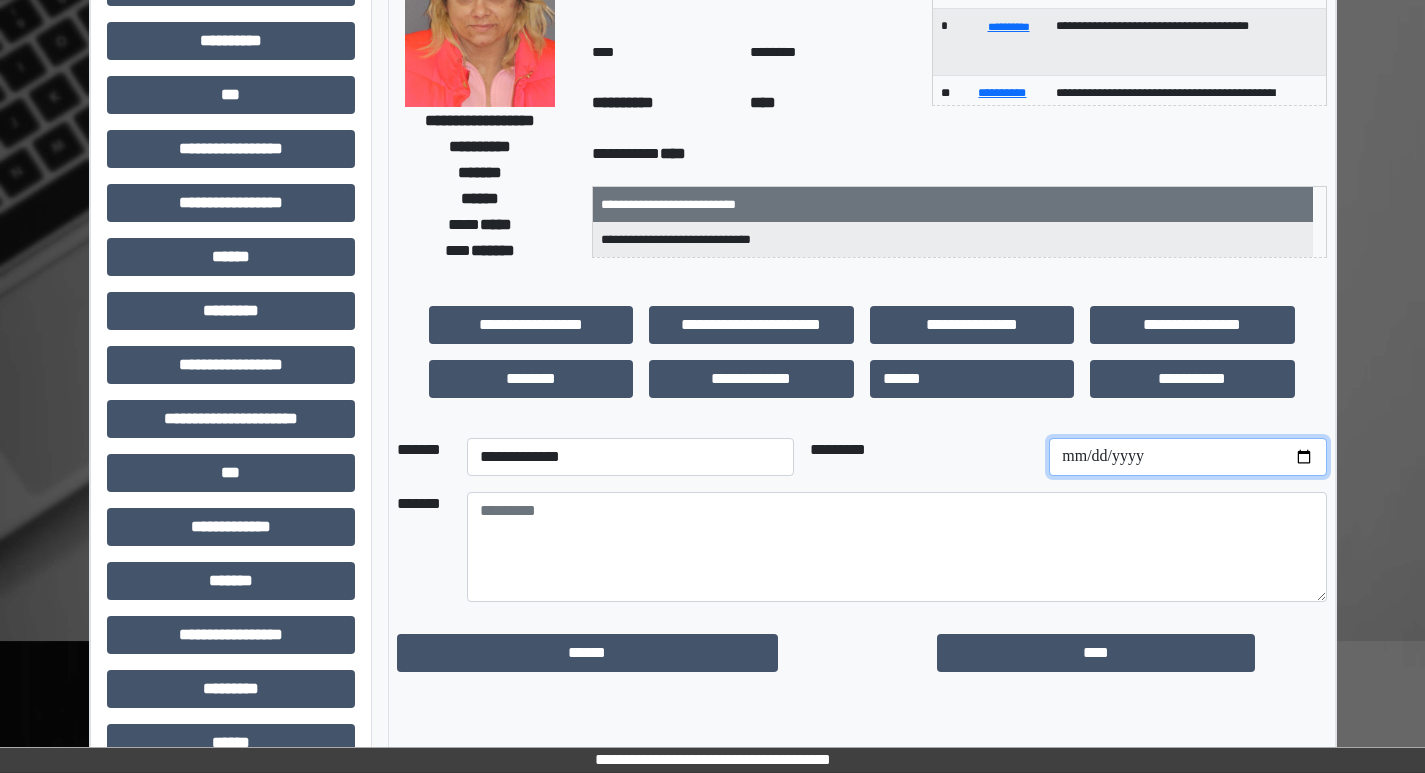 type on "**********" 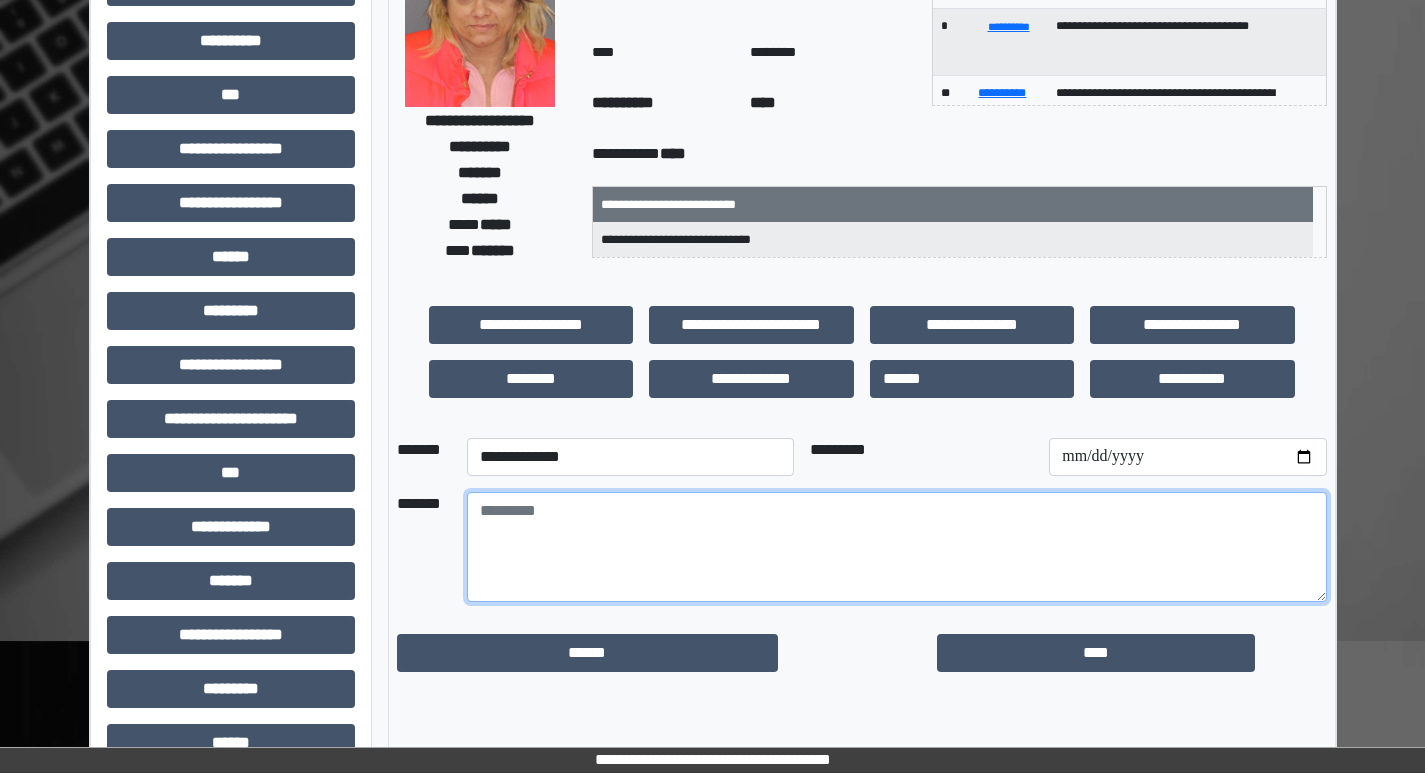 click at bounding box center (897, 547) 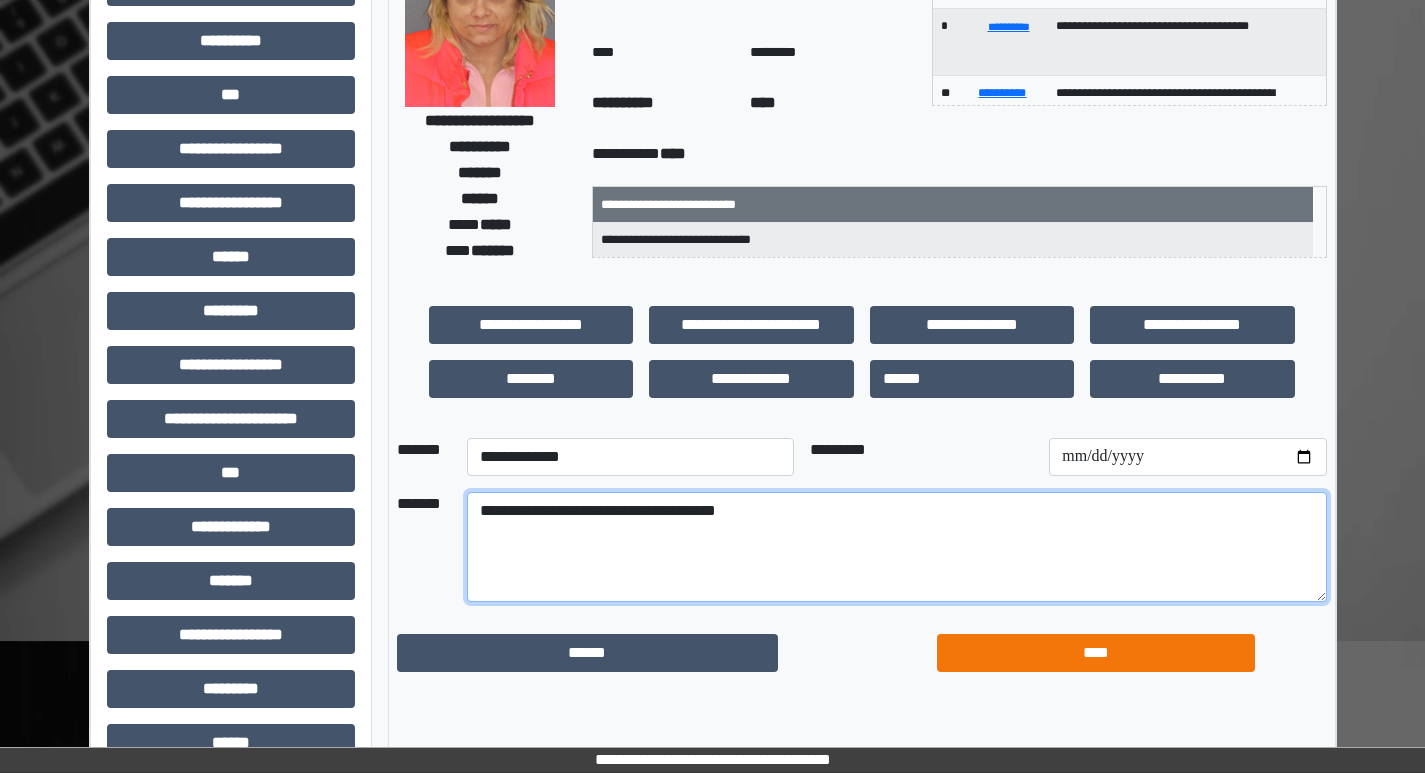 type on "**********" 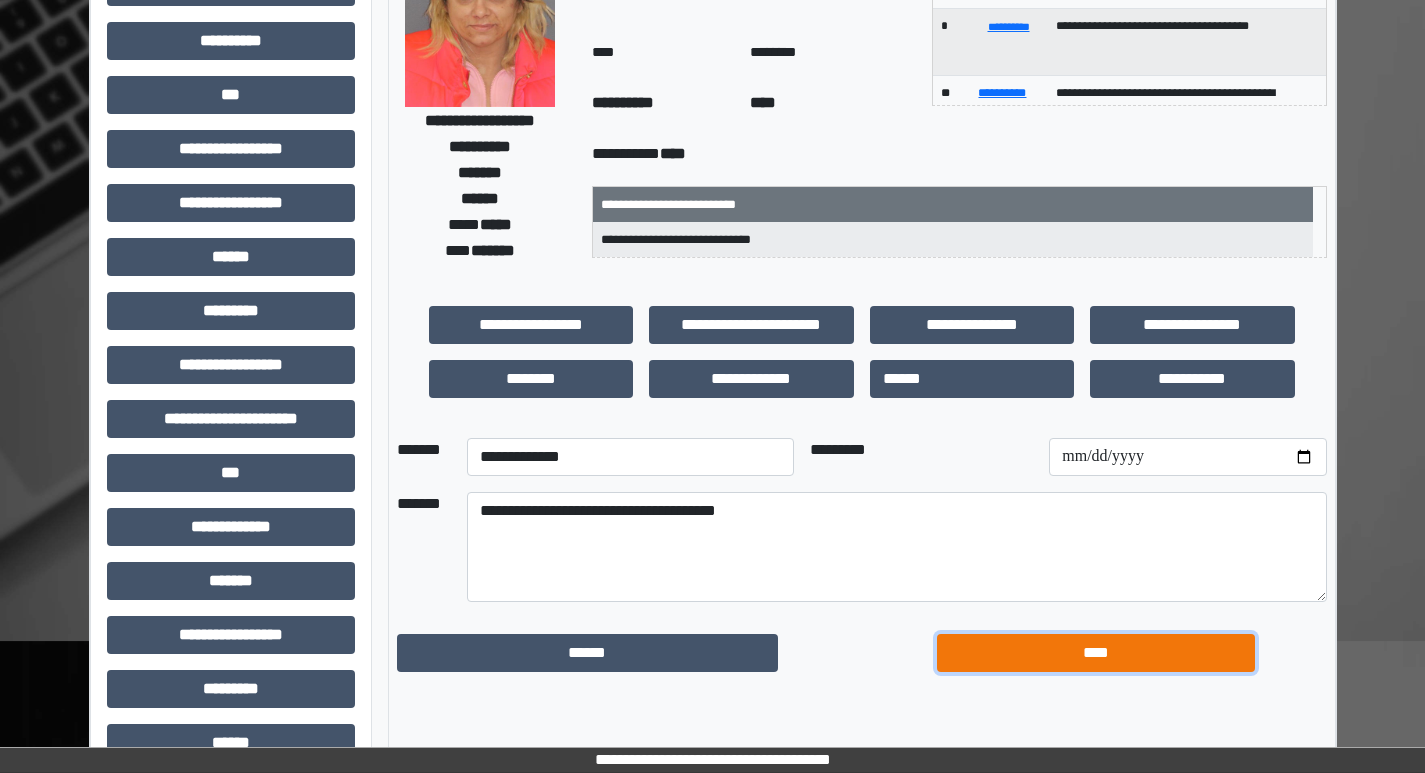 click on "****" at bounding box center (1096, 653) 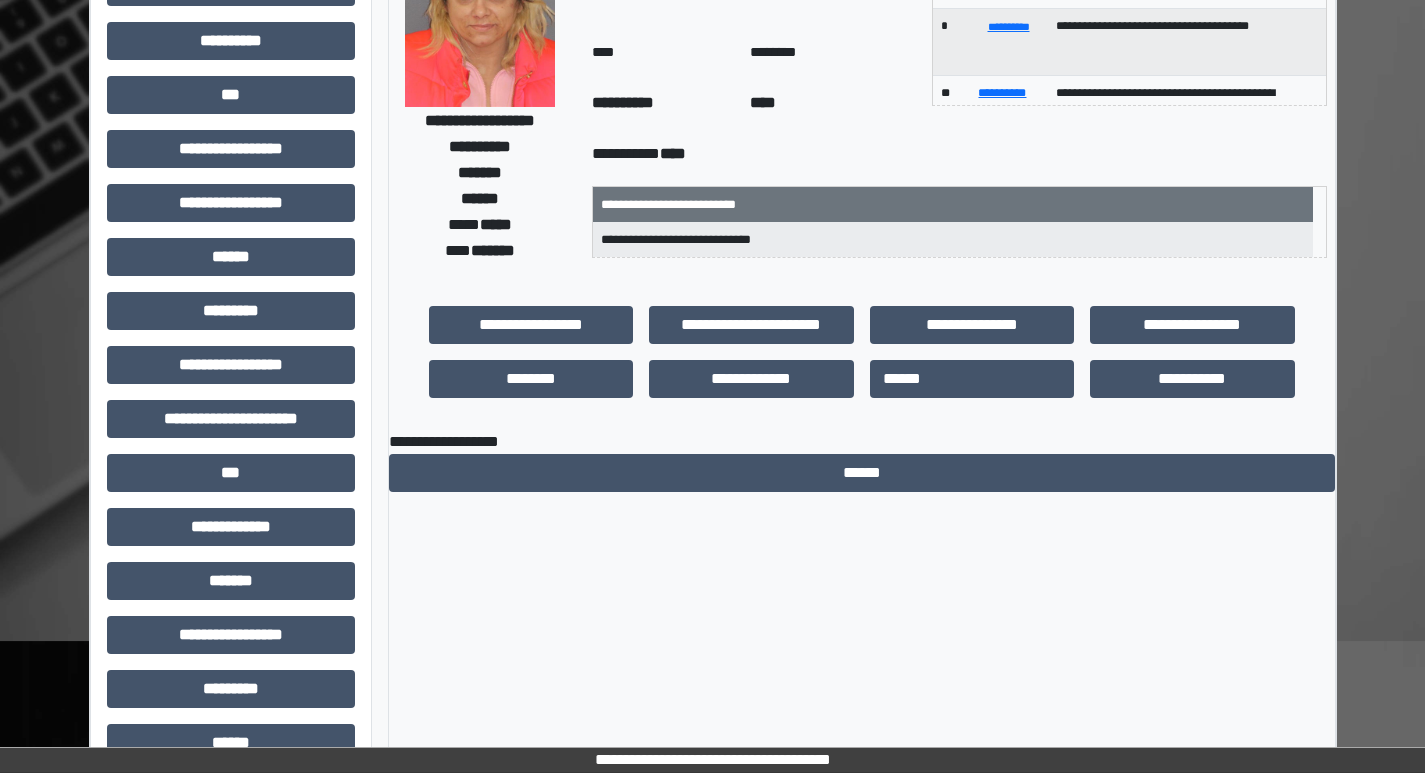 scroll, scrollTop: 0, scrollLeft: 0, axis: both 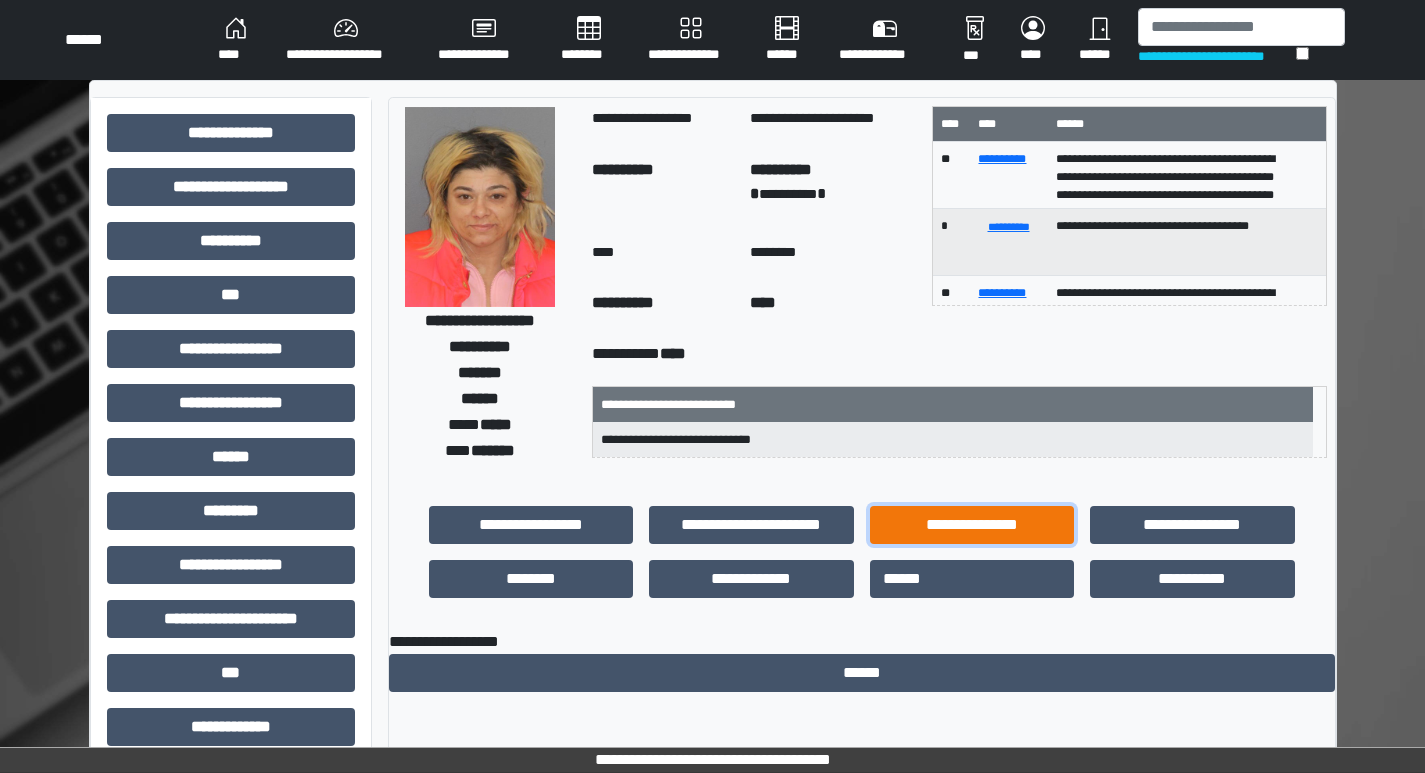 click on "**********" at bounding box center [972, 525] 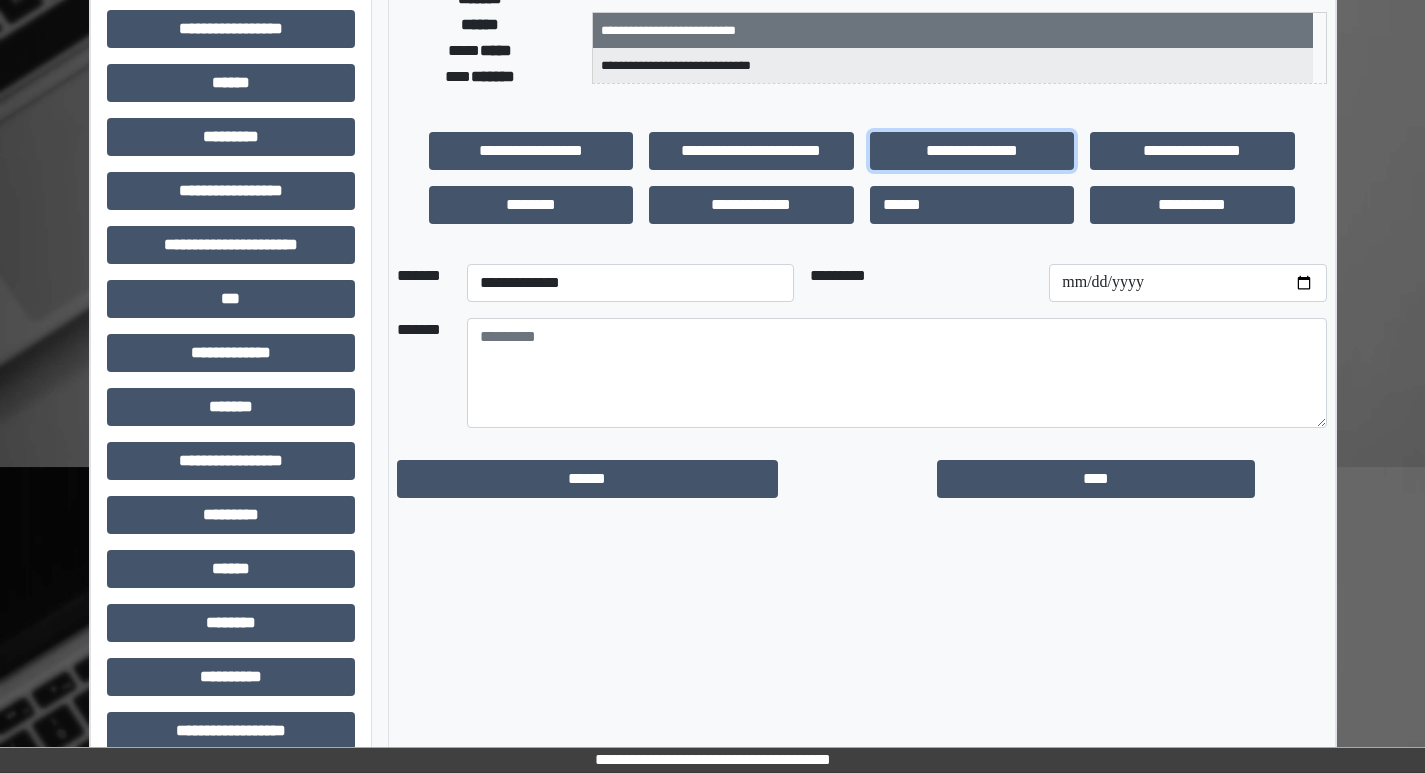 scroll, scrollTop: 400, scrollLeft: 0, axis: vertical 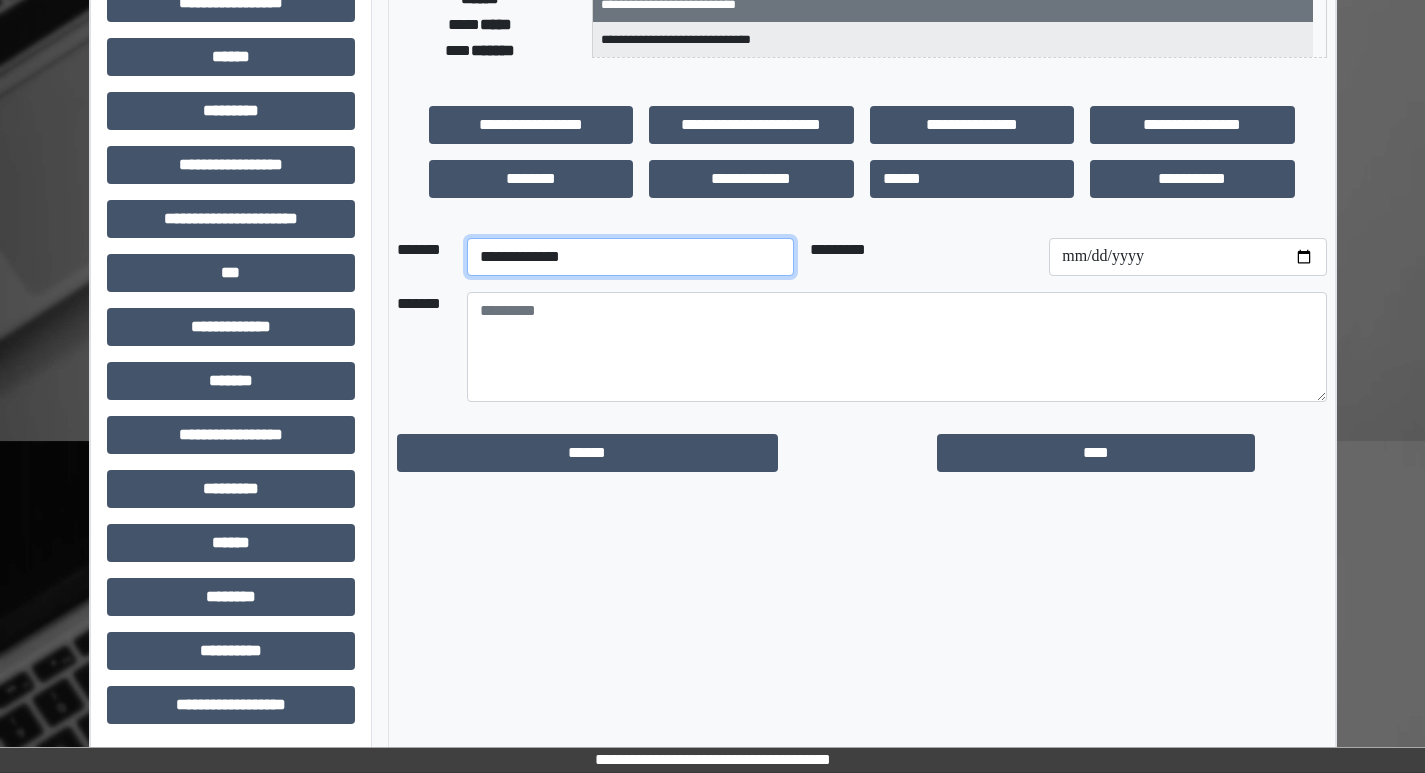 click on "**********" at bounding box center (630, 257) 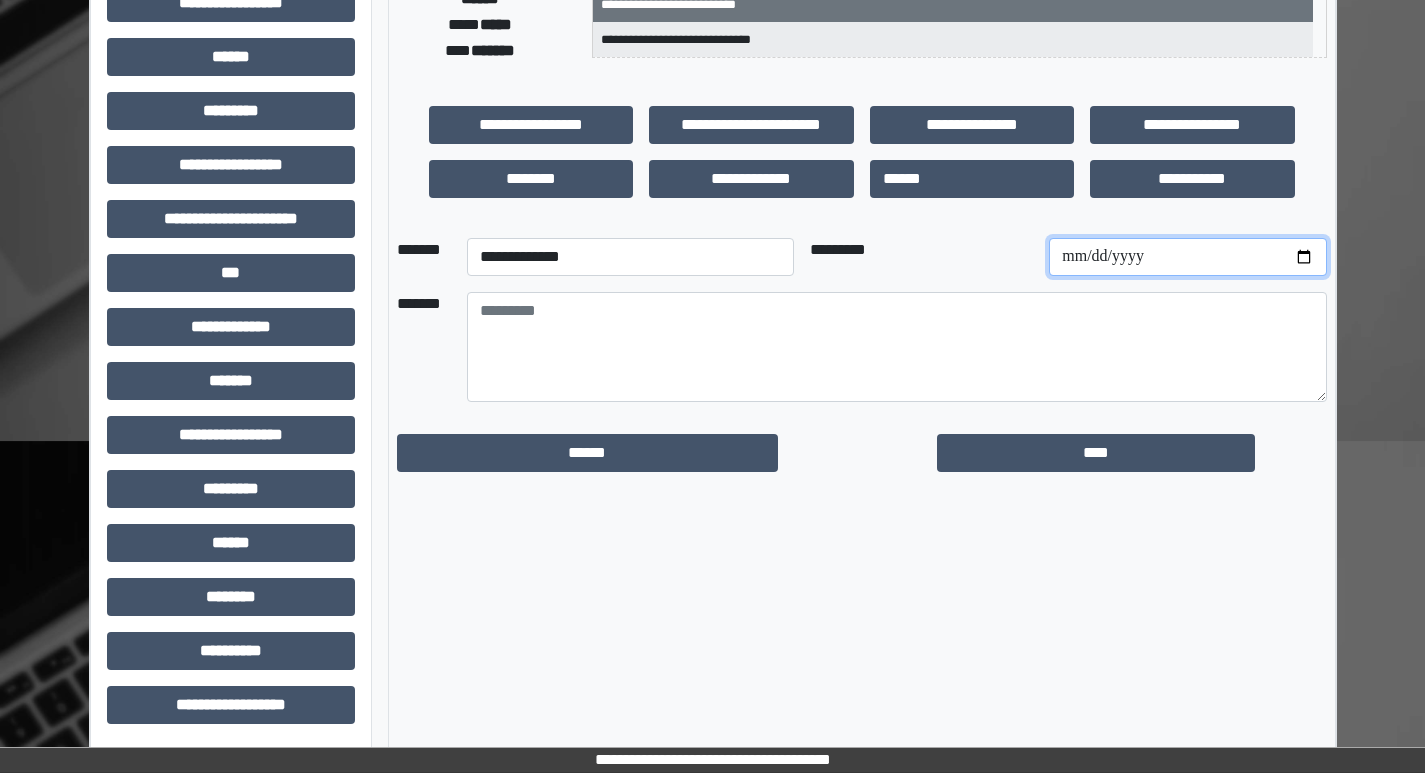 click at bounding box center [1187, 257] 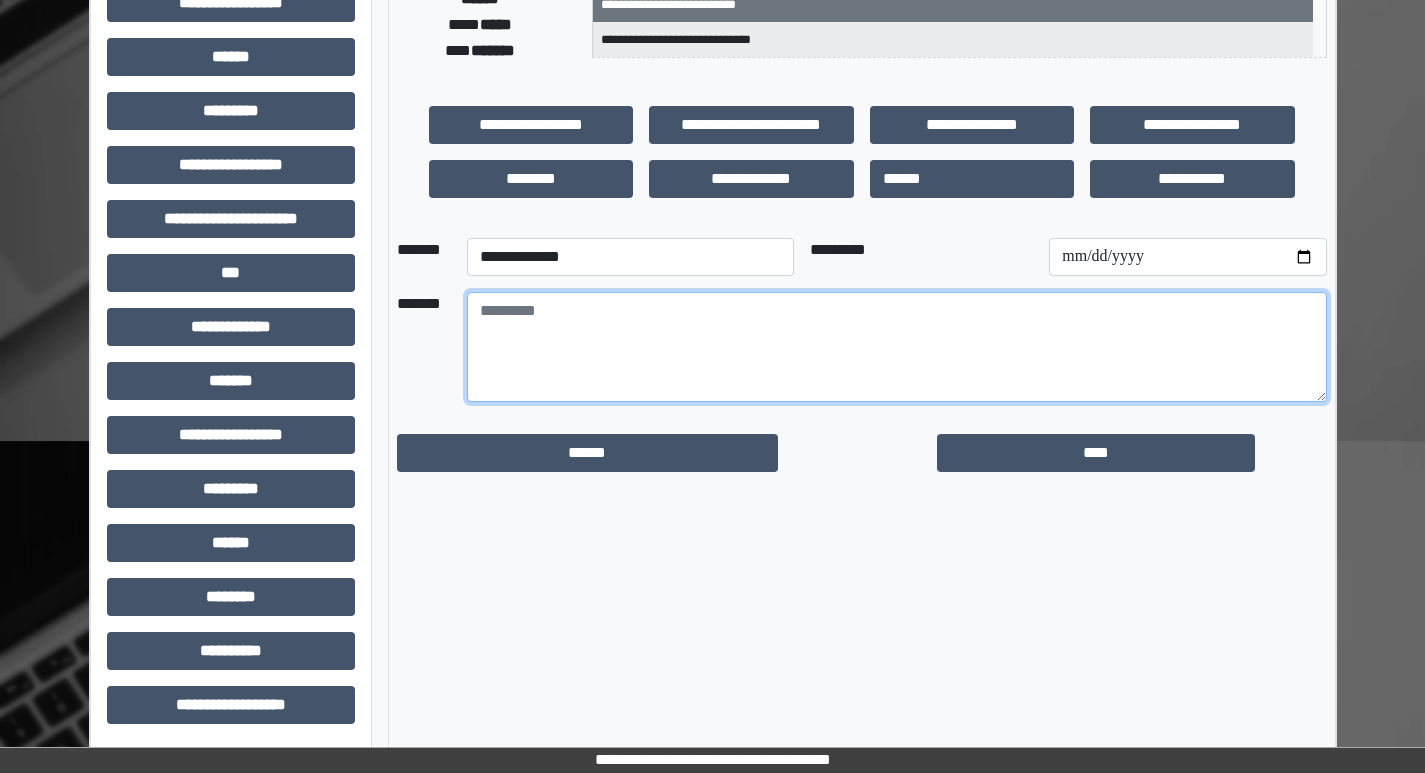 drag, startPoint x: 639, startPoint y: 292, endPoint x: 638, endPoint y: 302, distance: 10.049875 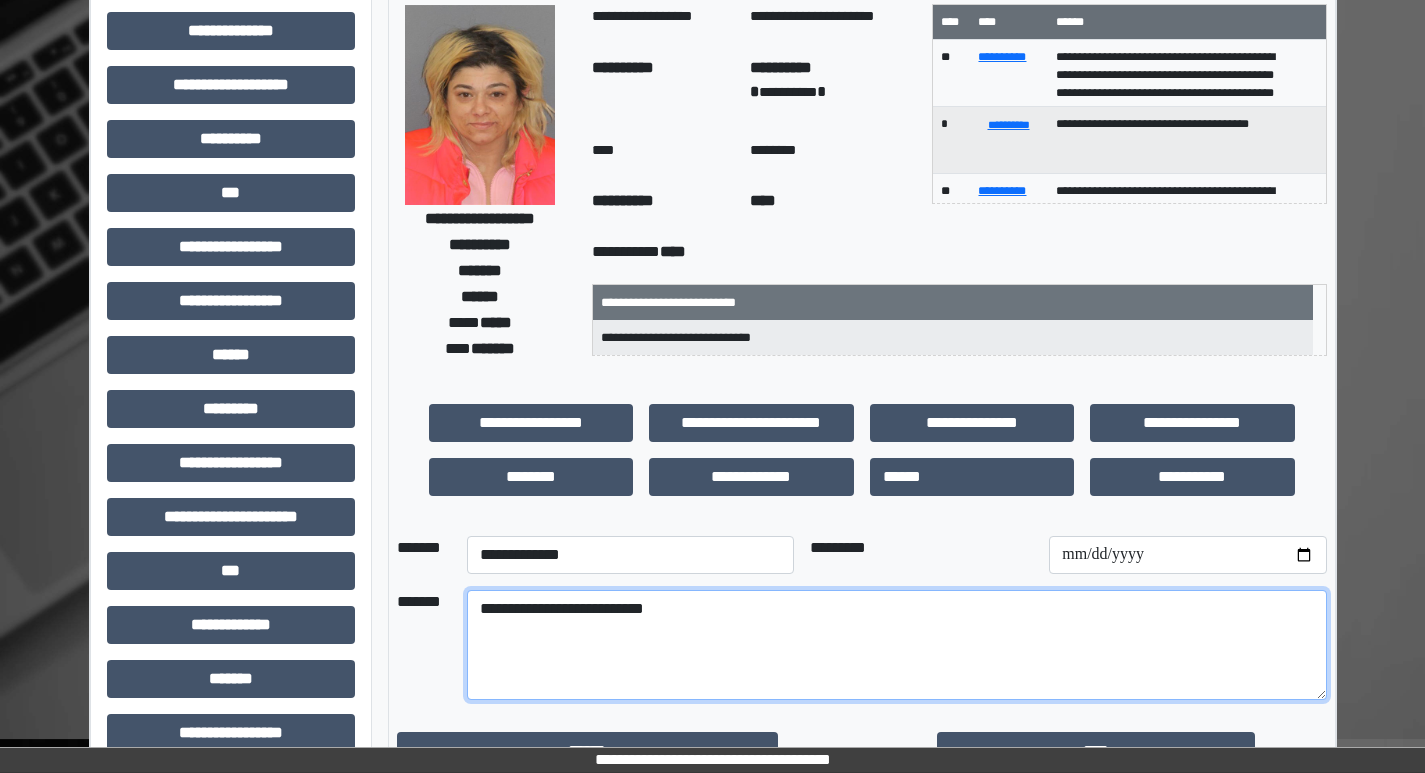 scroll, scrollTop: 200, scrollLeft: 0, axis: vertical 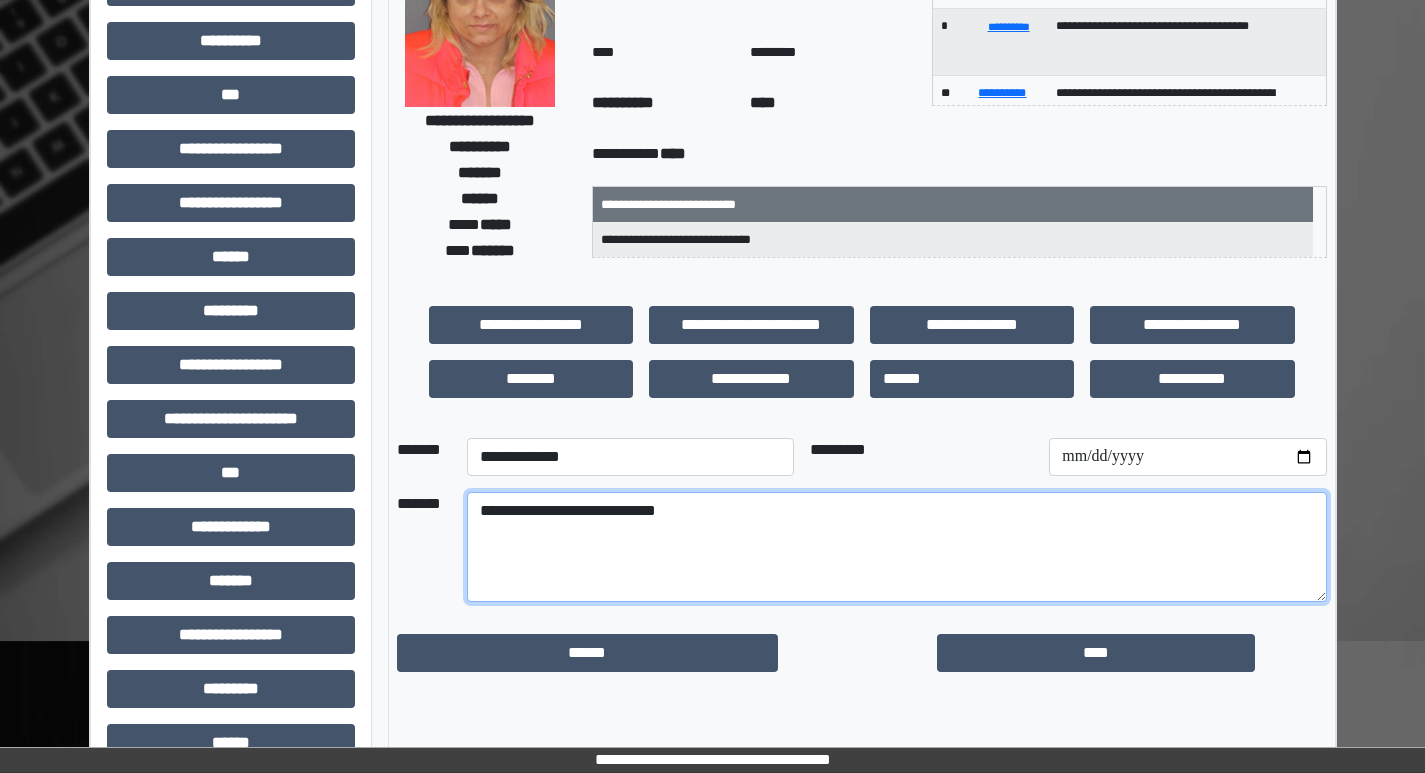 paste on "**********" 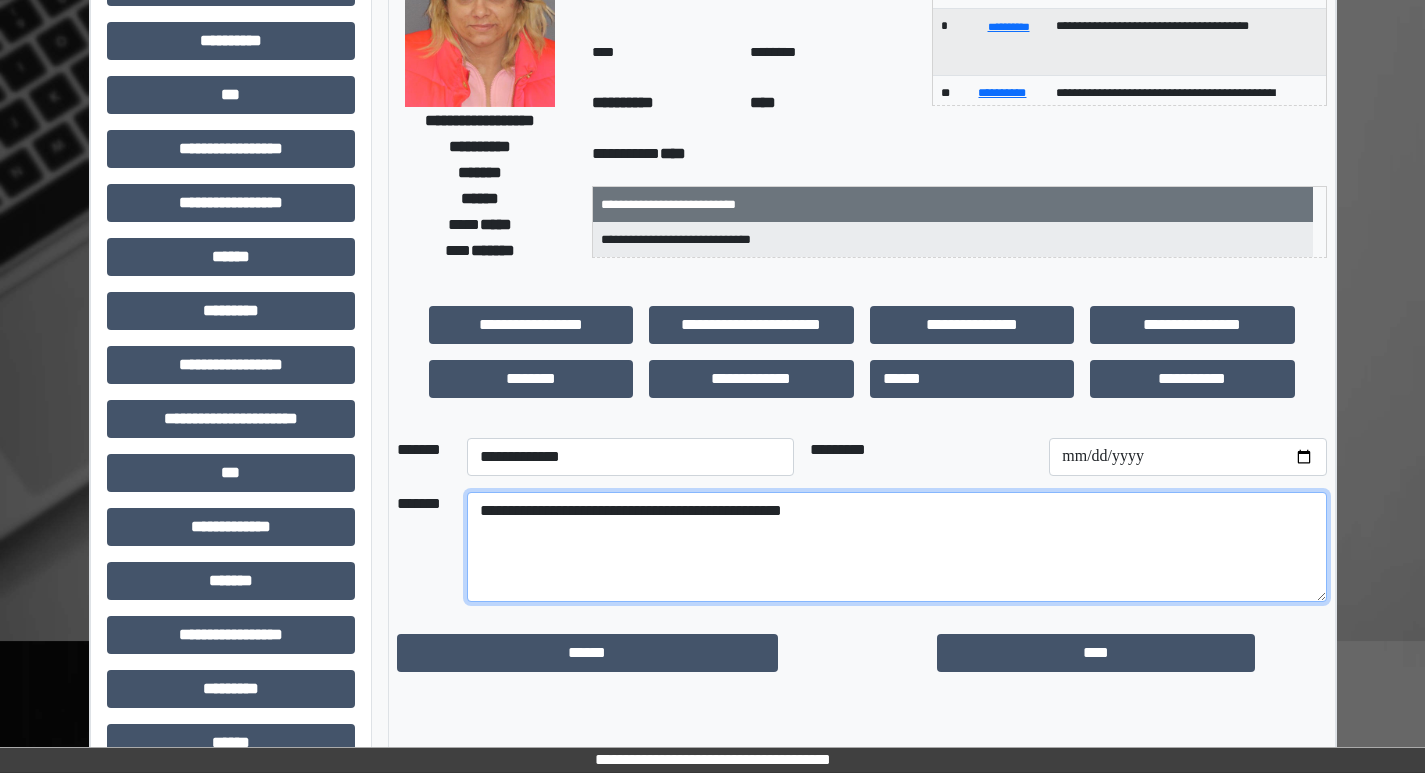 scroll, scrollTop: 300, scrollLeft: 0, axis: vertical 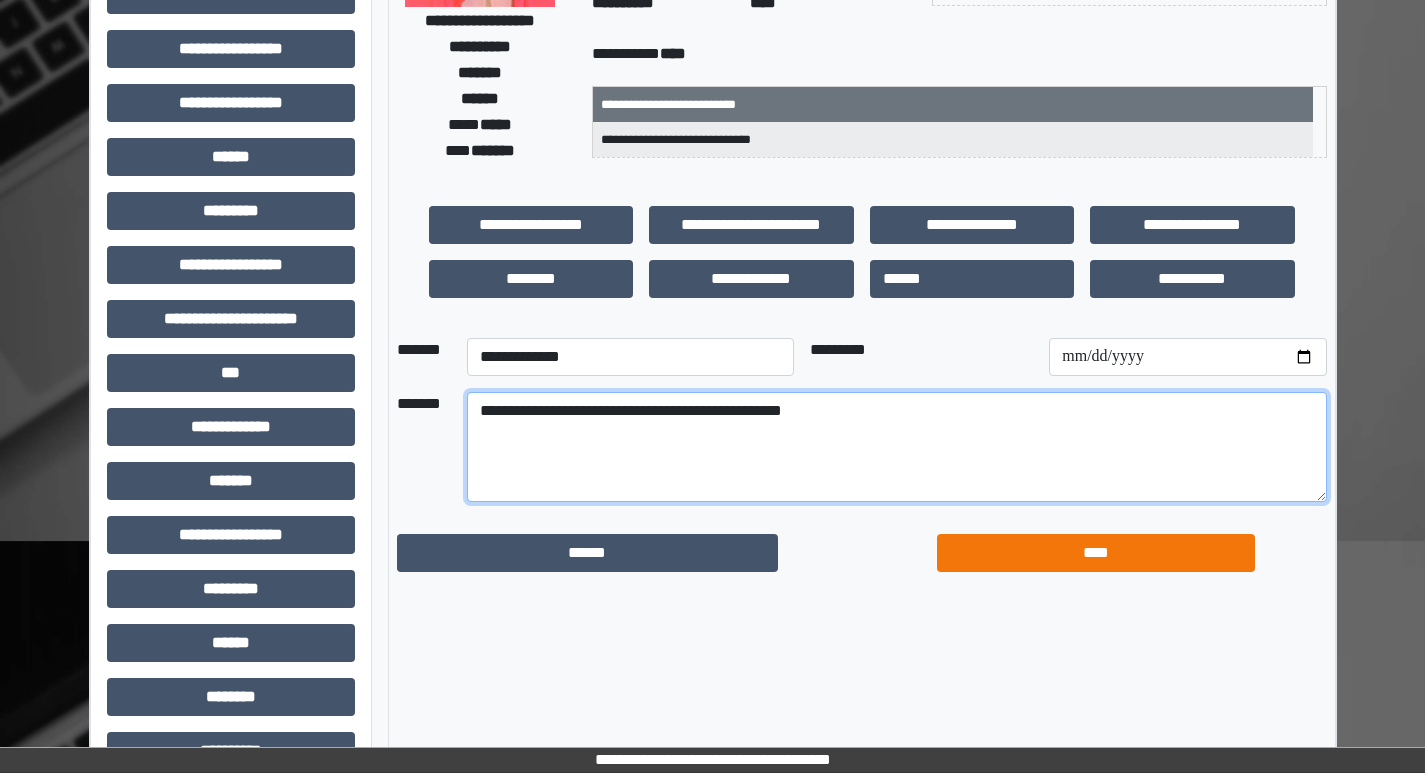 type on "**********" 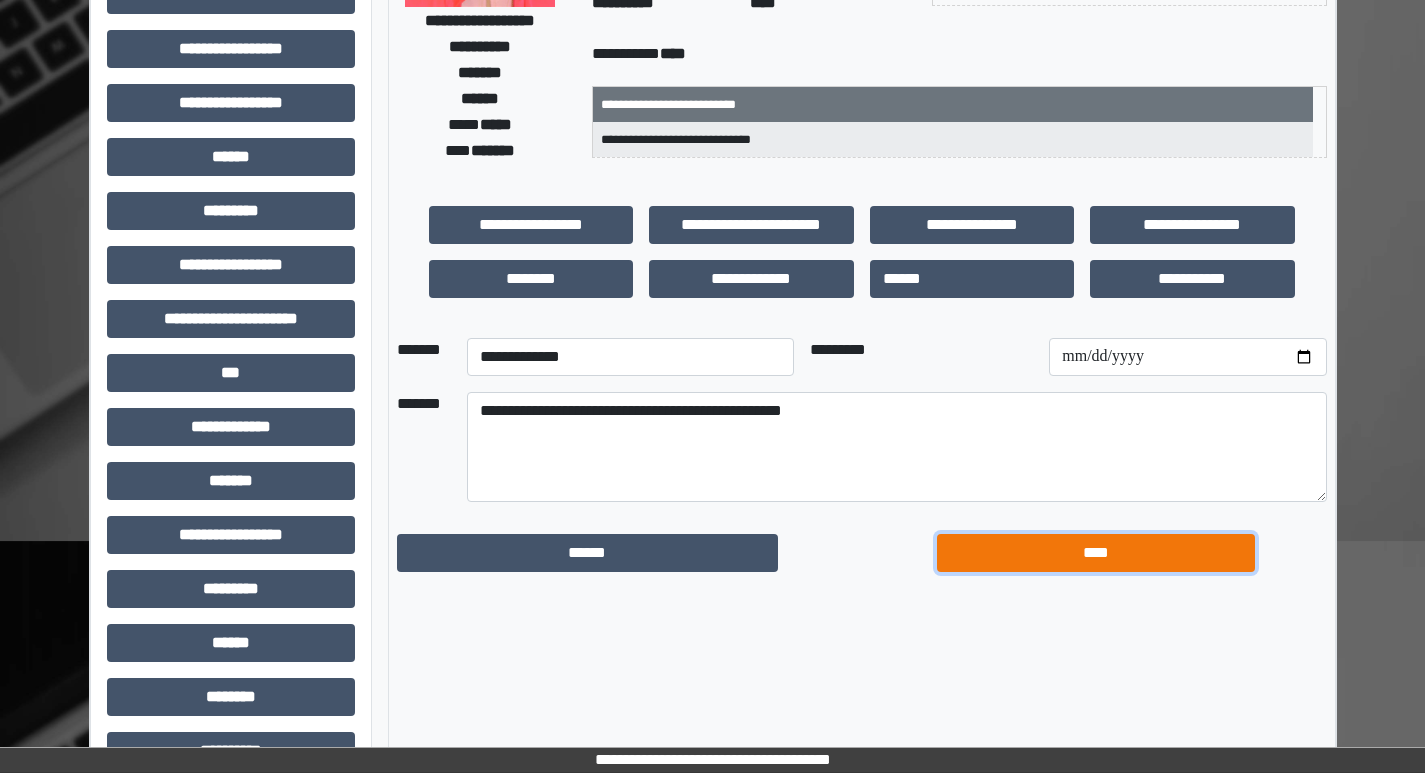 click on "****" at bounding box center [1096, 553] 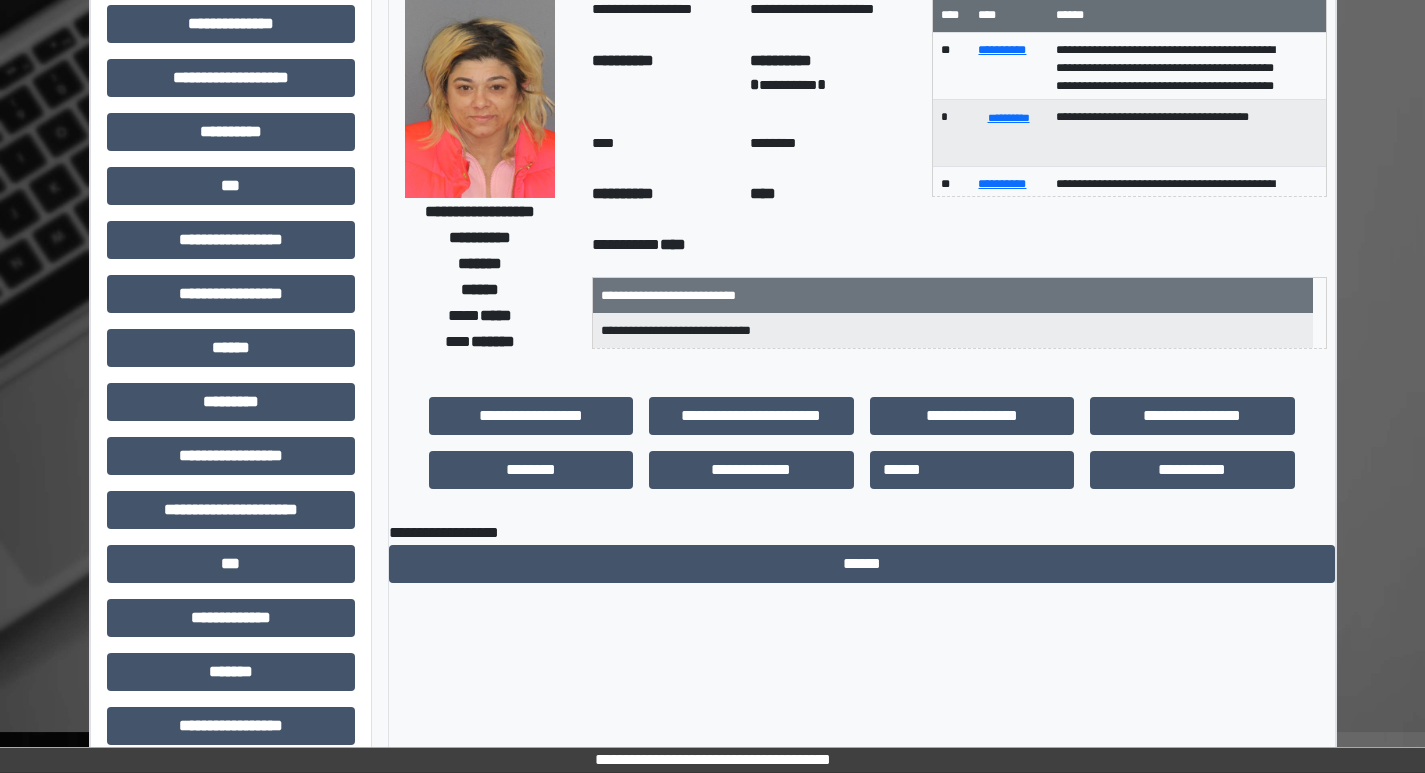 scroll, scrollTop: 0, scrollLeft: 0, axis: both 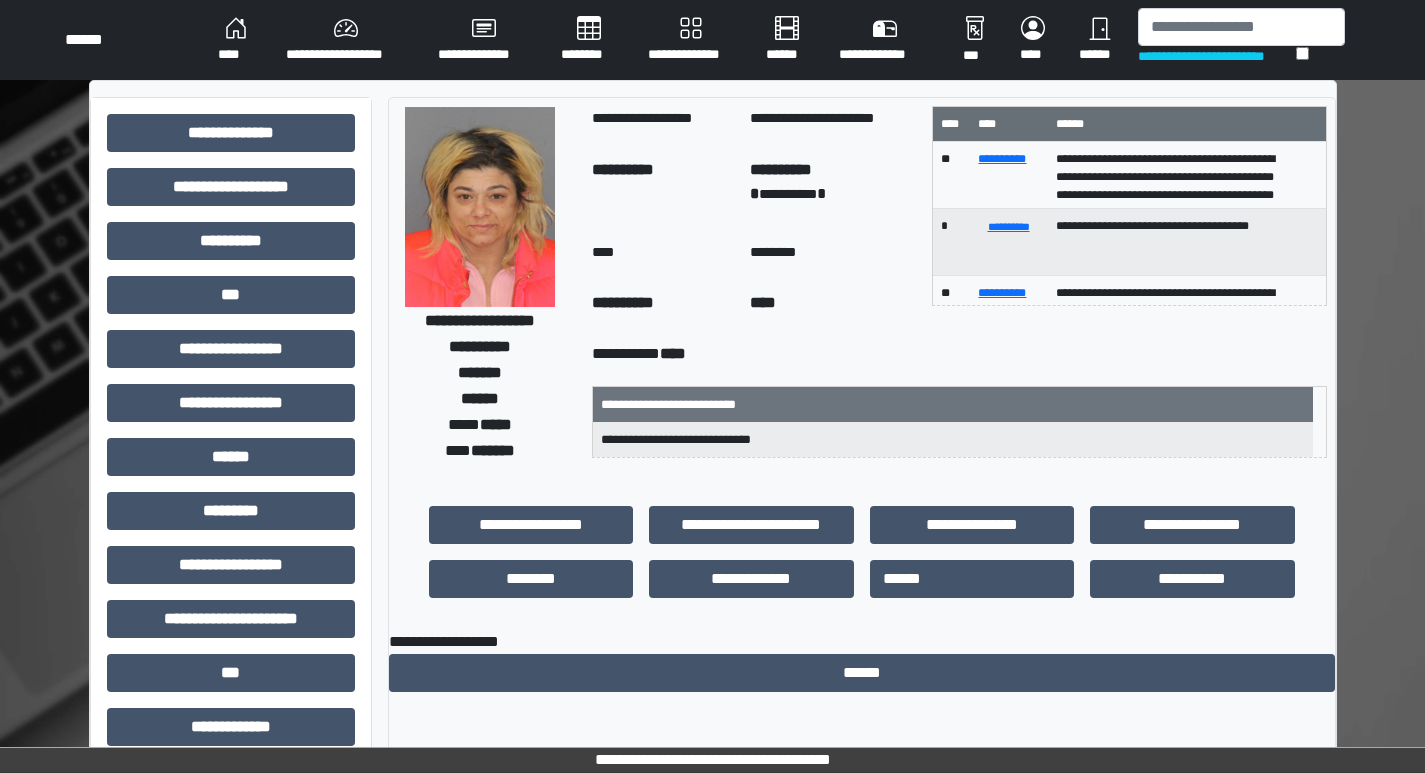 click on "****" at bounding box center (236, 40) 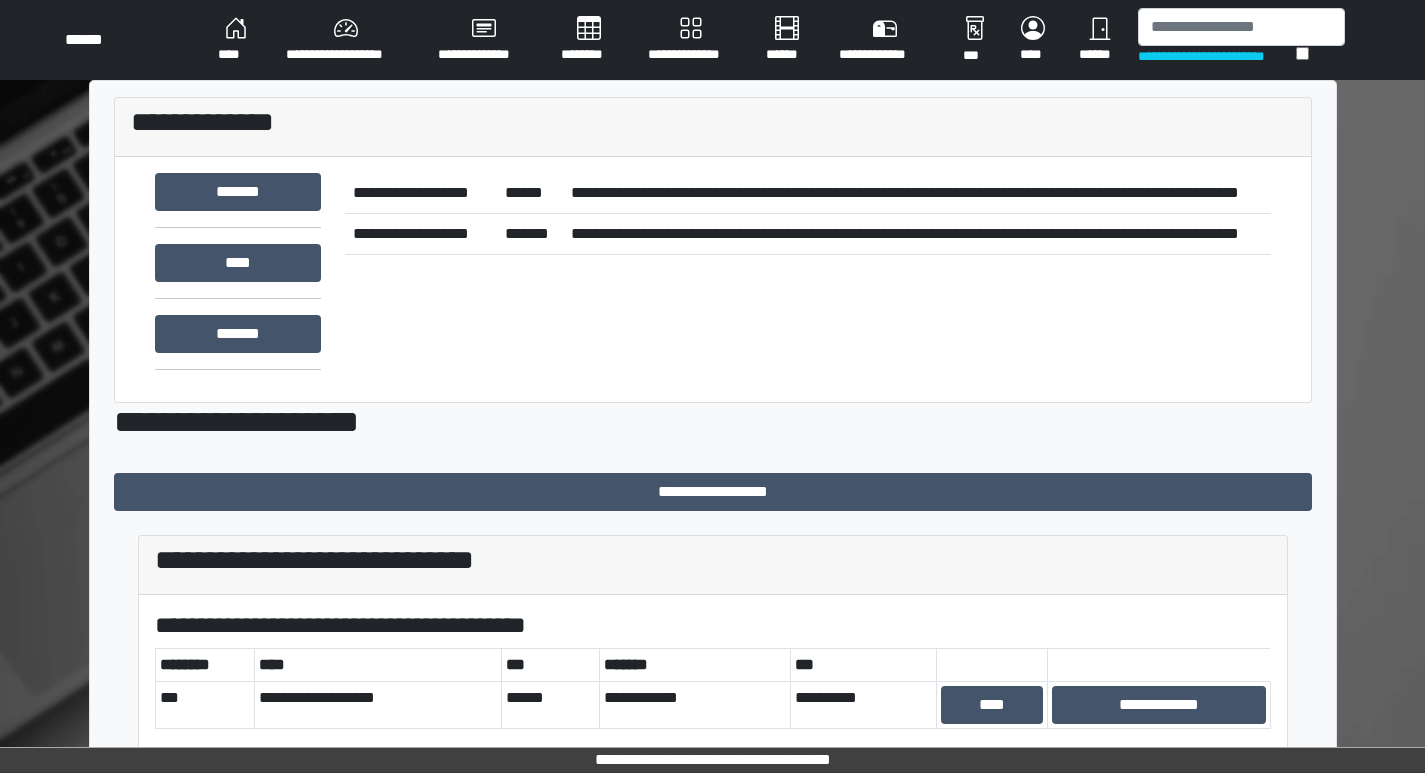 scroll, scrollTop: 173, scrollLeft: 0, axis: vertical 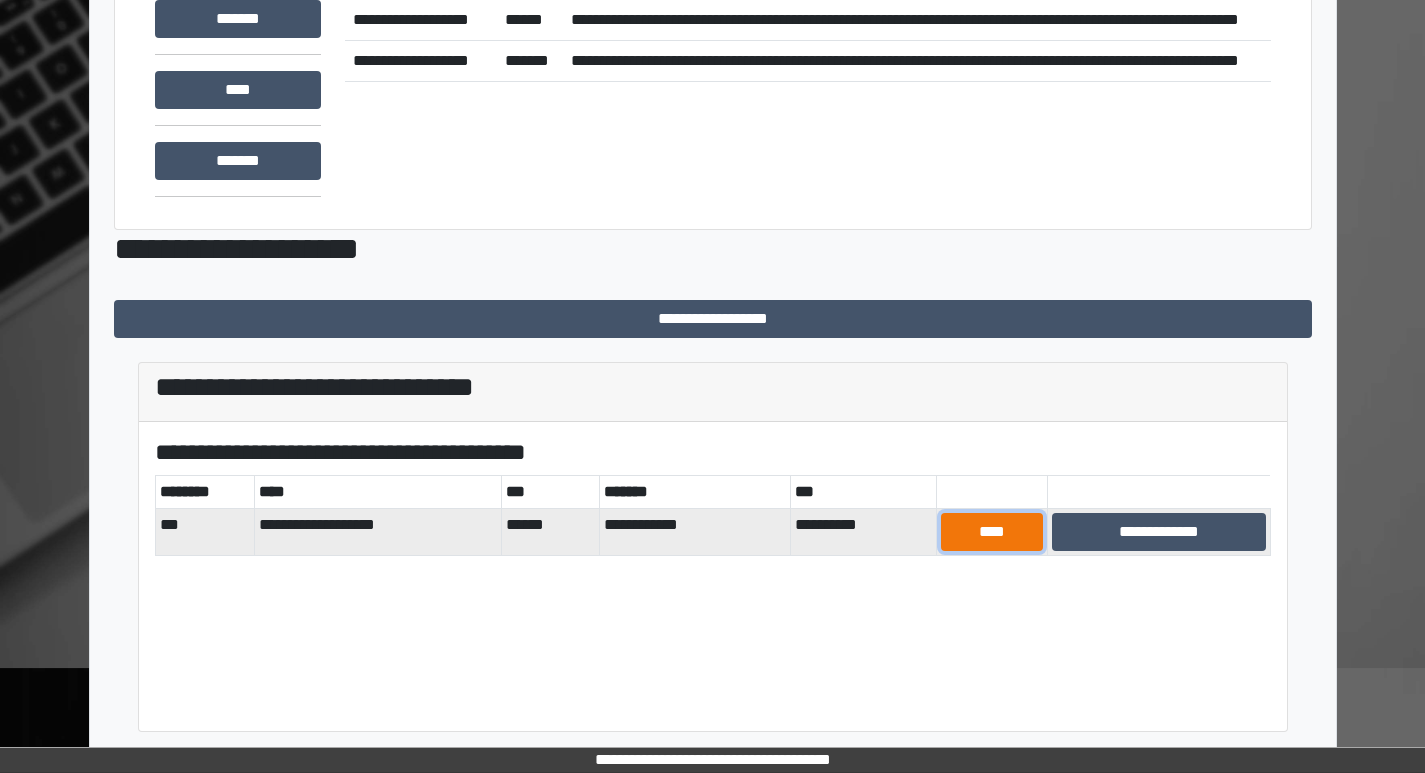 click on "****" at bounding box center (992, 532) 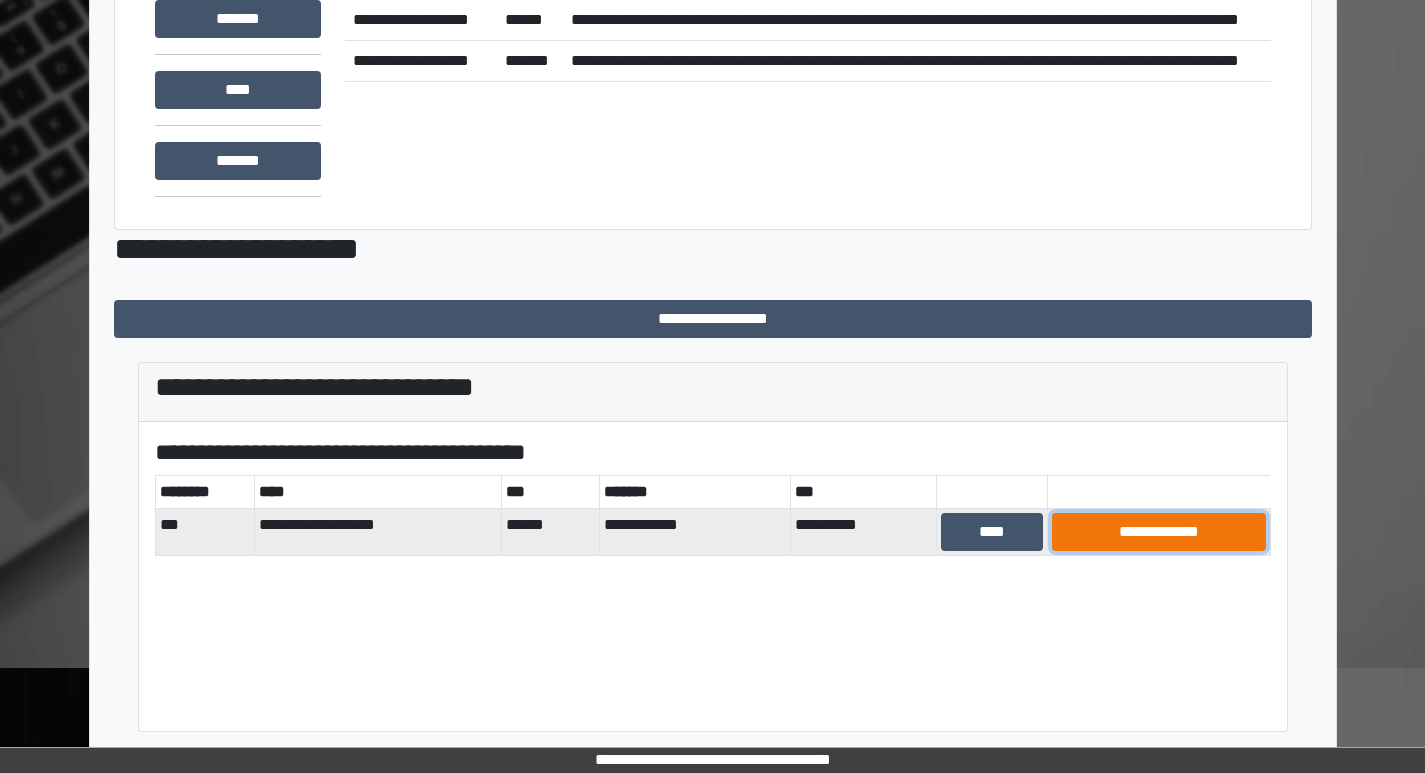 click on "**********" at bounding box center [1159, 532] 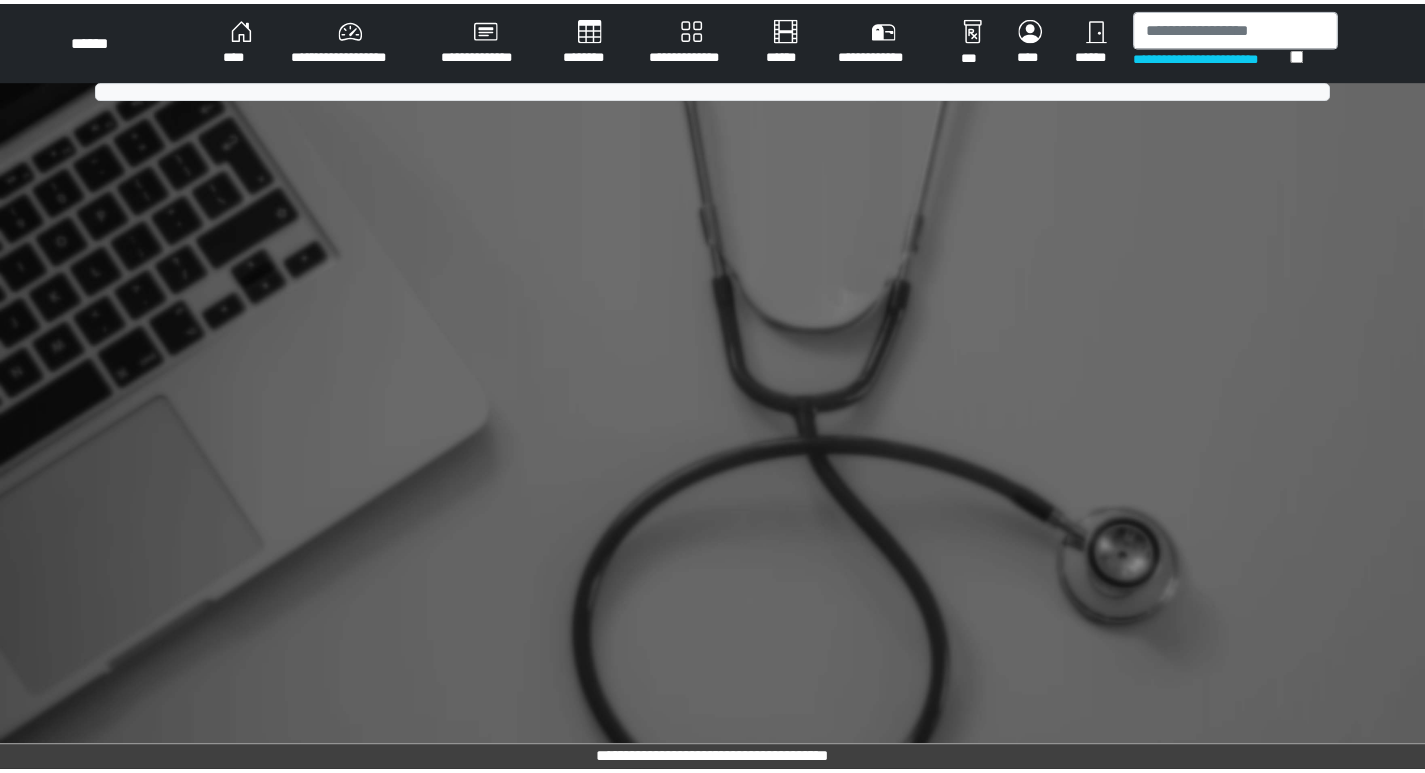 scroll, scrollTop: 0, scrollLeft: 0, axis: both 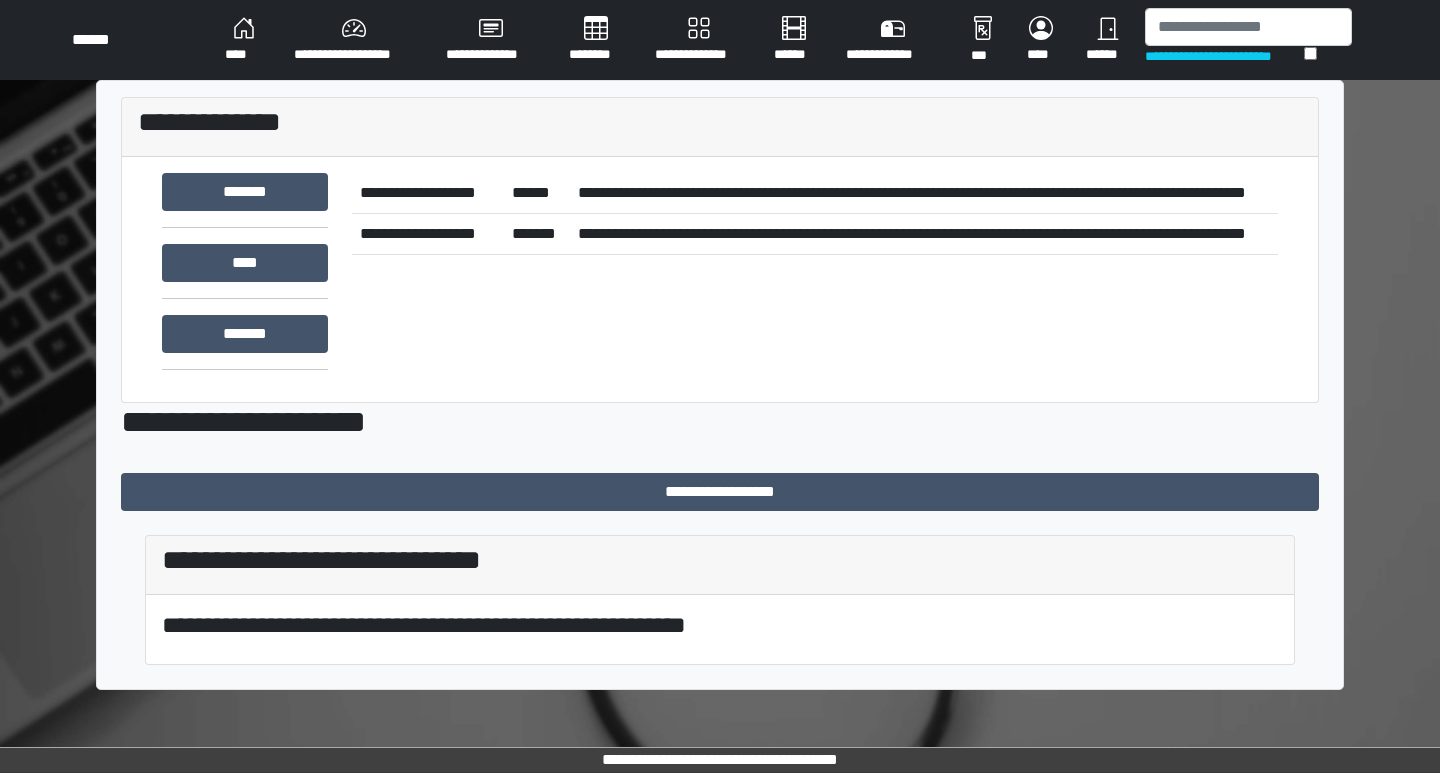click on "********" at bounding box center (596, 40) 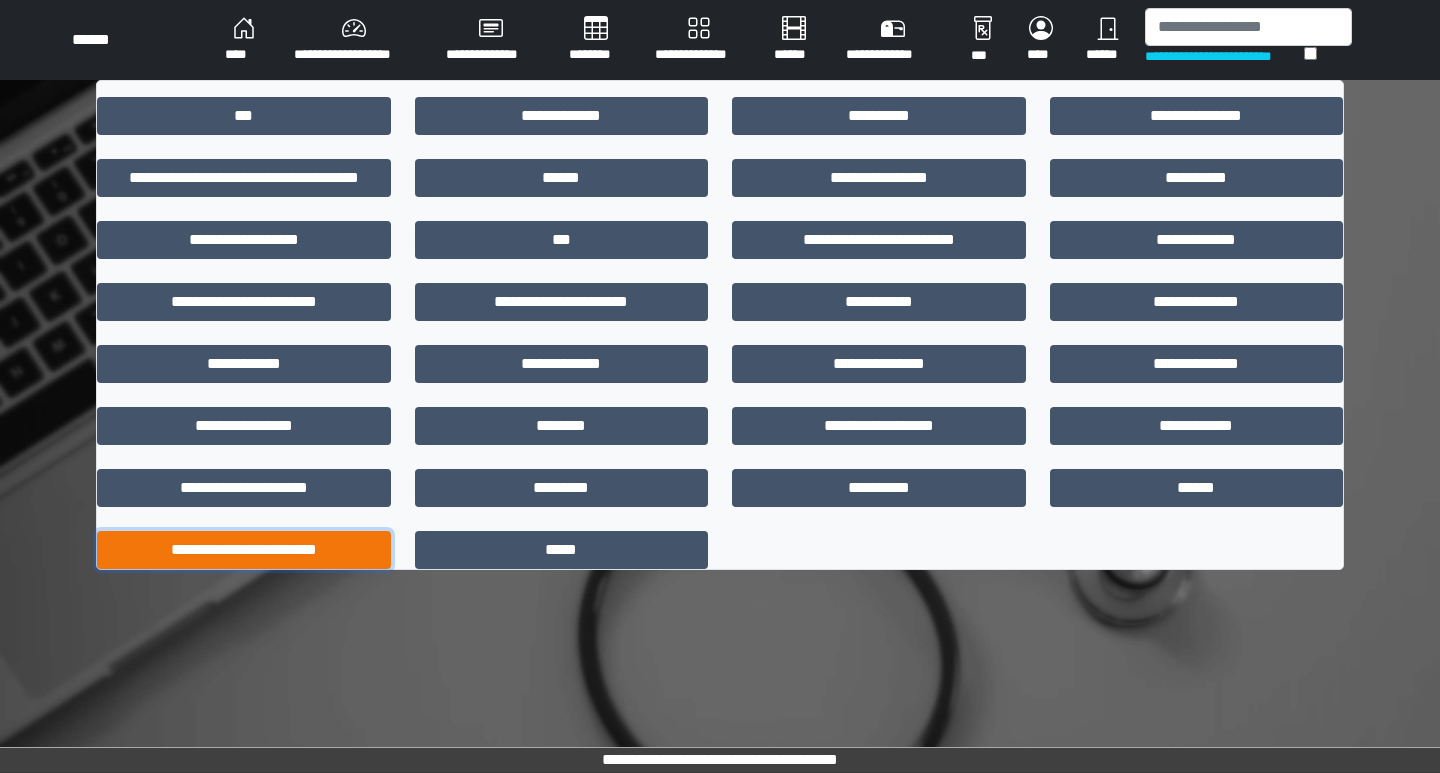 click on "**********" at bounding box center (244, 550) 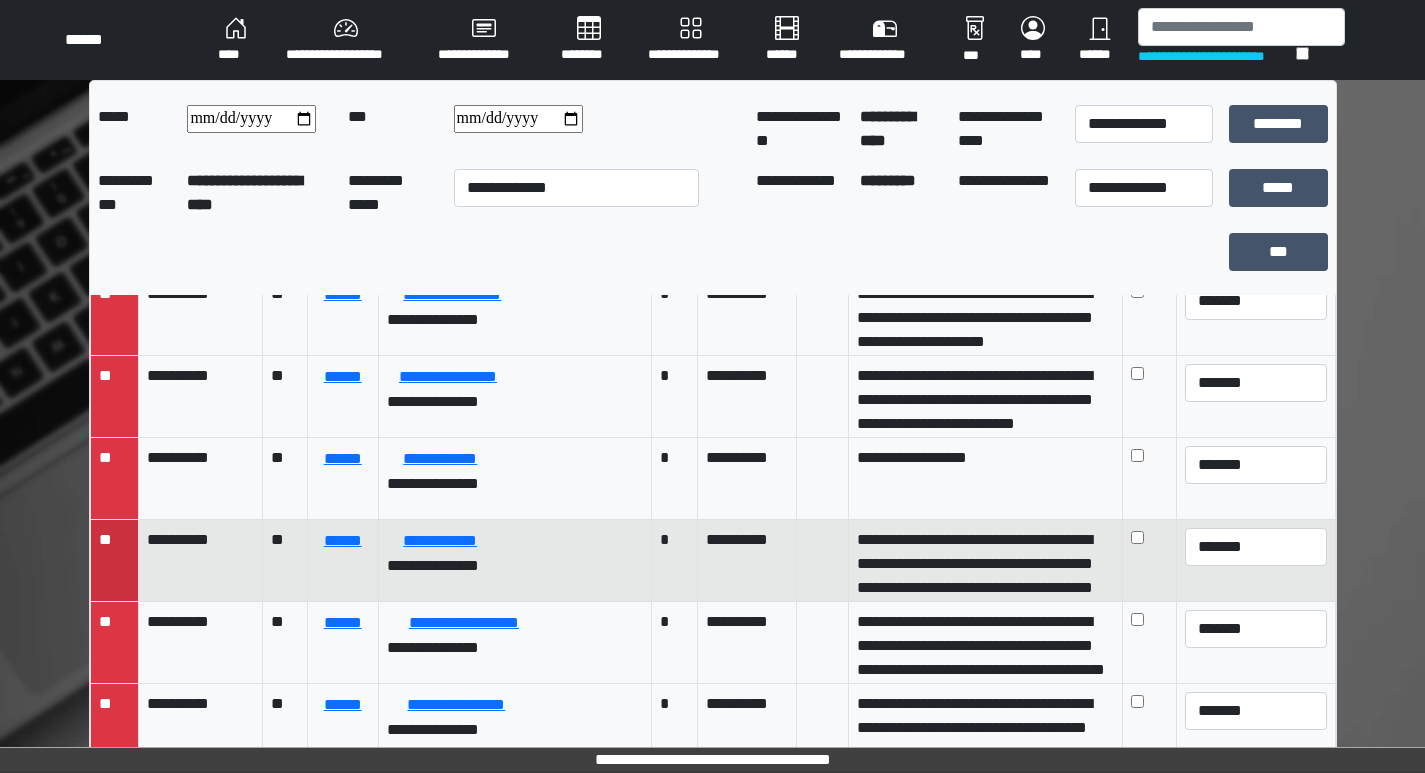 scroll, scrollTop: 700, scrollLeft: 0, axis: vertical 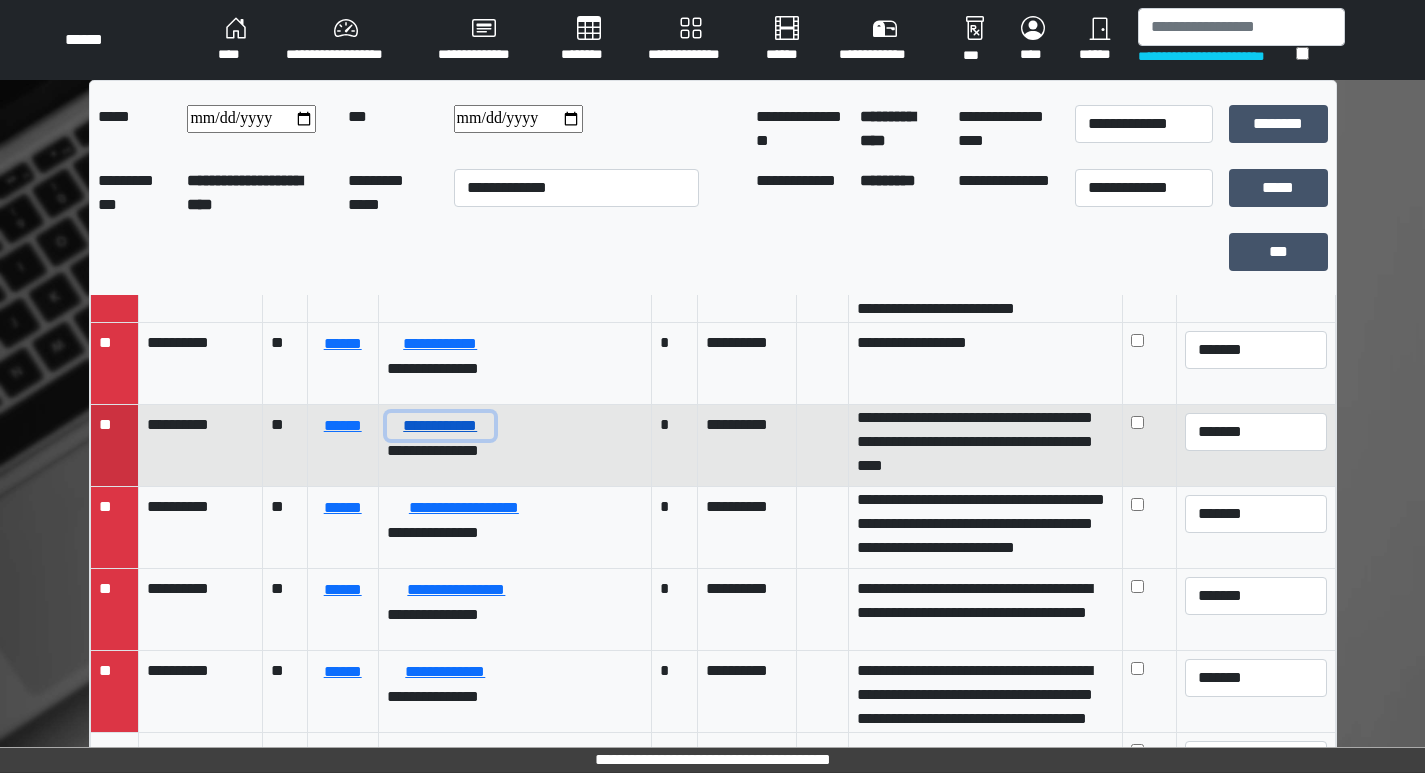 click on "**********" at bounding box center (440, 426) 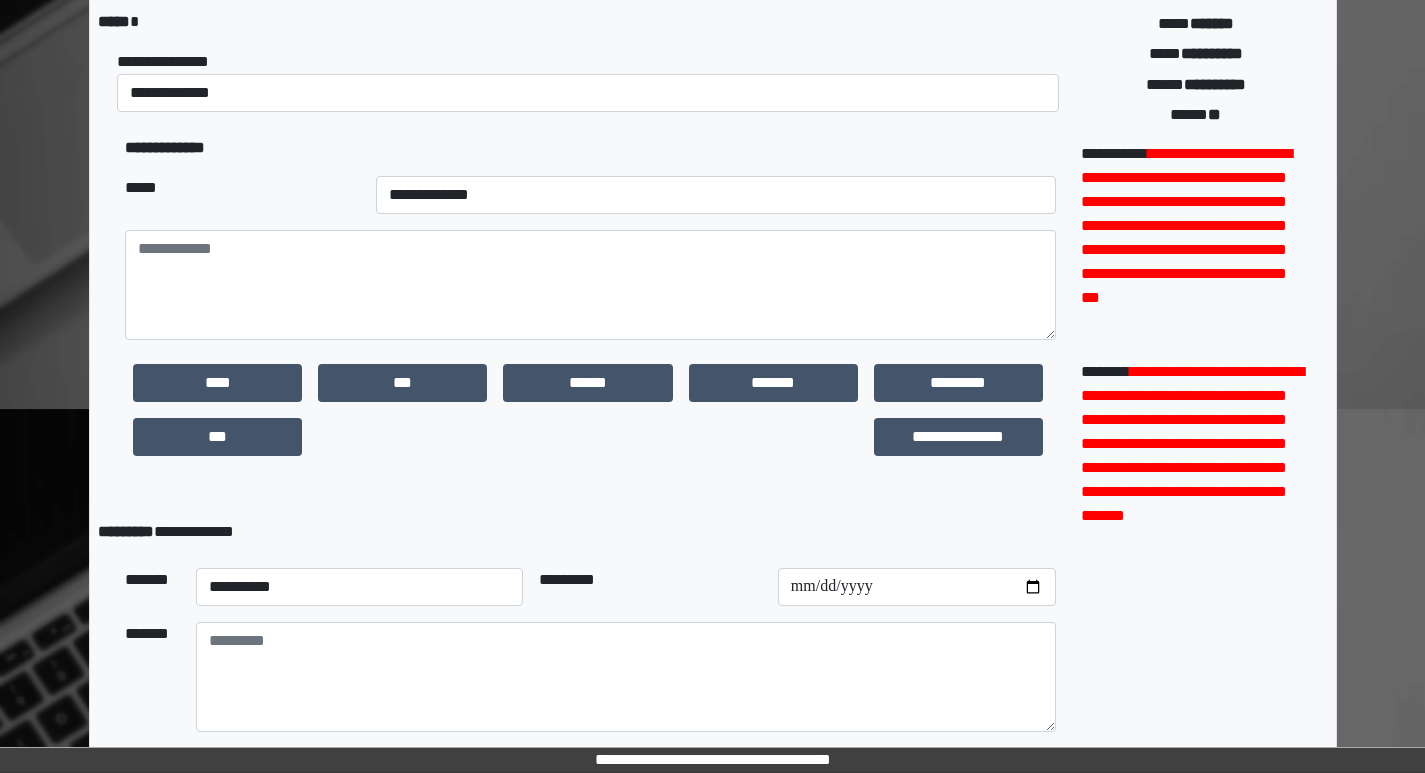 scroll, scrollTop: 532, scrollLeft: 0, axis: vertical 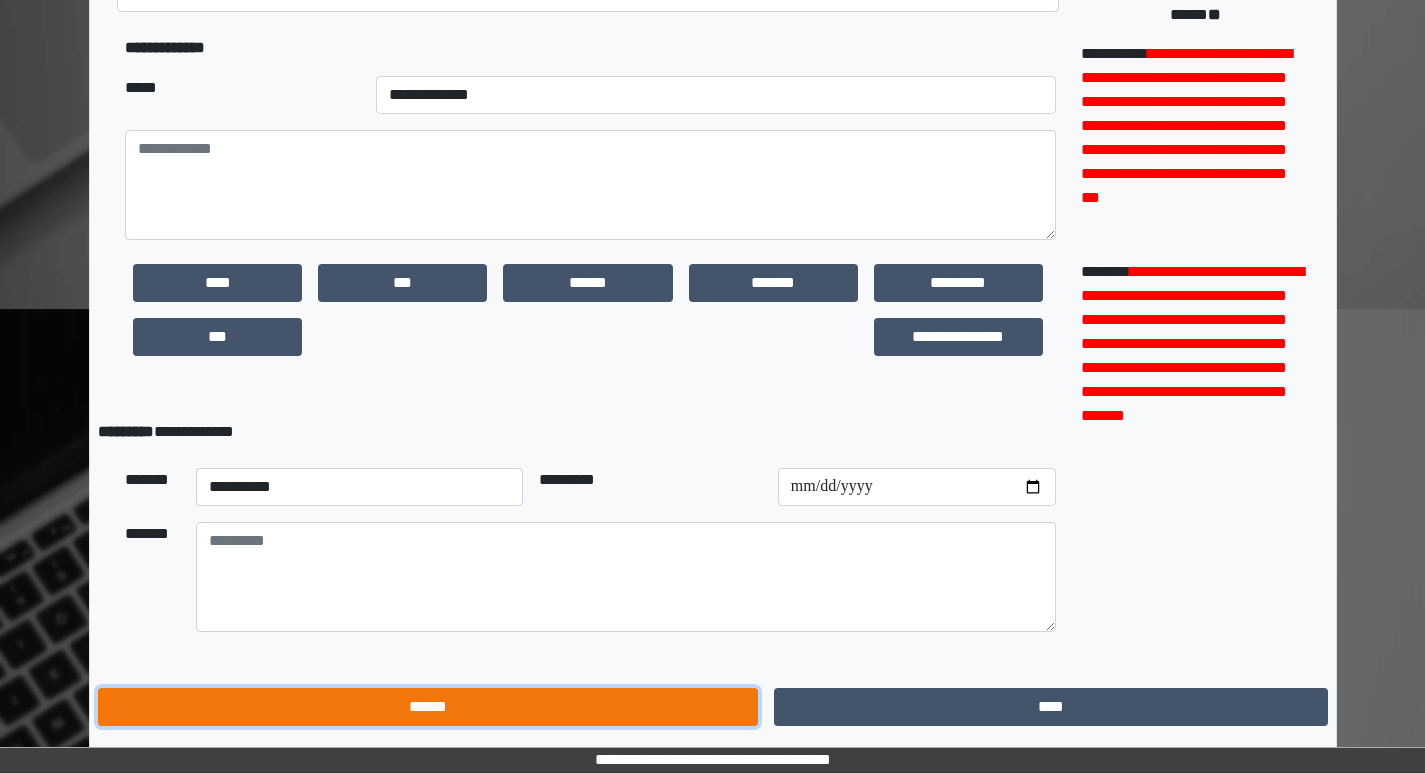 click on "******" at bounding box center (428, 707) 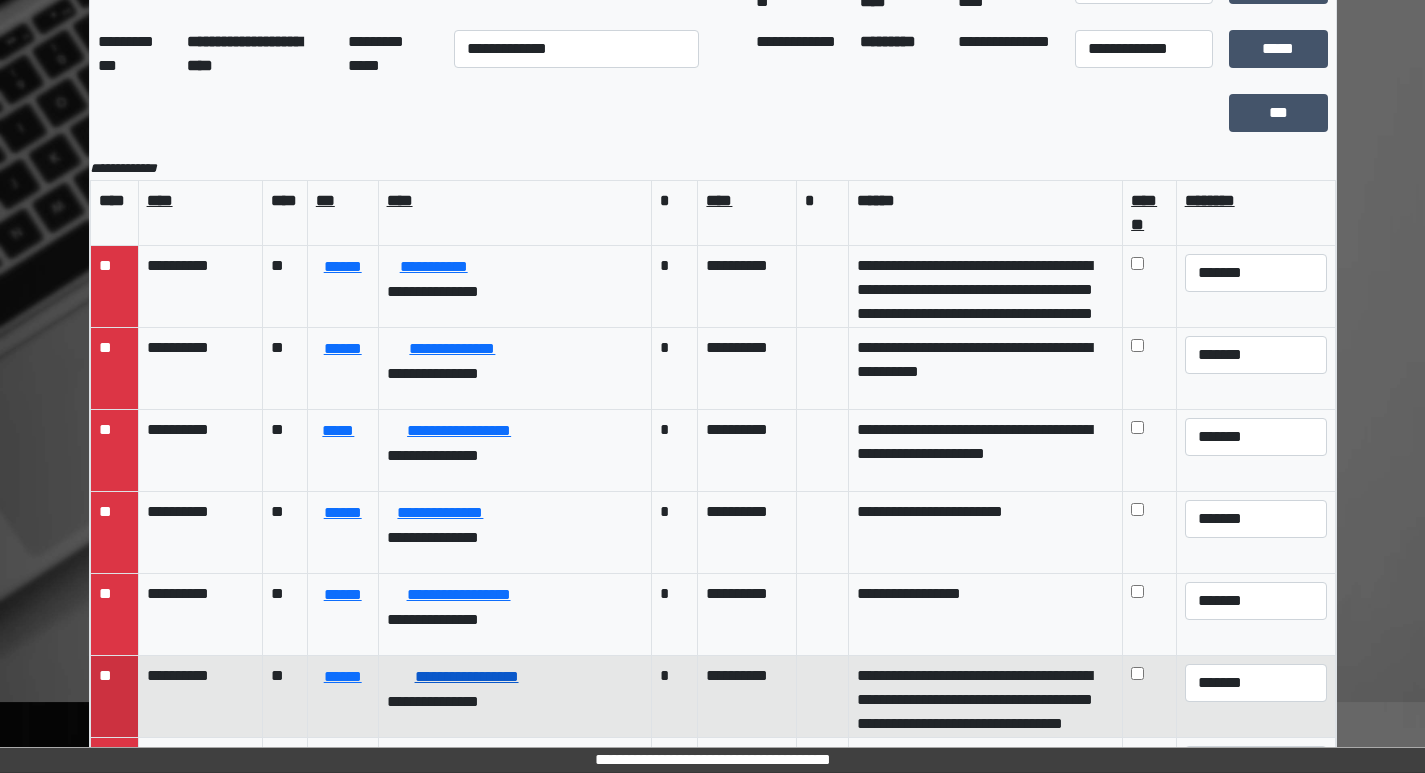 scroll, scrollTop: 139, scrollLeft: 0, axis: vertical 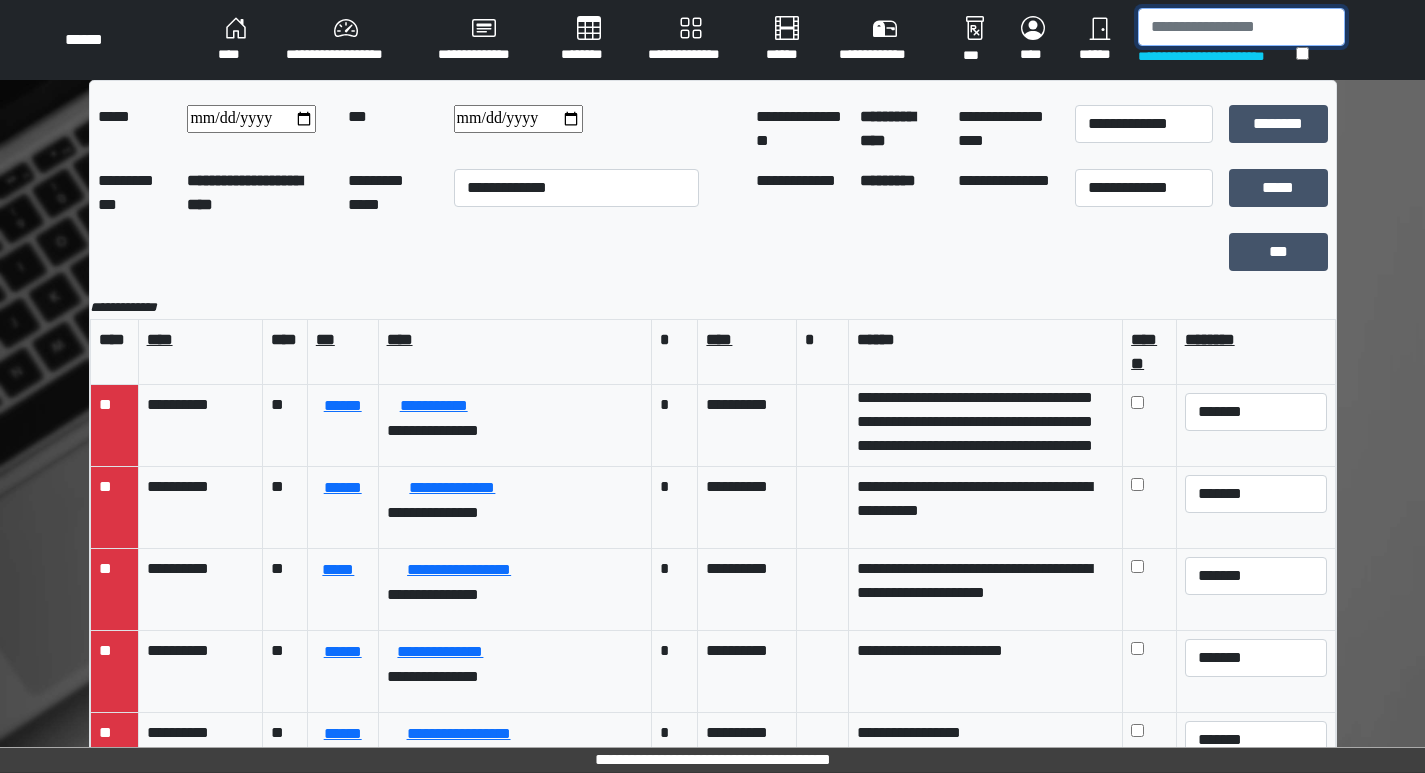 click at bounding box center (1241, 27) 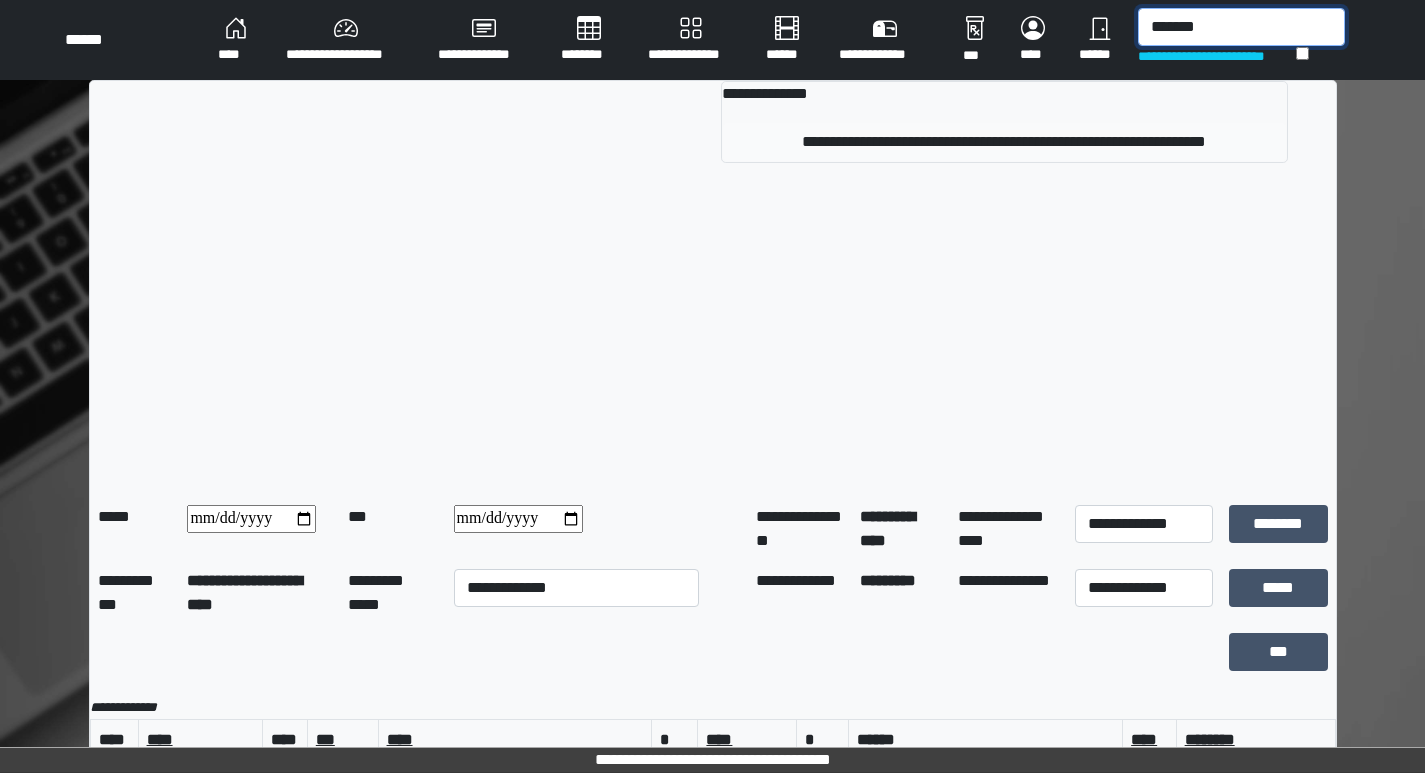 type on "*******" 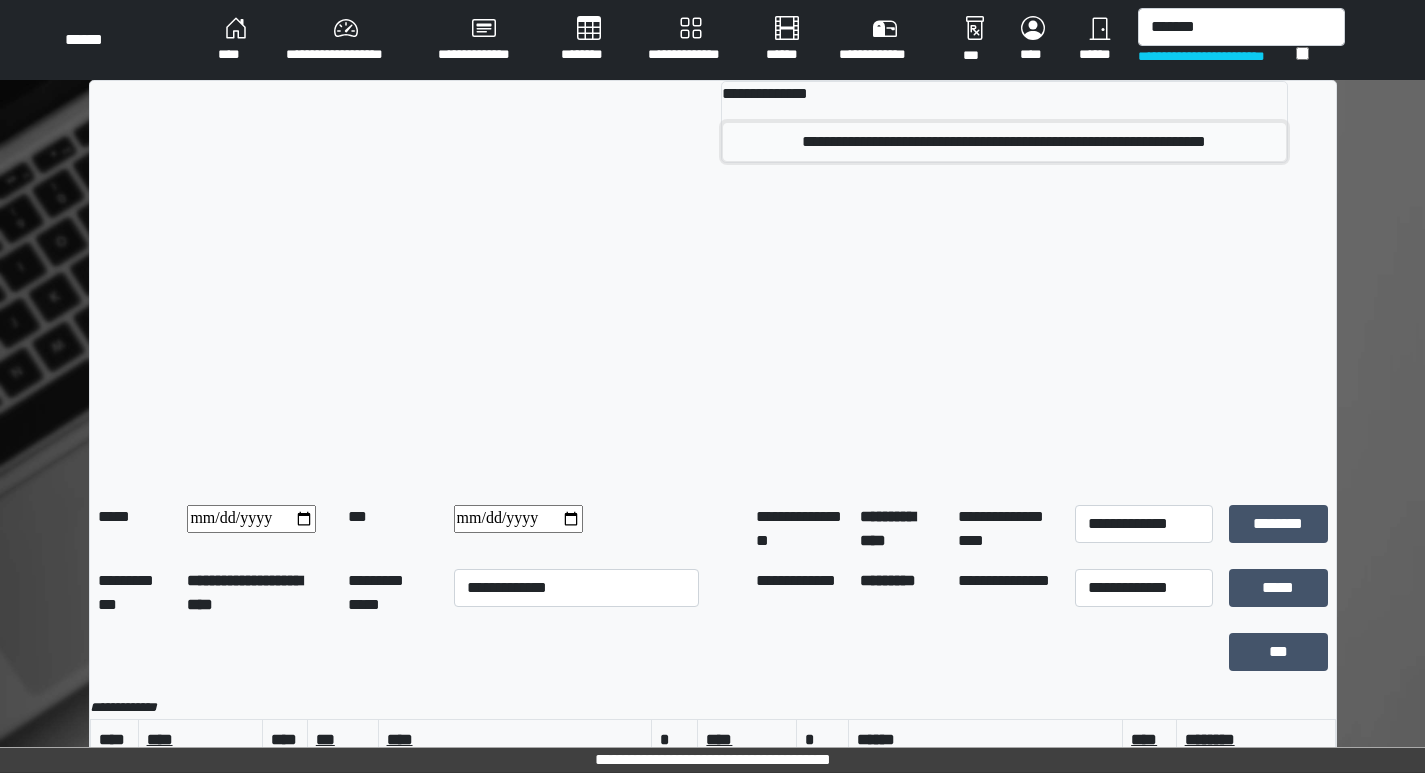 click on "**********" at bounding box center [1004, 142] 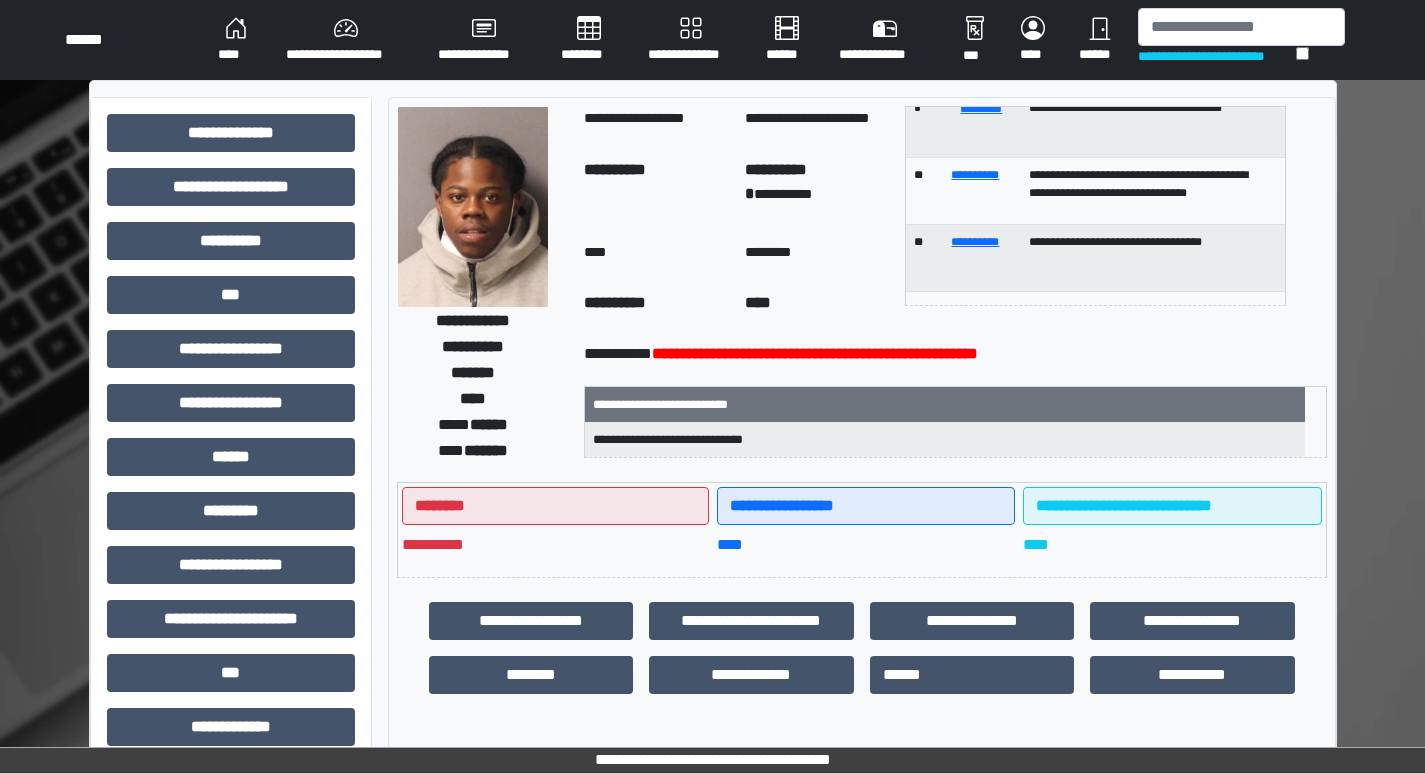 scroll, scrollTop: 121, scrollLeft: 0, axis: vertical 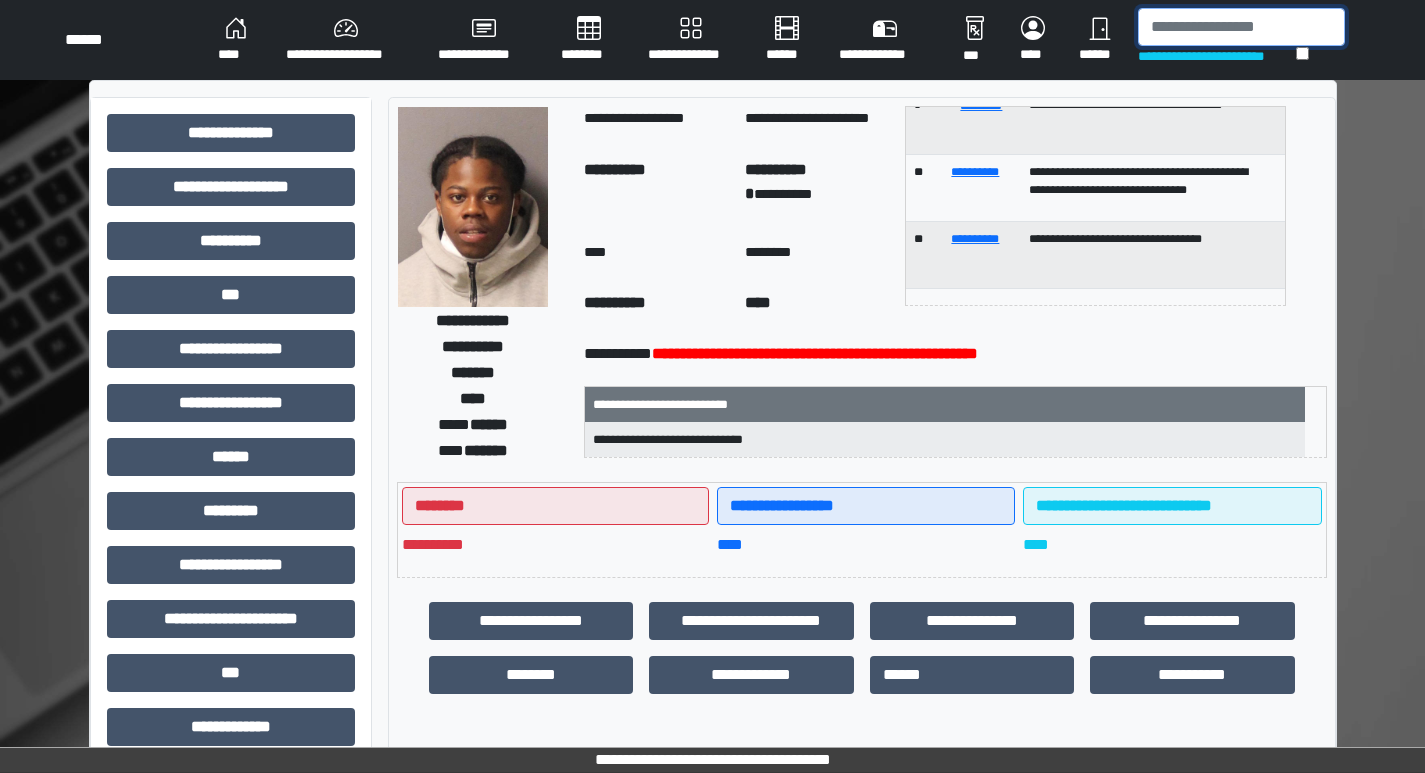 click at bounding box center [1241, 27] 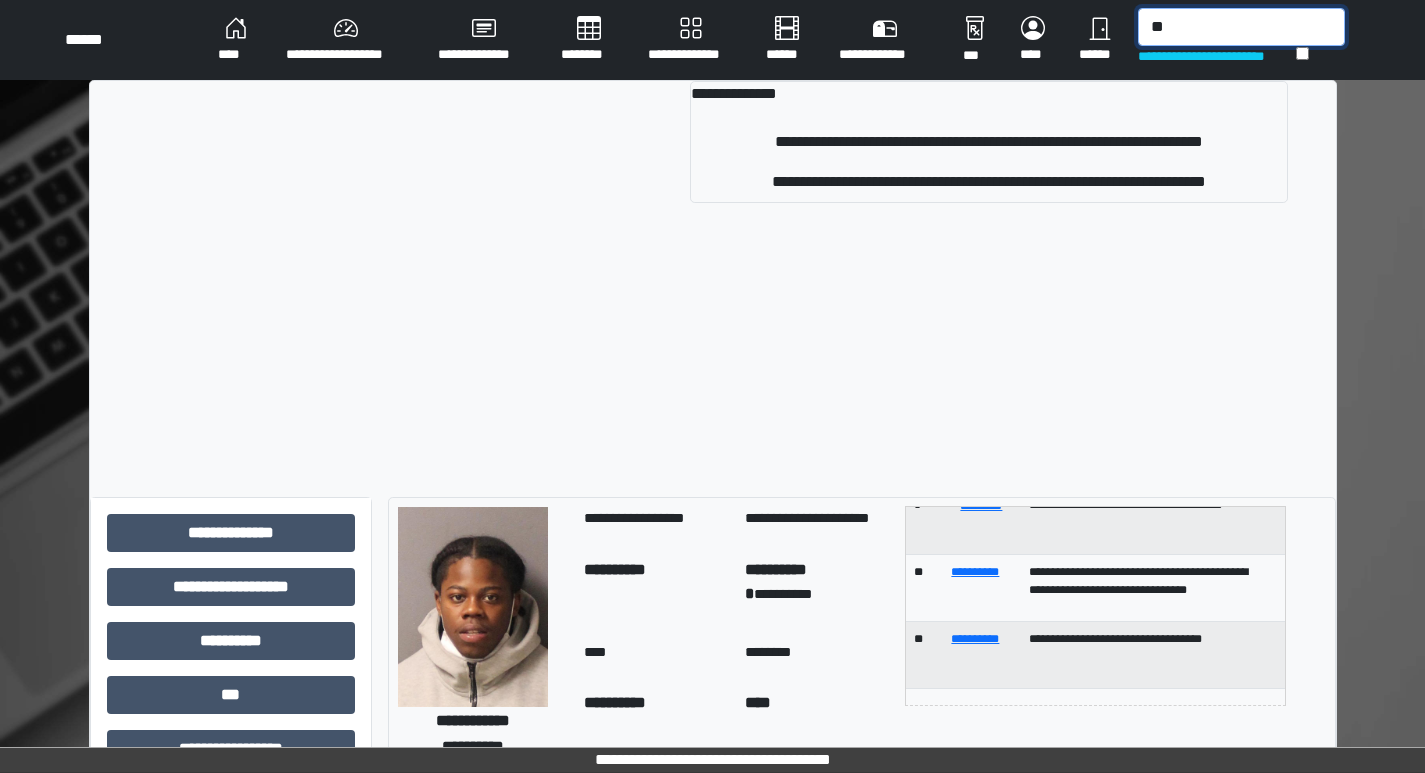 type on "*" 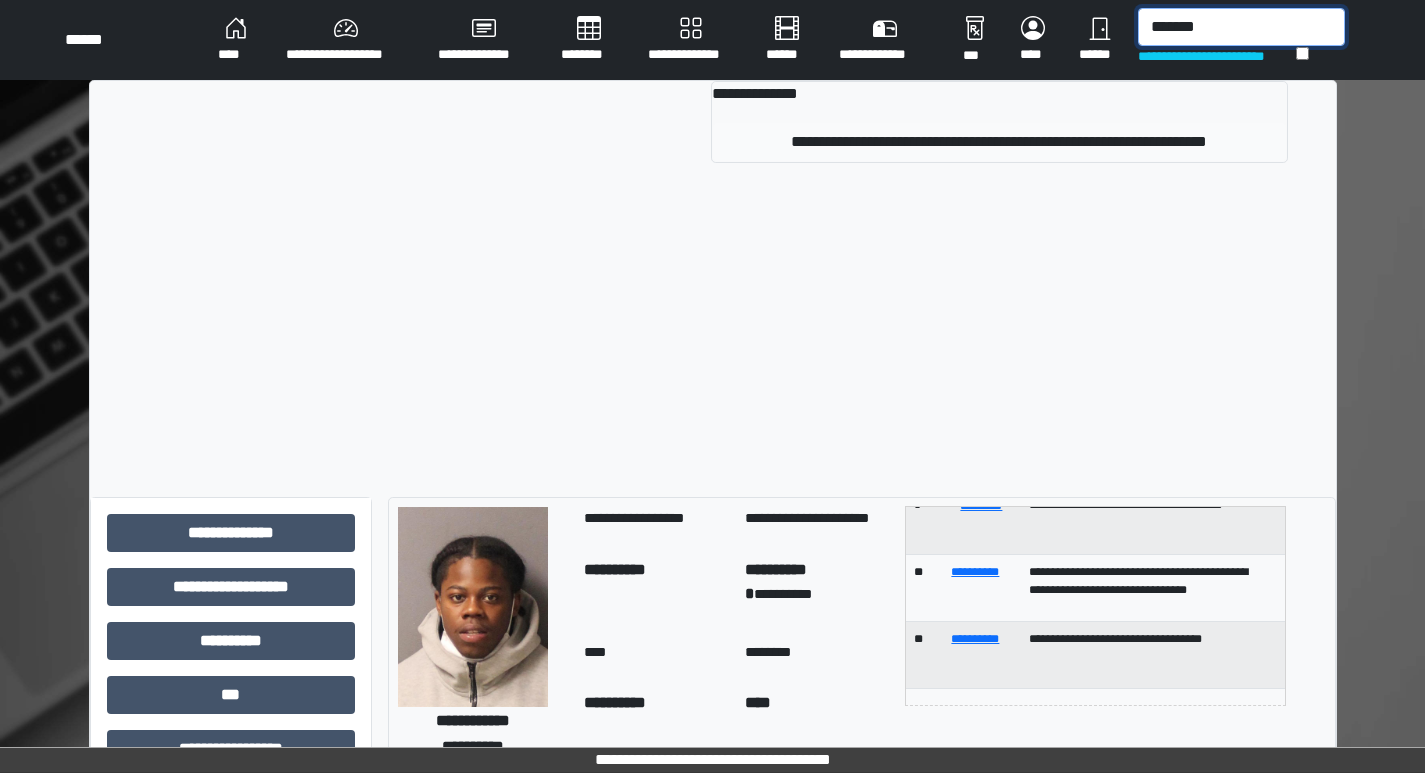 type on "*******" 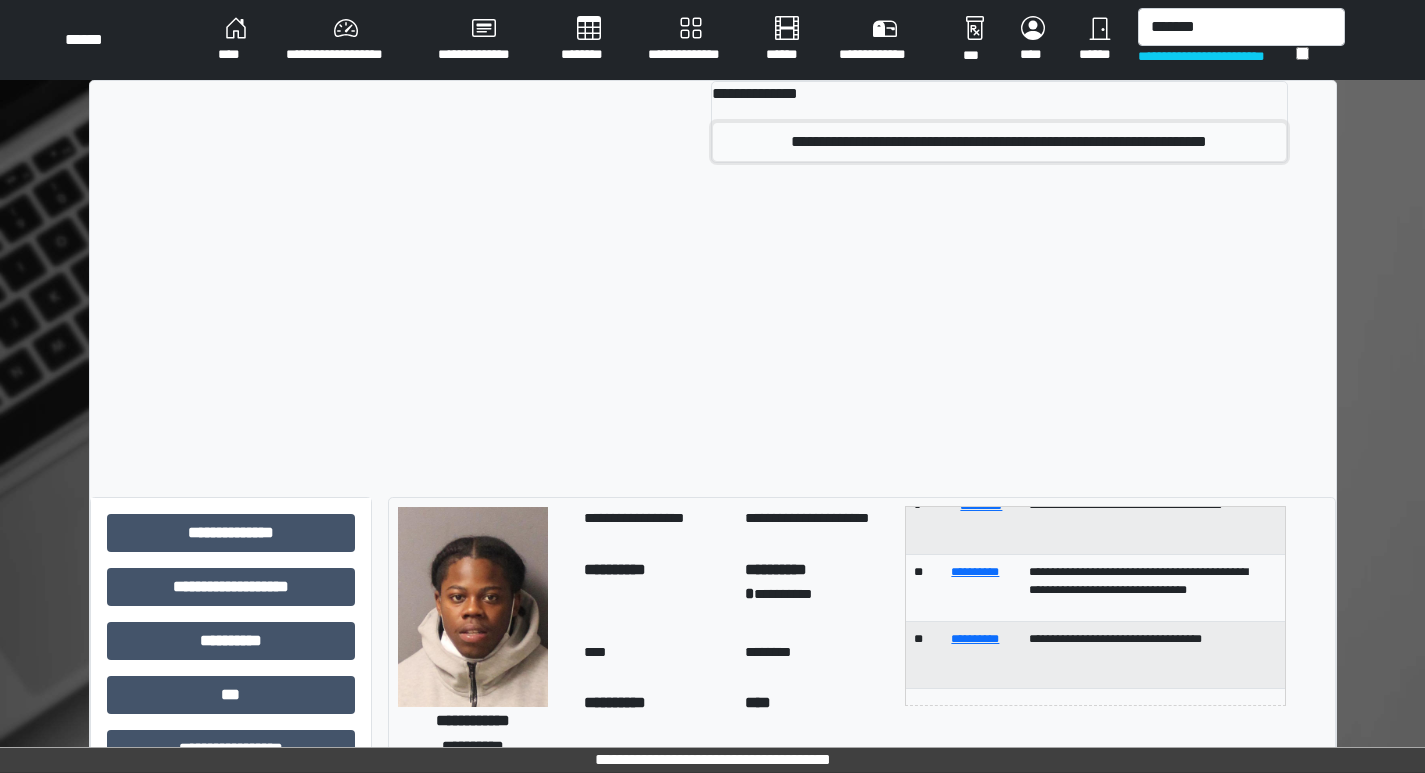 click on "**********" at bounding box center (999, 142) 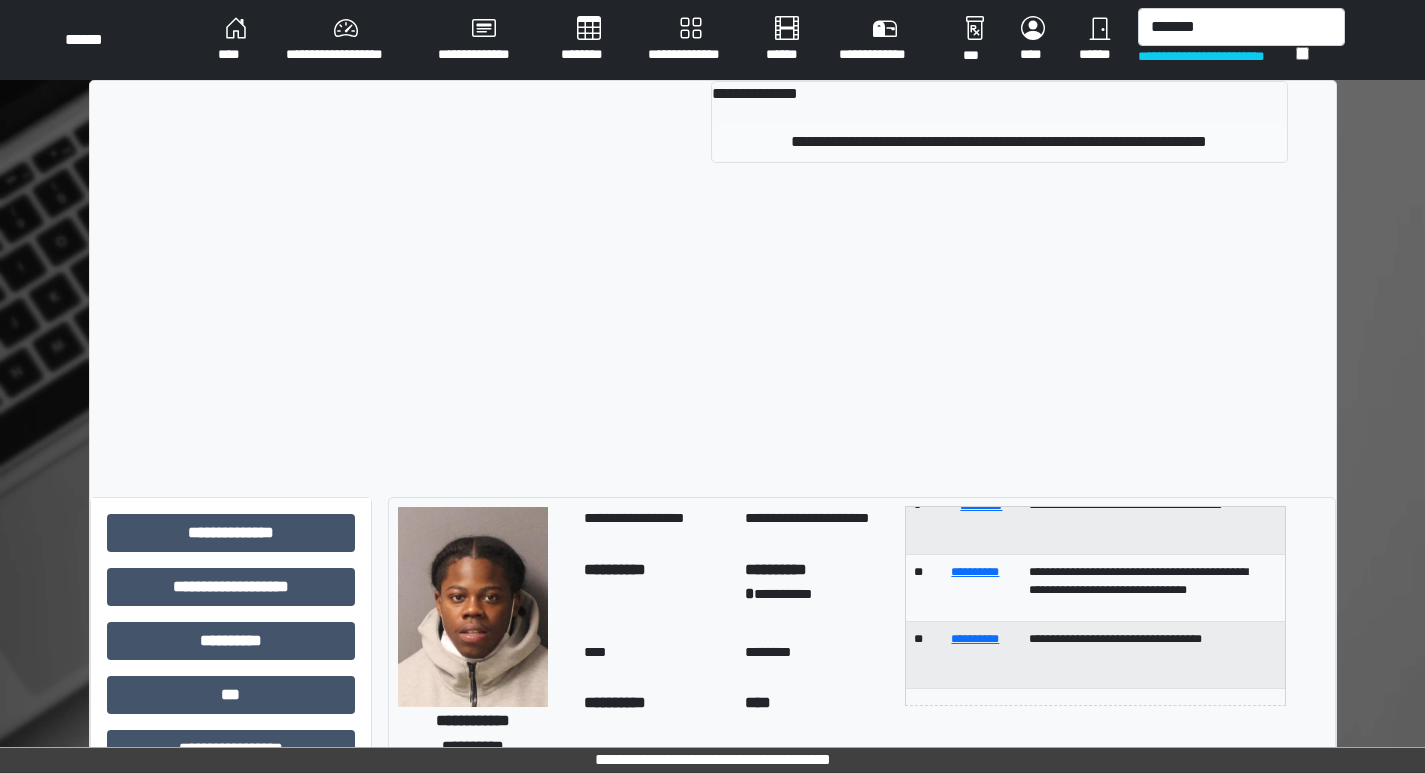 type 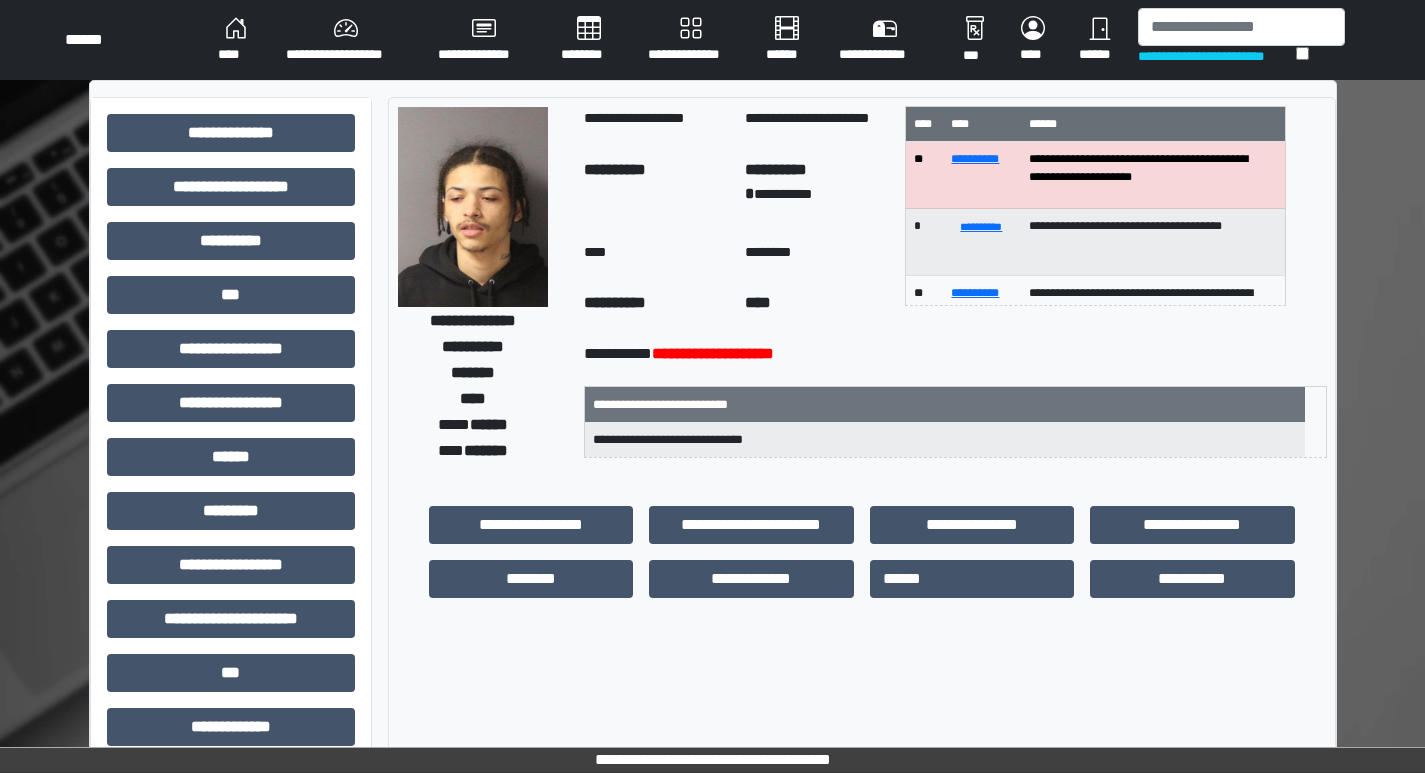 scroll, scrollTop: 54, scrollLeft: 0, axis: vertical 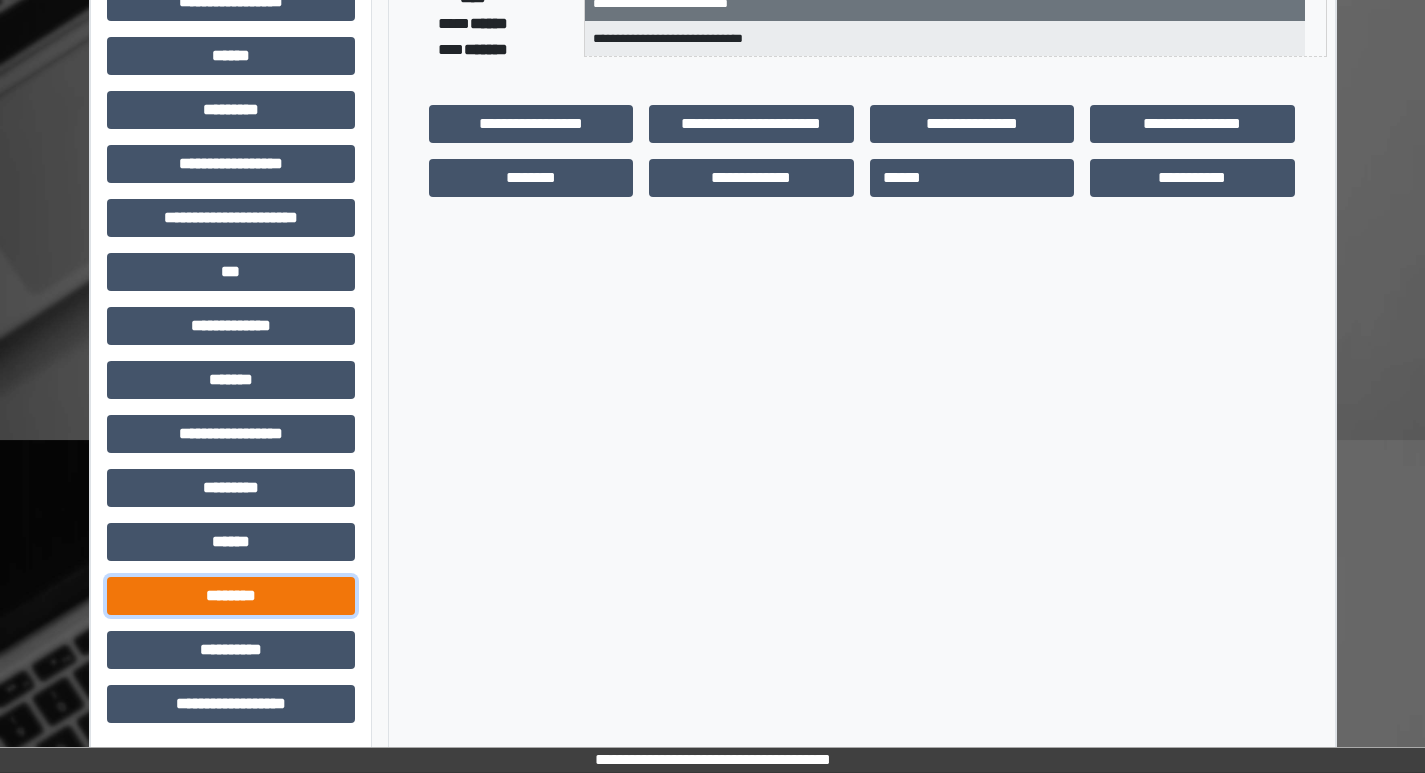 click on "********" at bounding box center (231, 596) 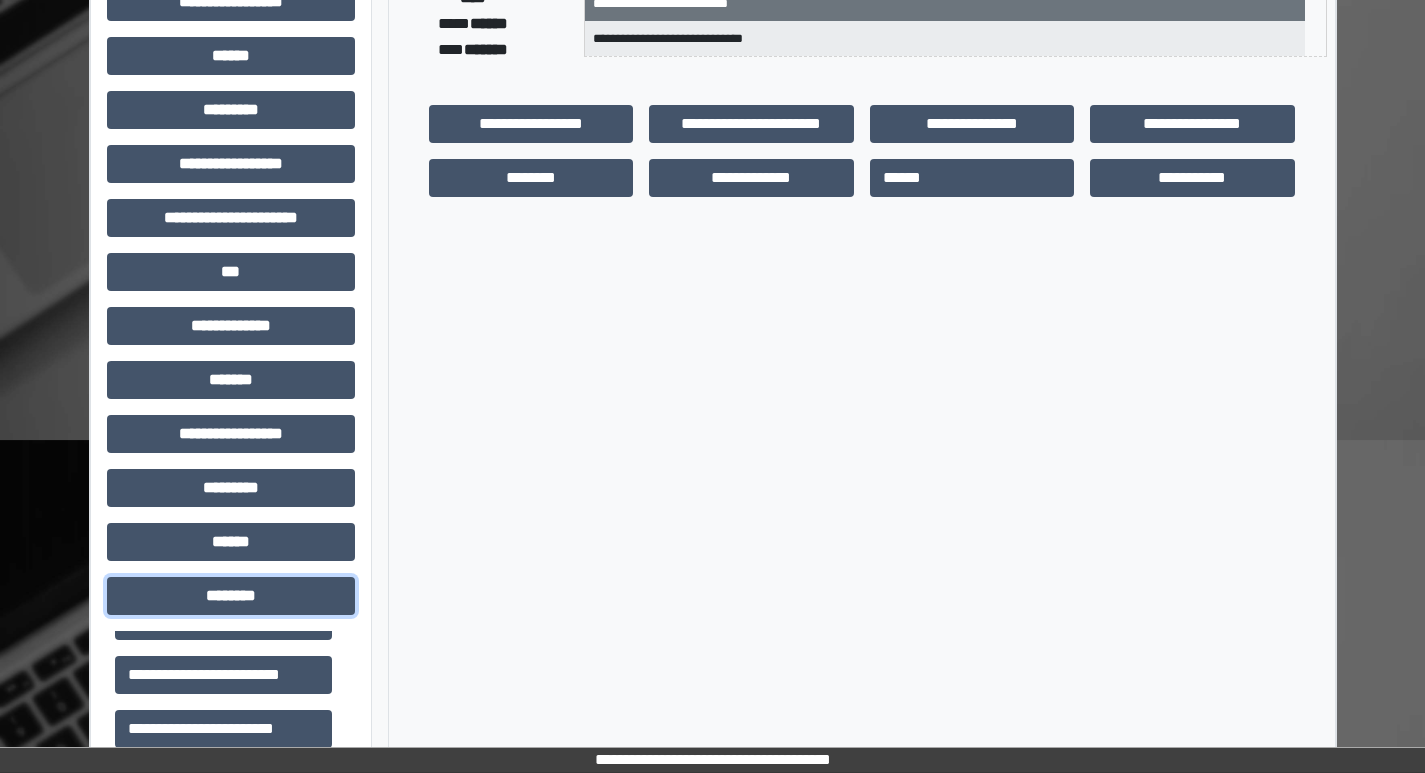 scroll, scrollTop: 200, scrollLeft: 0, axis: vertical 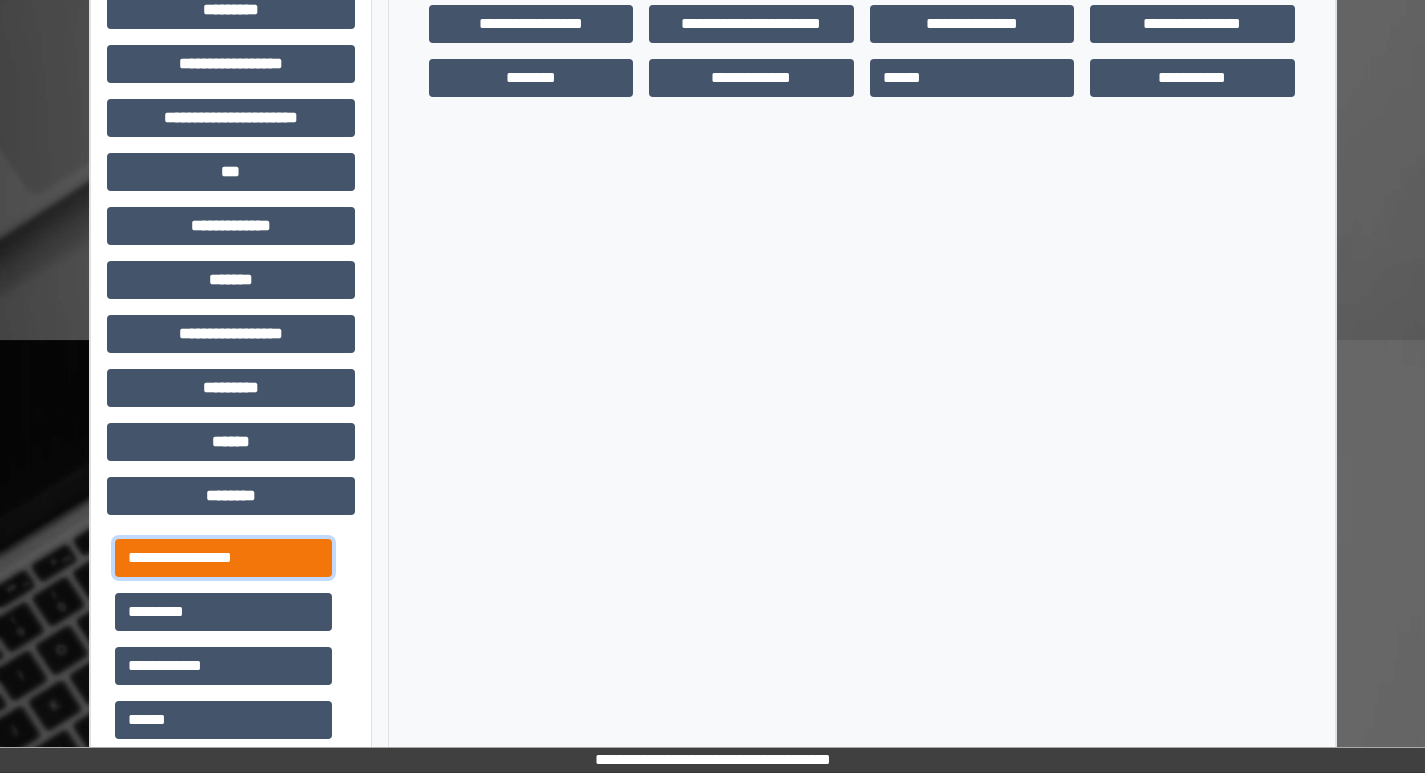 click on "**********" at bounding box center (223, 558) 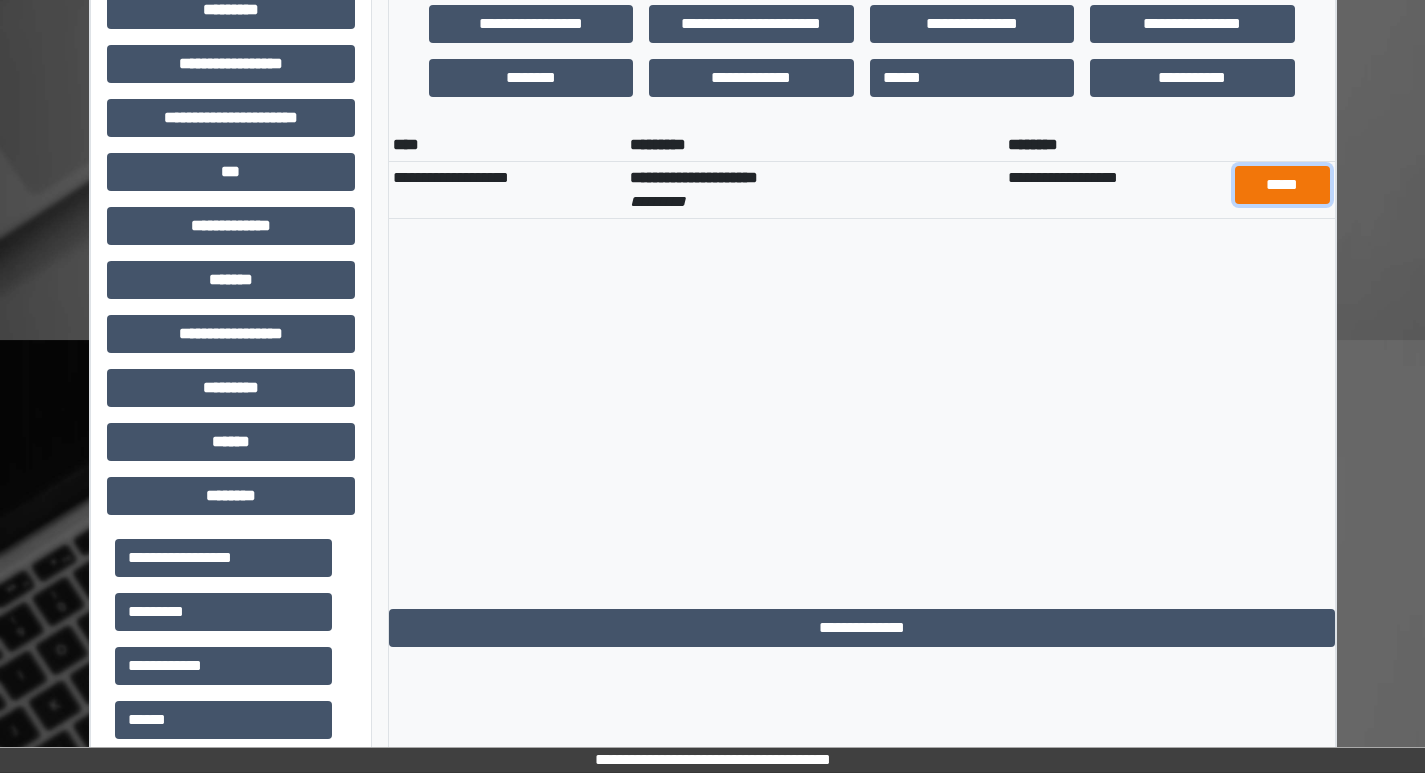 click on "*****" at bounding box center (1282, 185) 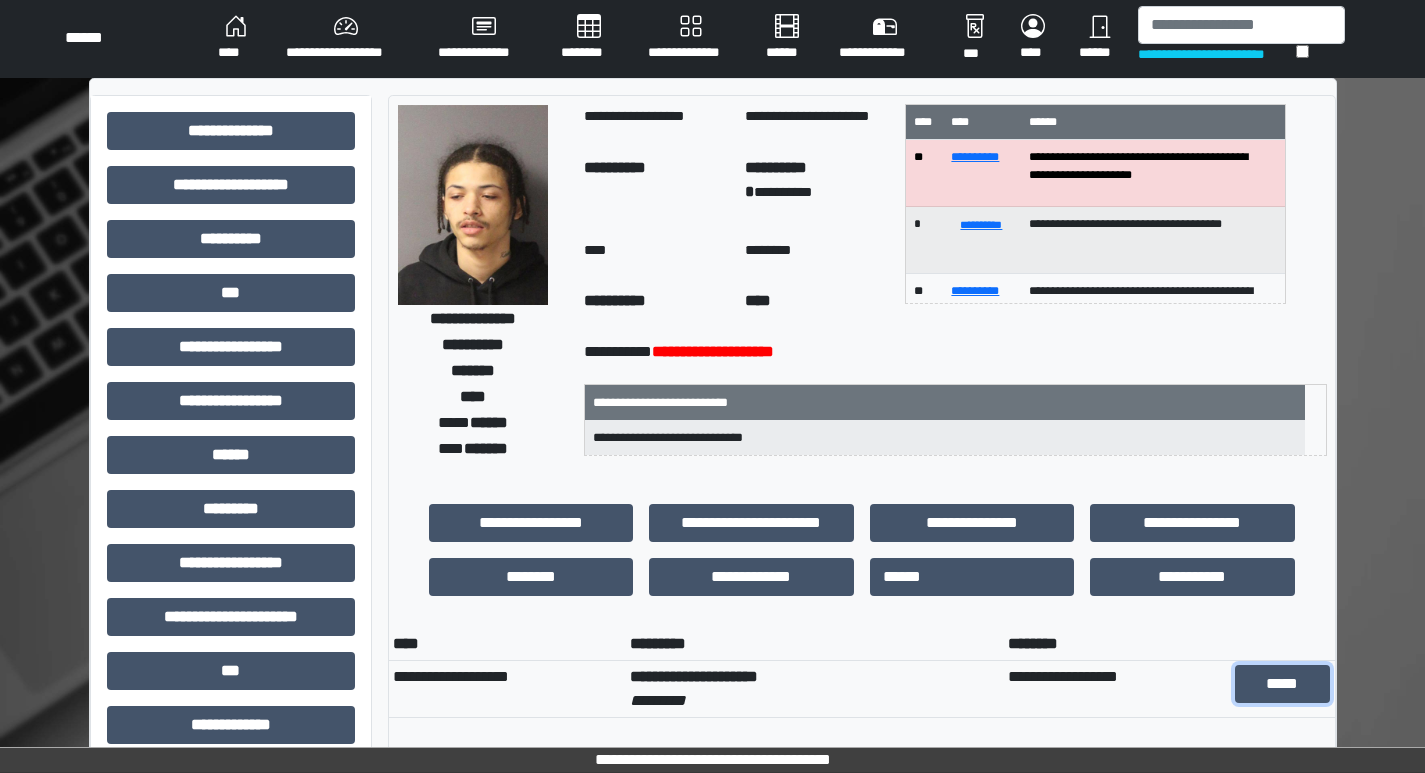 scroll, scrollTop: 0, scrollLeft: 0, axis: both 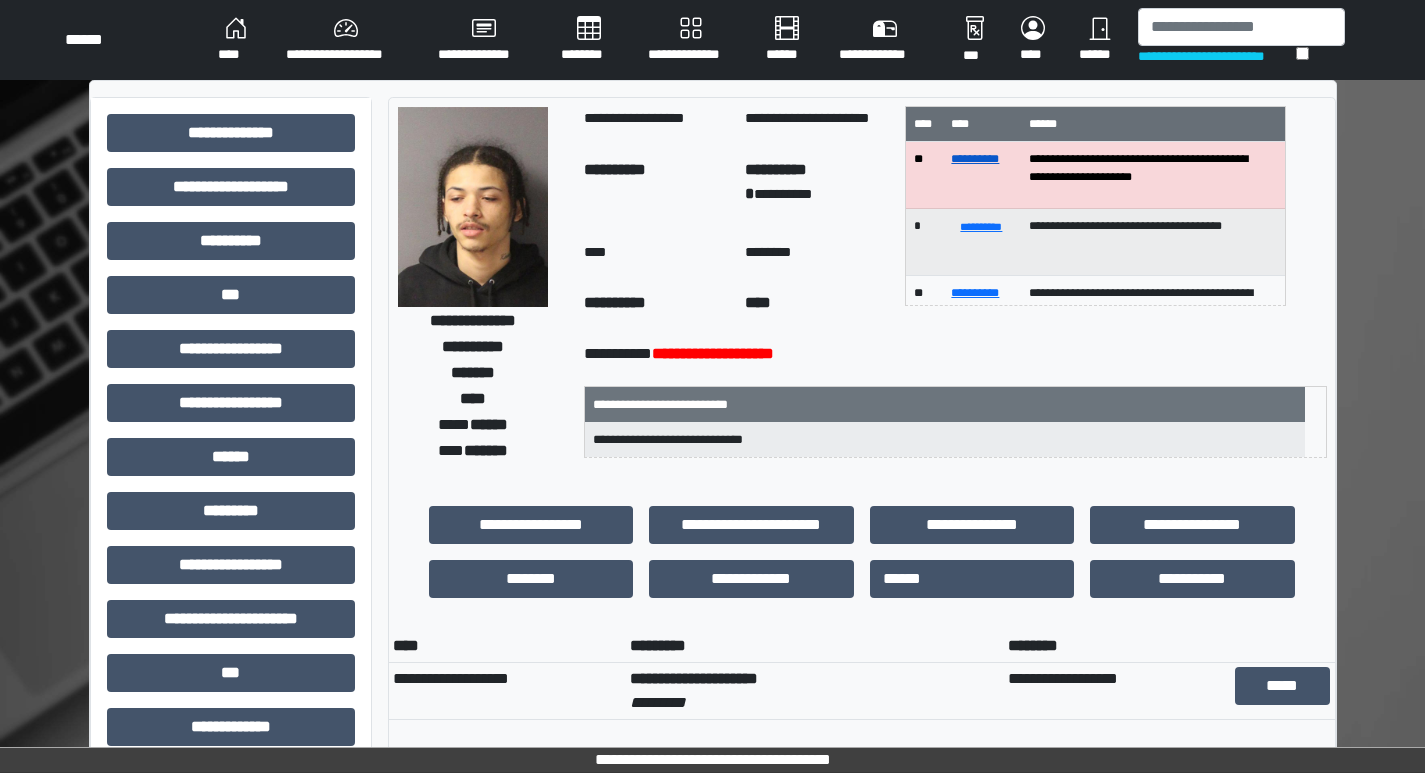 click on "**********" at bounding box center (975, 159) 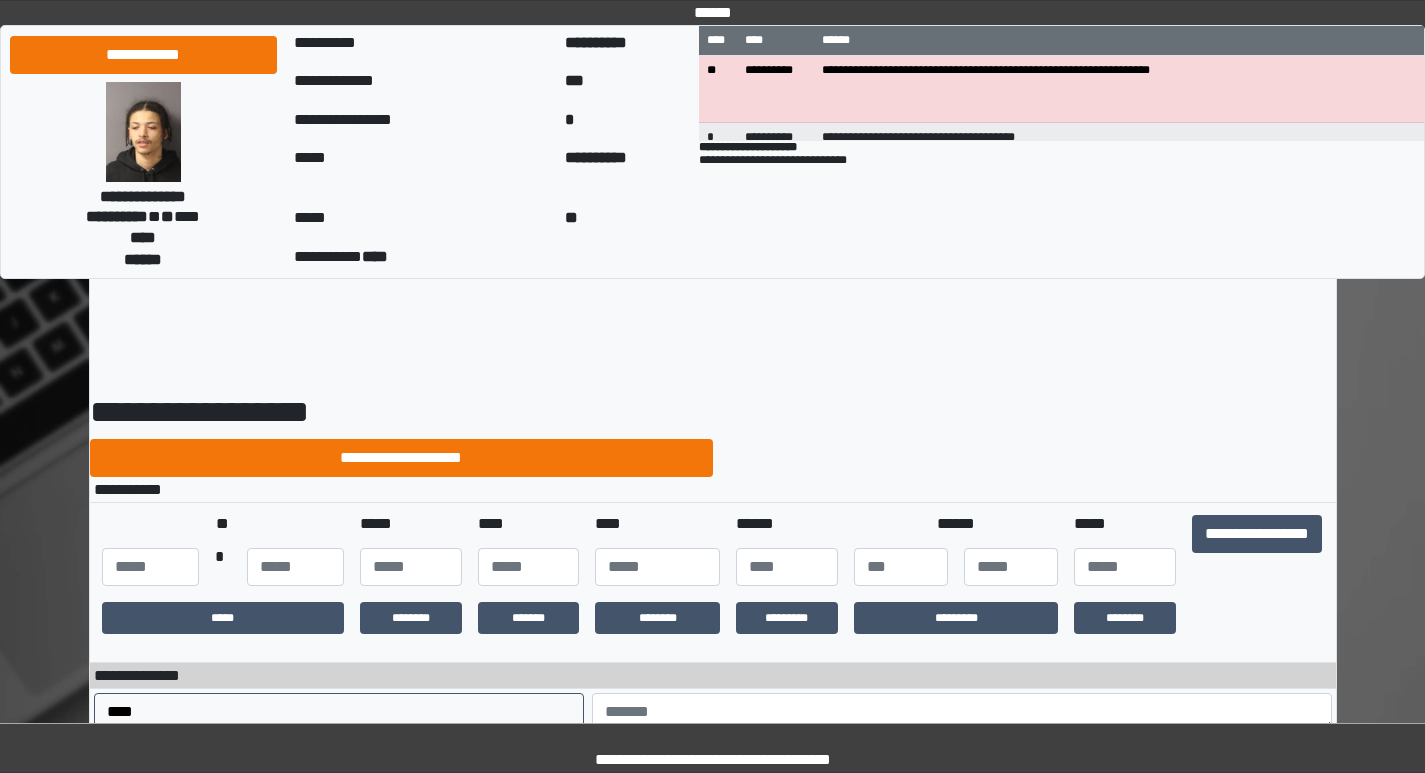 scroll, scrollTop: 0, scrollLeft: 0, axis: both 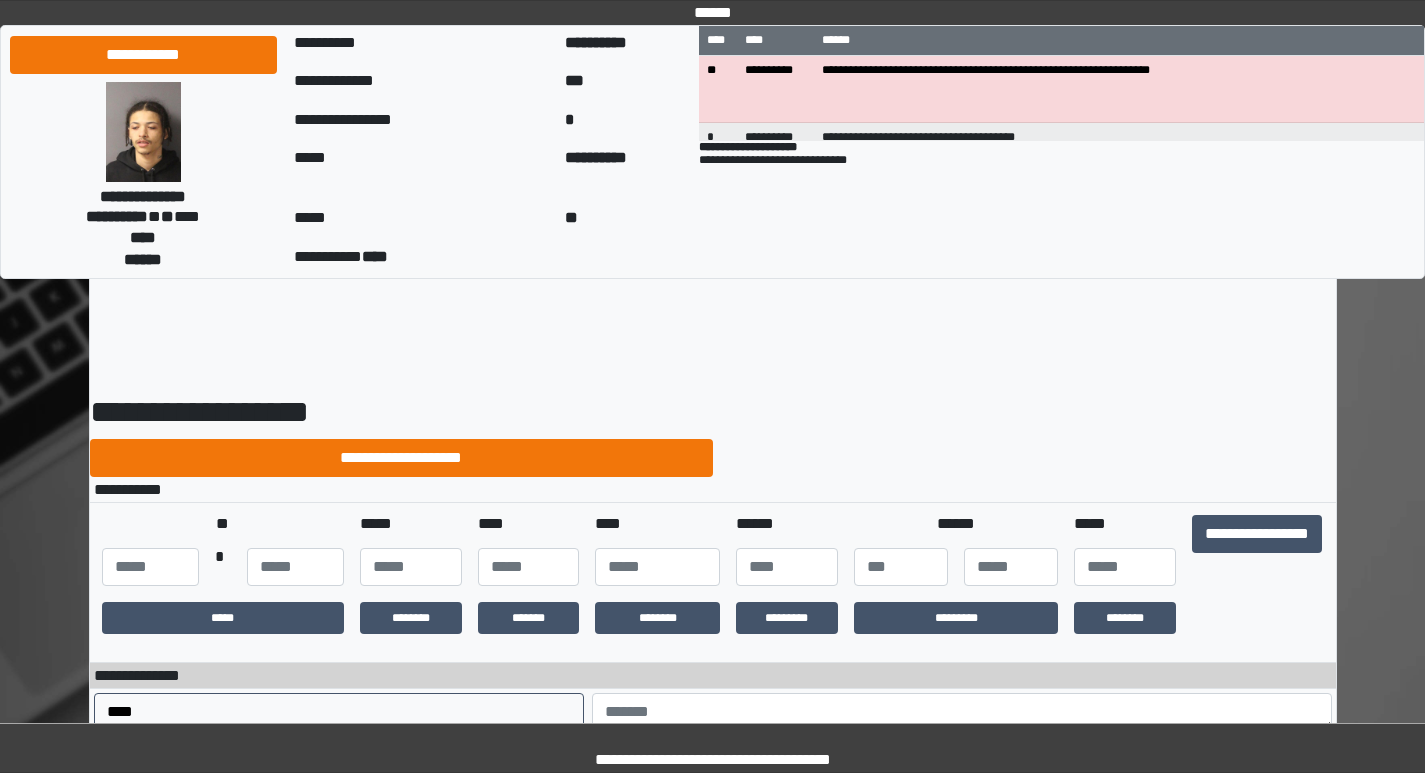 click on "**********" at bounding box center (713, 1330) 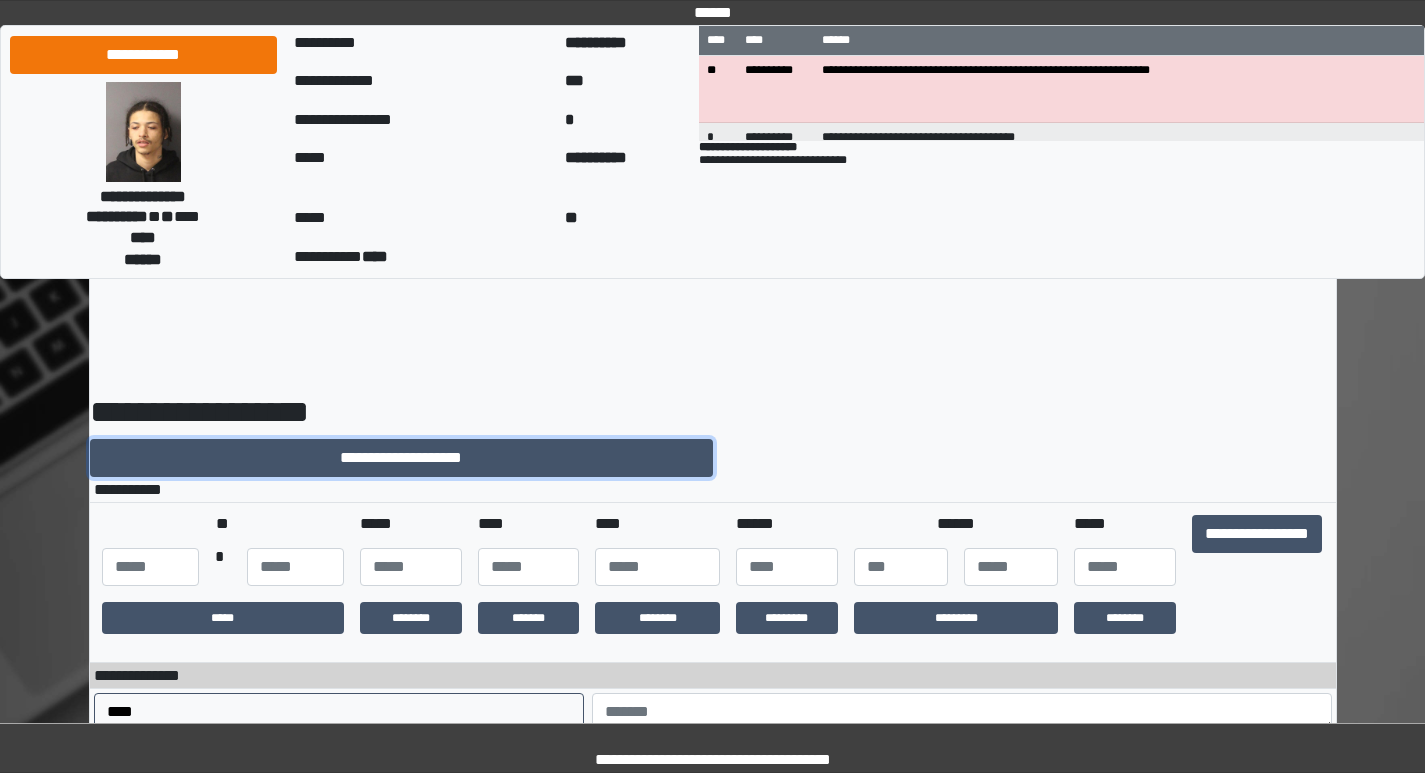click on "**********" at bounding box center [401, 458] 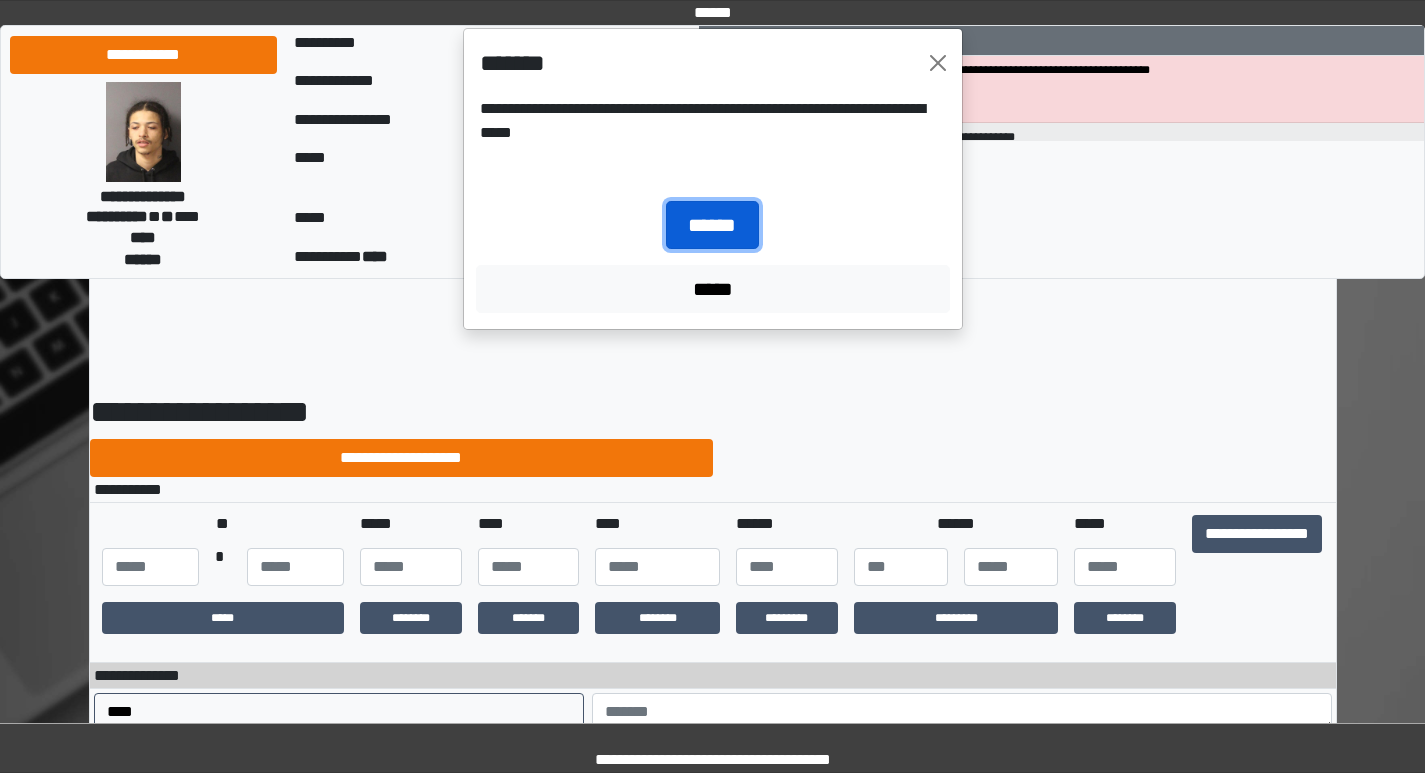 click on "******" at bounding box center (712, 225) 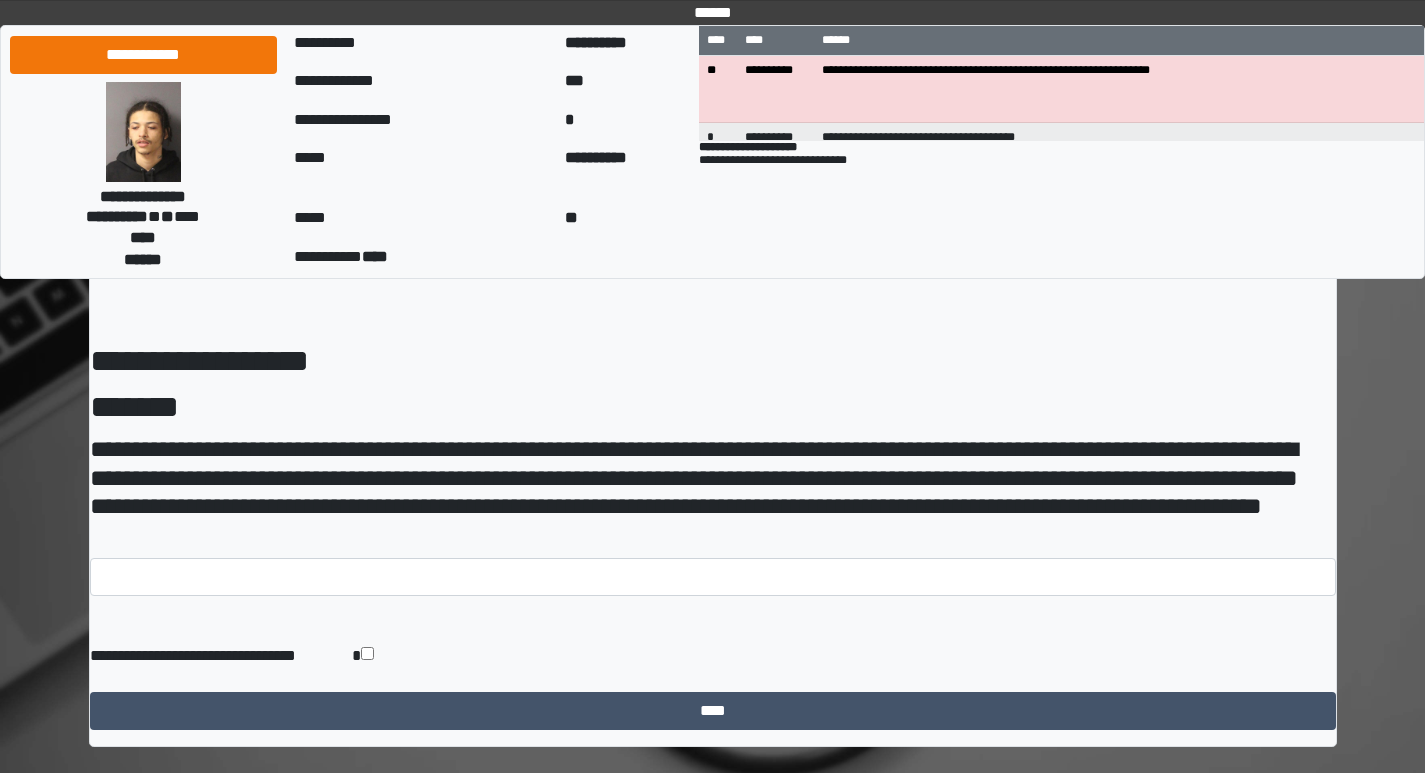 scroll, scrollTop: 79, scrollLeft: 0, axis: vertical 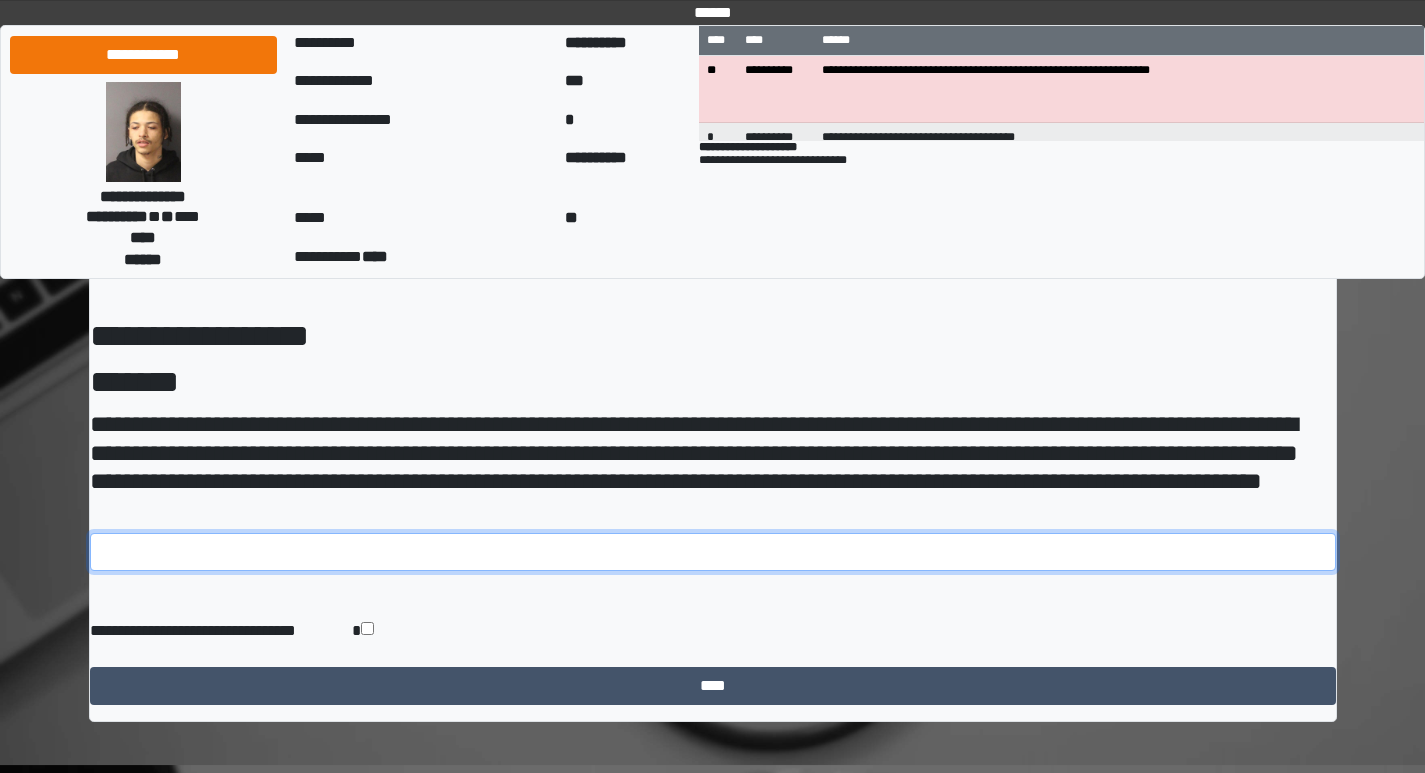 click at bounding box center (713, 552) 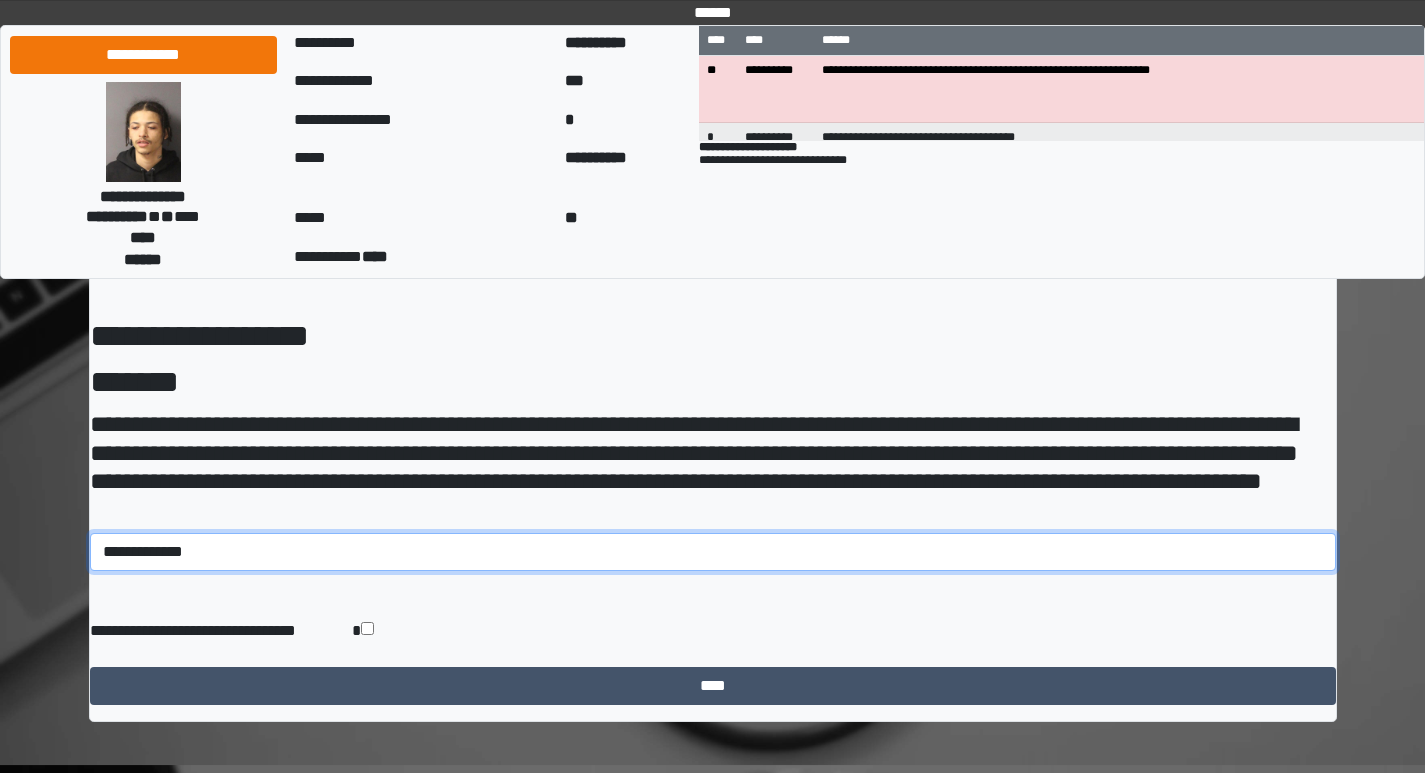 type on "**********" 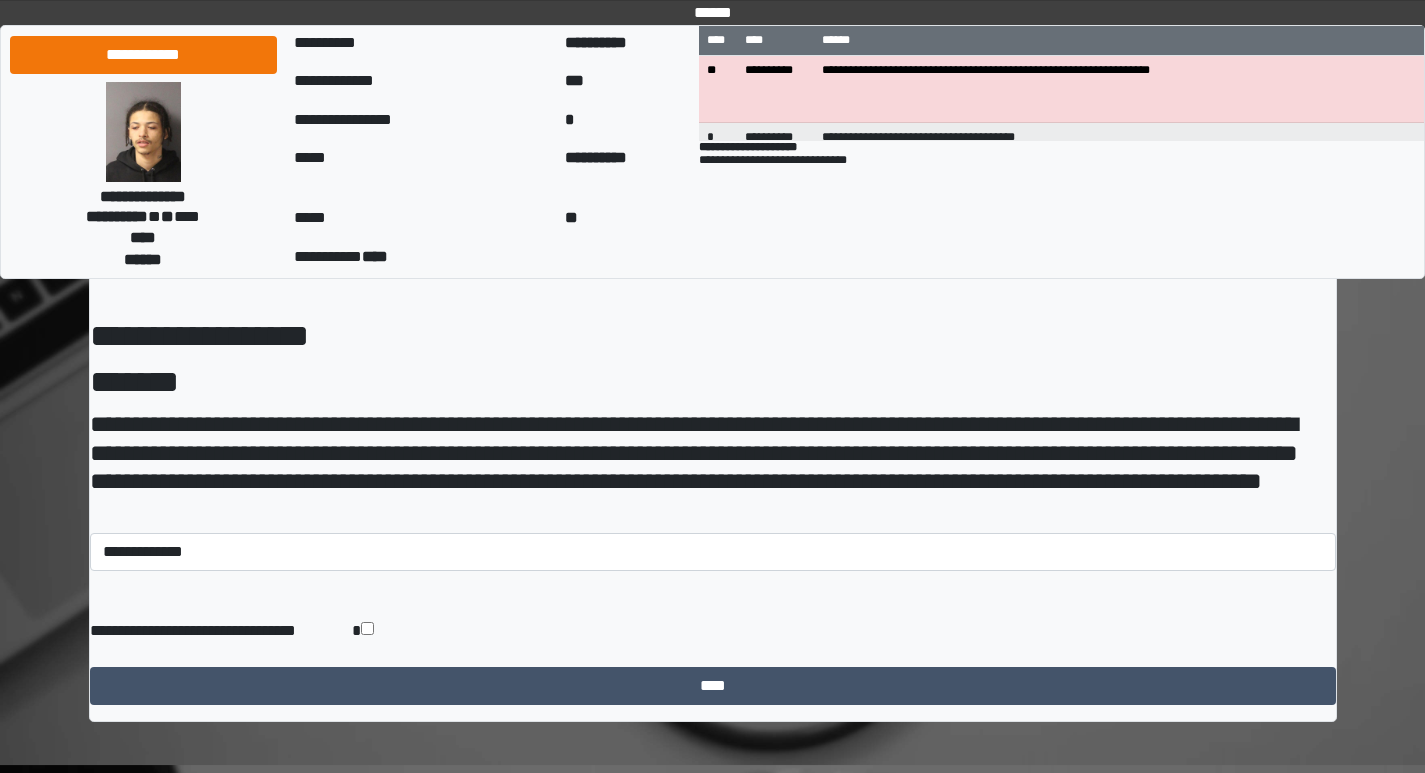click on "**********" at bounding box center [713, 367] 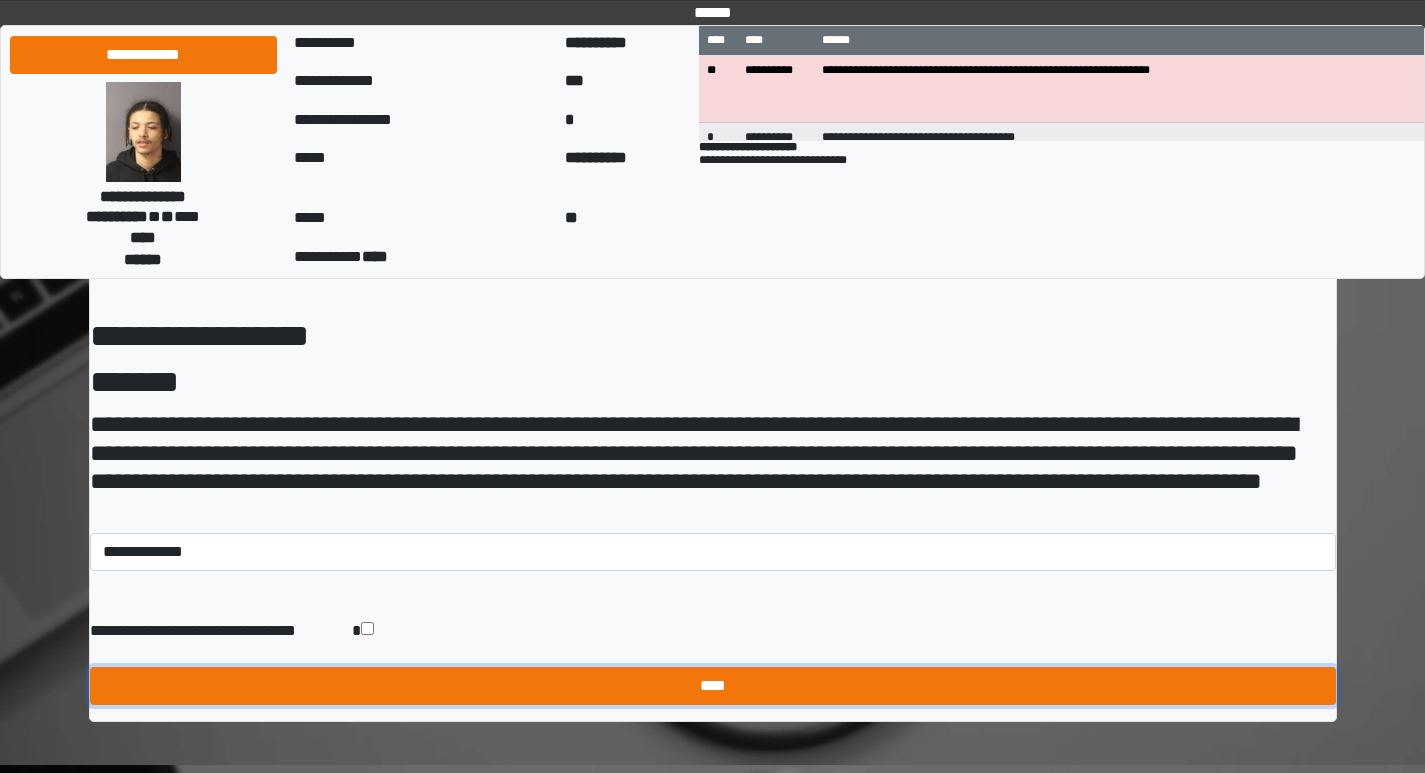click on "****" at bounding box center [713, 686] 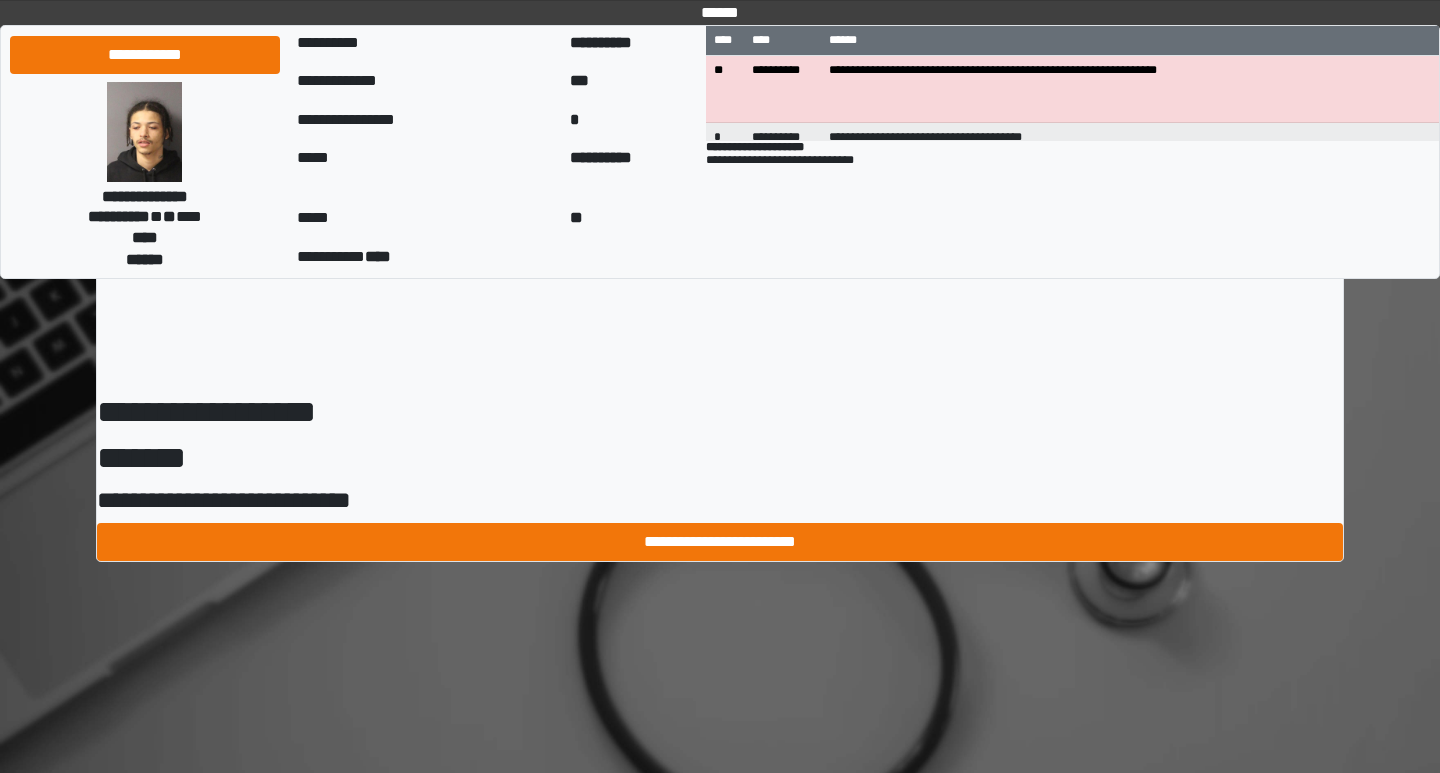 scroll, scrollTop: 0, scrollLeft: 0, axis: both 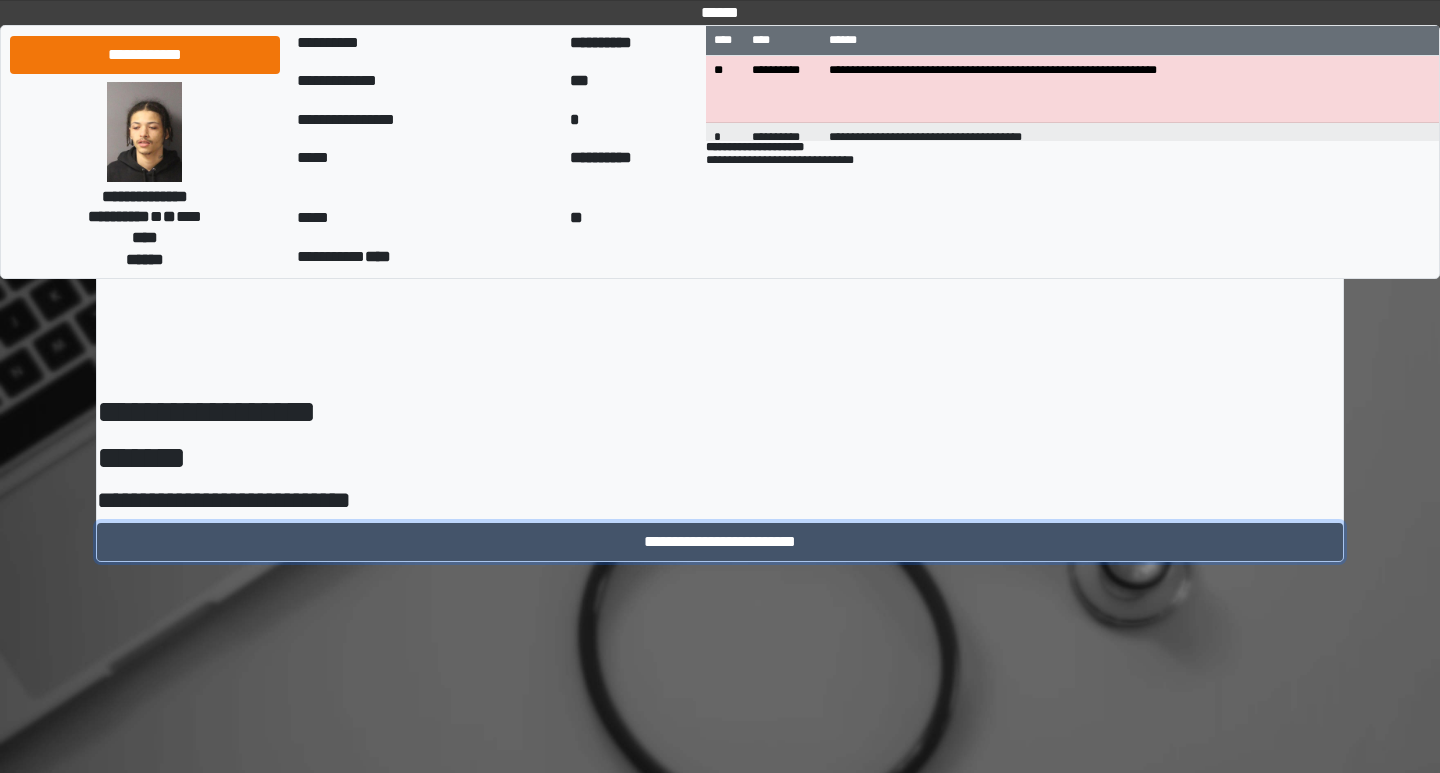 click on "**********" at bounding box center [720, 542] 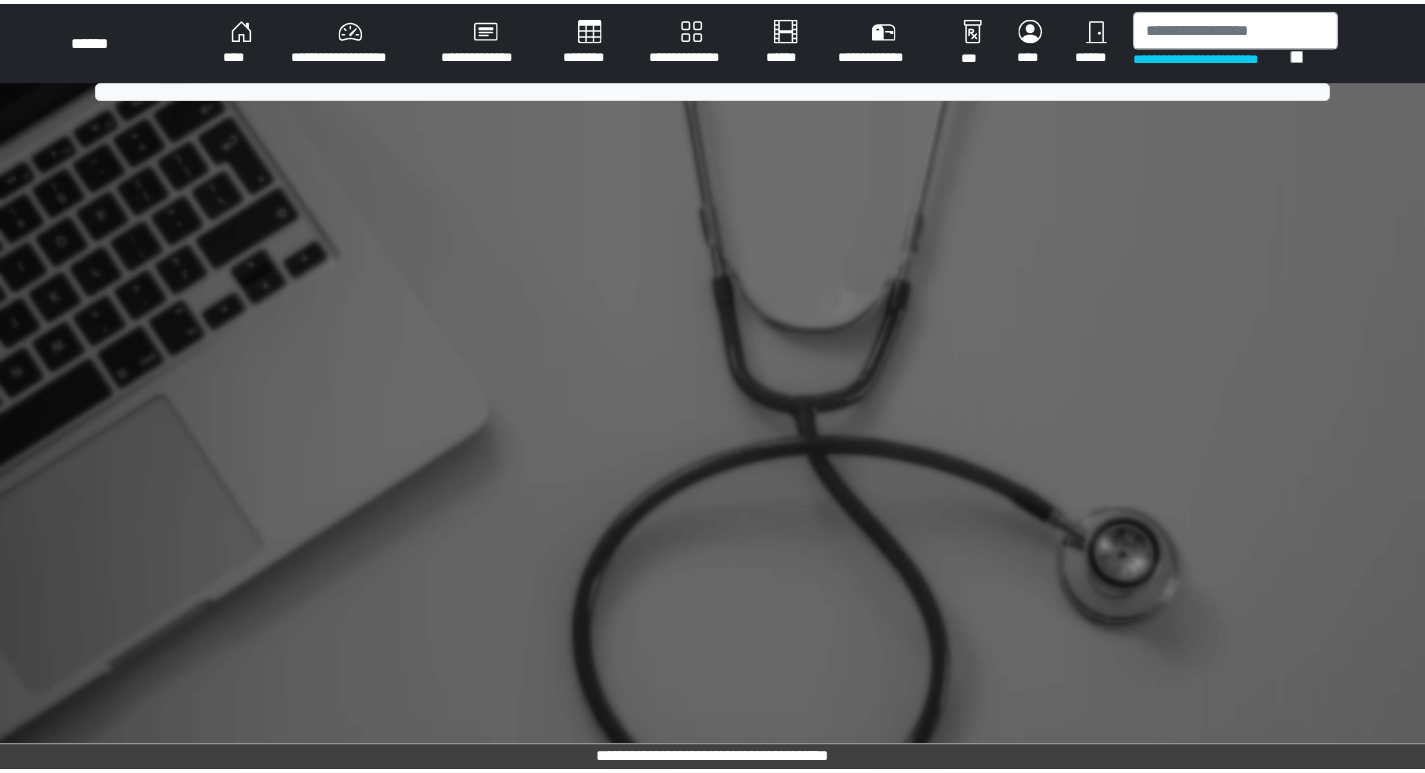 scroll, scrollTop: 0, scrollLeft: 0, axis: both 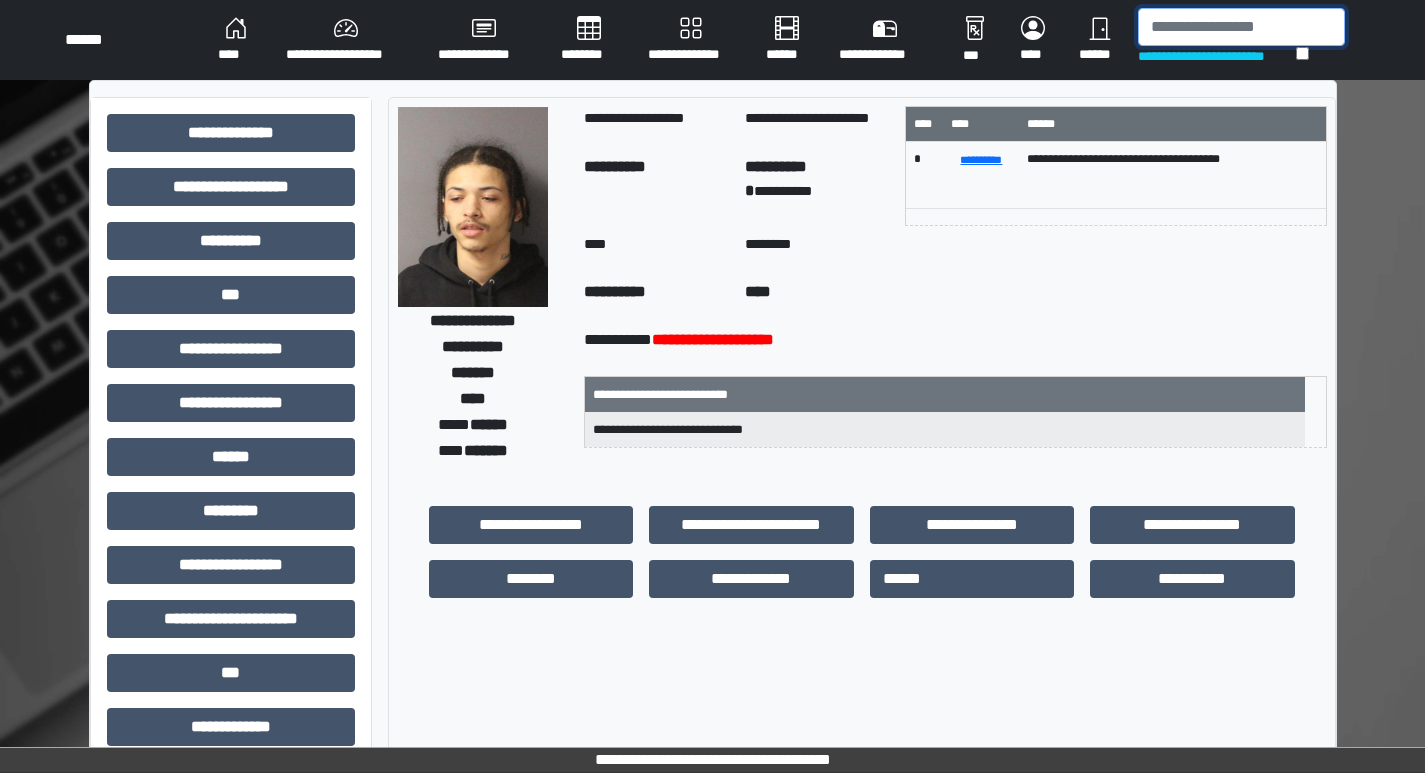 click at bounding box center (1241, 27) 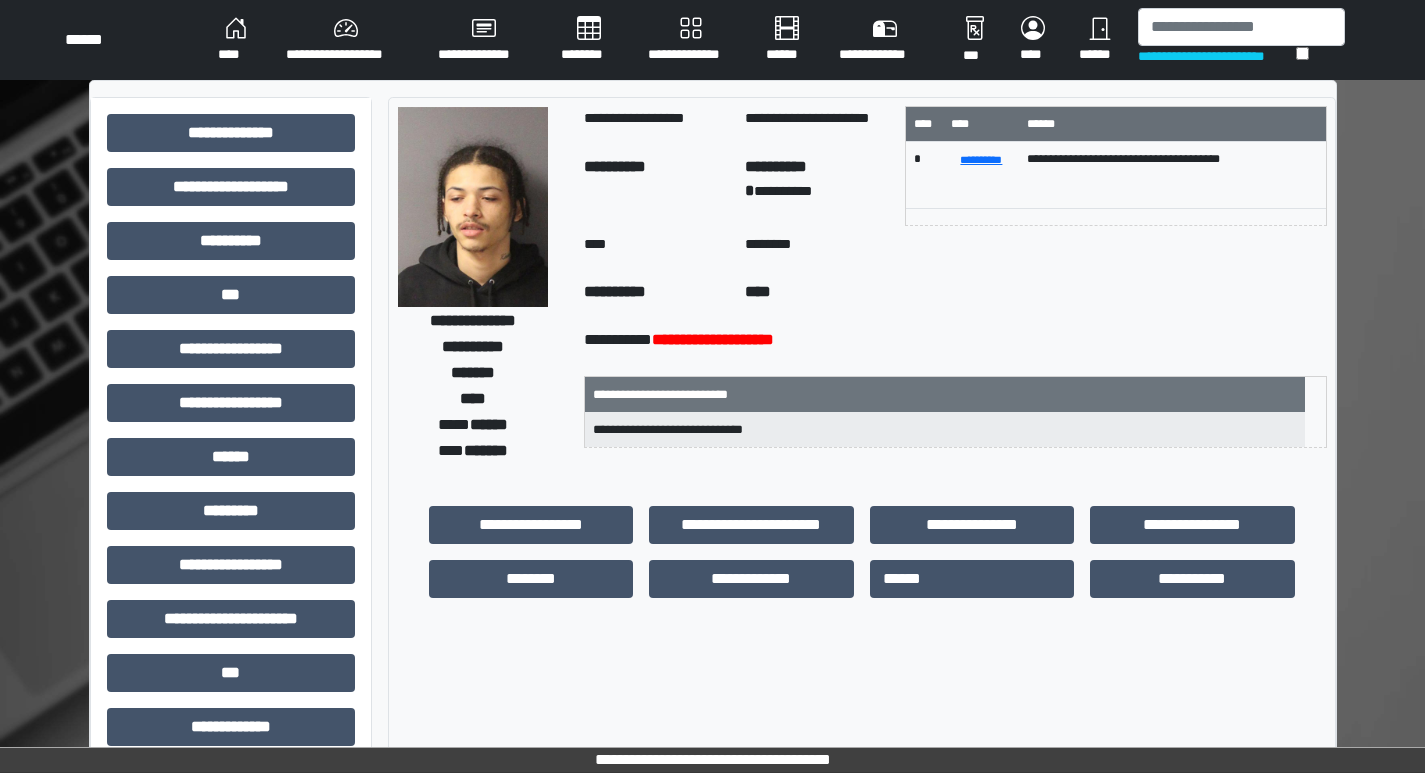 click on "********" at bounding box center (588, 40) 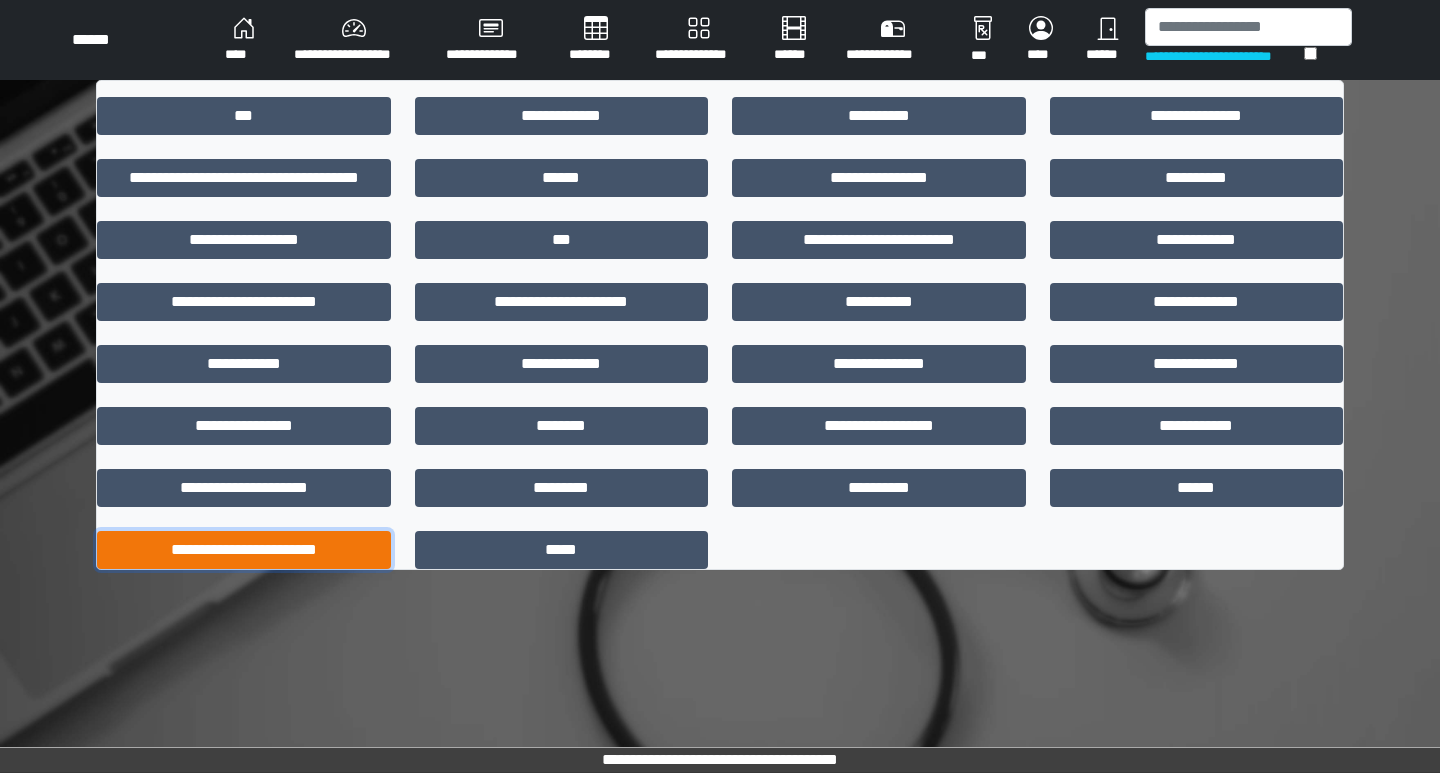 click on "**********" at bounding box center [244, 550] 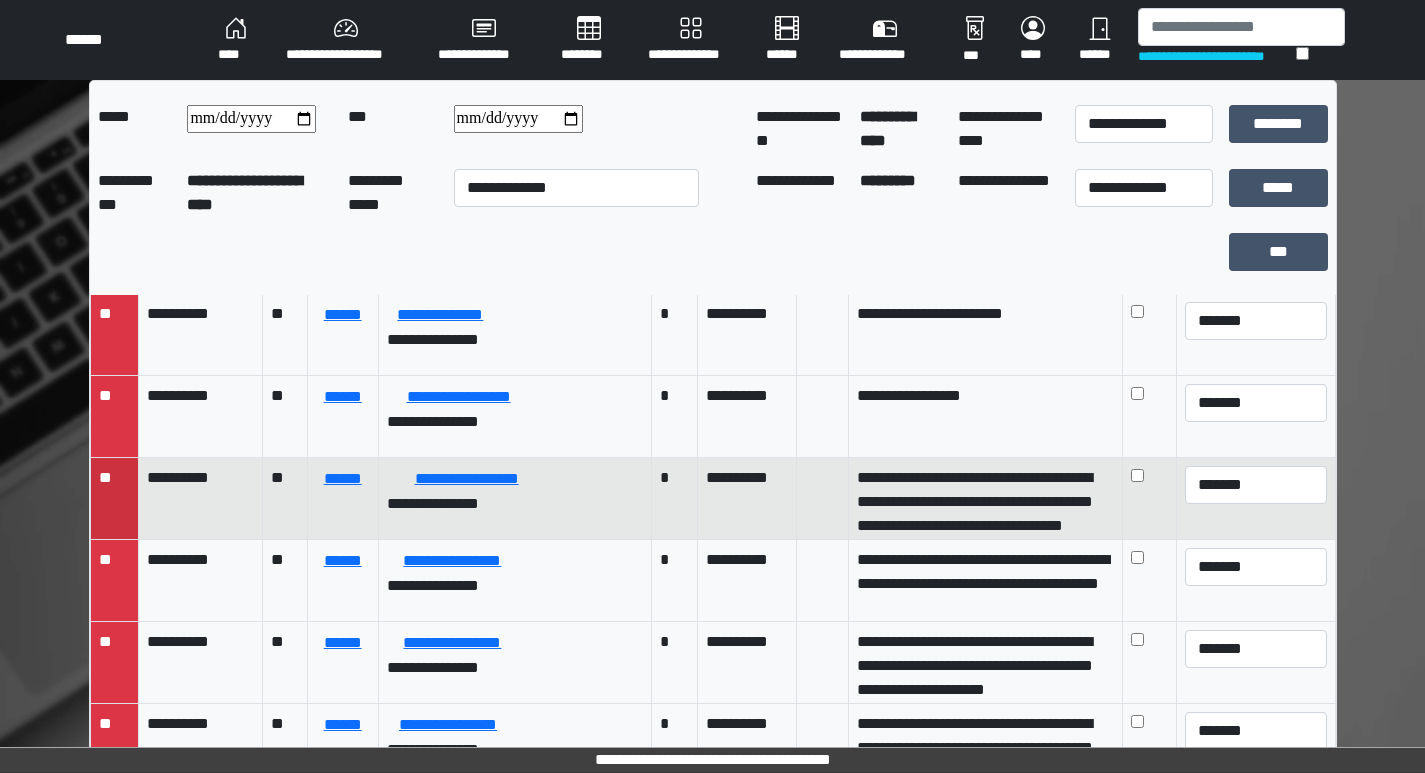 scroll, scrollTop: 400, scrollLeft: 0, axis: vertical 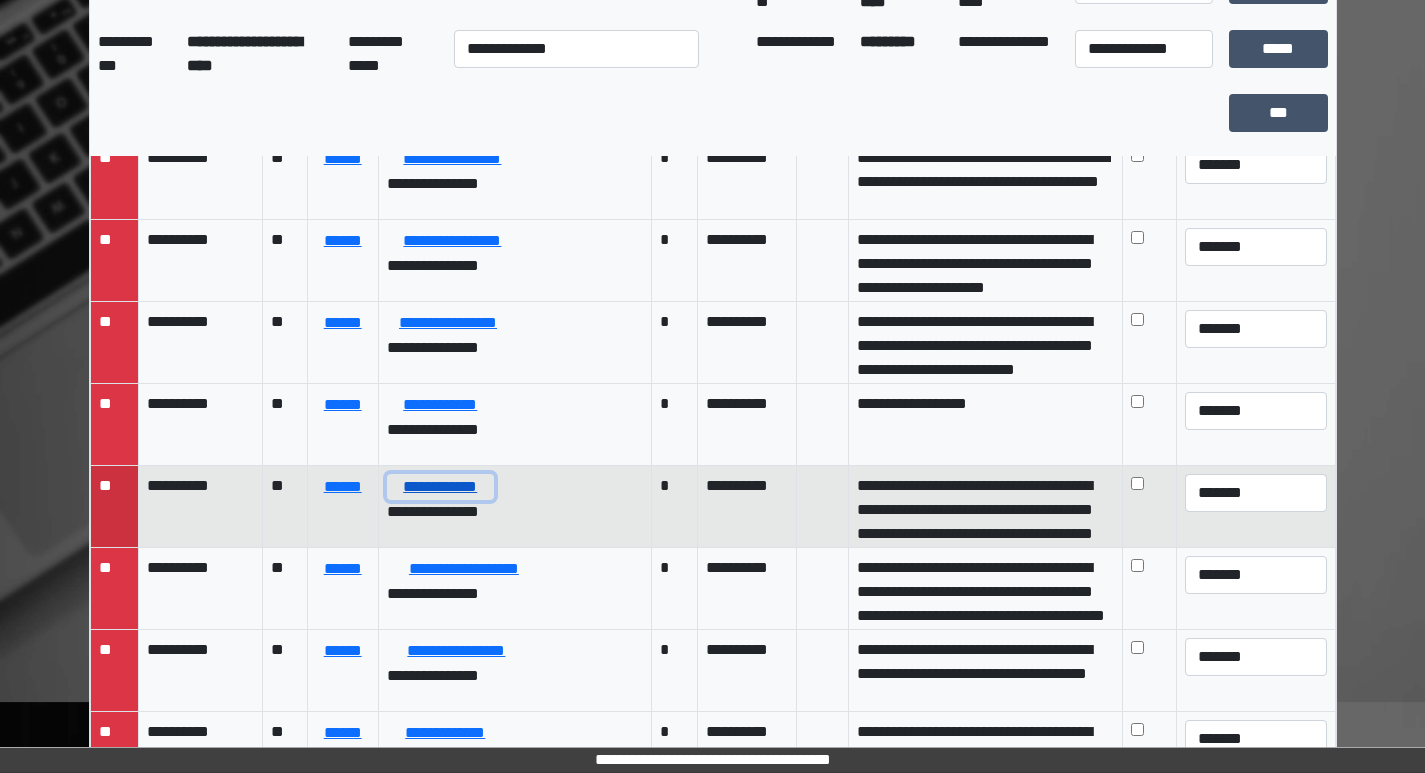 click on "**********" at bounding box center (440, 487) 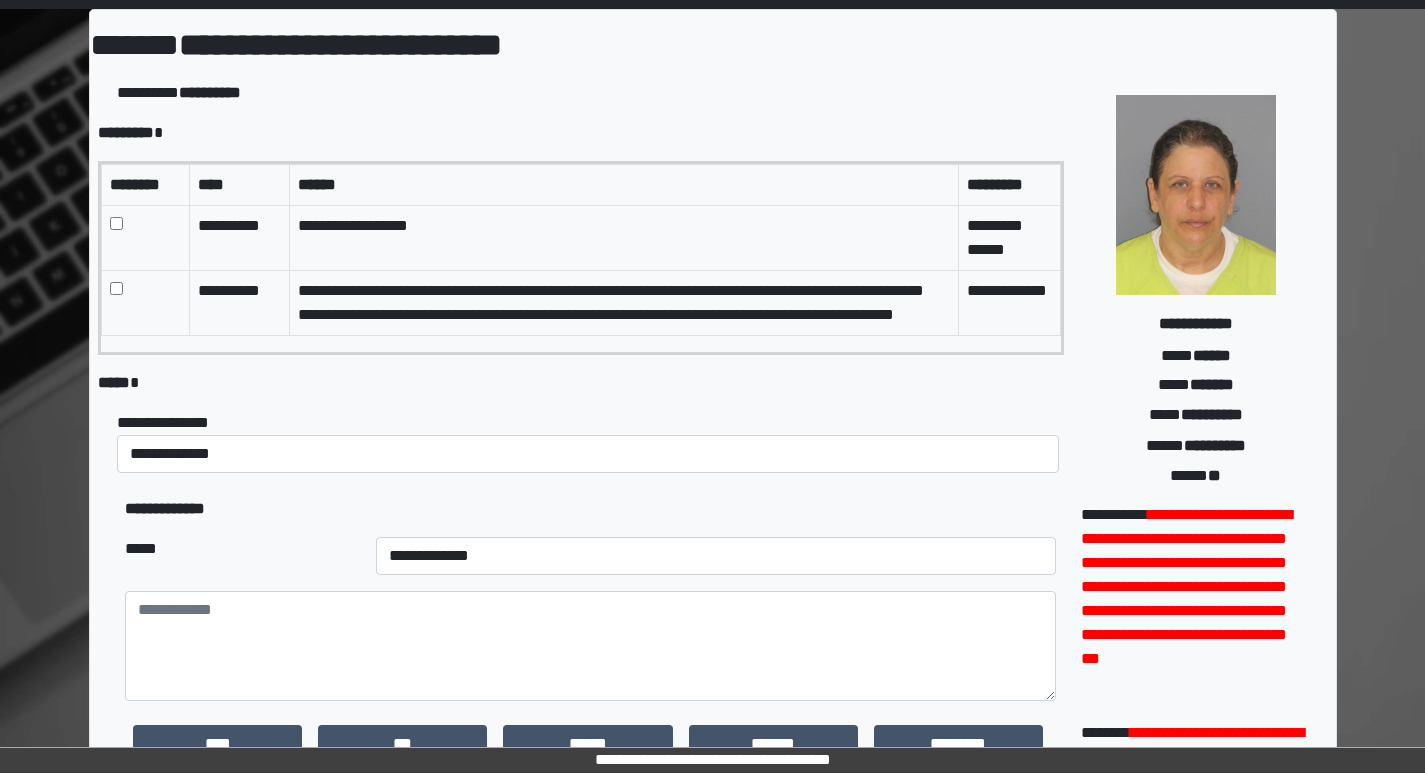 scroll, scrollTop: 0, scrollLeft: 0, axis: both 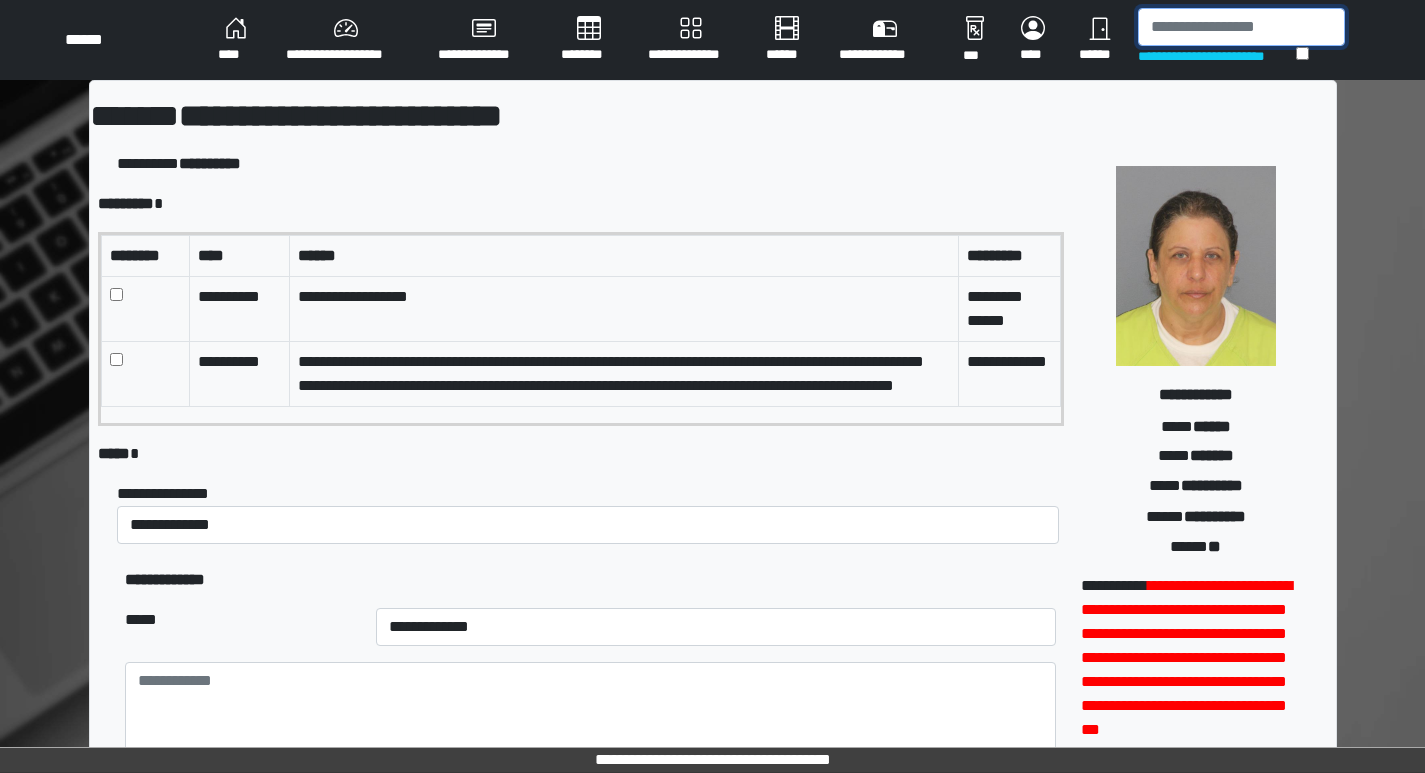 click at bounding box center (1241, 27) 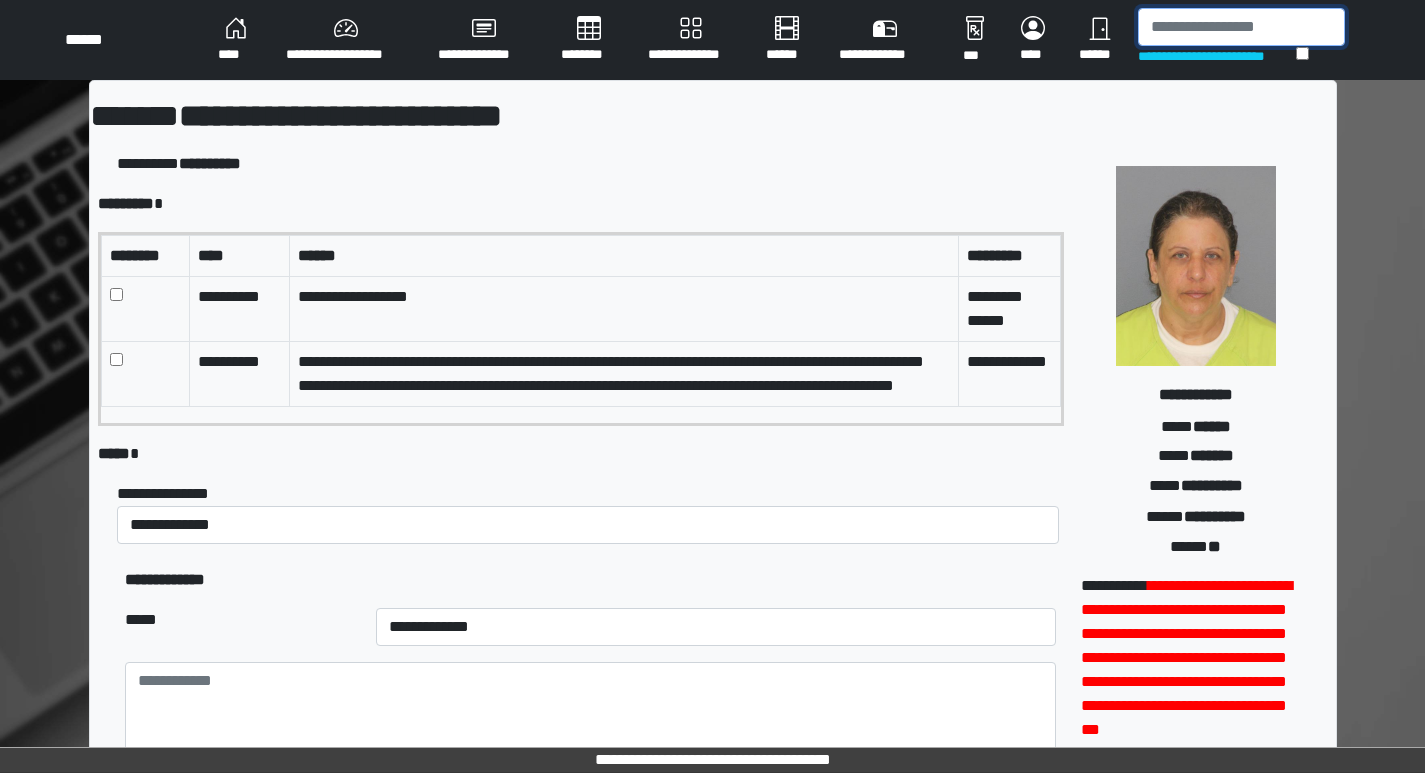 click at bounding box center [1241, 27] 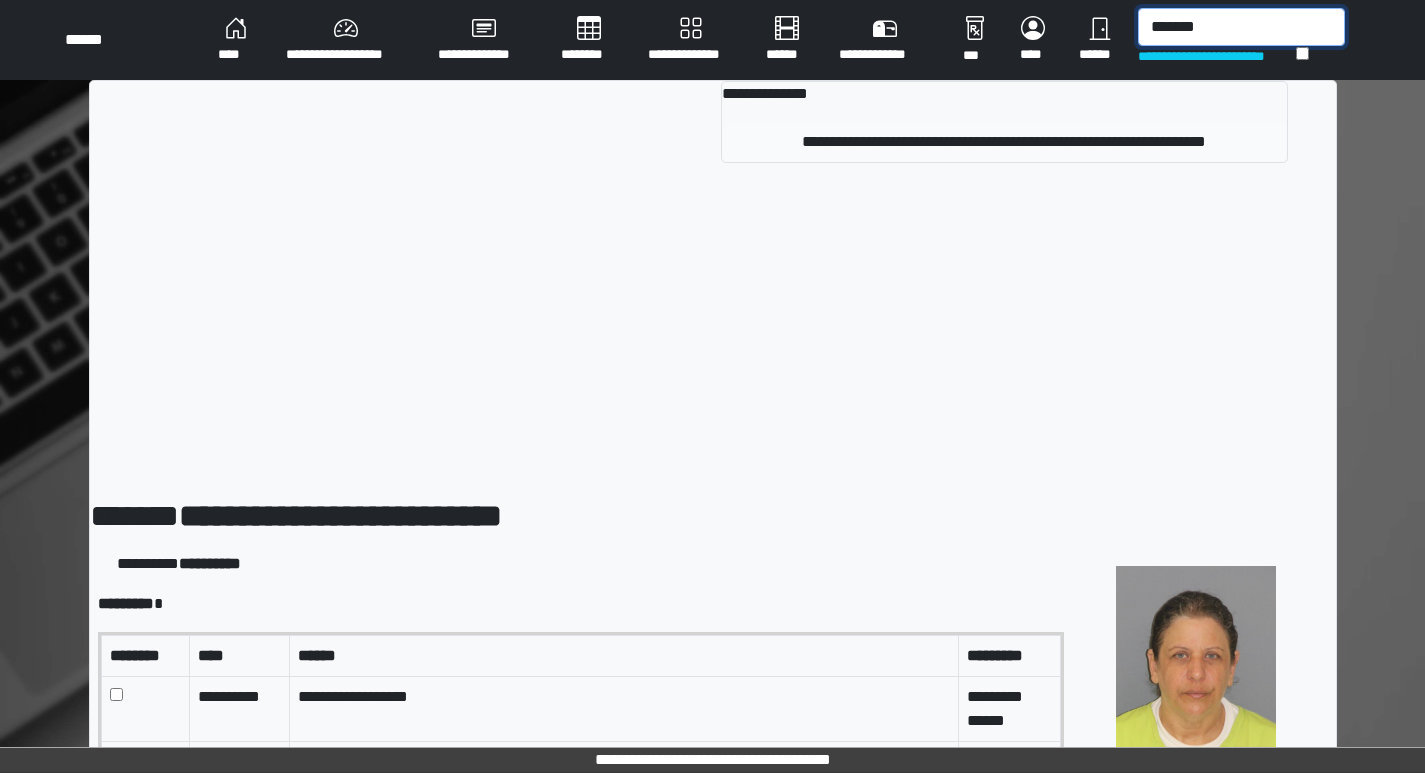 type on "*******" 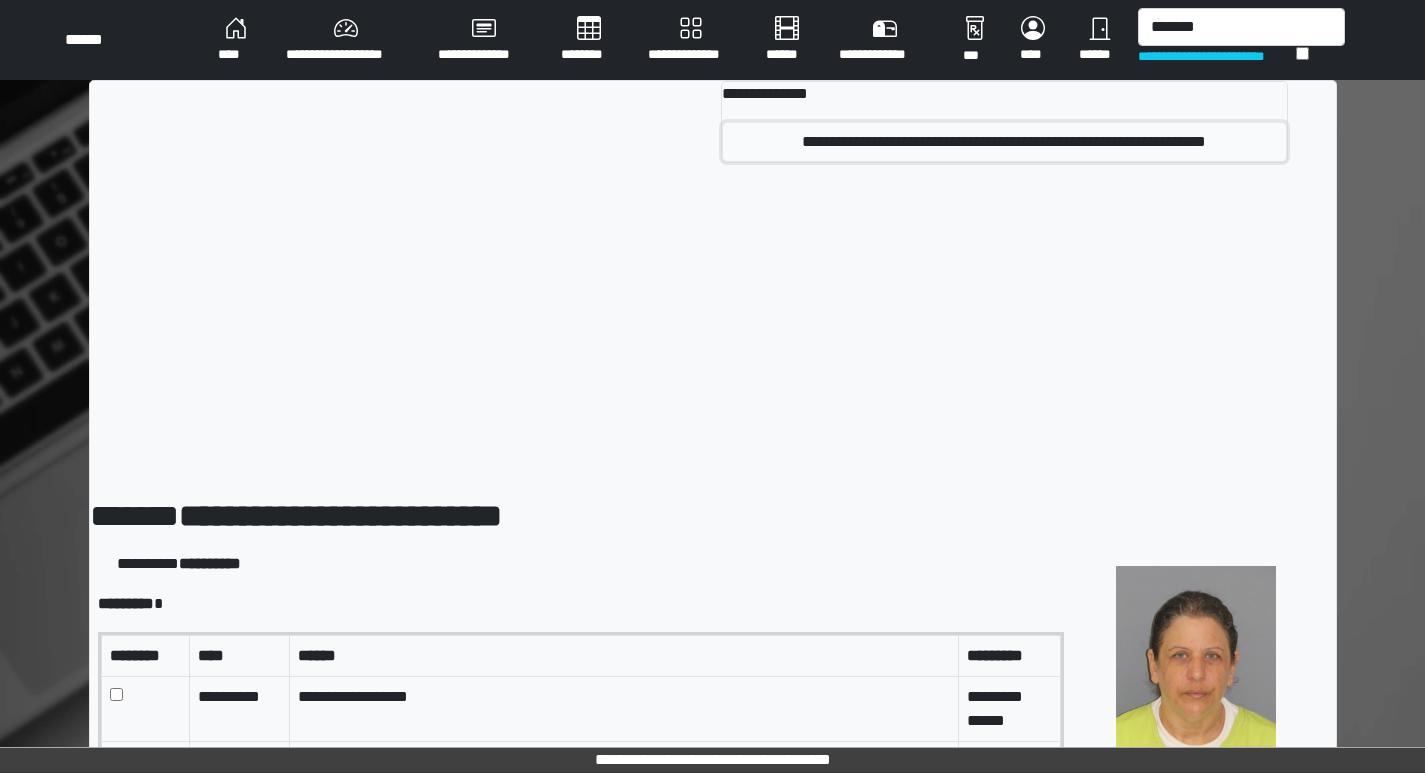 click on "**********" at bounding box center (1004, 142) 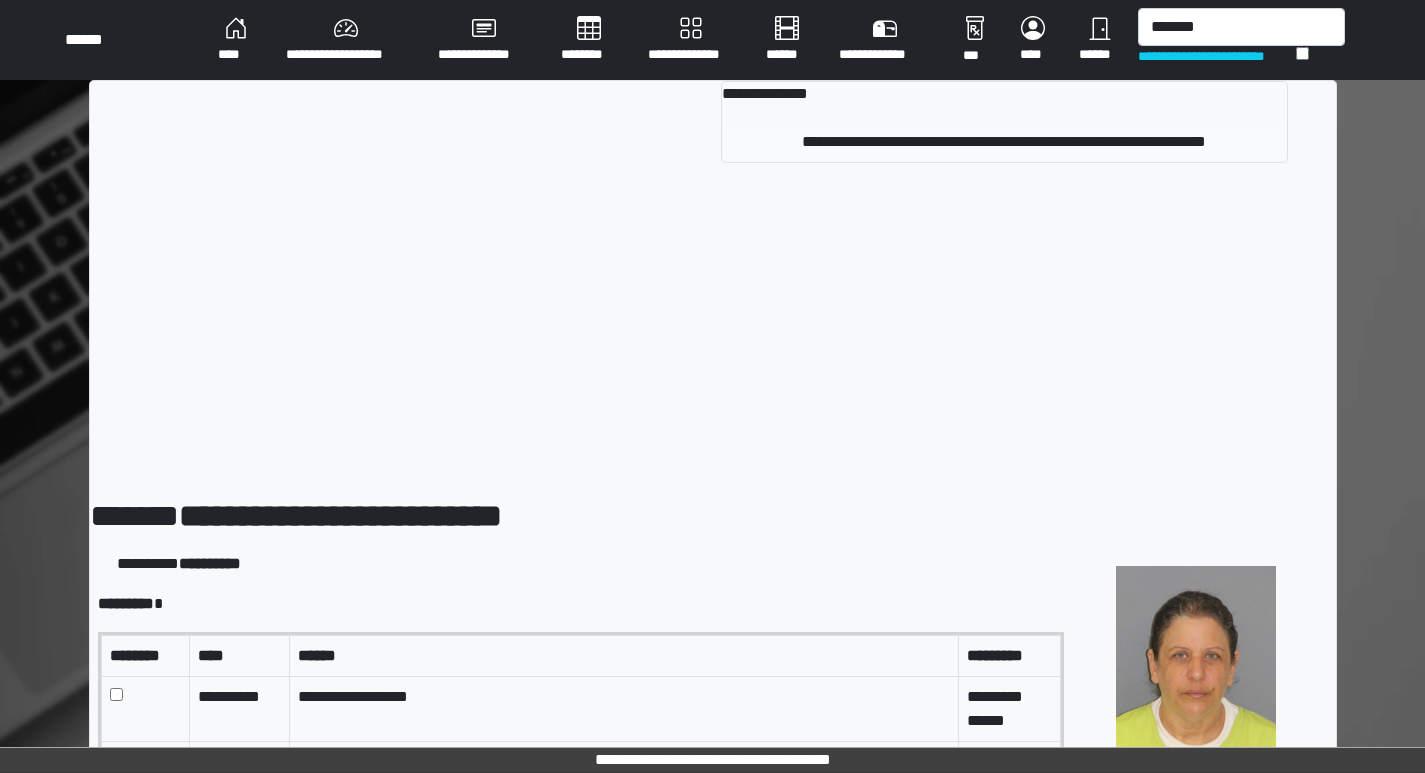 type 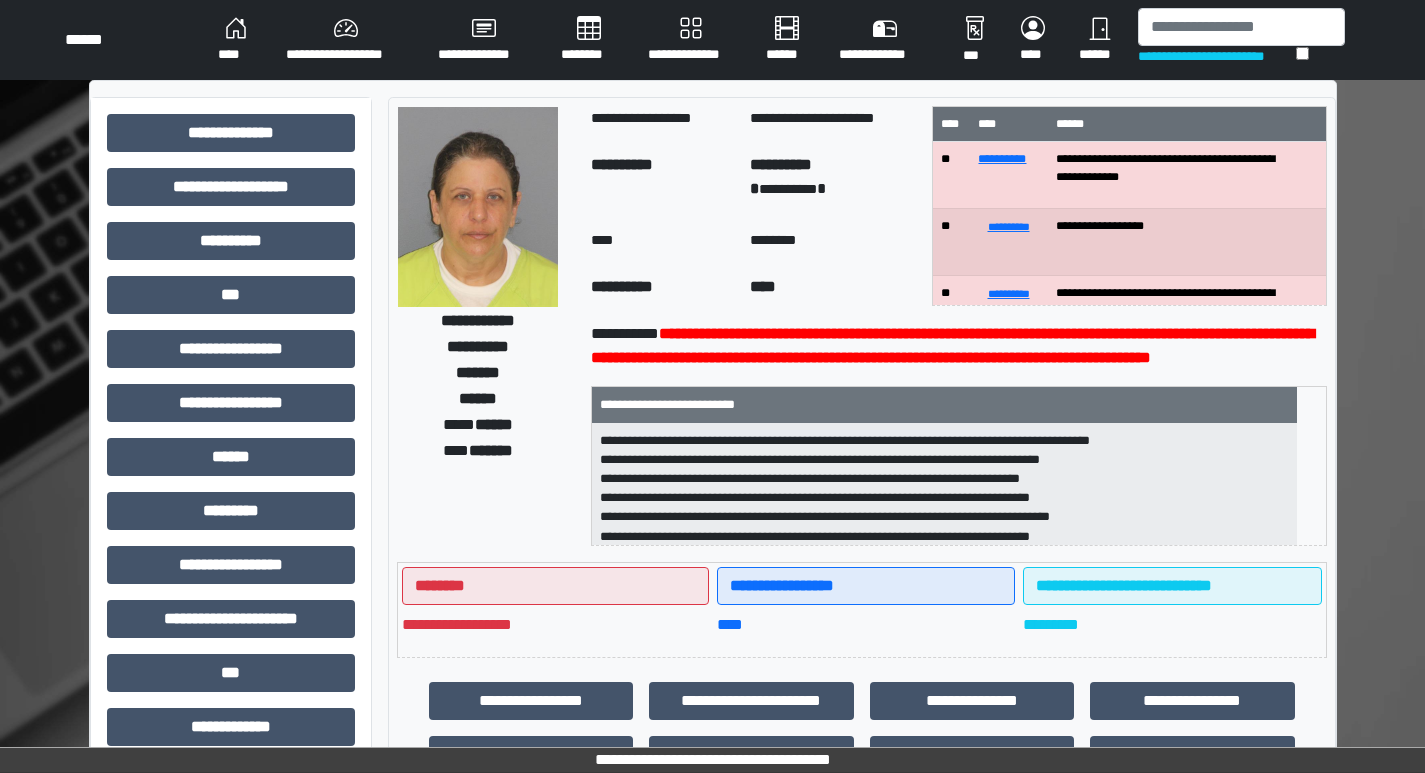 scroll, scrollTop: 100, scrollLeft: 0, axis: vertical 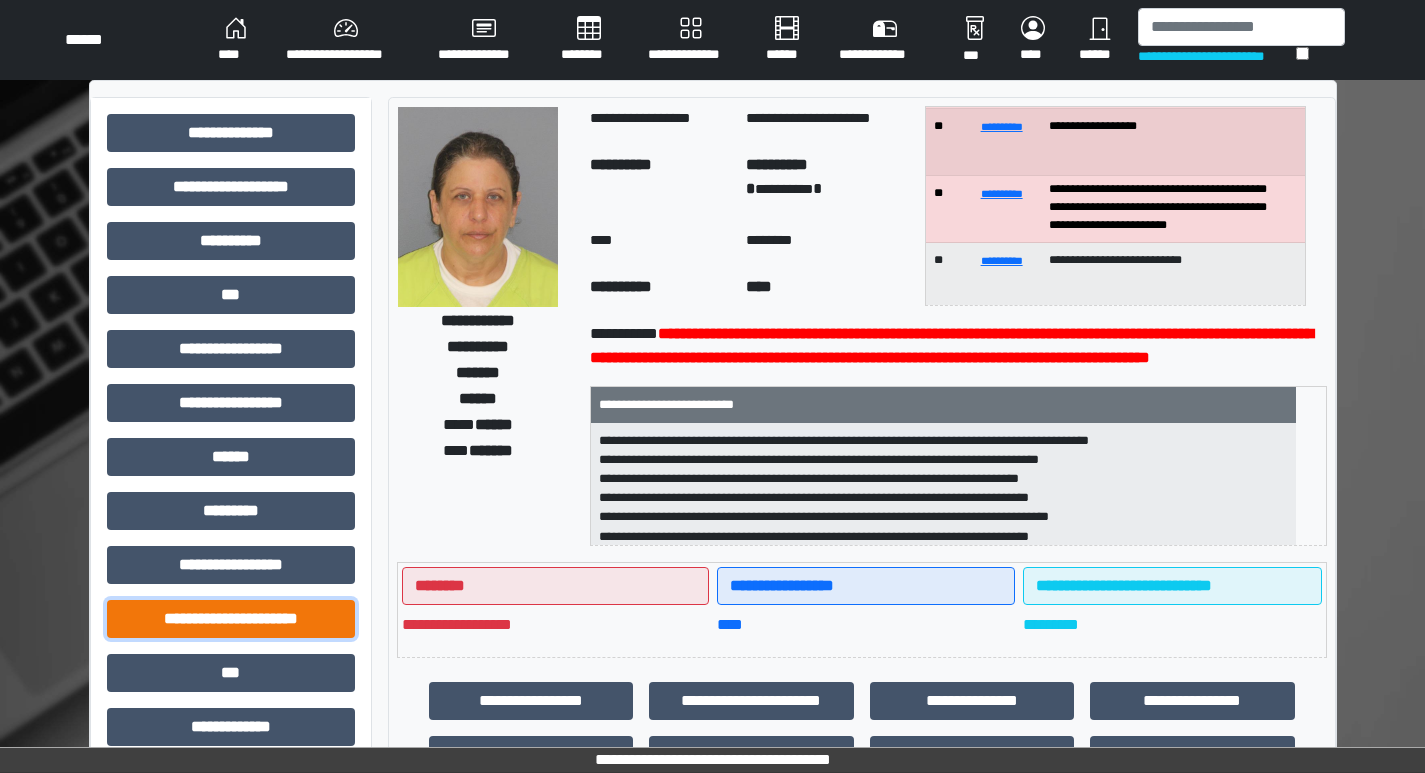 click on "**********" at bounding box center (231, 619) 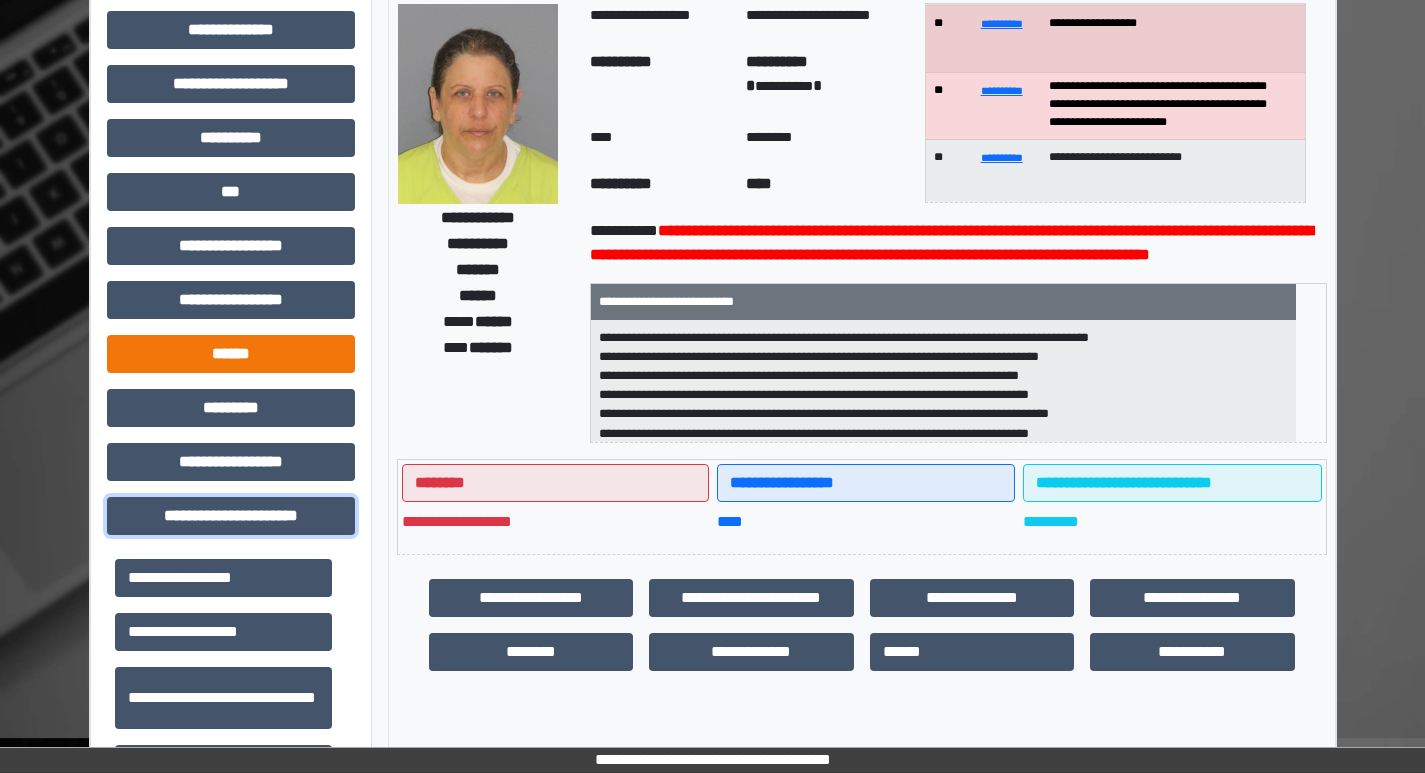 scroll, scrollTop: 200, scrollLeft: 0, axis: vertical 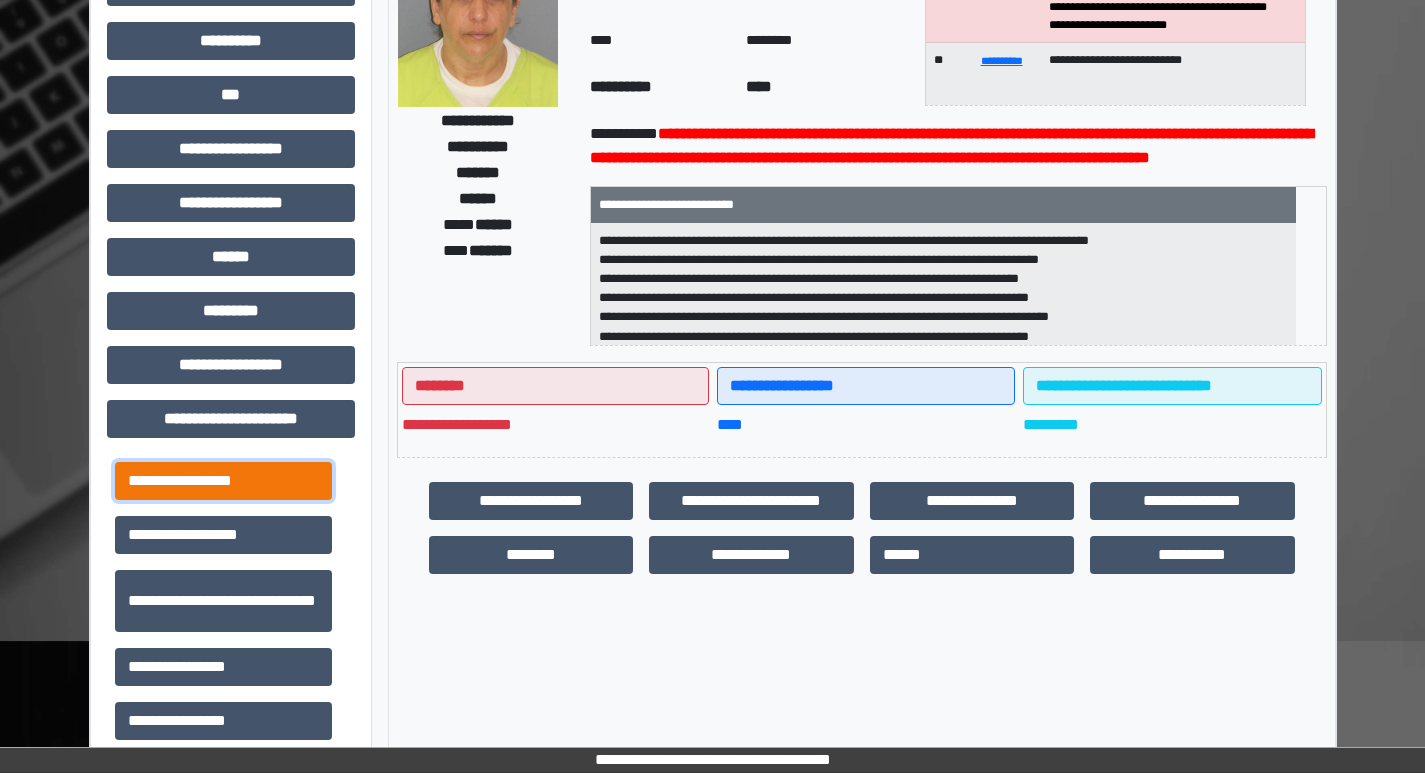 click on "**********" at bounding box center [223, 481] 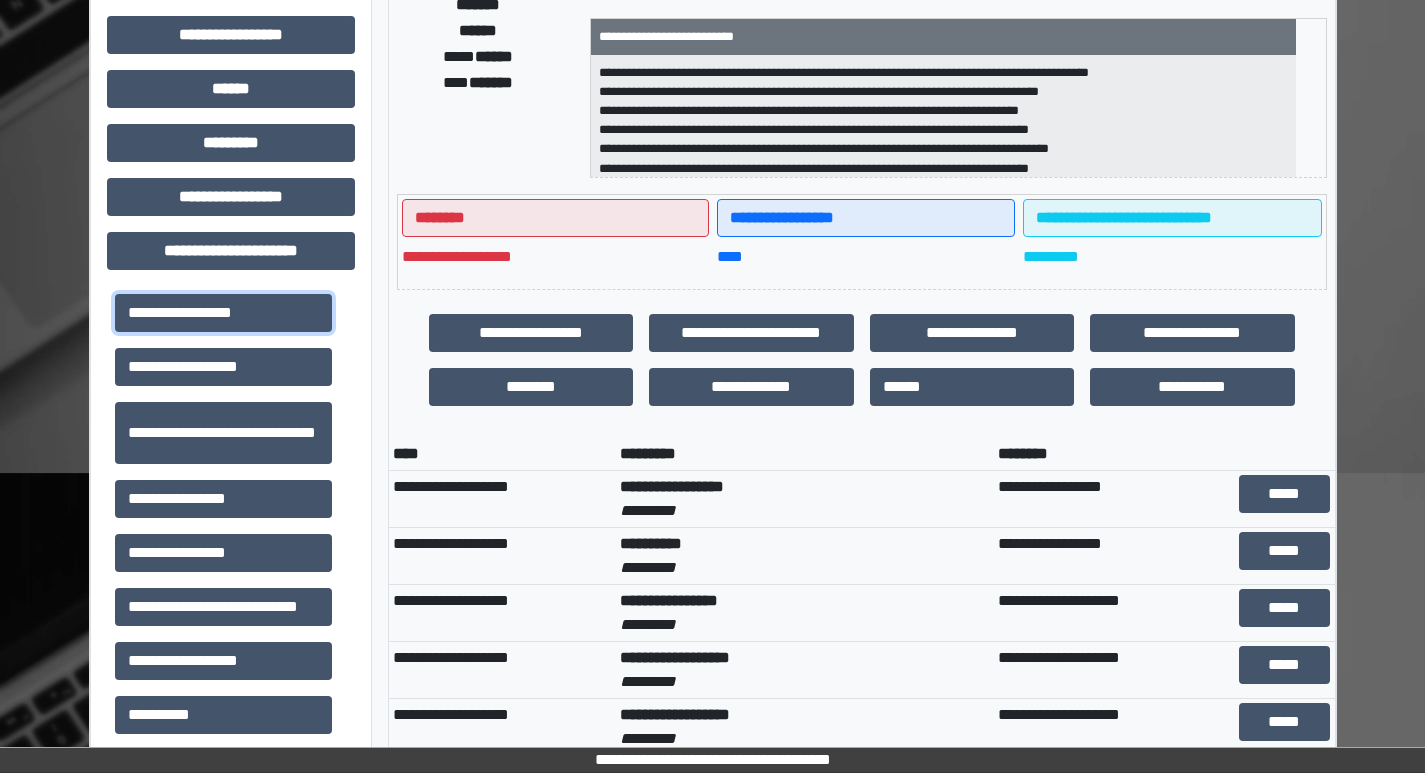 scroll, scrollTop: 400, scrollLeft: 0, axis: vertical 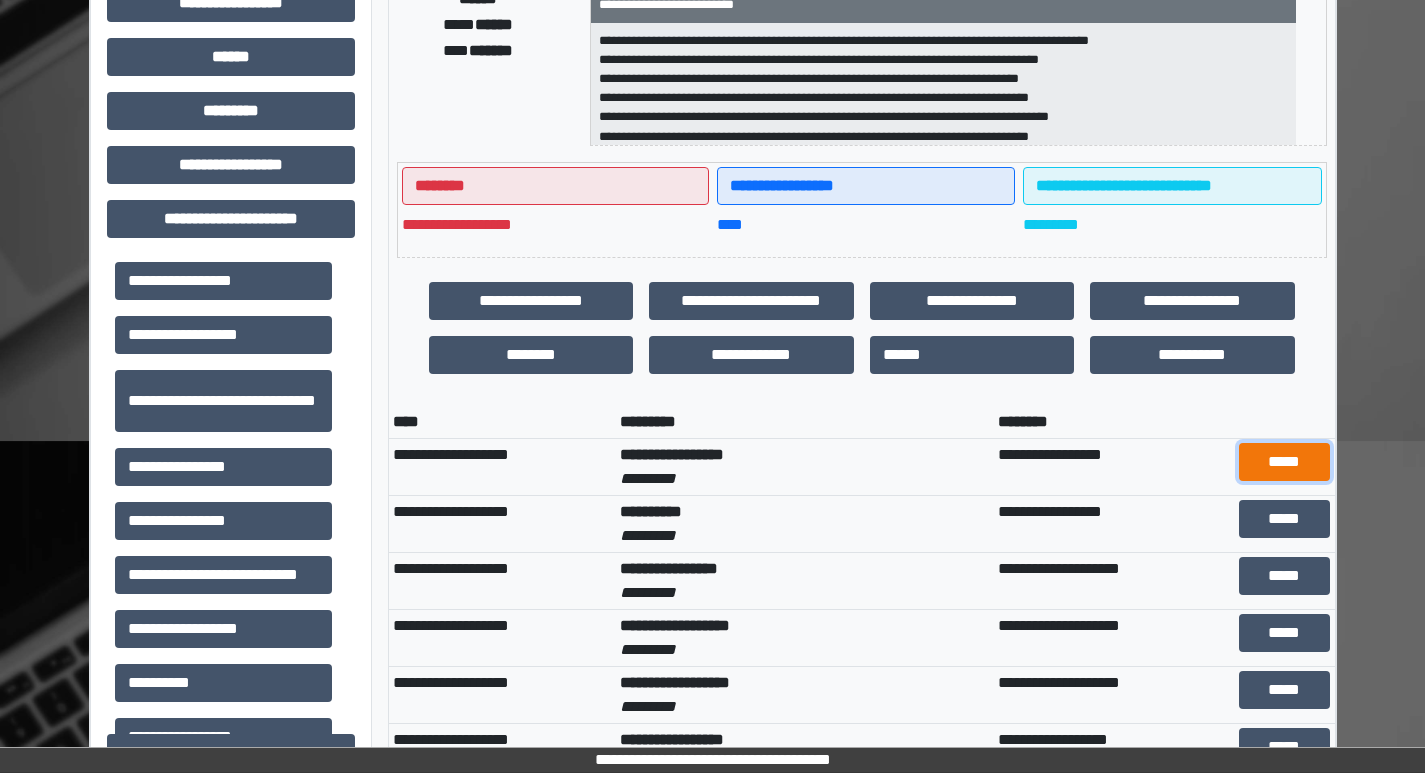 click on "*****" at bounding box center [1284, 462] 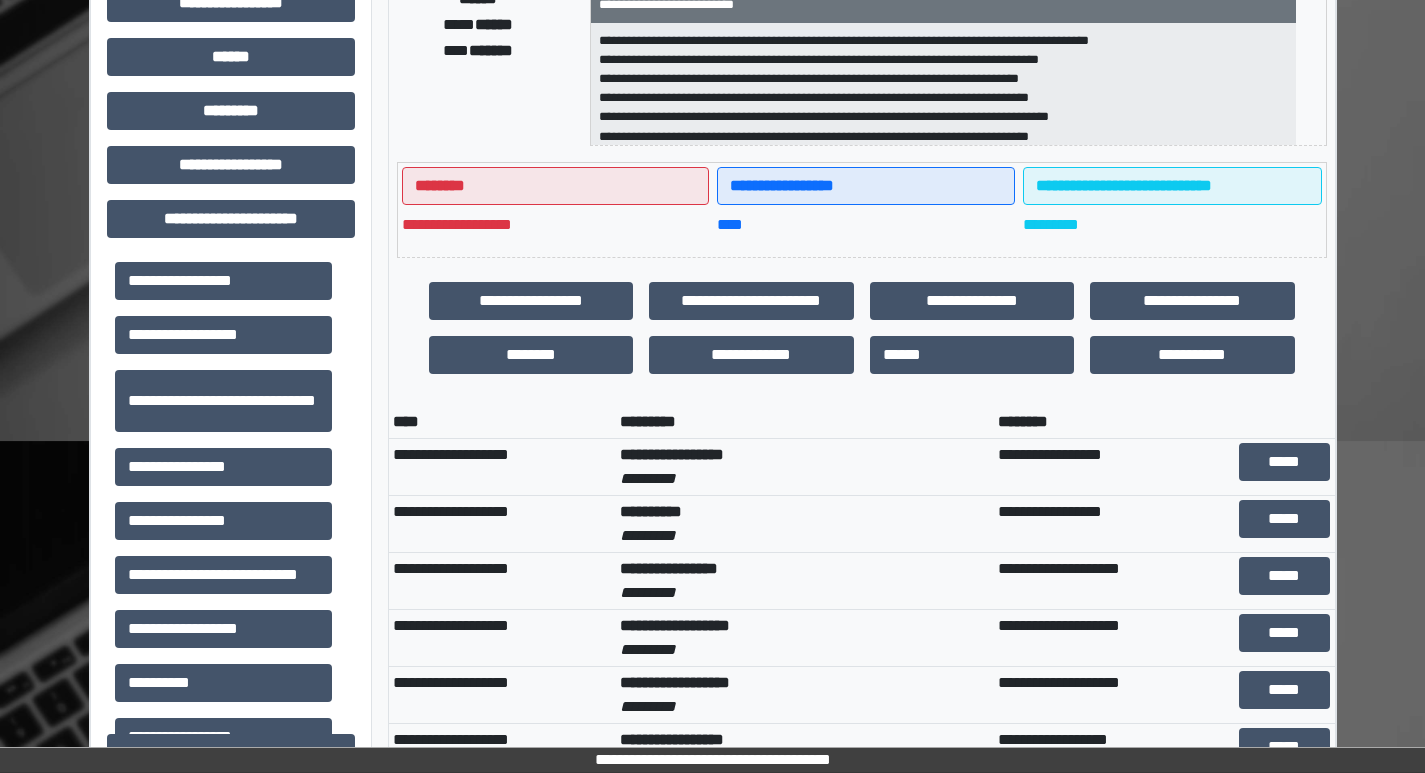 click on "****" at bounding box center (866, 225) 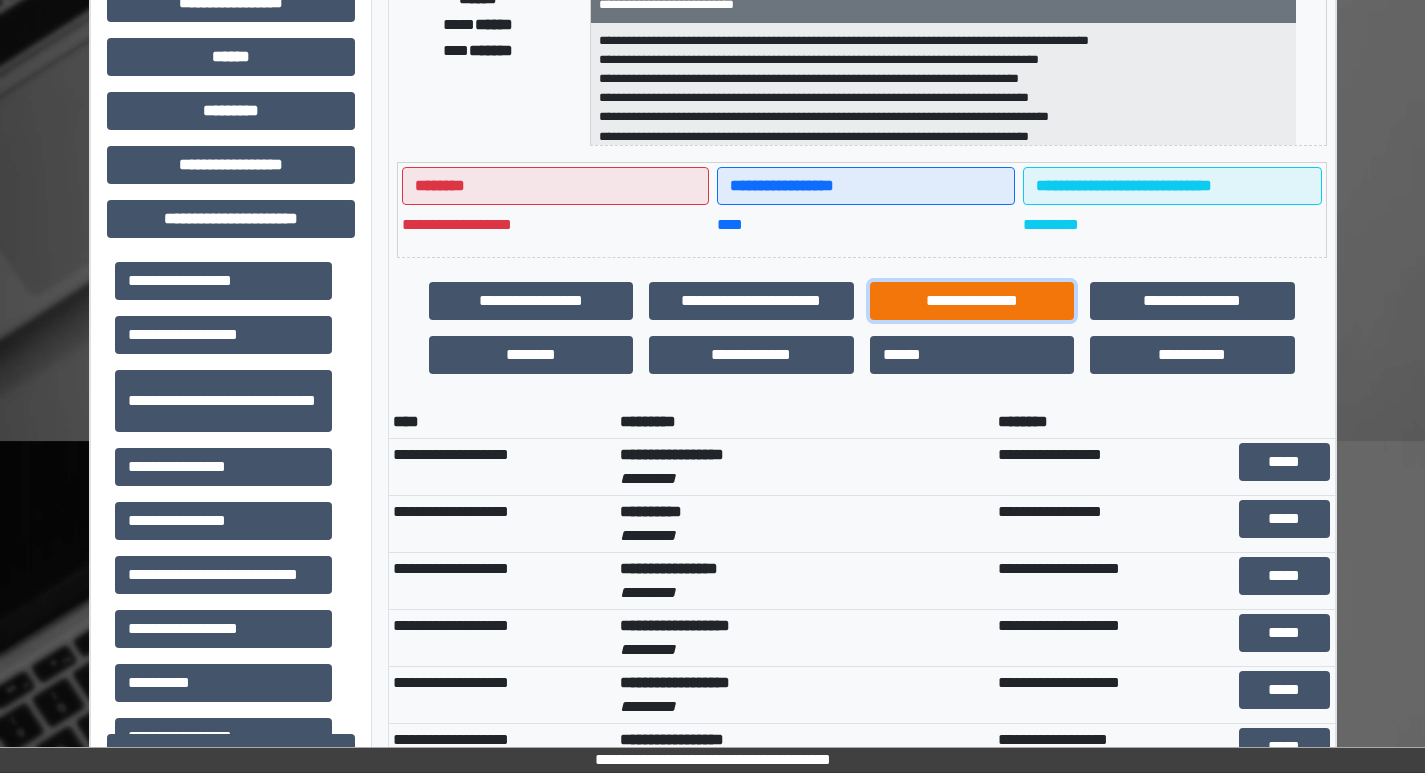 click on "**********" at bounding box center [972, 301] 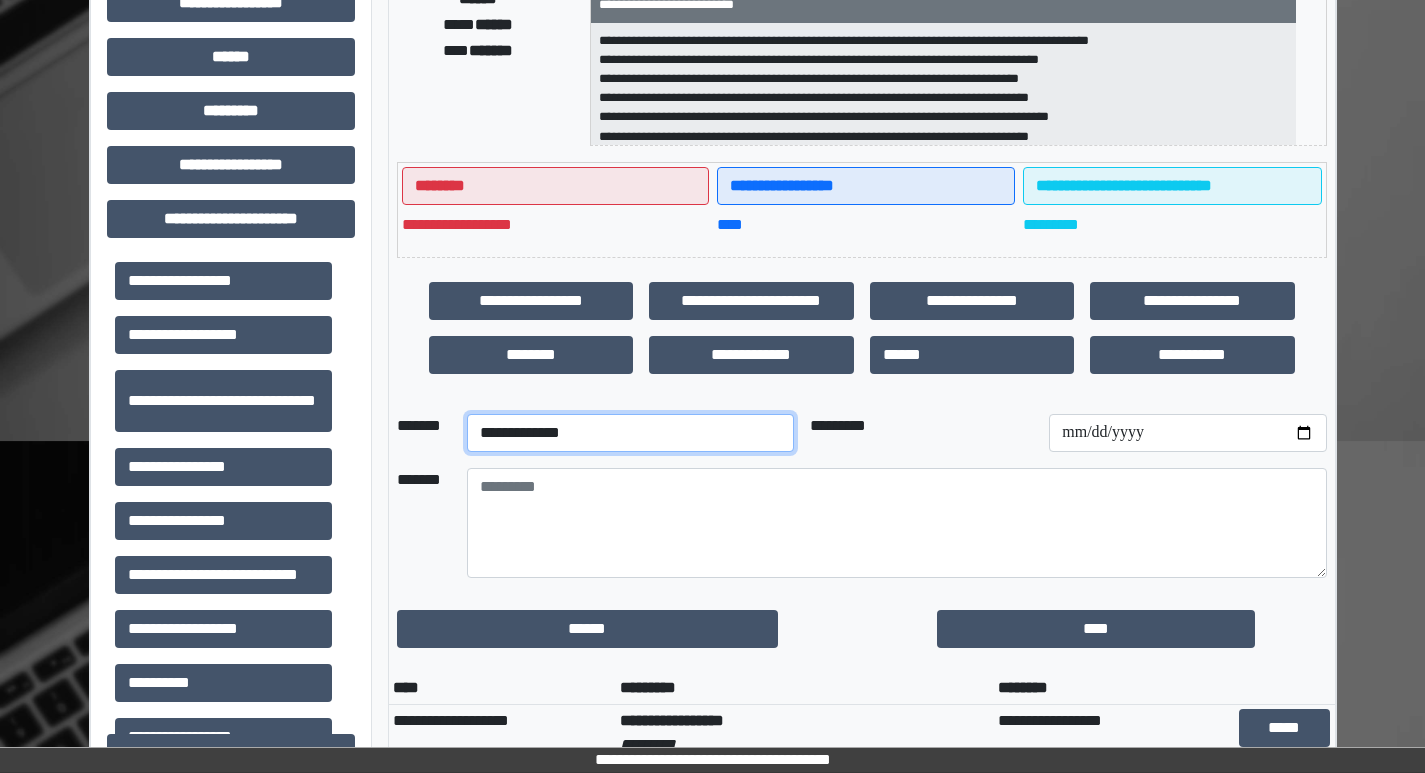 click on "**********" at bounding box center (630, 433) 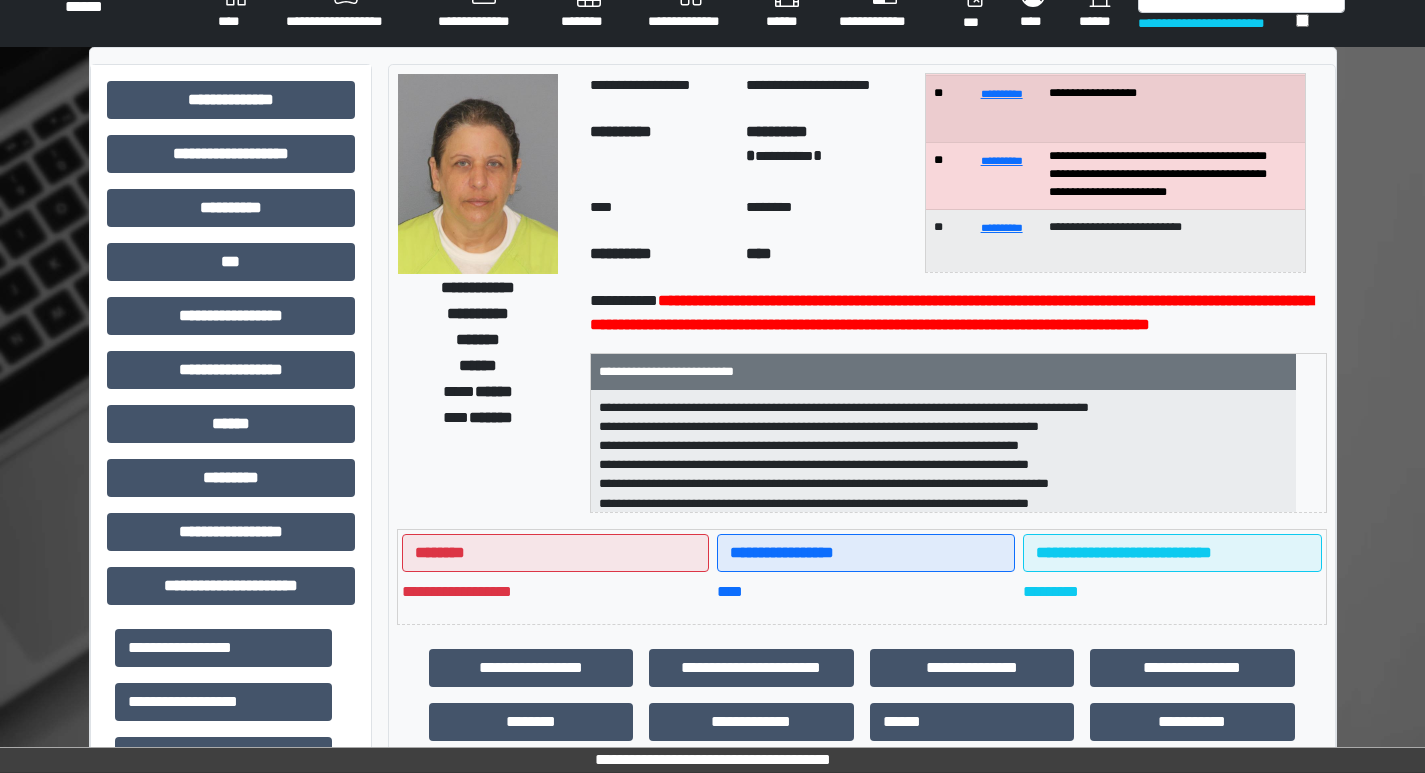 scroll, scrollTop: 0, scrollLeft: 0, axis: both 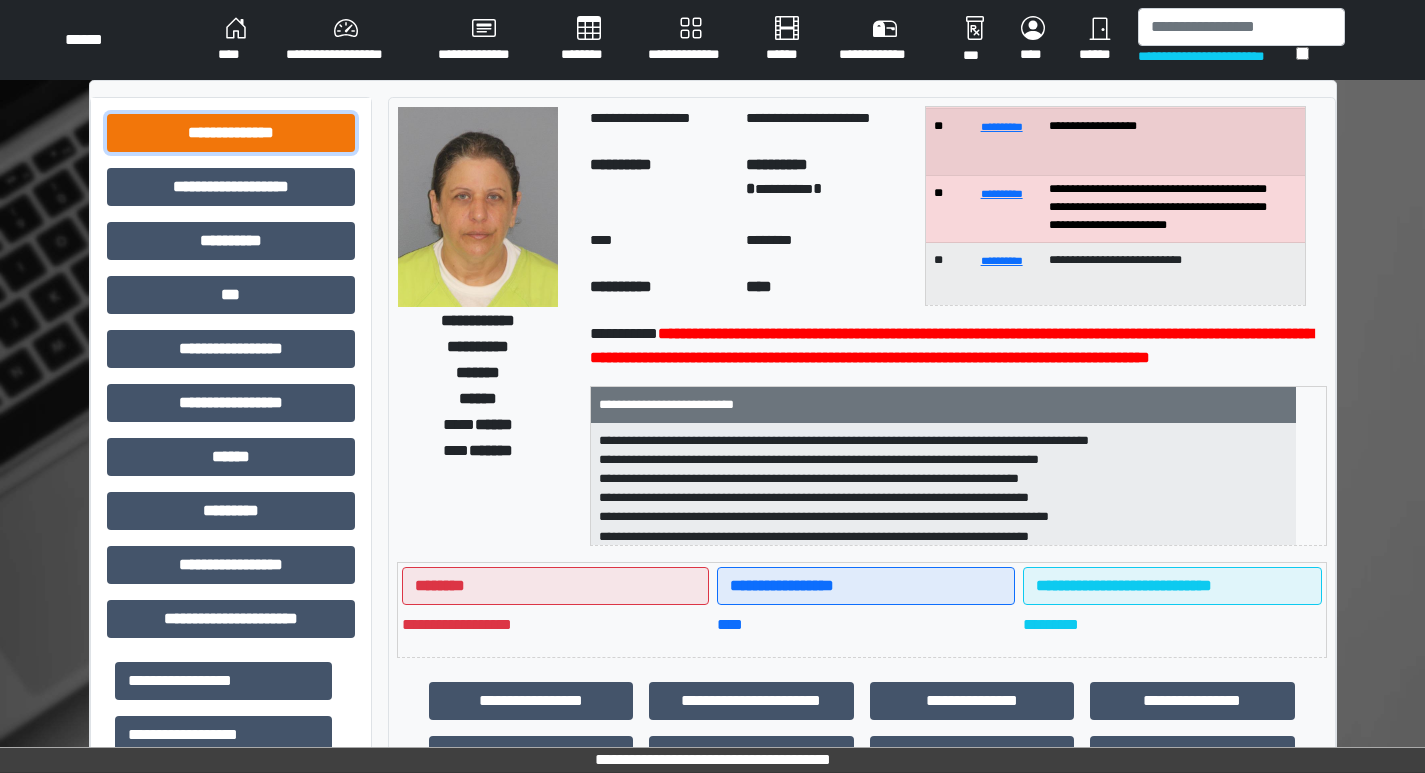 click on "**********" at bounding box center [231, 133] 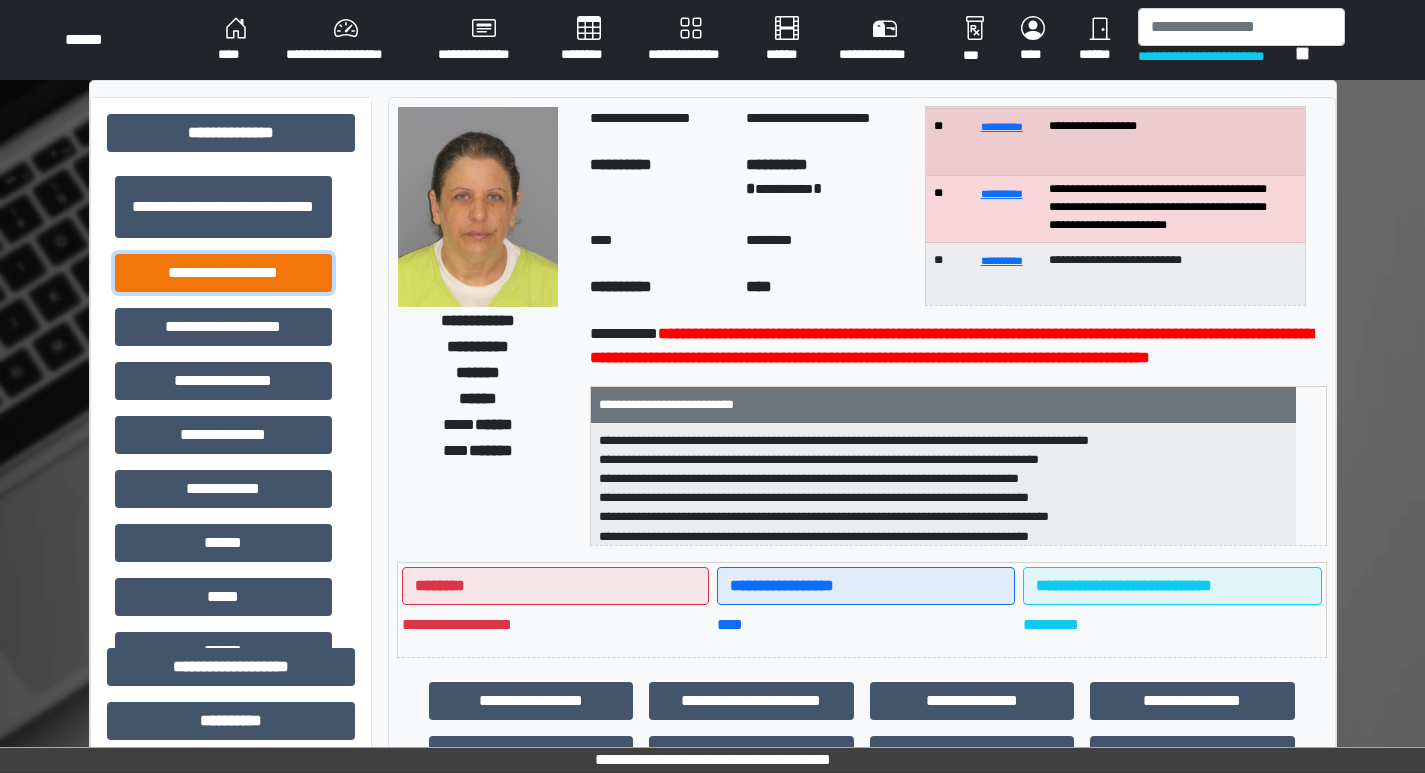 click on "**********" at bounding box center [223, 273] 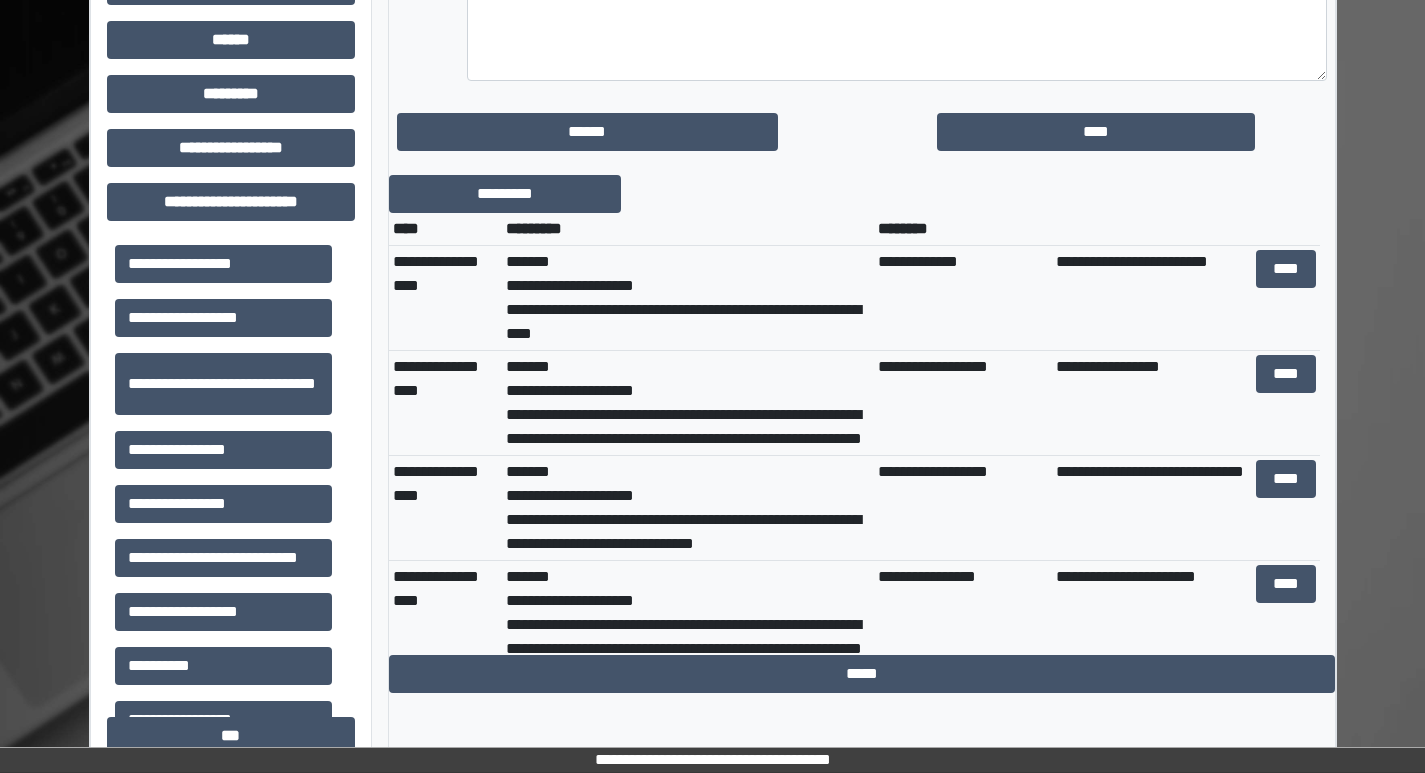 scroll, scrollTop: 900, scrollLeft: 0, axis: vertical 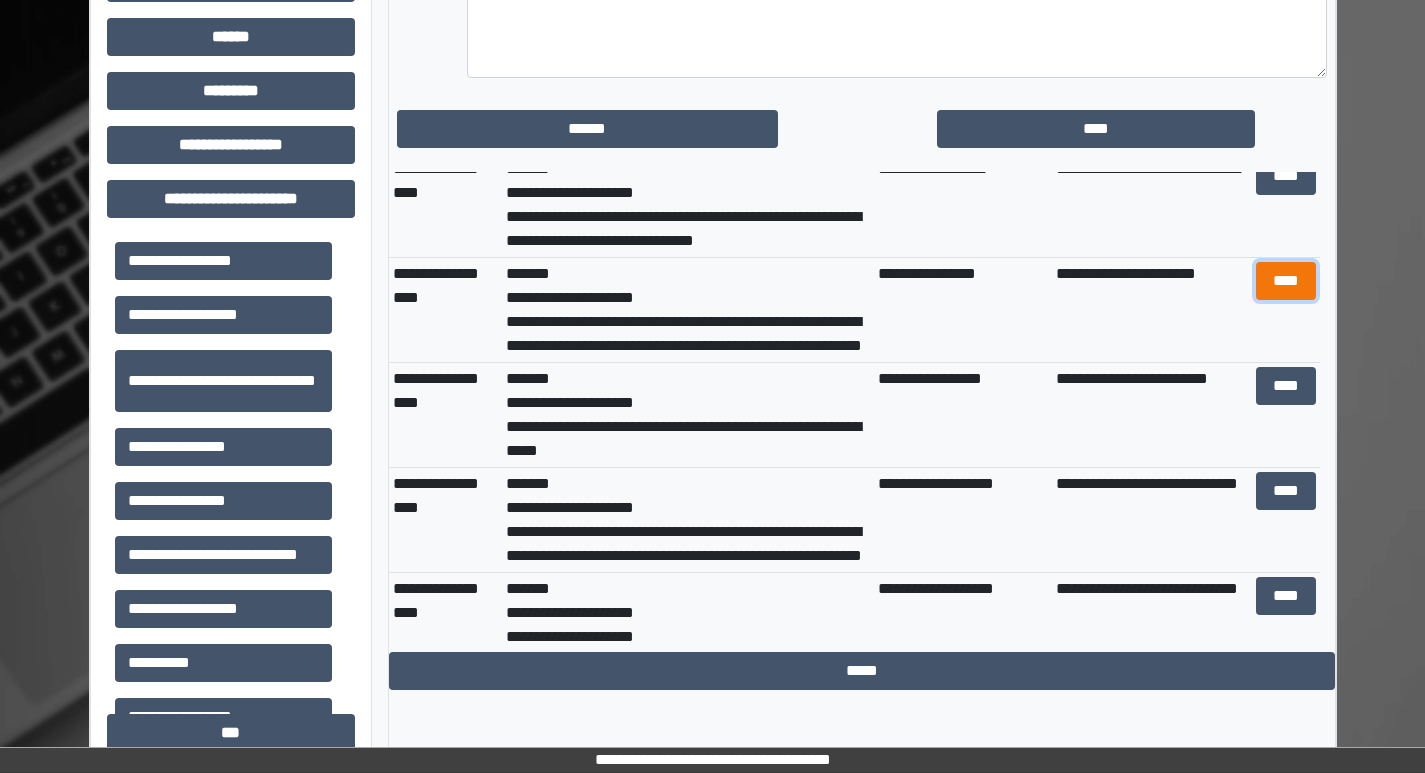 click on "****" at bounding box center [1286, 281] 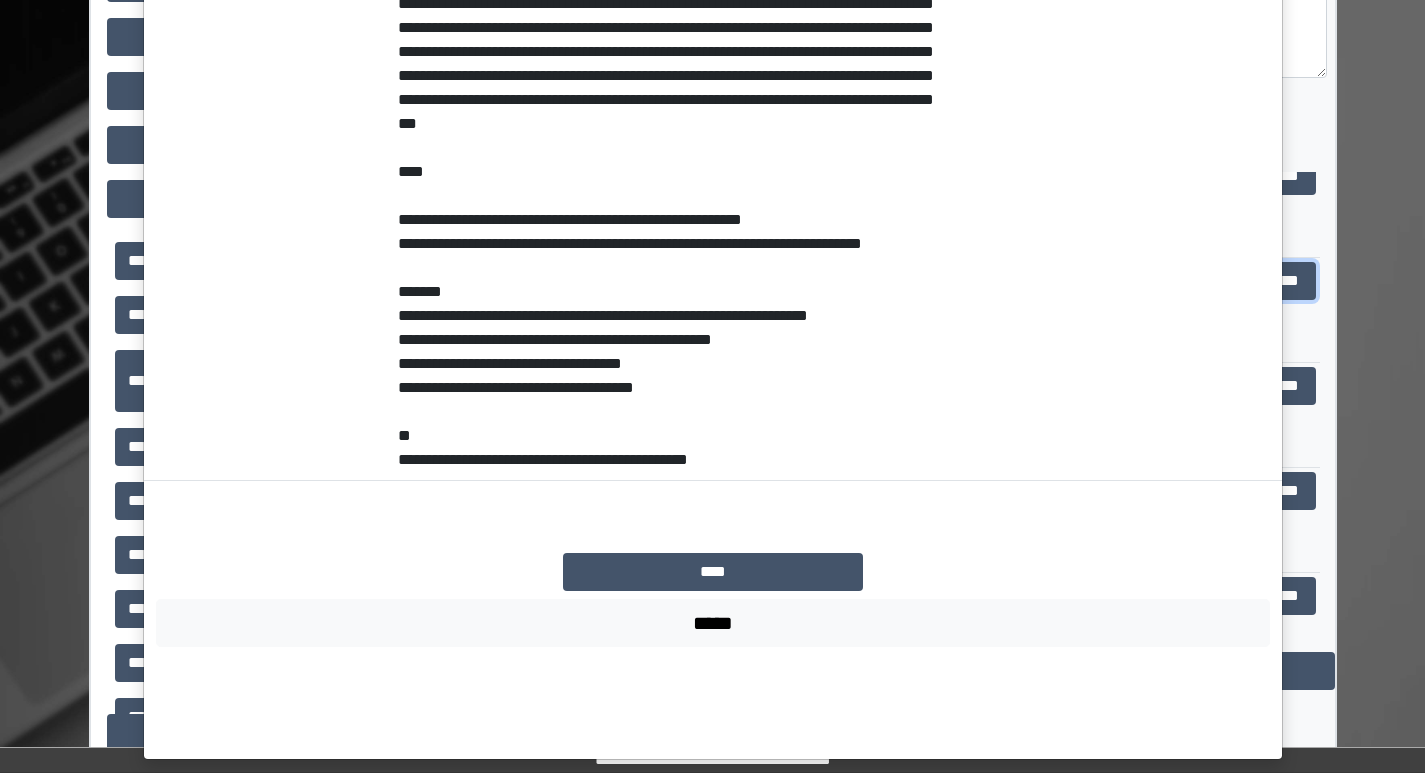 scroll, scrollTop: 796, scrollLeft: 0, axis: vertical 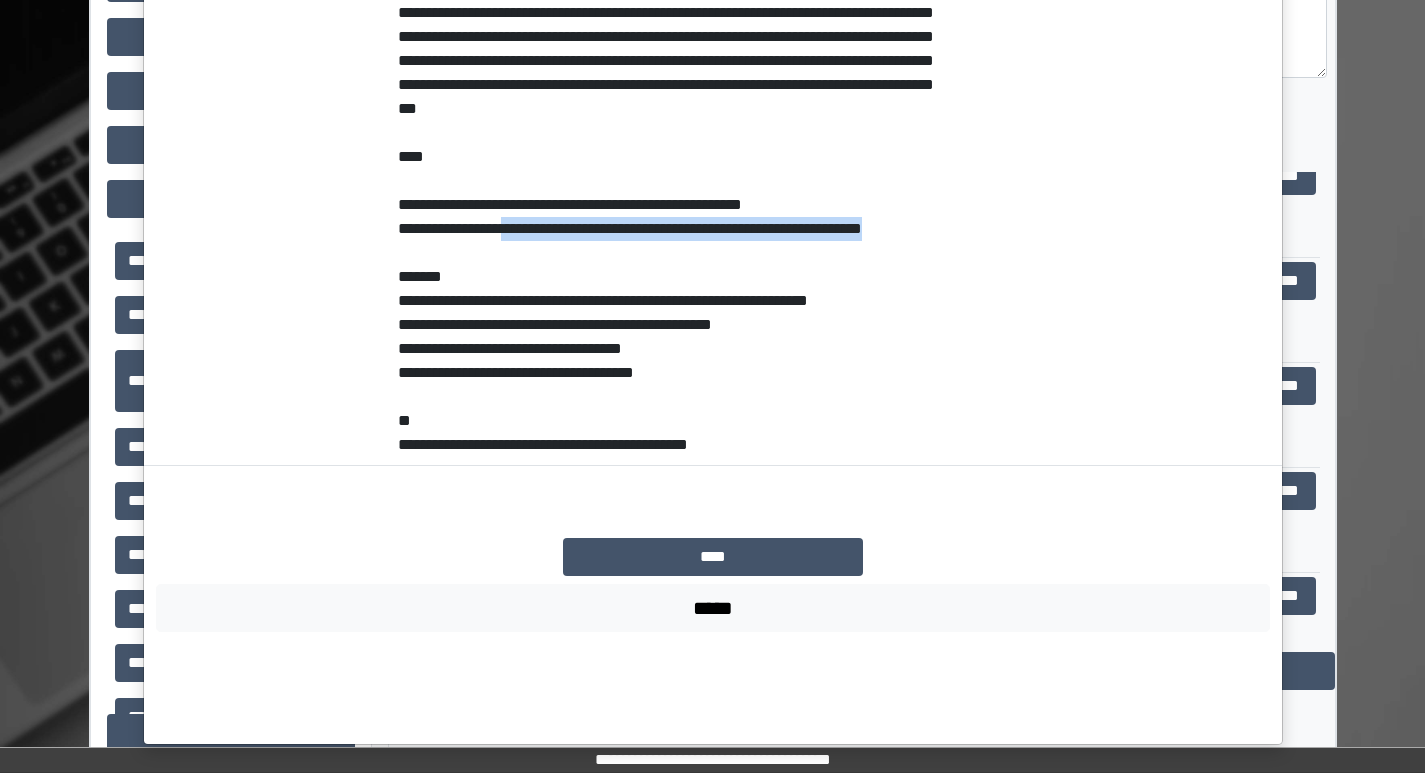 drag, startPoint x: 512, startPoint y: 293, endPoint x: 860, endPoint y: 325, distance: 349.46817 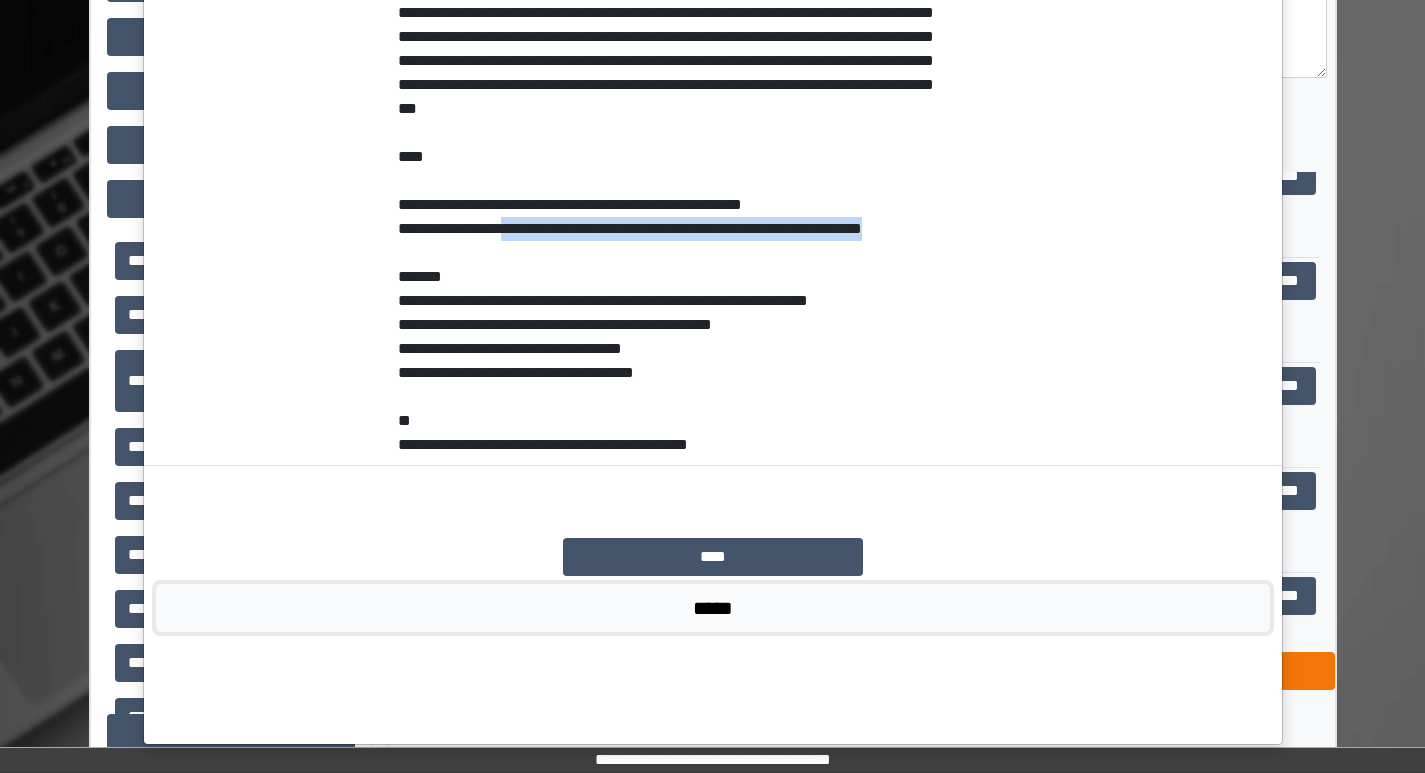 click on "*****" at bounding box center (713, 608) 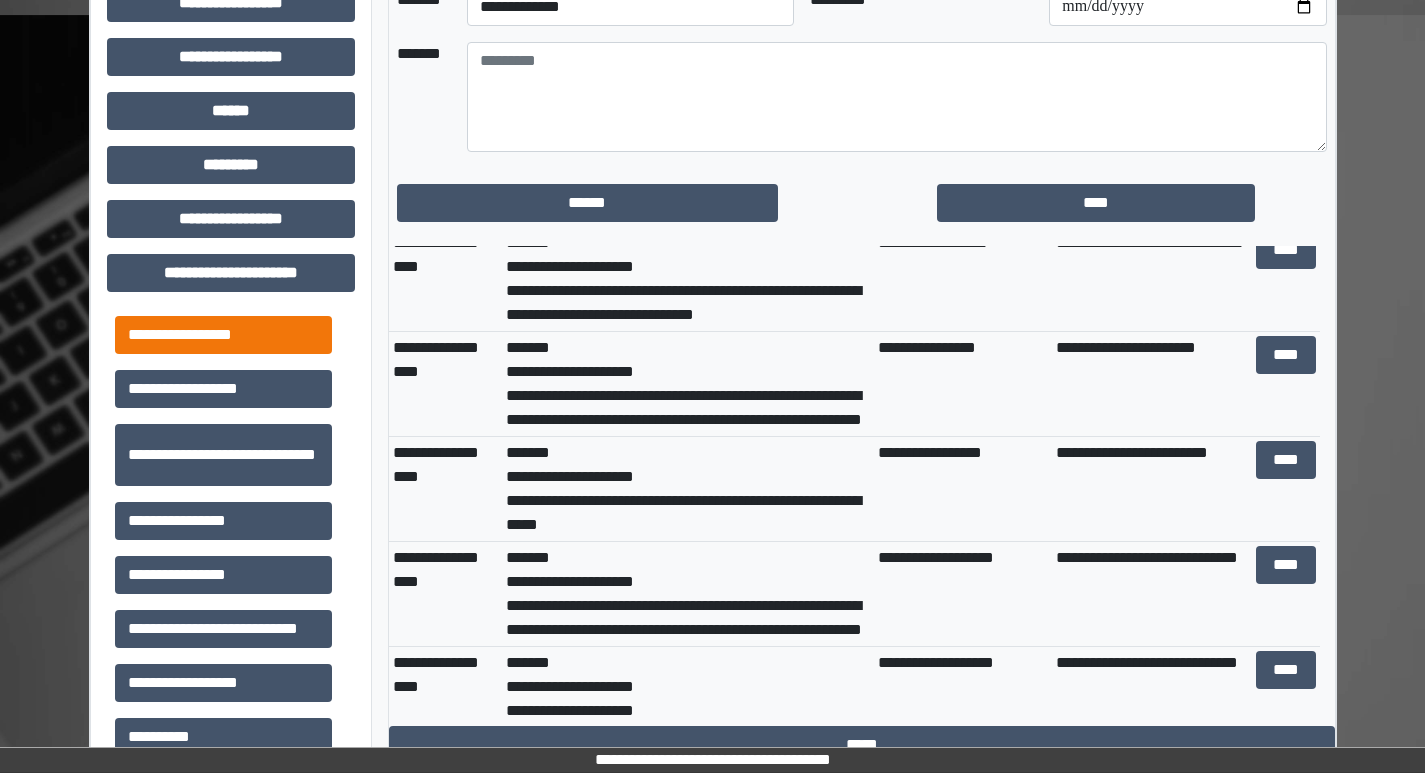 scroll, scrollTop: 600, scrollLeft: 0, axis: vertical 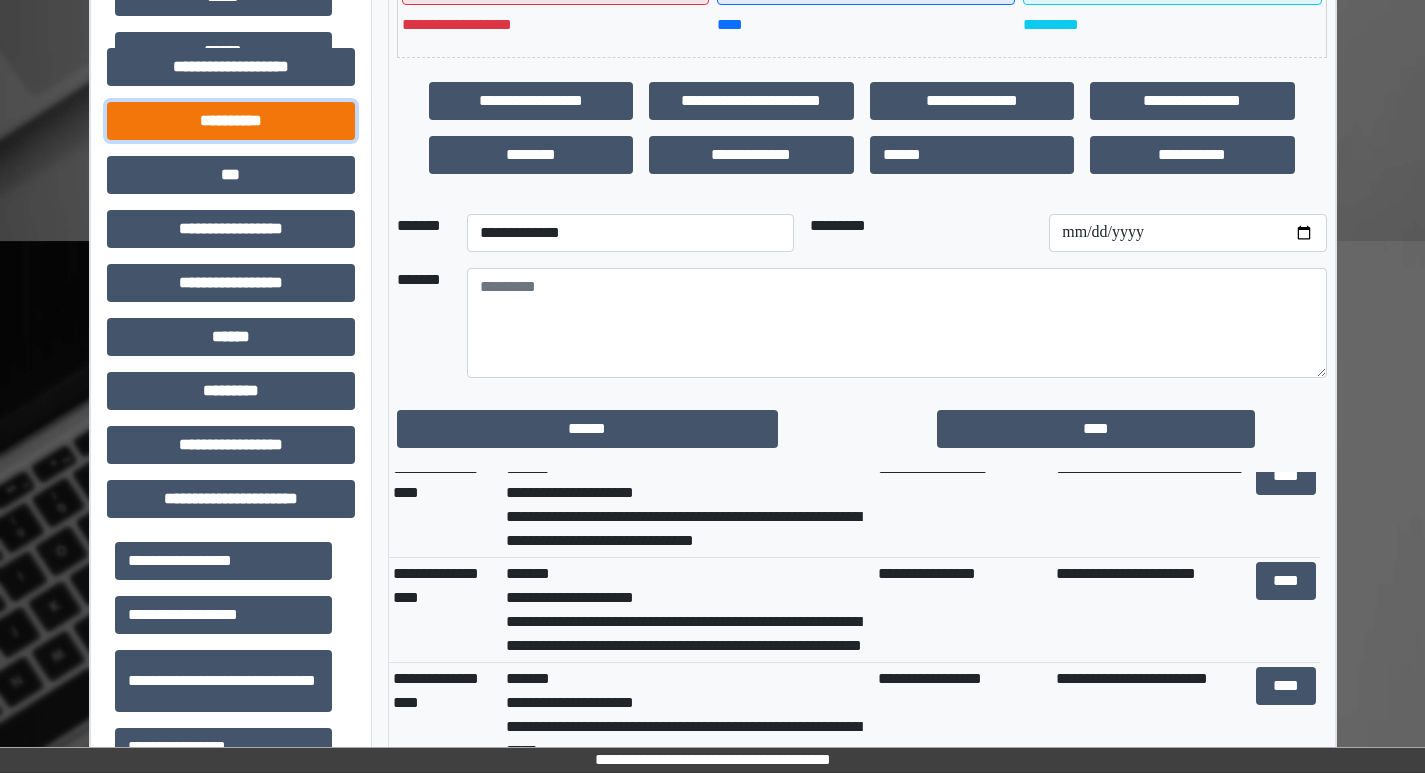 drag, startPoint x: 224, startPoint y: 126, endPoint x: 230, endPoint y: 103, distance: 23.769728 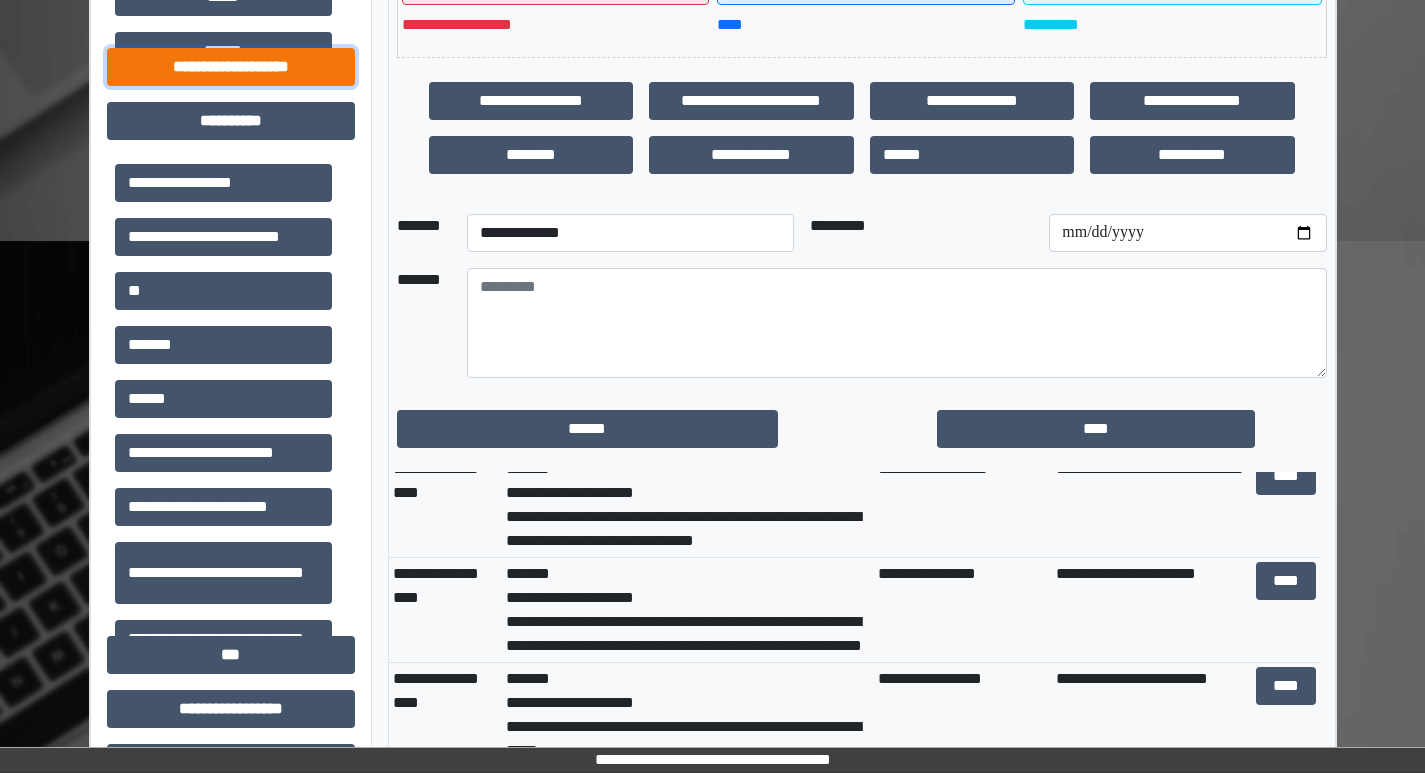click on "**********" at bounding box center (231, 67) 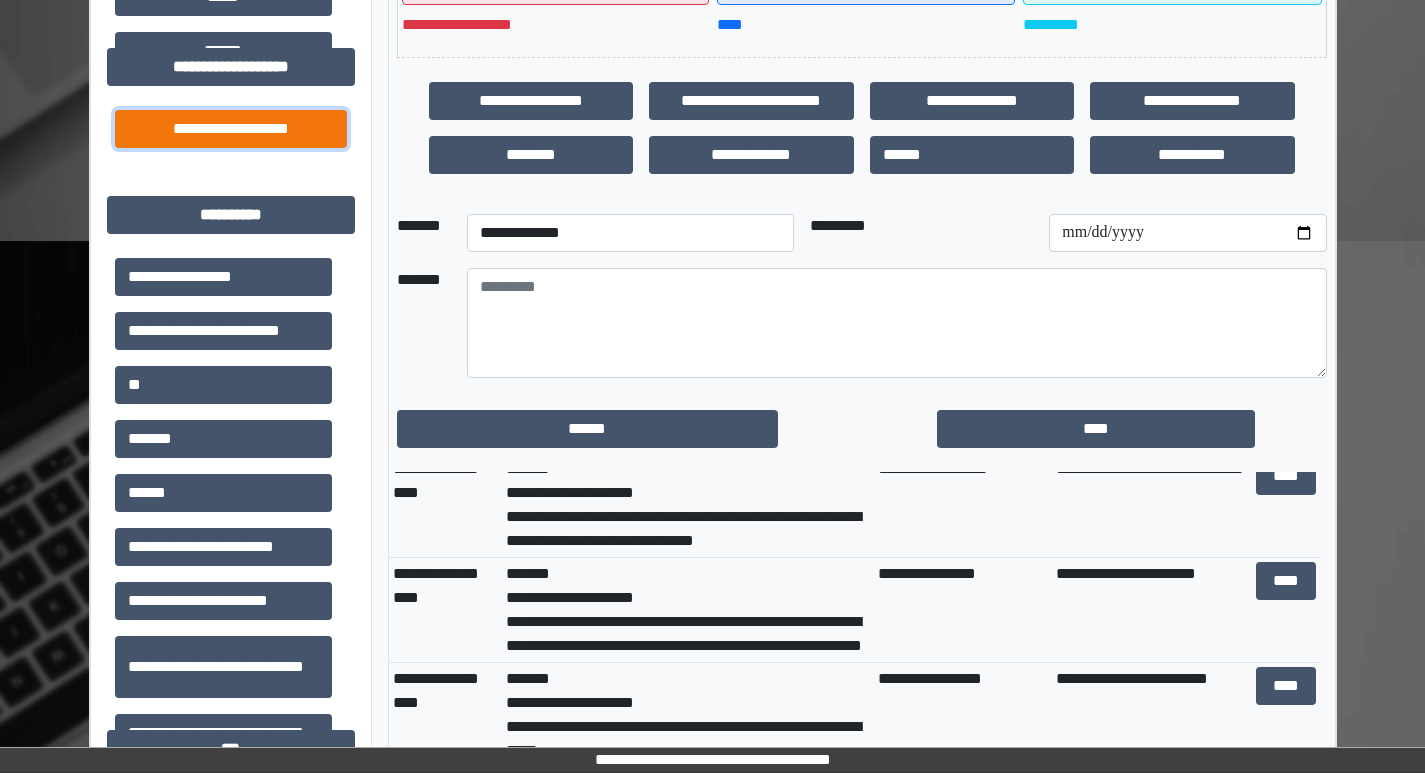 click on "**********" at bounding box center [231, 129] 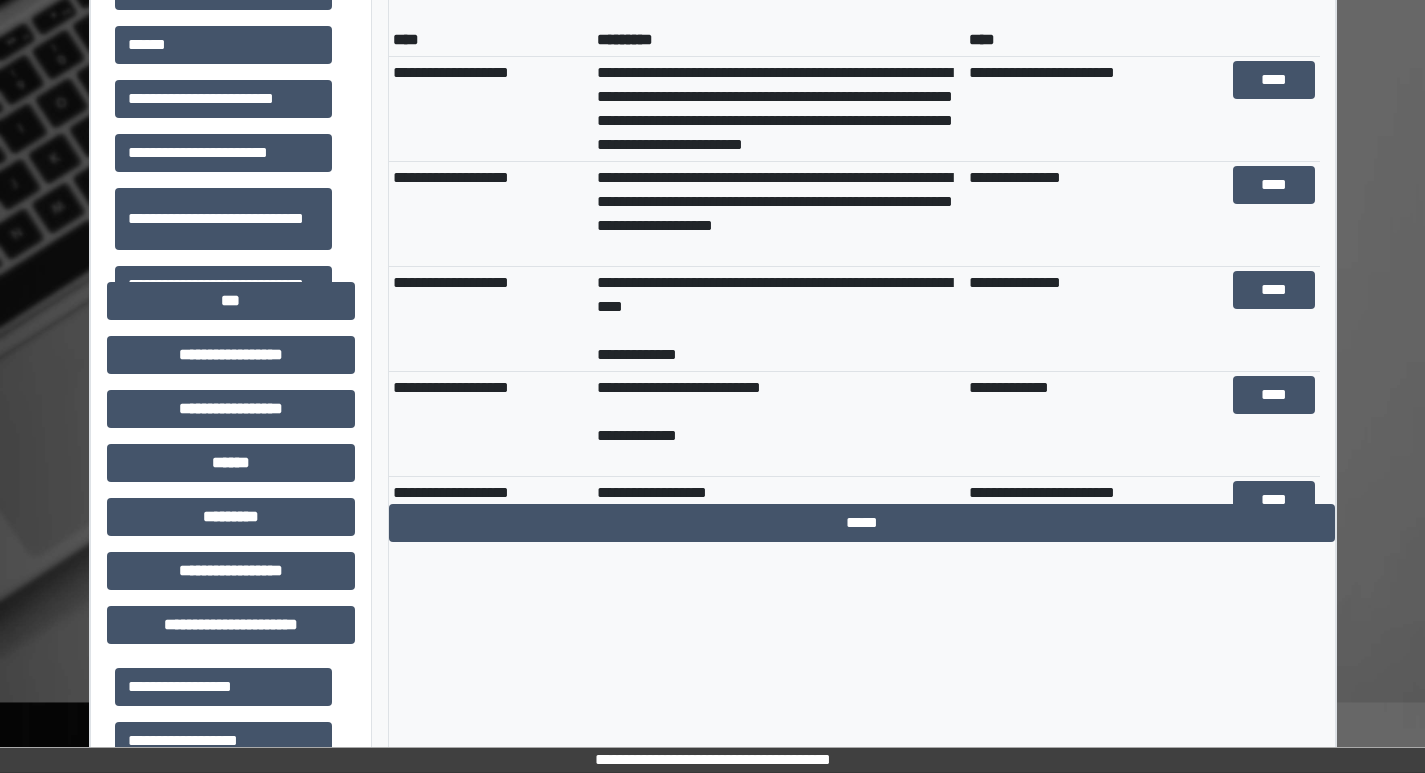 scroll, scrollTop: 1000, scrollLeft: 0, axis: vertical 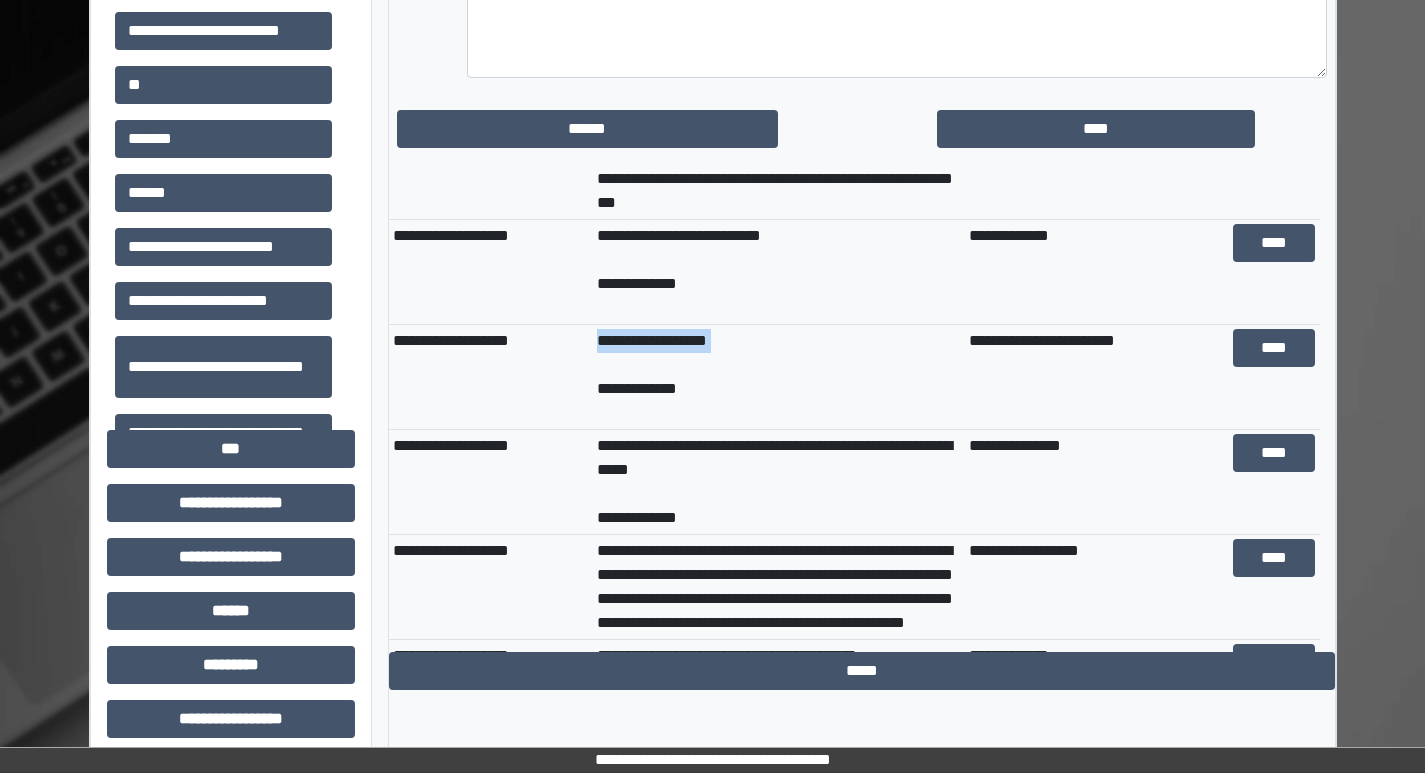 drag, startPoint x: 575, startPoint y: 370, endPoint x: 764, endPoint y: 385, distance: 189.5943 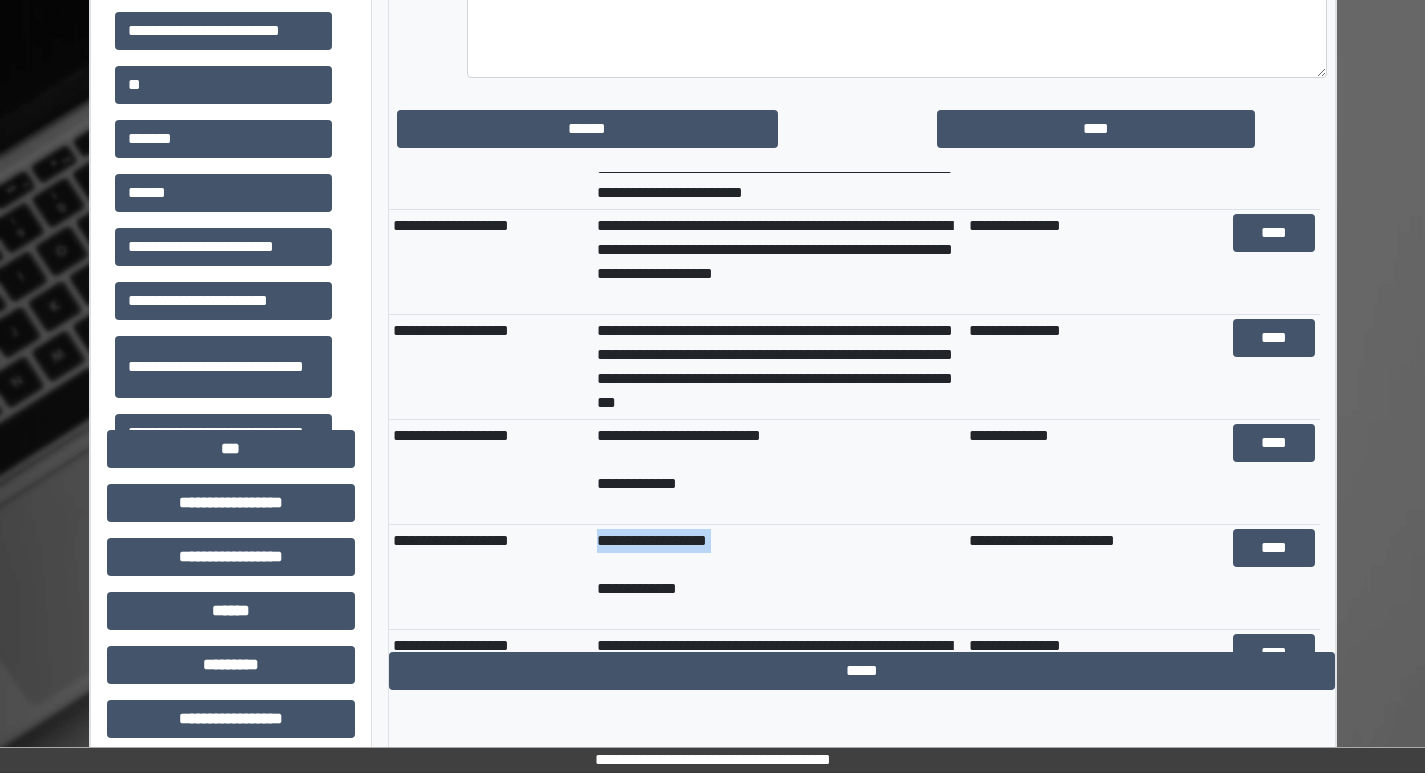 scroll, scrollTop: 0, scrollLeft: 0, axis: both 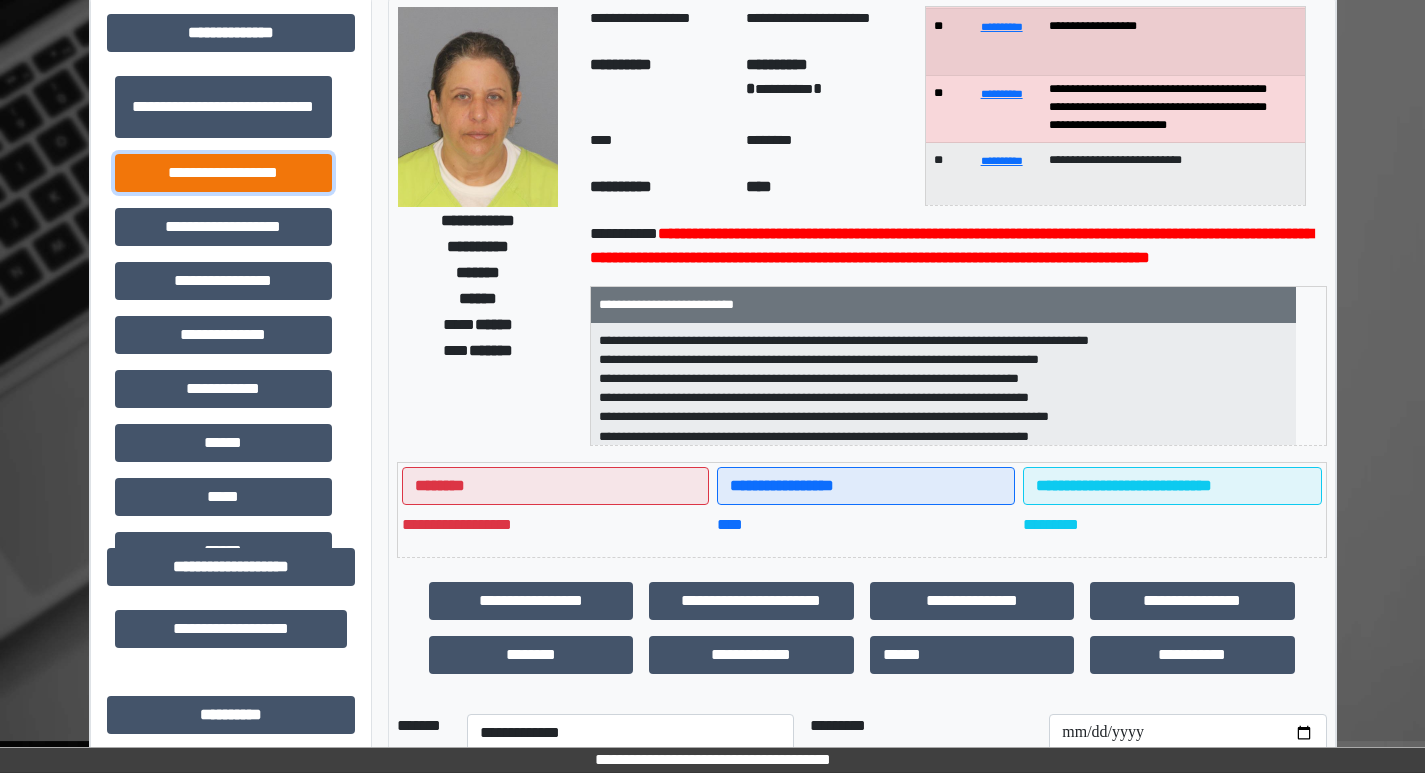 click on "**********" at bounding box center (223, 173) 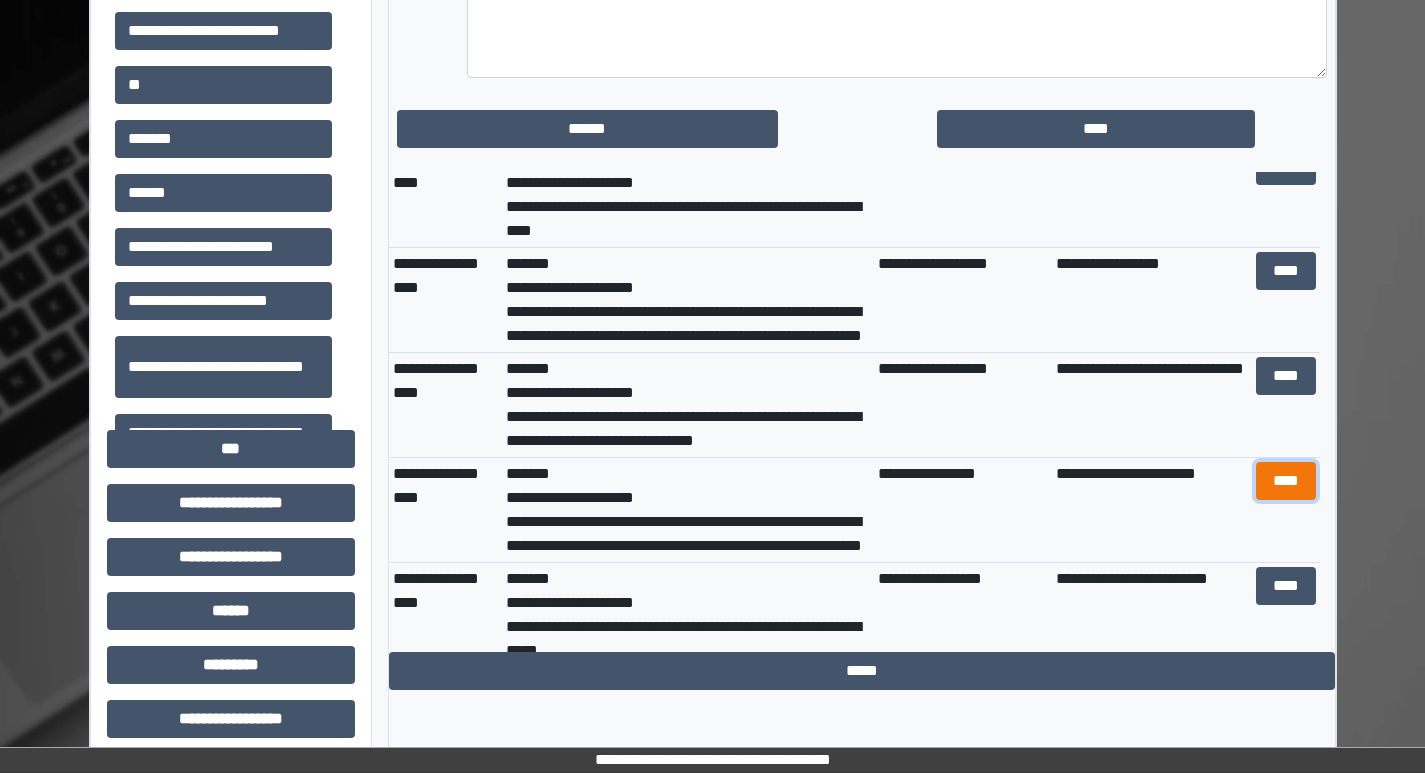 click on "****" at bounding box center [1286, 481] 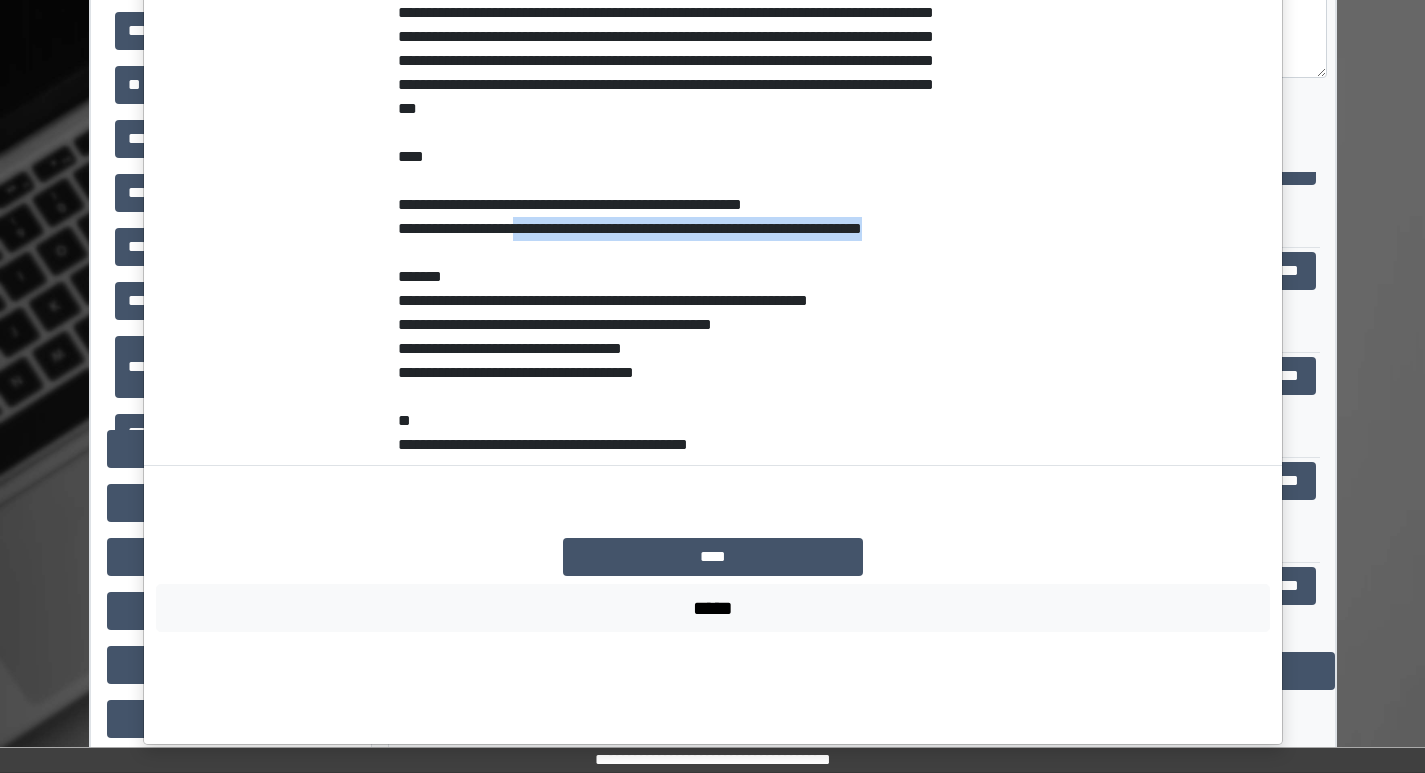 drag, startPoint x: 524, startPoint y: 306, endPoint x: 562, endPoint y: 322, distance: 41.231056 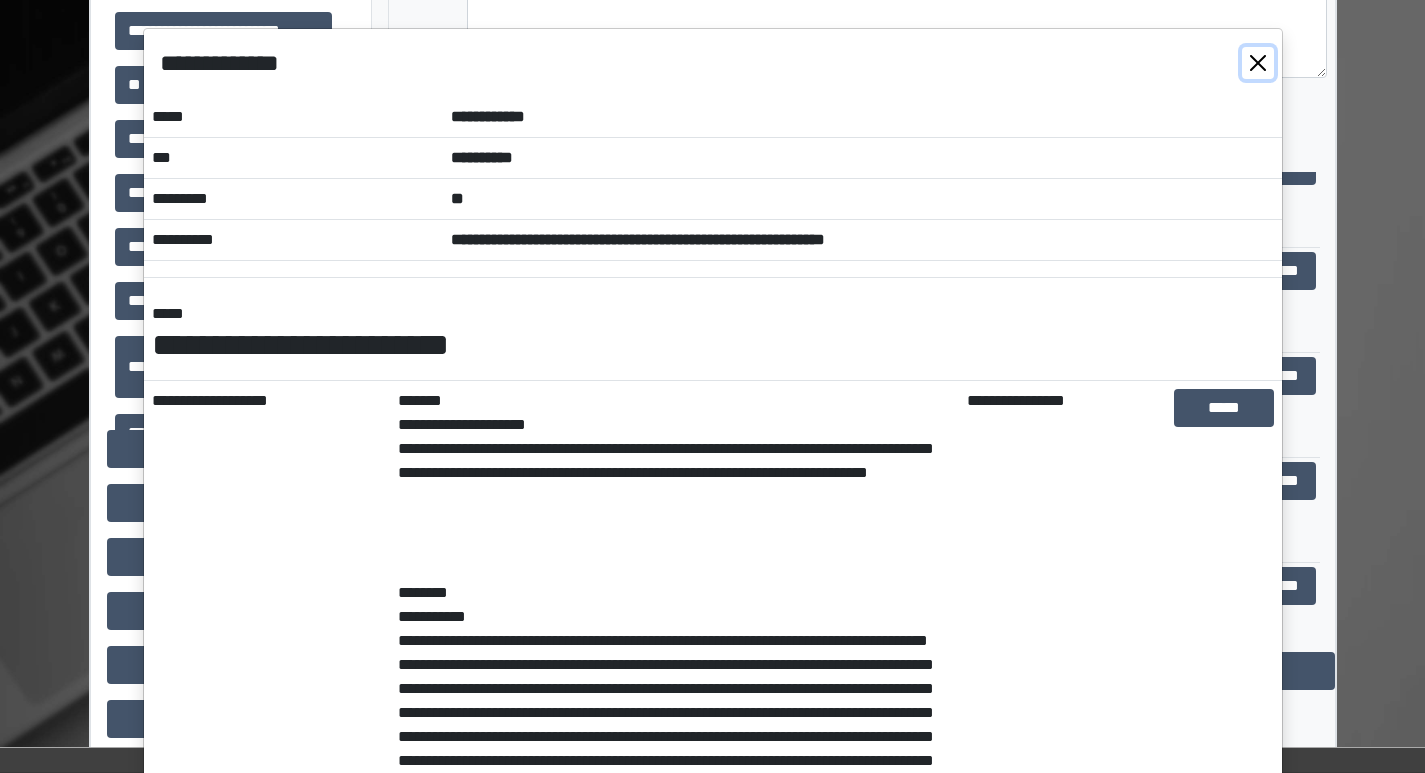 click at bounding box center (1258, 63) 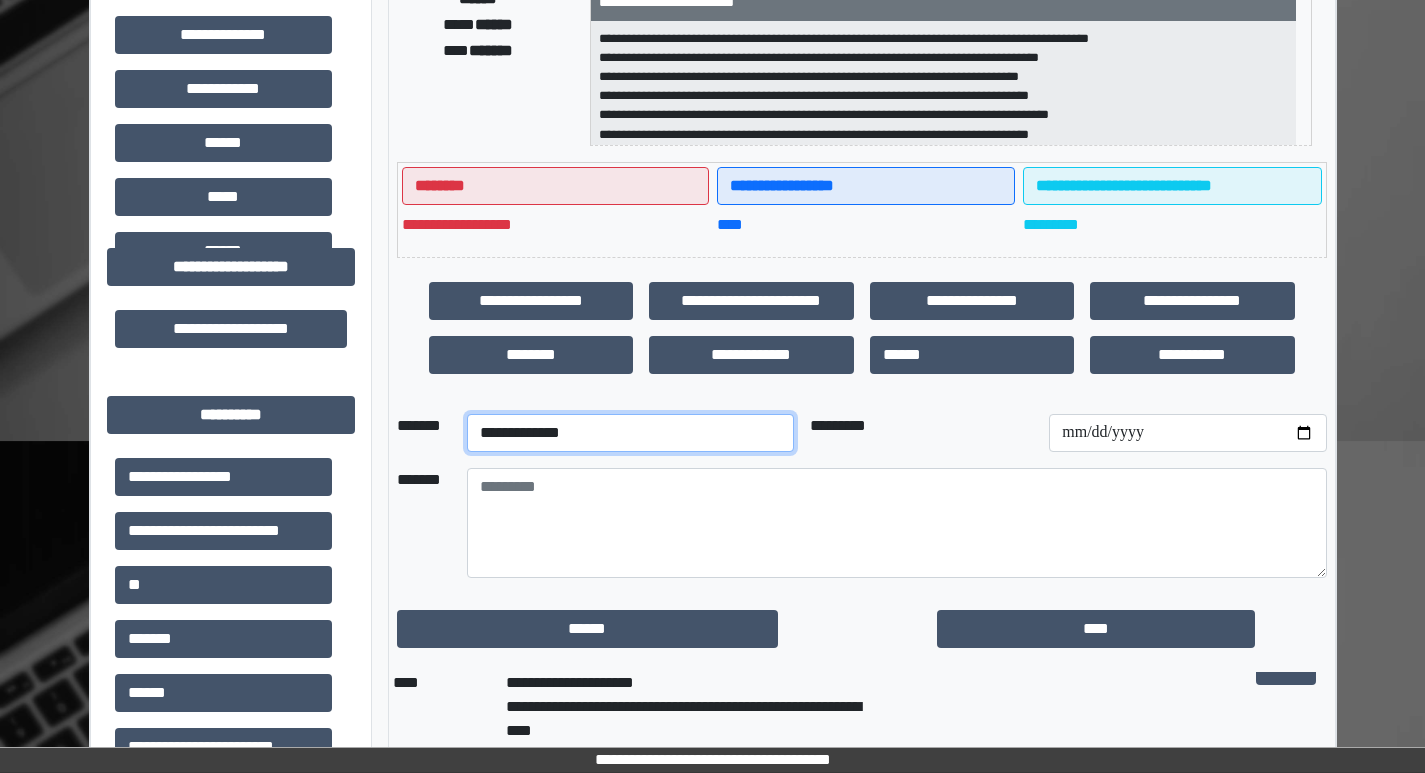 click on "**********" at bounding box center [630, 433] 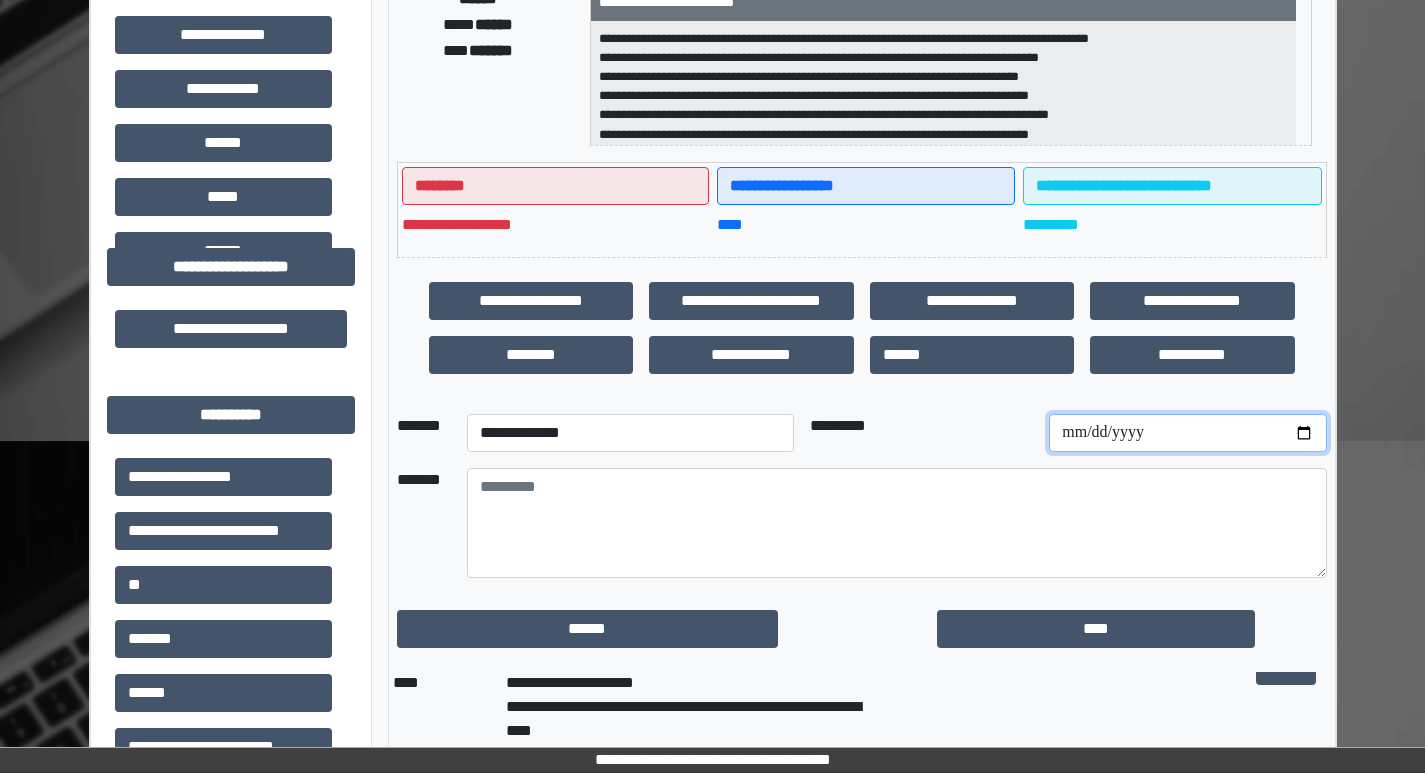 click at bounding box center [1187, 433] 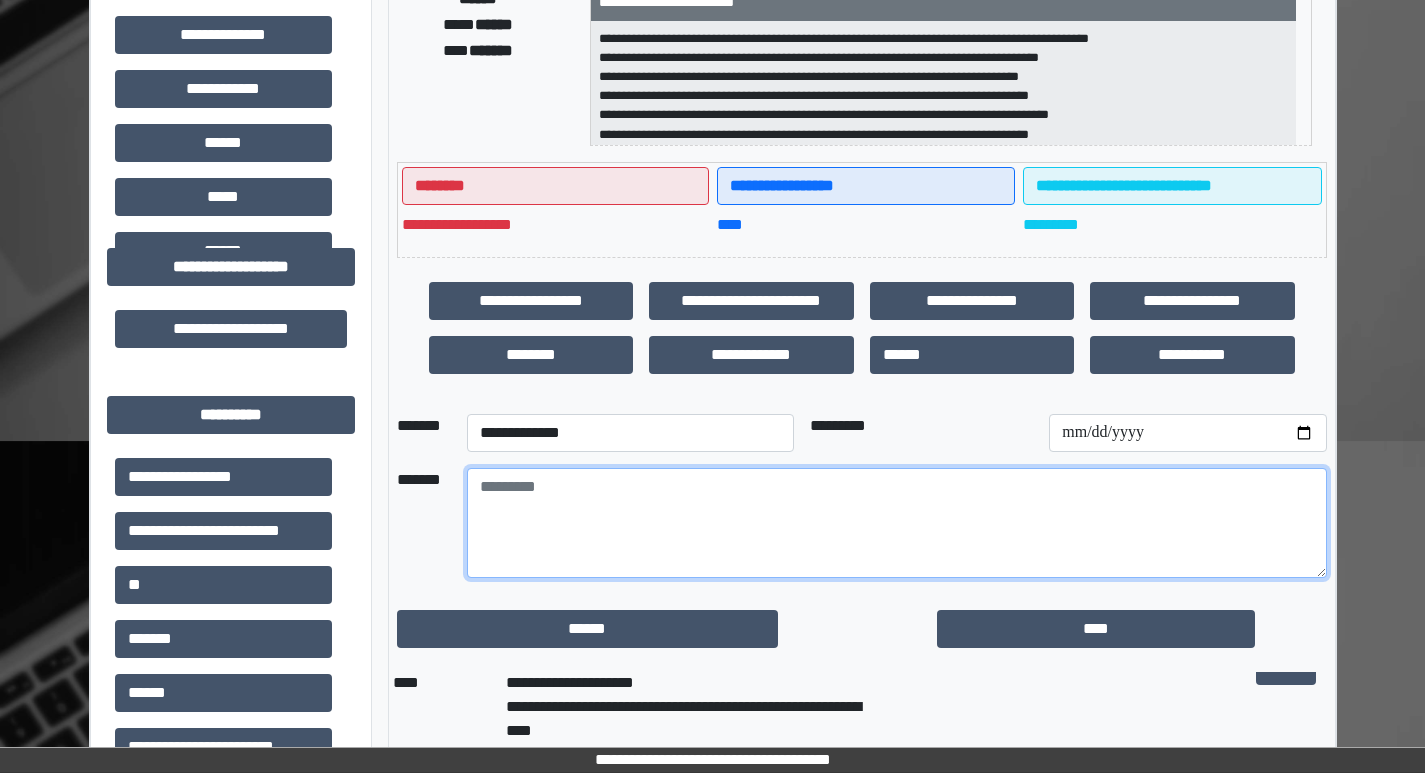 click at bounding box center [897, 523] 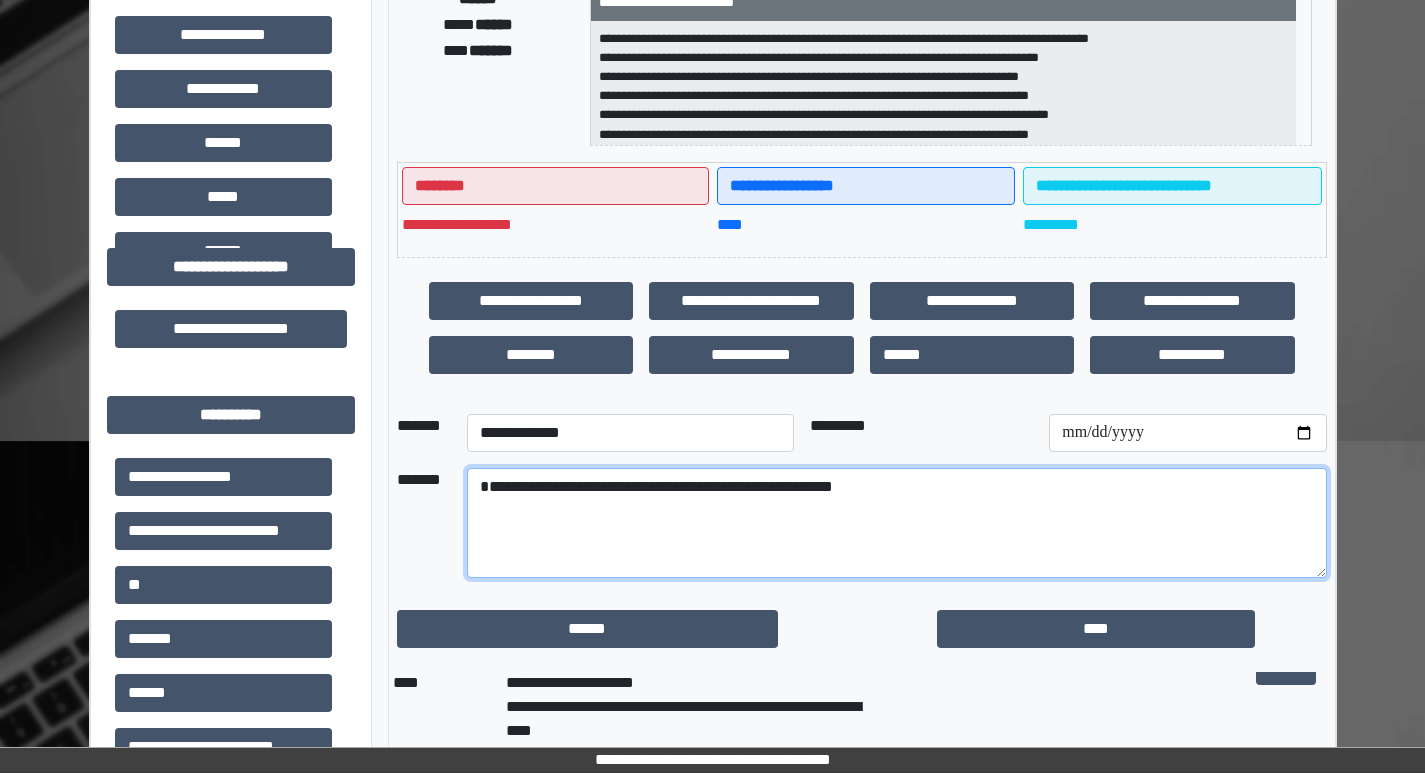 click on "**********" at bounding box center (897, 523) 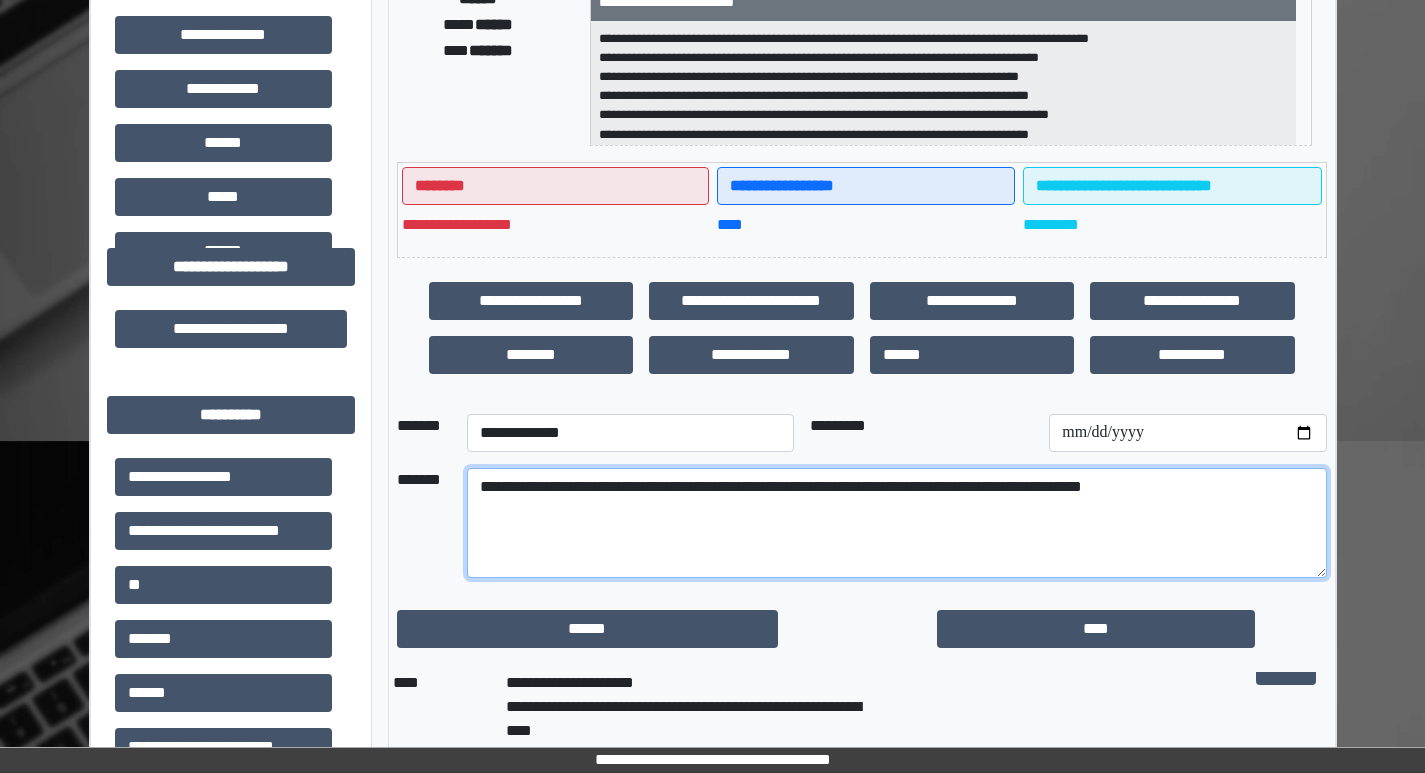 click on "**********" at bounding box center [897, 523] 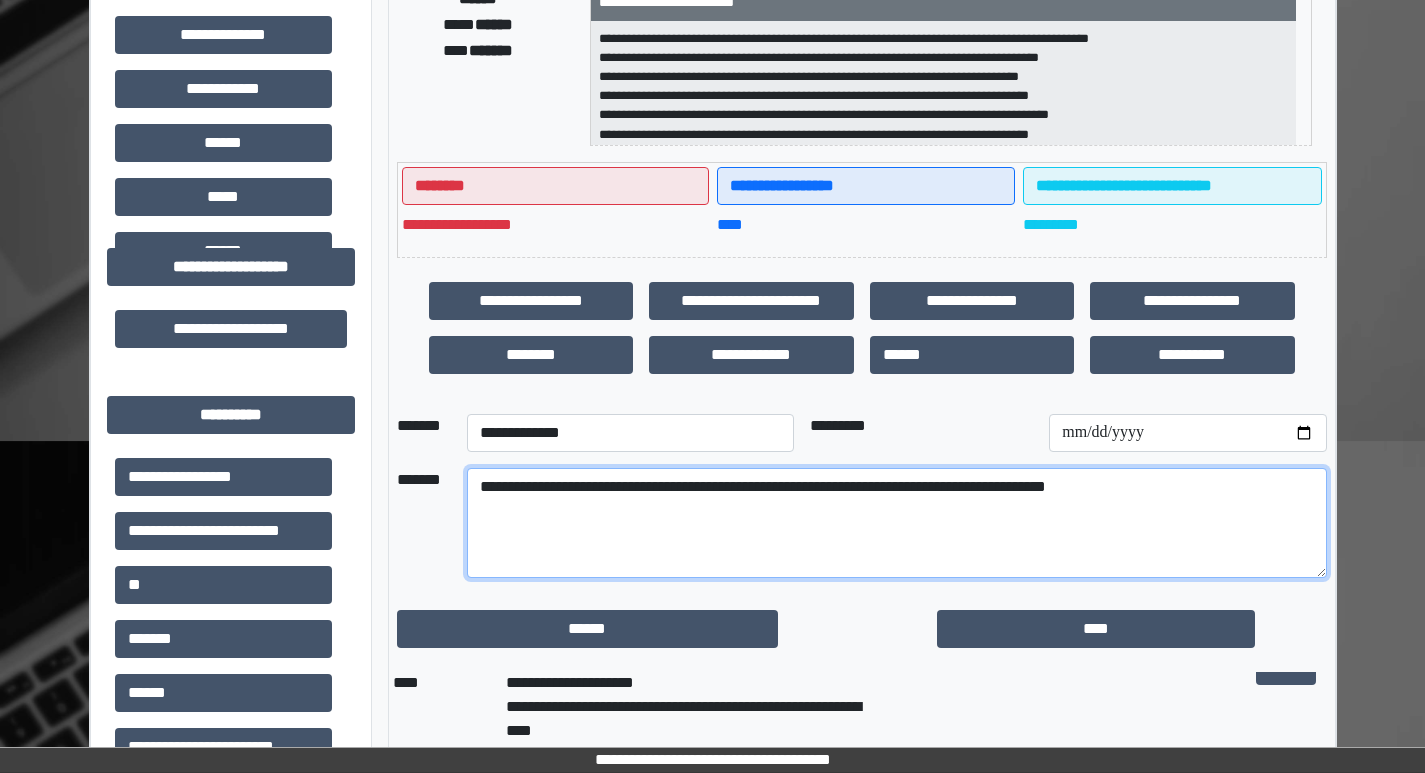 scroll, scrollTop: 500, scrollLeft: 0, axis: vertical 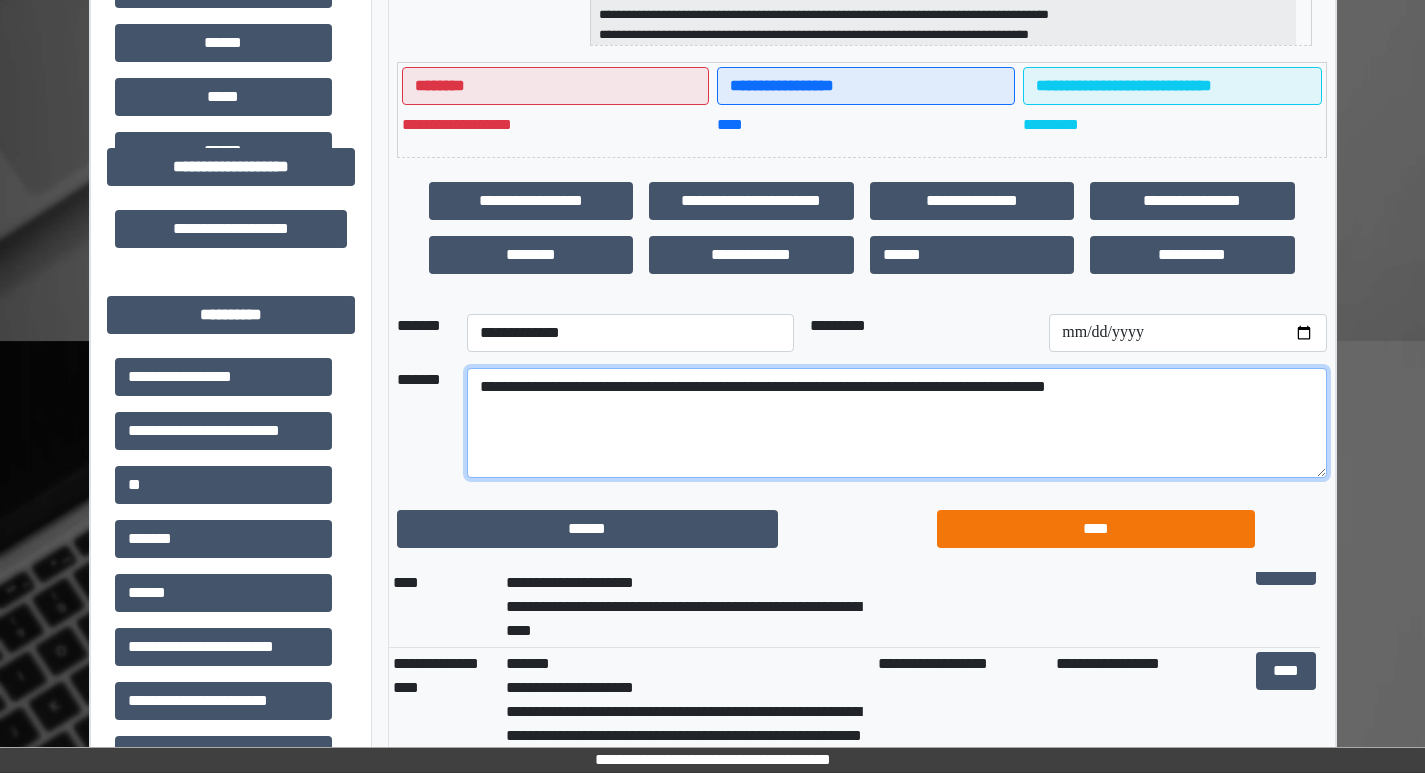 type on "**********" 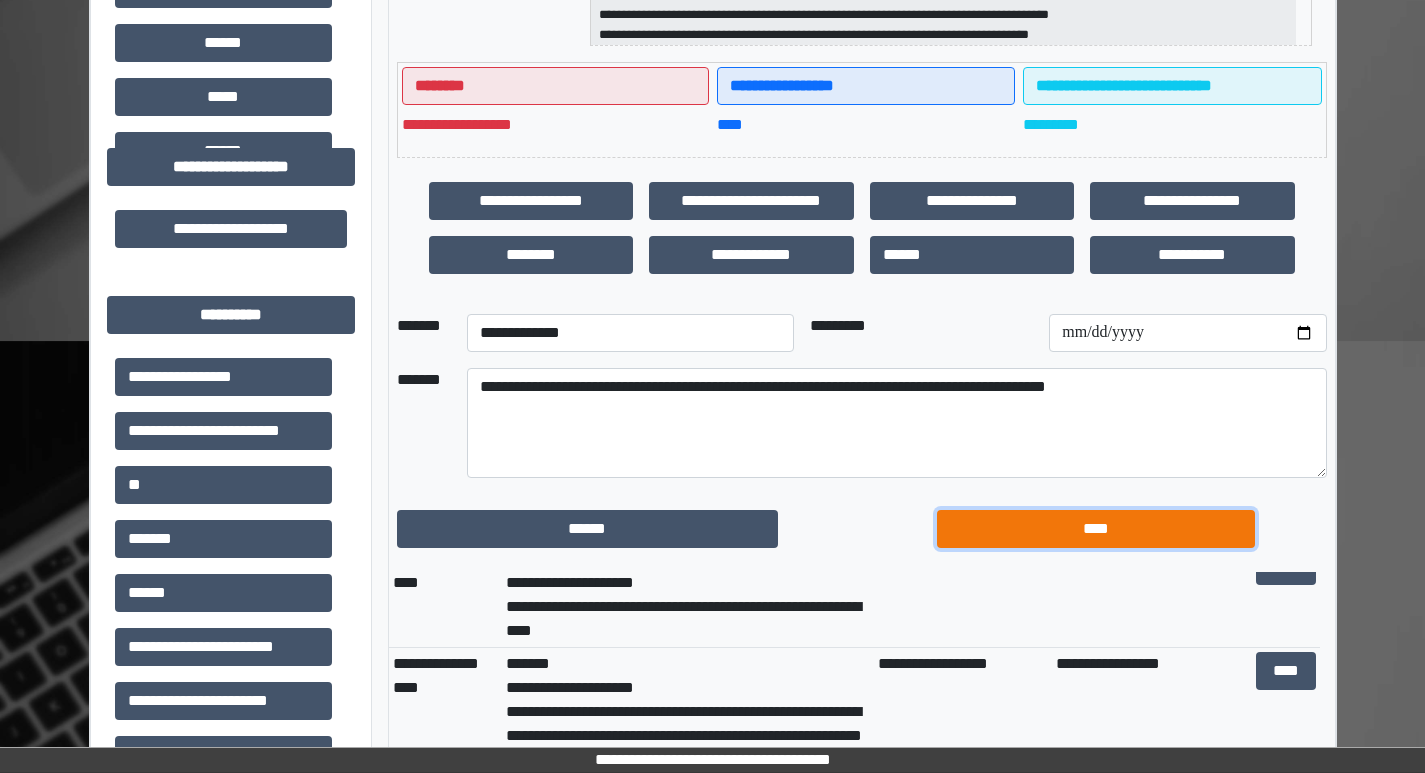 click on "****" at bounding box center [1096, 529] 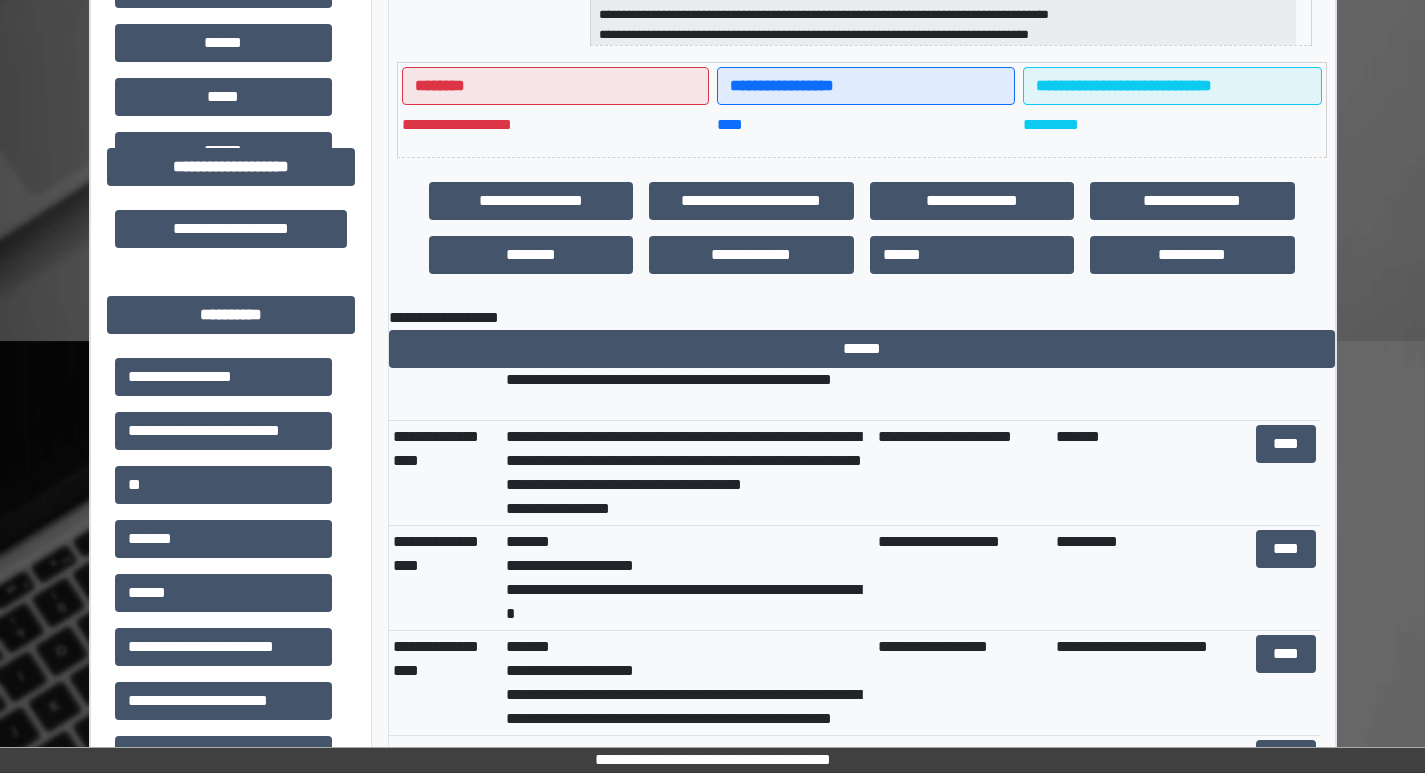 scroll, scrollTop: 1600, scrollLeft: 0, axis: vertical 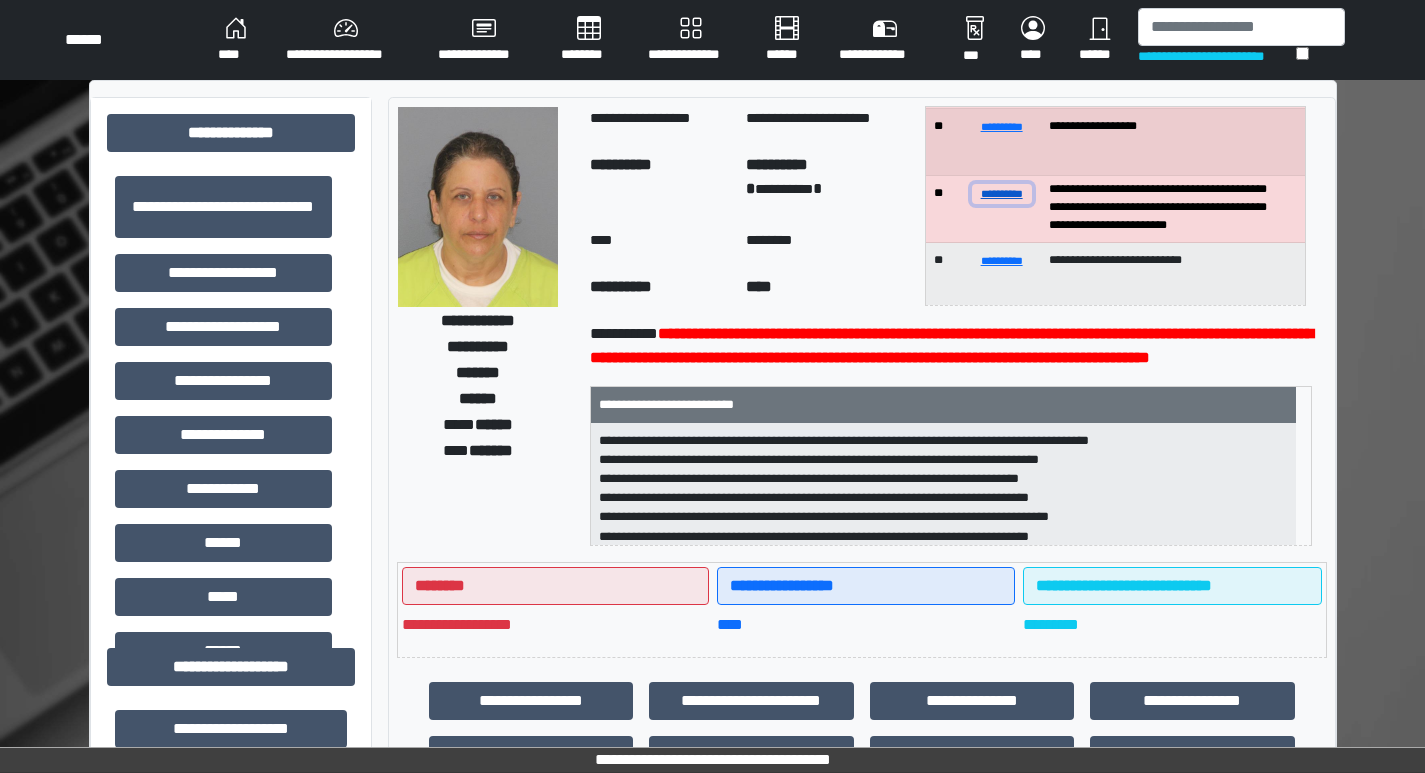 click on "**********" at bounding box center (1002, 193) 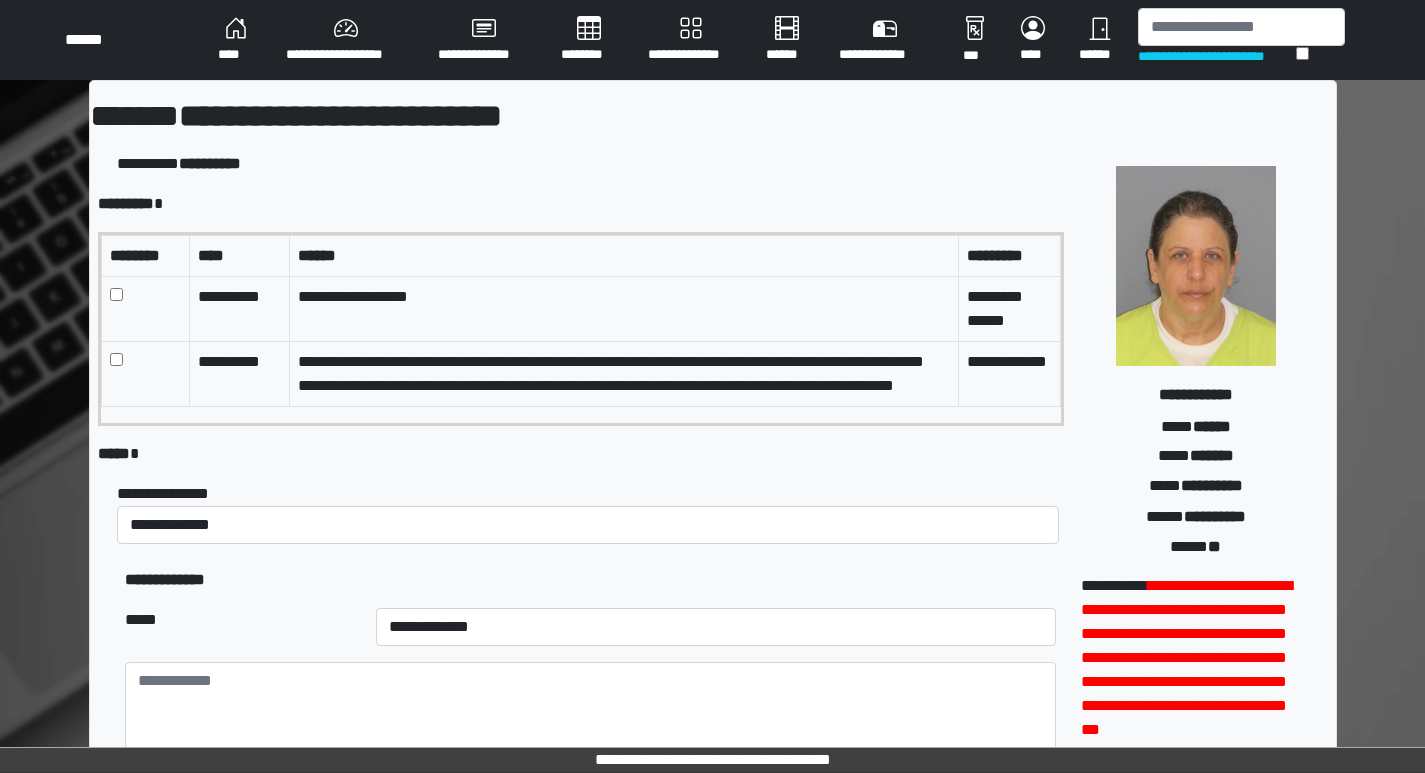 scroll, scrollTop: 18, scrollLeft: 0, axis: vertical 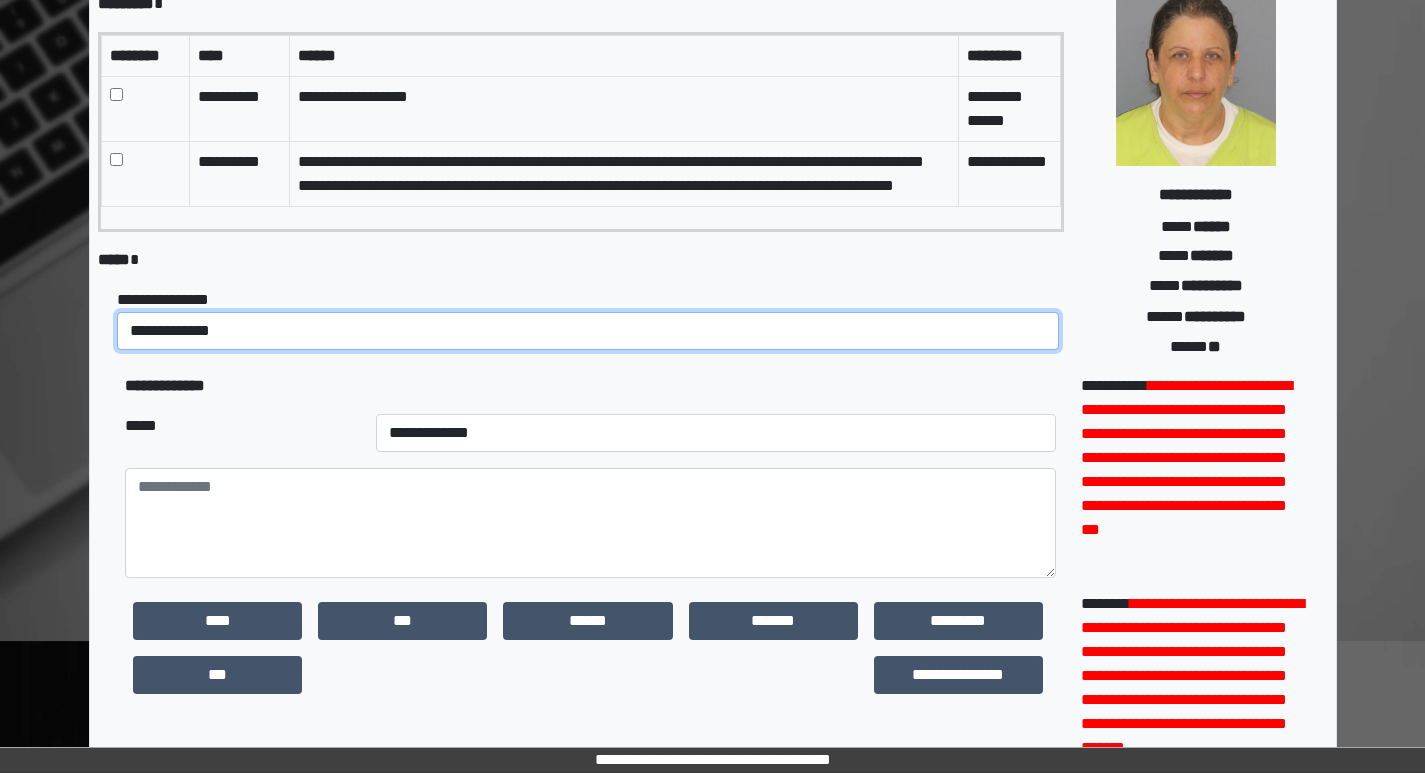 click on "**********" at bounding box center [587, 331] 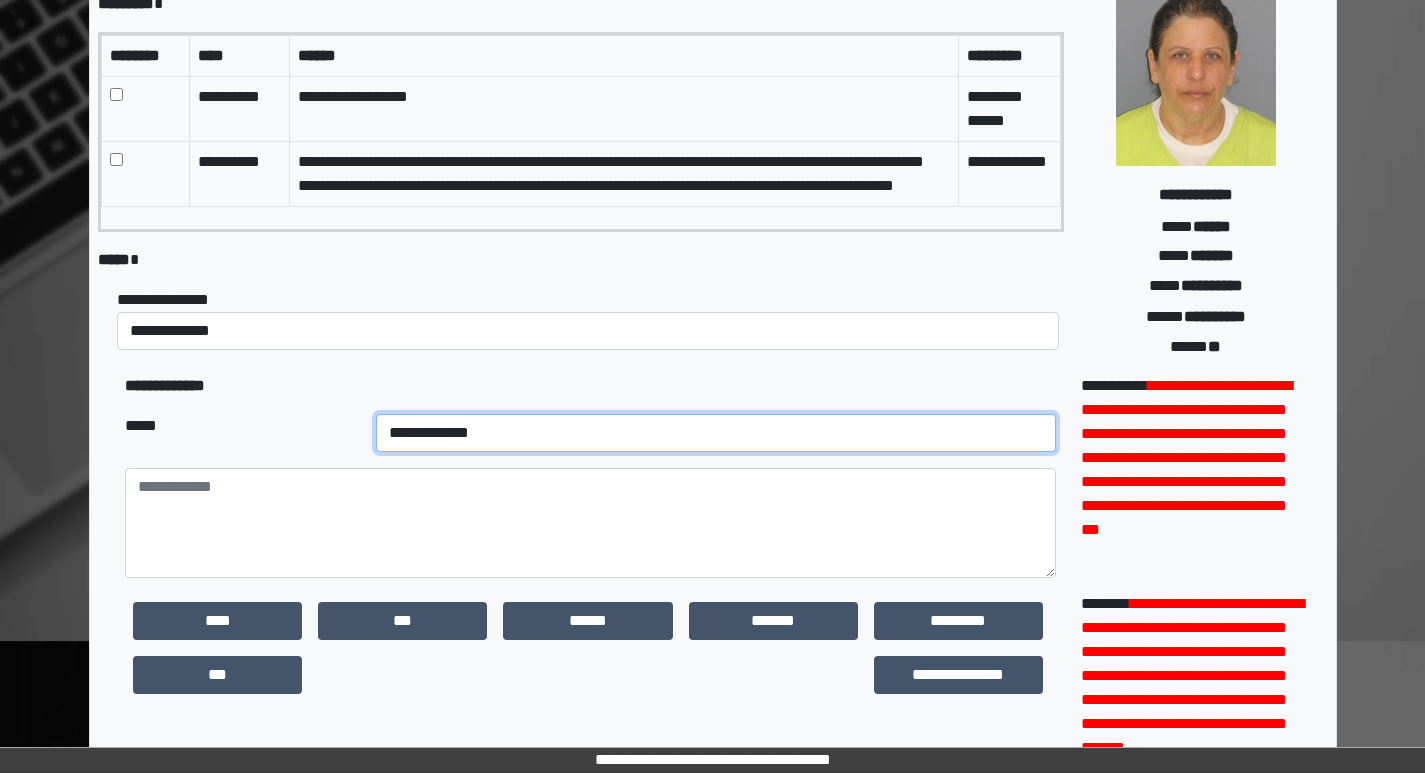 click on "**********" at bounding box center [715, 433] 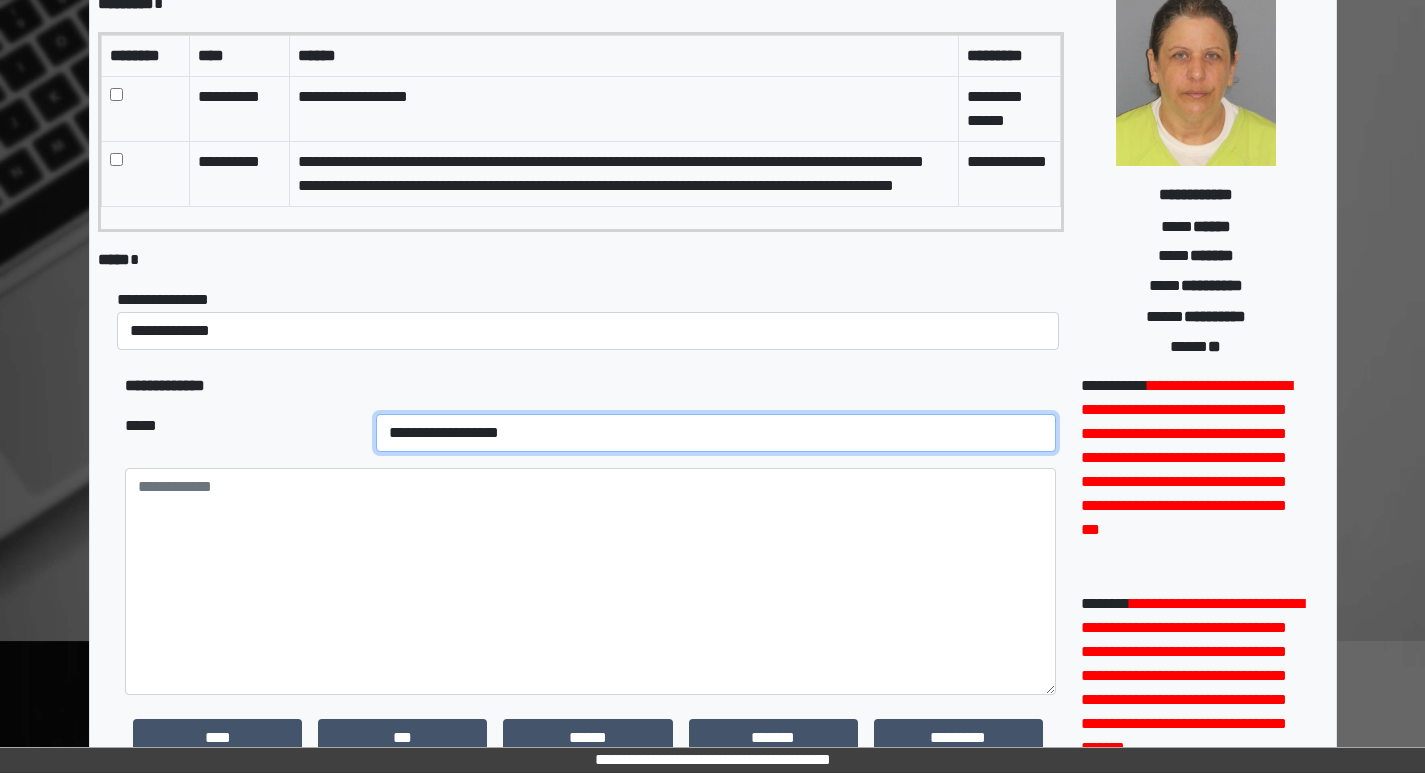 drag, startPoint x: 1046, startPoint y: 575, endPoint x: 943, endPoint y: 638, distance: 120.73939 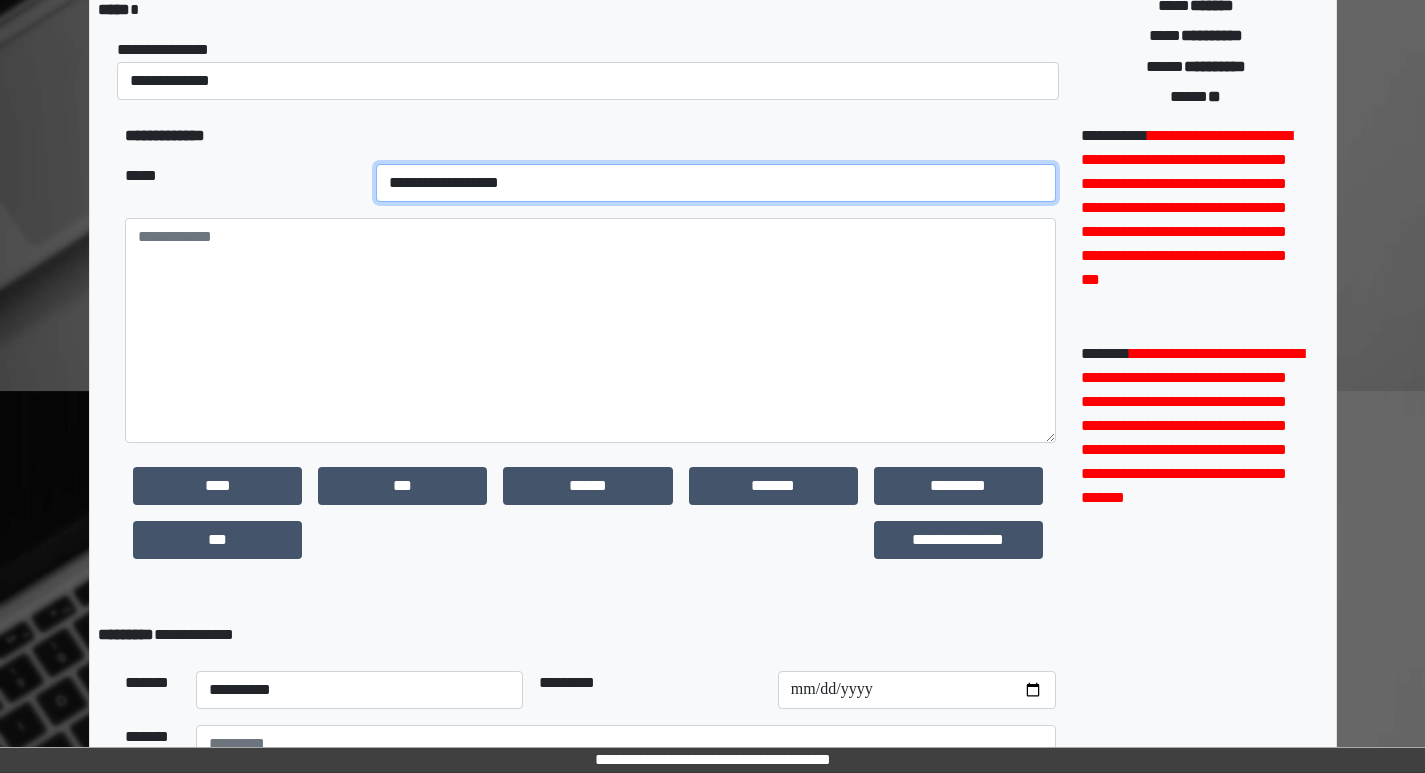 scroll, scrollTop: 500, scrollLeft: 0, axis: vertical 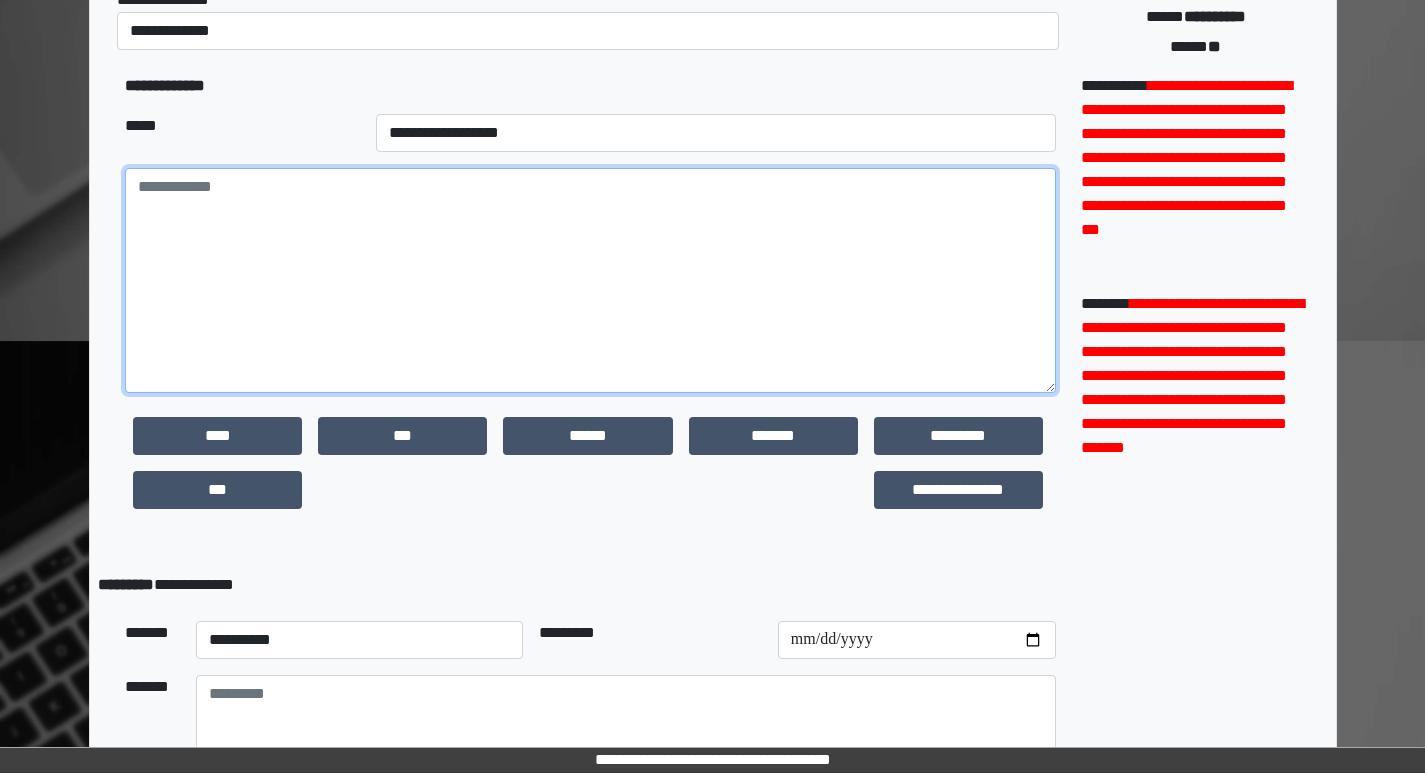 click at bounding box center (590, 280) 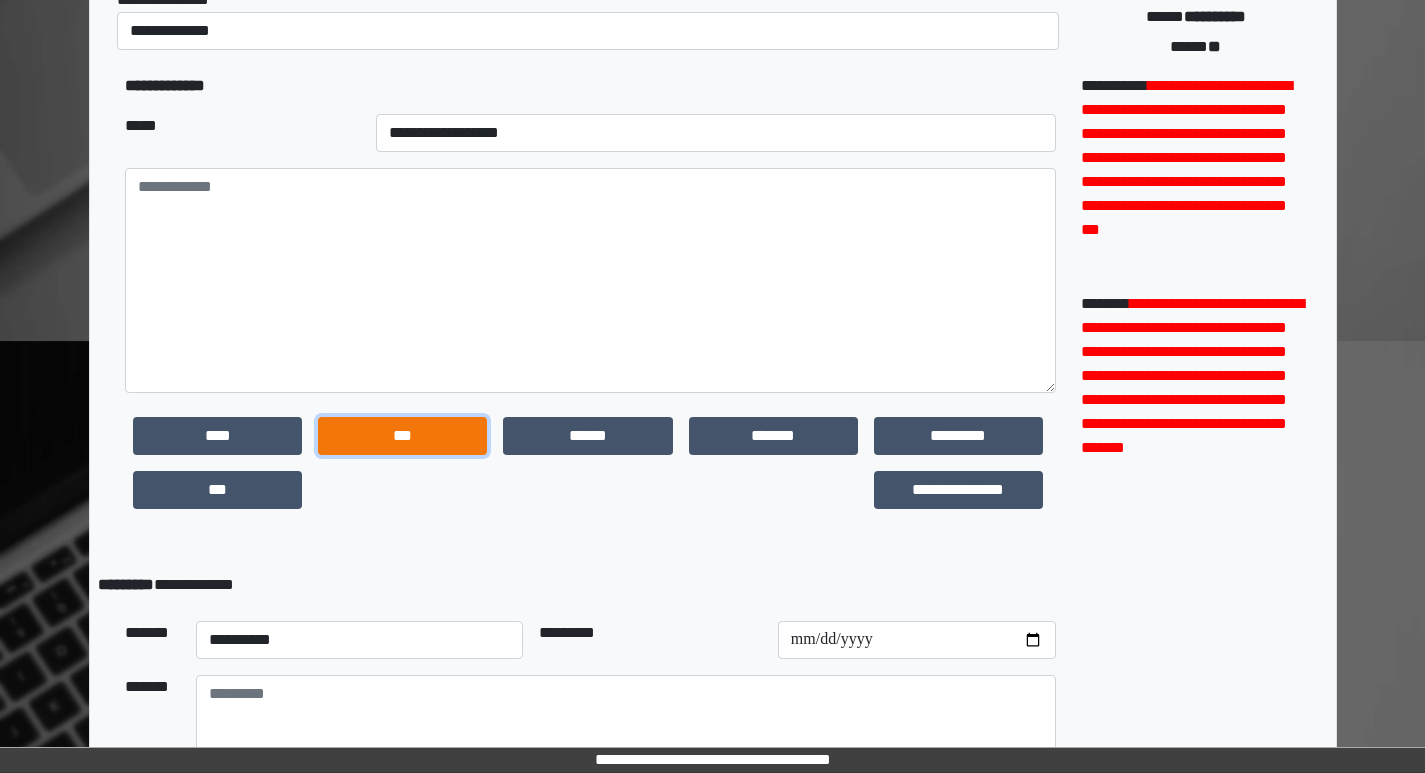 click on "***" at bounding box center (402, 436) 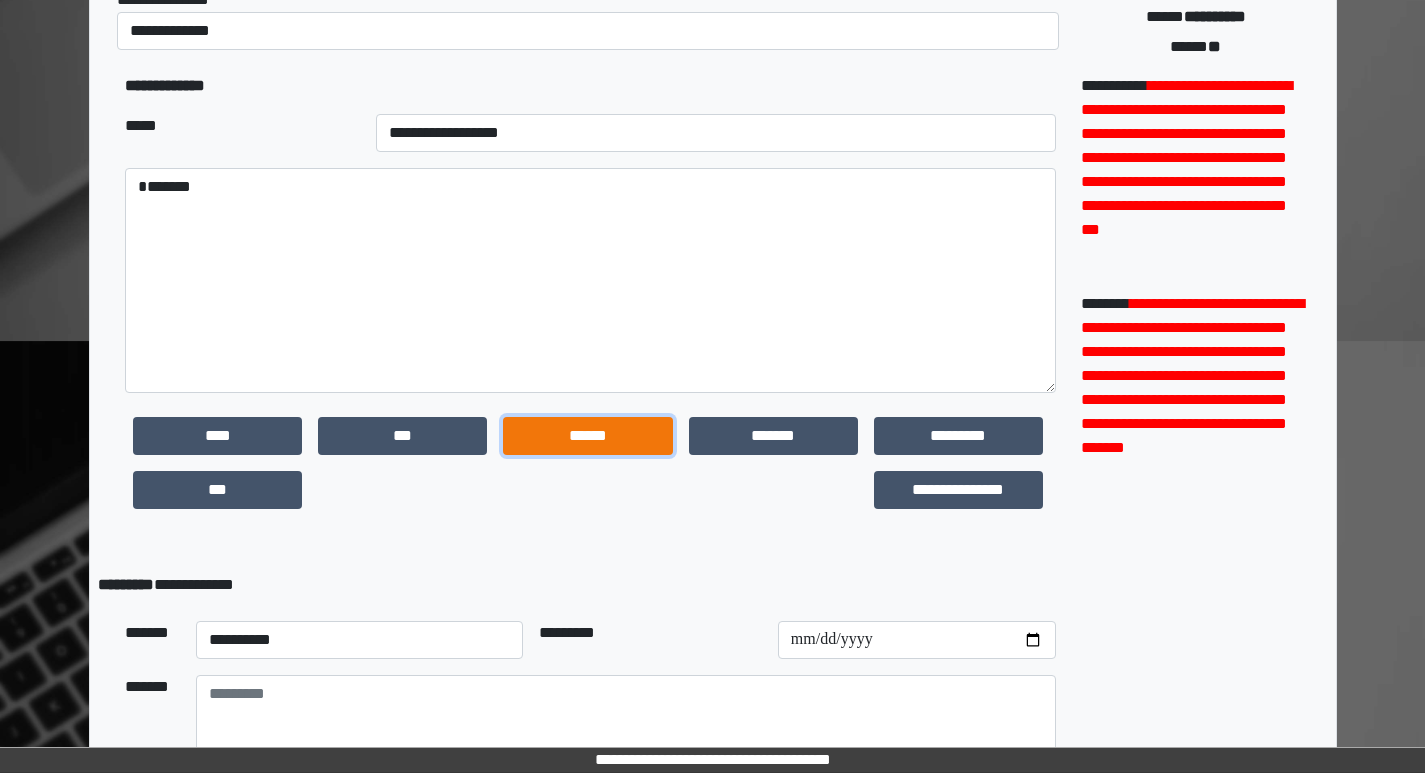 click on "******" at bounding box center [587, 436] 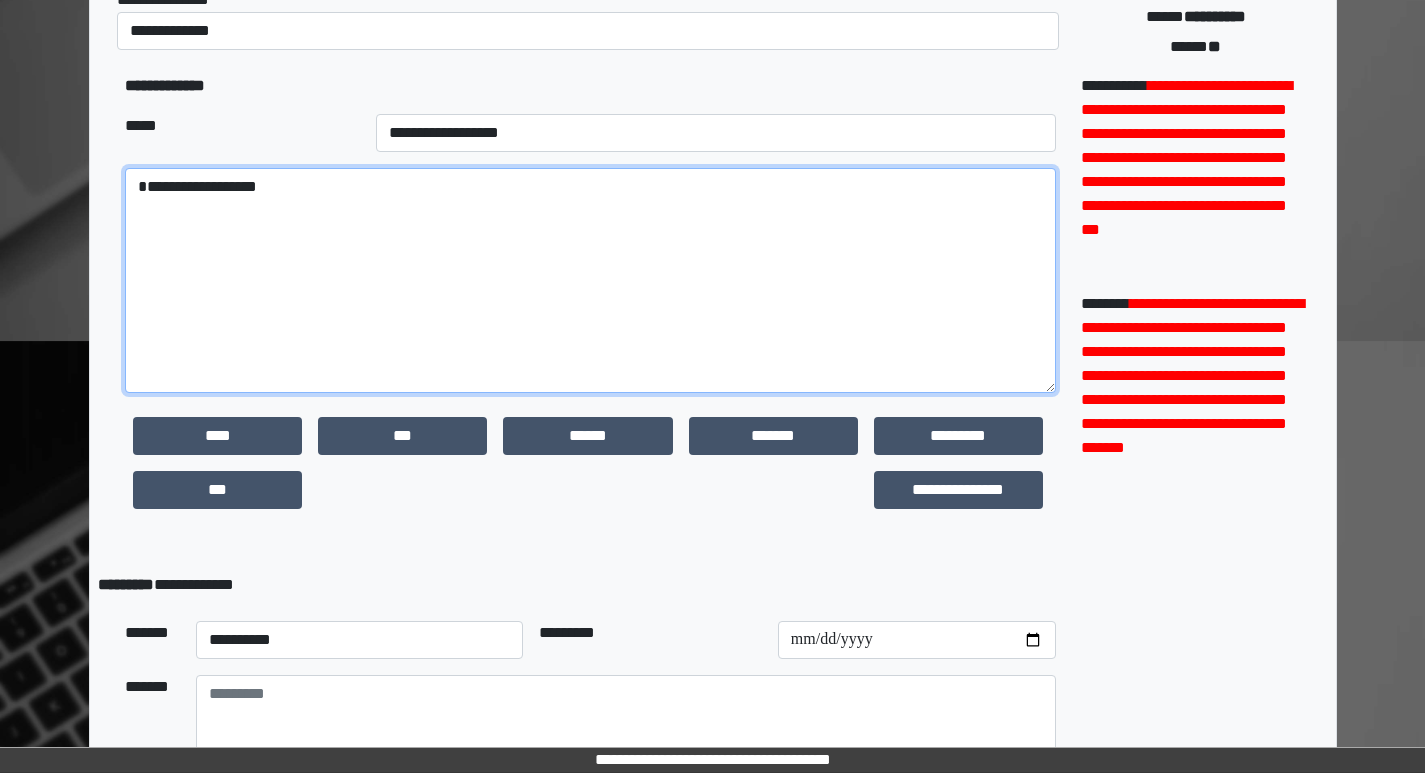 click on "**********" at bounding box center (590, 280) 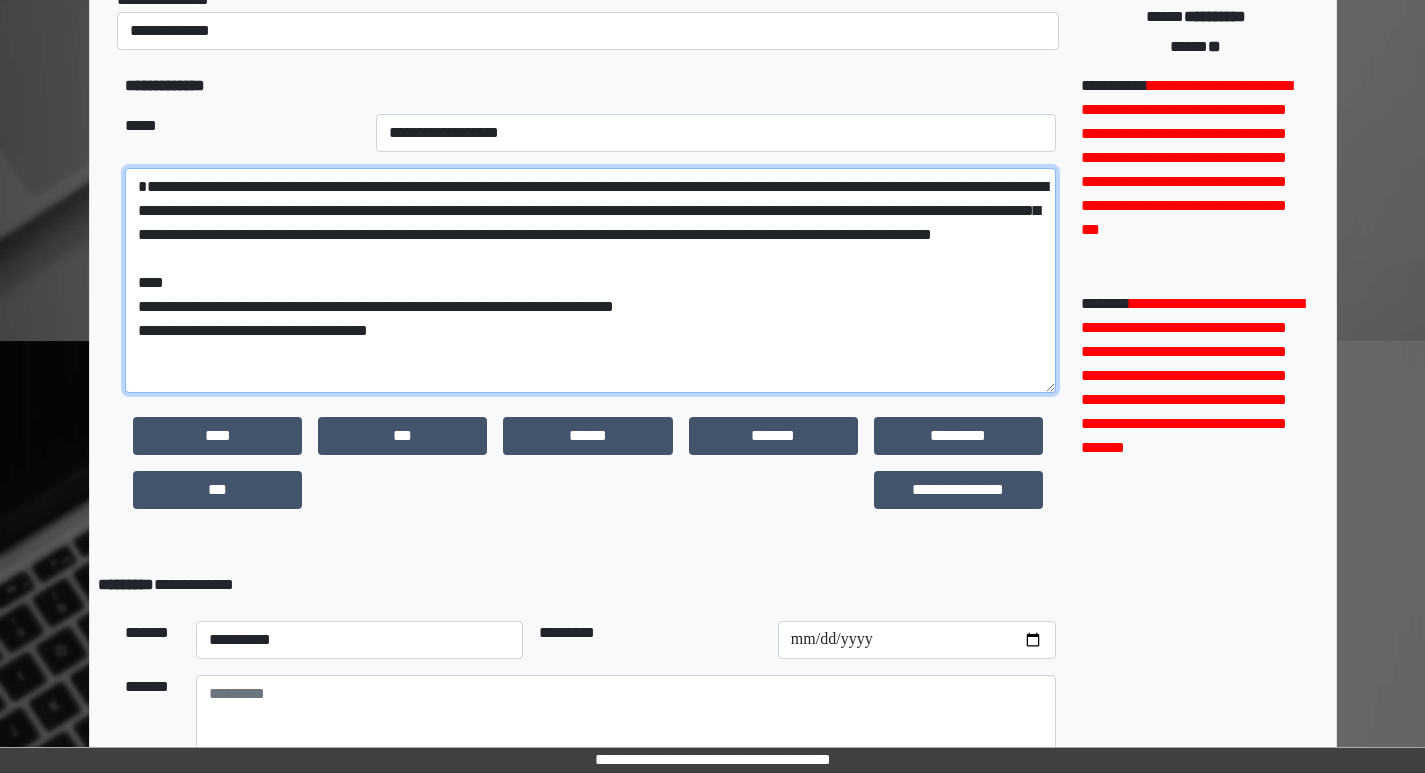 click on "**********" at bounding box center [590, 280] 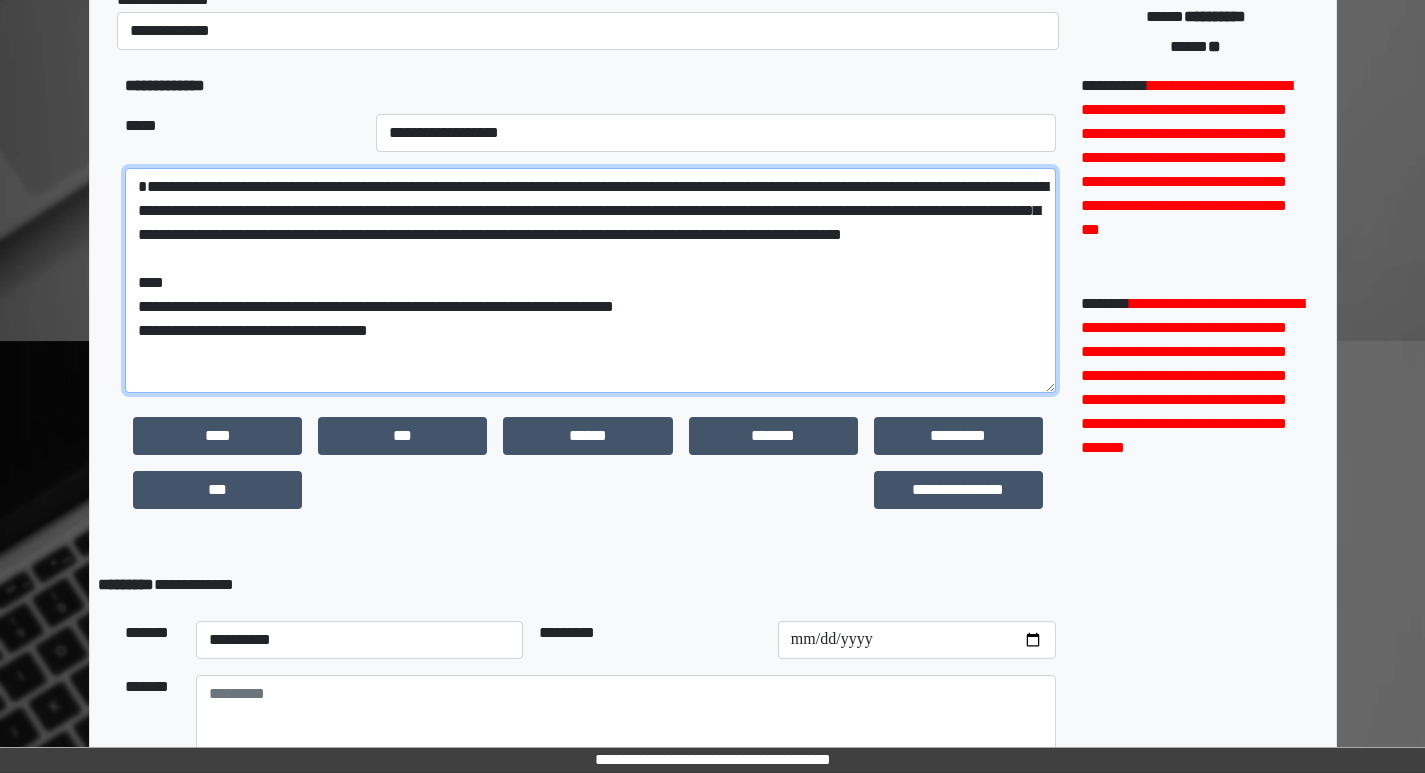 drag, startPoint x: 144, startPoint y: 187, endPoint x: 476, endPoint y: 256, distance: 339.0944 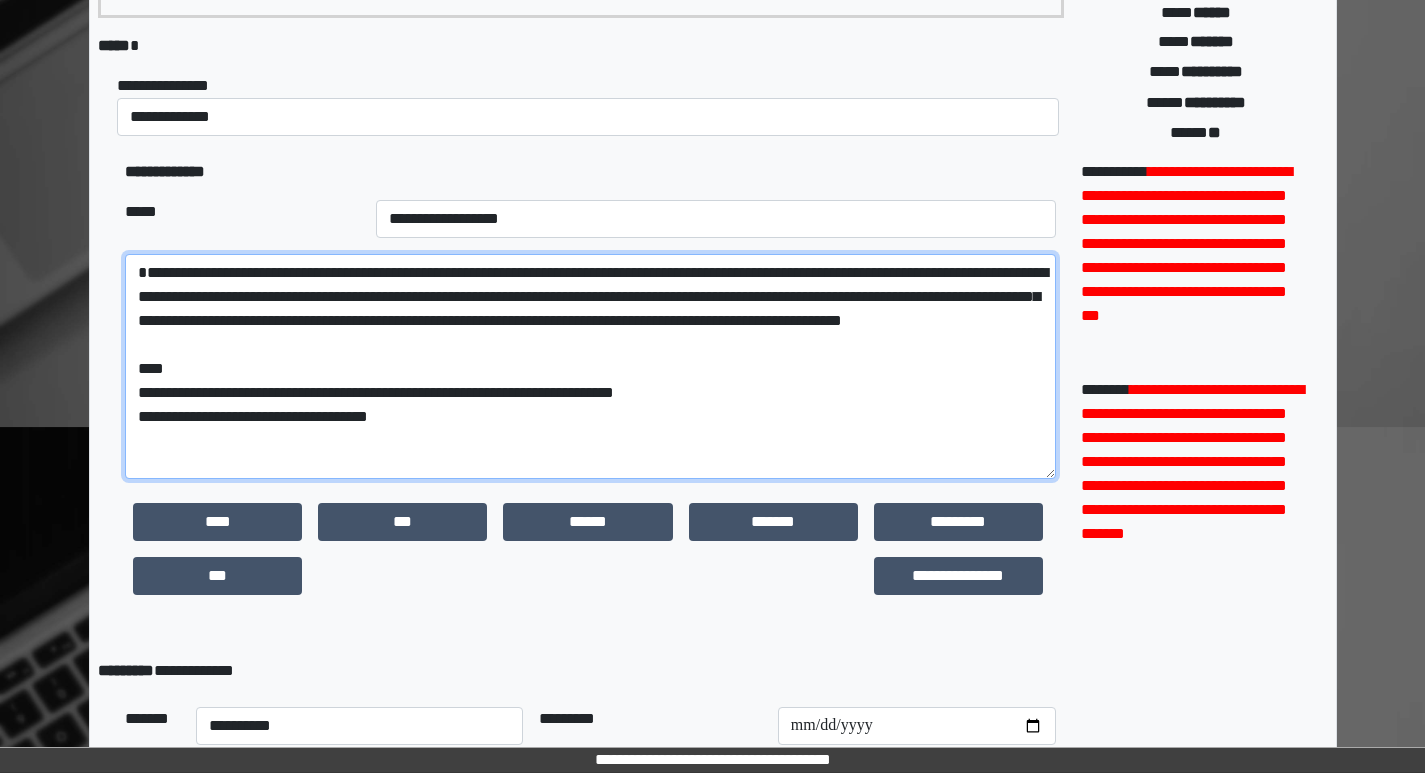 scroll, scrollTop: 400, scrollLeft: 0, axis: vertical 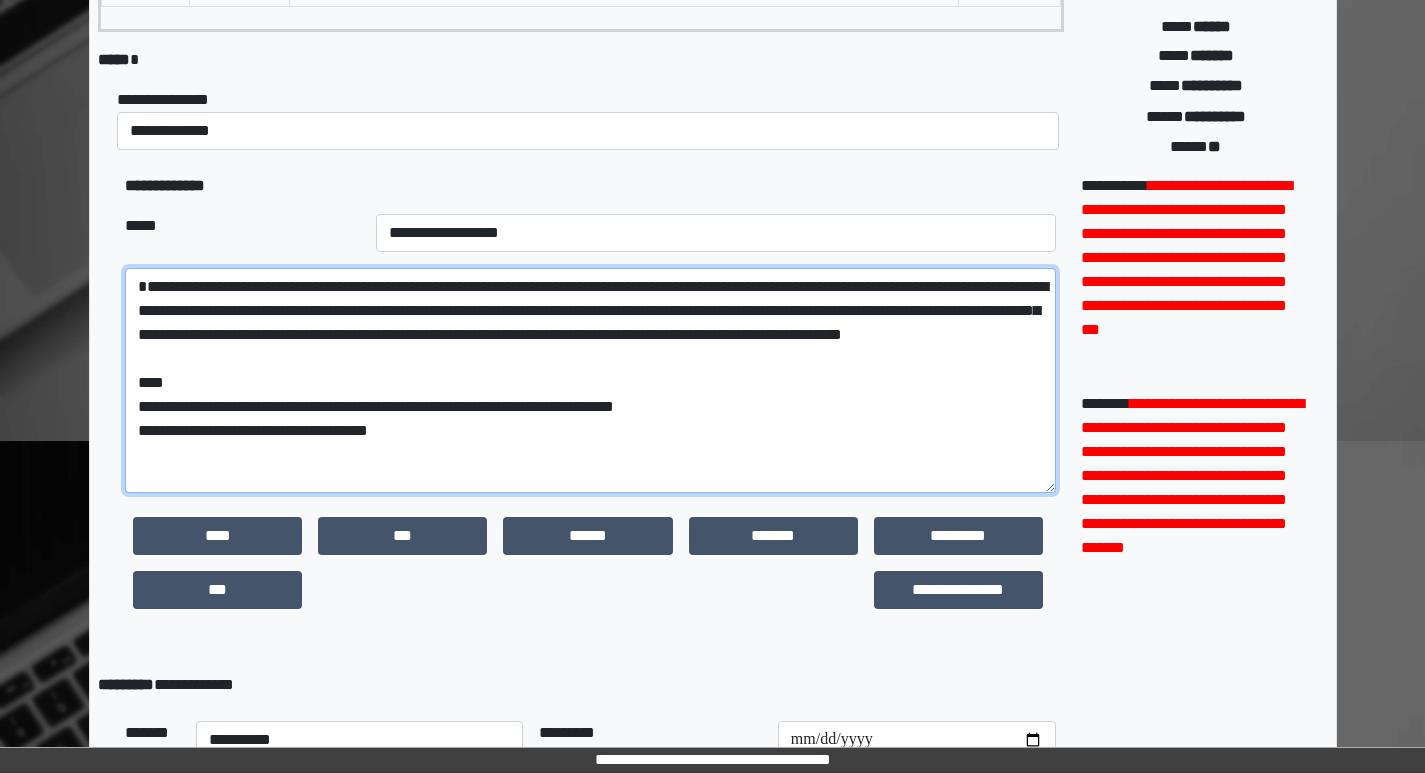 click on "**********" at bounding box center (590, 380) 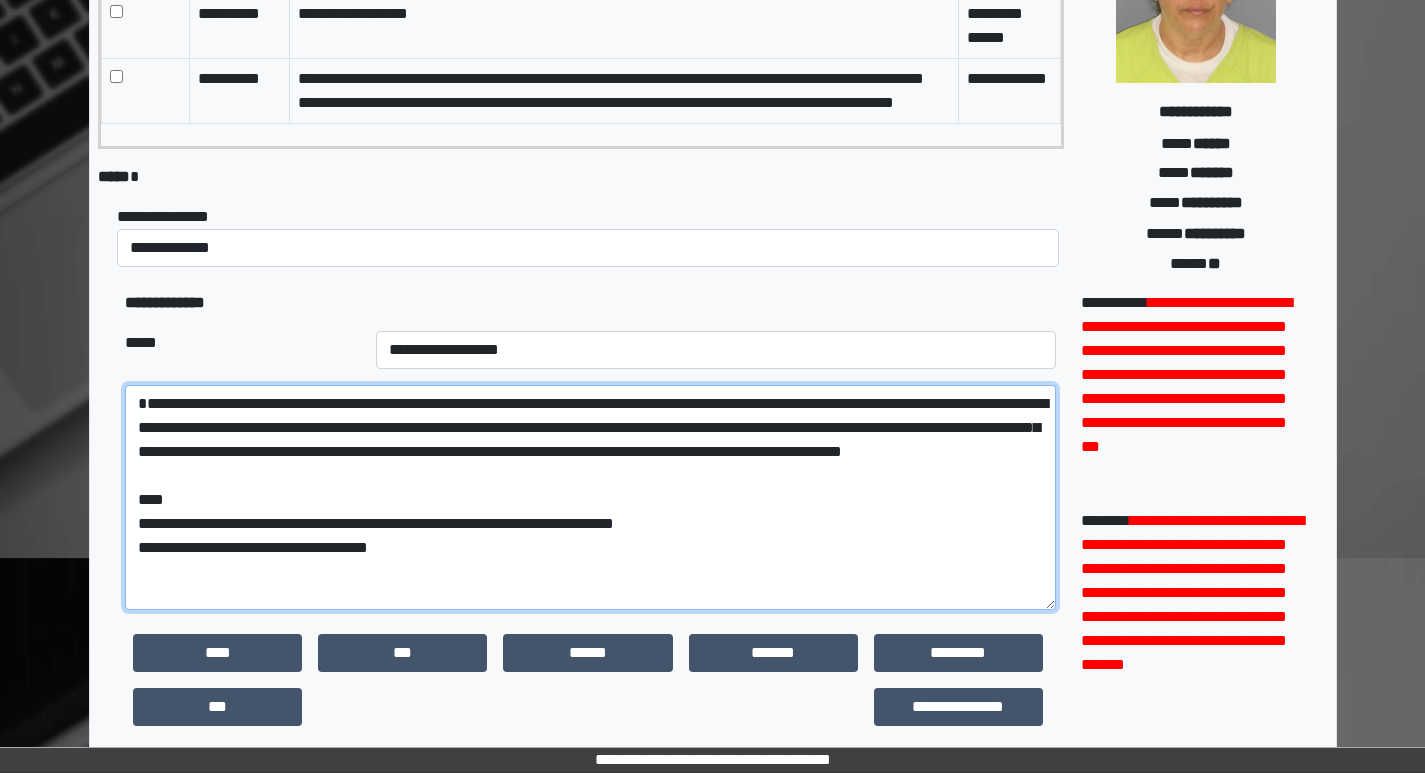 scroll, scrollTop: 300, scrollLeft: 0, axis: vertical 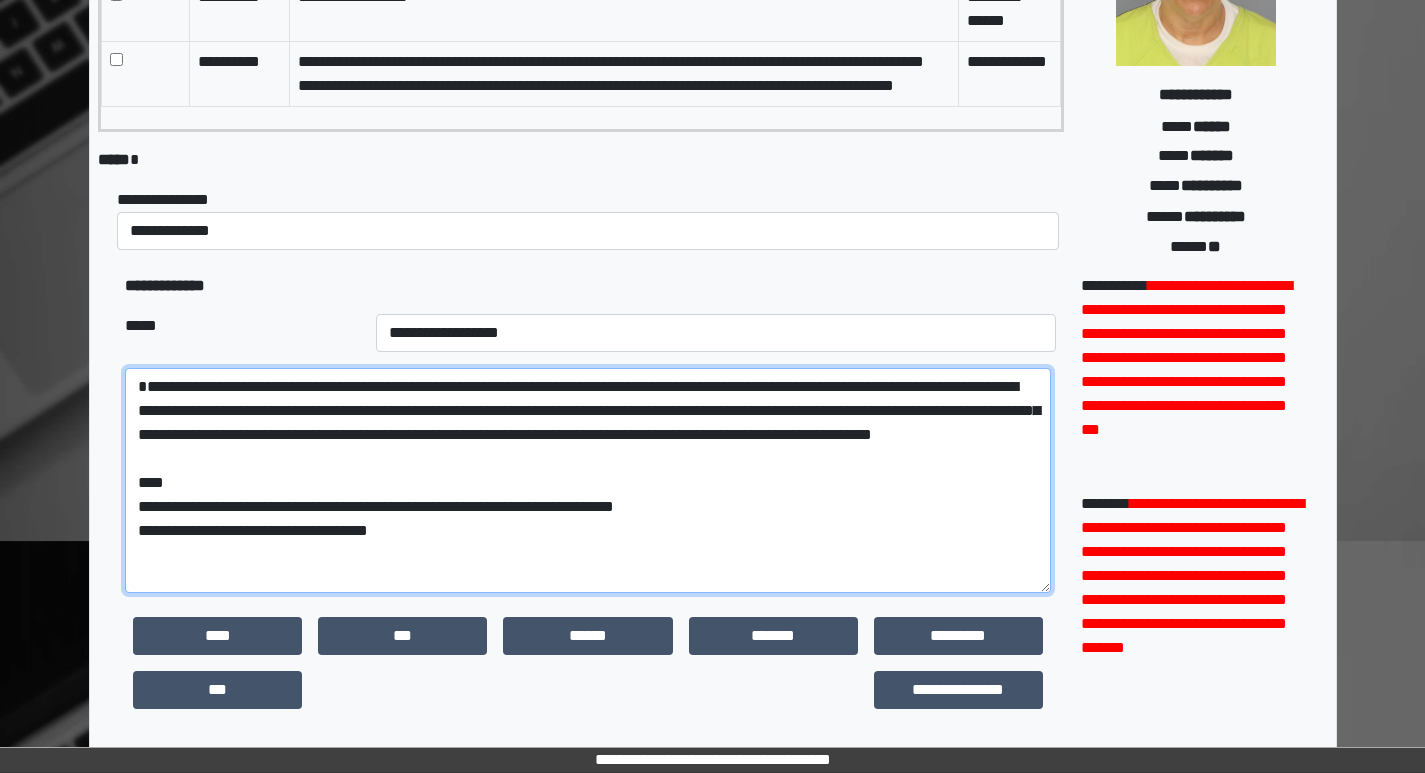 drag, startPoint x: 421, startPoint y: 560, endPoint x: 139, endPoint y: 382, distance: 333.47864 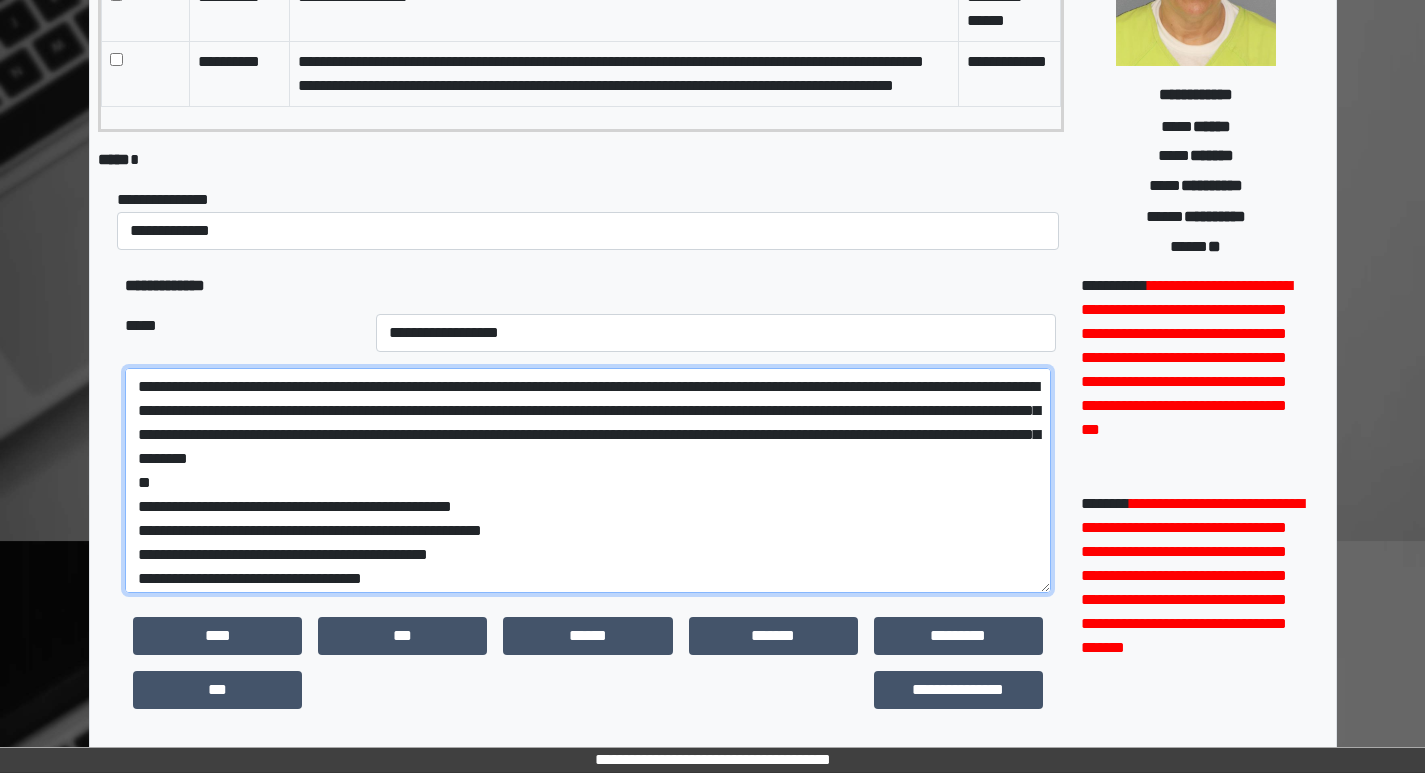 scroll, scrollTop: 213, scrollLeft: 0, axis: vertical 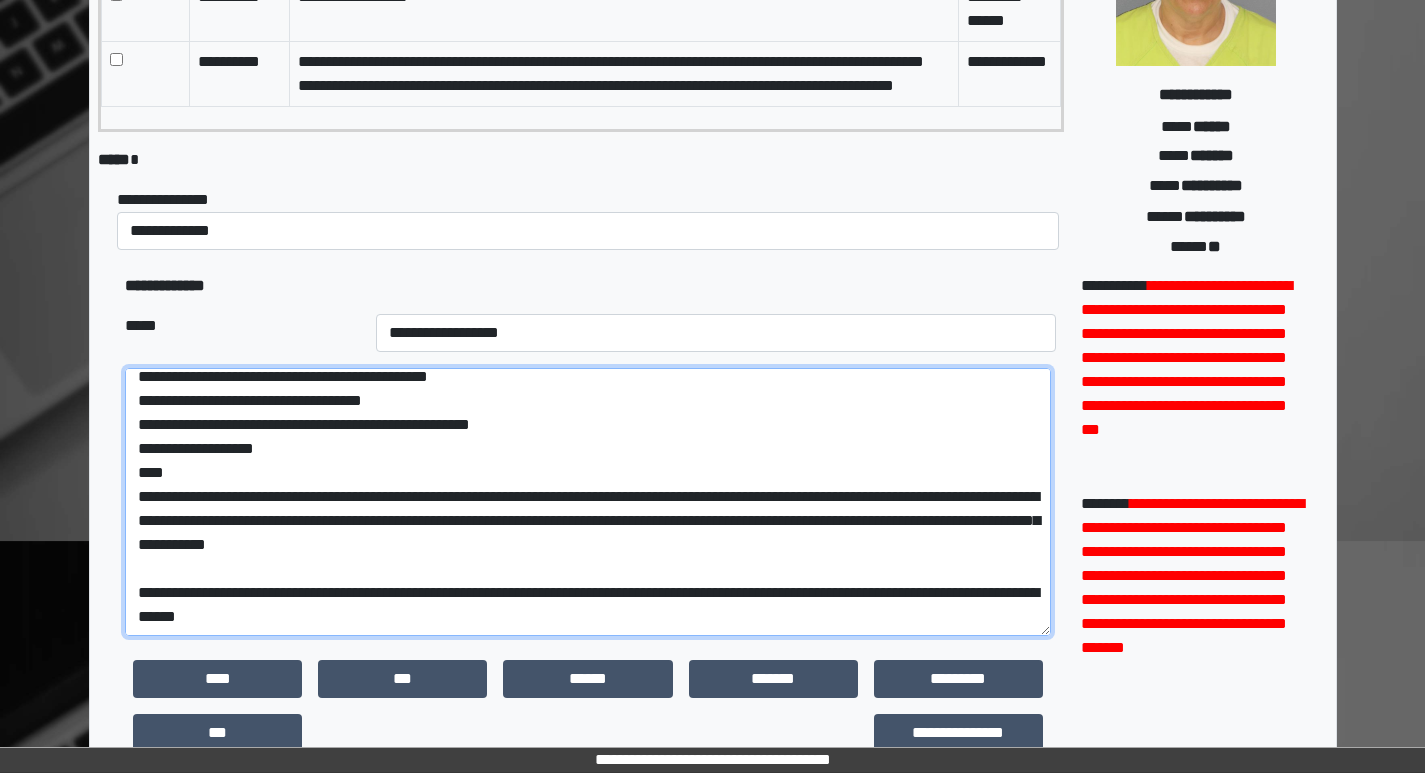 drag, startPoint x: 1051, startPoint y: 590, endPoint x: 1060, endPoint y: 633, distance: 43.931767 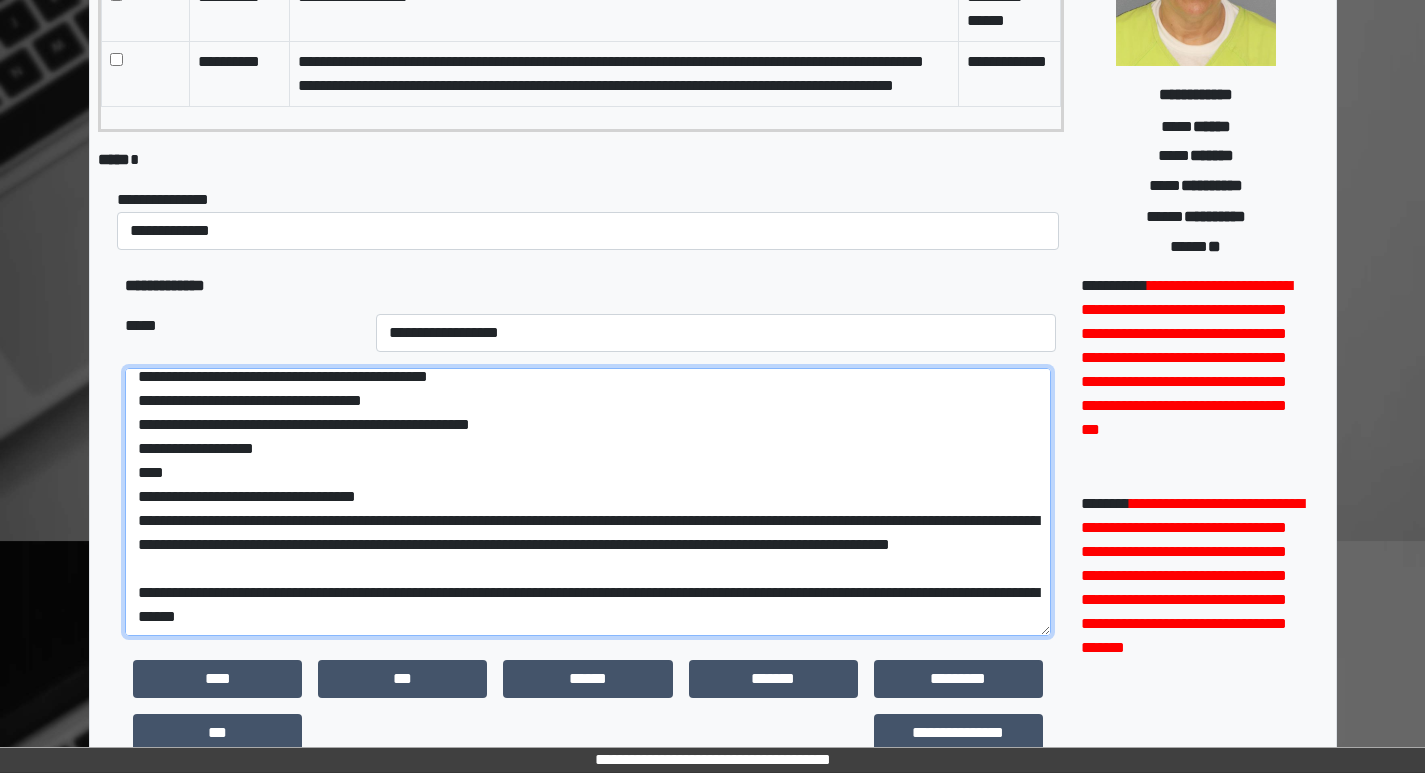 click at bounding box center (587, 502) 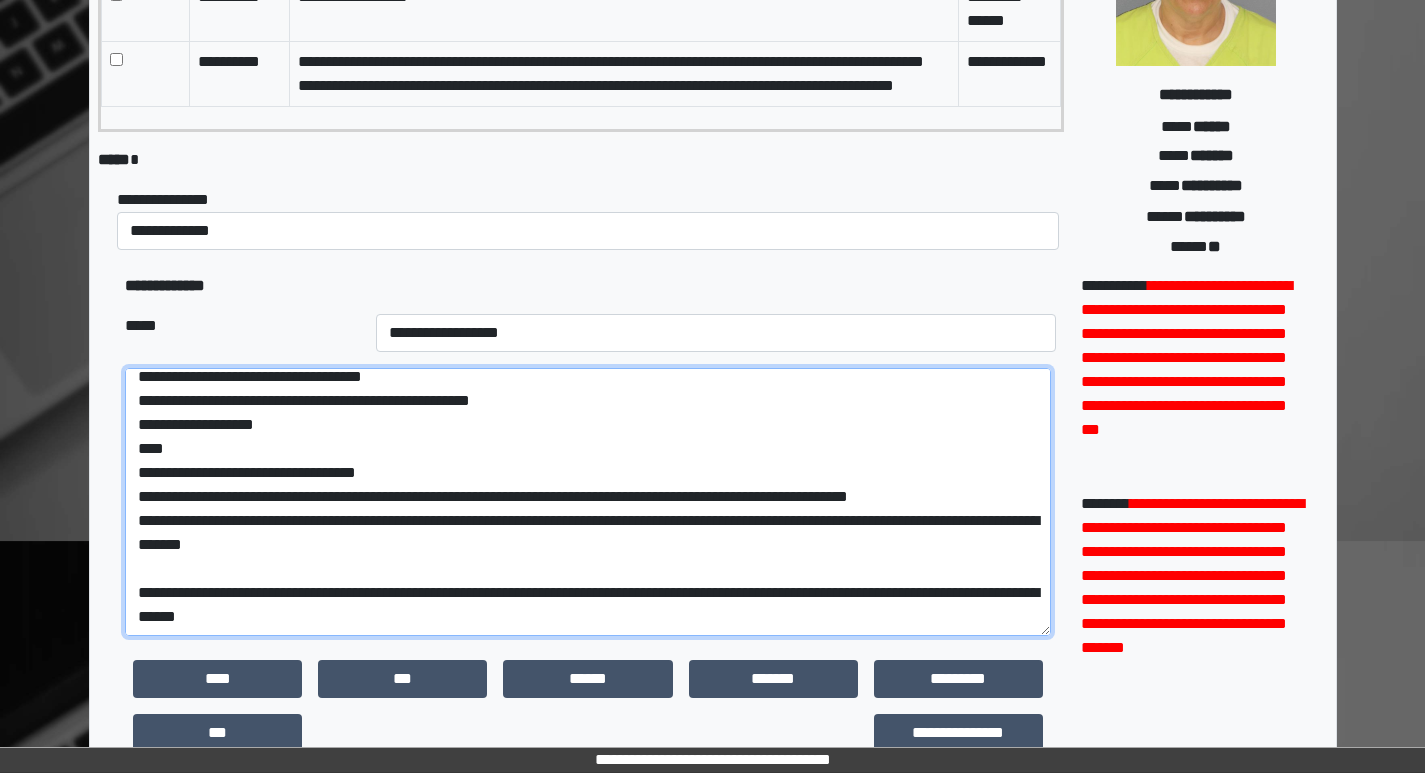 click at bounding box center (587, 502) 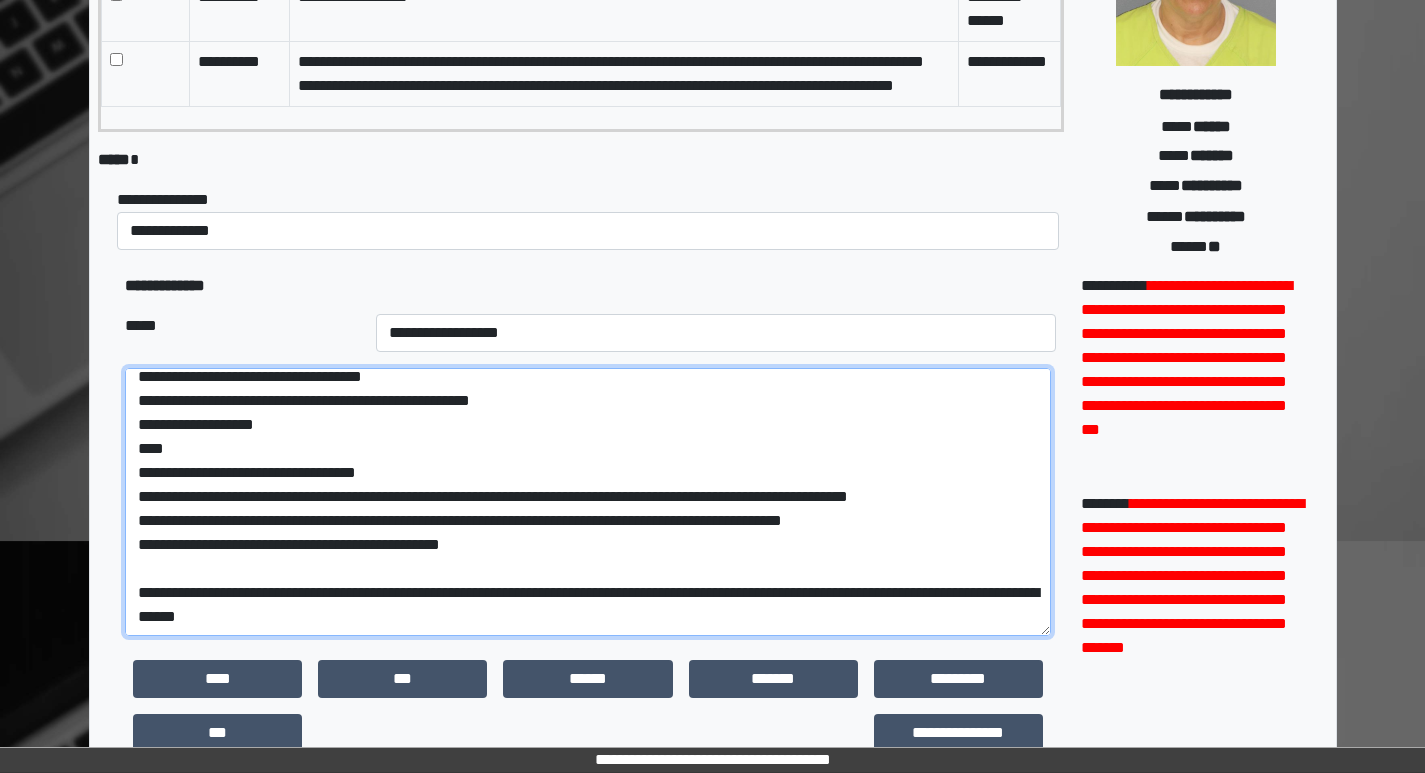 scroll, scrollTop: 226, scrollLeft: 0, axis: vertical 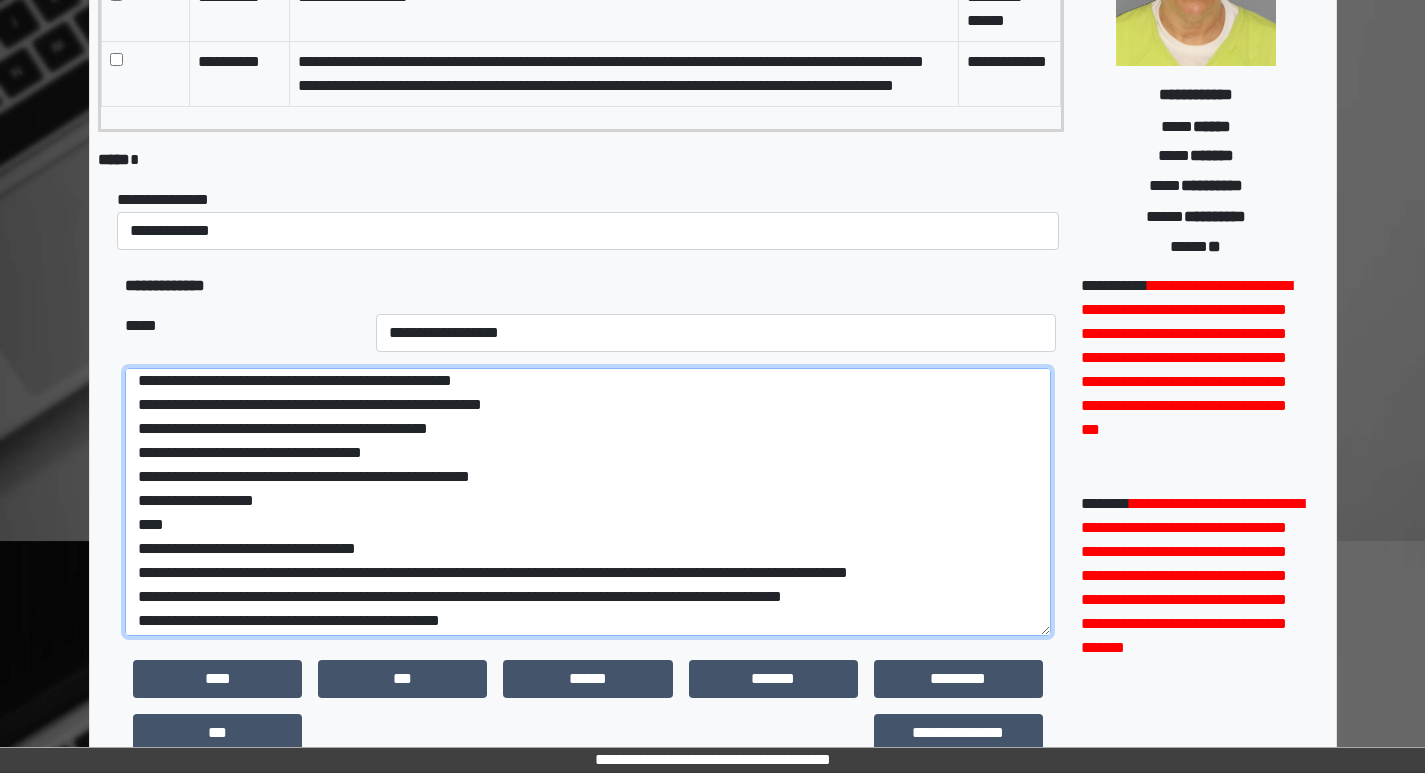 click at bounding box center [587, 502] 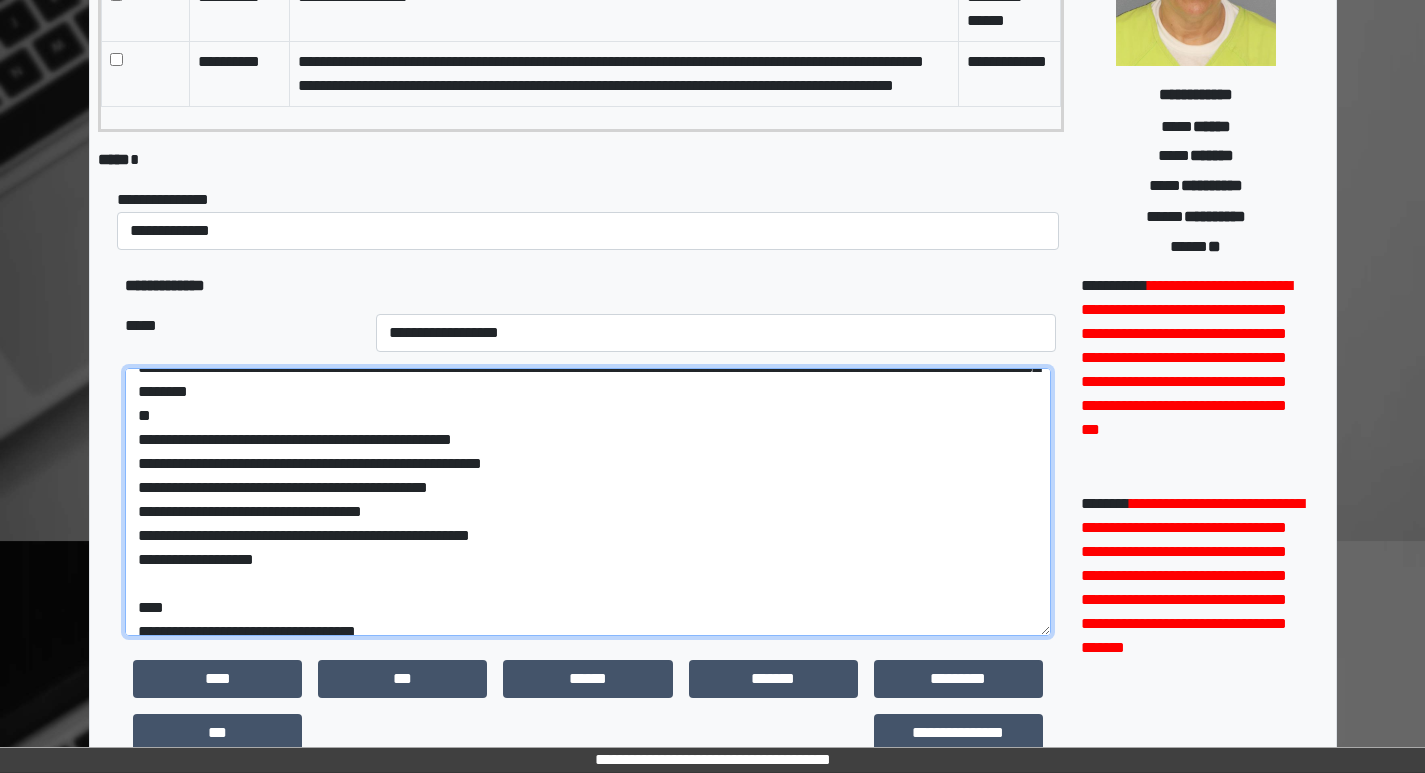 scroll, scrollTop: 0, scrollLeft: 0, axis: both 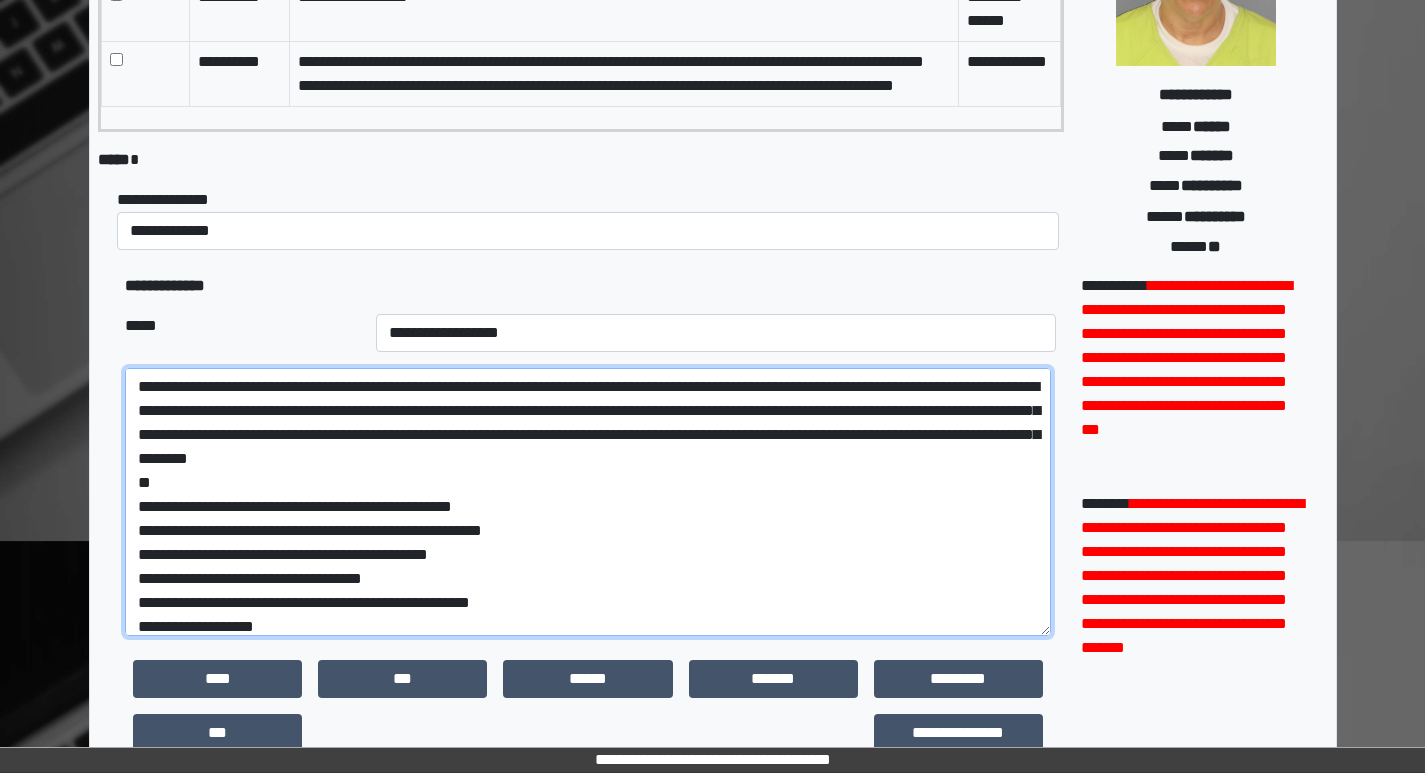 click at bounding box center [587, 502] 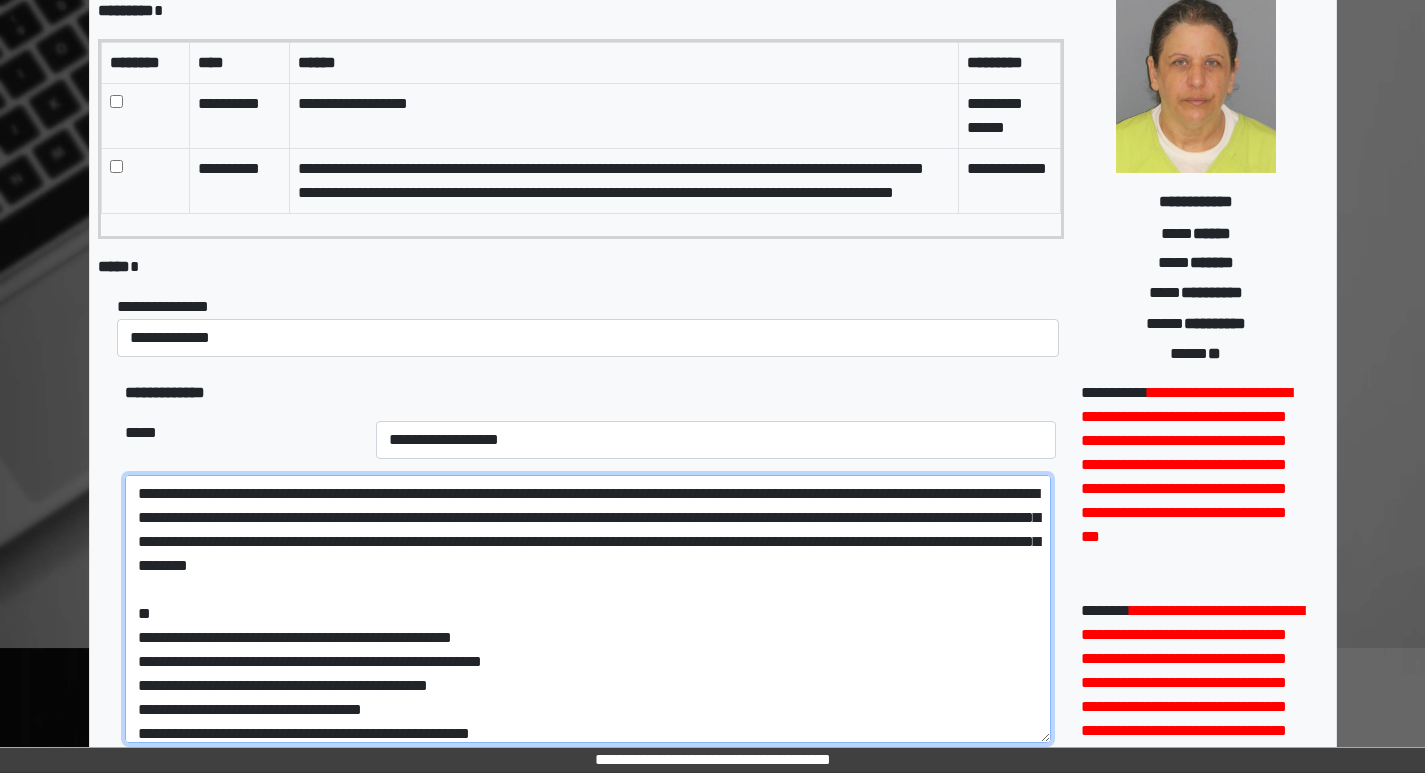 scroll, scrollTop: 0, scrollLeft: 0, axis: both 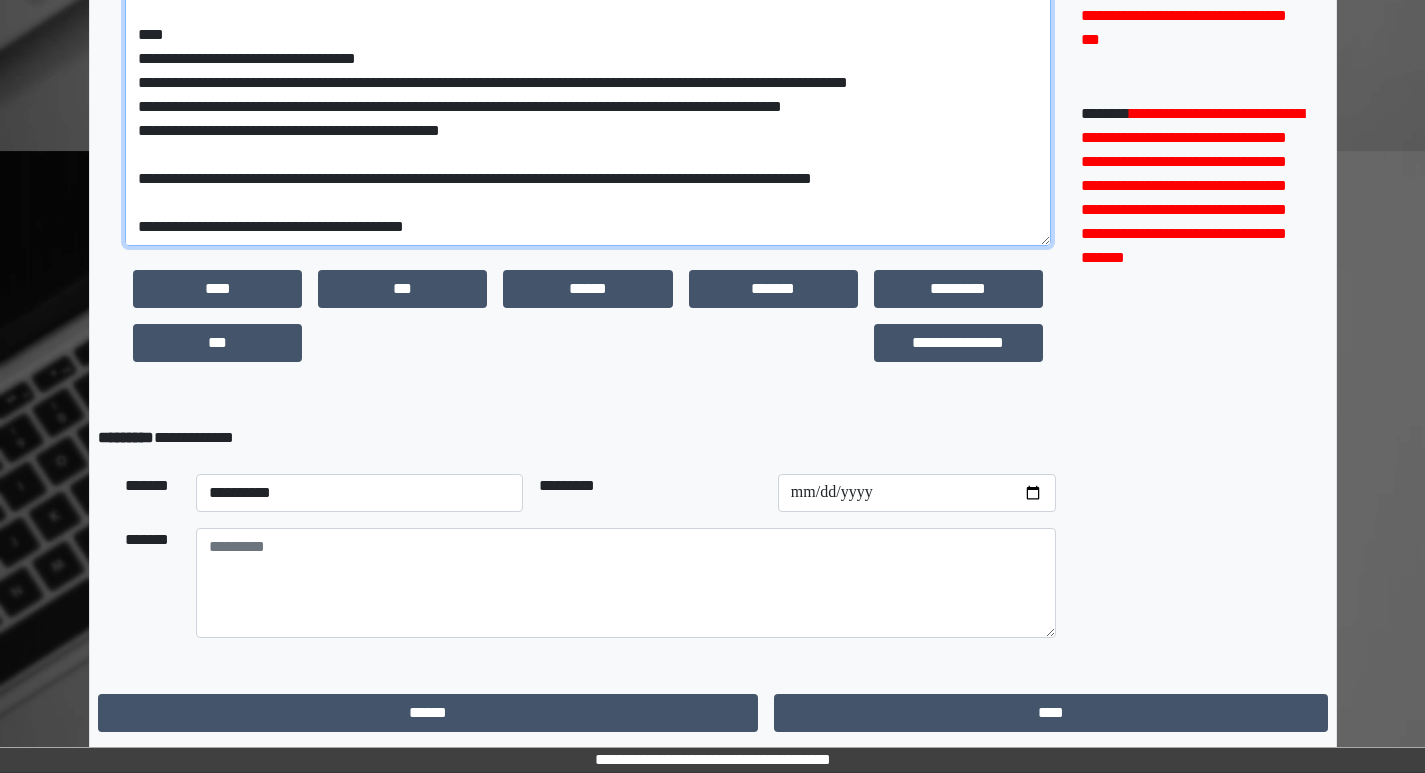 type on "**********" 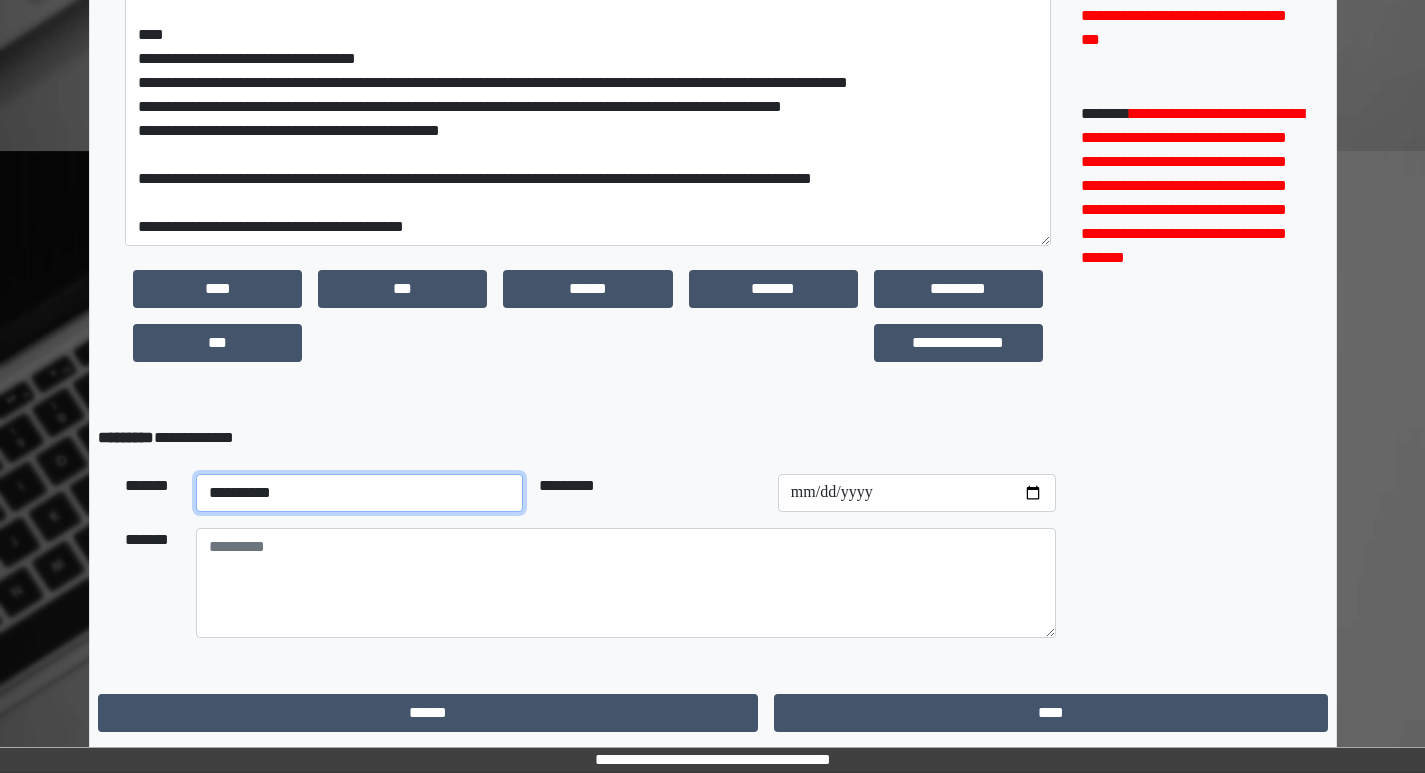 click on "**********" at bounding box center [359, 493] 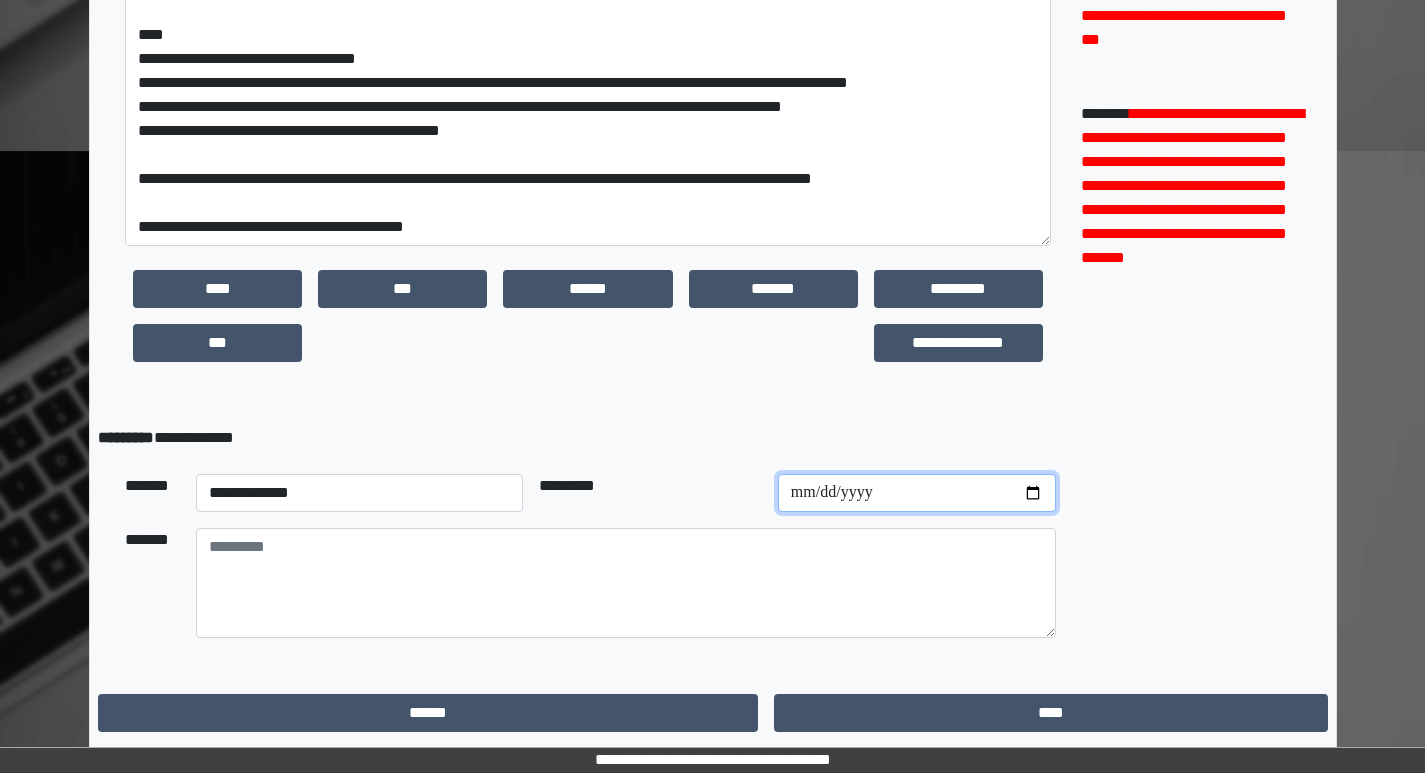 click at bounding box center (917, 493) 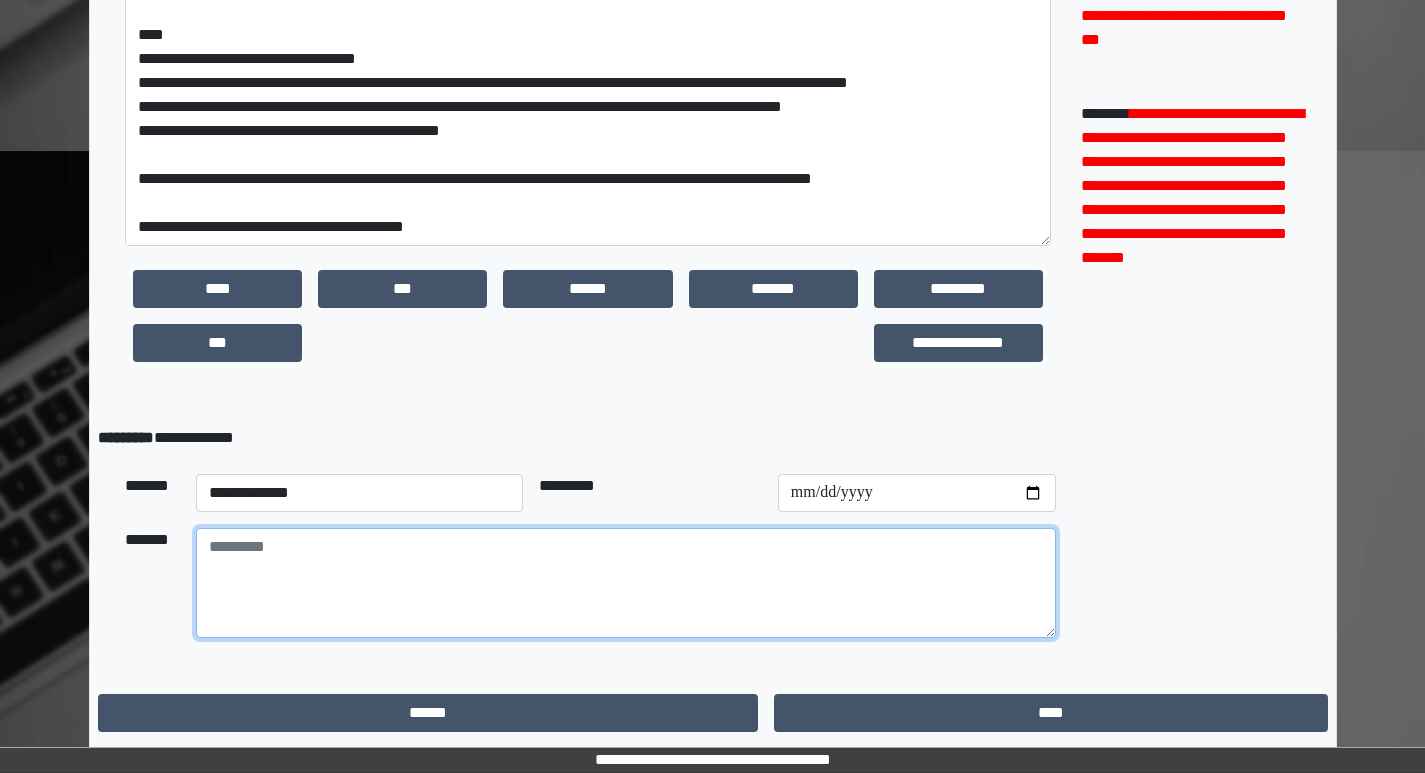 click at bounding box center [626, 583] 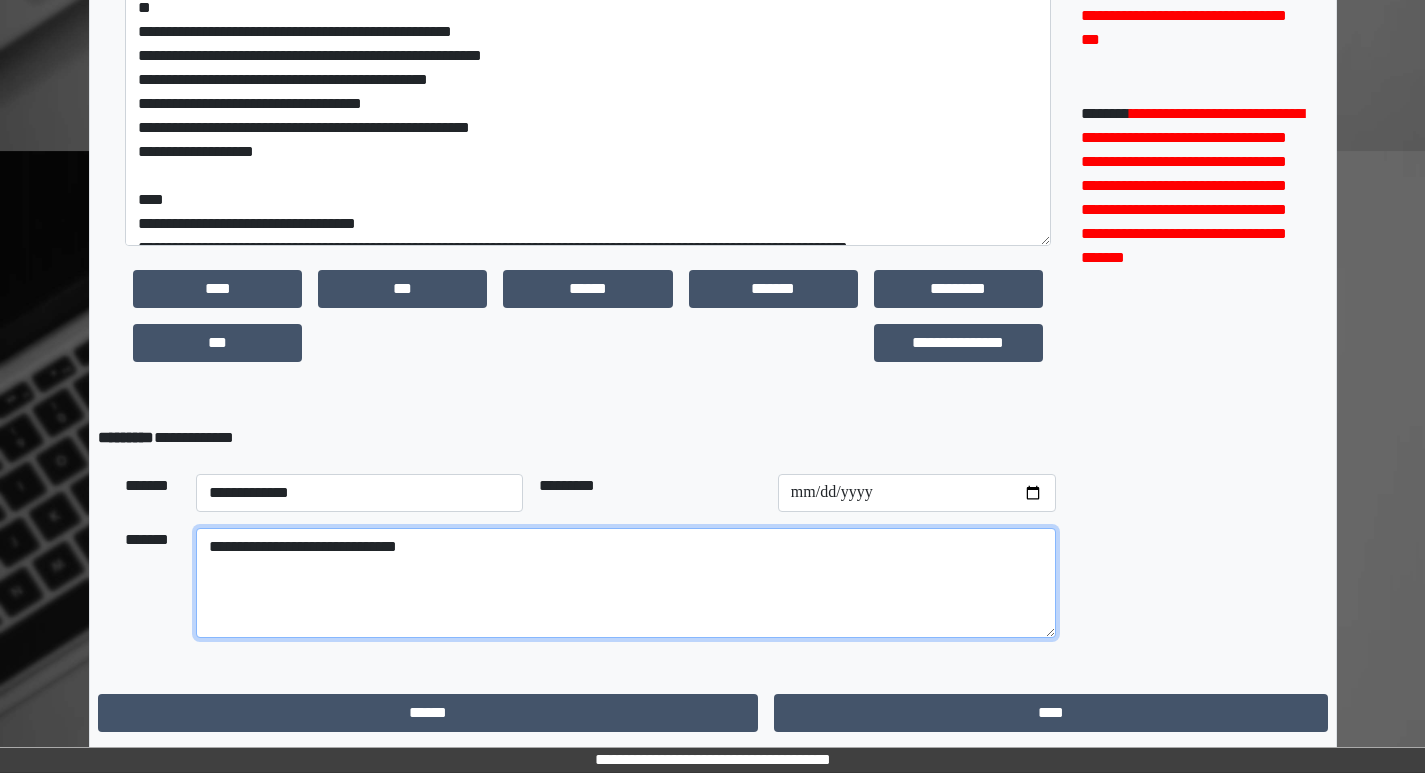 scroll, scrollTop: 0, scrollLeft: 0, axis: both 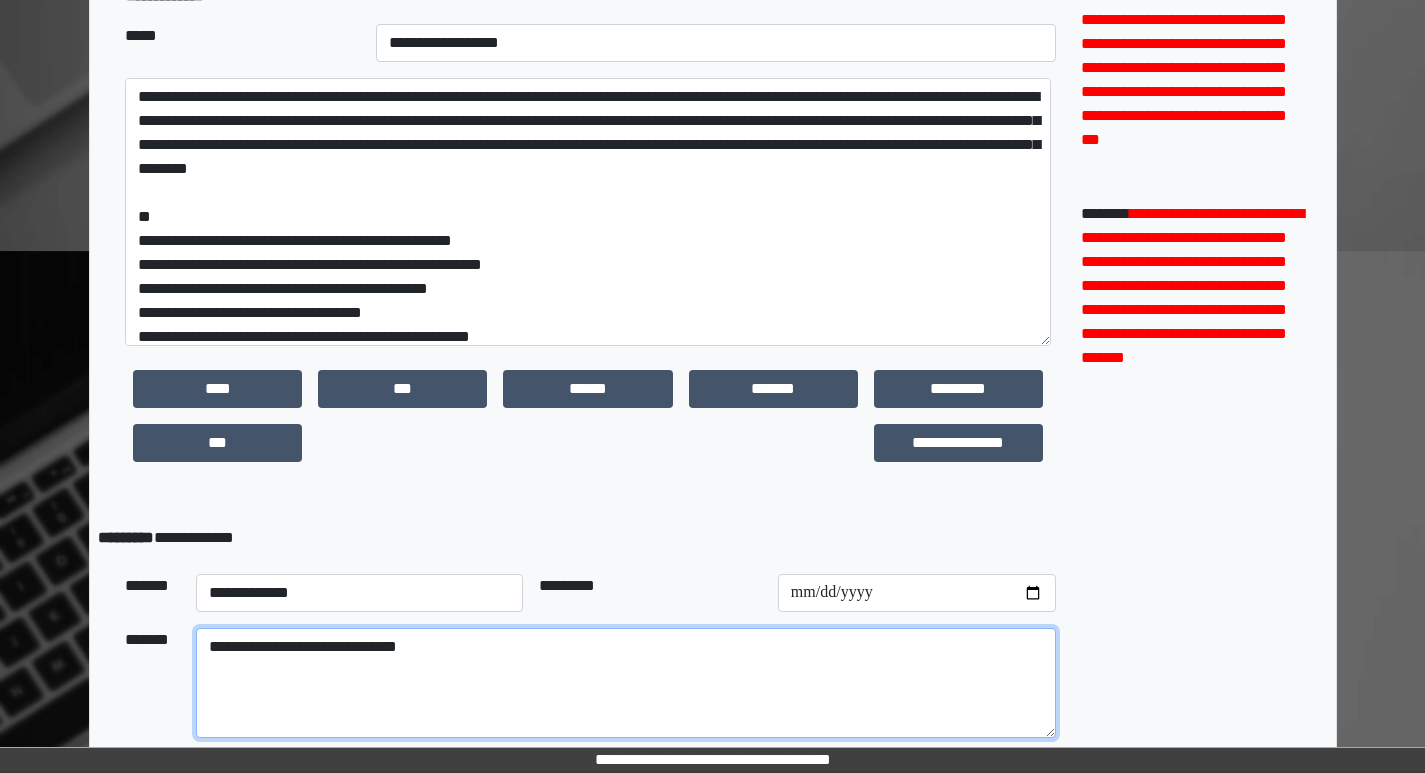 type on "**********" 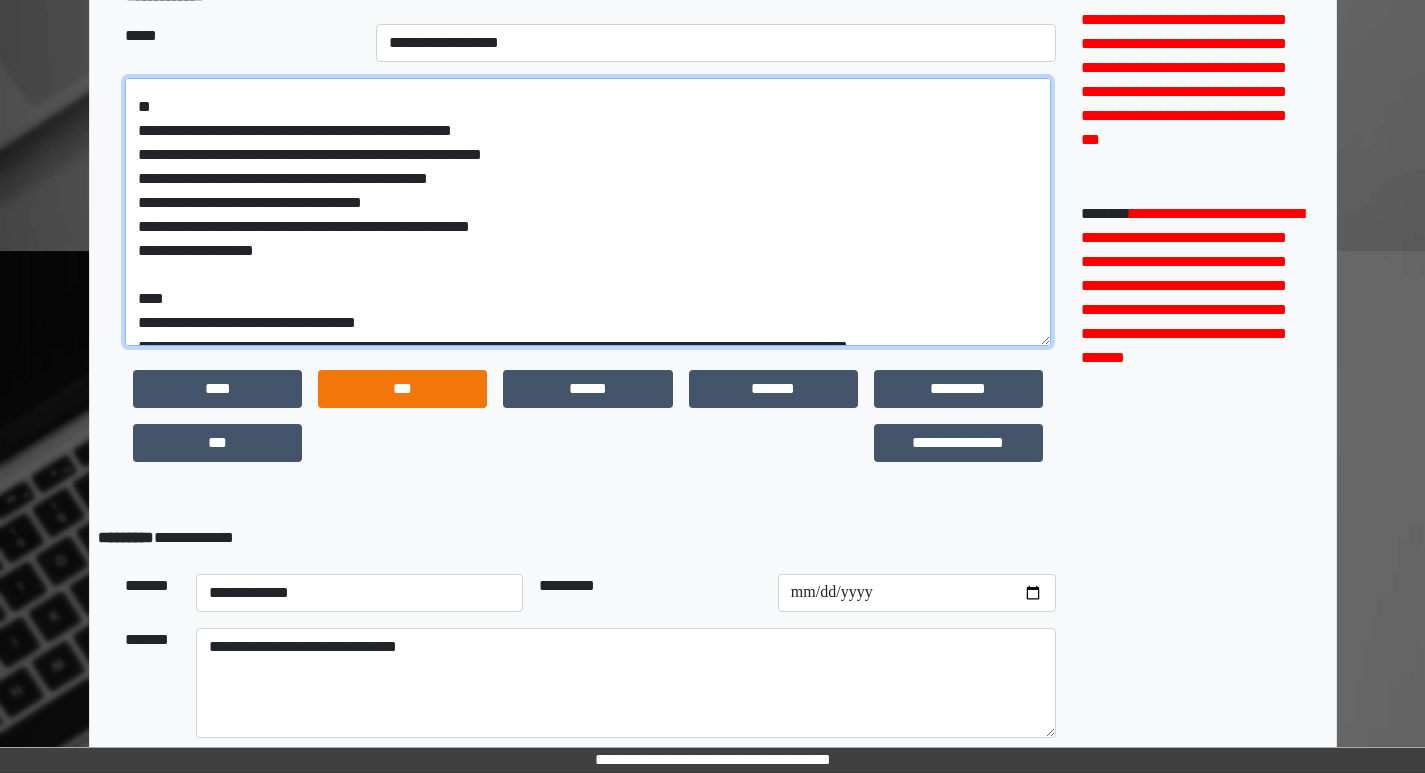 scroll, scrollTop: 298, scrollLeft: 0, axis: vertical 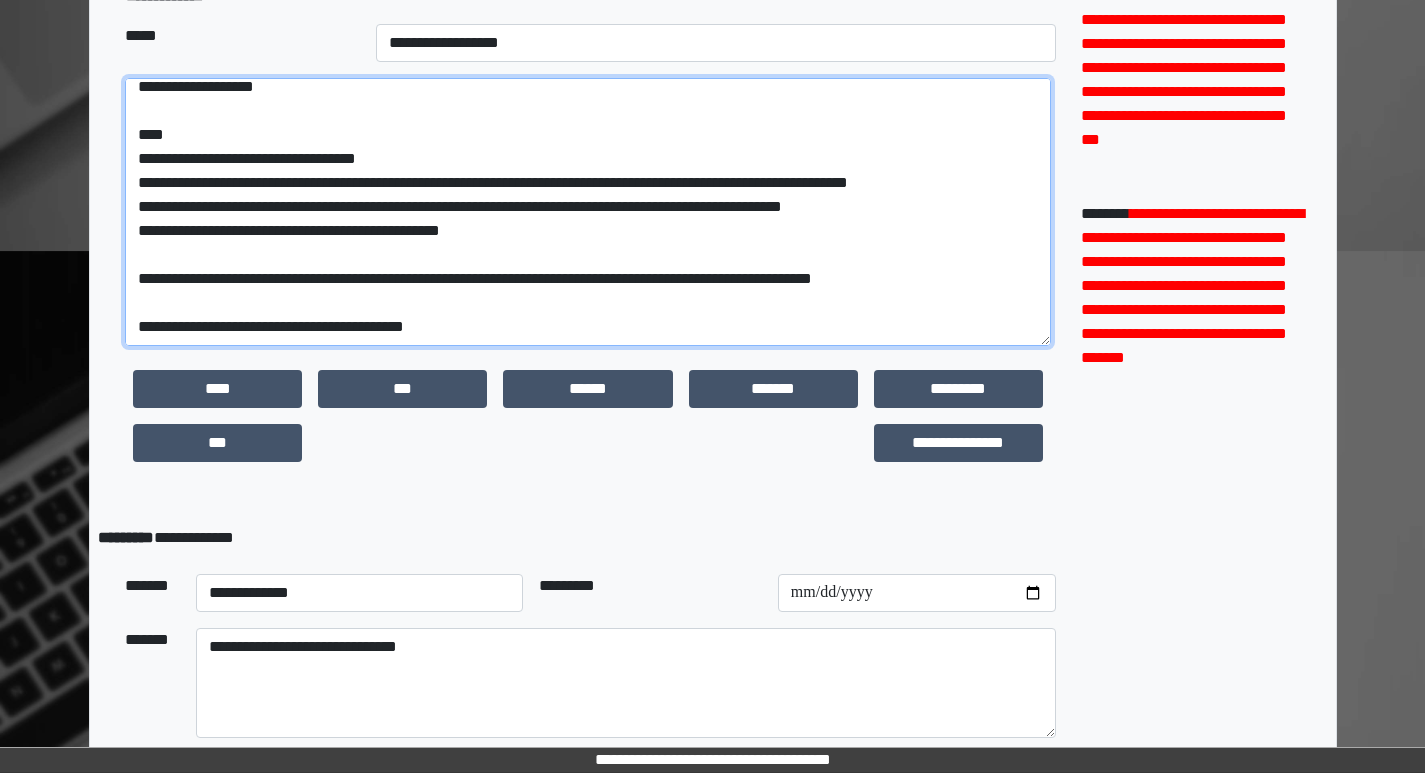 drag, startPoint x: 141, startPoint y: 94, endPoint x: 449, endPoint y: 308, distance: 375.04666 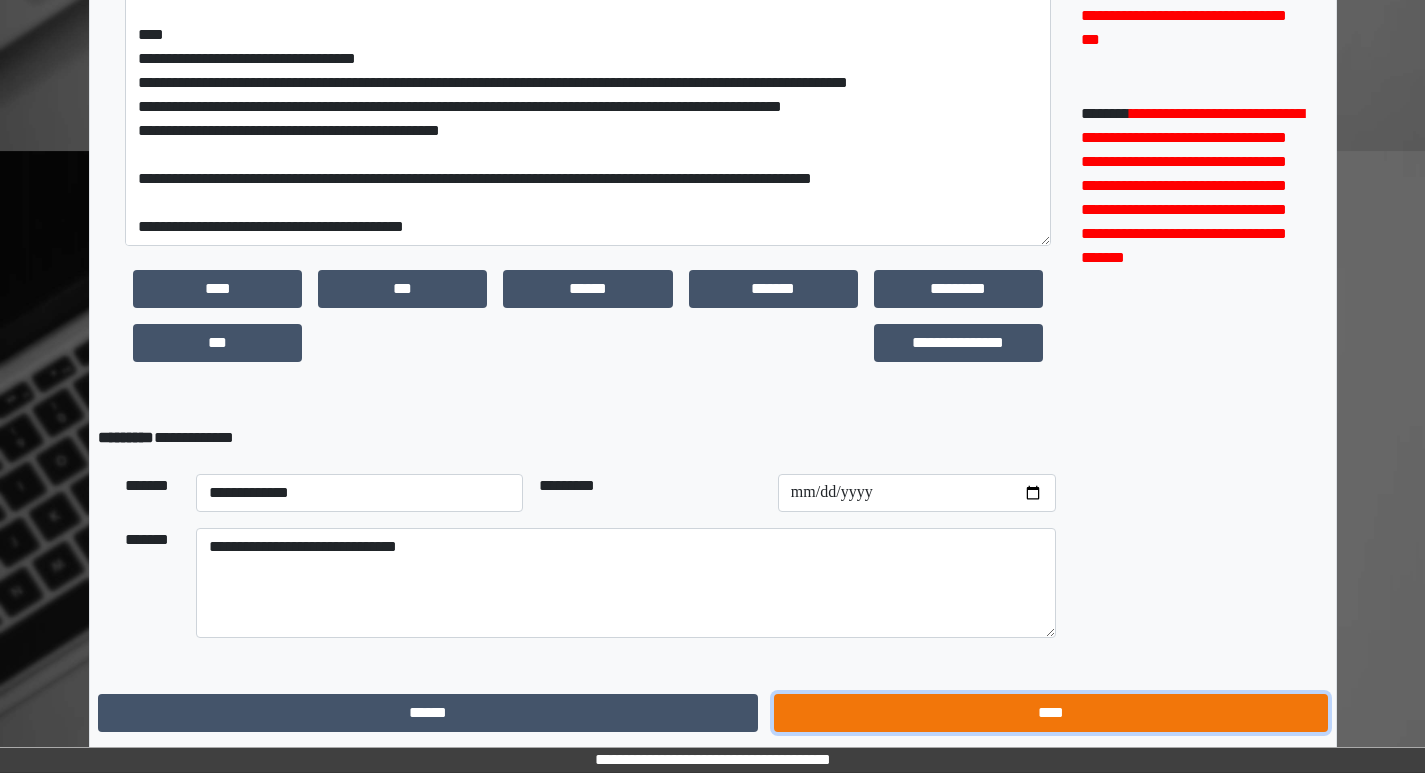 click on "****" at bounding box center (1050, 713) 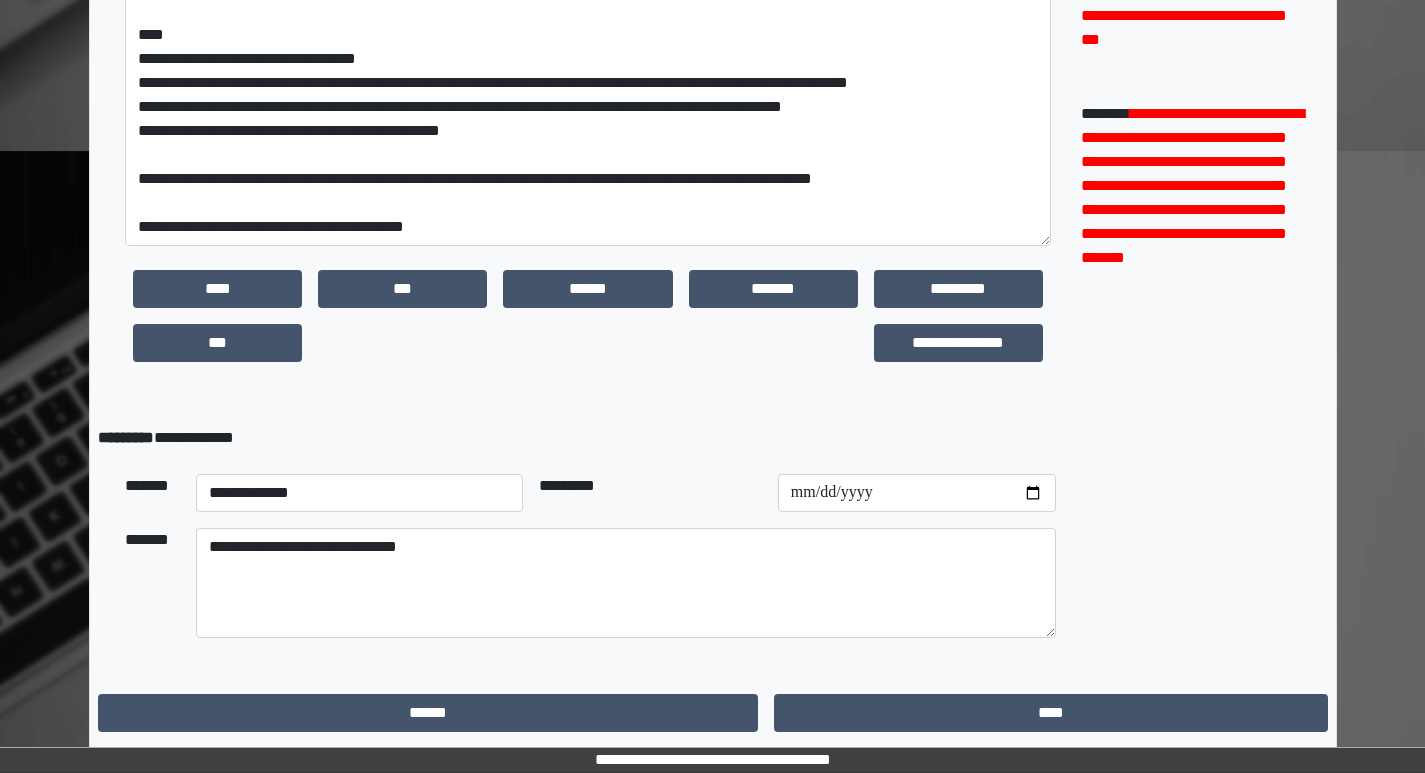 scroll, scrollTop: 0, scrollLeft: 0, axis: both 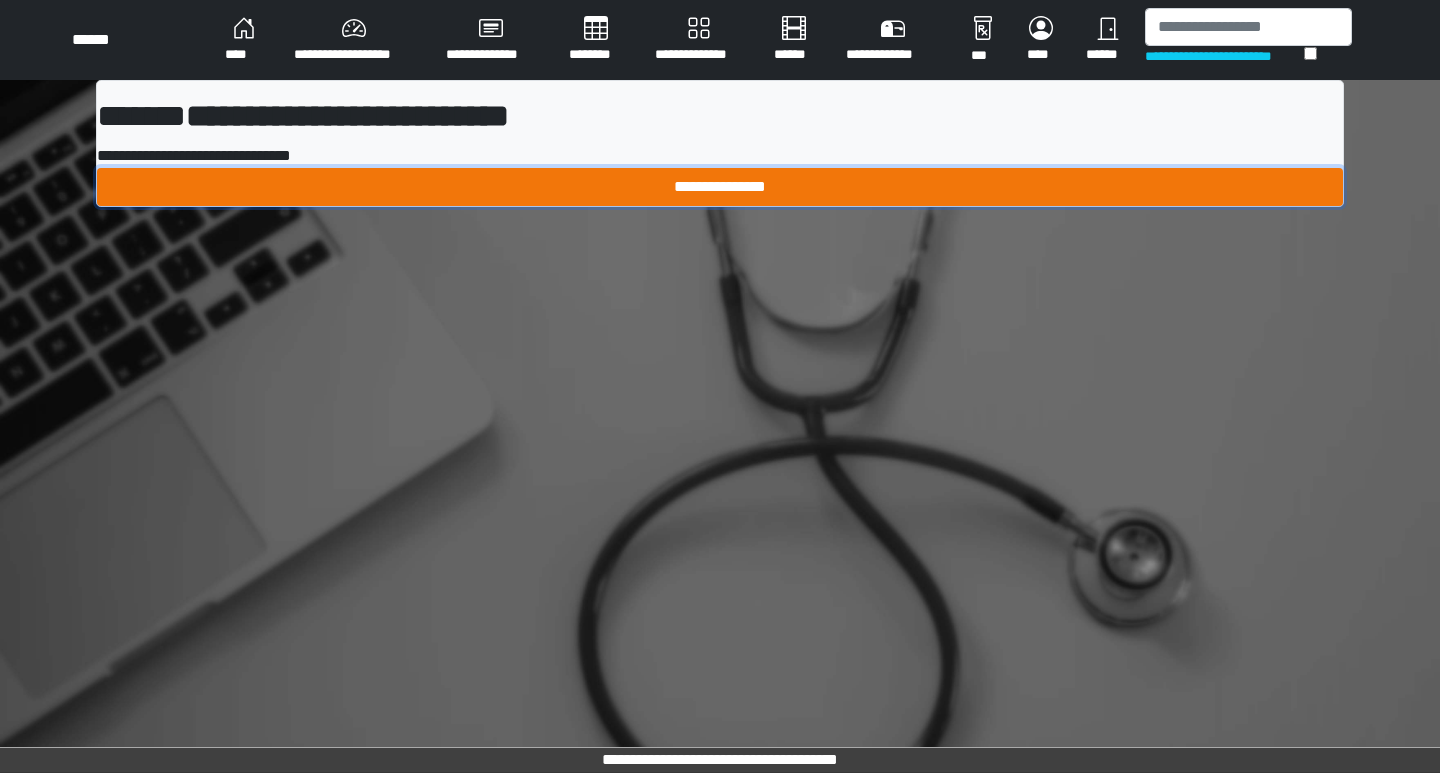 click on "**********" at bounding box center [720, 187] 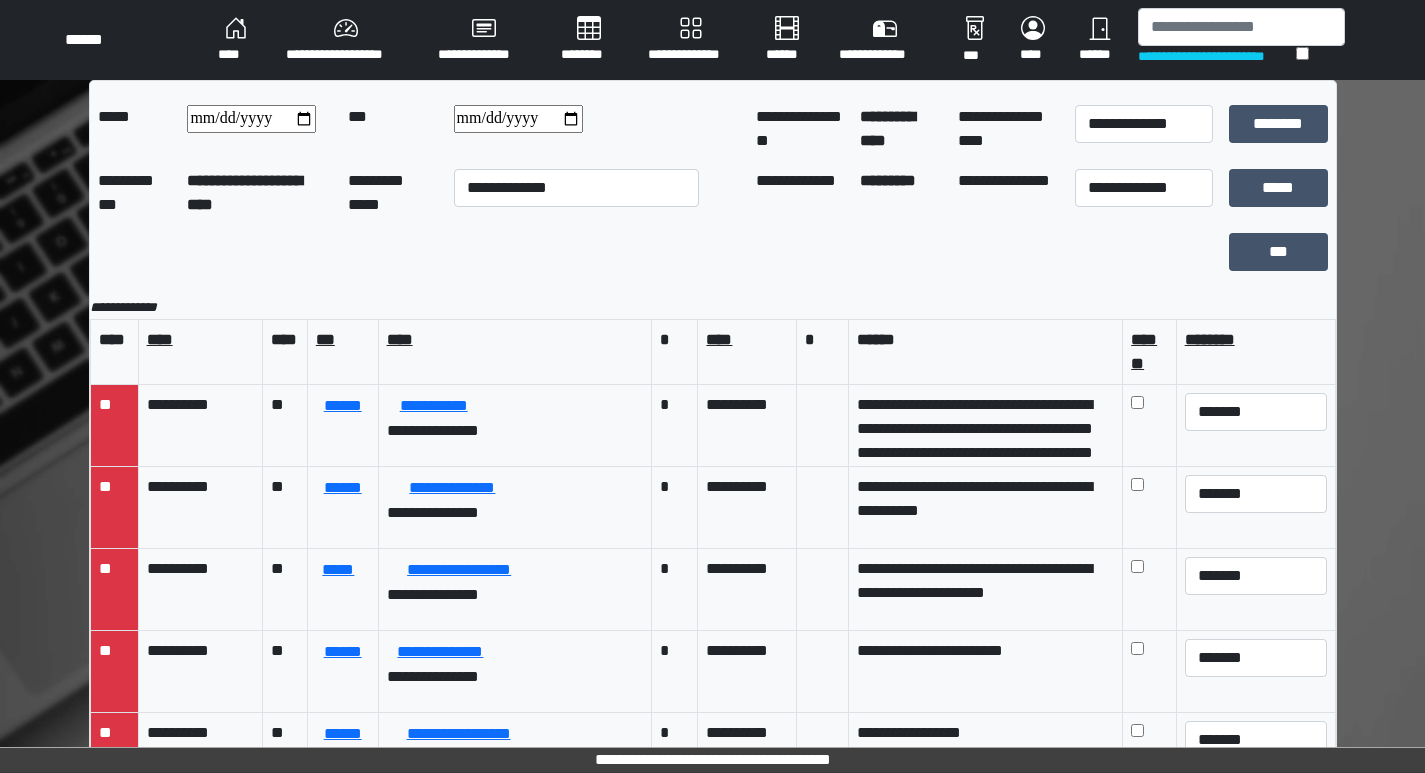 drag, startPoint x: 1206, startPoint y: 3, endPoint x: 1181, endPoint y: 16, distance: 28.178005 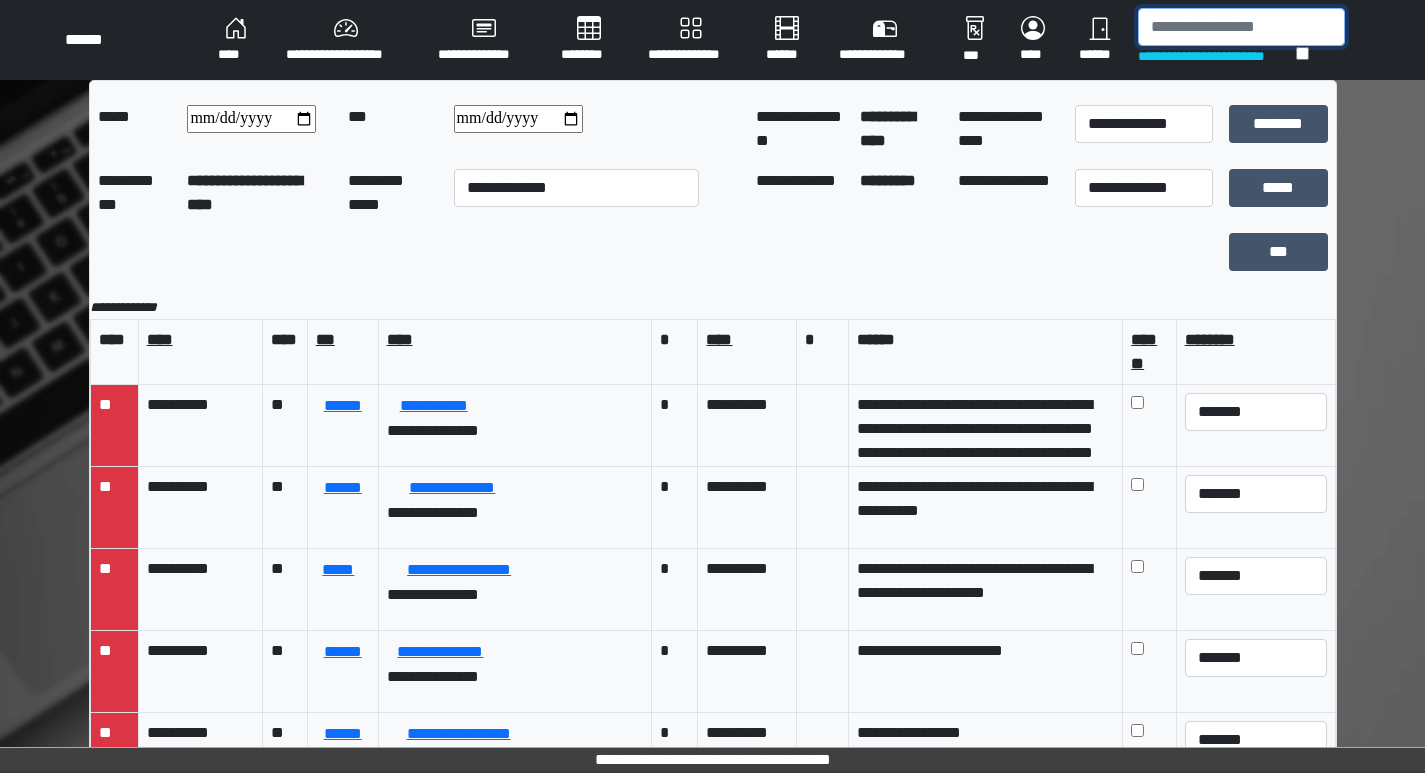 click at bounding box center (1241, 27) 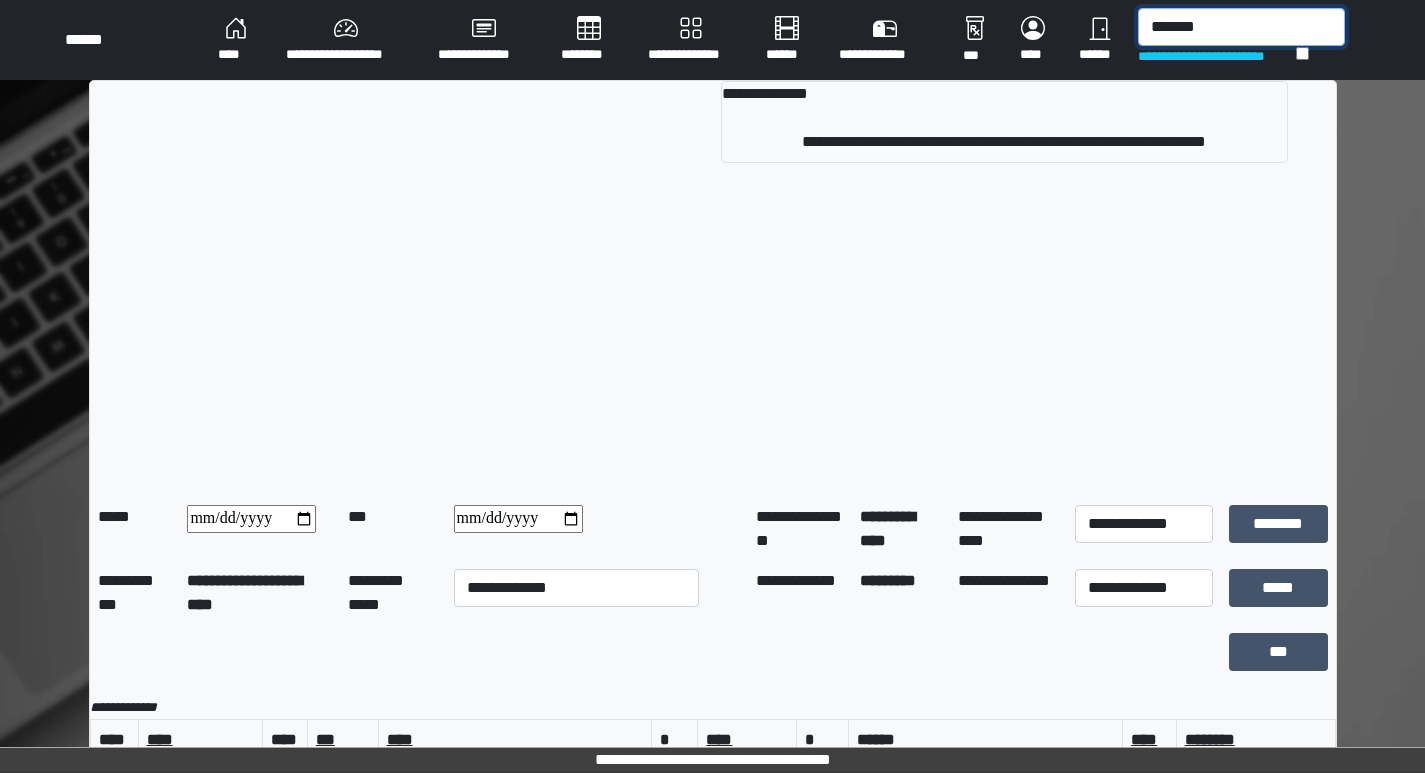 type on "*******" 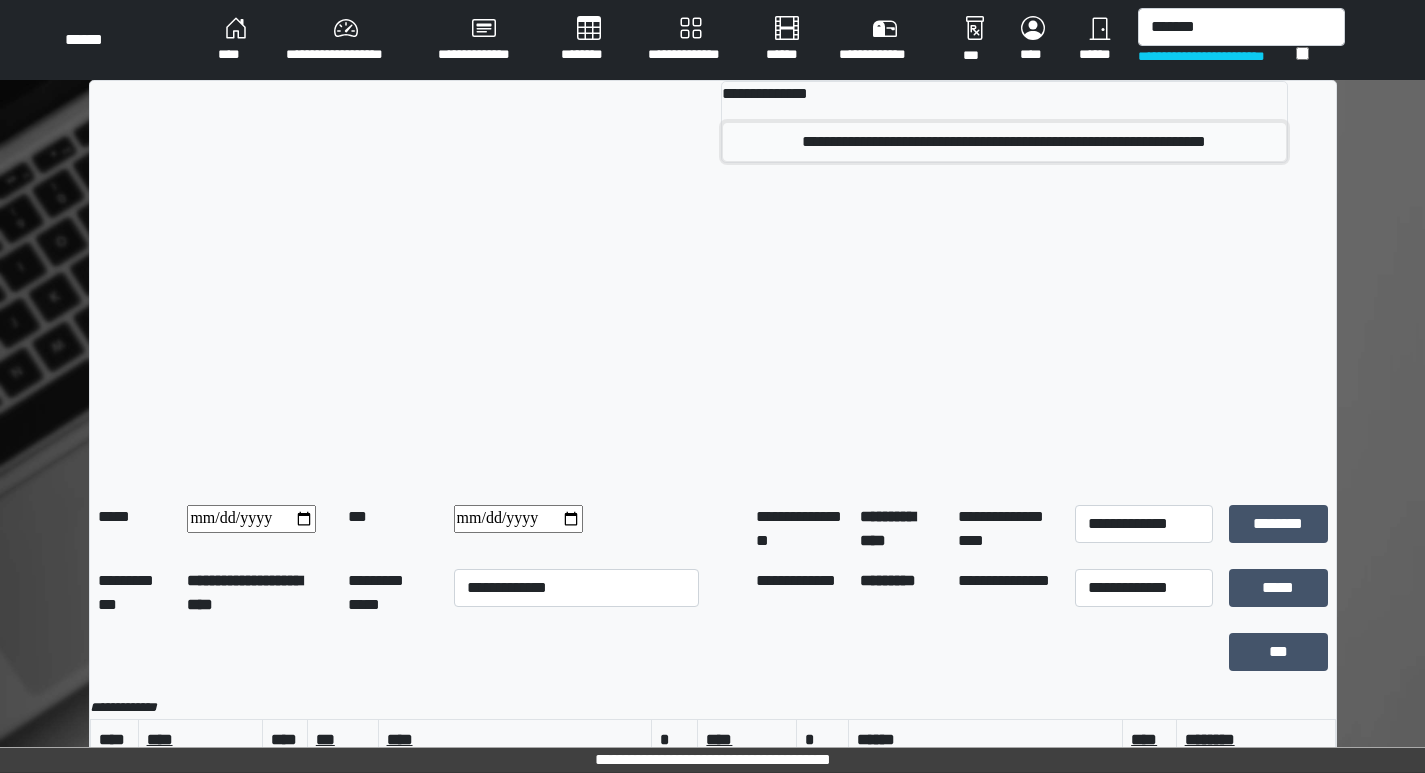 click on "**********" at bounding box center [1004, 142] 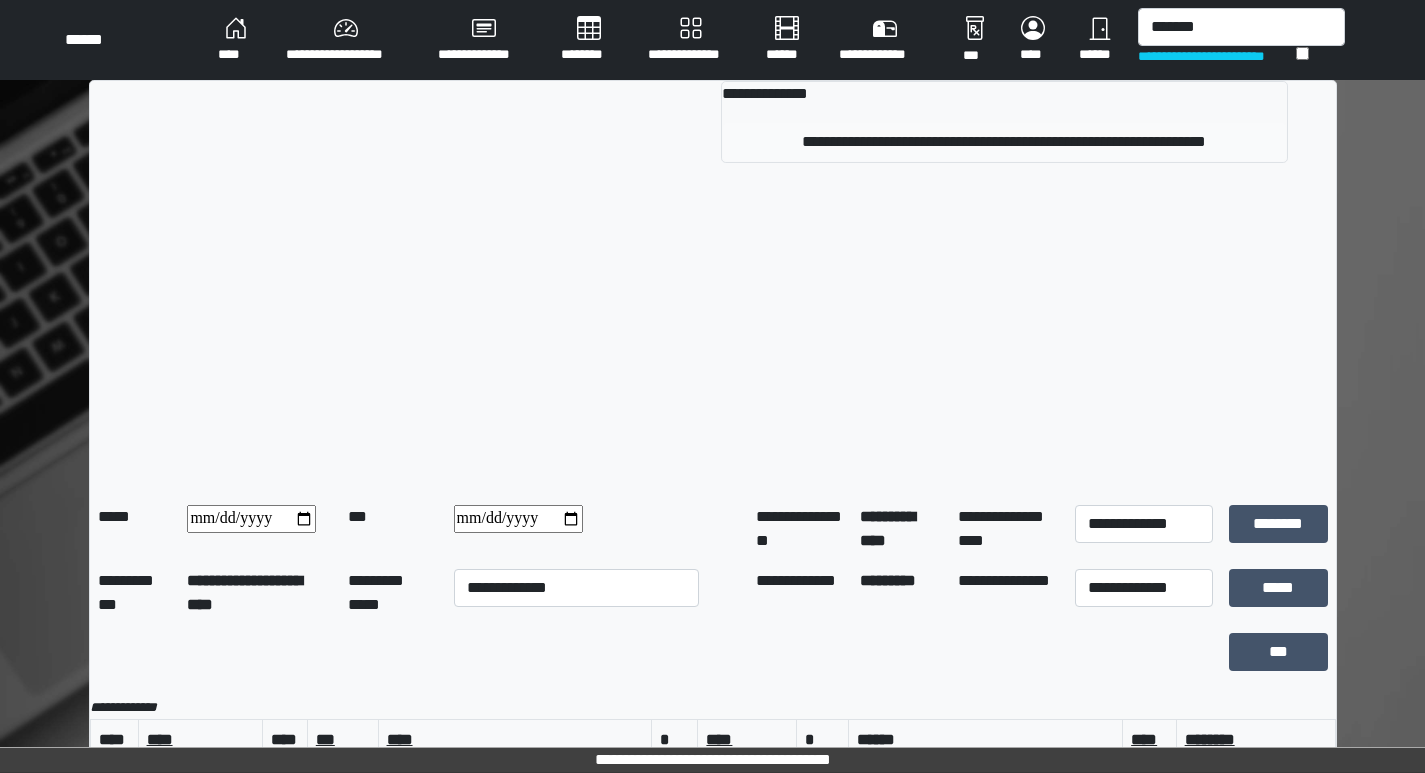 type 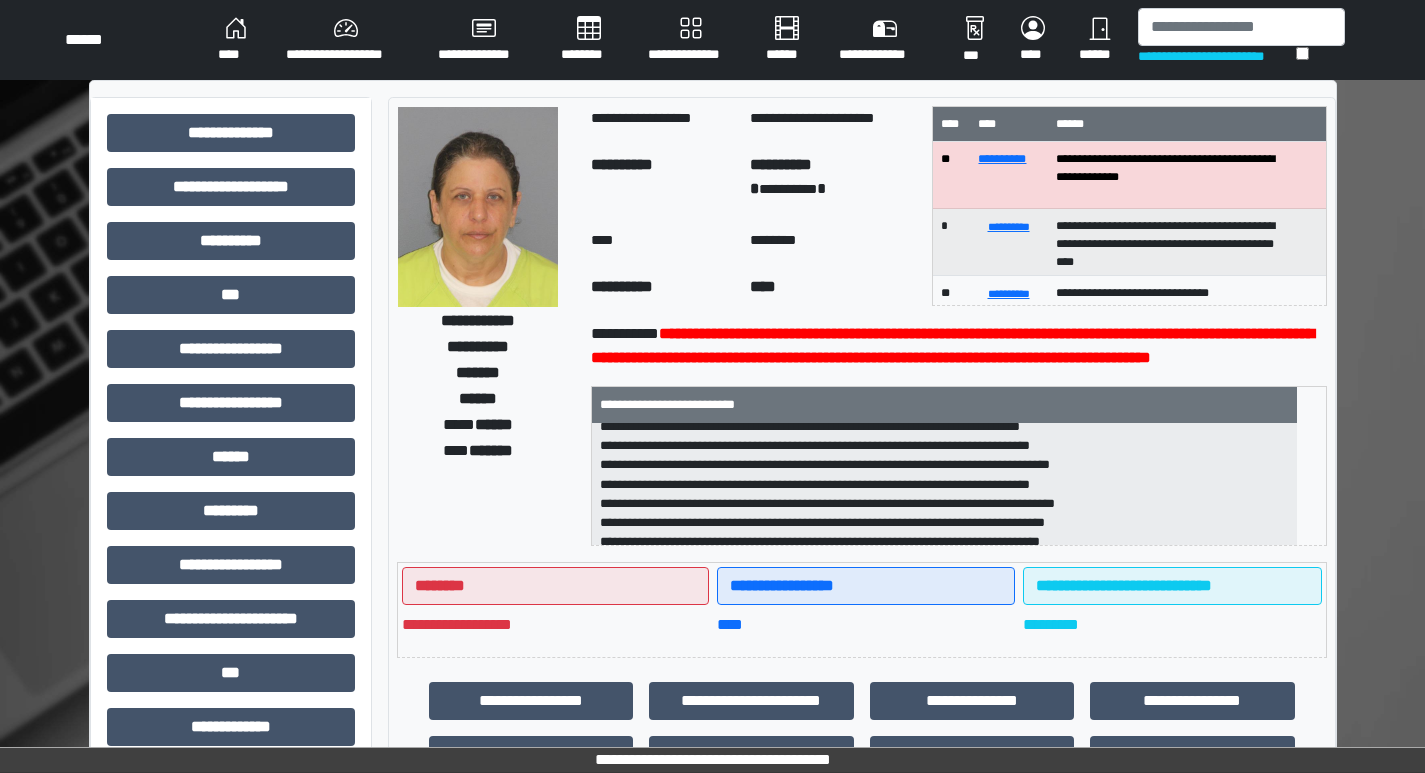 scroll, scrollTop: 121, scrollLeft: 0, axis: vertical 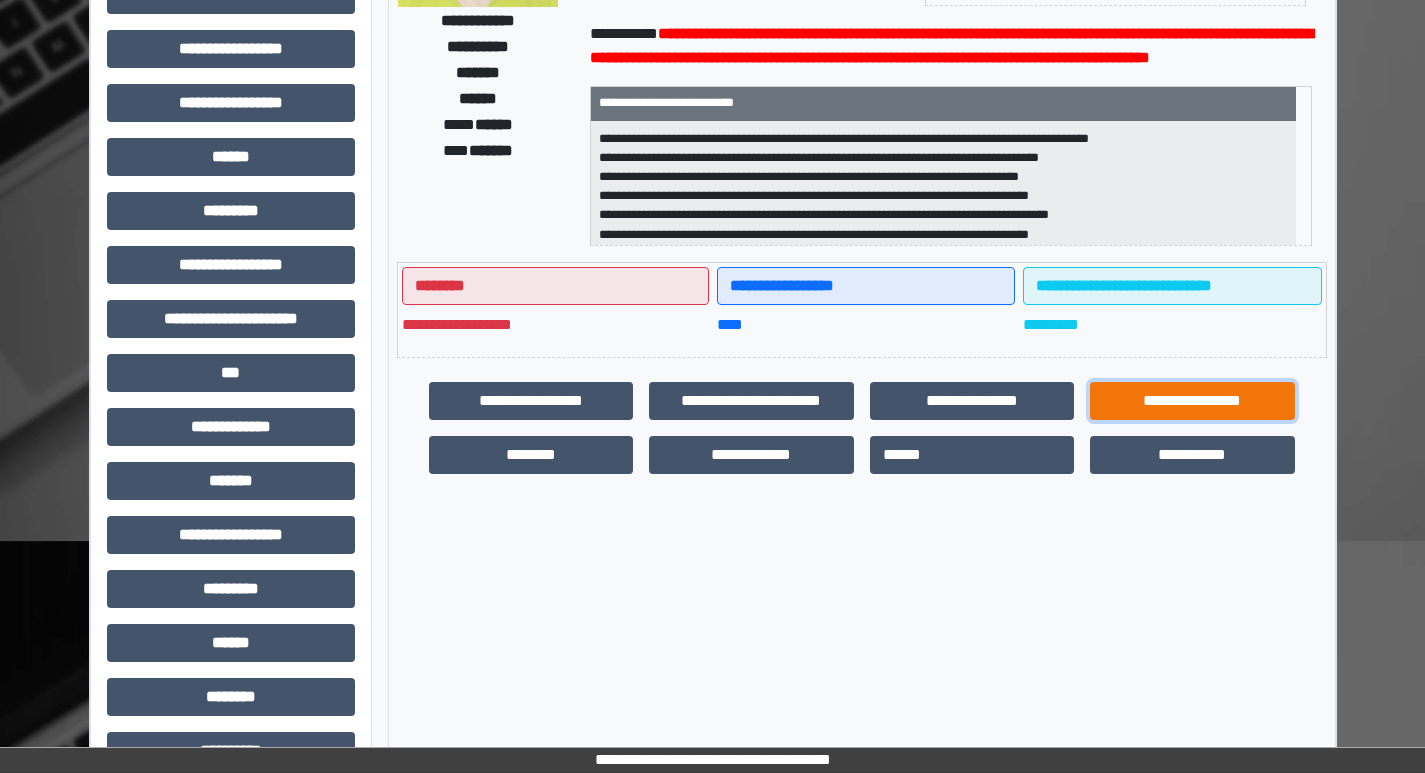 click on "**********" at bounding box center (1192, 401) 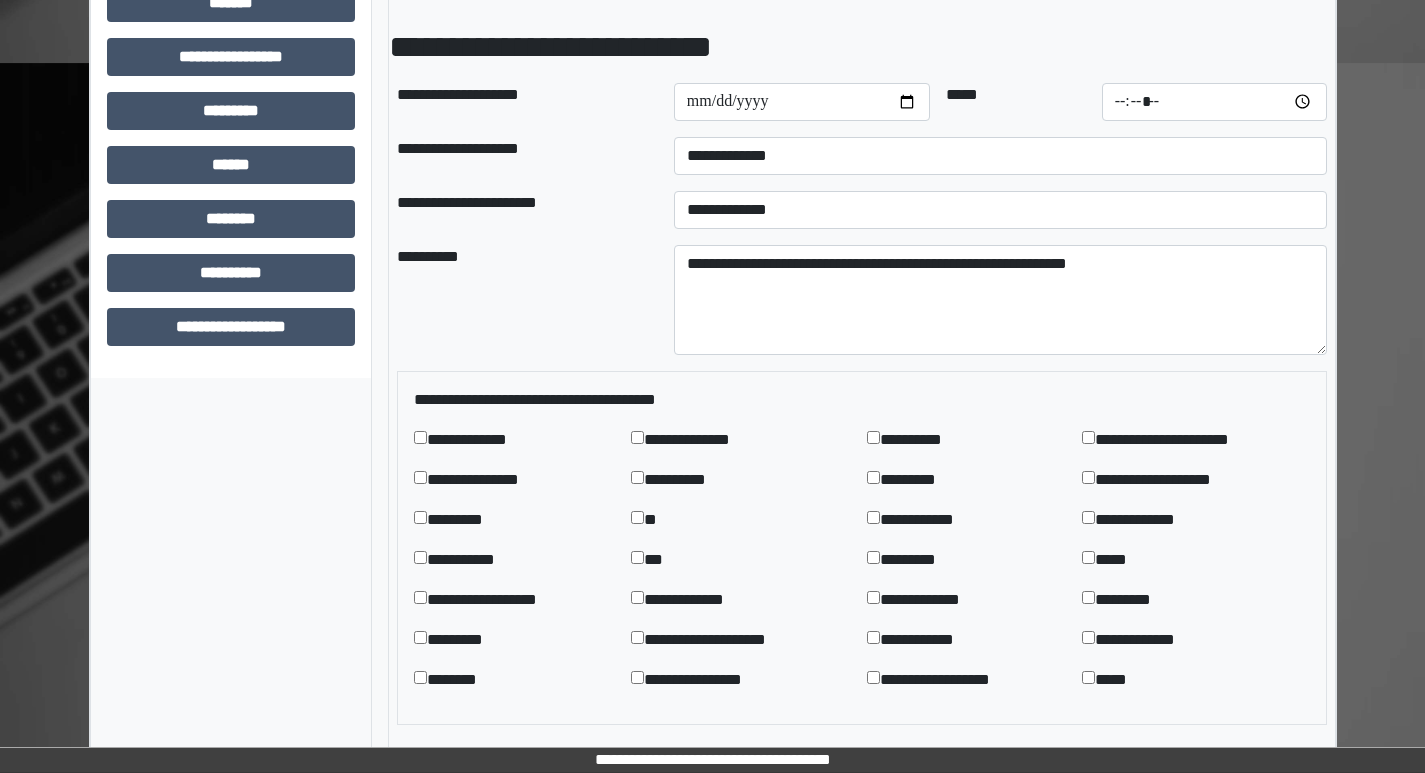 scroll, scrollTop: 800, scrollLeft: 0, axis: vertical 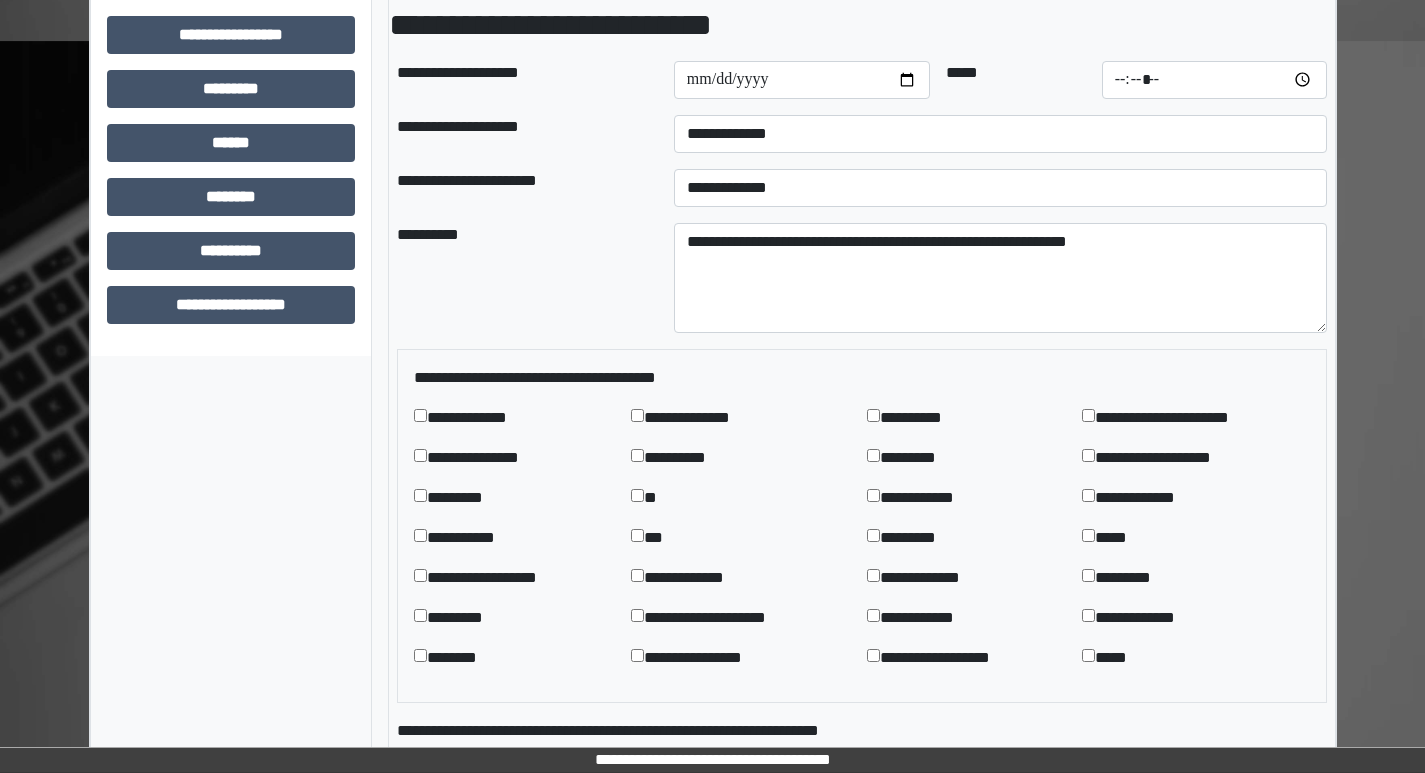 click on "**********" at bounding box center [497, 578] 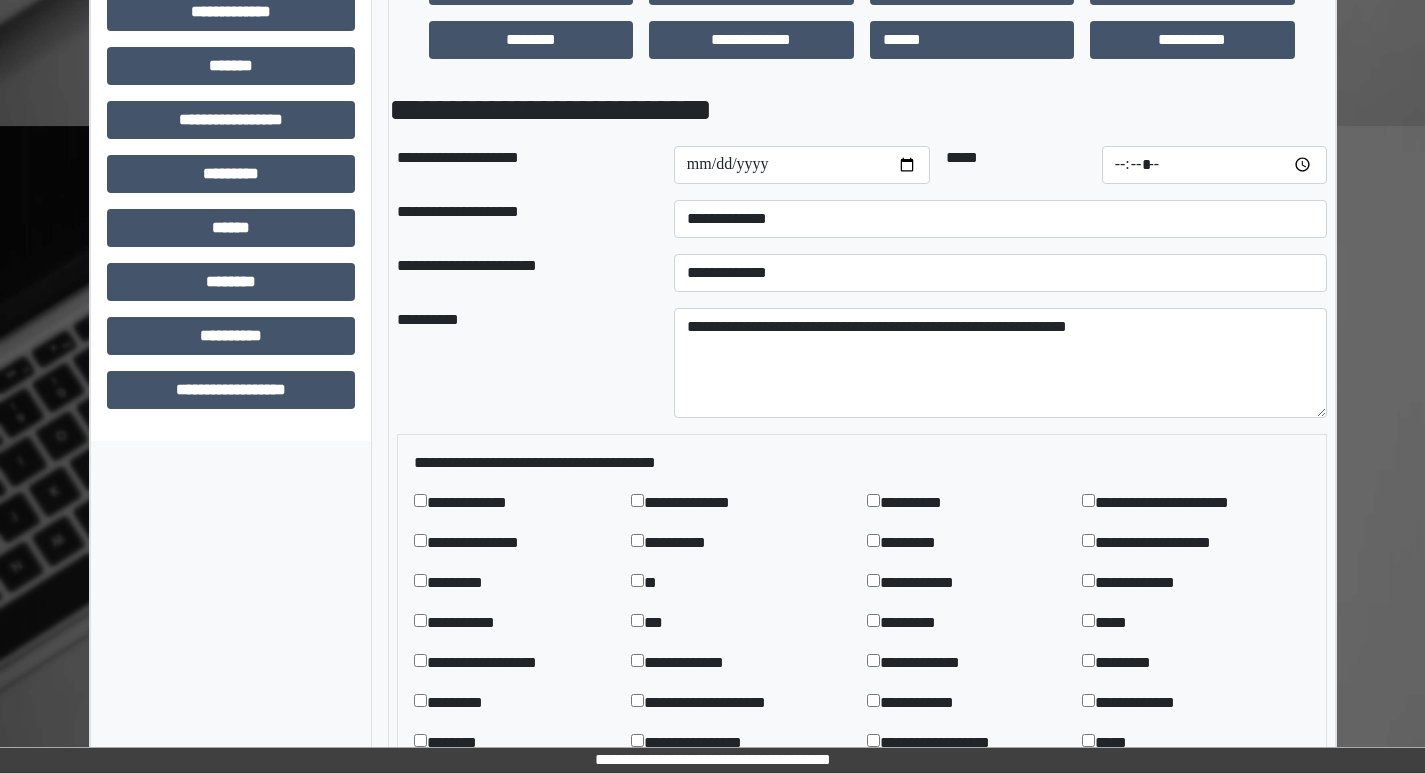 scroll, scrollTop: 600, scrollLeft: 0, axis: vertical 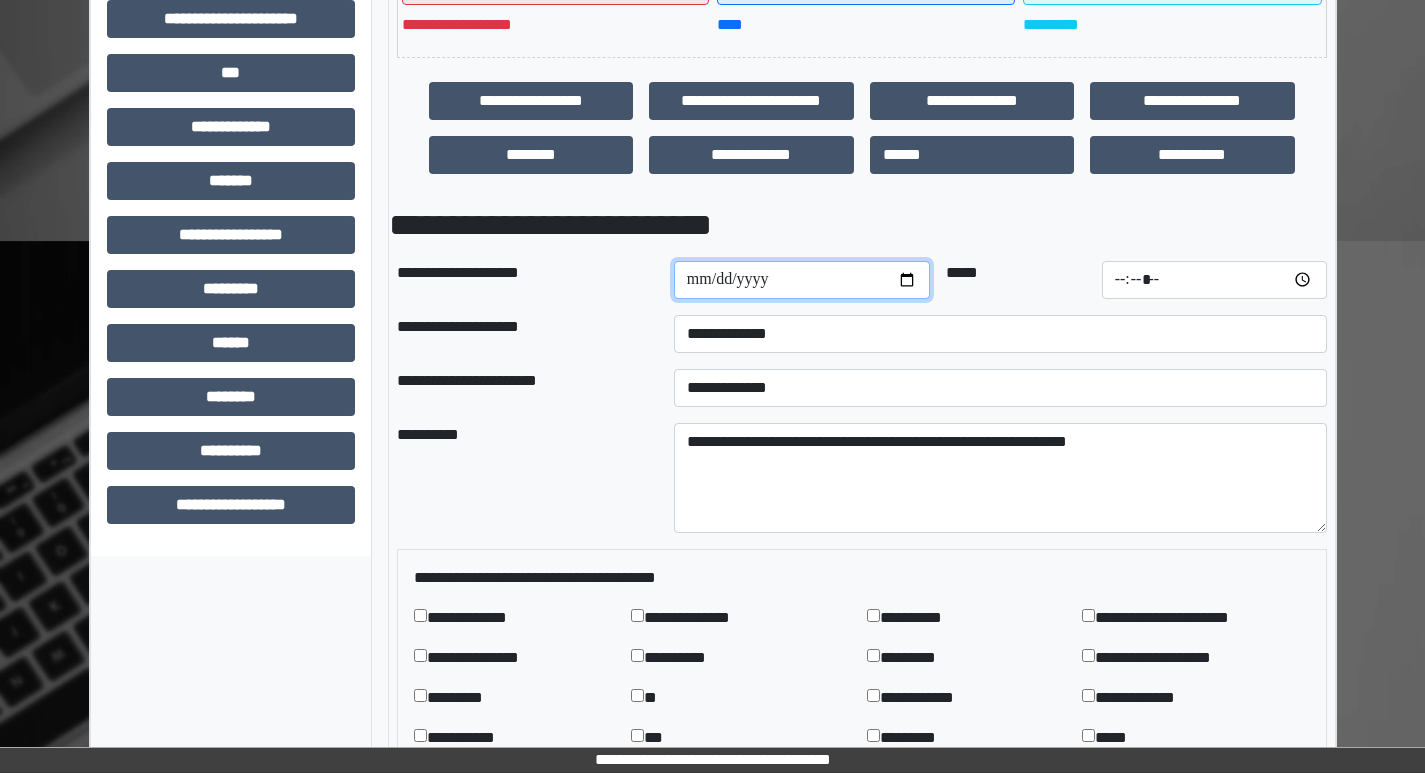 click at bounding box center [802, 280] 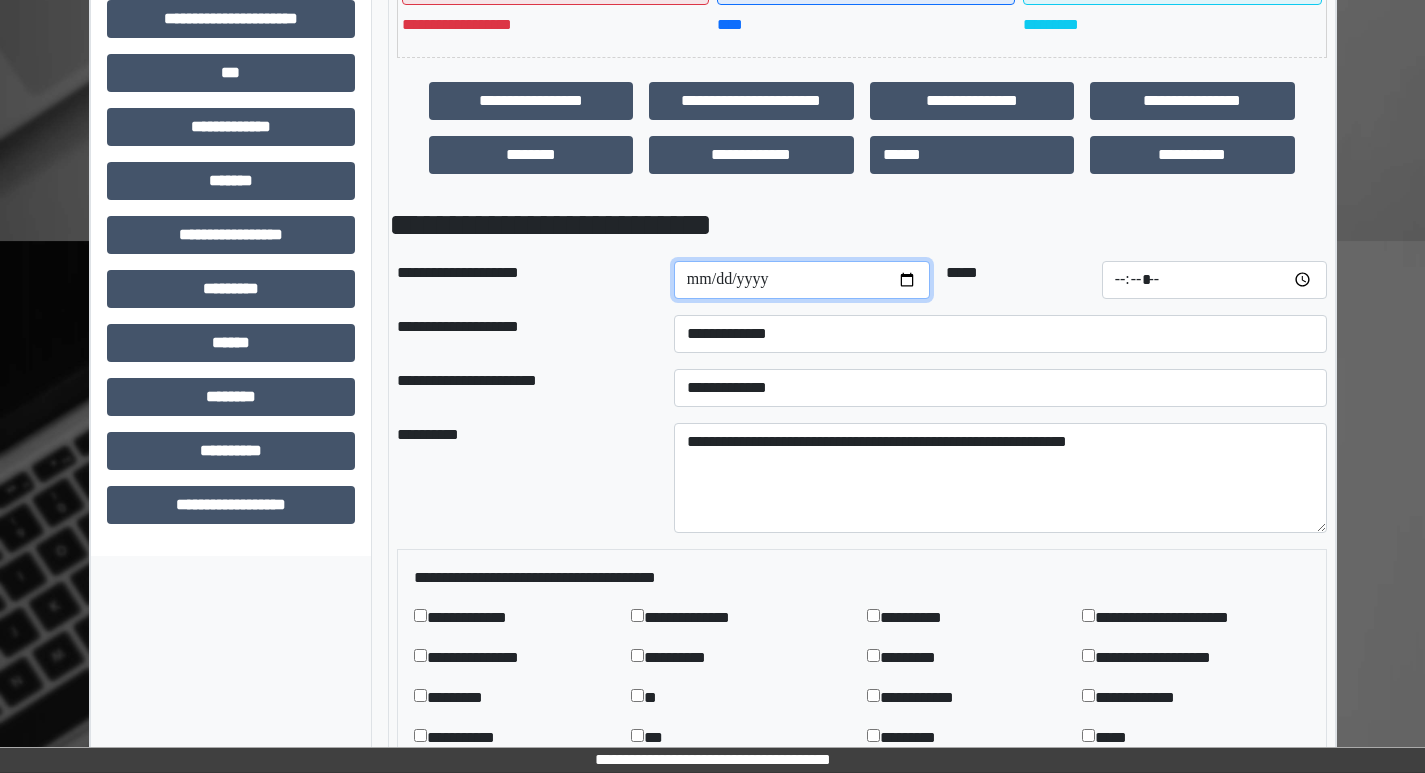type on "**********" 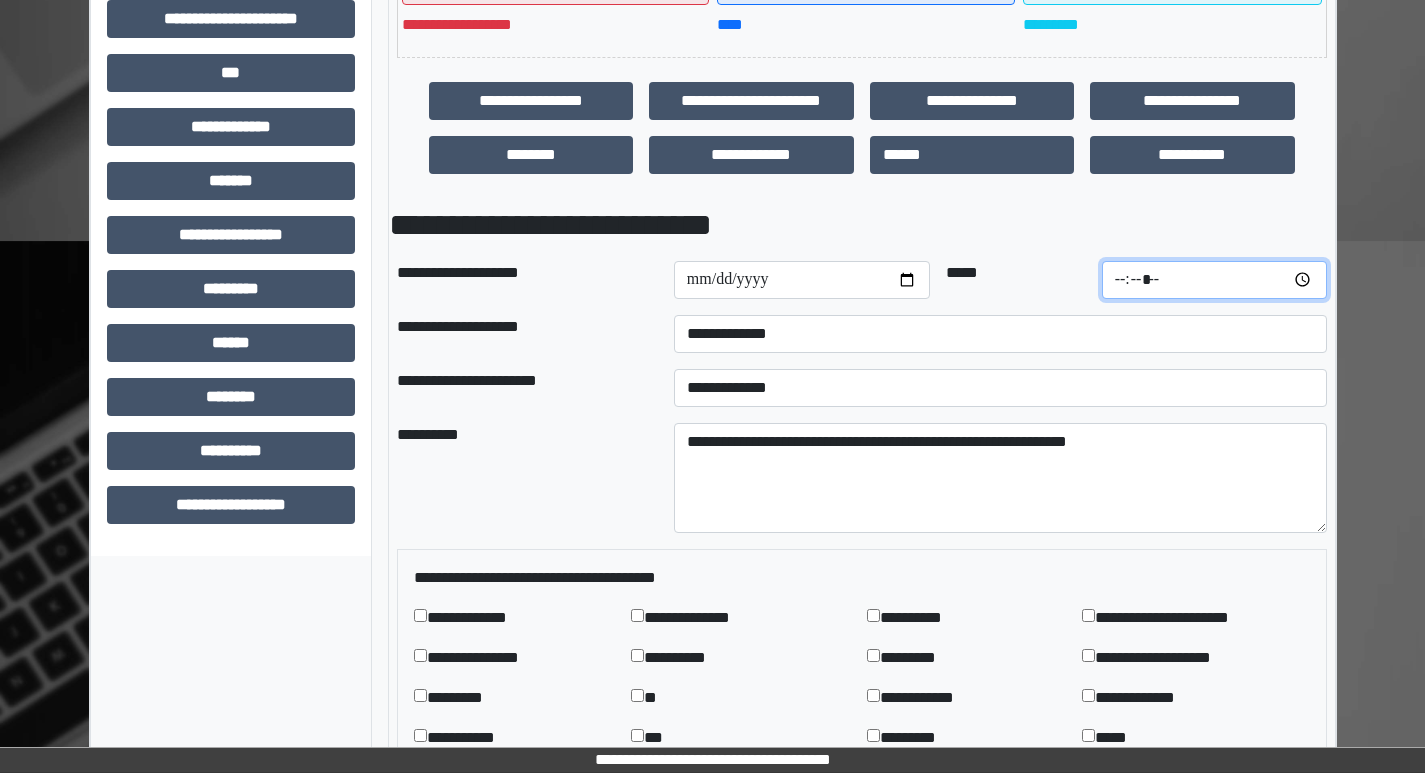 click at bounding box center (1214, 280) 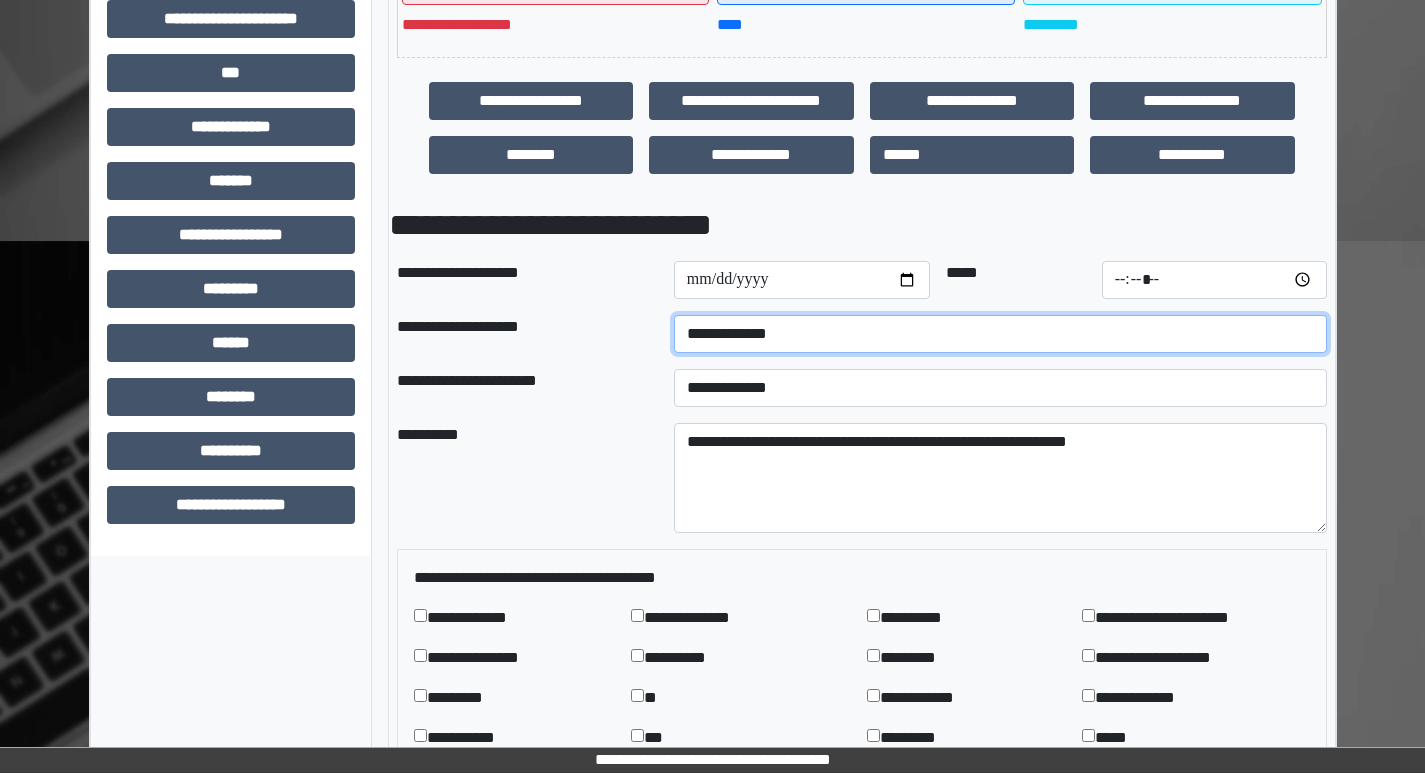 type on "*****" 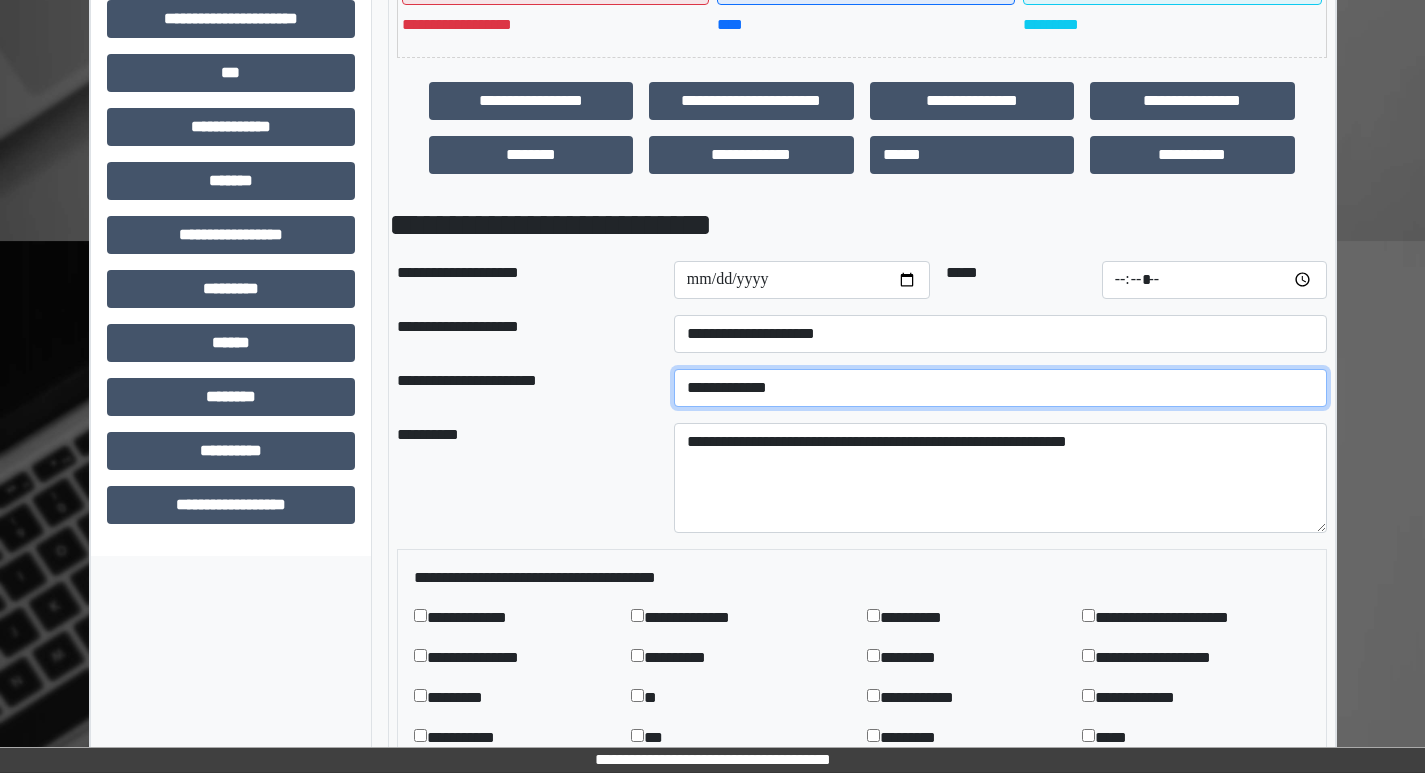 click on "**********" at bounding box center (1000, 388) 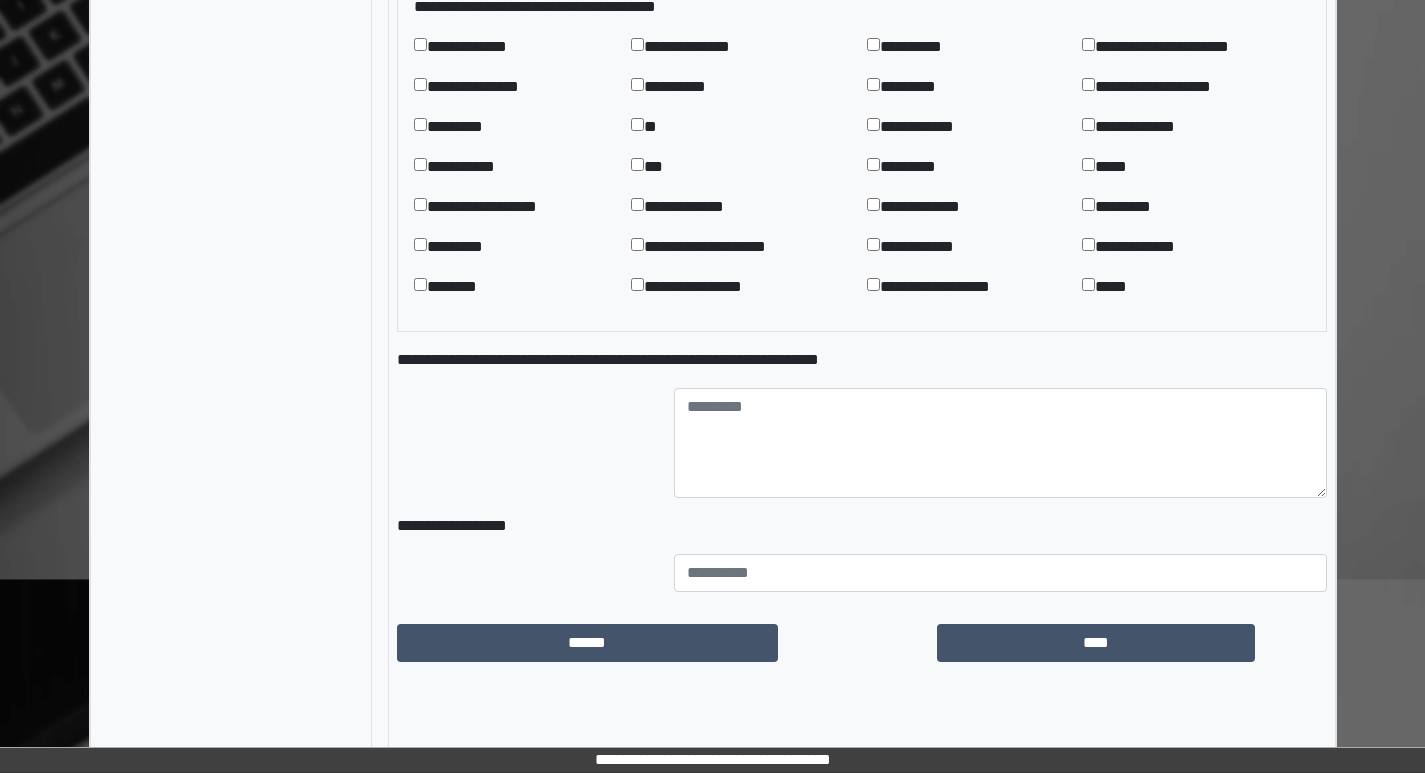 scroll, scrollTop: 1174, scrollLeft: 0, axis: vertical 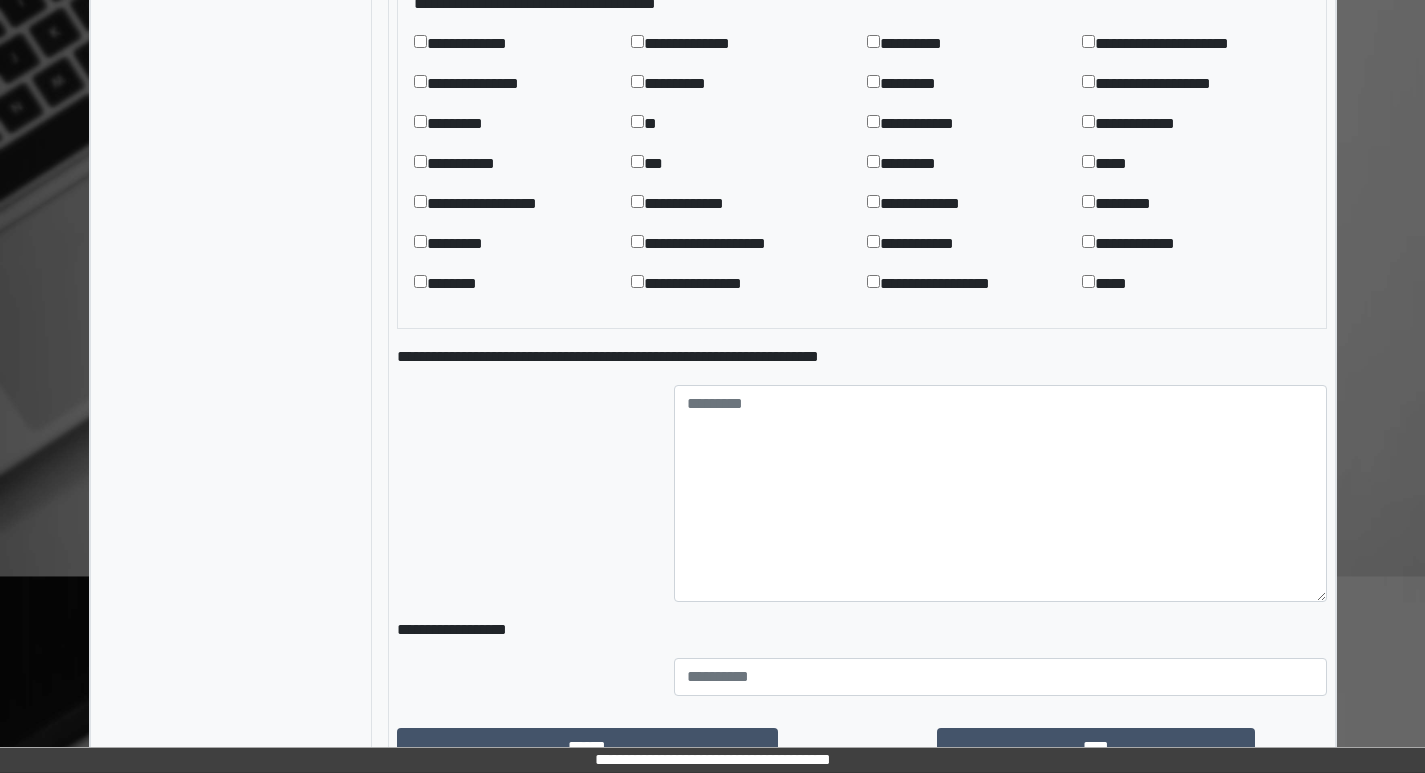drag, startPoint x: 1323, startPoint y: 515, endPoint x: 1350, endPoint y: 624, distance: 112.29426 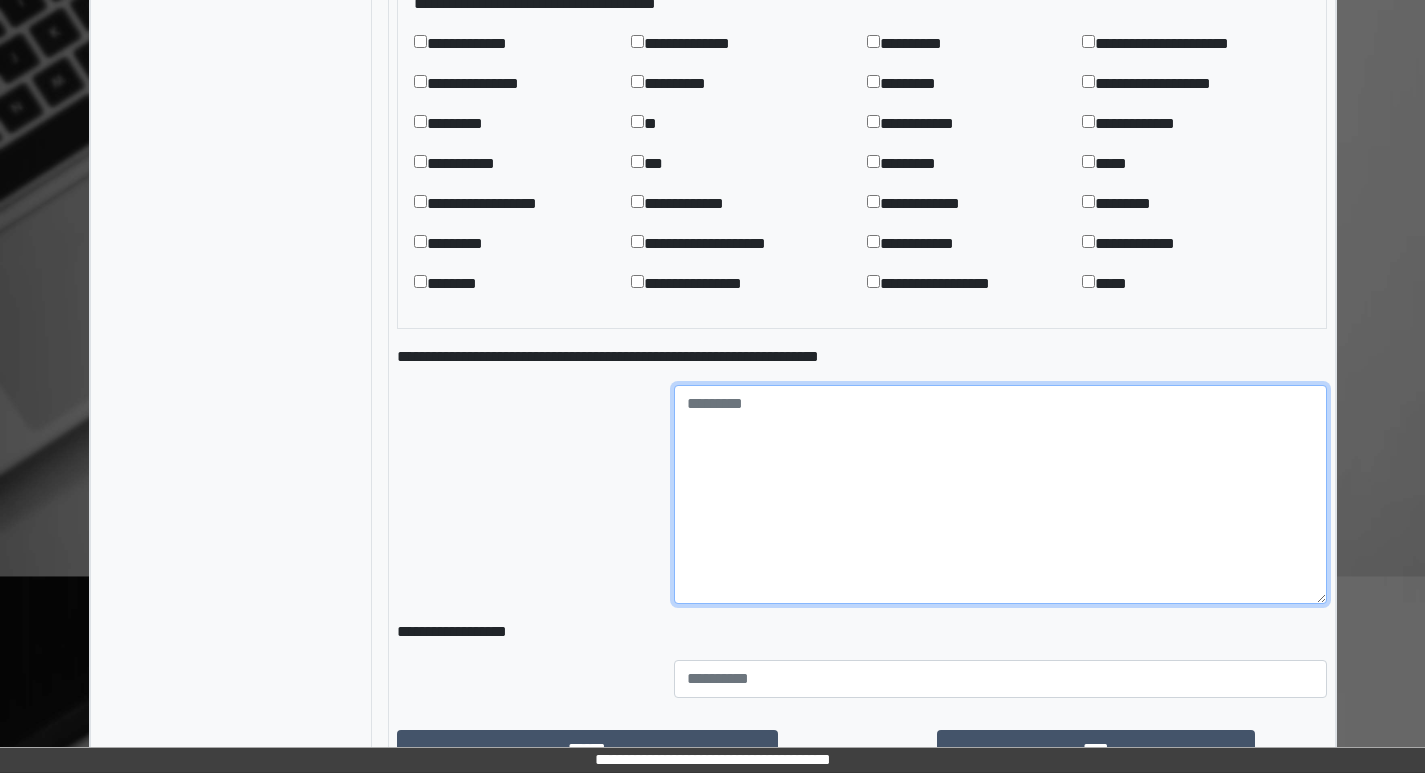 click at bounding box center [1000, 494] 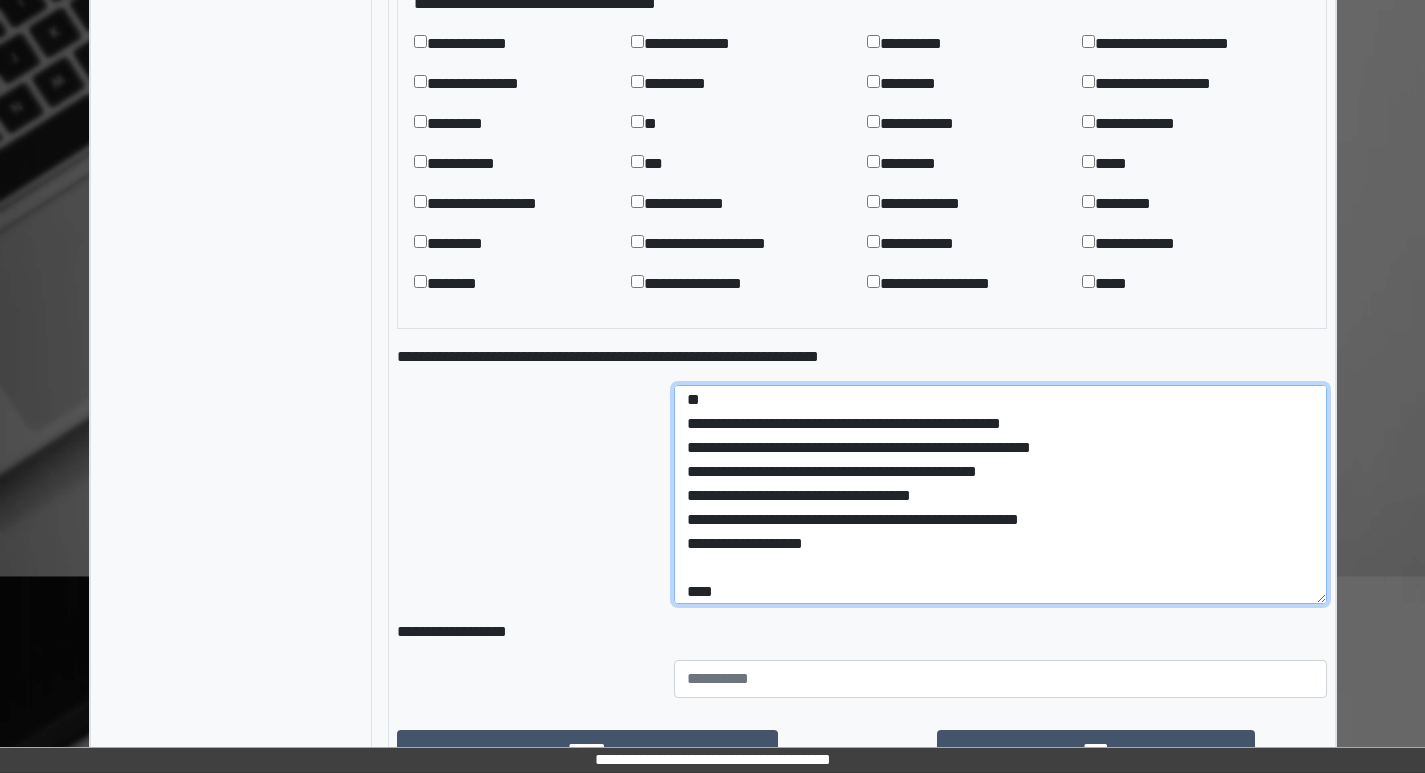 scroll, scrollTop: 100, scrollLeft: 0, axis: vertical 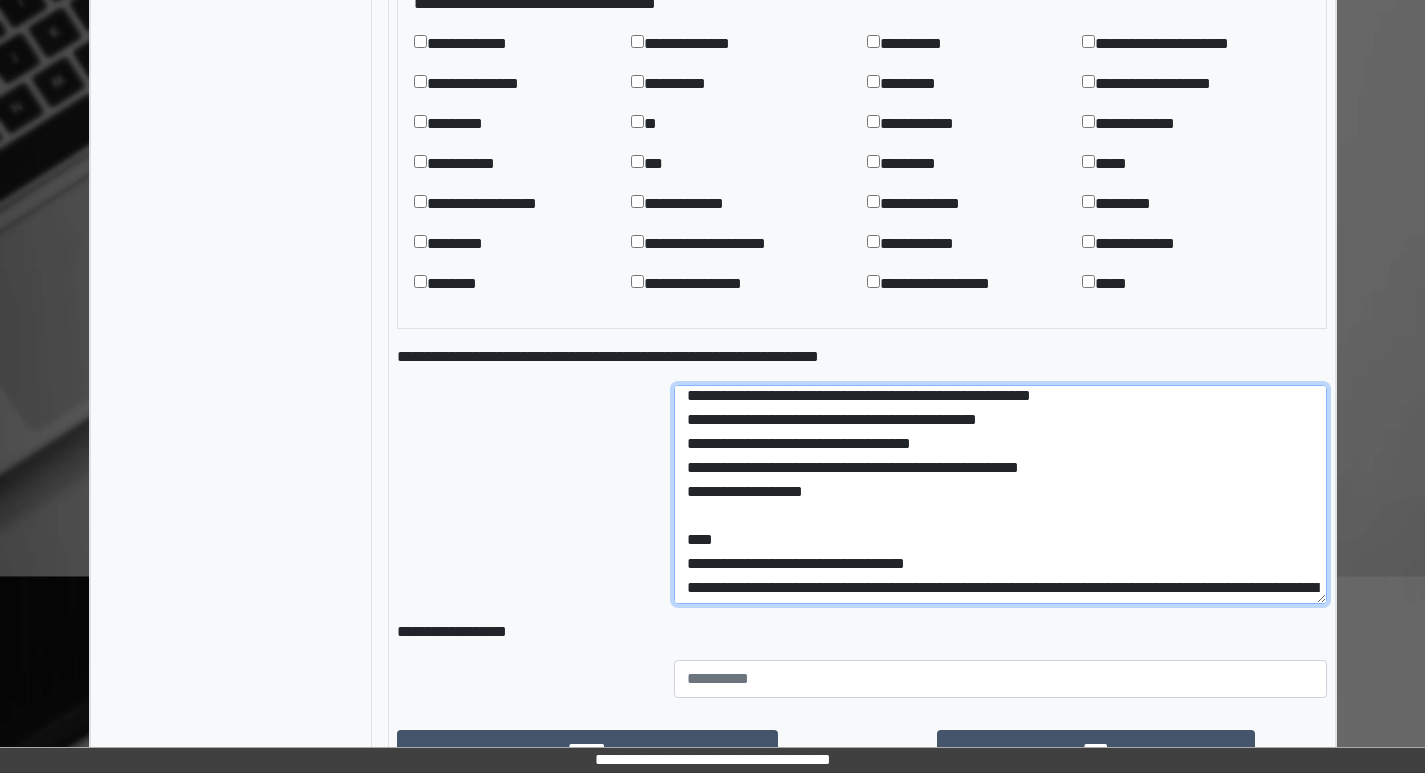 drag, startPoint x: 684, startPoint y: 488, endPoint x: 828, endPoint y: 552, distance: 157.58173 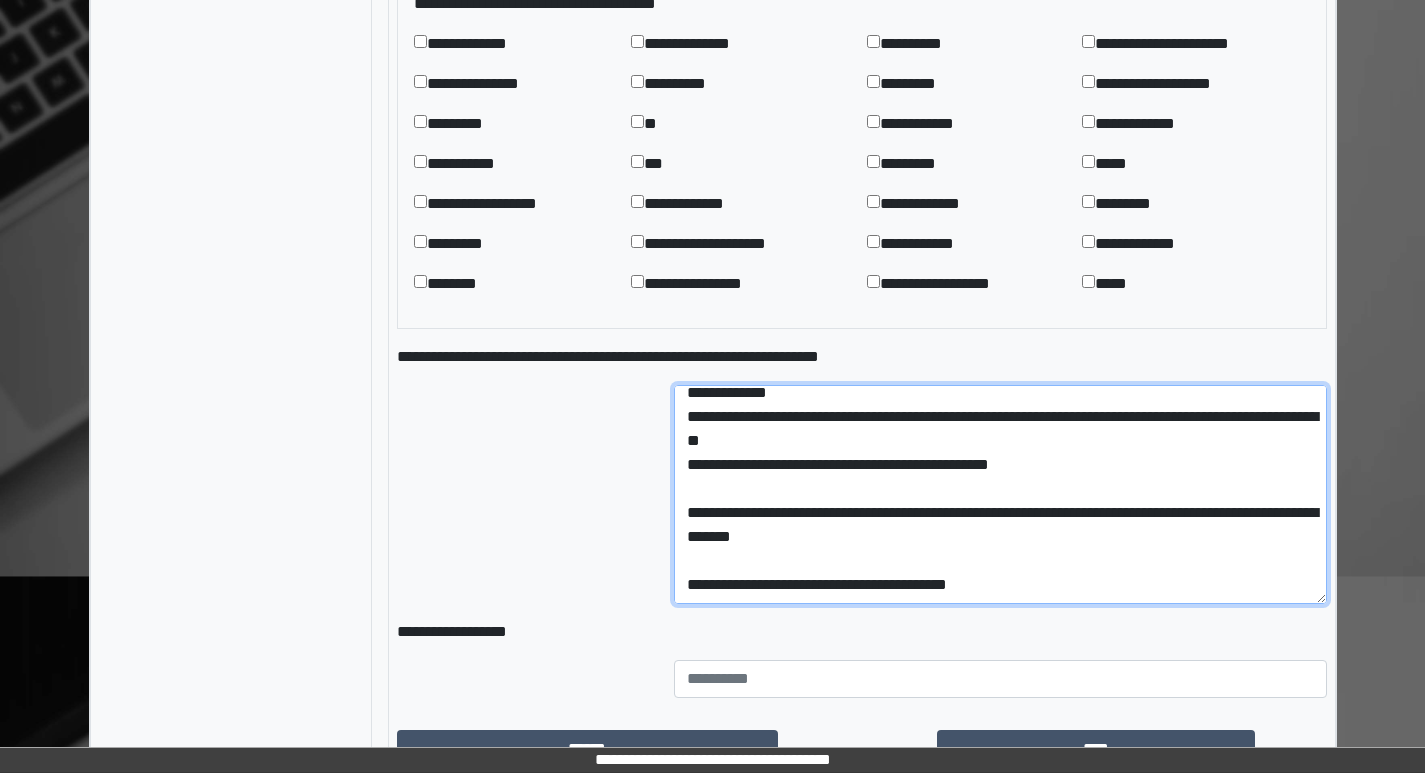 scroll, scrollTop: 275, scrollLeft: 0, axis: vertical 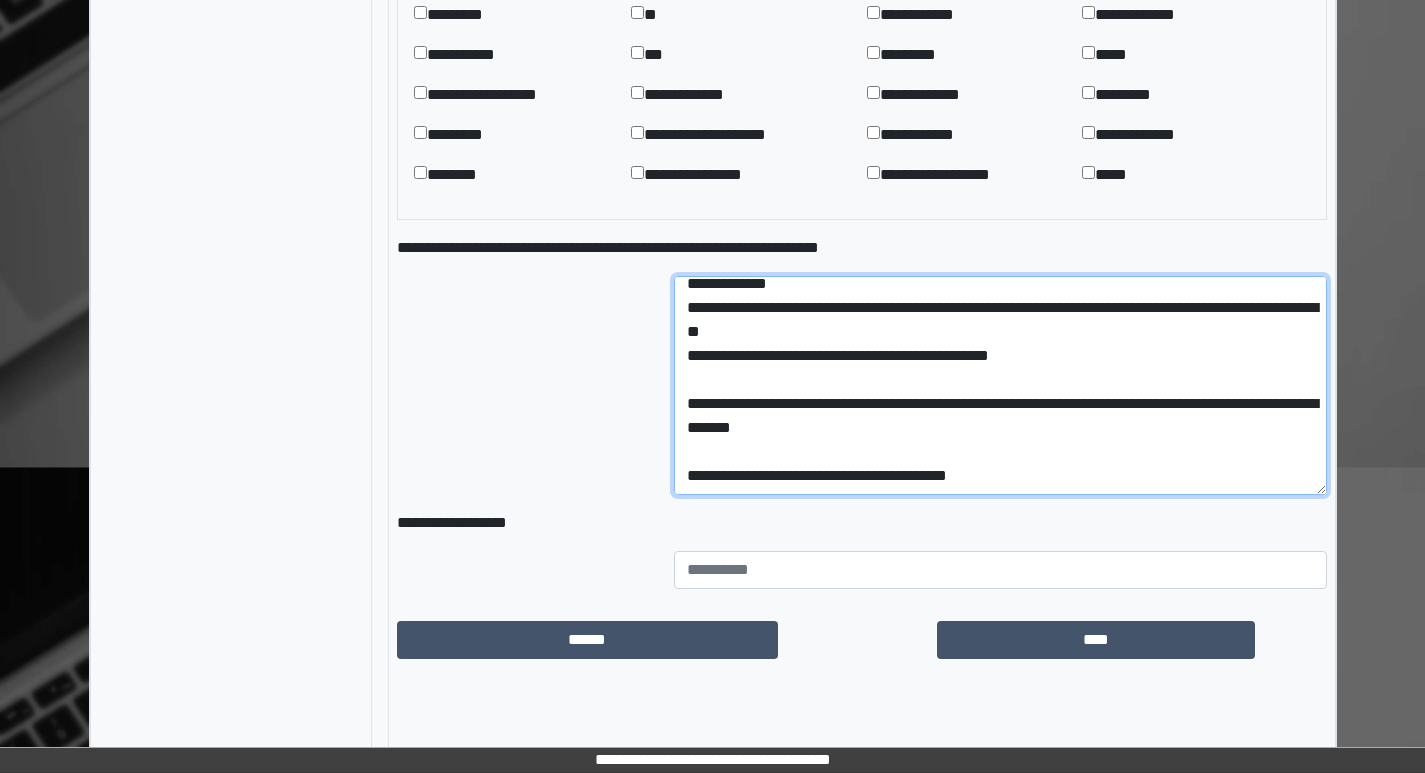 drag, startPoint x: 681, startPoint y: 425, endPoint x: 1028, endPoint y: 532, distance: 363.12256 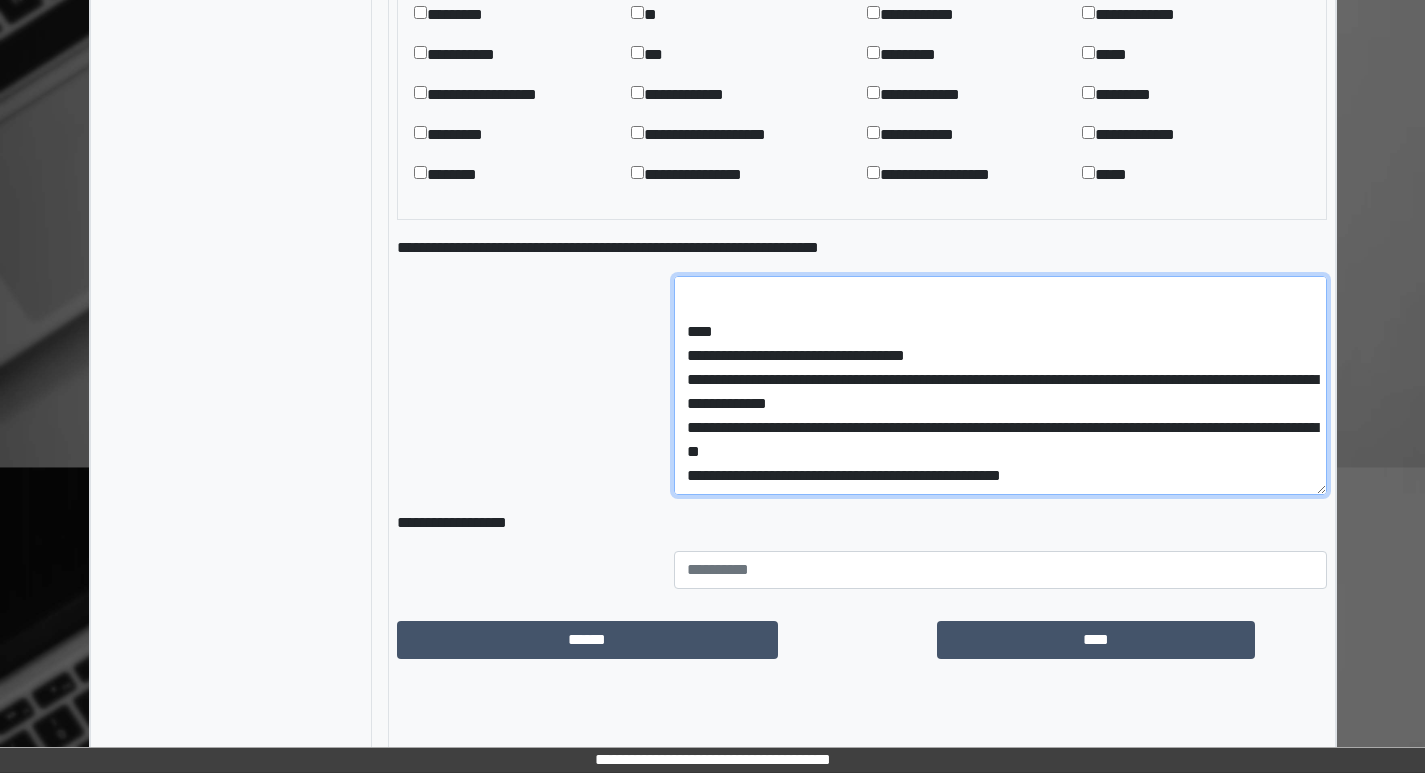 scroll, scrollTop: 203, scrollLeft: 0, axis: vertical 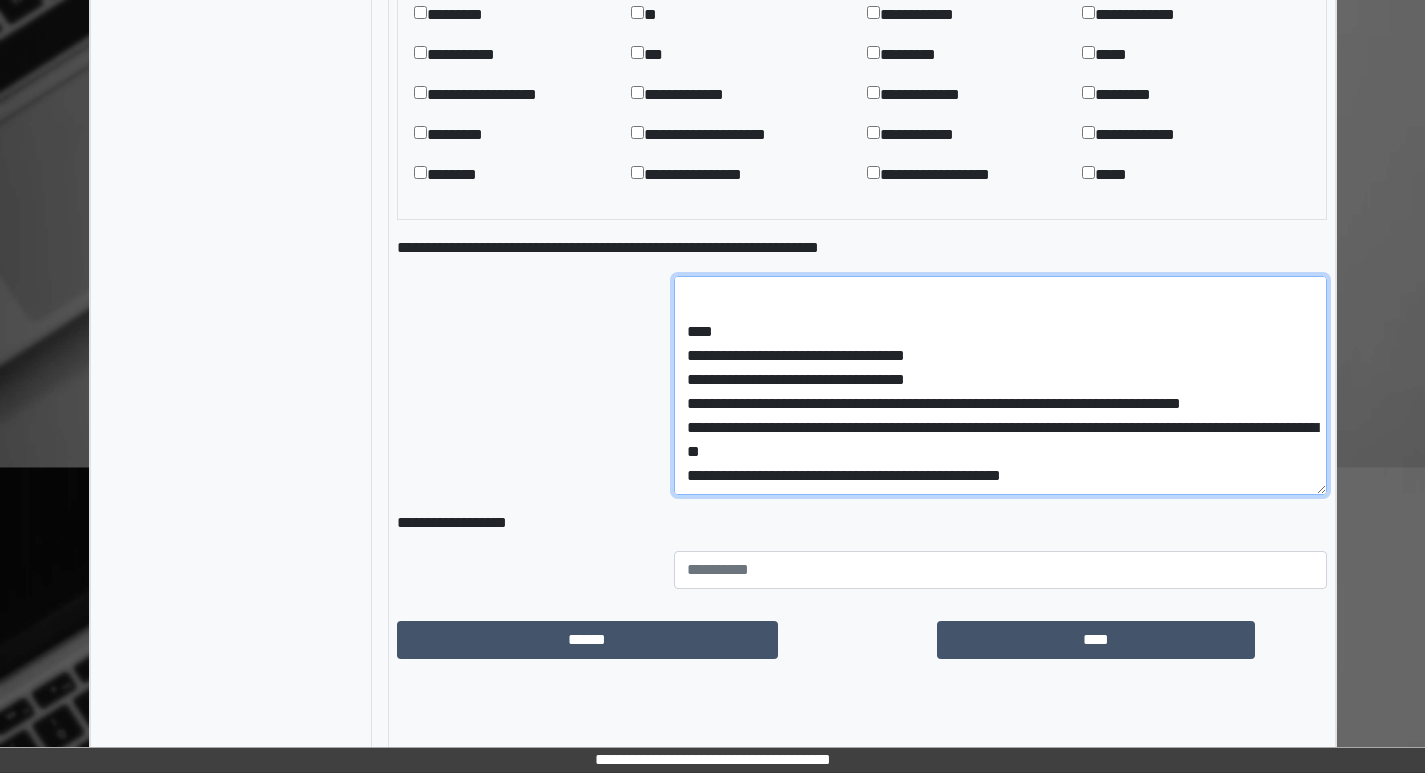 click on "**********" at bounding box center [1000, 385] 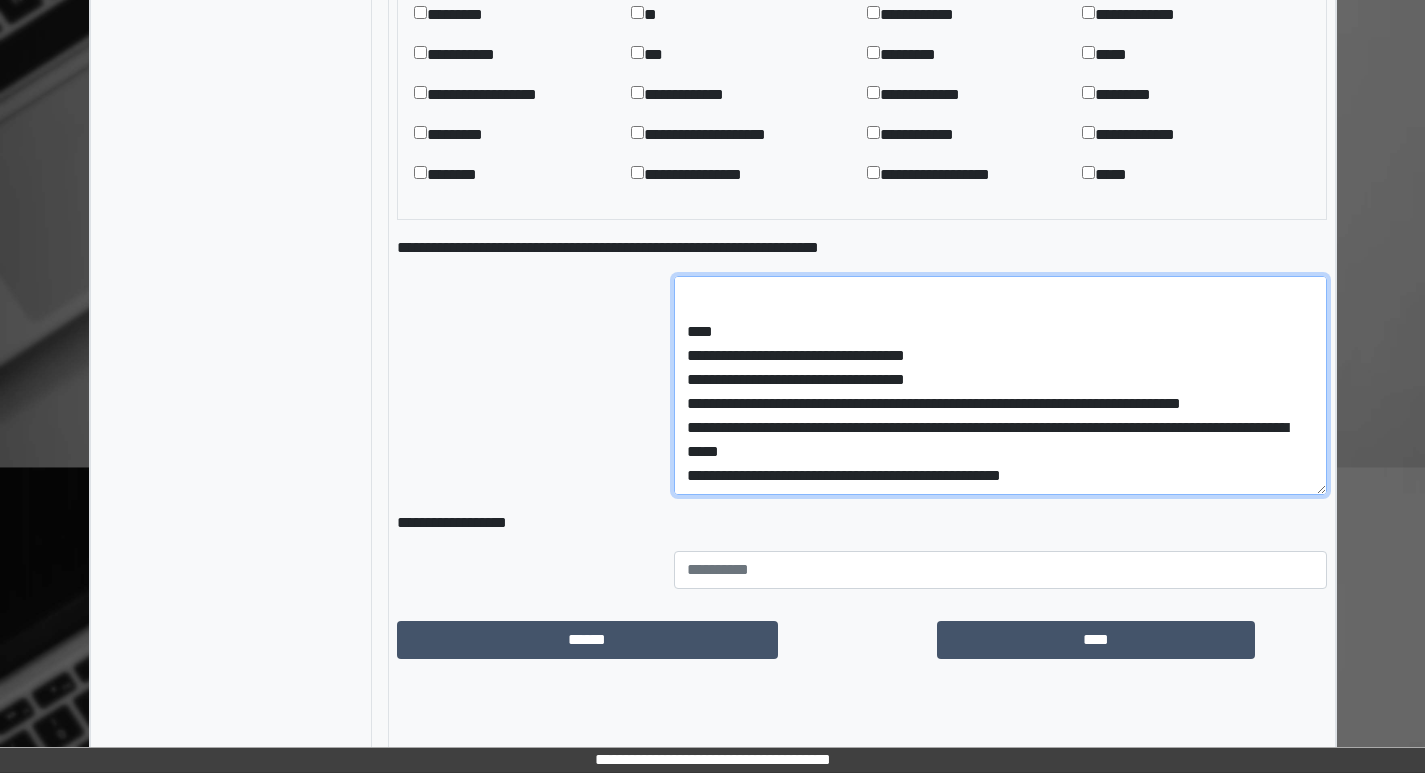 type on "**********" 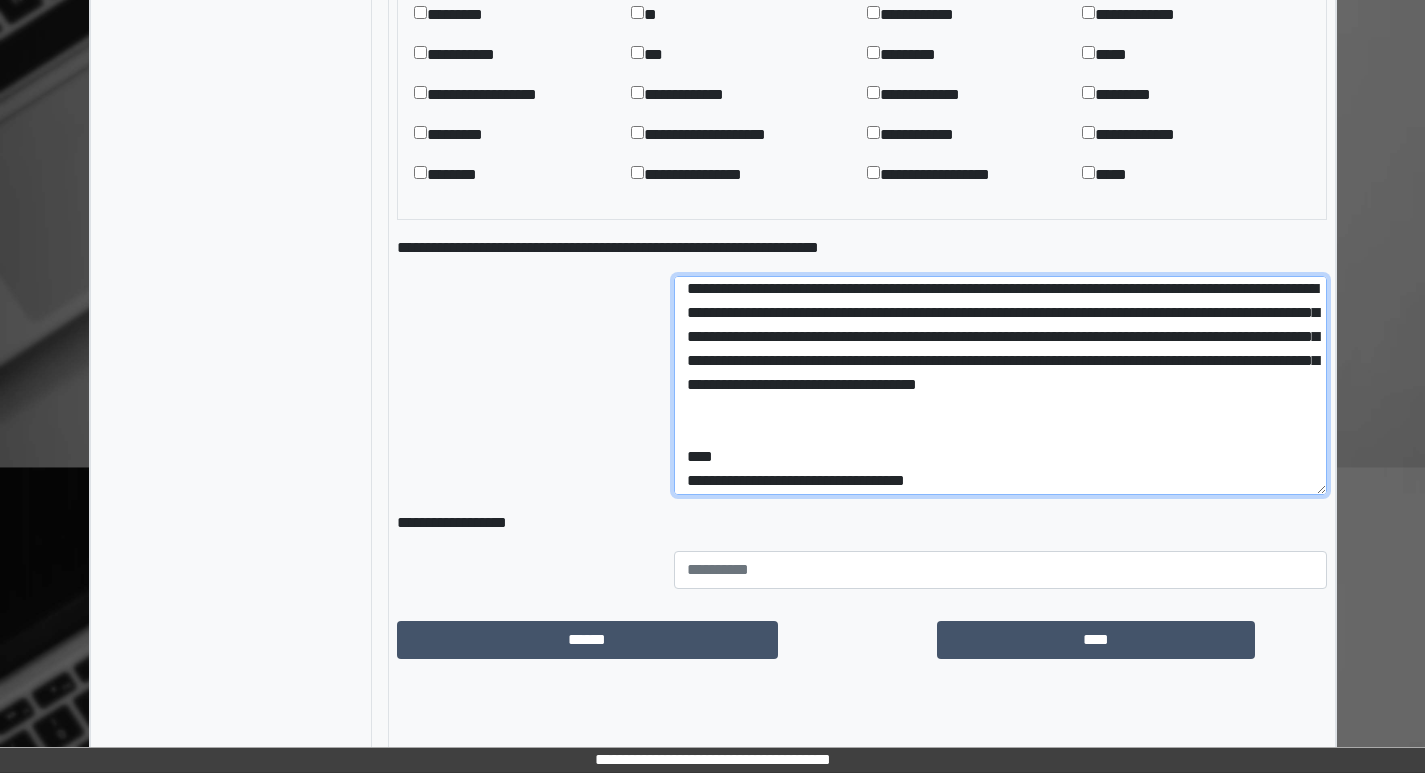 scroll, scrollTop: 0, scrollLeft: 0, axis: both 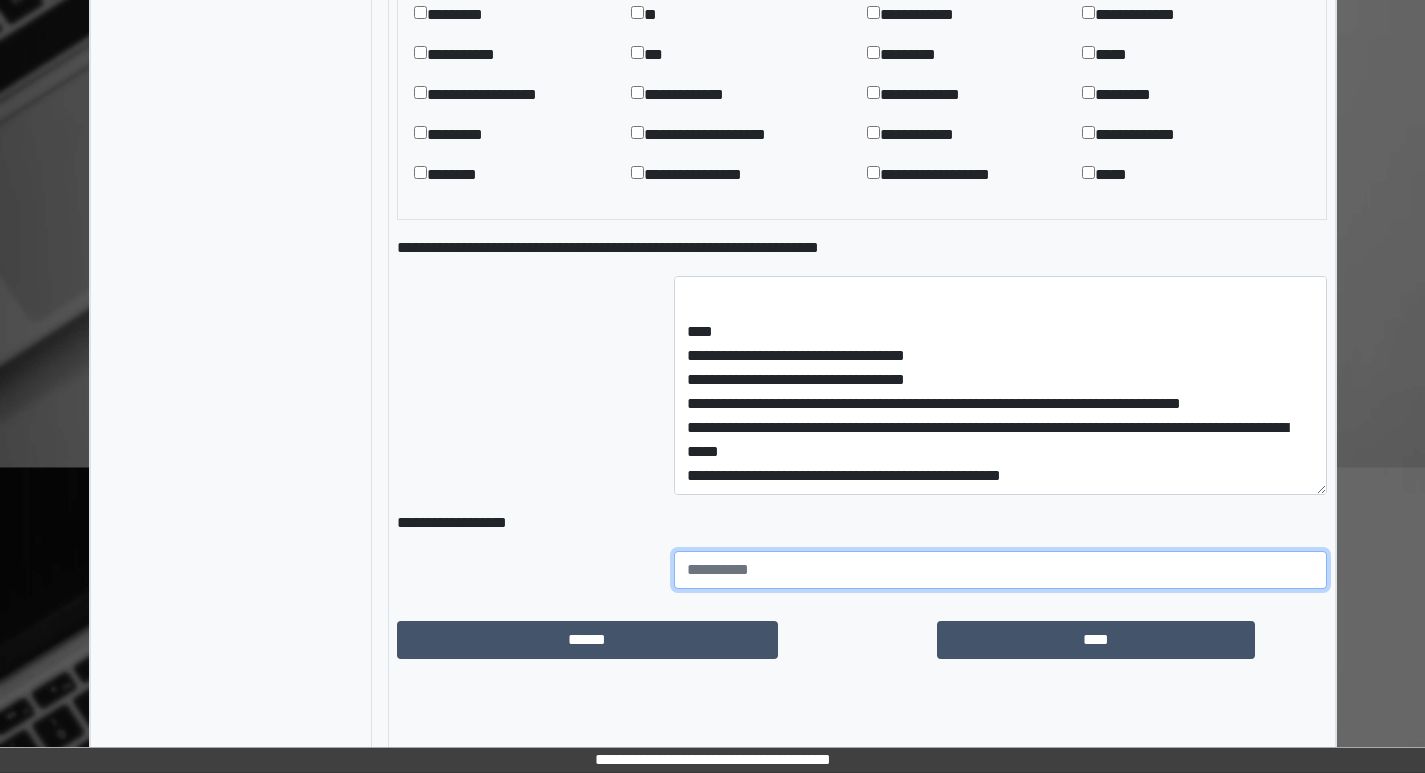 click at bounding box center [1000, 570] 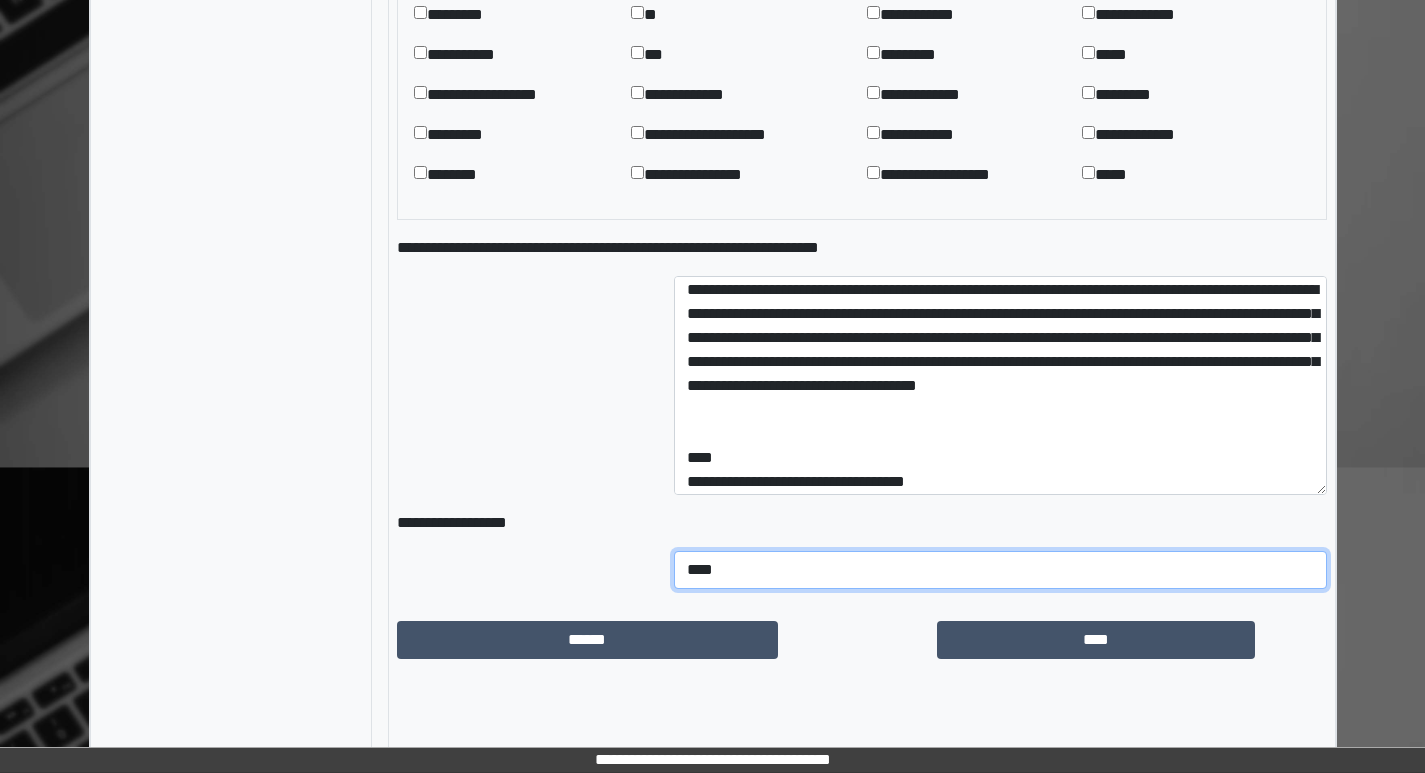 scroll, scrollTop: 0, scrollLeft: 0, axis: both 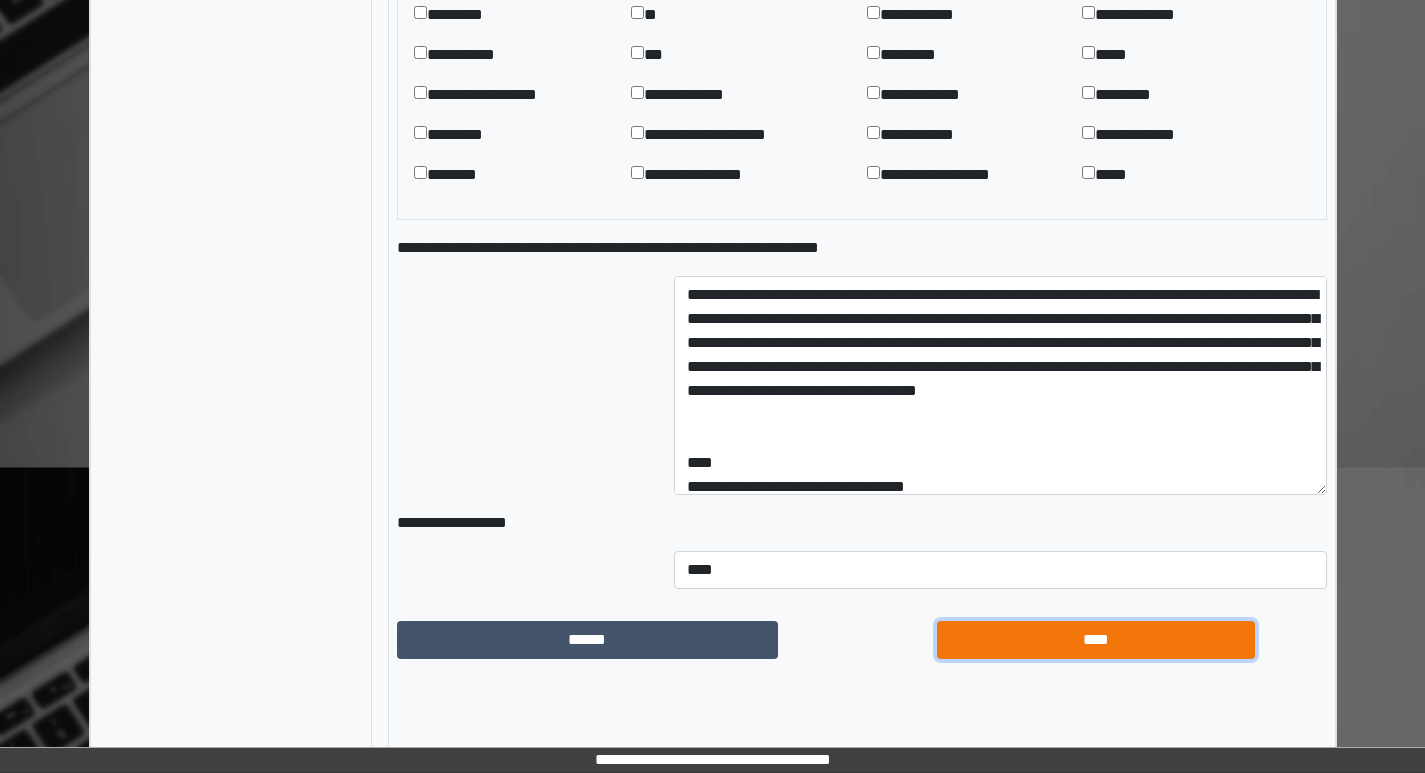 click on "****" at bounding box center [1096, 640] 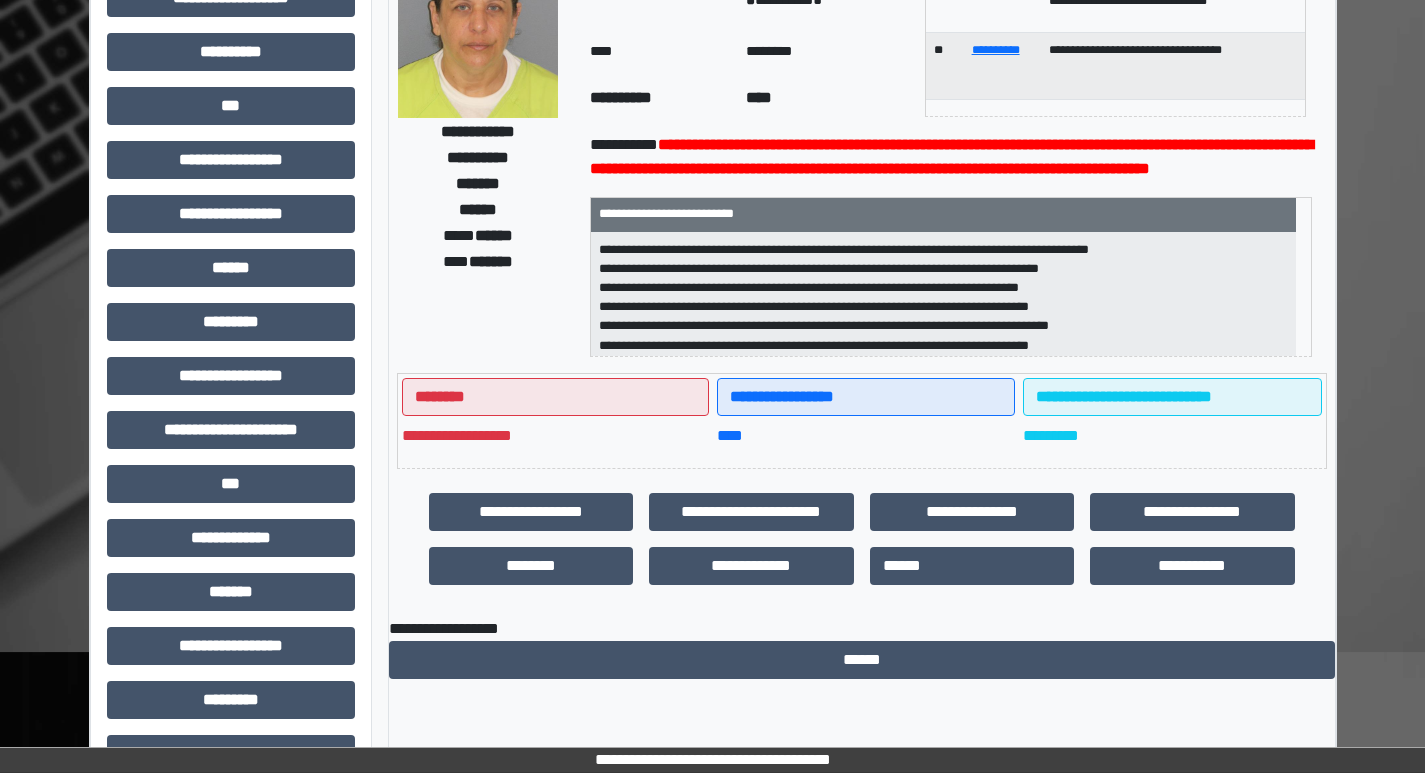 scroll, scrollTop: 0, scrollLeft: 0, axis: both 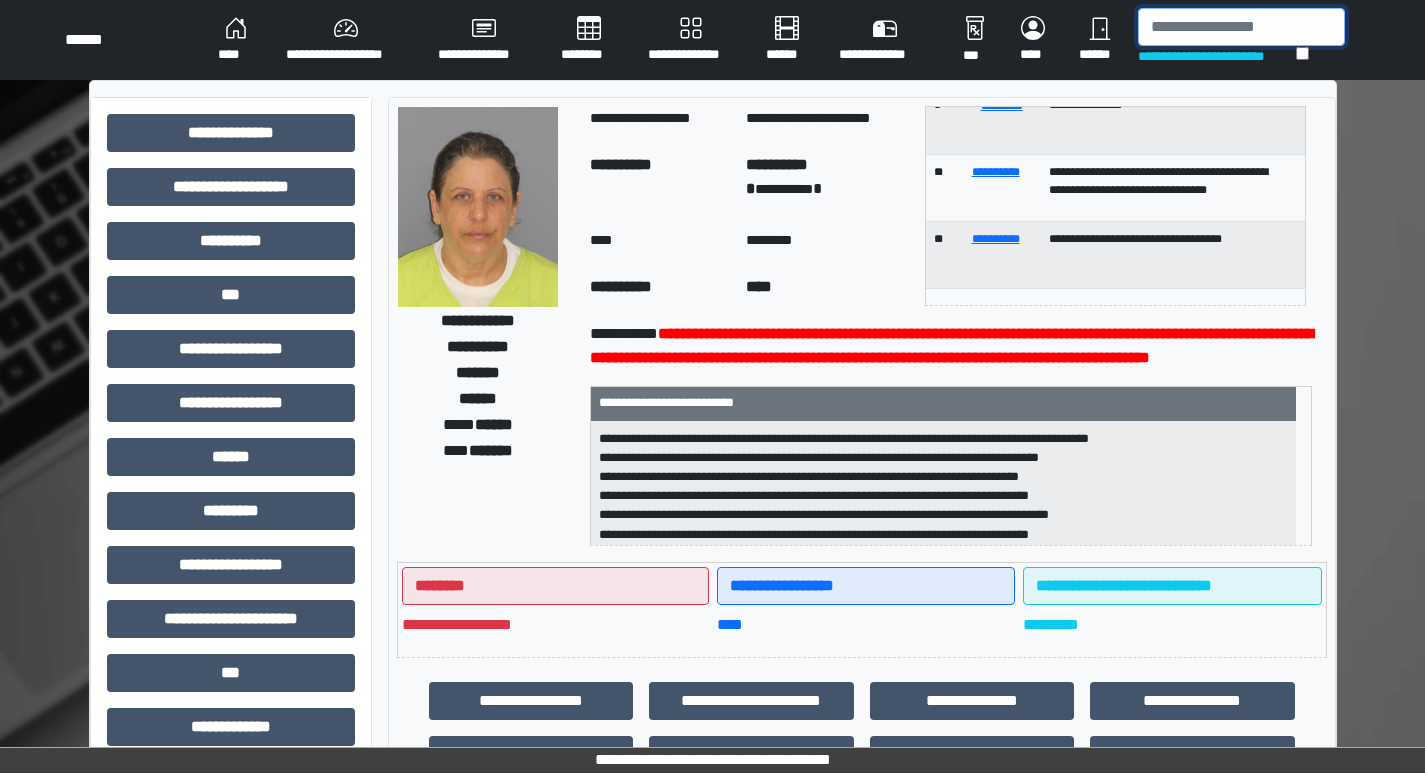 click at bounding box center (1241, 27) 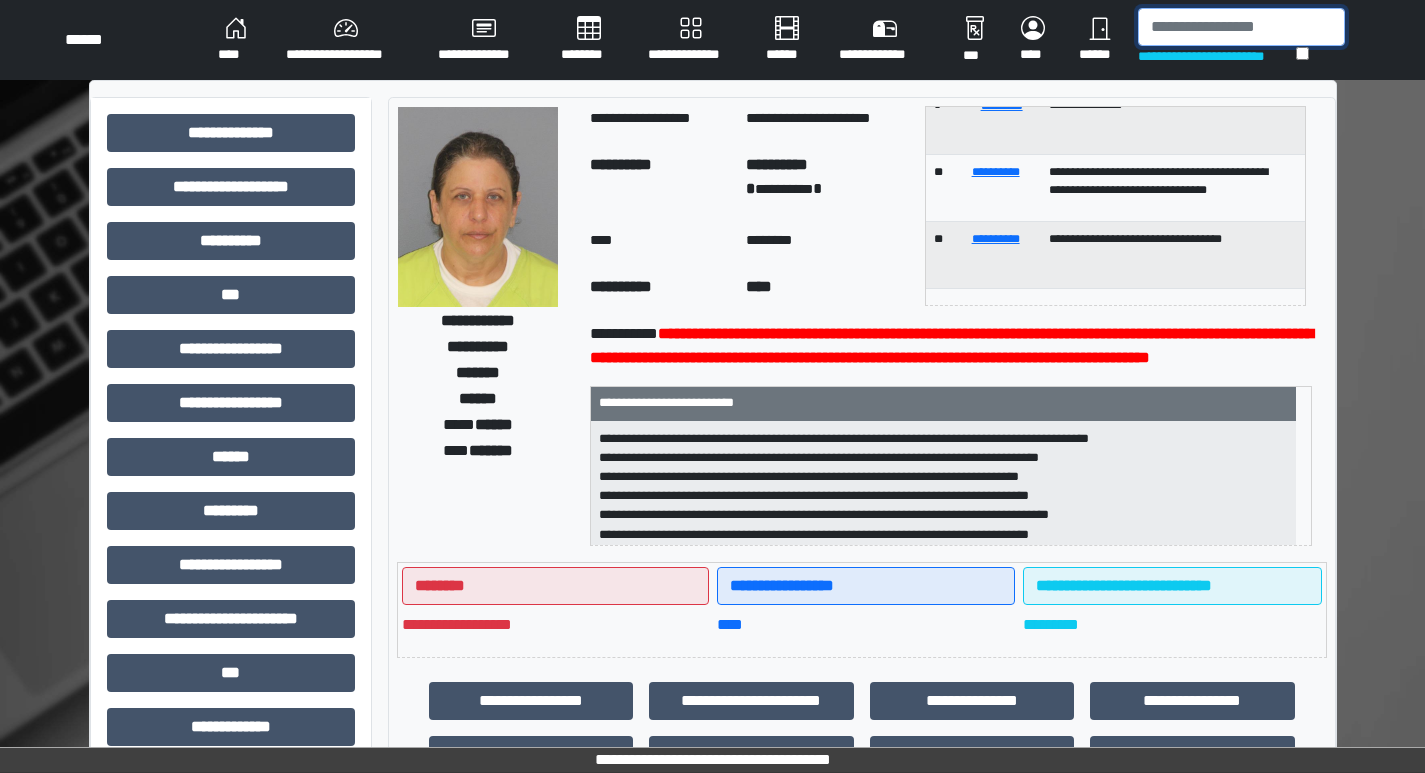 click at bounding box center (1241, 27) 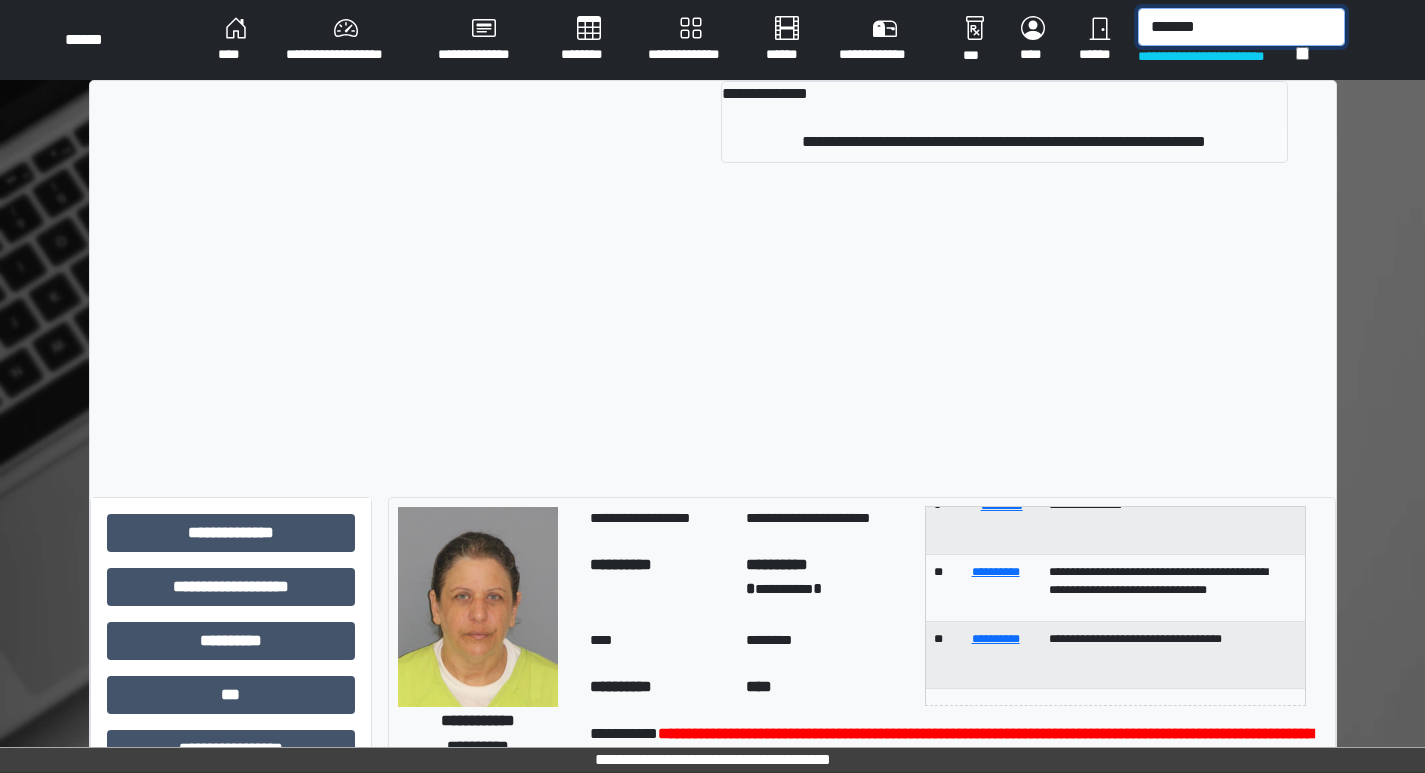 type on "*******" 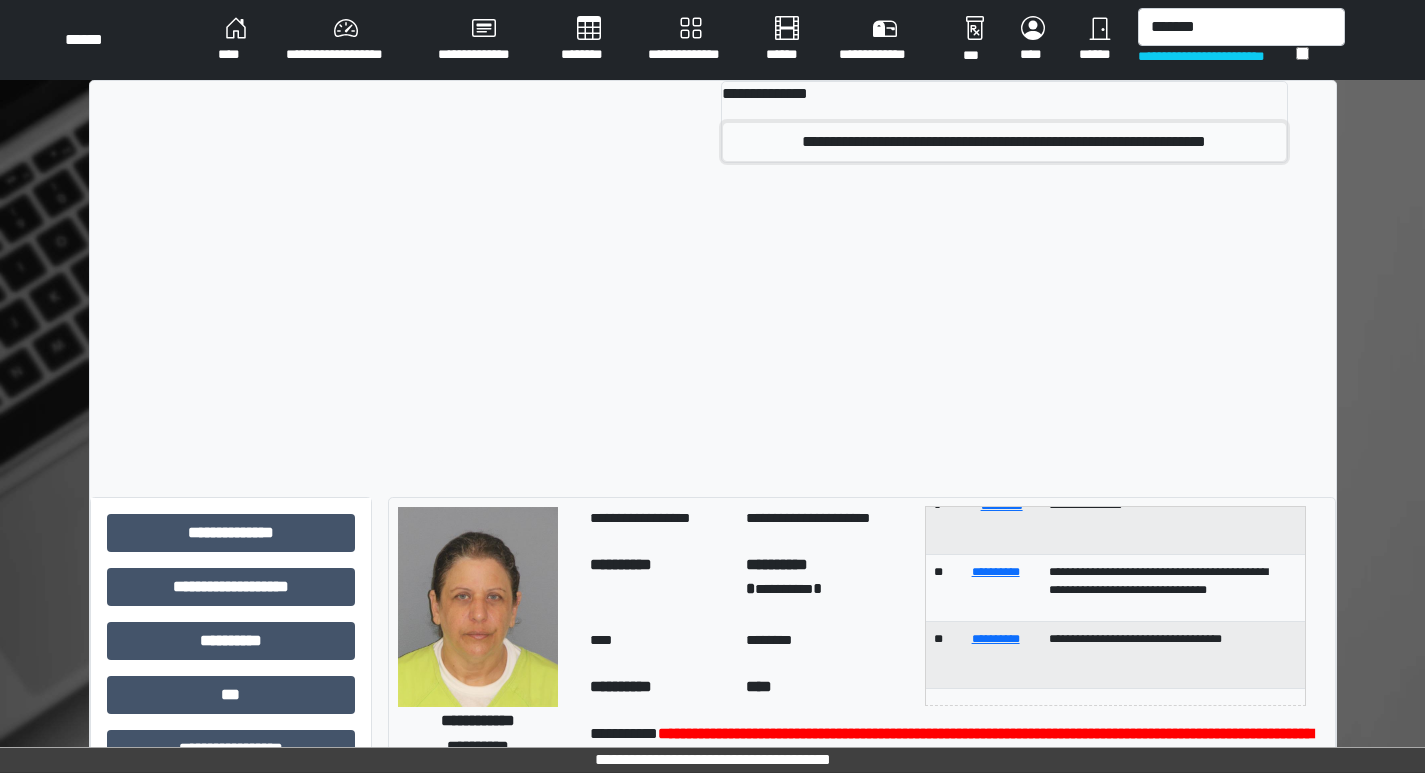 click on "**********" at bounding box center [1004, 142] 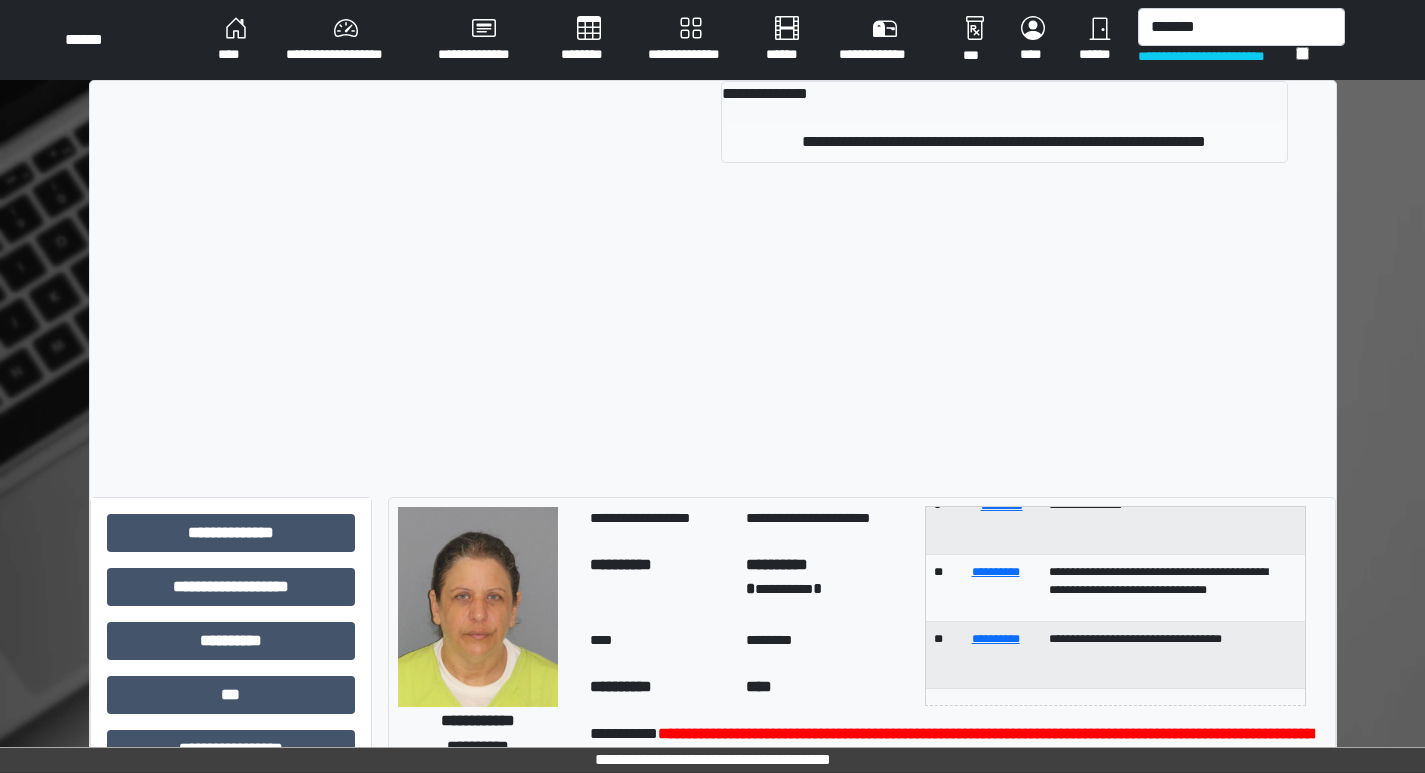 type 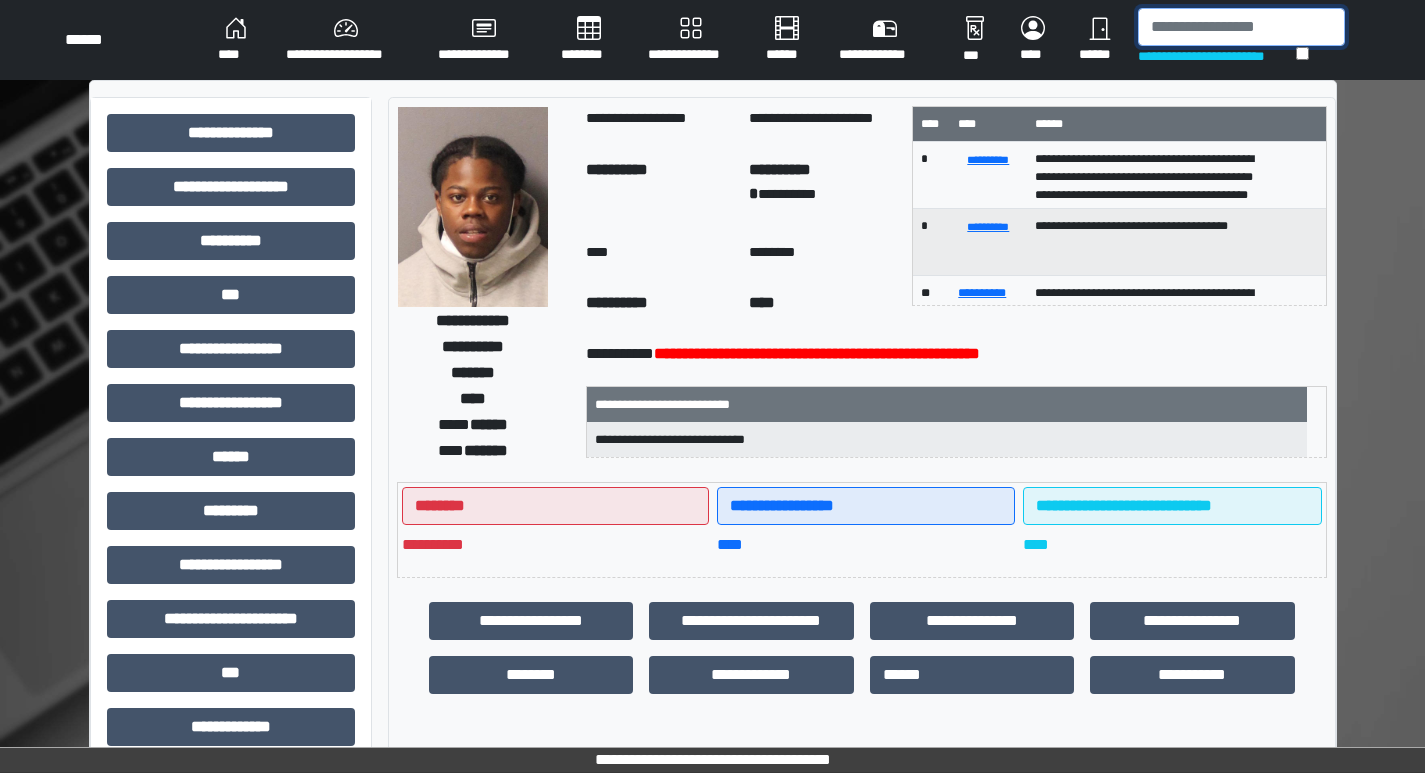 click at bounding box center [1241, 27] 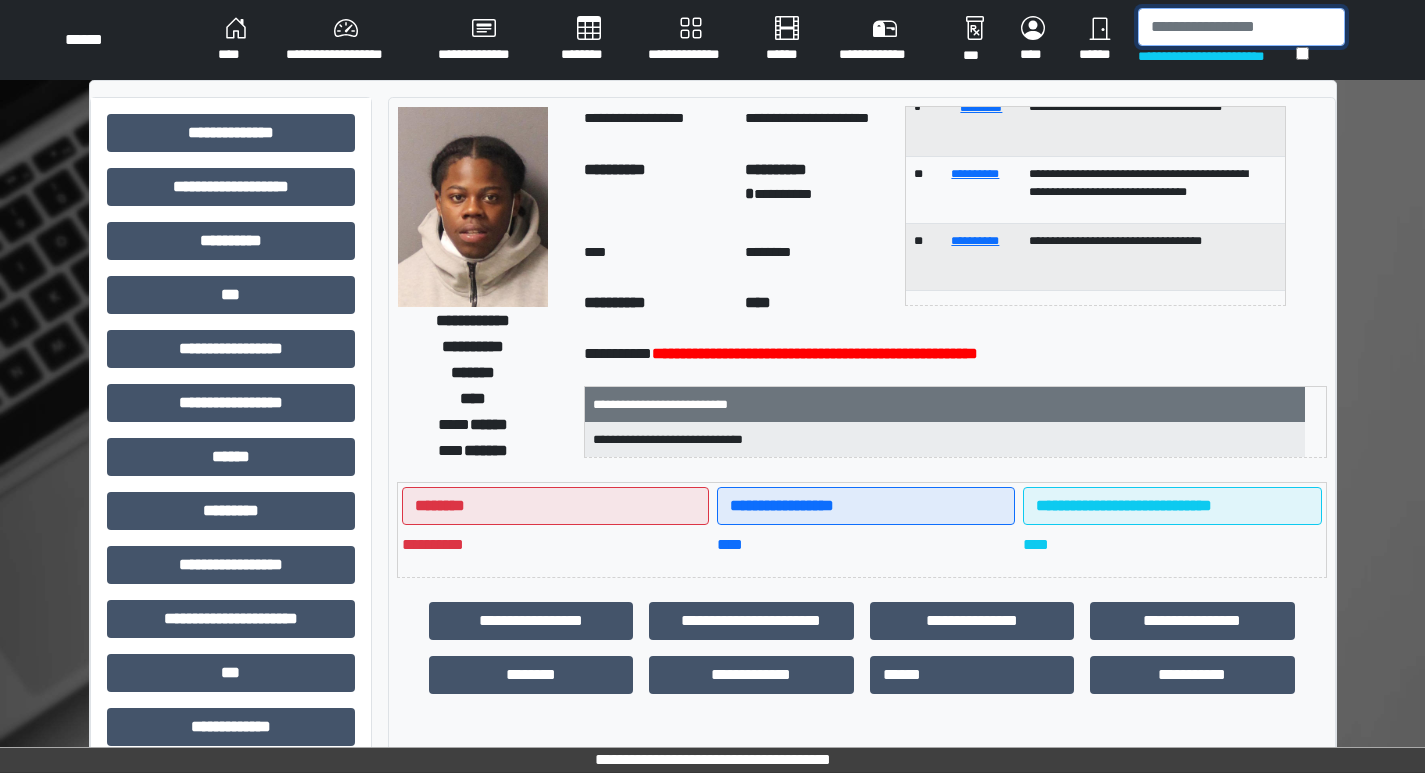 scroll, scrollTop: 121, scrollLeft: 0, axis: vertical 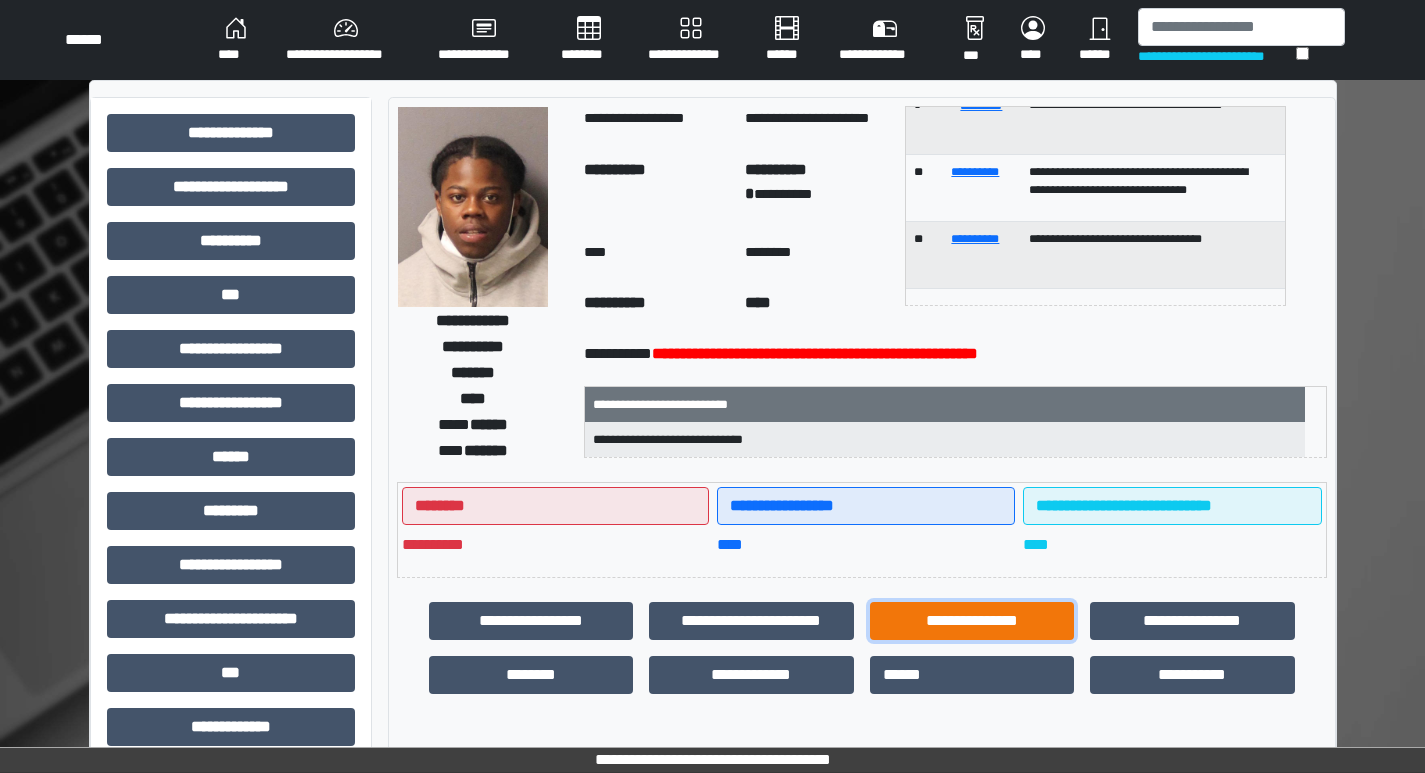 click on "**********" at bounding box center (972, 621) 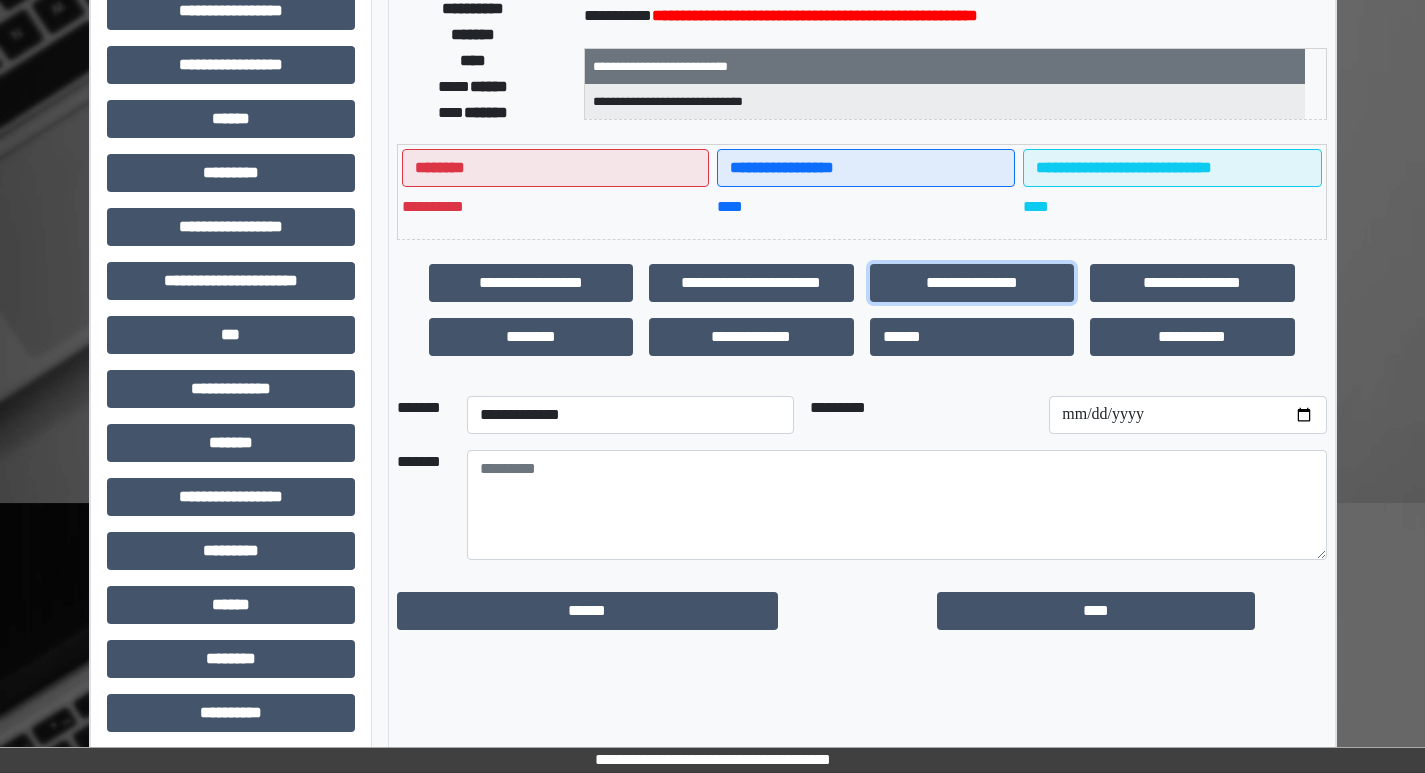 scroll, scrollTop: 401, scrollLeft: 0, axis: vertical 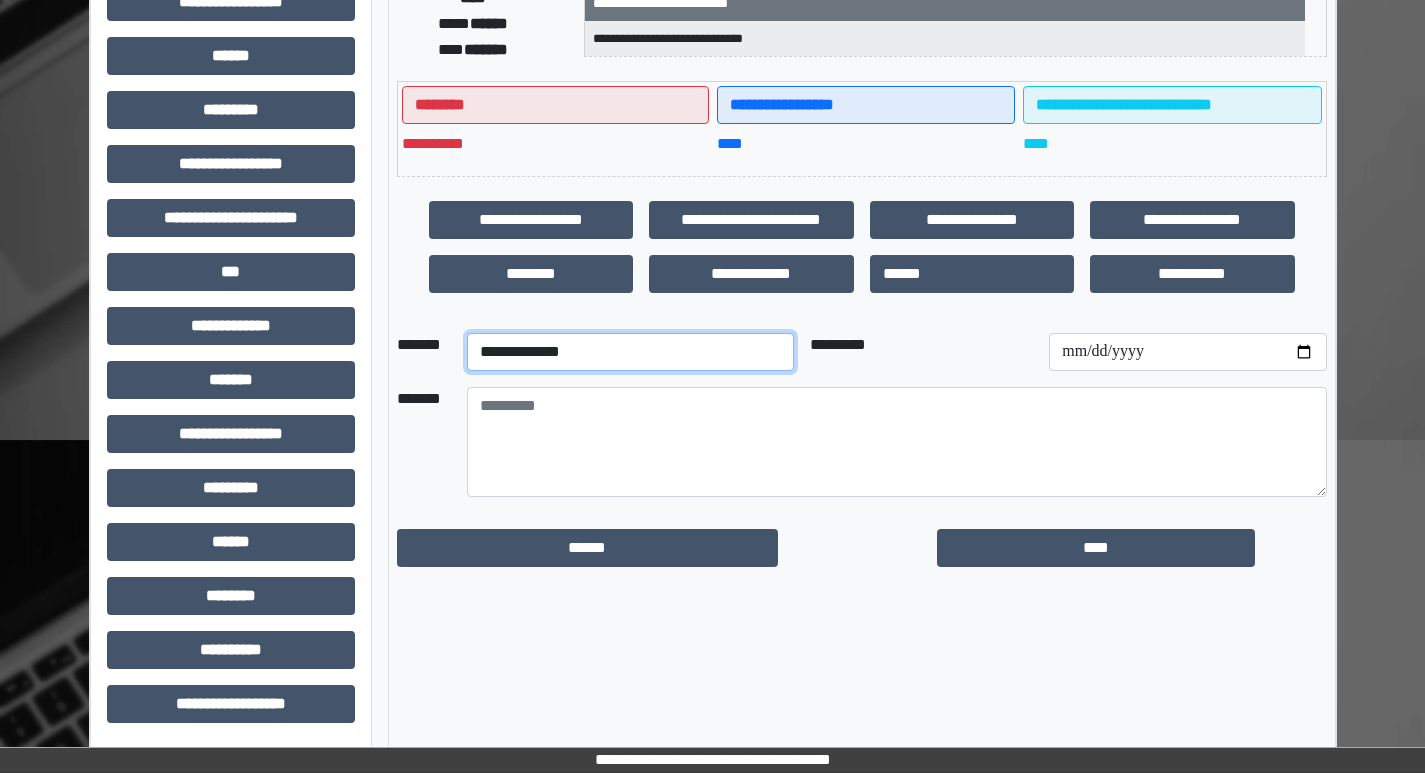 click on "**********" at bounding box center [630, 352] 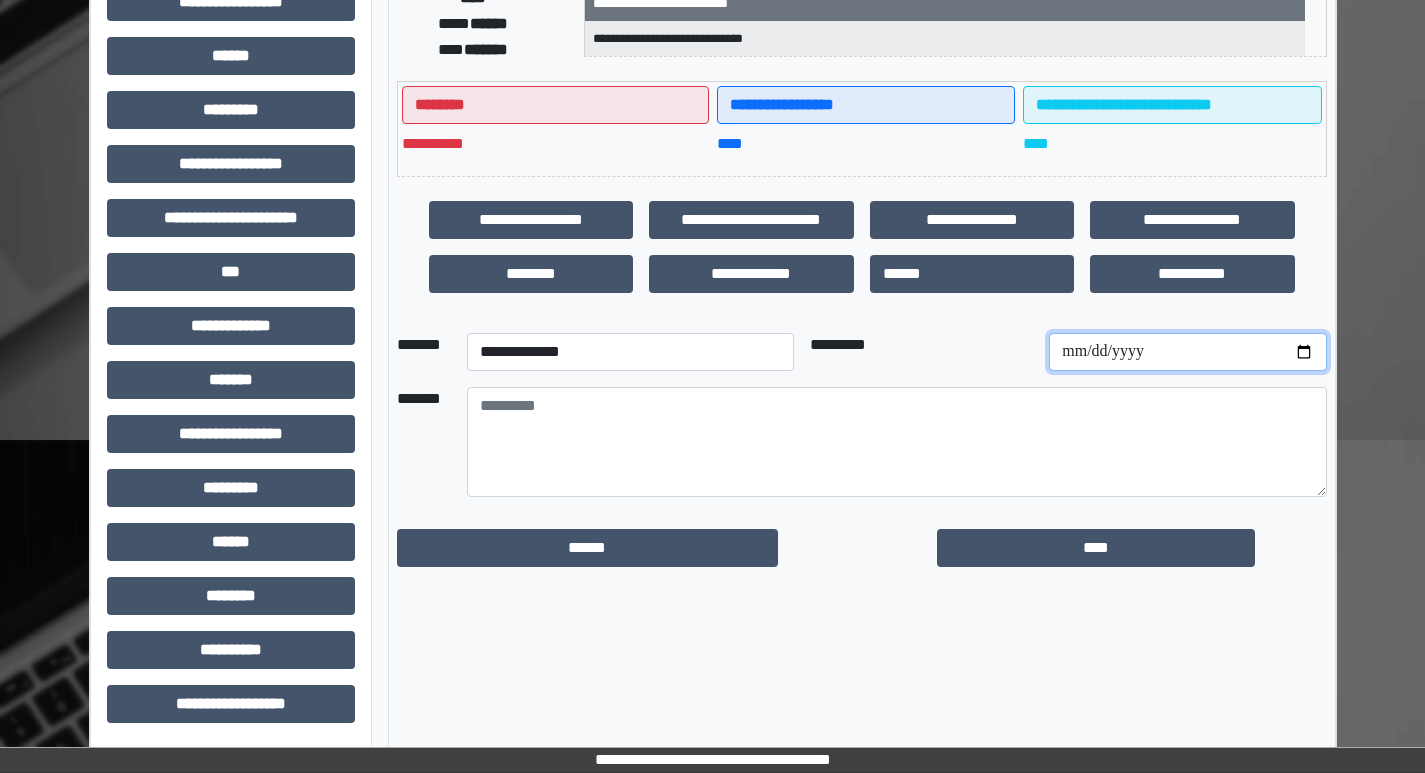 click at bounding box center (1187, 352) 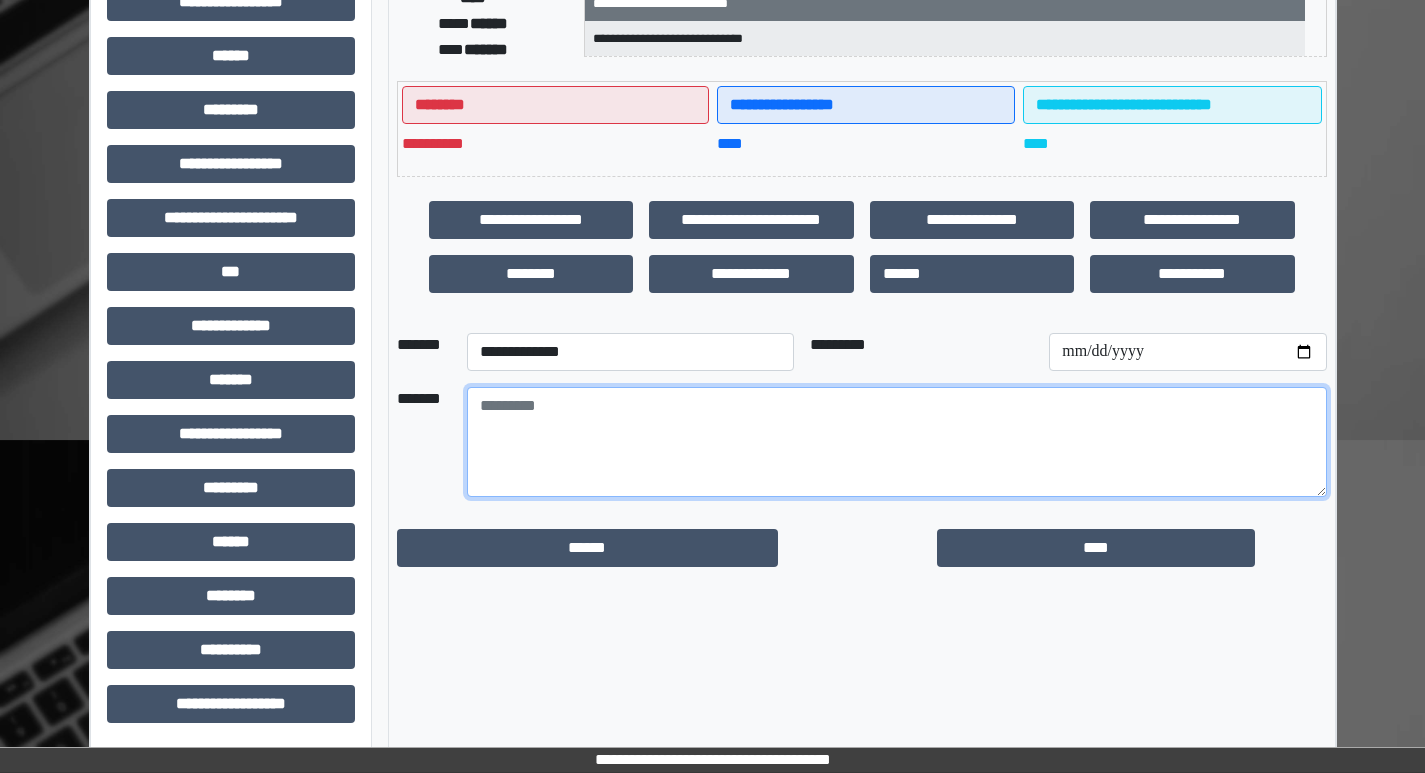 click at bounding box center (897, 442) 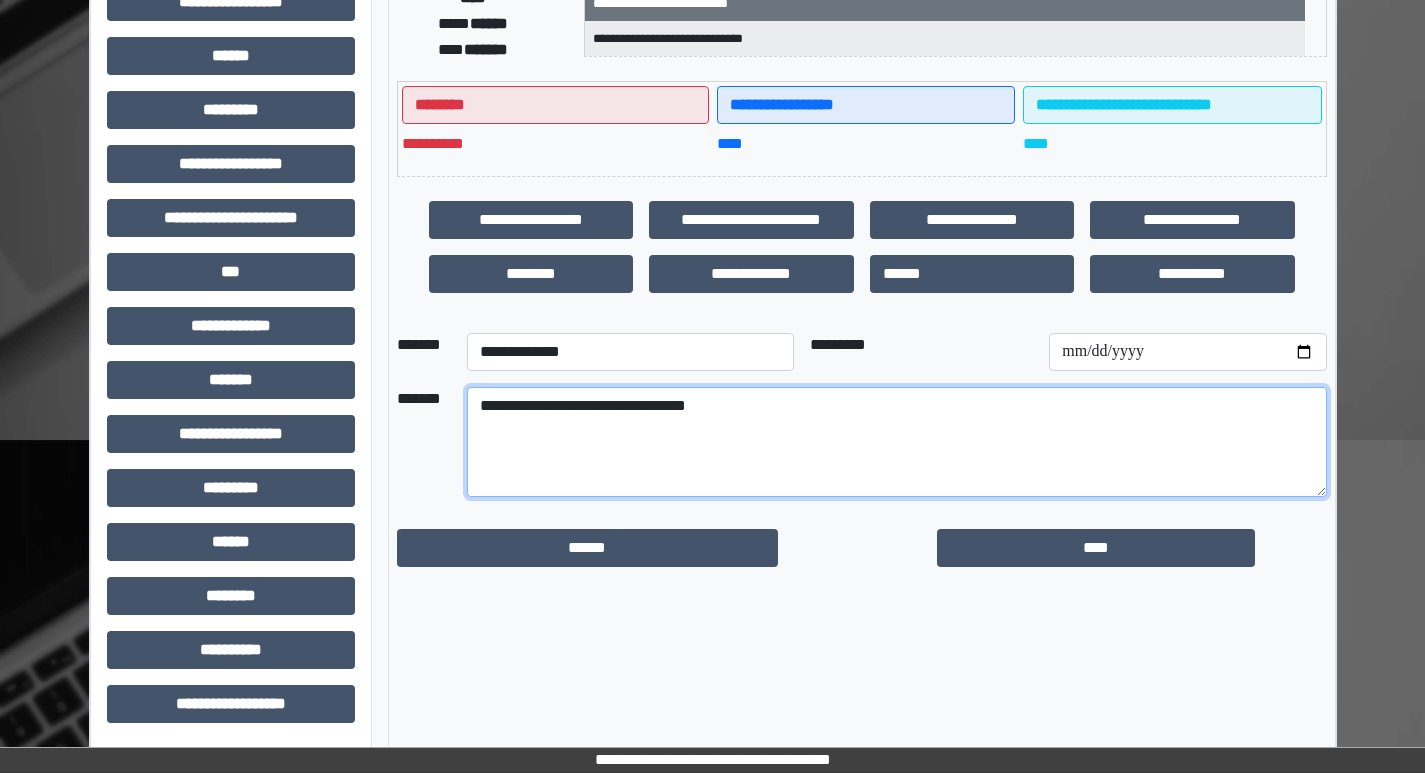 drag, startPoint x: 553, startPoint y: 411, endPoint x: 472, endPoint y: 420, distance: 81.49847 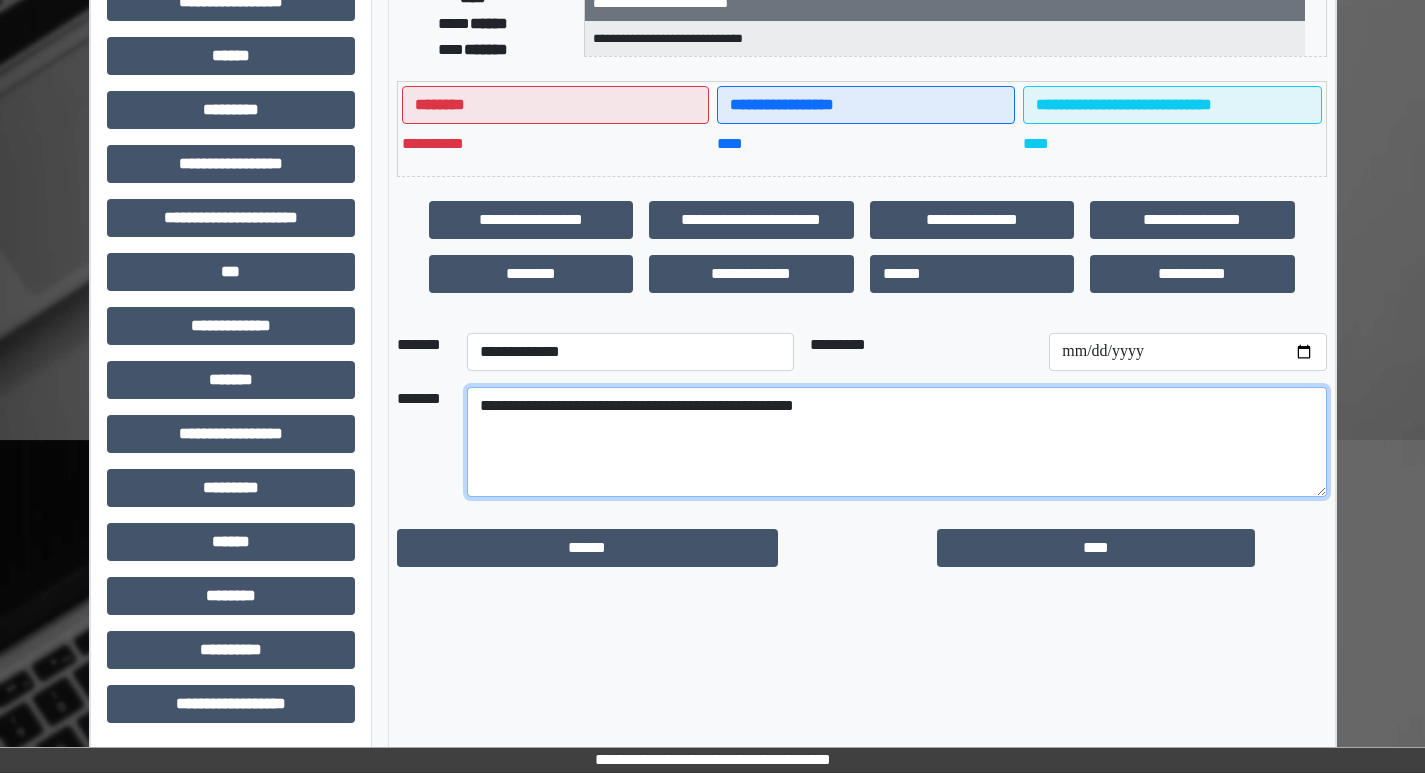 click on "**********" at bounding box center [897, 442] 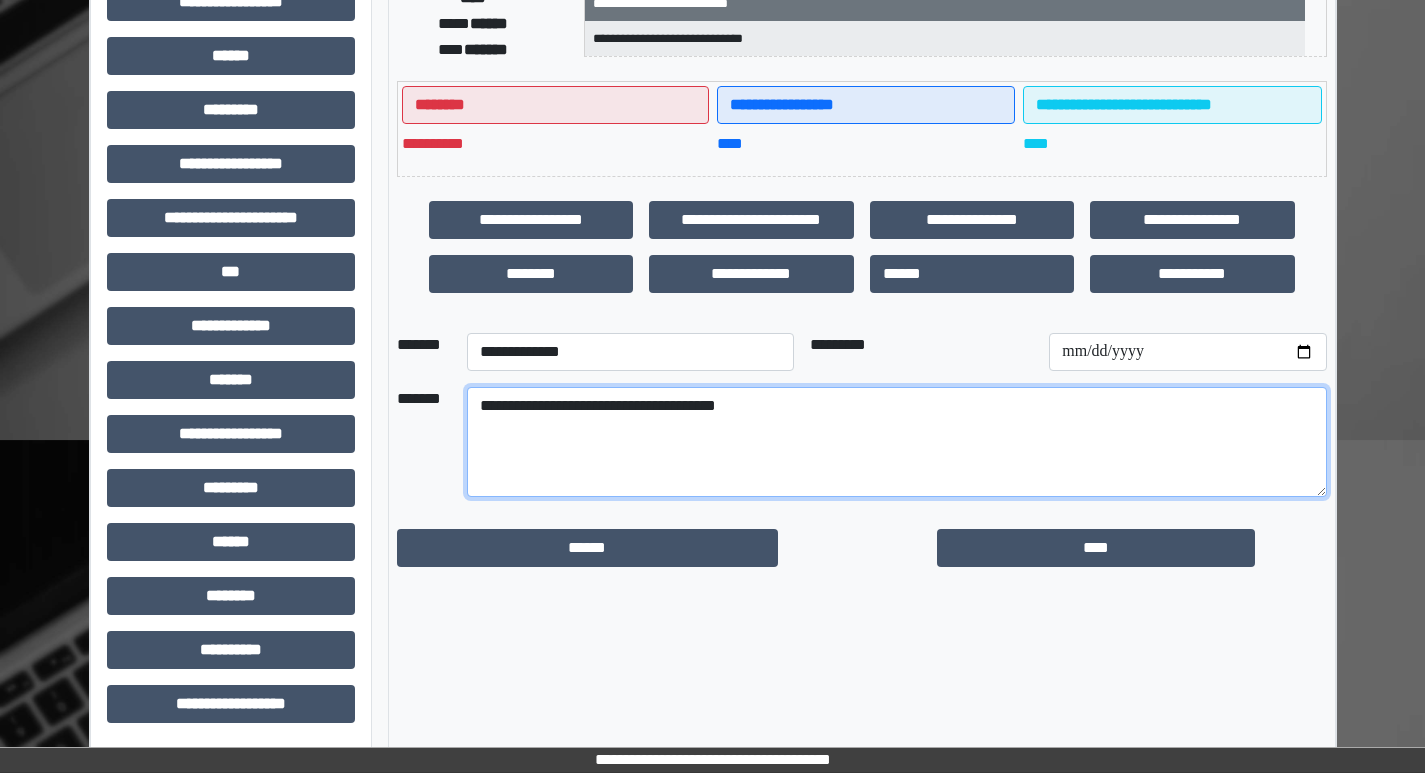 click on "**********" at bounding box center (897, 442) 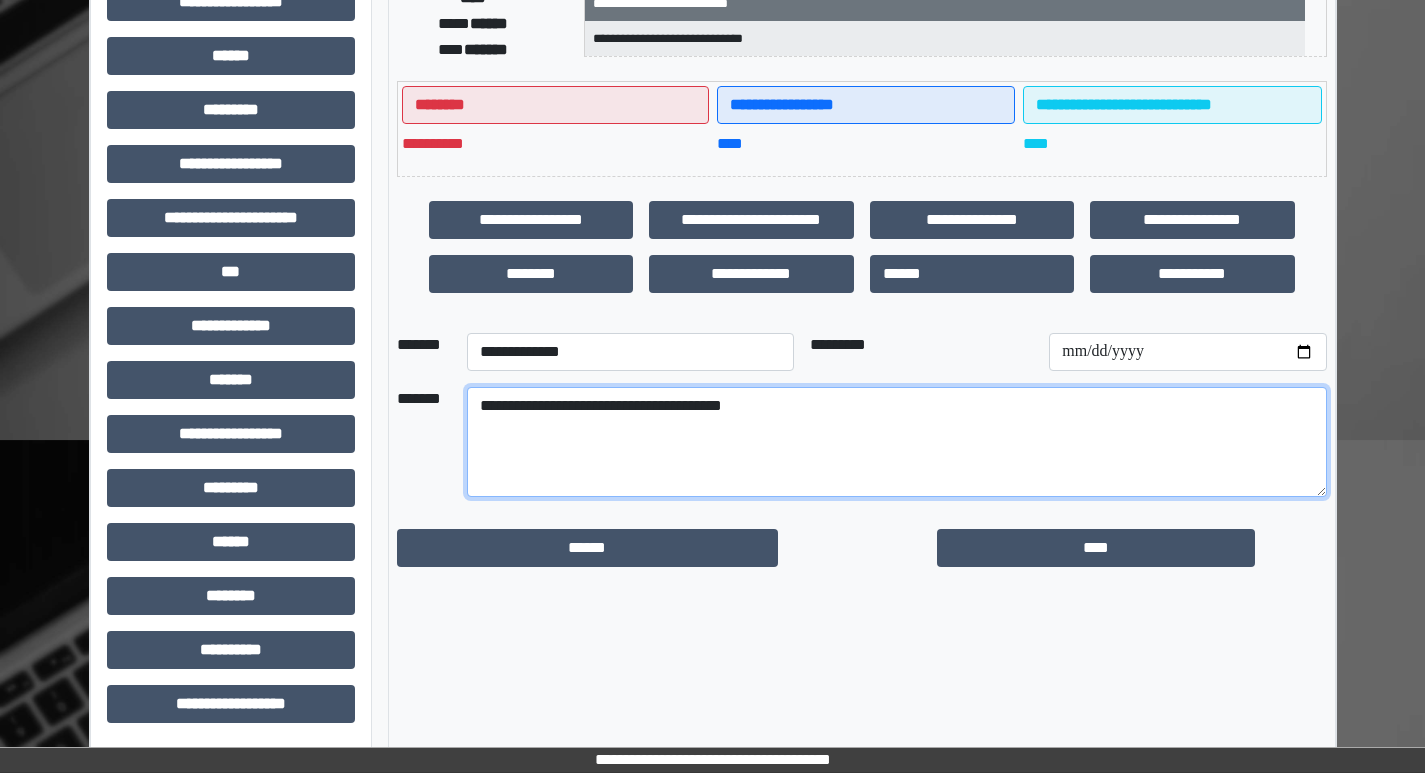 paste on "**********" 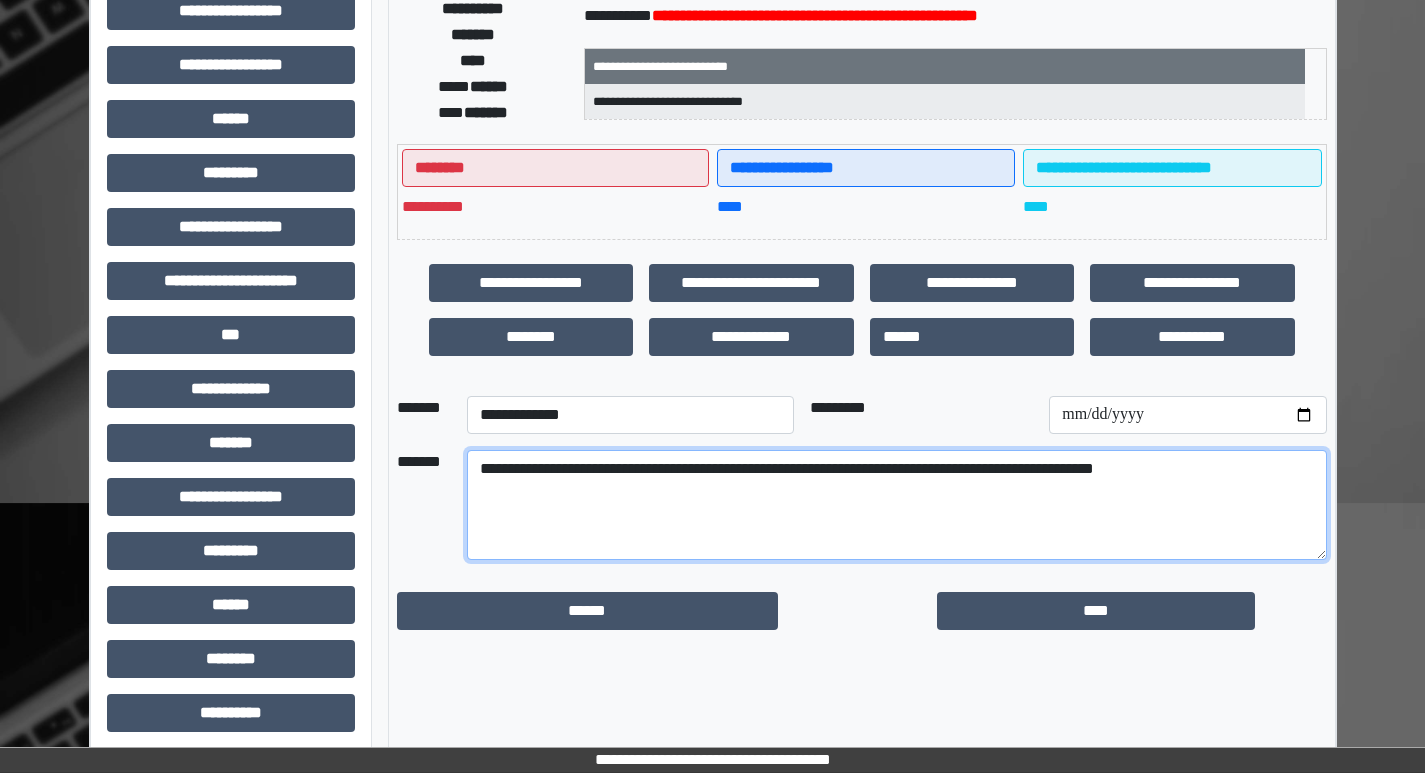 scroll, scrollTop: 400, scrollLeft: 0, axis: vertical 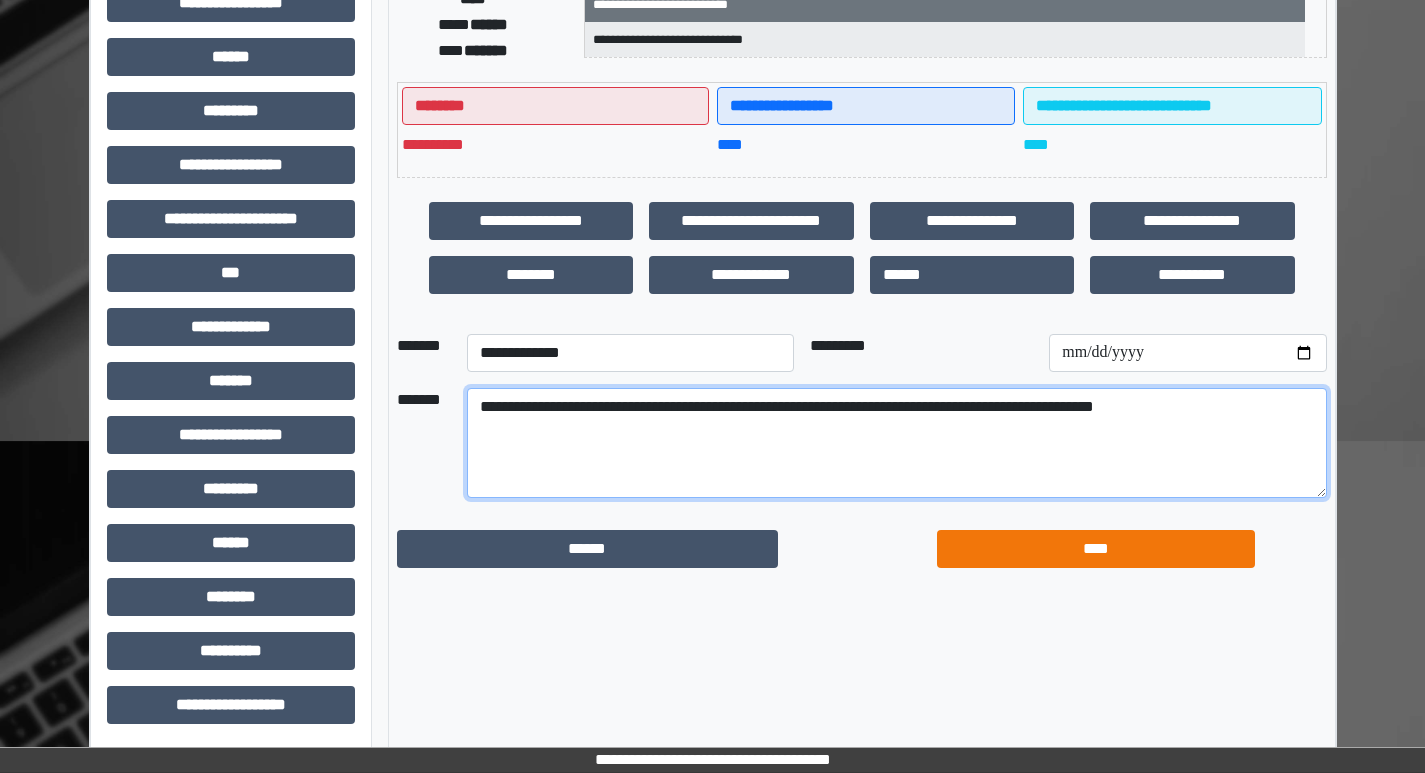 type on "**********" 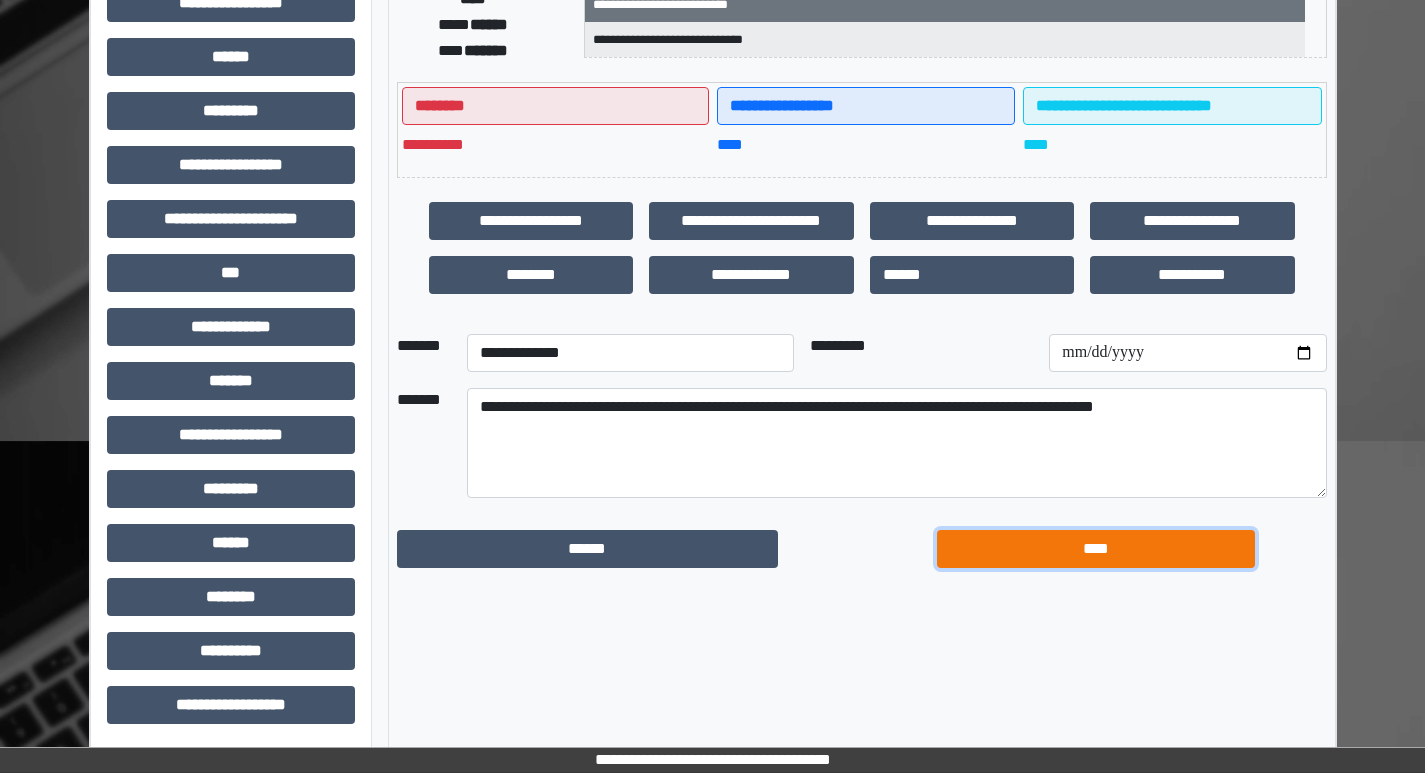 click on "****" at bounding box center (1096, 549) 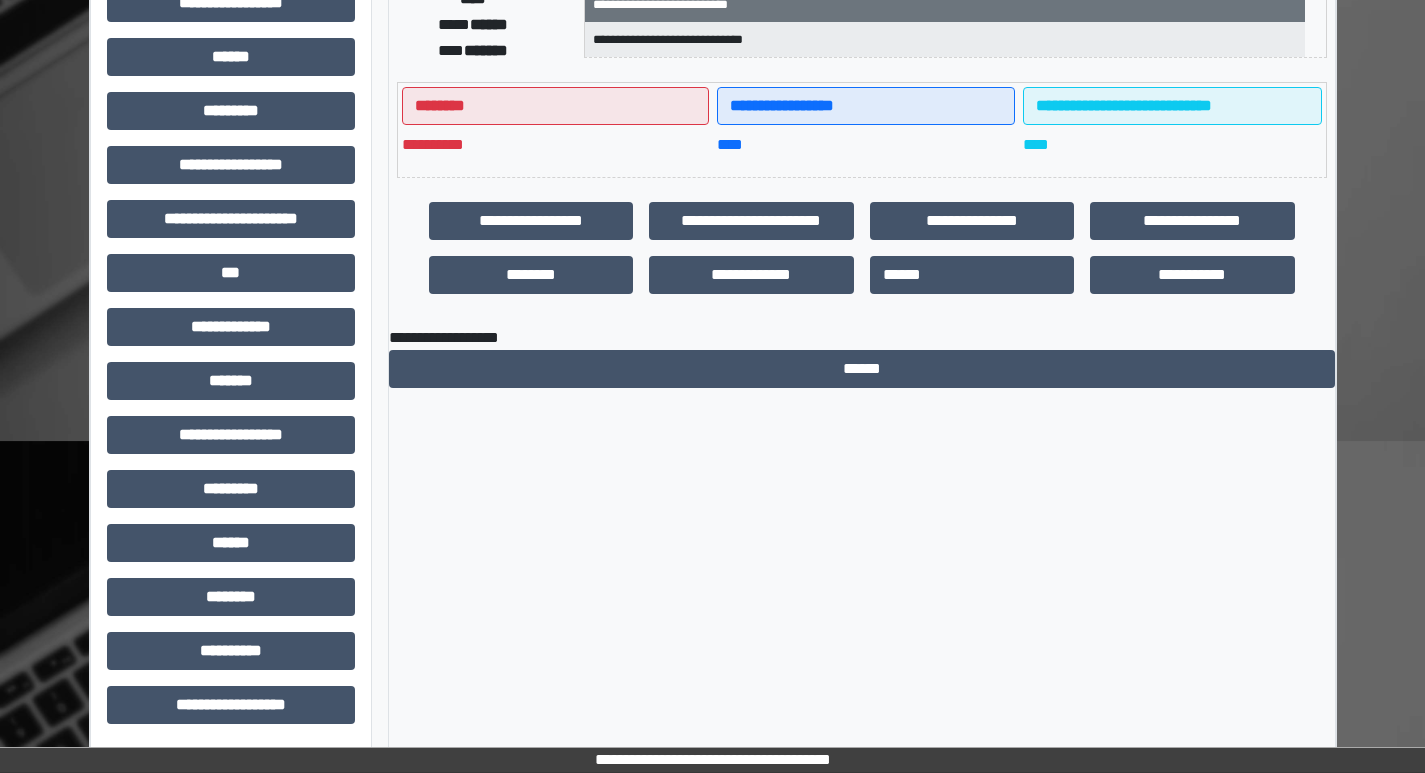 scroll, scrollTop: 0, scrollLeft: 0, axis: both 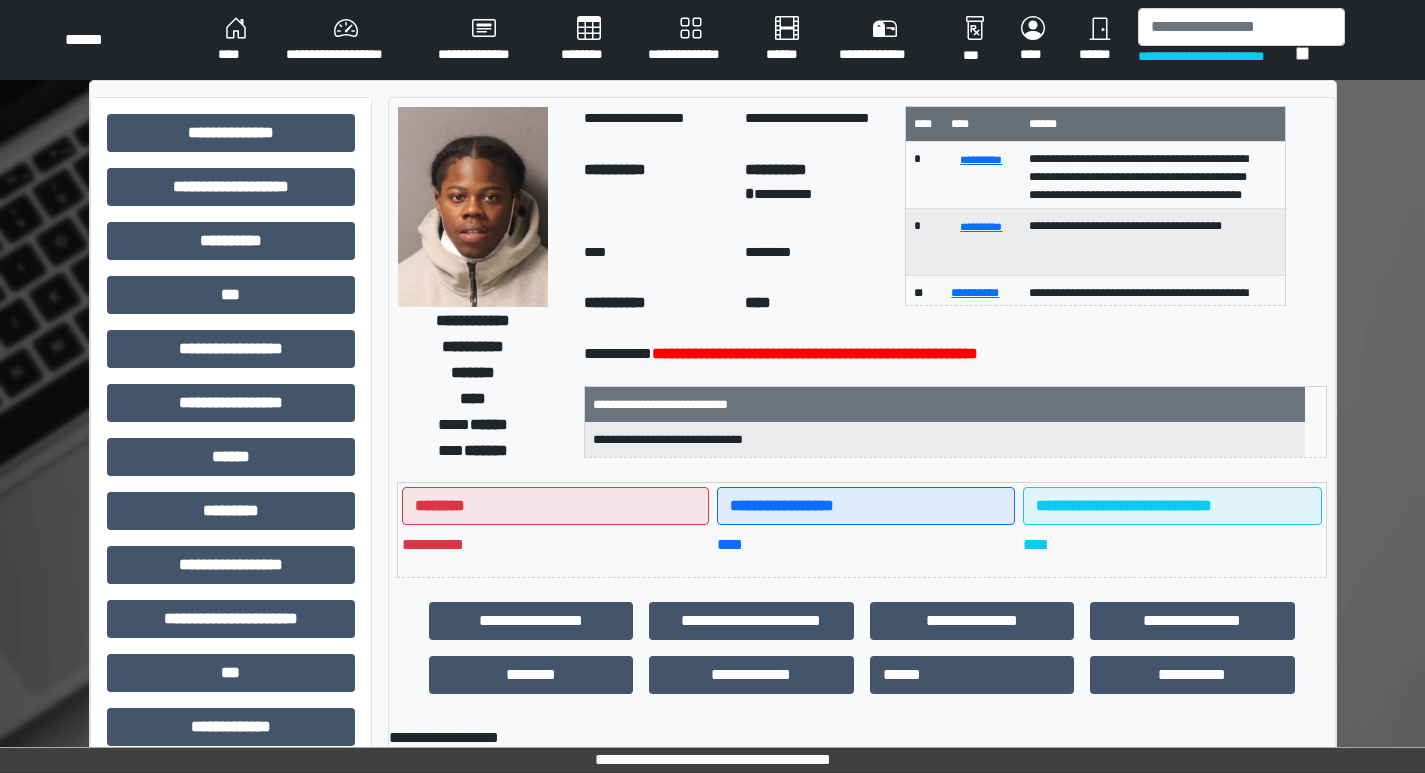 click on "**********" at bounding box center [1146, 175] 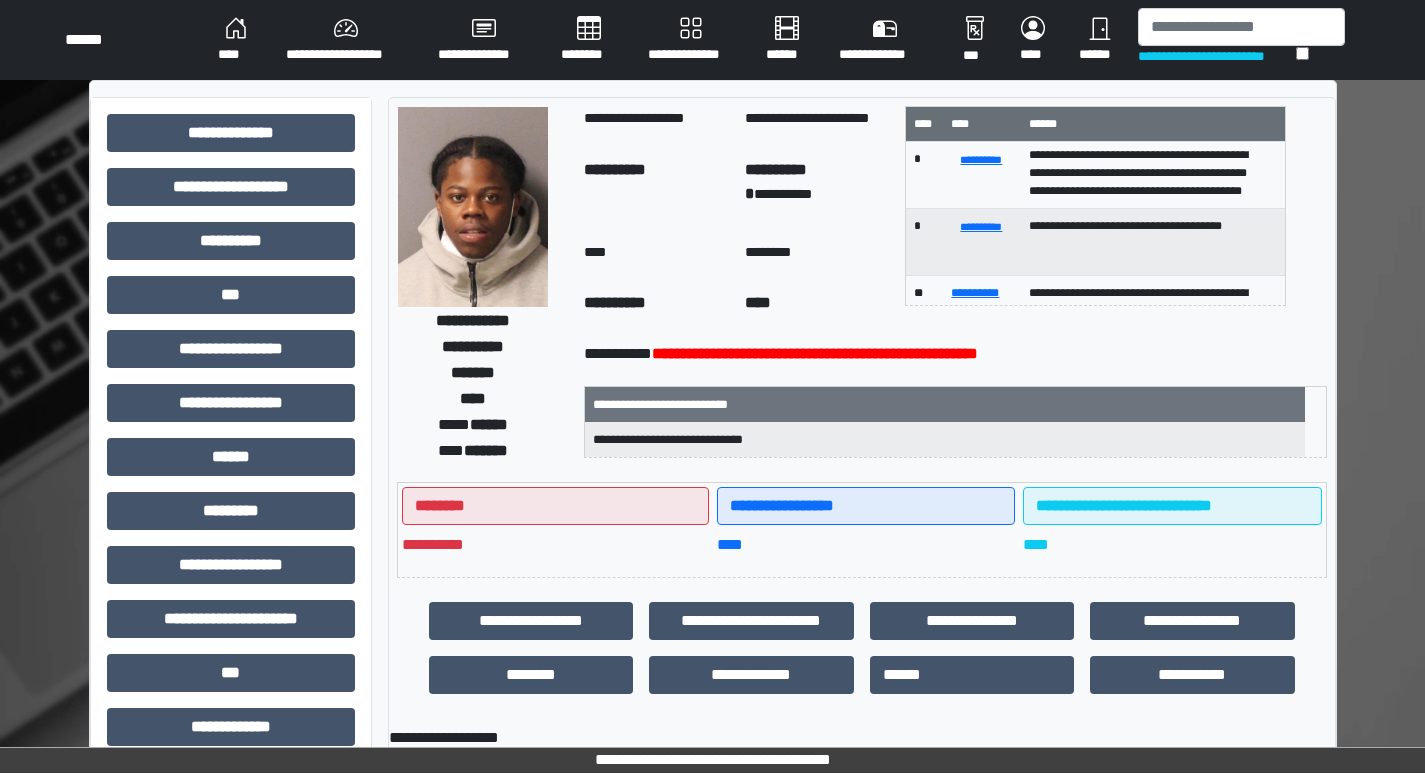 scroll, scrollTop: 22, scrollLeft: 0, axis: vertical 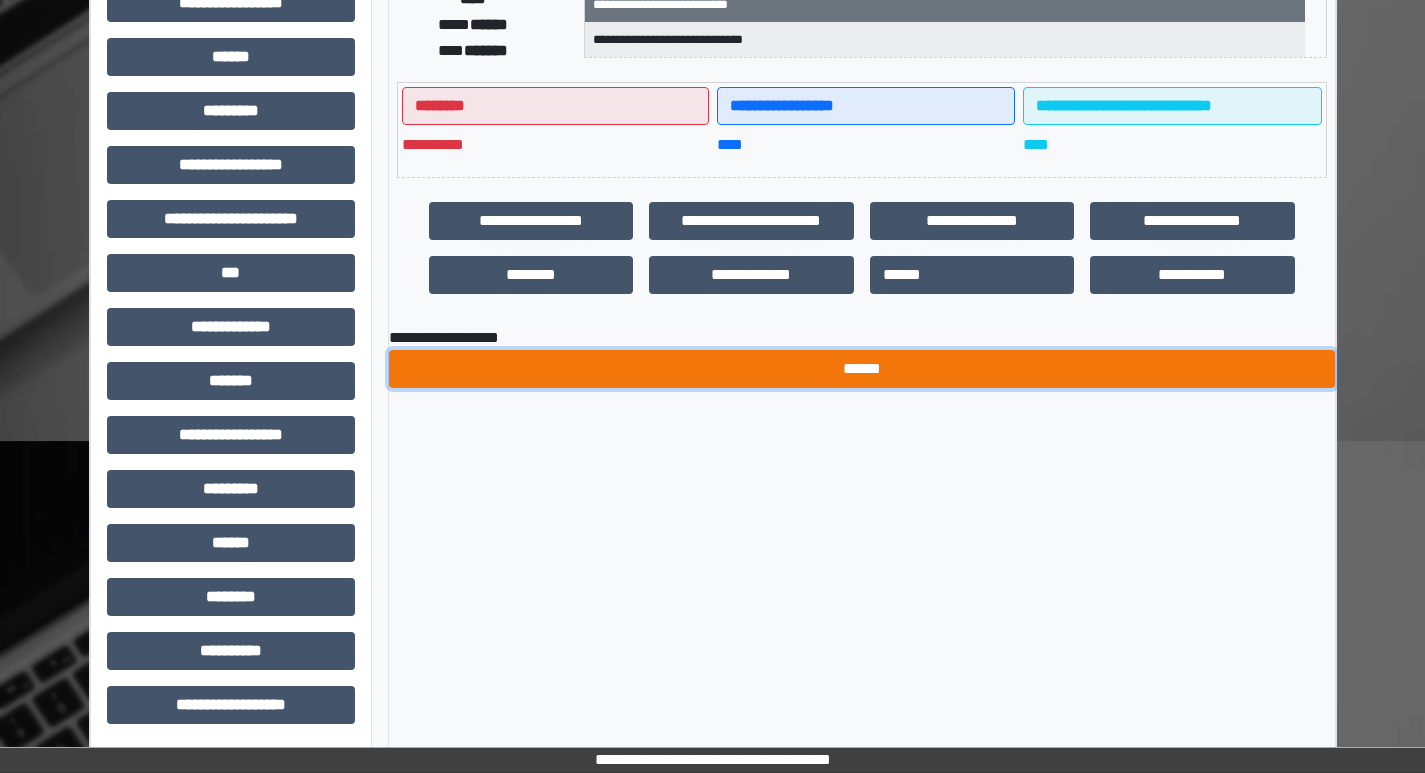 click on "******" at bounding box center (862, 369) 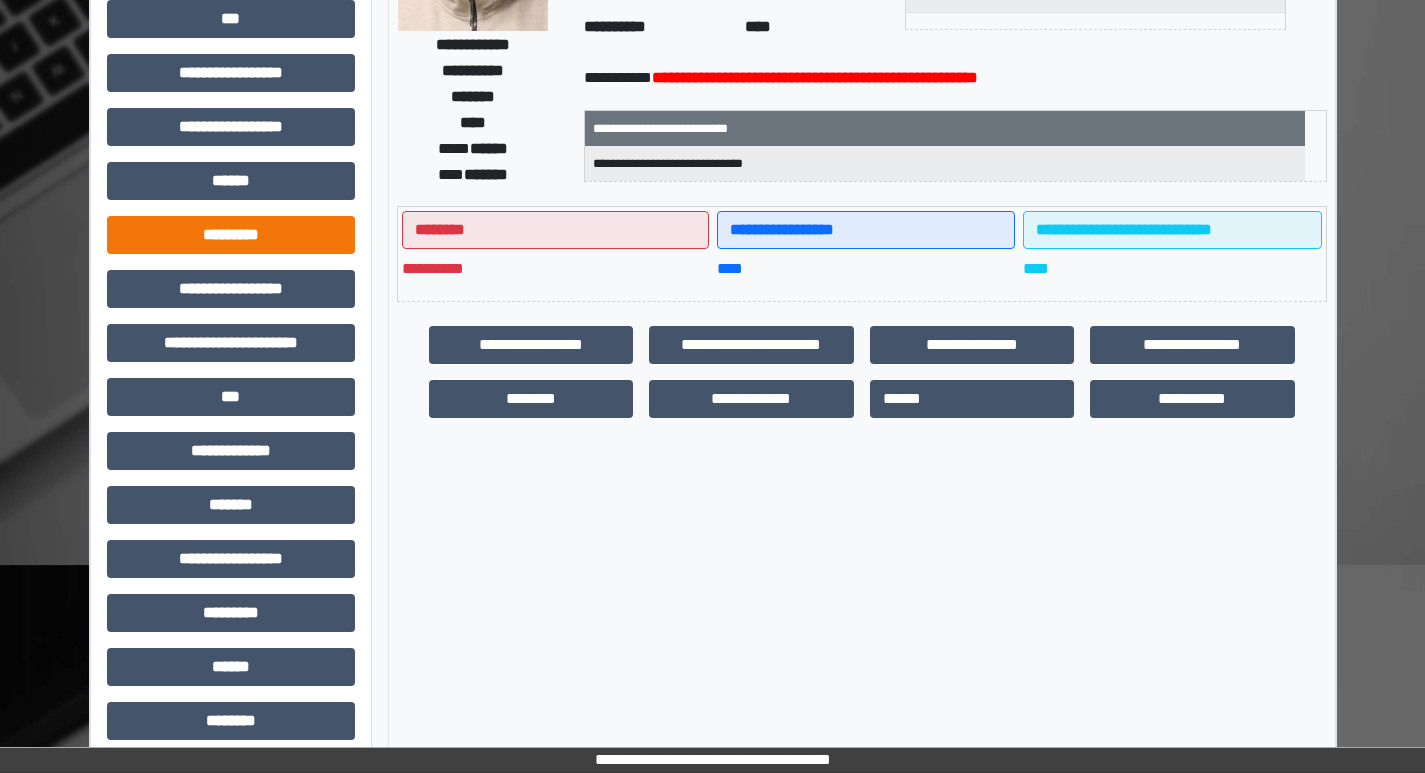 scroll, scrollTop: 0, scrollLeft: 0, axis: both 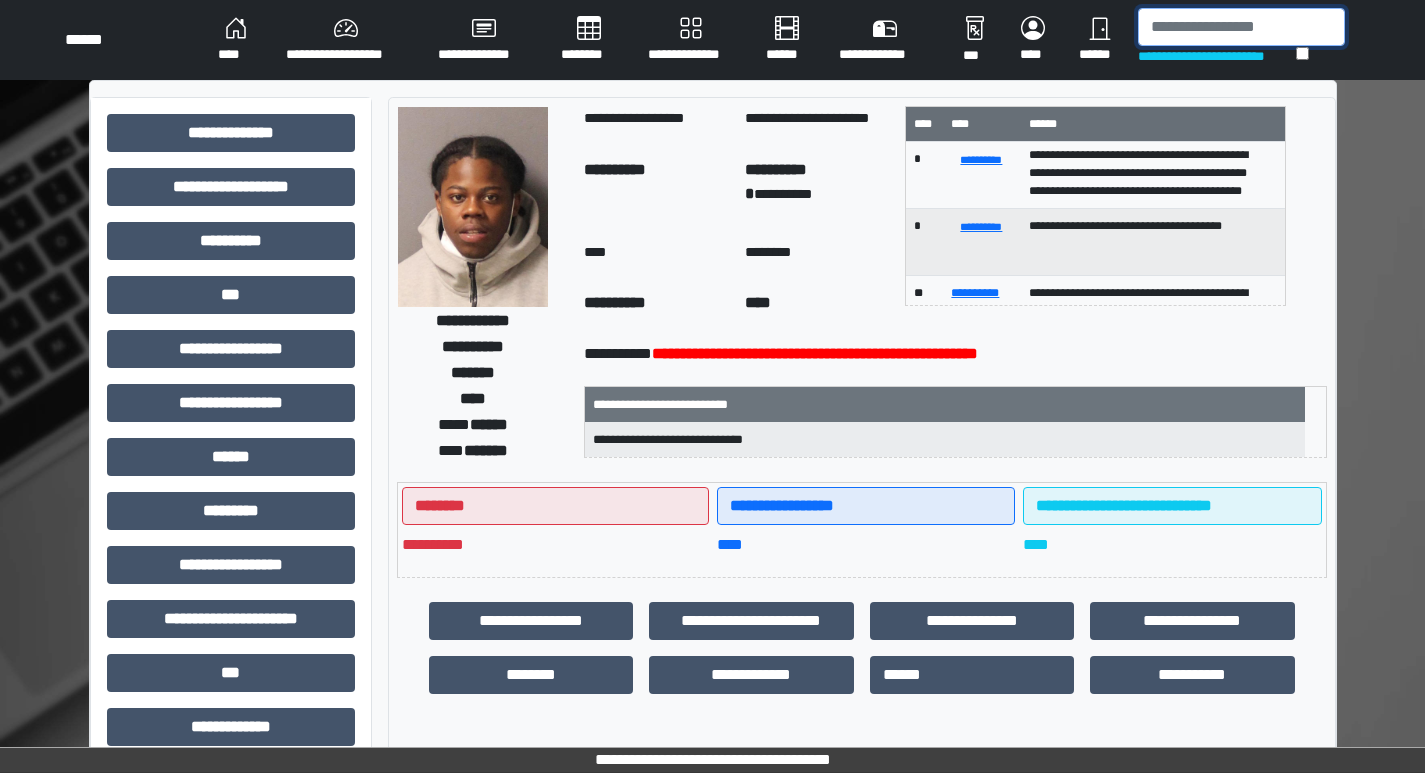 click at bounding box center (1241, 27) 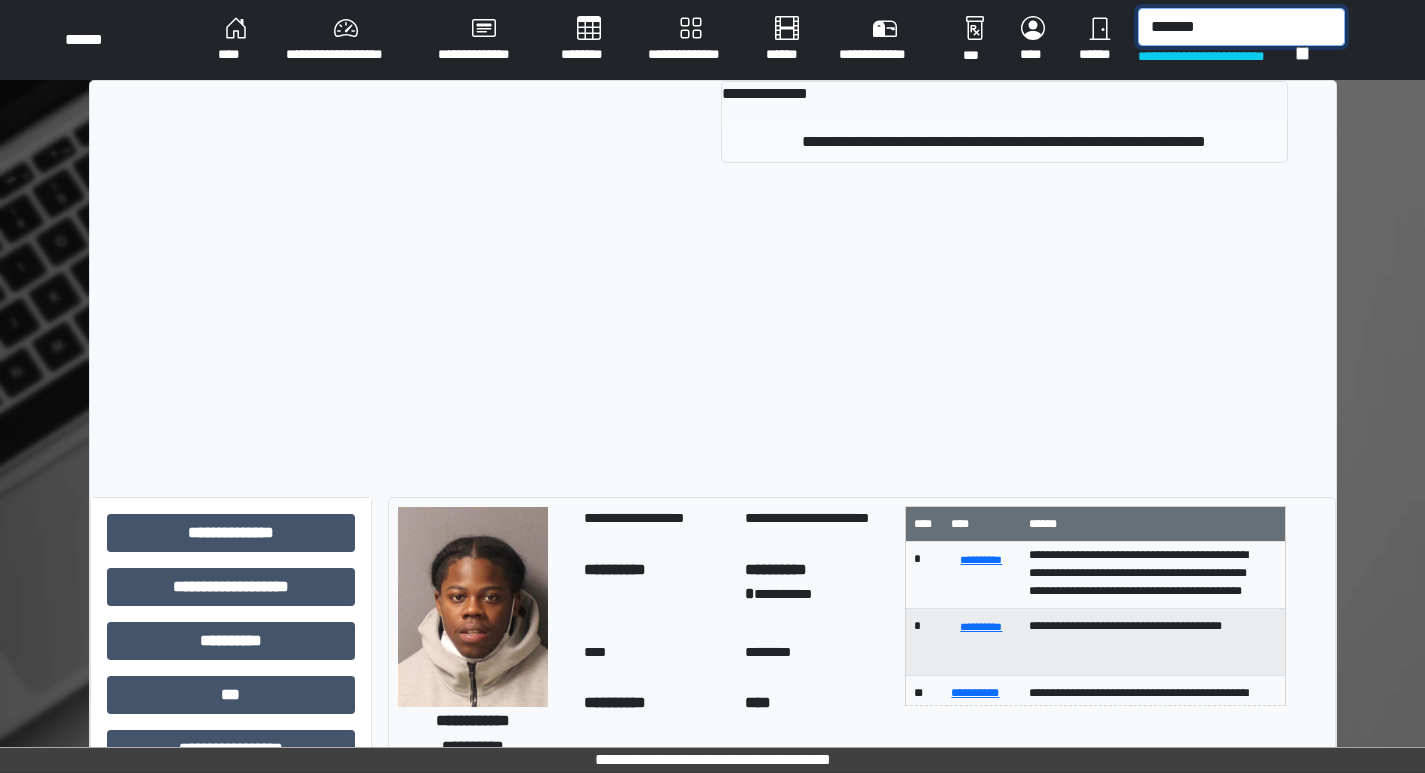 type on "*******" 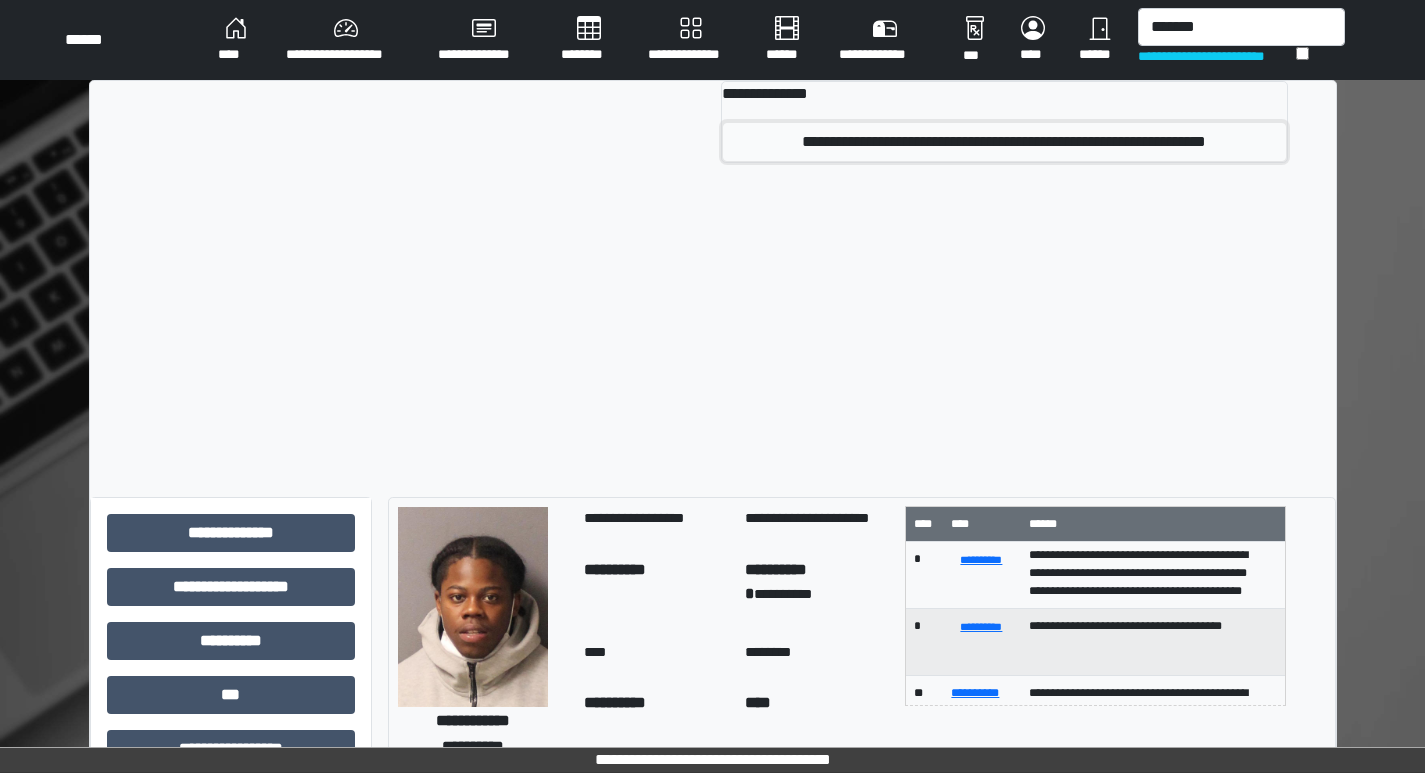 click on "**********" at bounding box center [1004, 142] 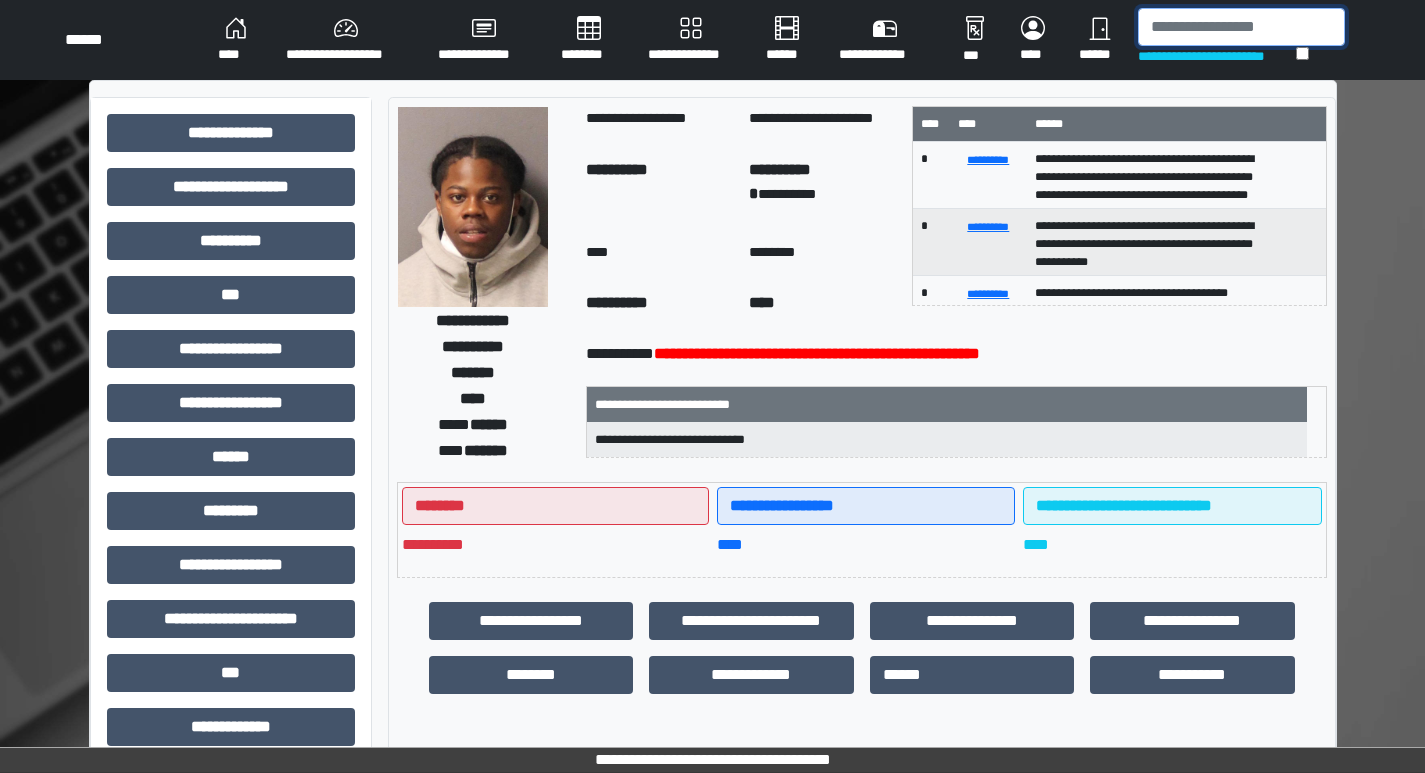 click at bounding box center [1241, 27] 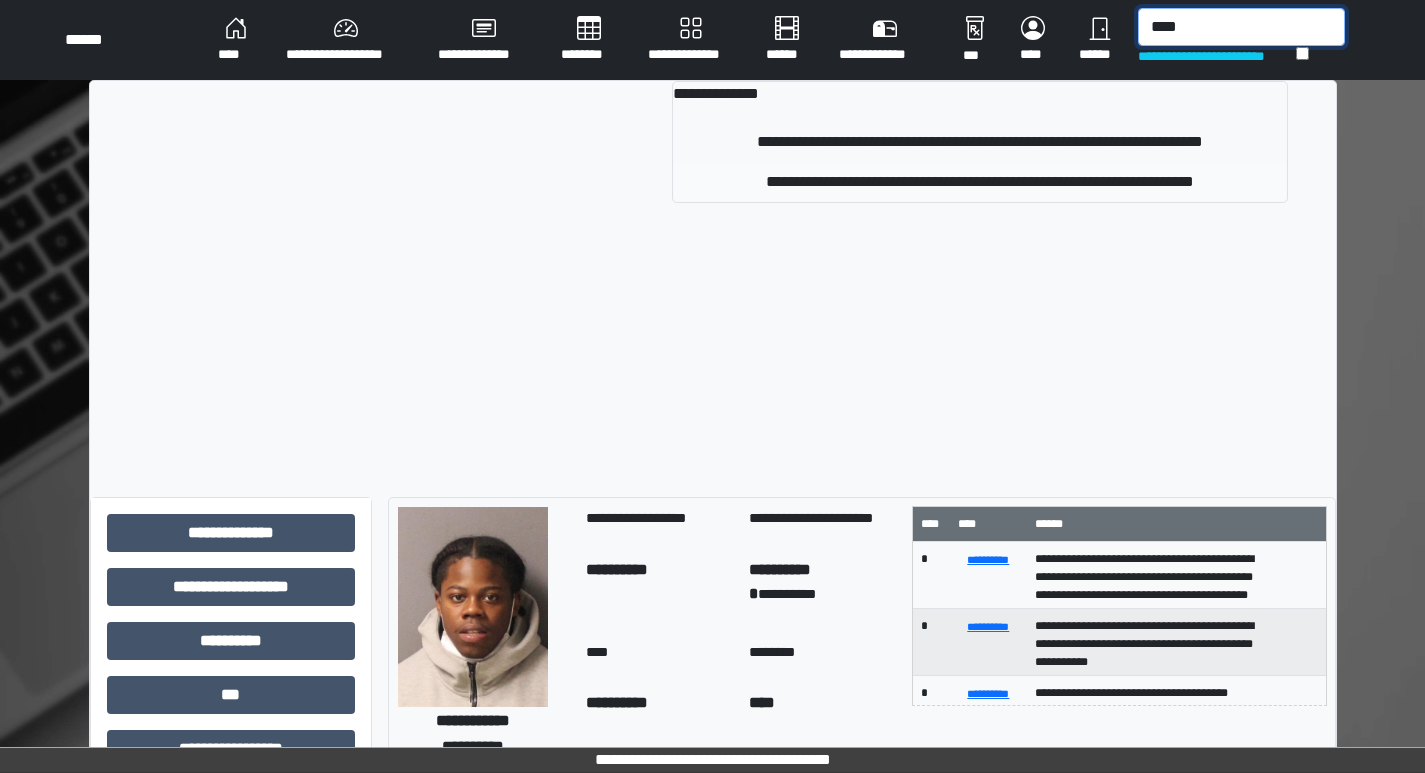 type on "****" 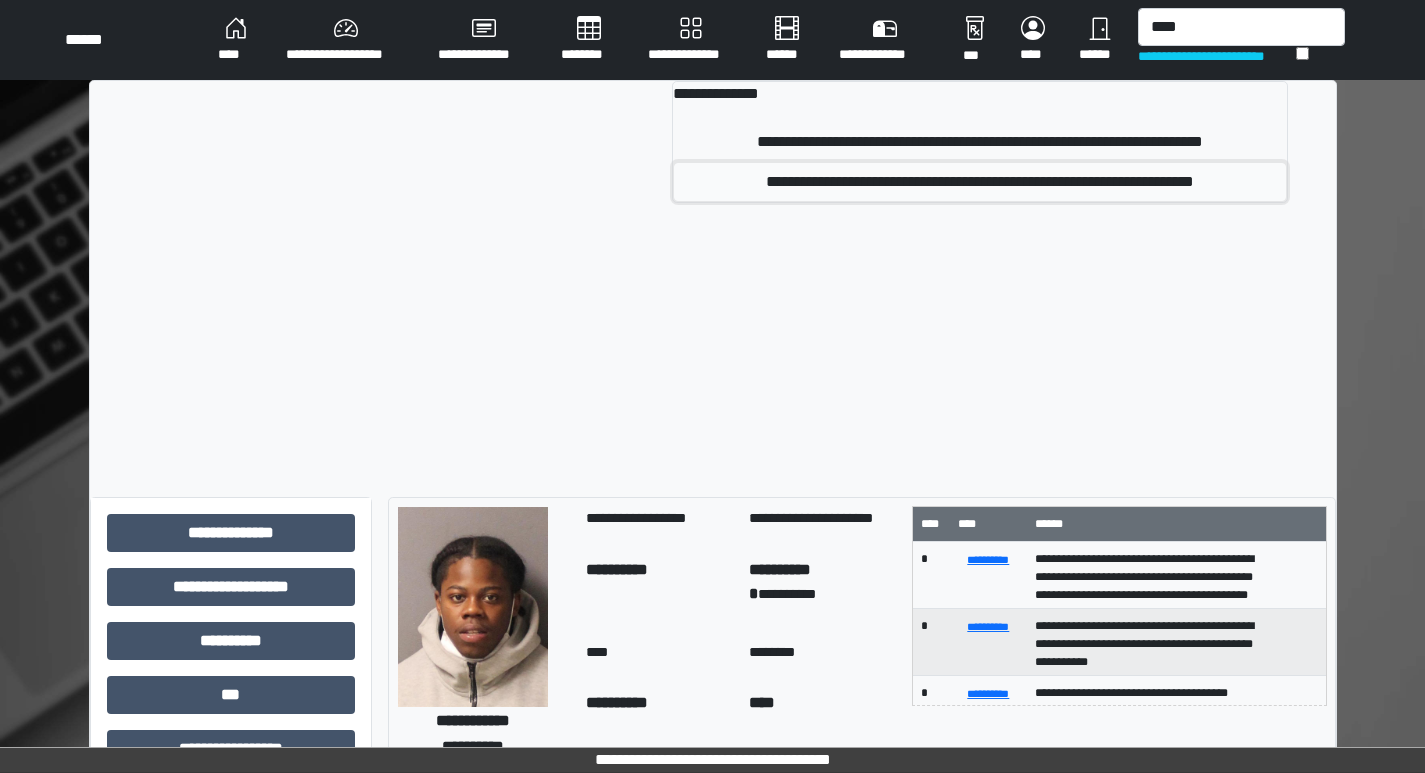 click on "**********" at bounding box center (980, 182) 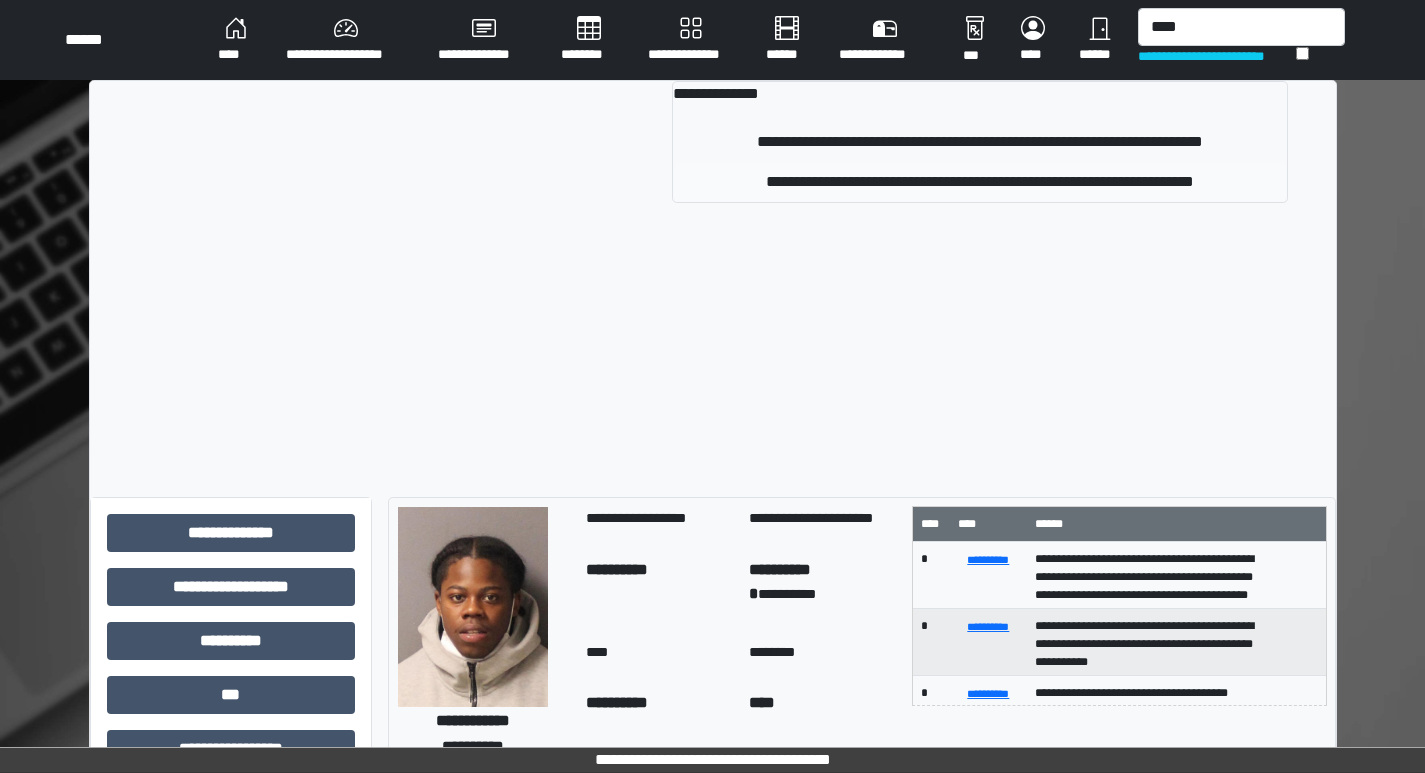 type 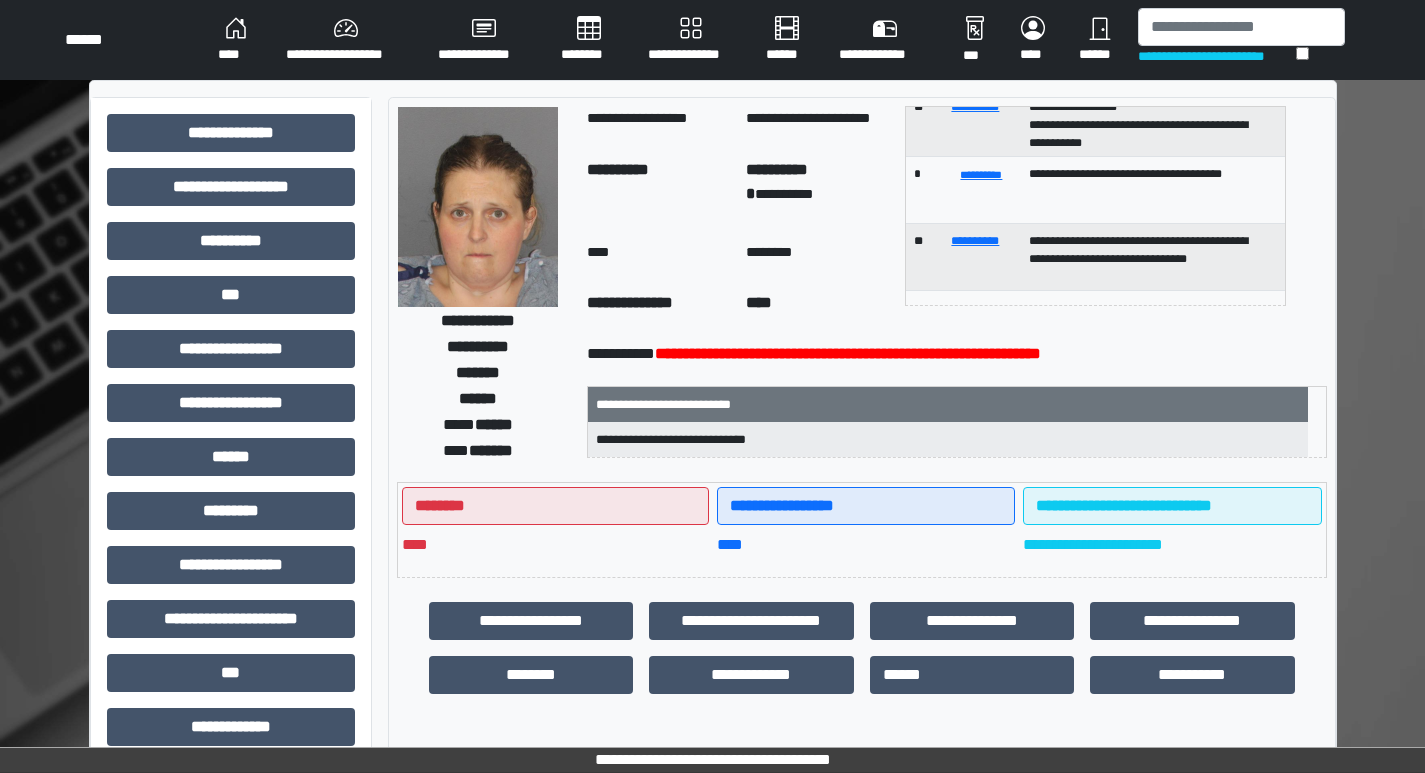 scroll, scrollTop: 121, scrollLeft: 0, axis: vertical 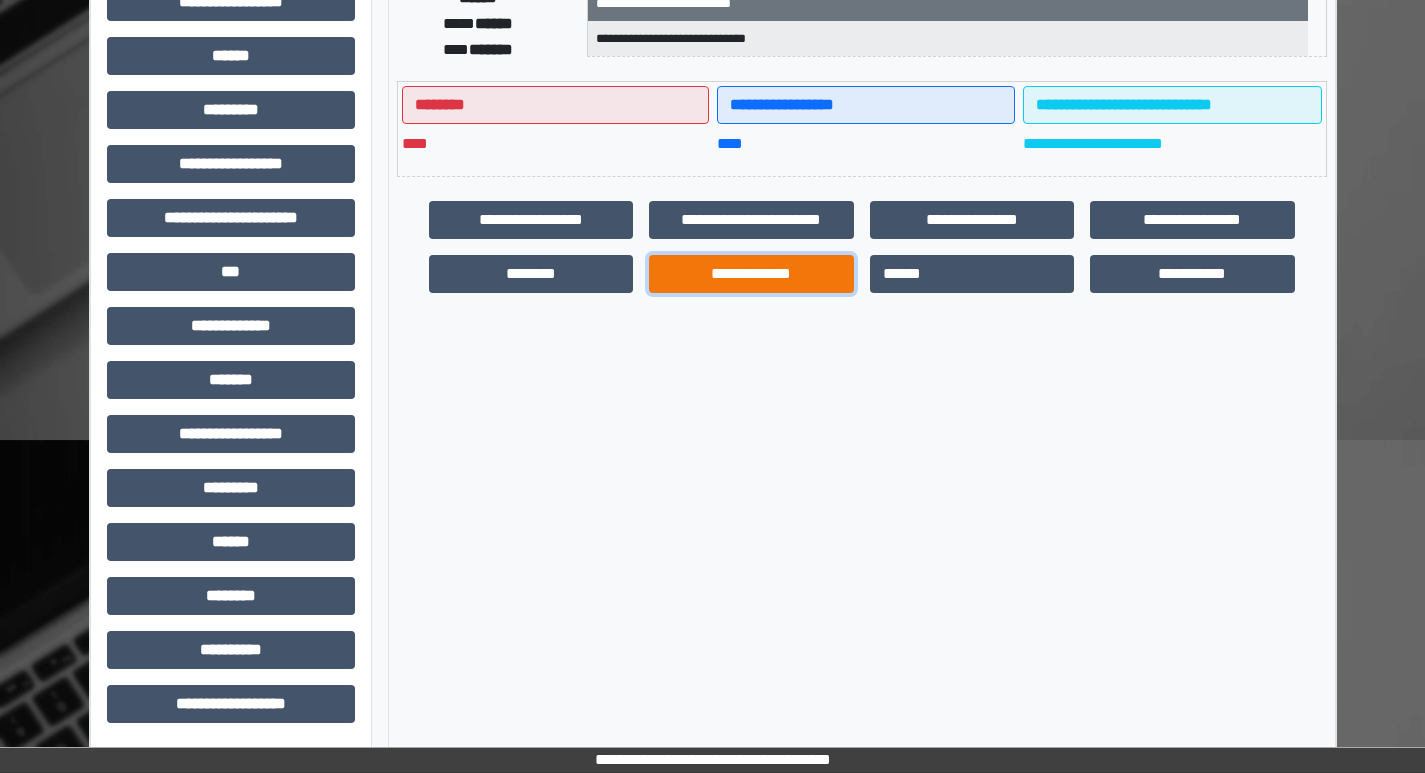 click on "**********" at bounding box center [751, 274] 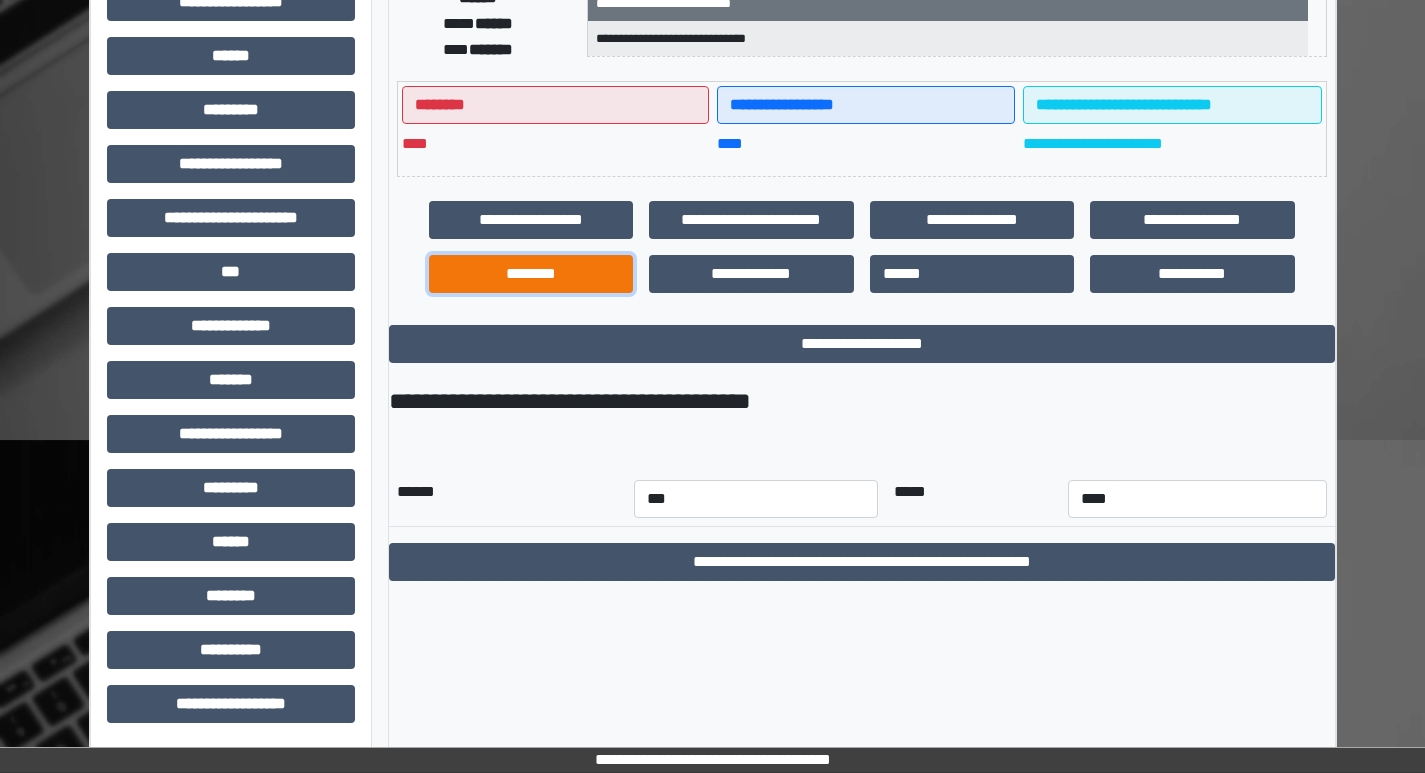 click on "********" at bounding box center (531, 274) 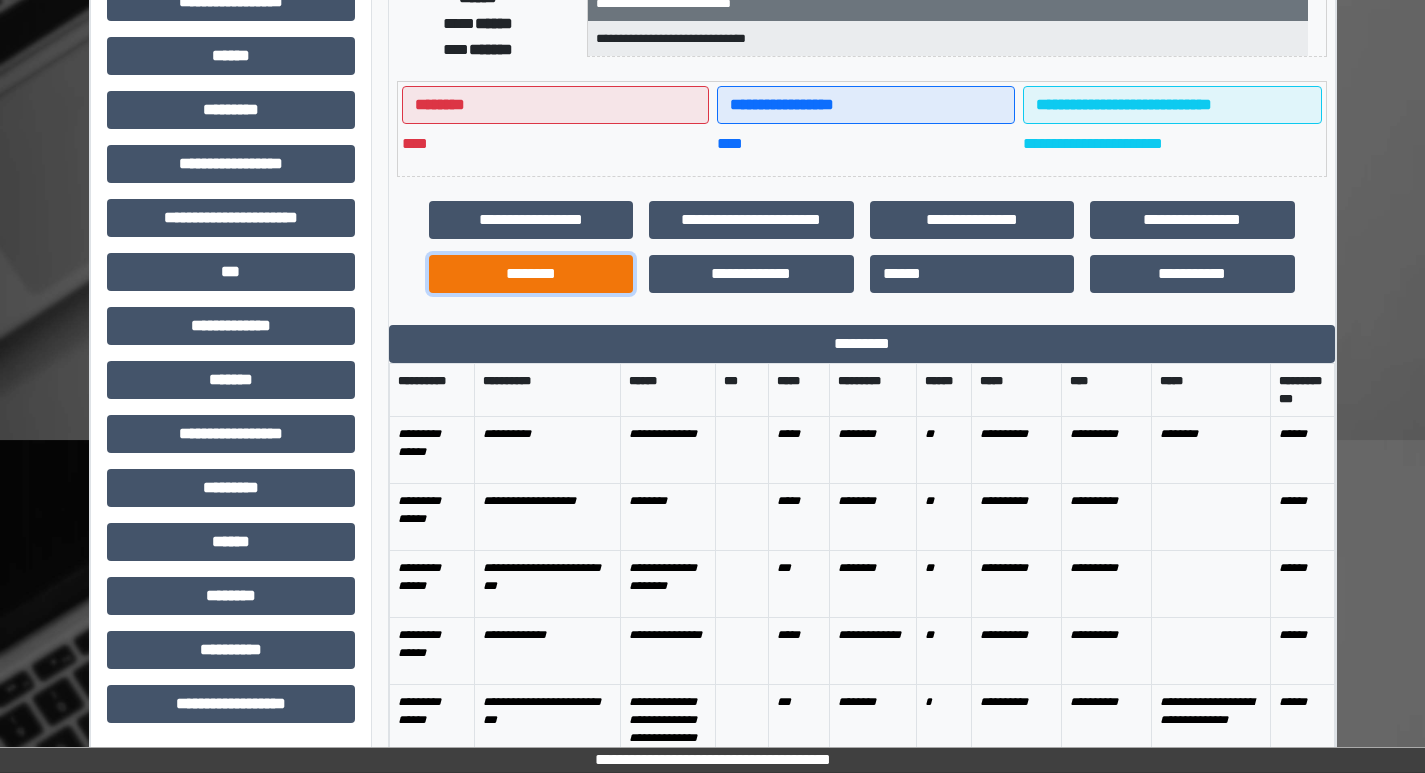 click on "********" at bounding box center [531, 274] 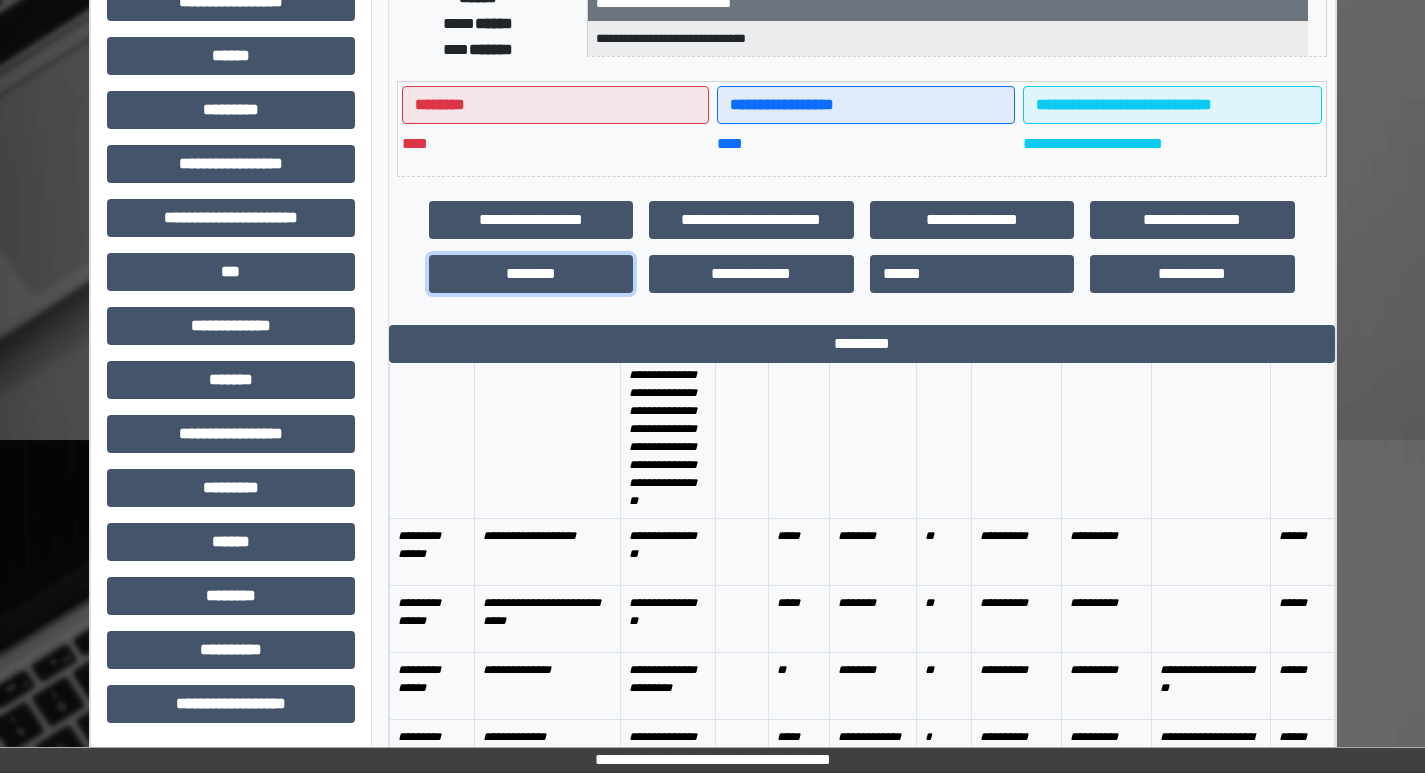 scroll, scrollTop: 398, scrollLeft: 0, axis: vertical 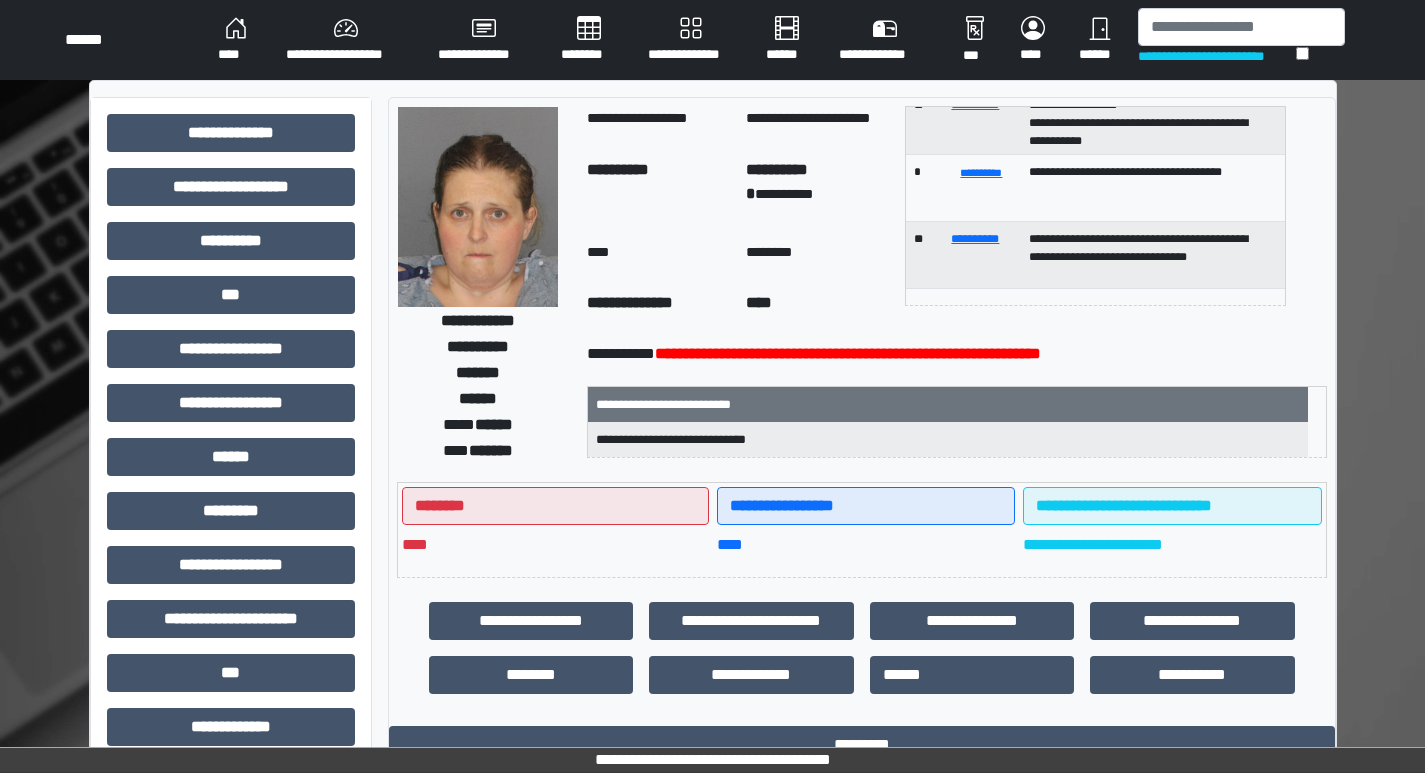 click on "****" at bounding box center (236, 40) 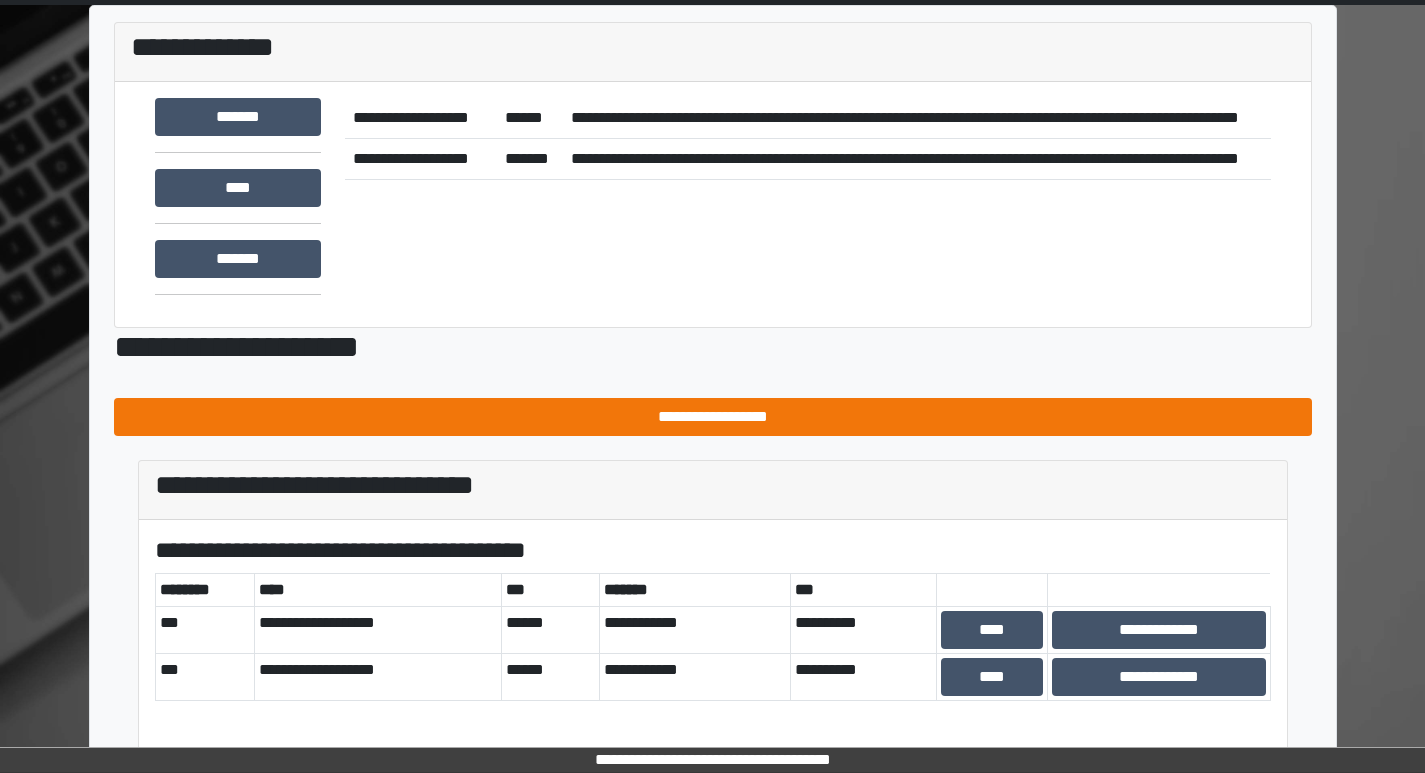 scroll, scrollTop: 173, scrollLeft: 0, axis: vertical 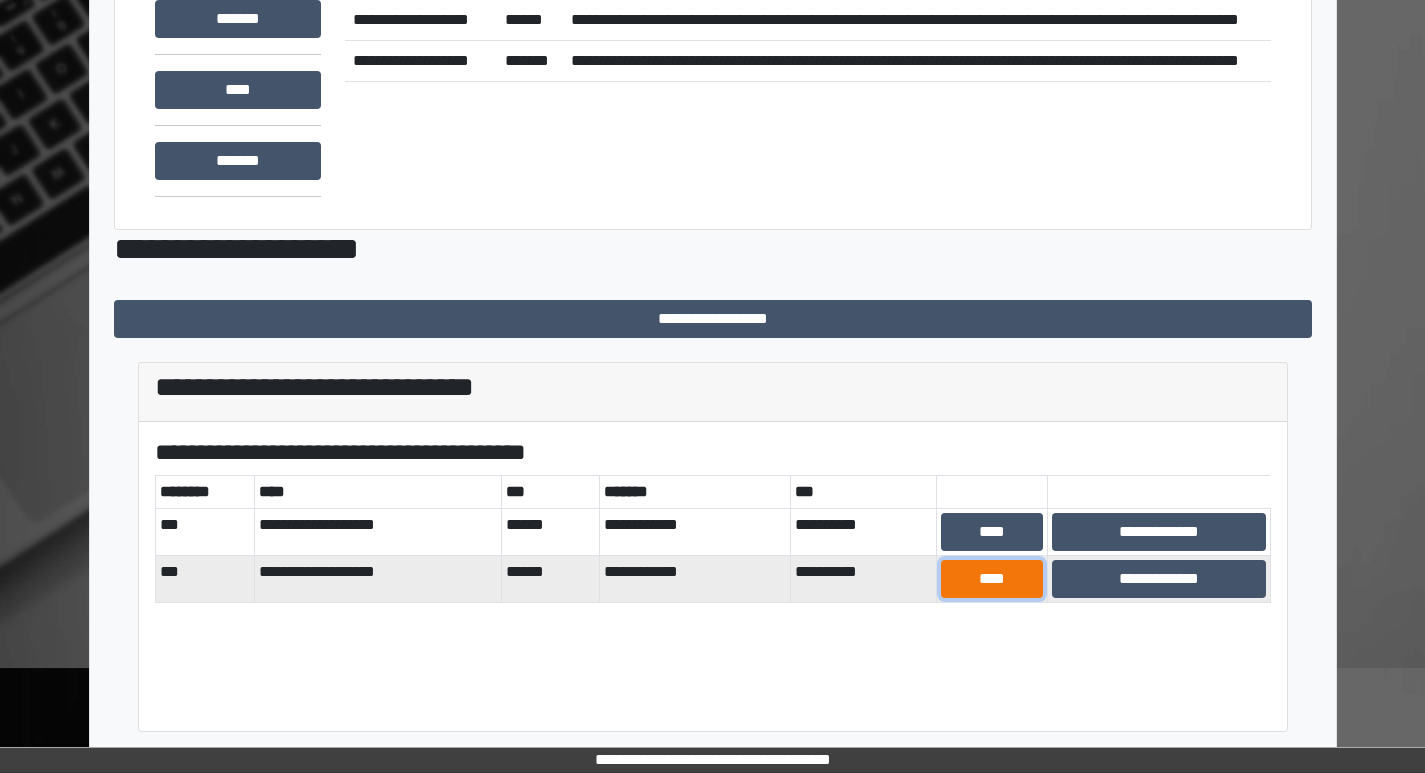 click on "****" at bounding box center [992, 579] 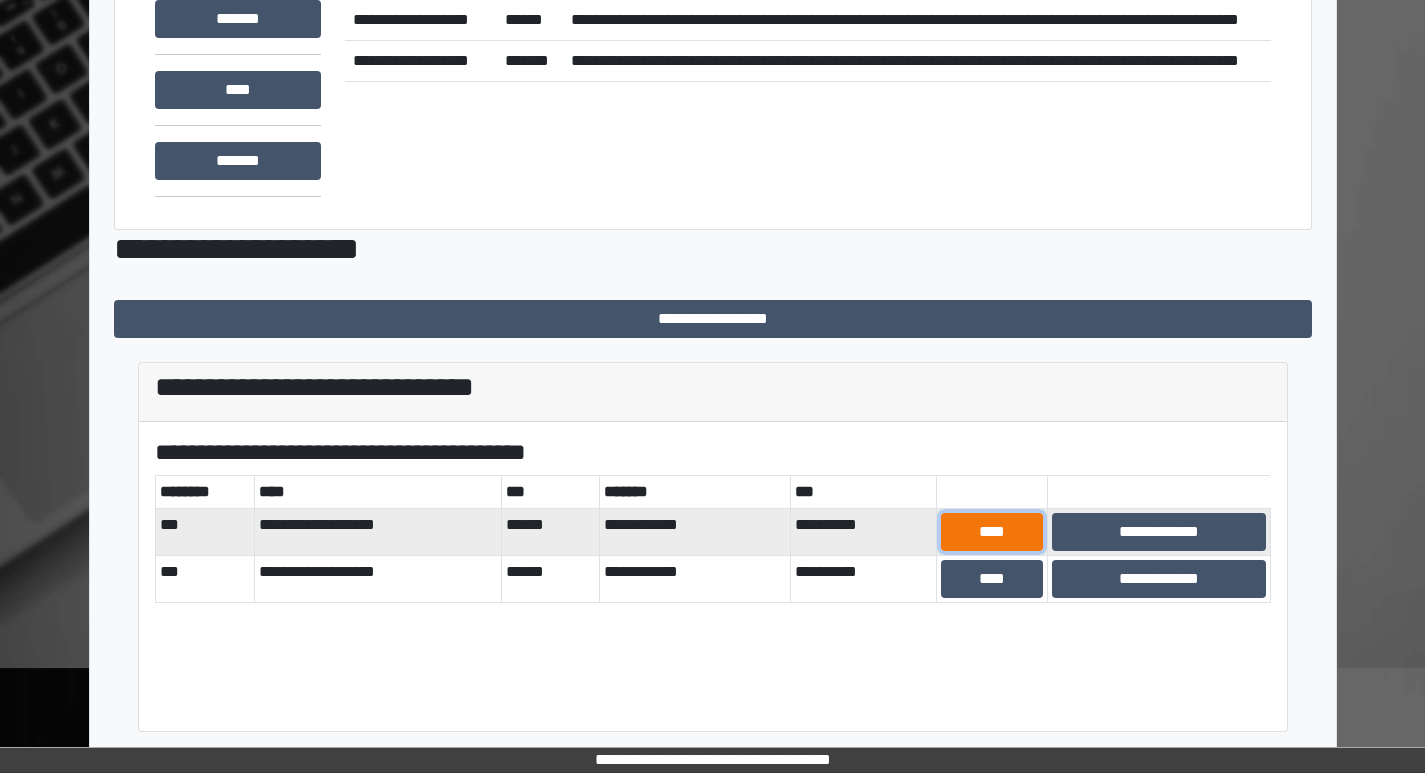 click on "****" at bounding box center (992, 532) 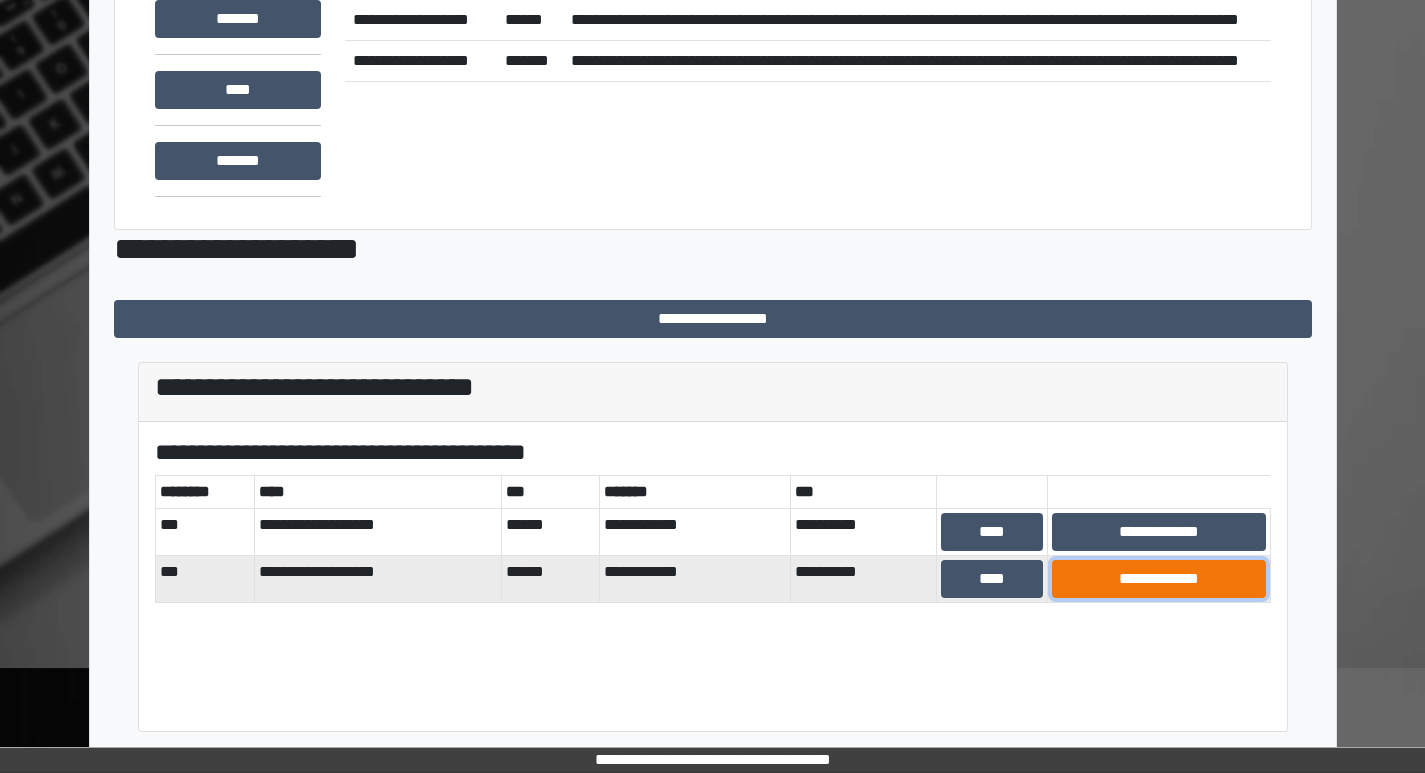 click on "**********" at bounding box center [1159, 579] 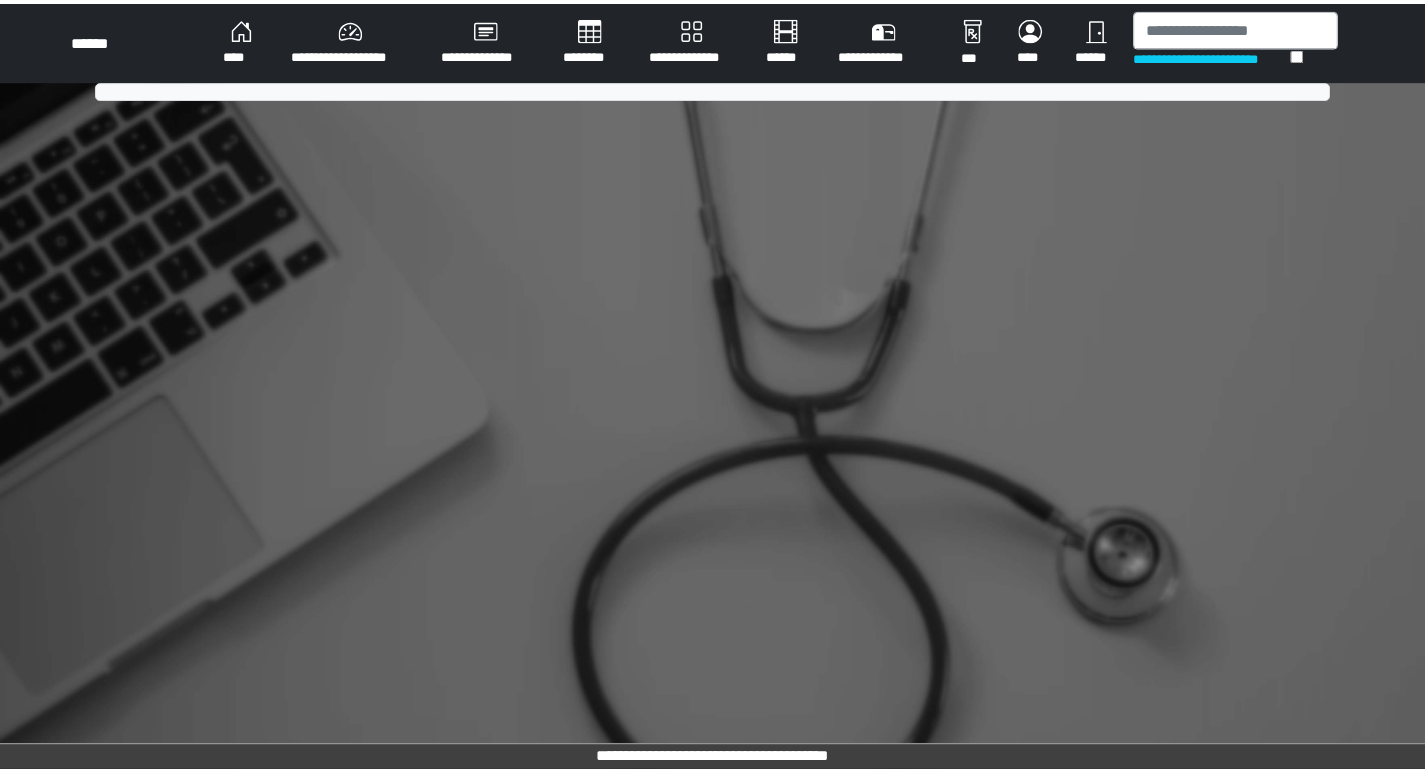 scroll, scrollTop: 0, scrollLeft: 0, axis: both 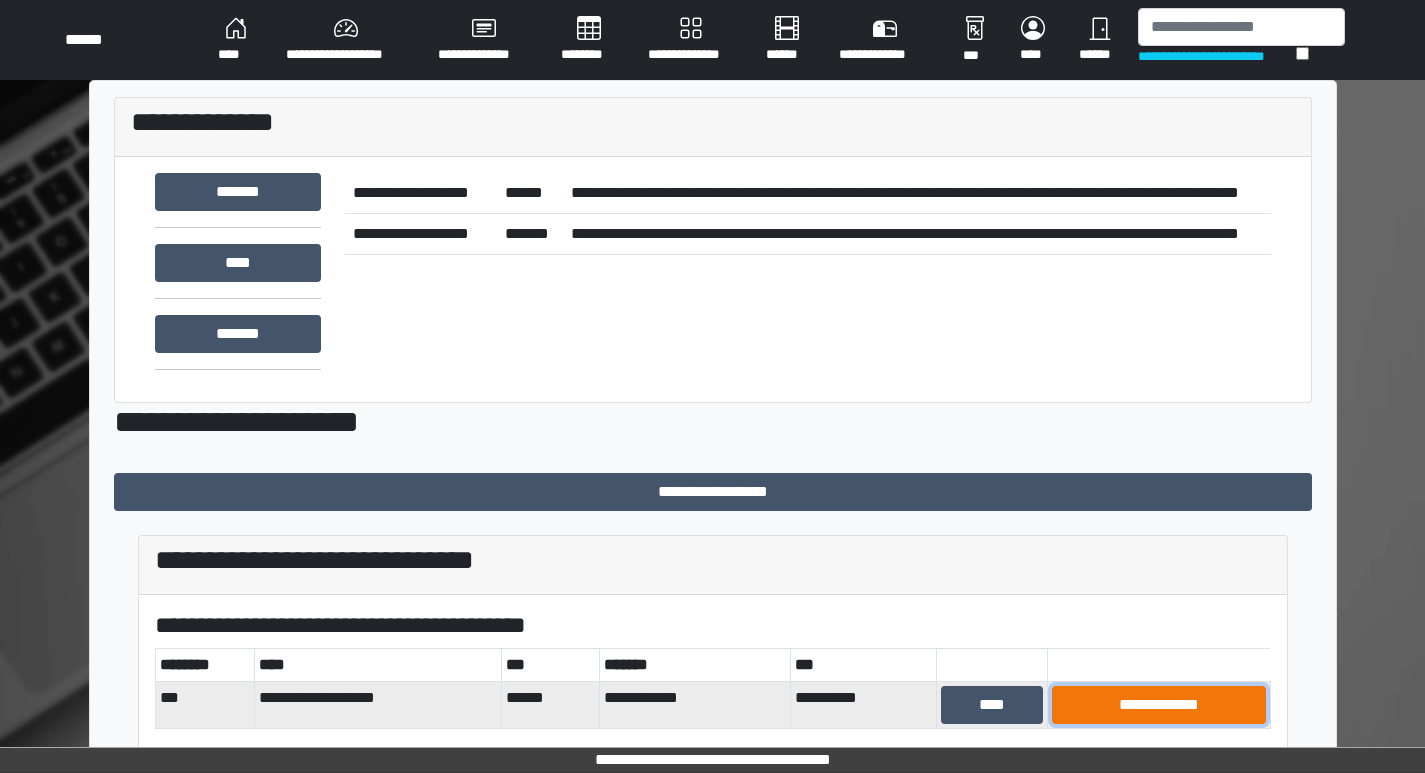 click on "**********" at bounding box center [1159, 705] 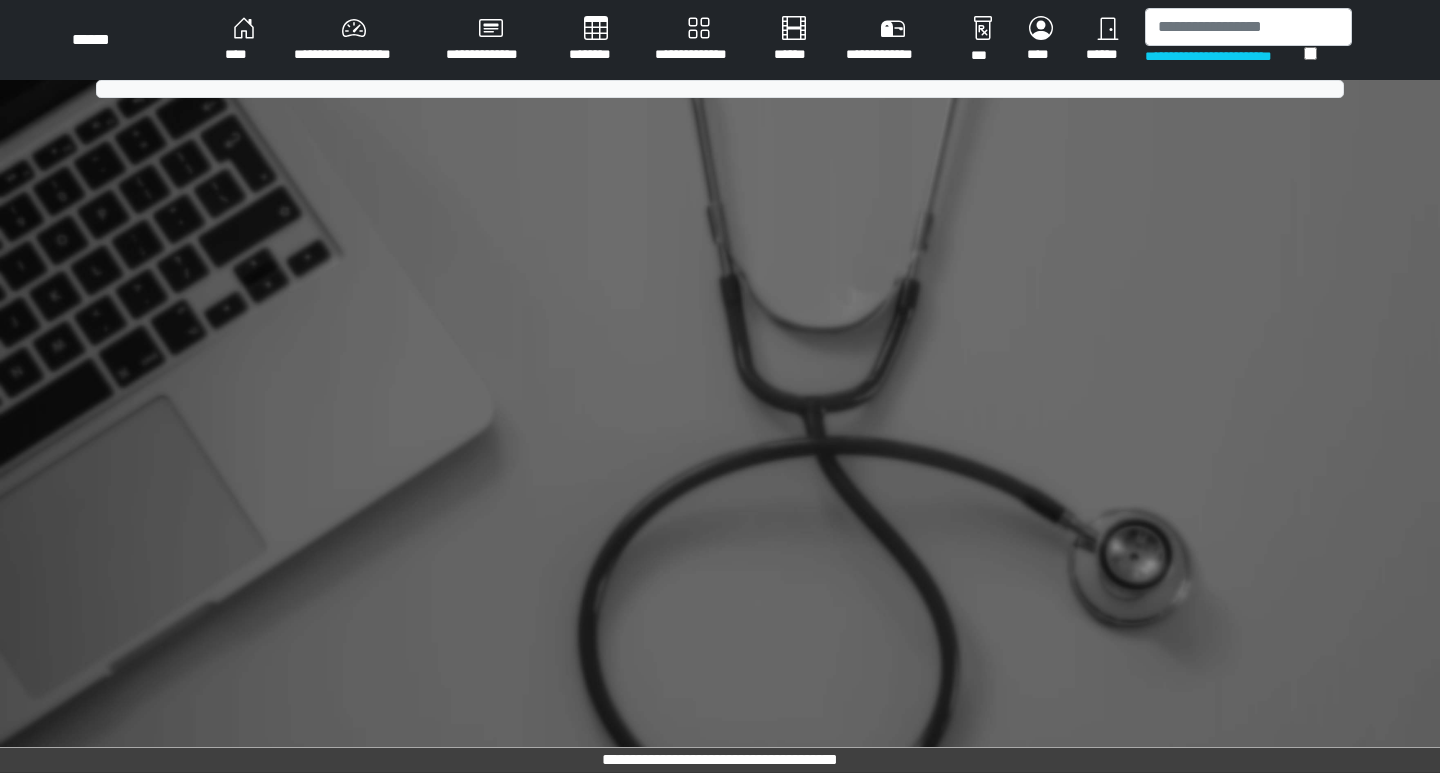 scroll, scrollTop: 0, scrollLeft: 0, axis: both 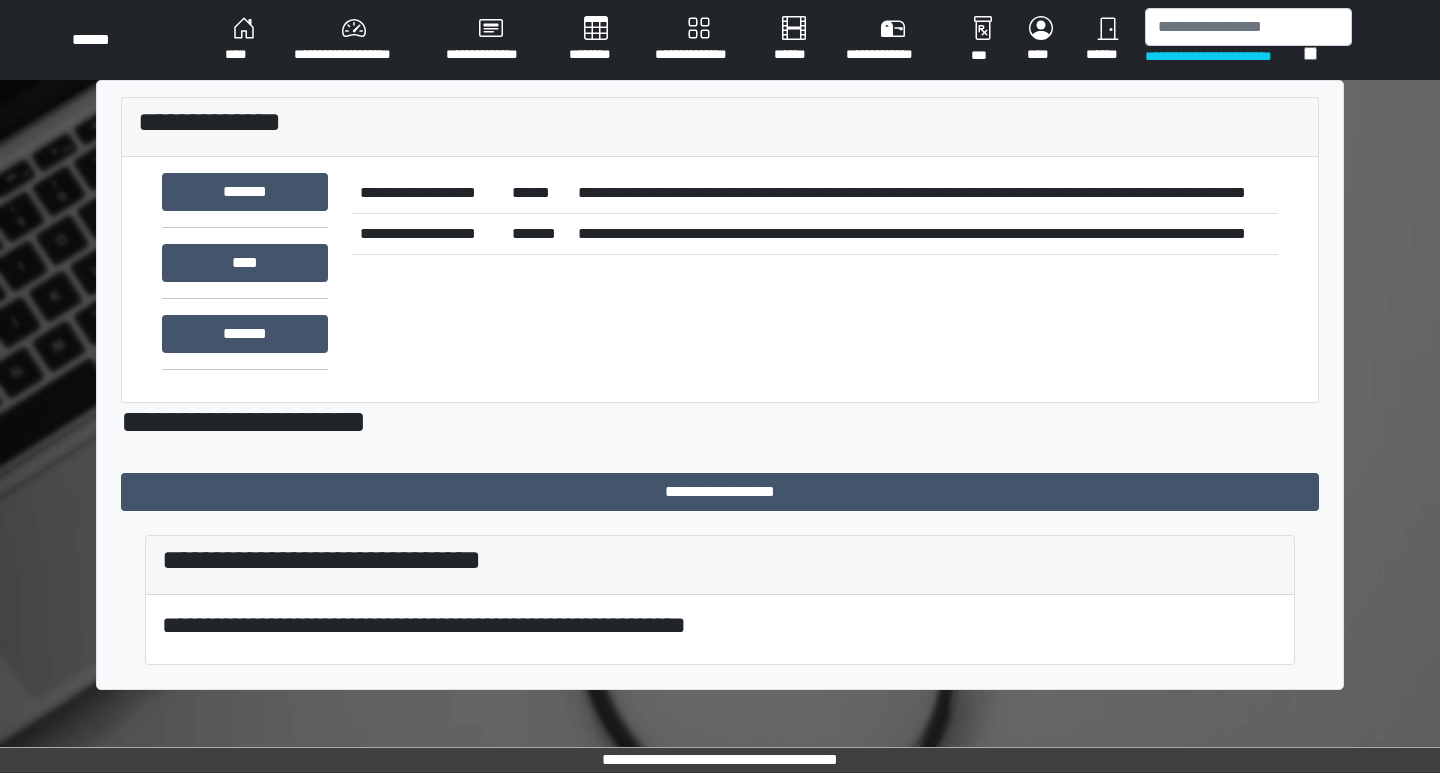 click on "******" at bounding box center (1107, 40) 